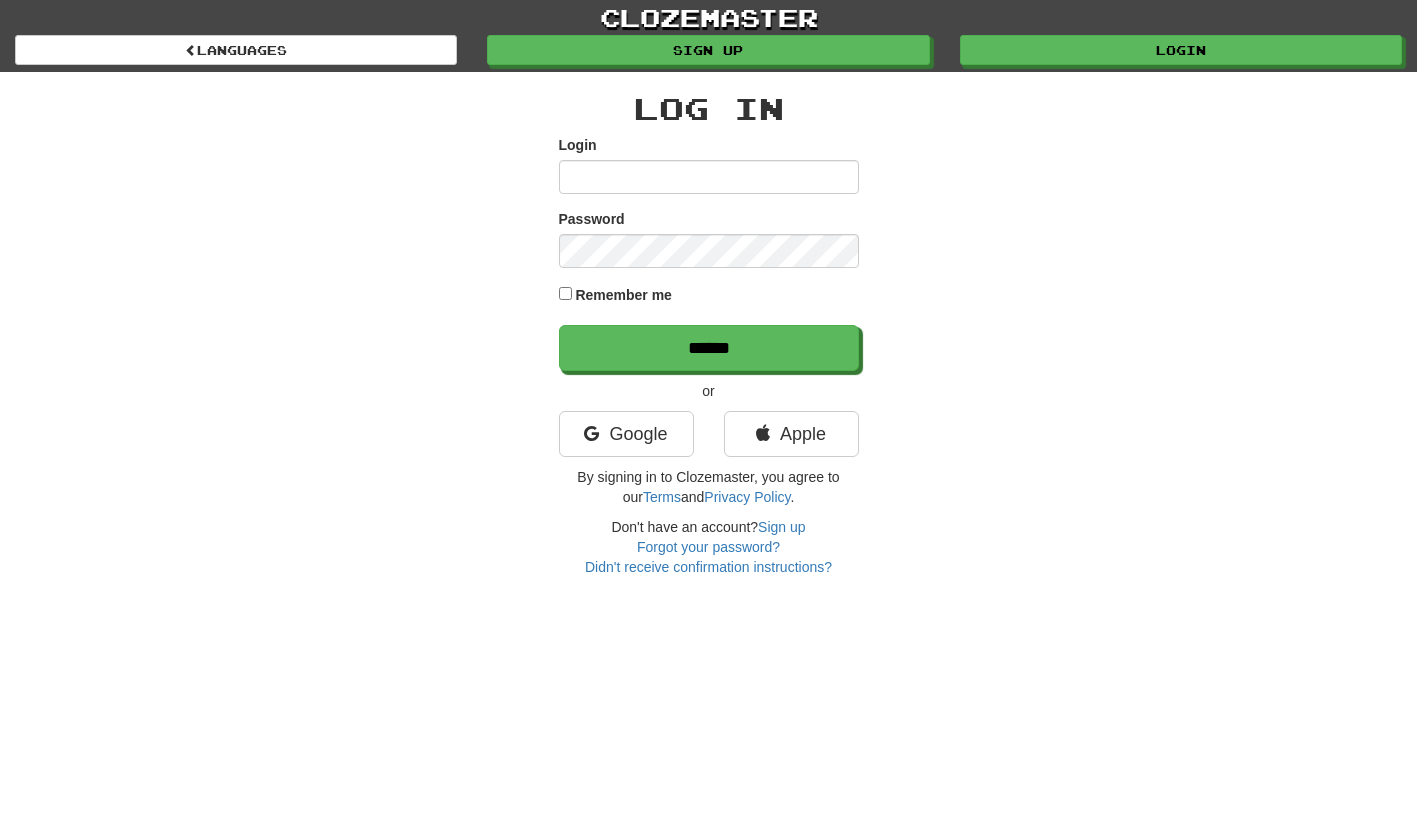 scroll, scrollTop: 0, scrollLeft: 0, axis: both 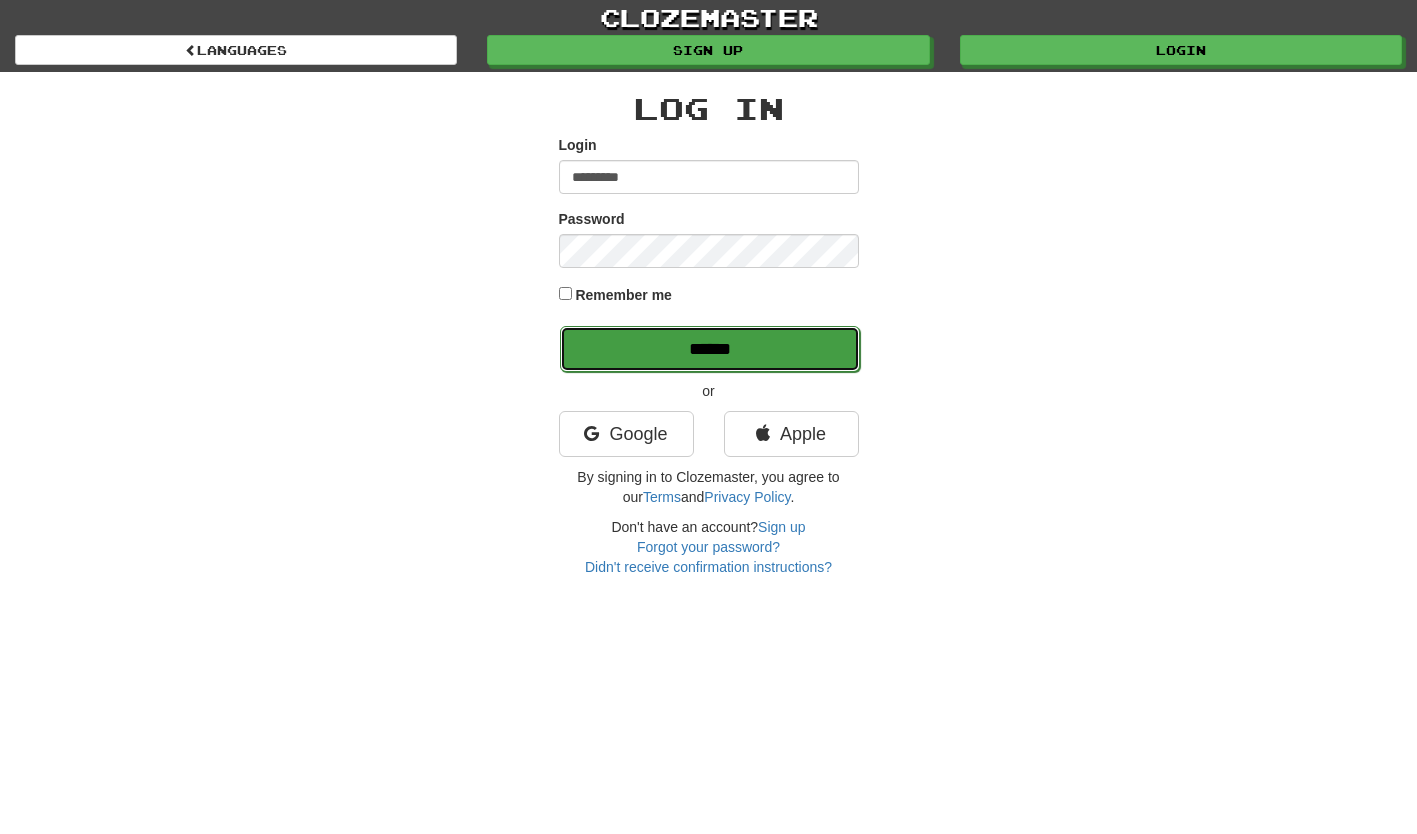click on "******" at bounding box center (710, 349) 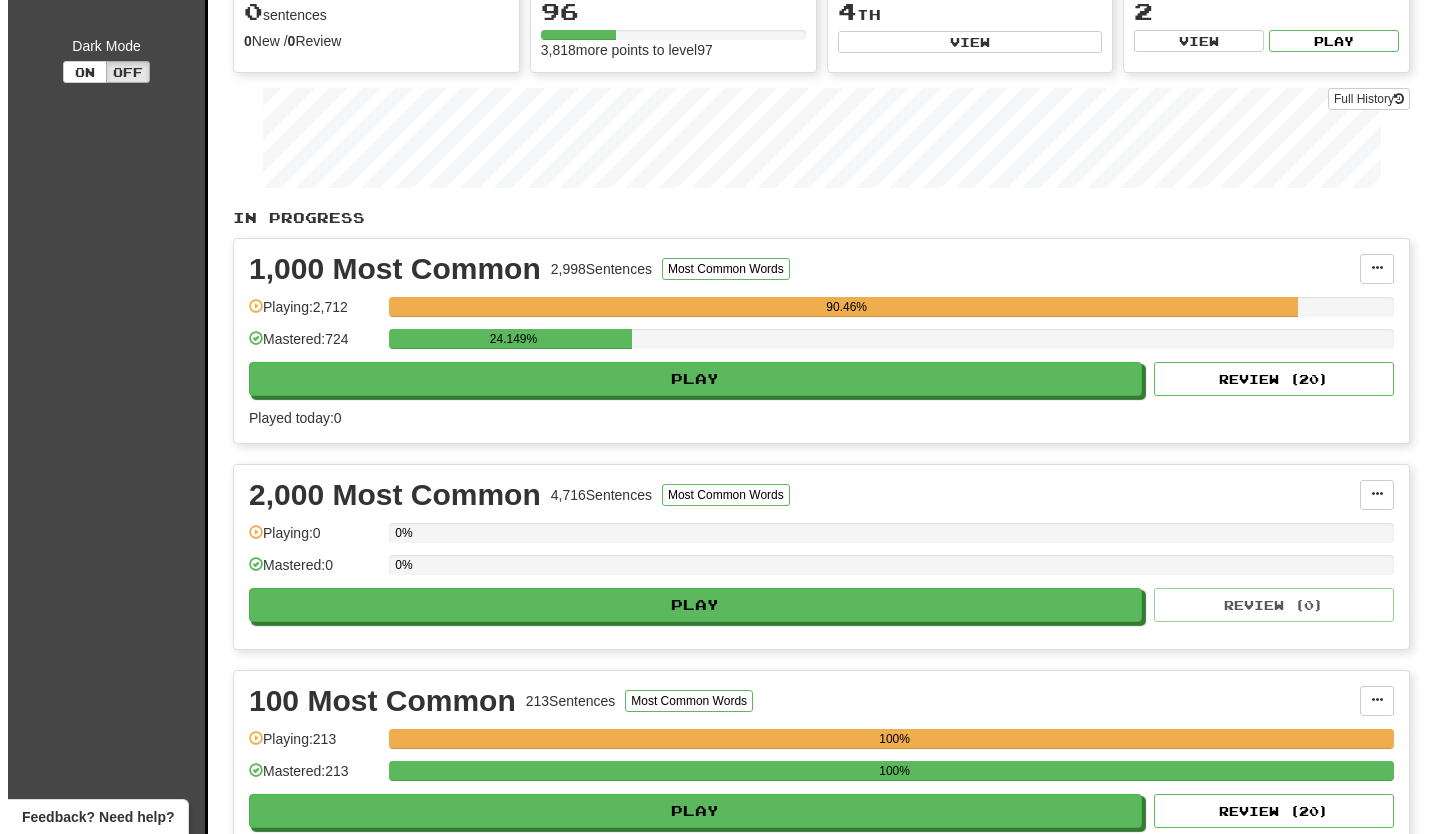 scroll, scrollTop: 300, scrollLeft: 0, axis: vertical 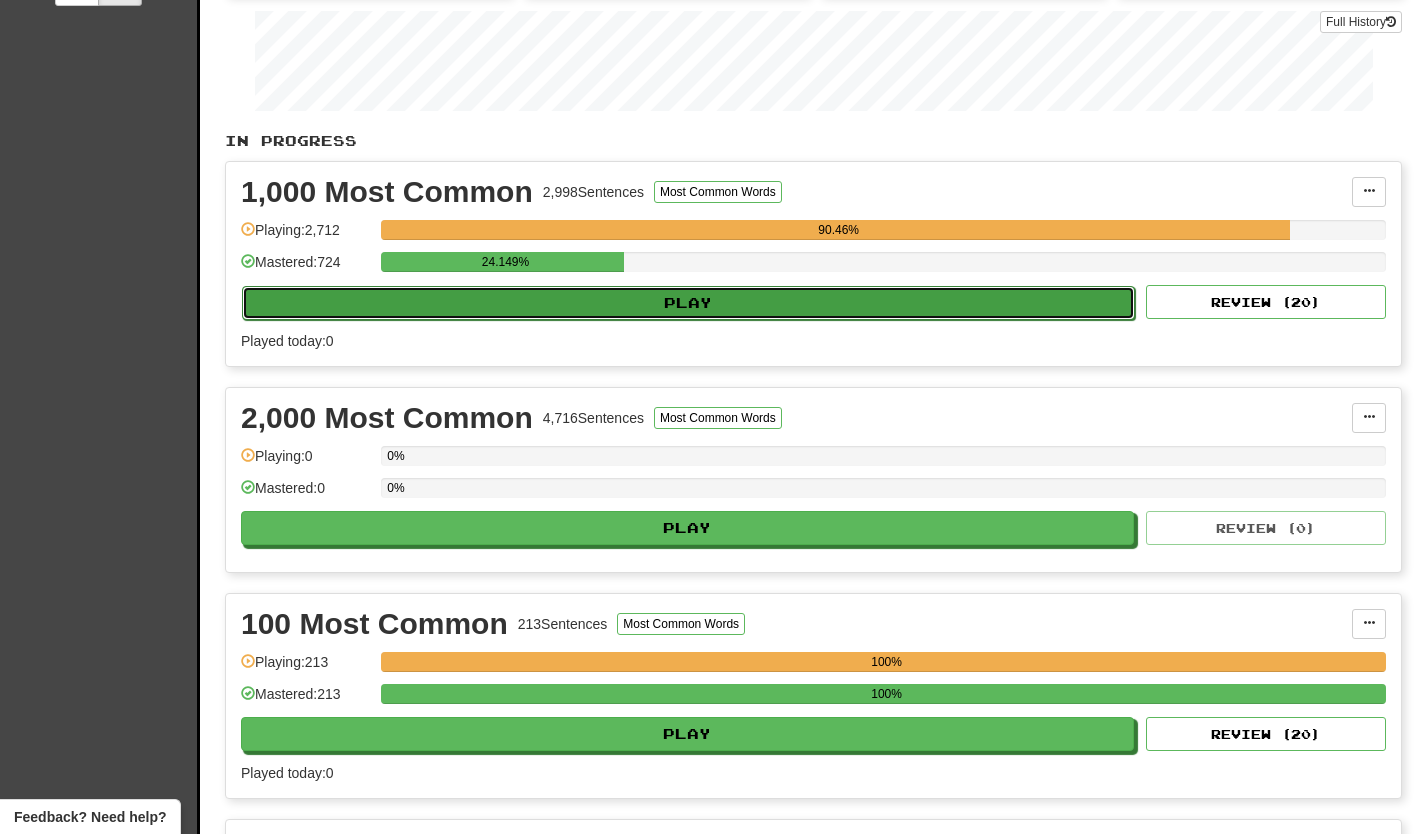 click on "Play" at bounding box center (688, 303) 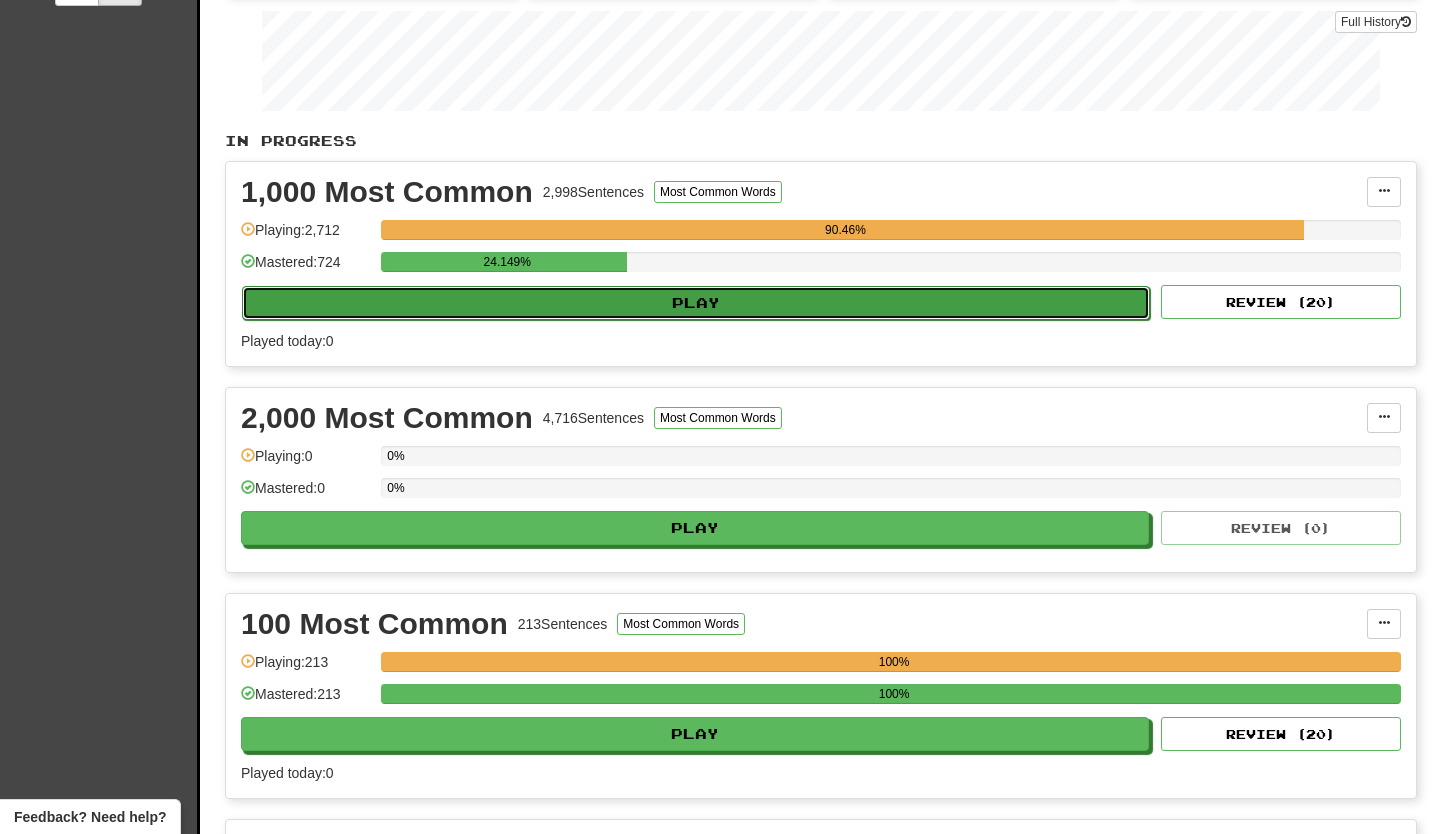 select on "**" 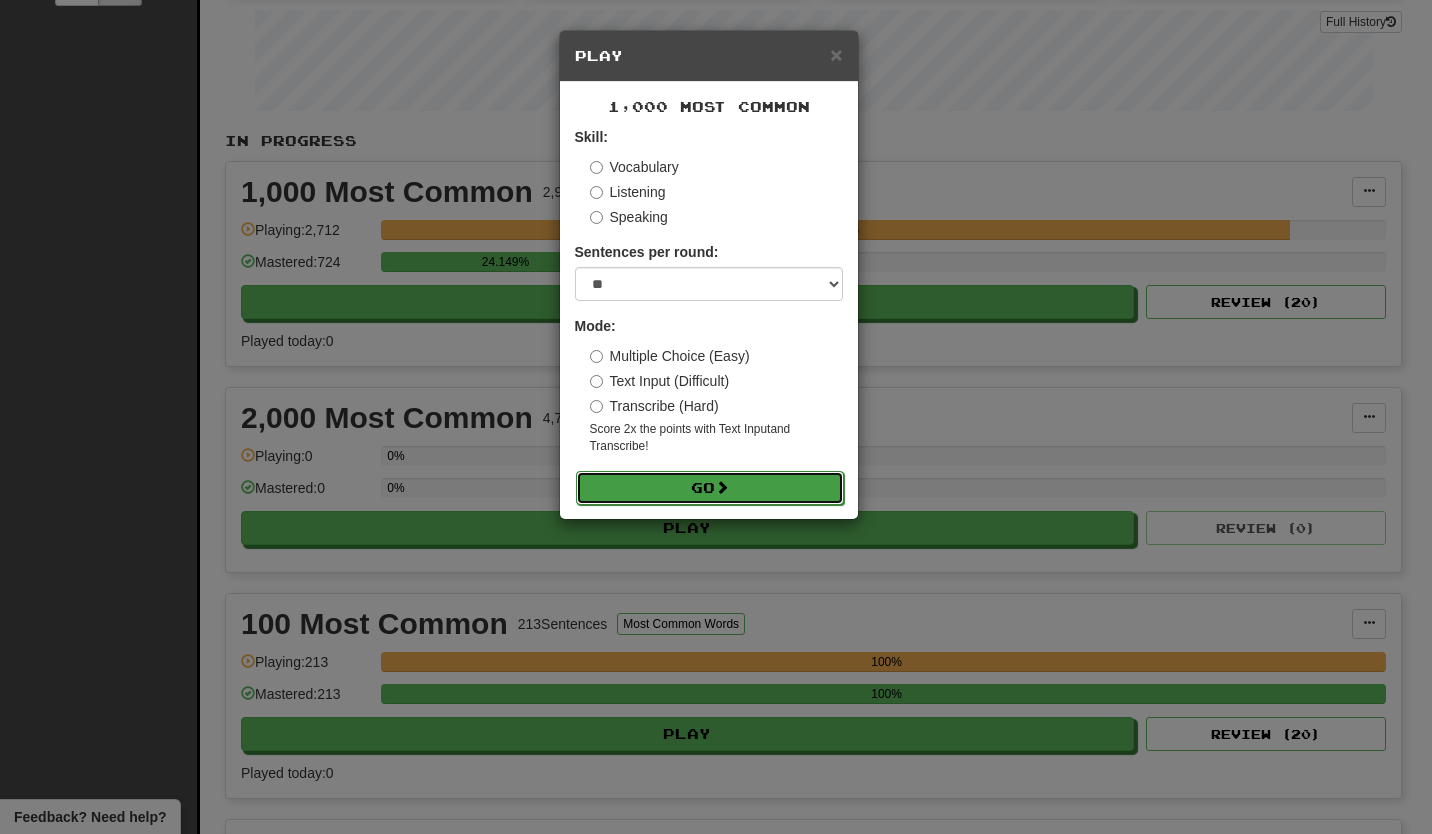 click on "Go" at bounding box center (710, 488) 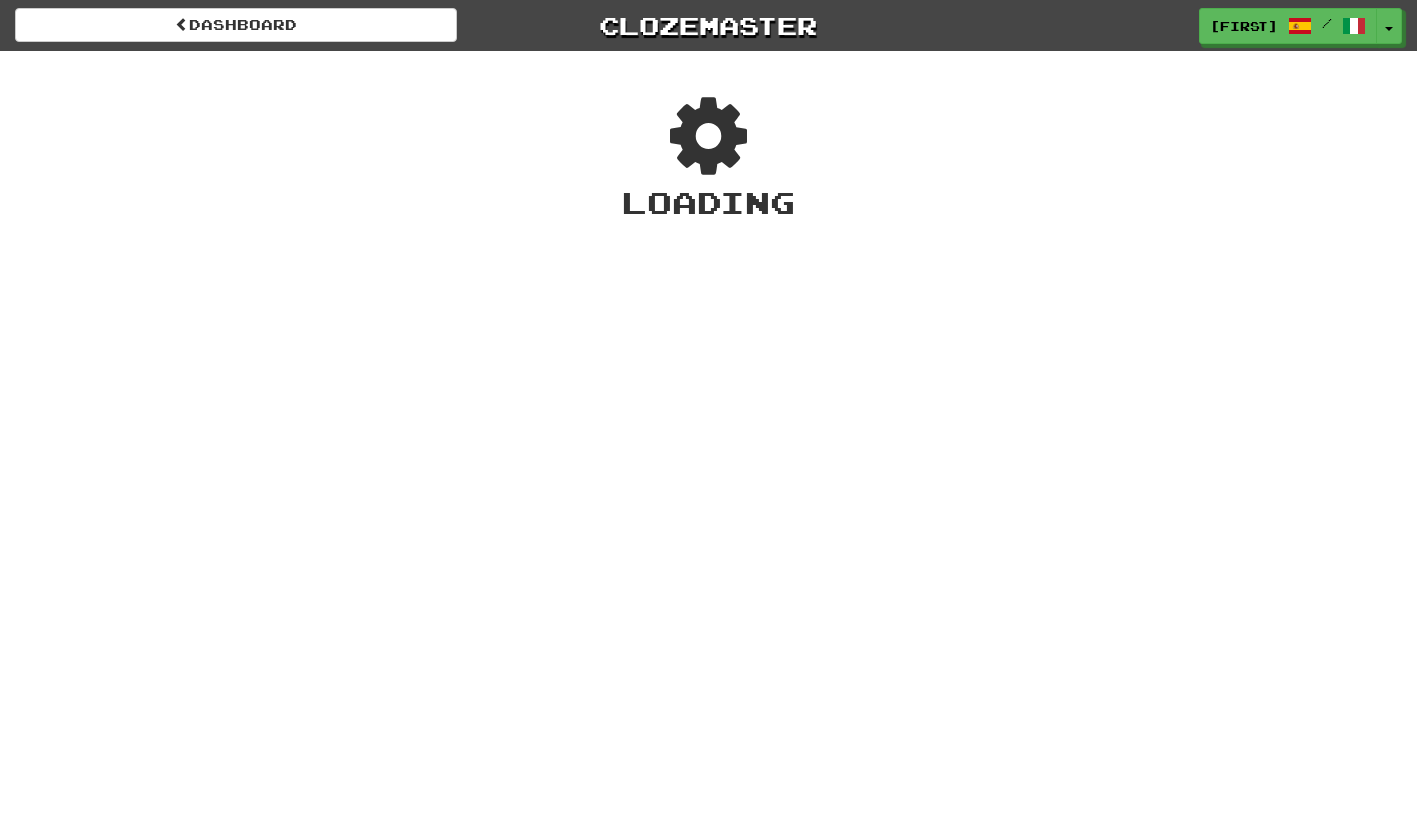 scroll, scrollTop: 0, scrollLeft: 0, axis: both 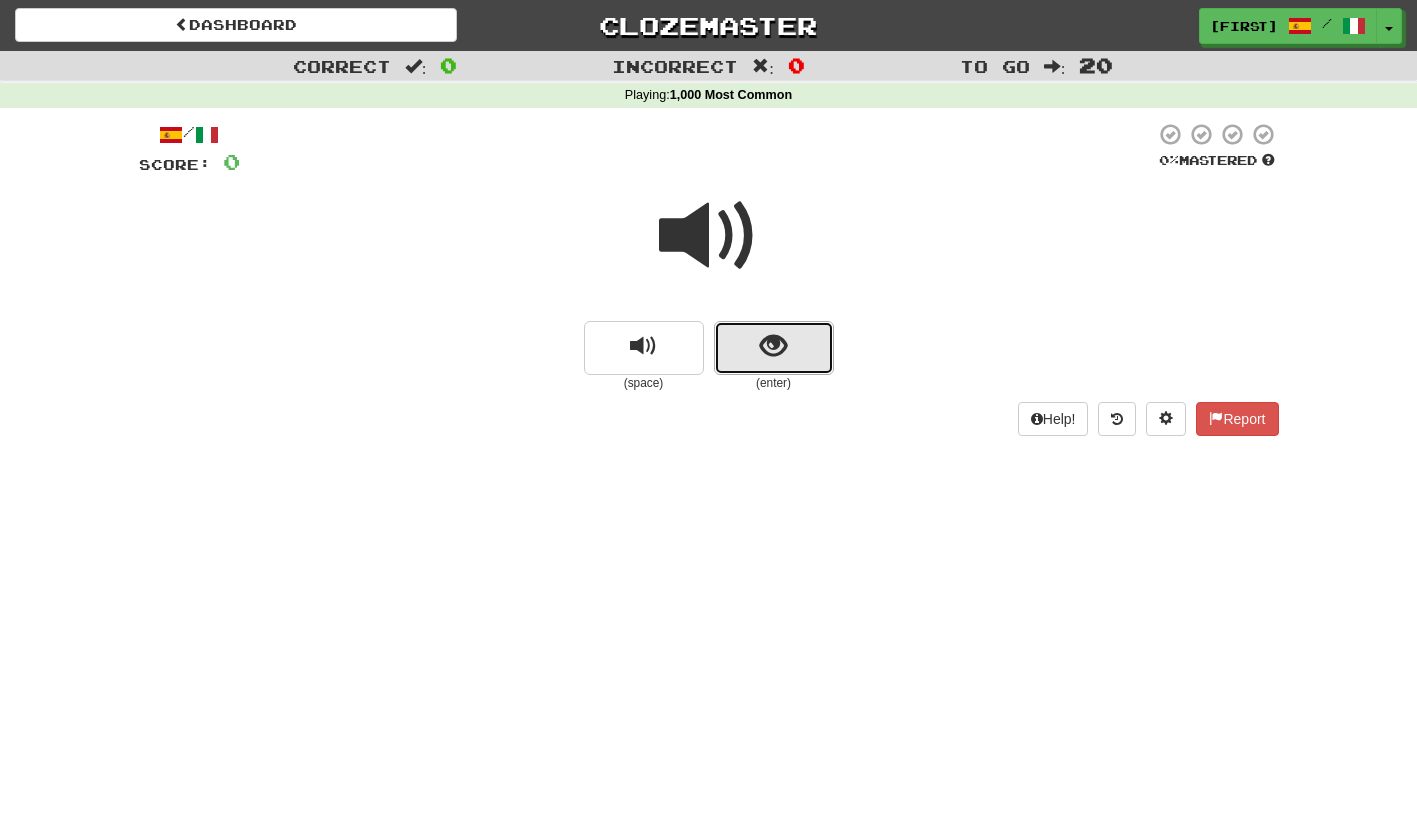 click at bounding box center (774, 348) 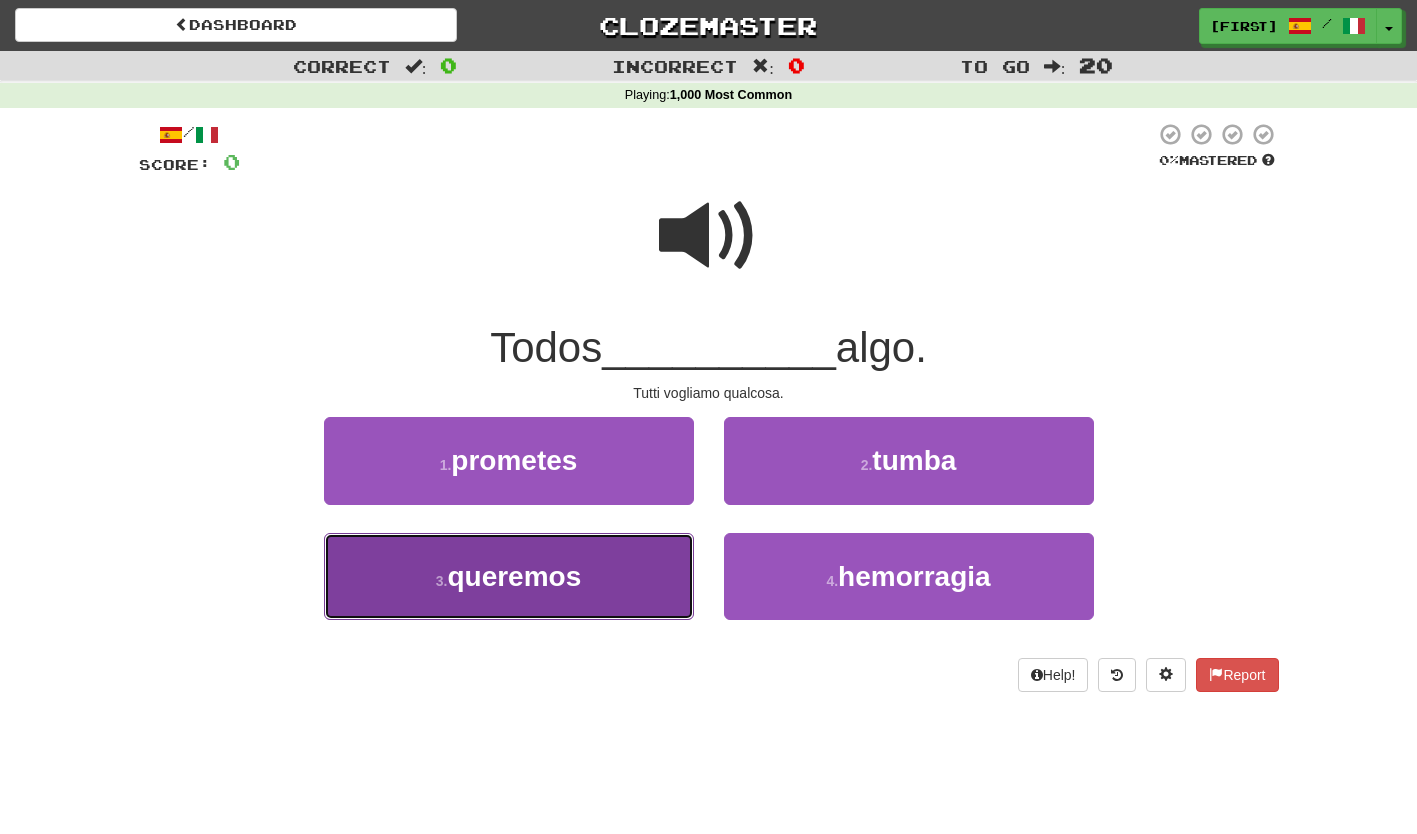 click on "queremos" at bounding box center [514, 576] 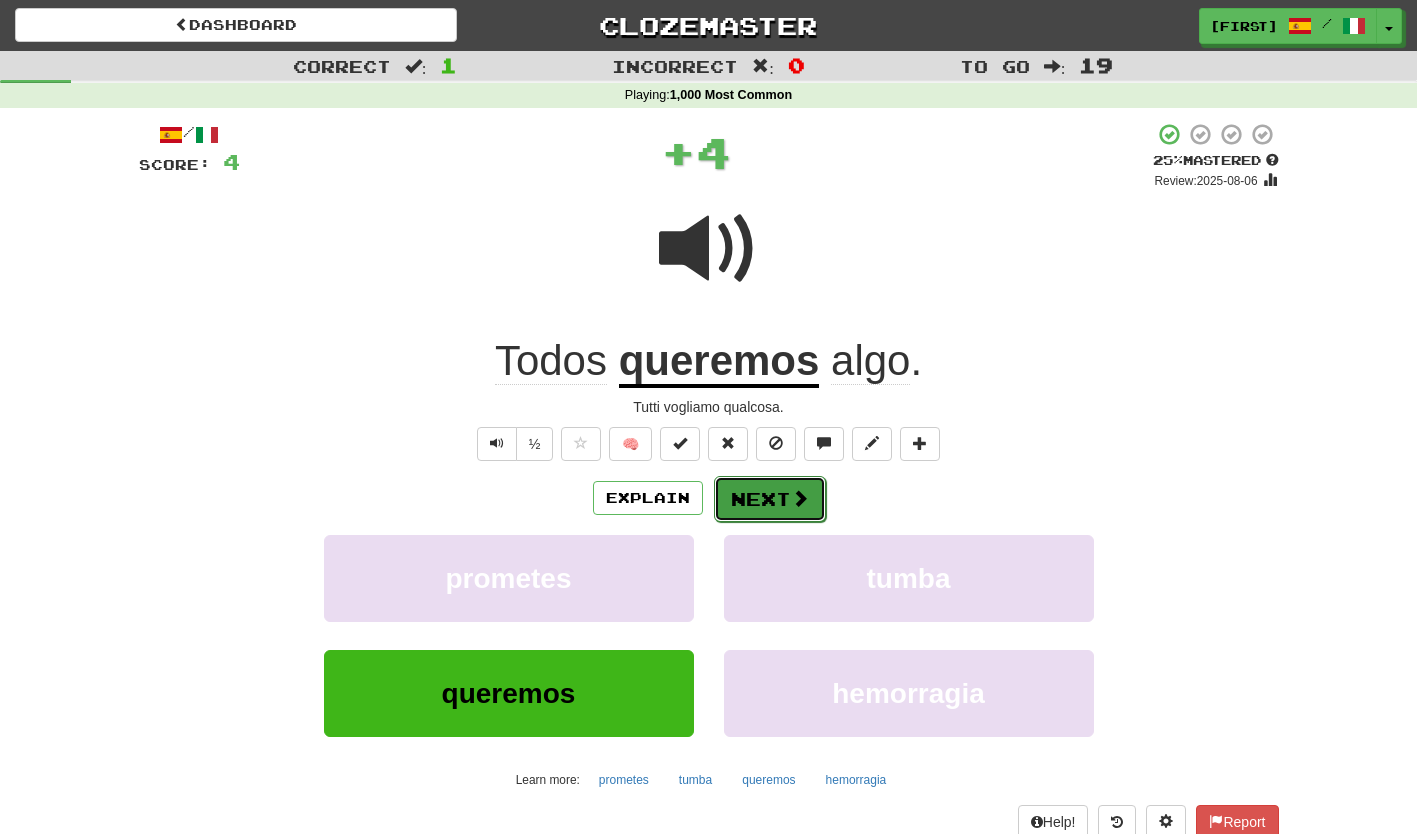 click on "Next" at bounding box center (770, 499) 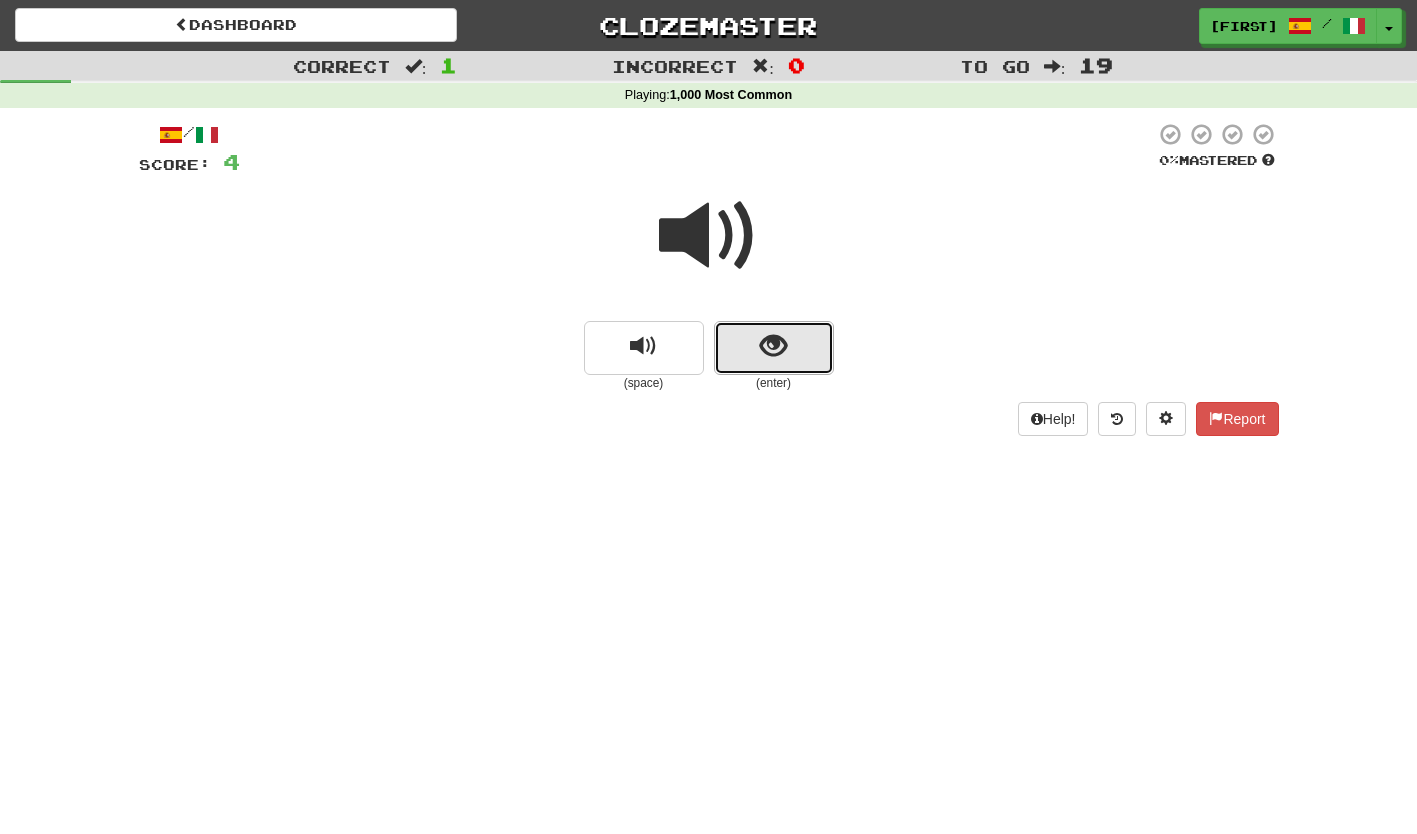 click at bounding box center (774, 348) 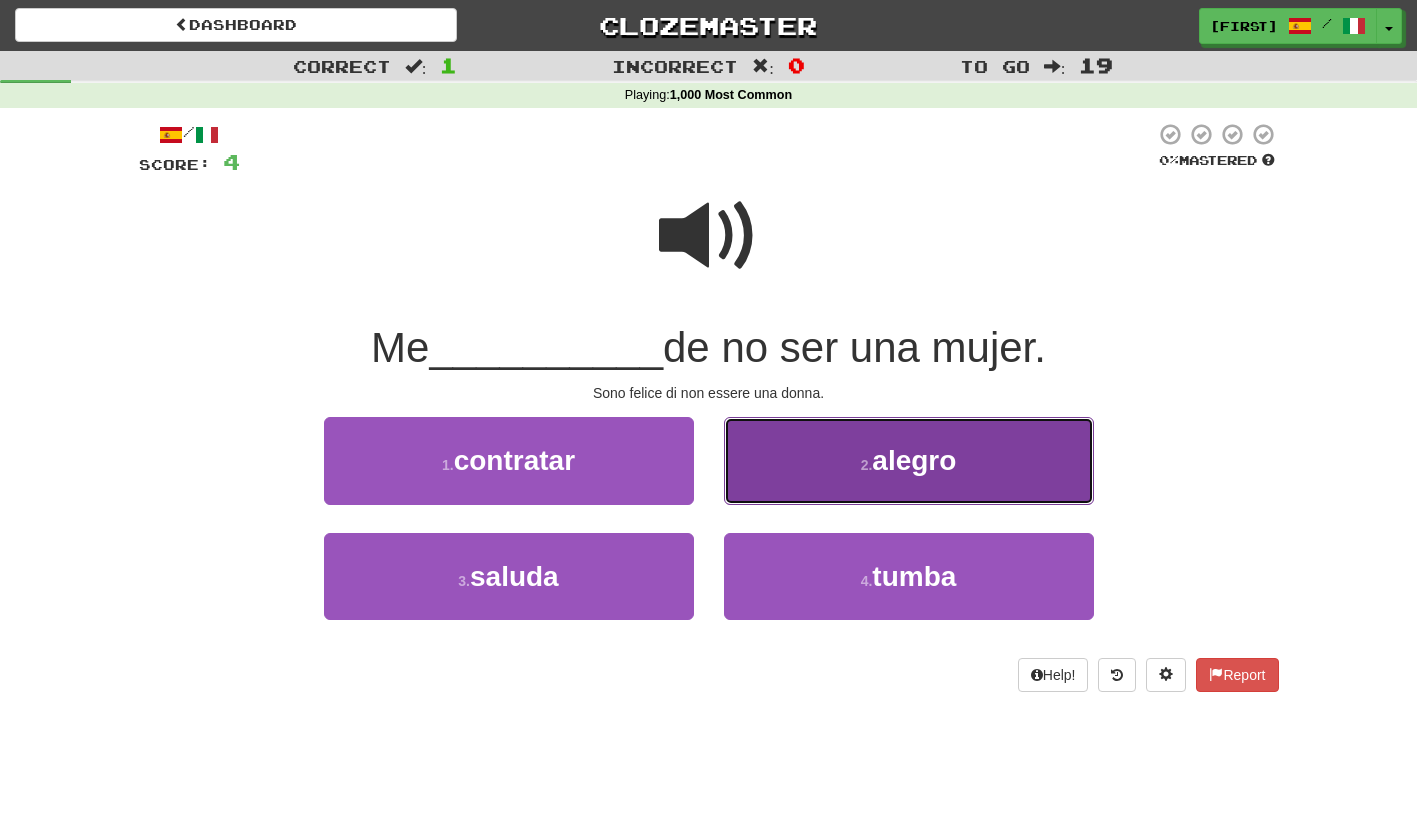 click on "2 .  alegro" at bounding box center [909, 460] 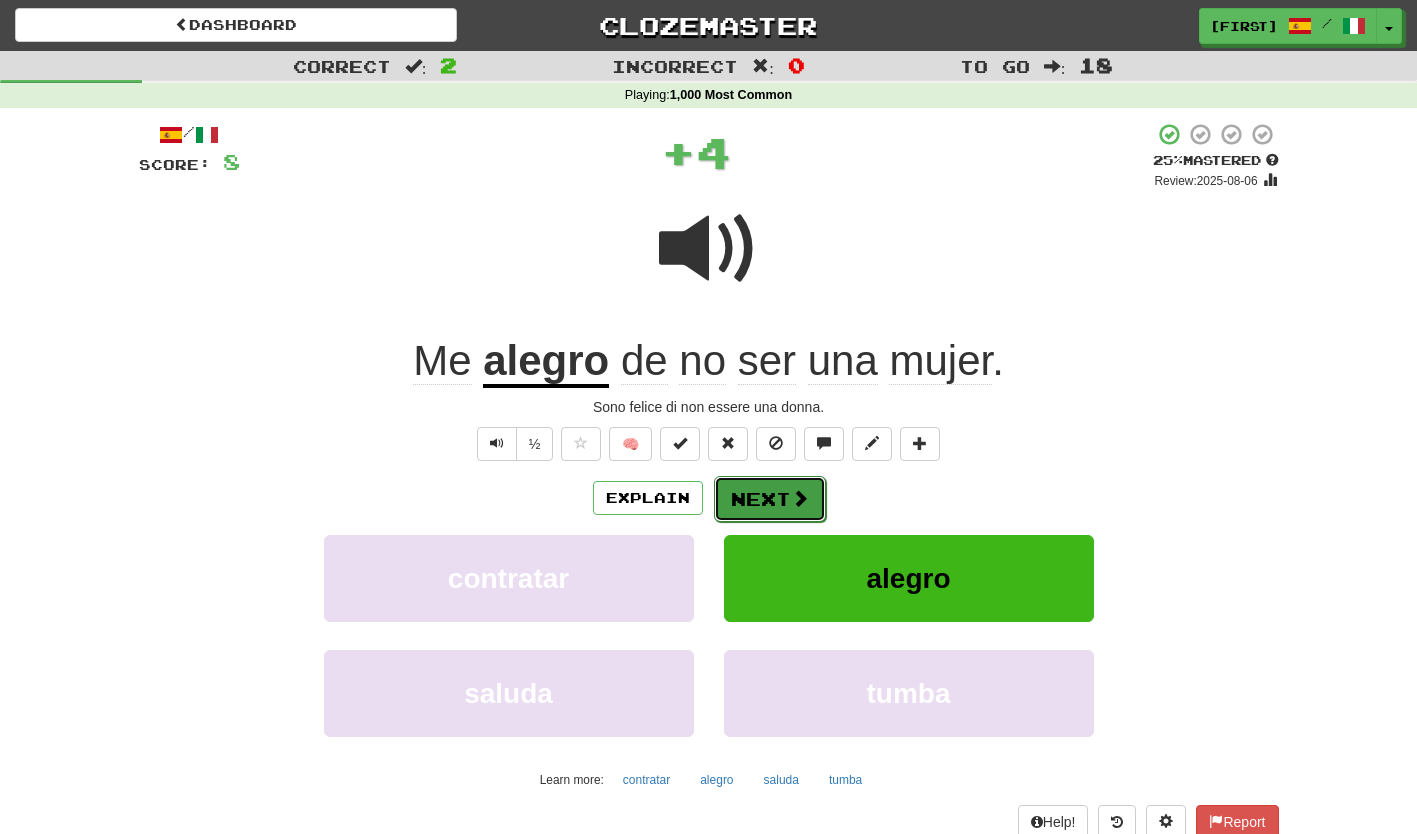 click on "Next" at bounding box center [770, 499] 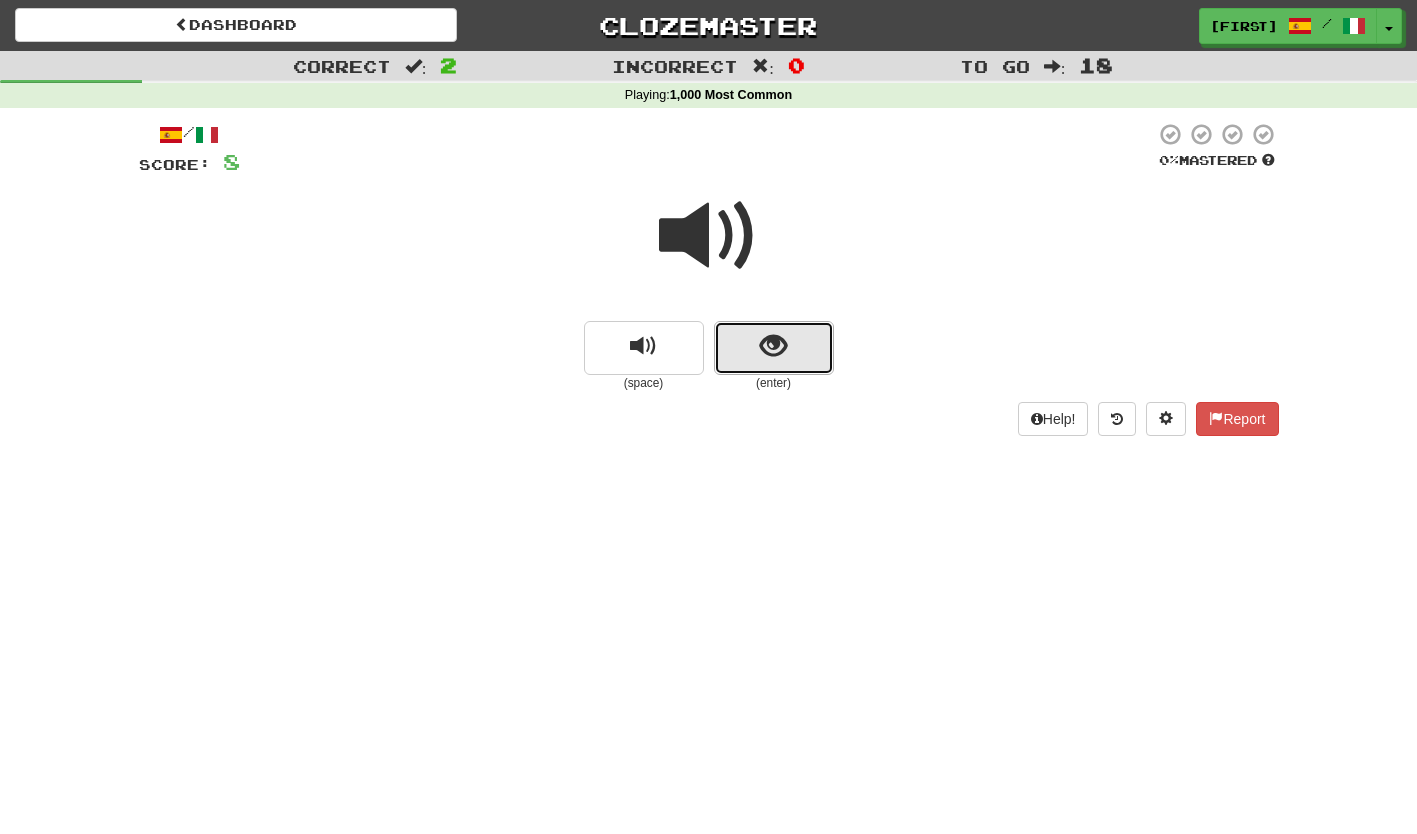 click at bounding box center (774, 348) 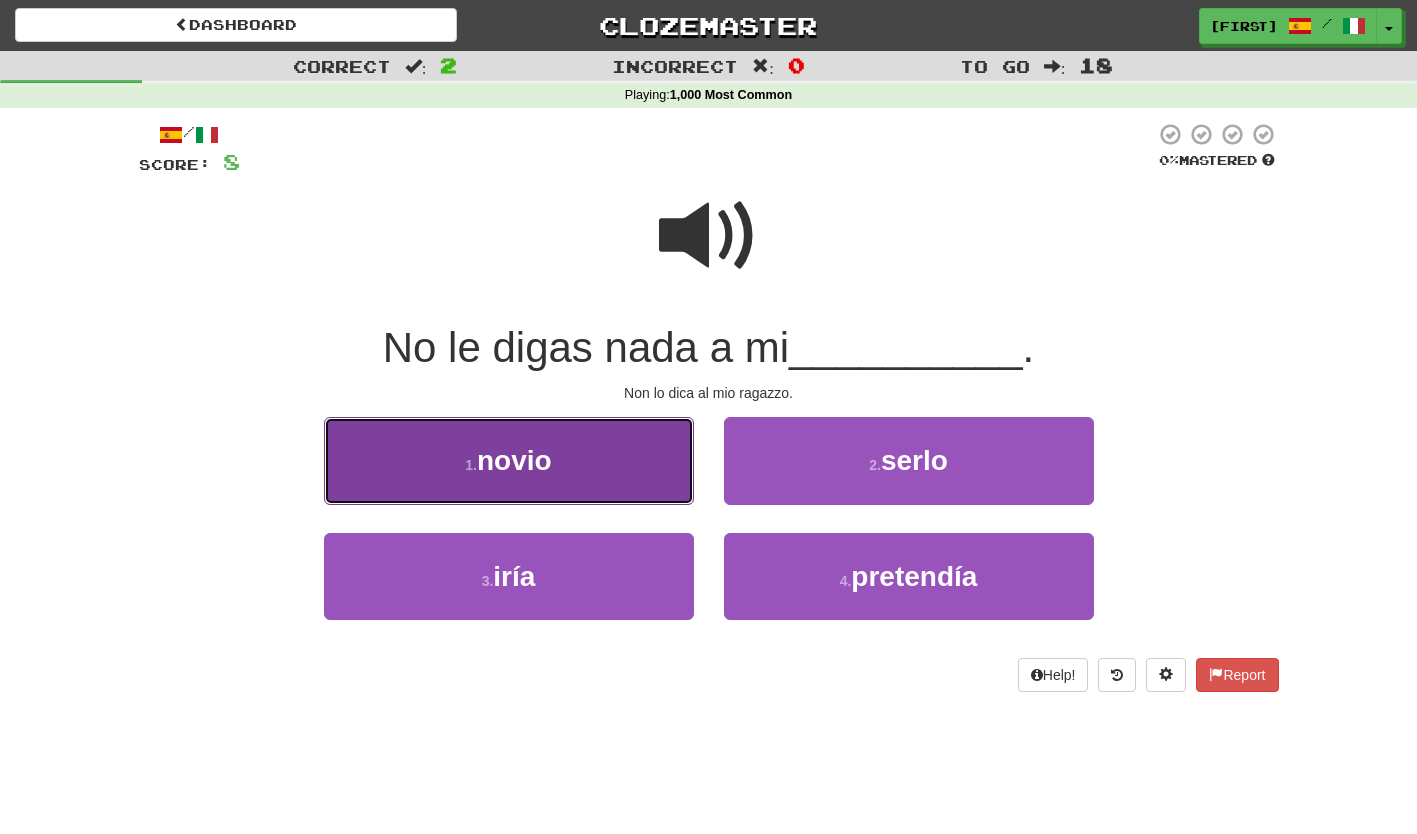 click on "1 .  novio" at bounding box center (509, 460) 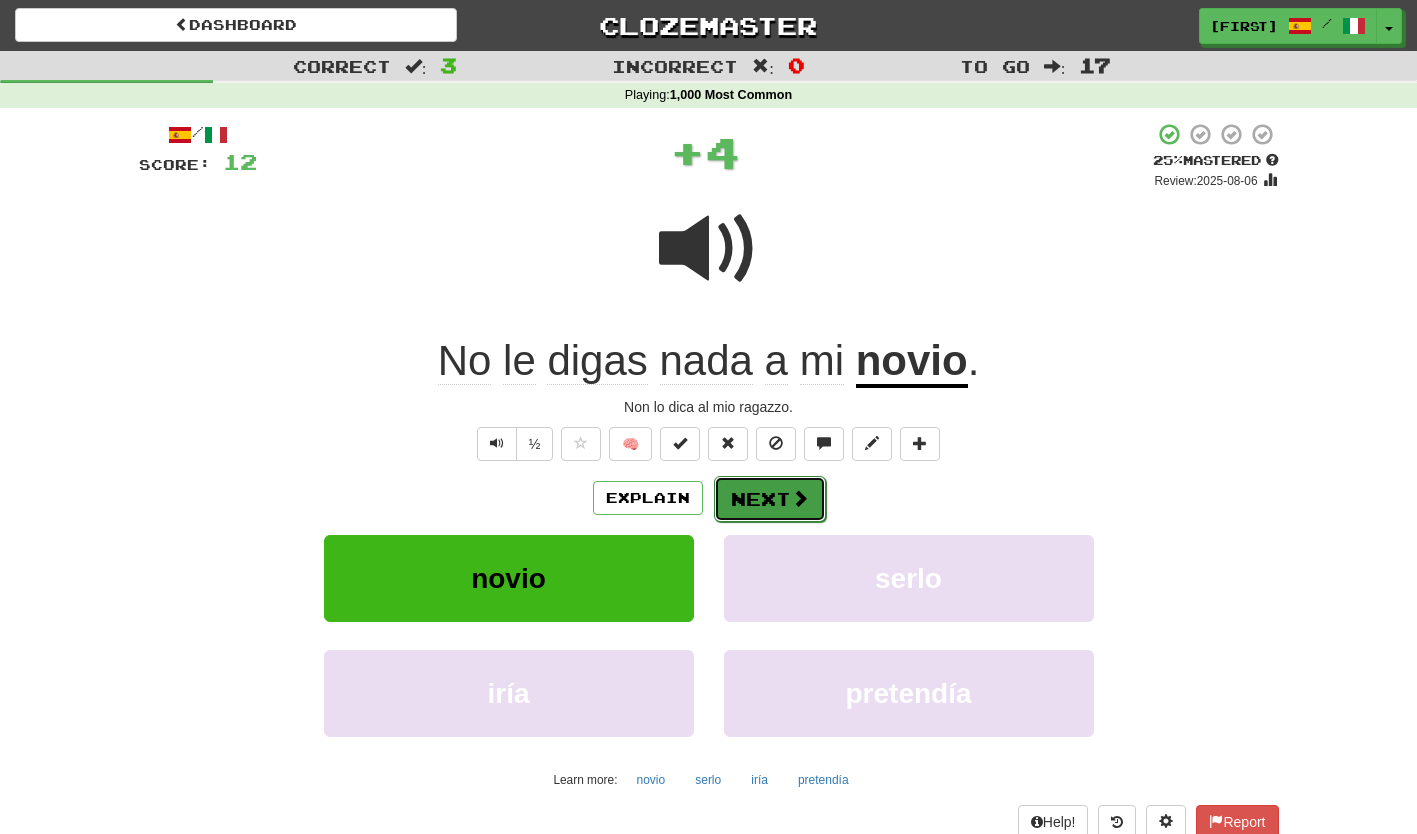 click on "Next" at bounding box center (770, 499) 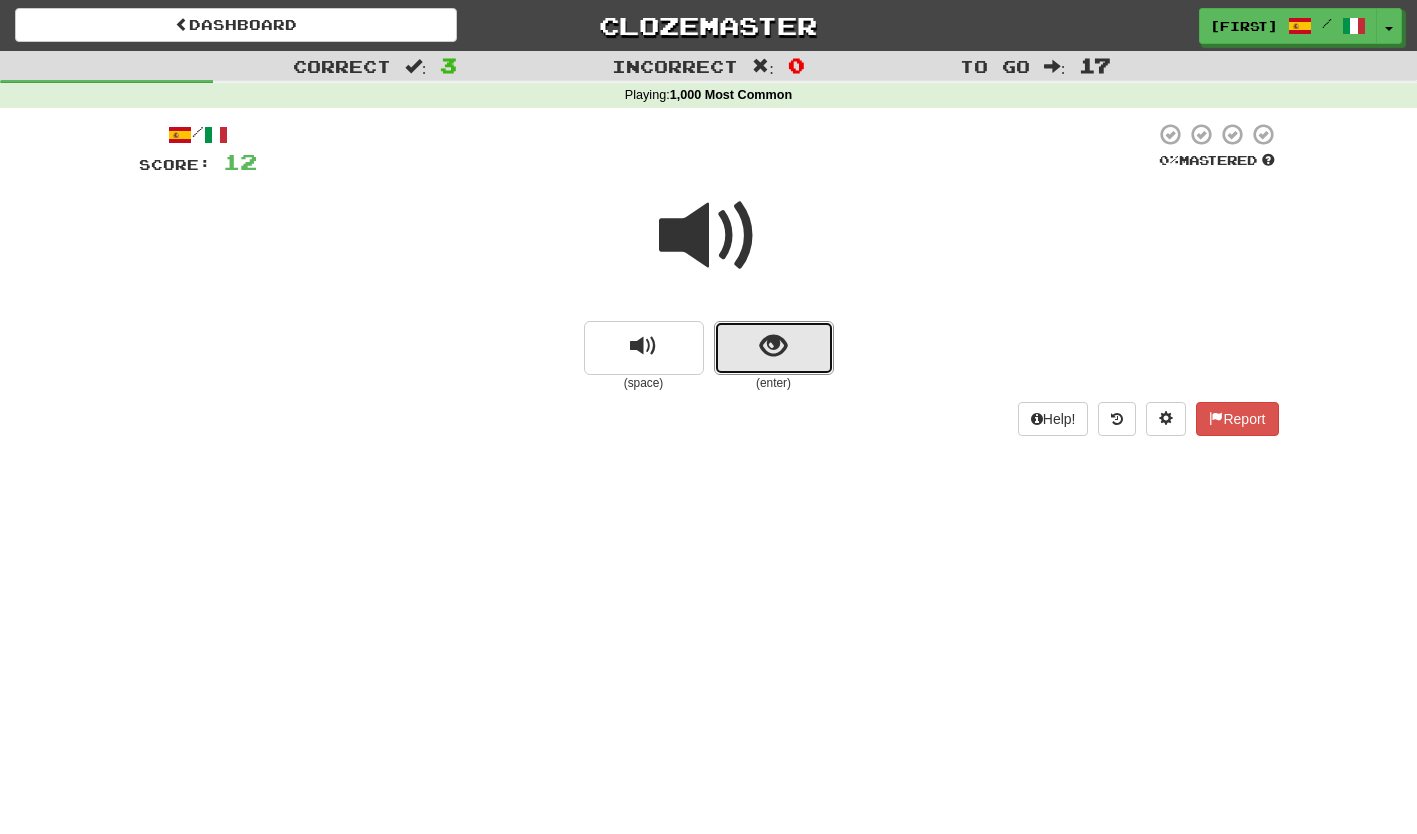 click at bounding box center [774, 348] 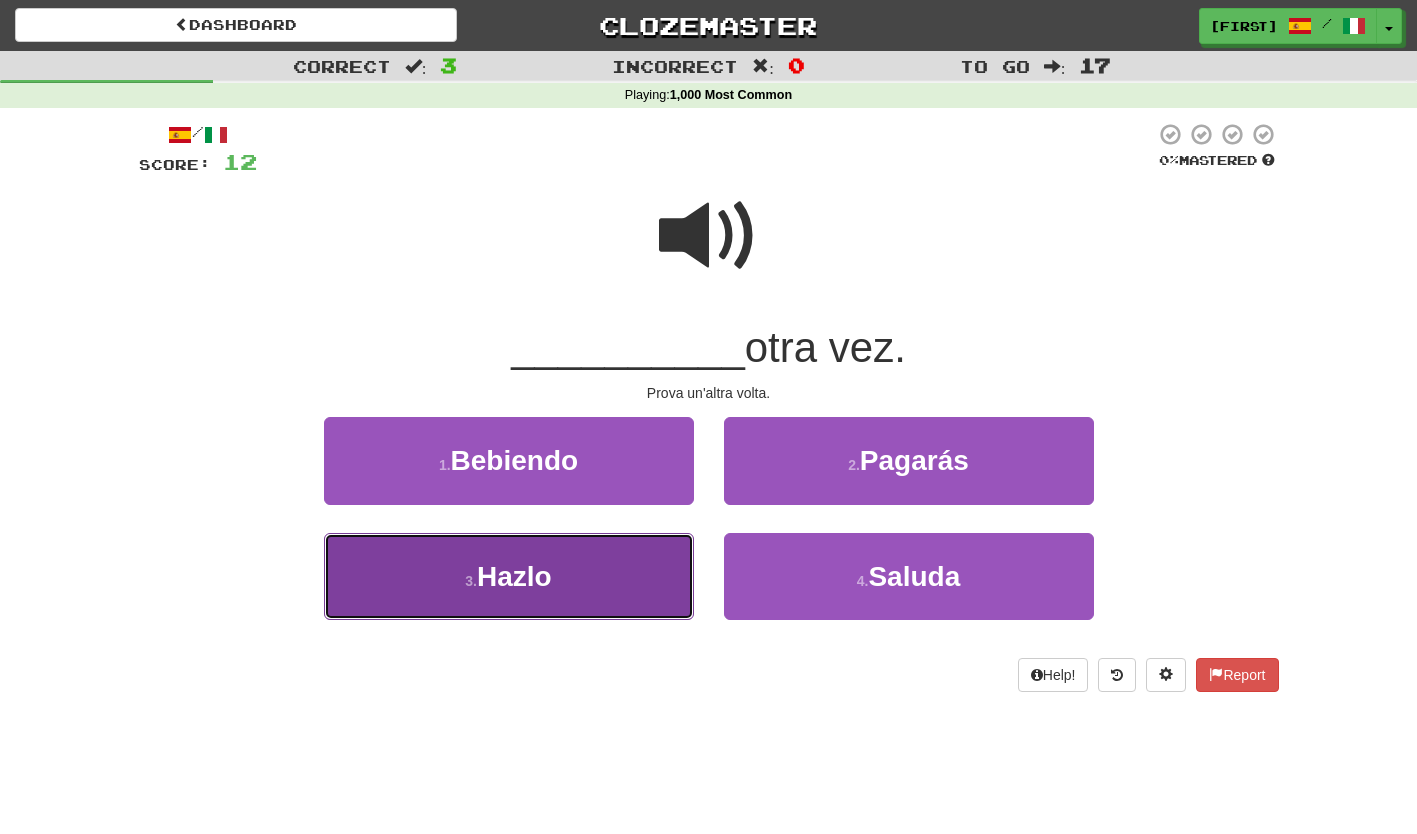 click on "3 .  Hazlo" at bounding box center [509, 576] 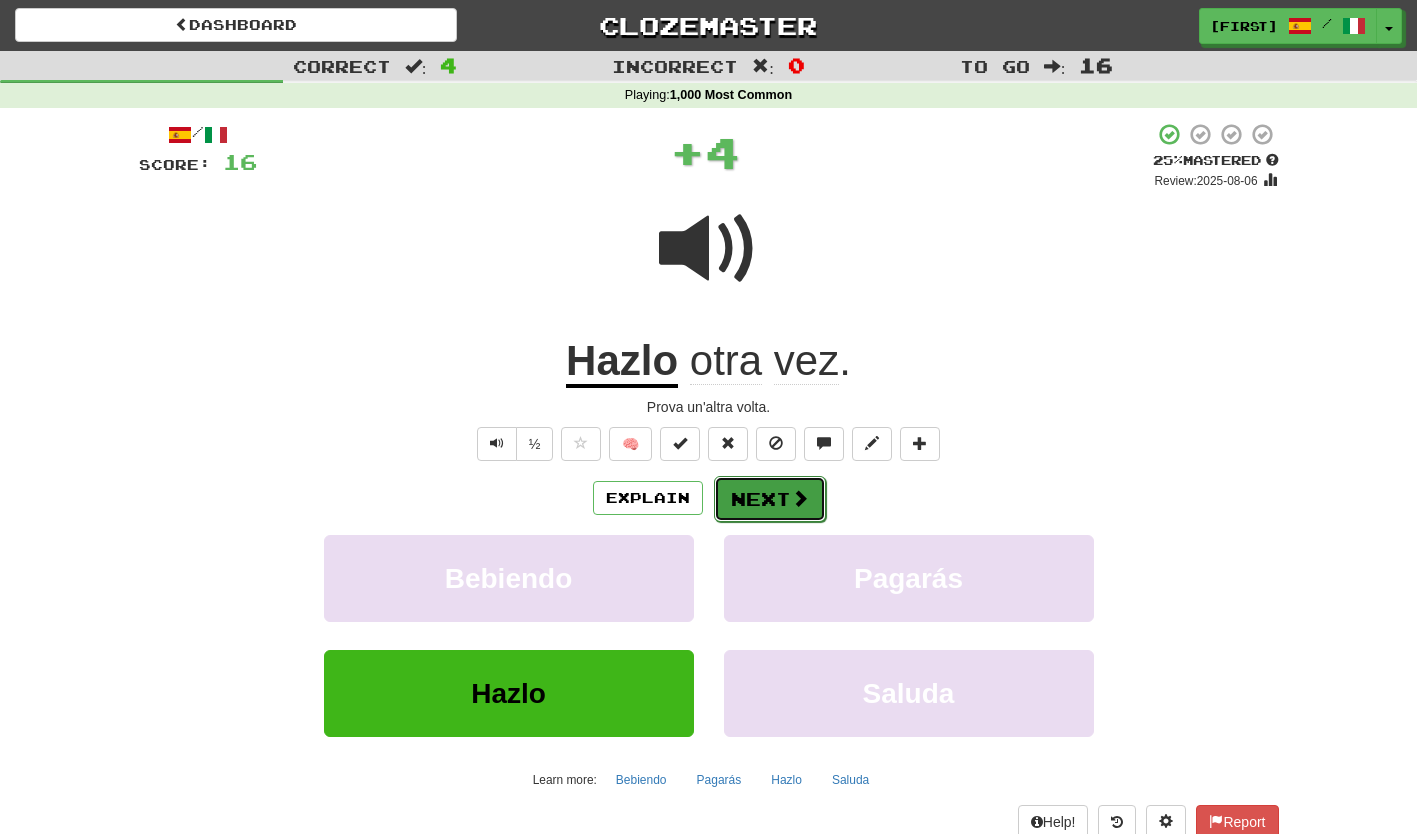 click on "Next" at bounding box center [770, 499] 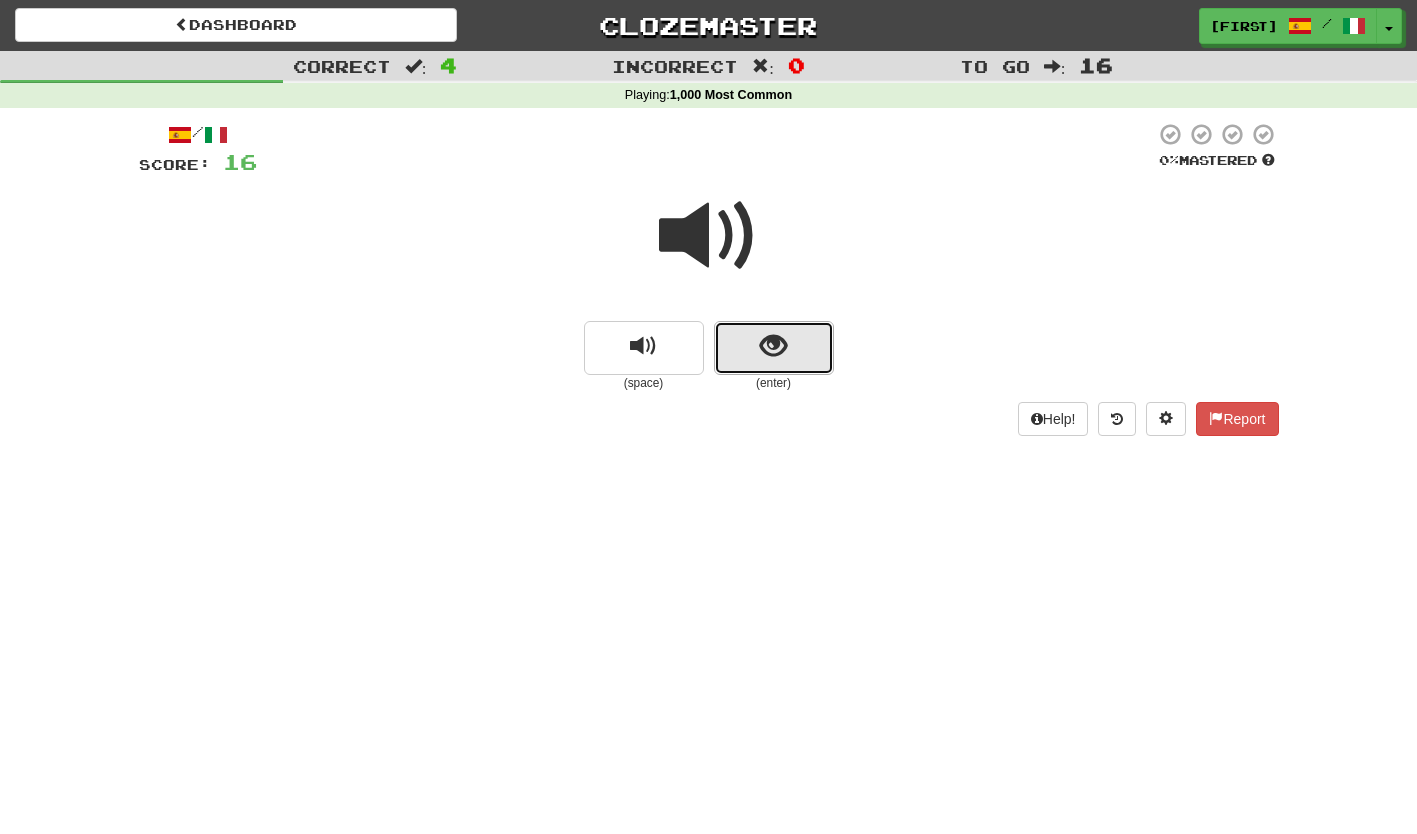 click at bounding box center [773, 346] 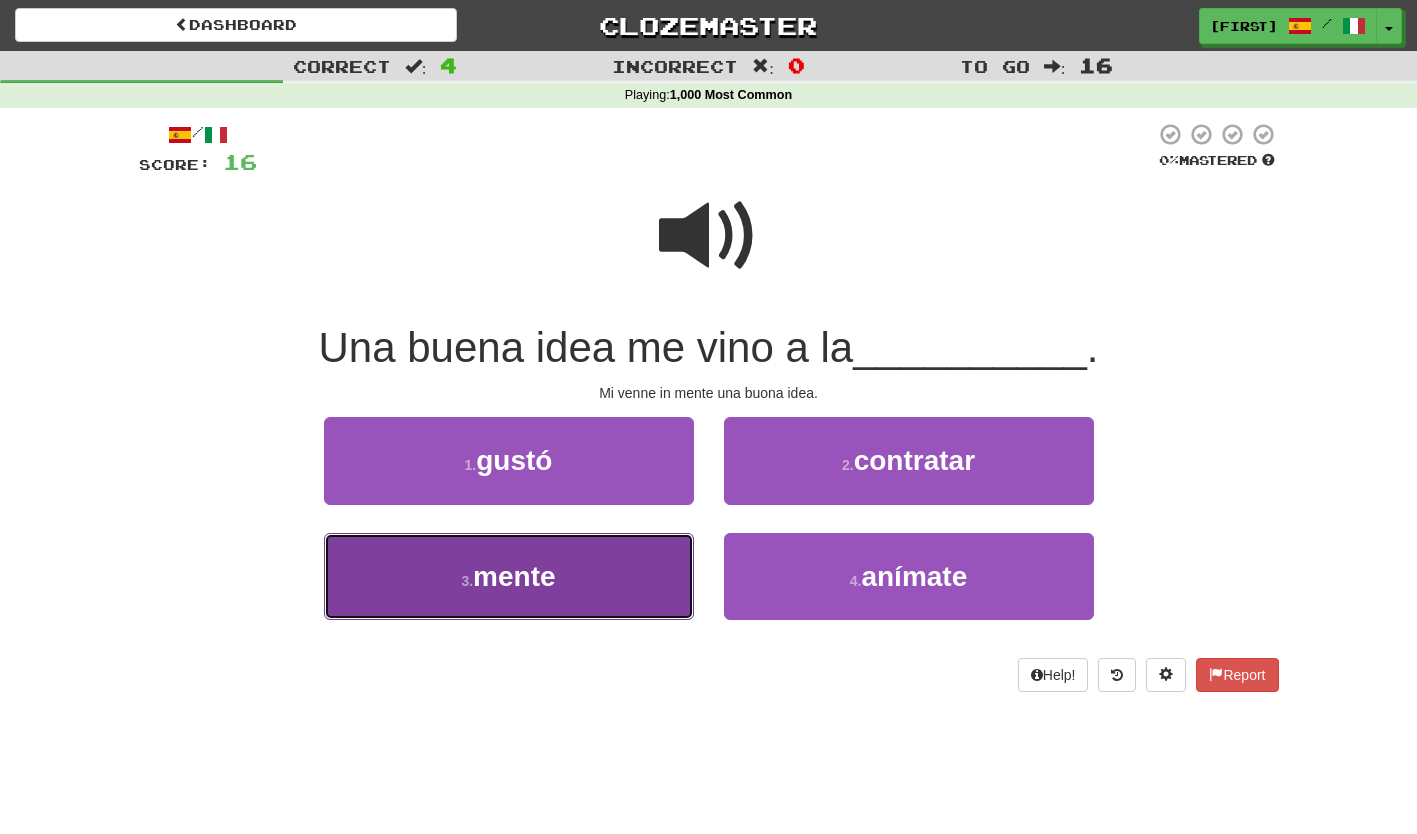 click on "3 .  mente" at bounding box center [509, 576] 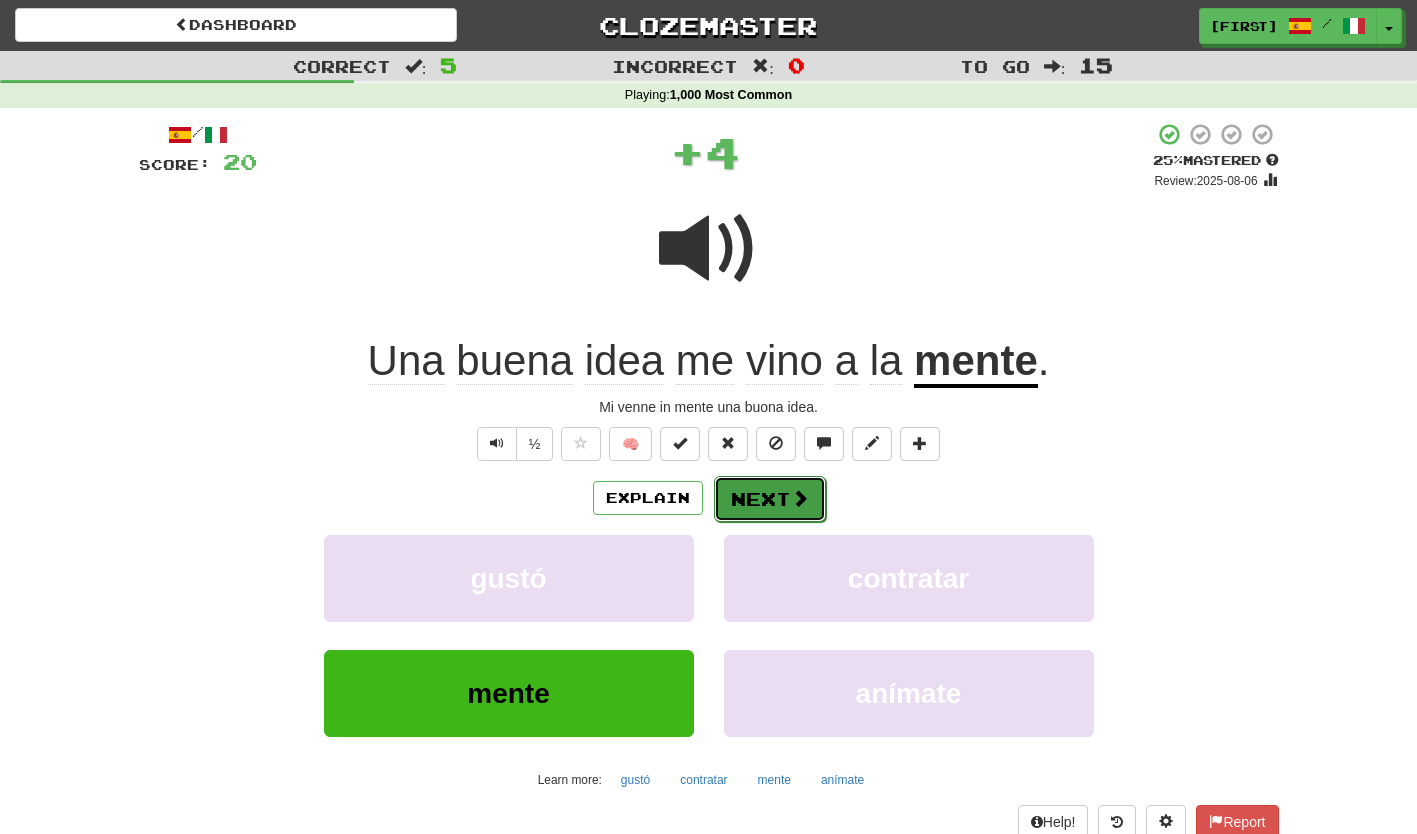 click on "Next" at bounding box center [770, 499] 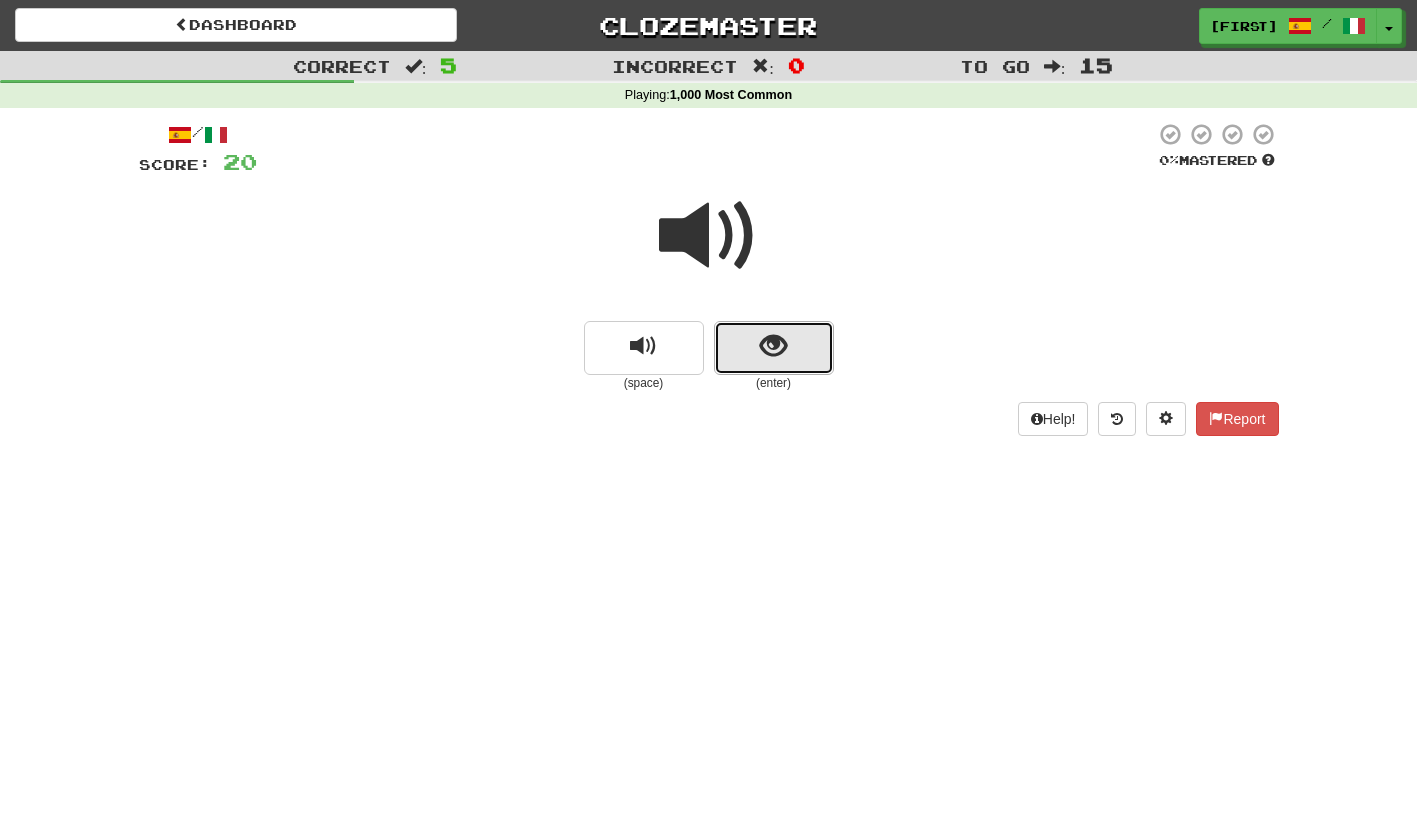 click at bounding box center (774, 348) 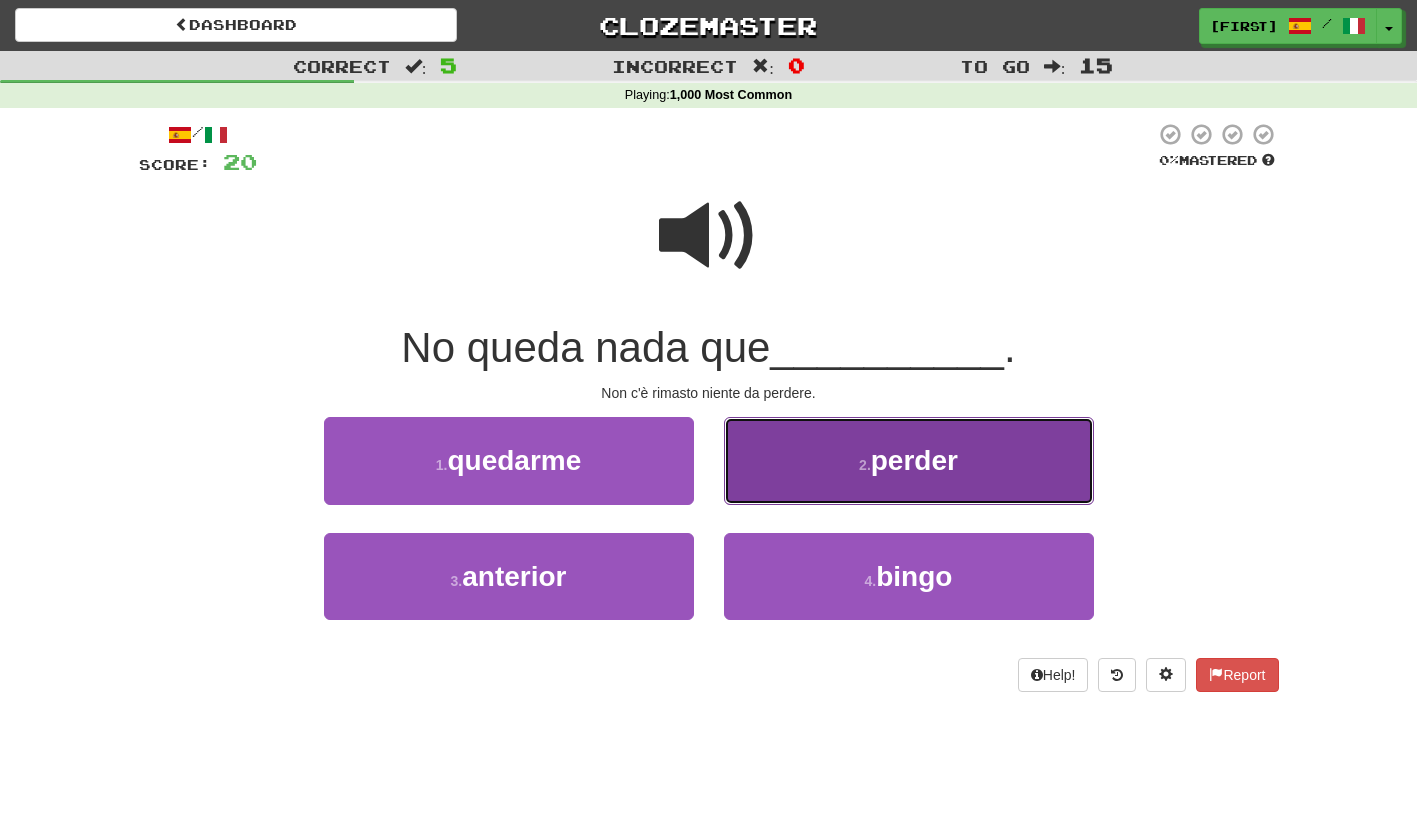 click on "2 .  perder" at bounding box center (909, 460) 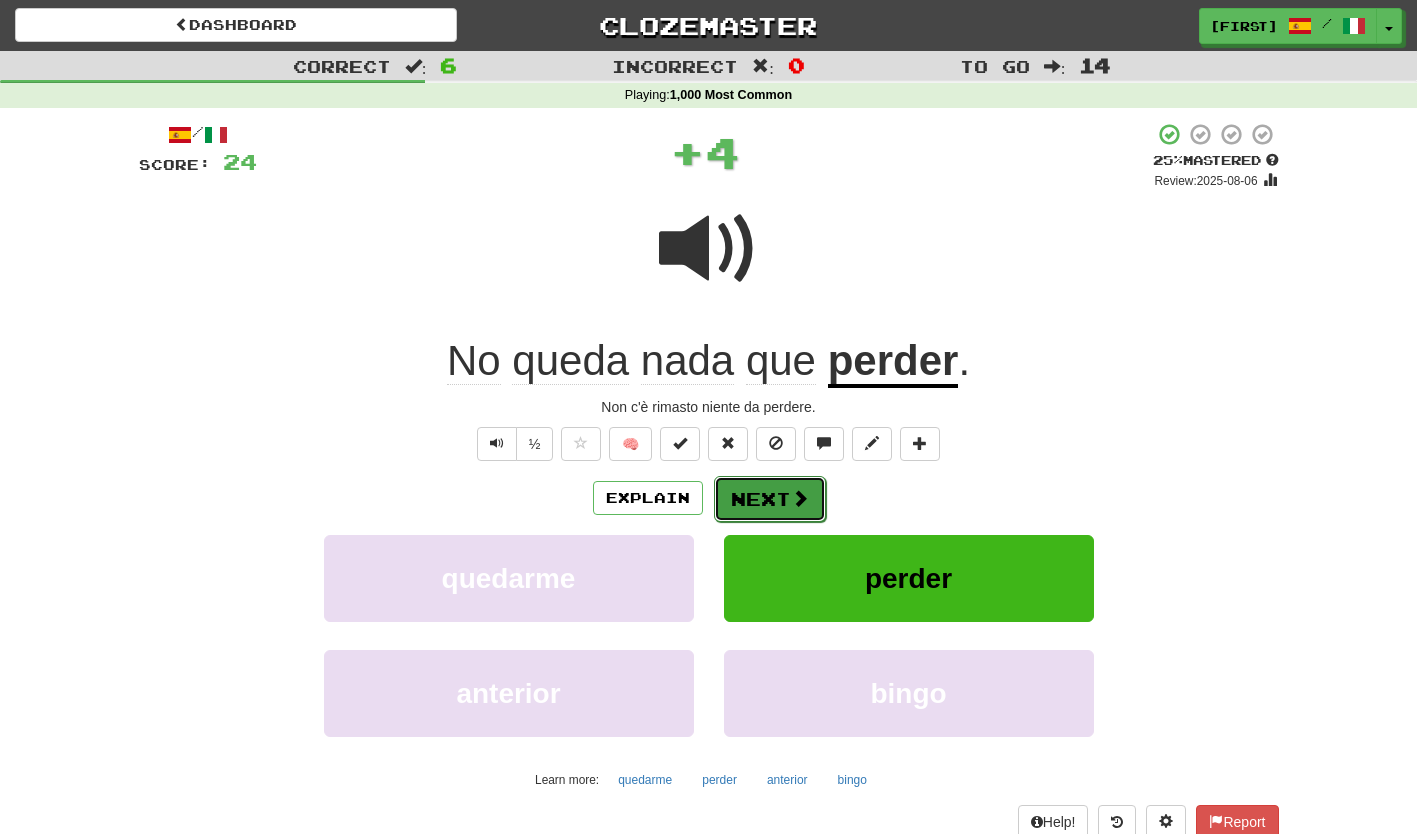 click on "Next" at bounding box center [770, 499] 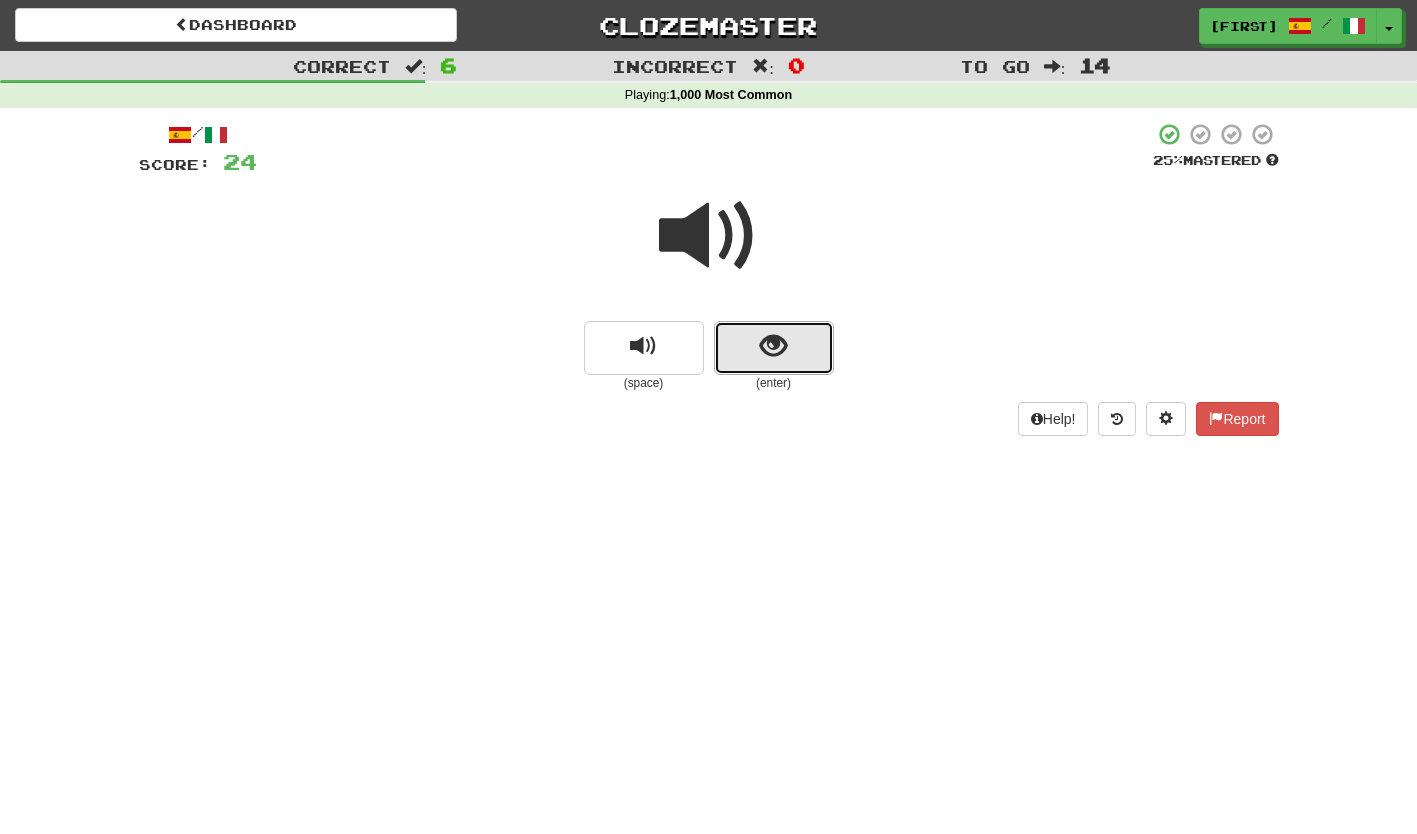 click at bounding box center [774, 348] 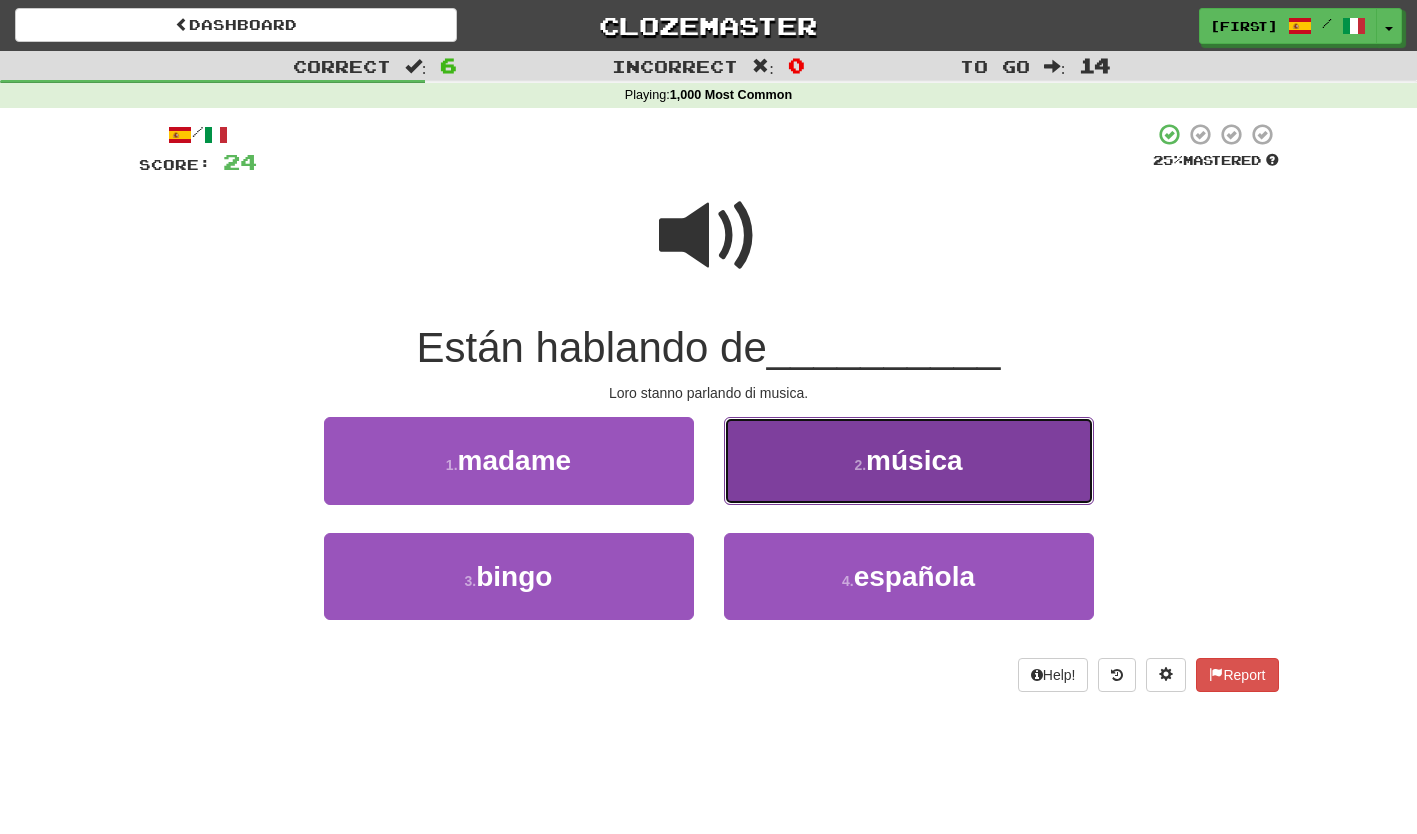 click on "2 .  música" at bounding box center (909, 460) 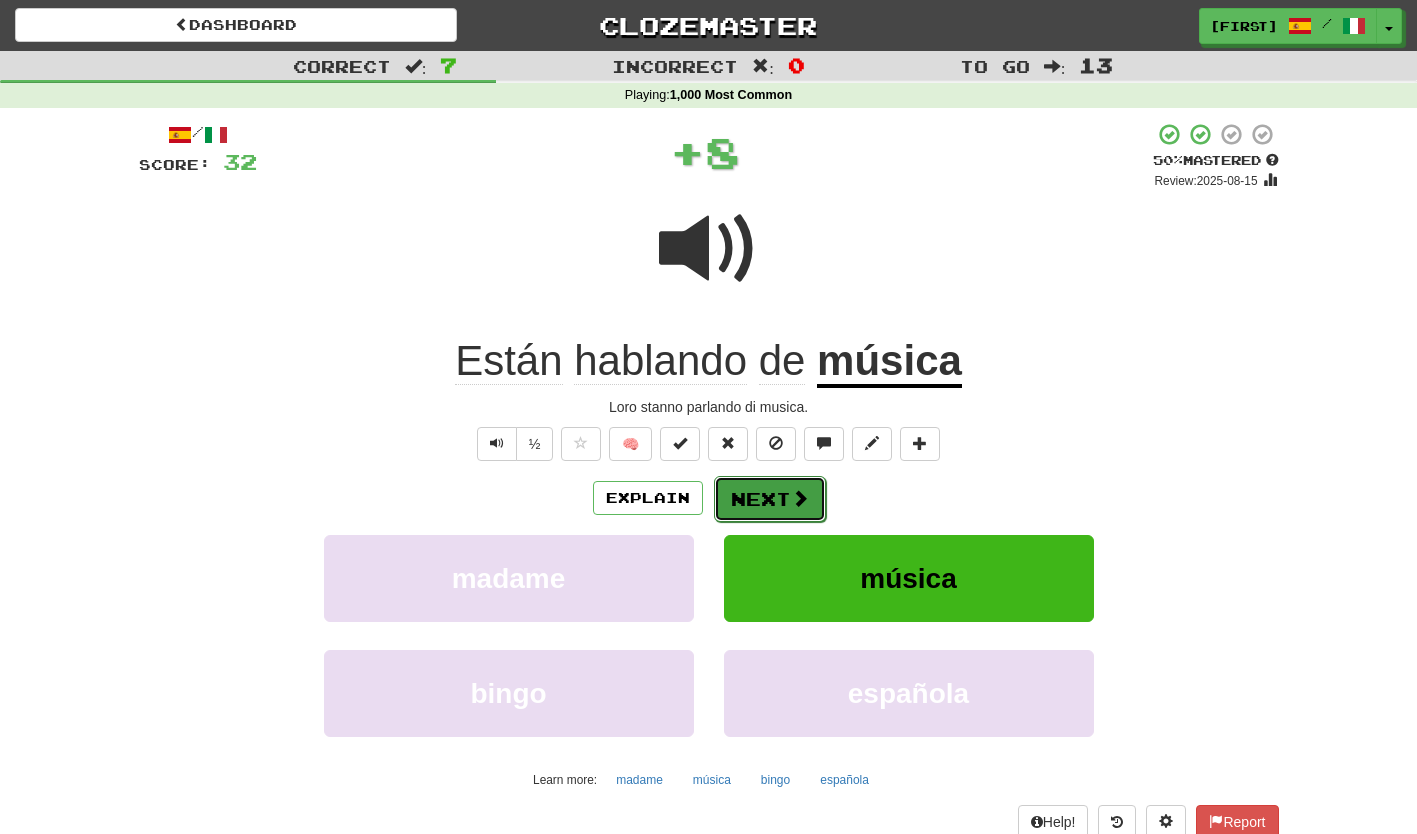 click on "Next" at bounding box center (770, 499) 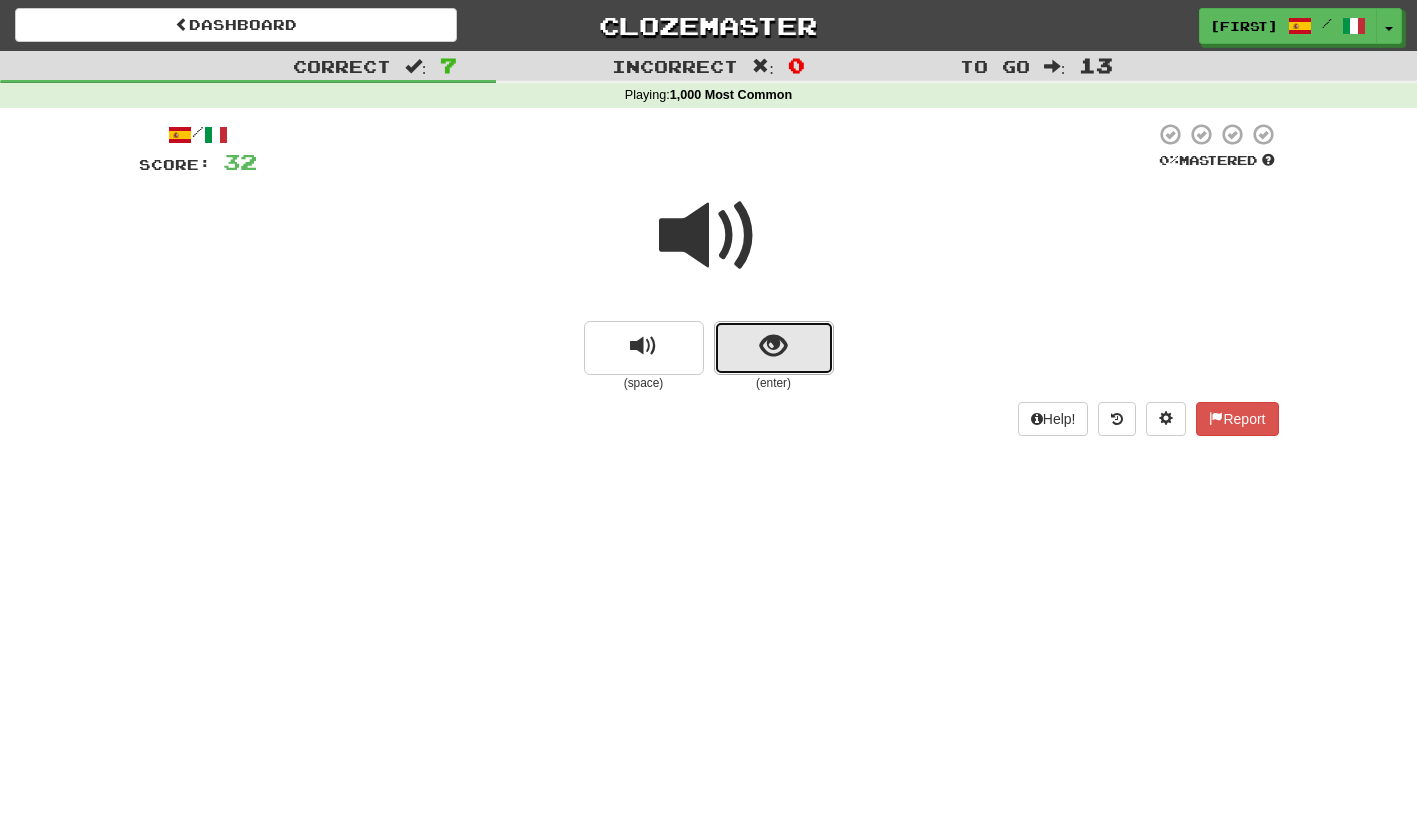 click at bounding box center [774, 348] 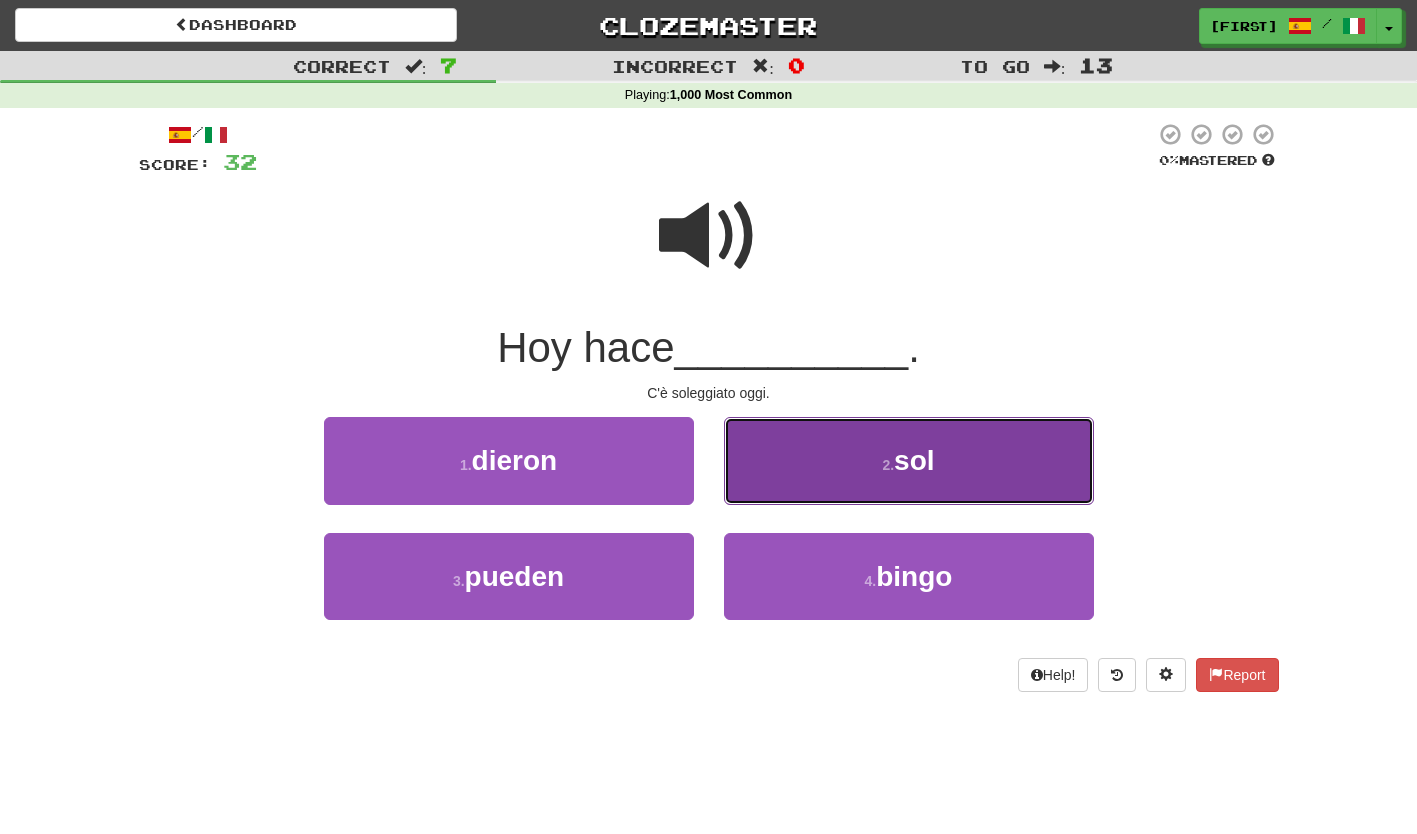 click on "2 .  sol" at bounding box center (909, 460) 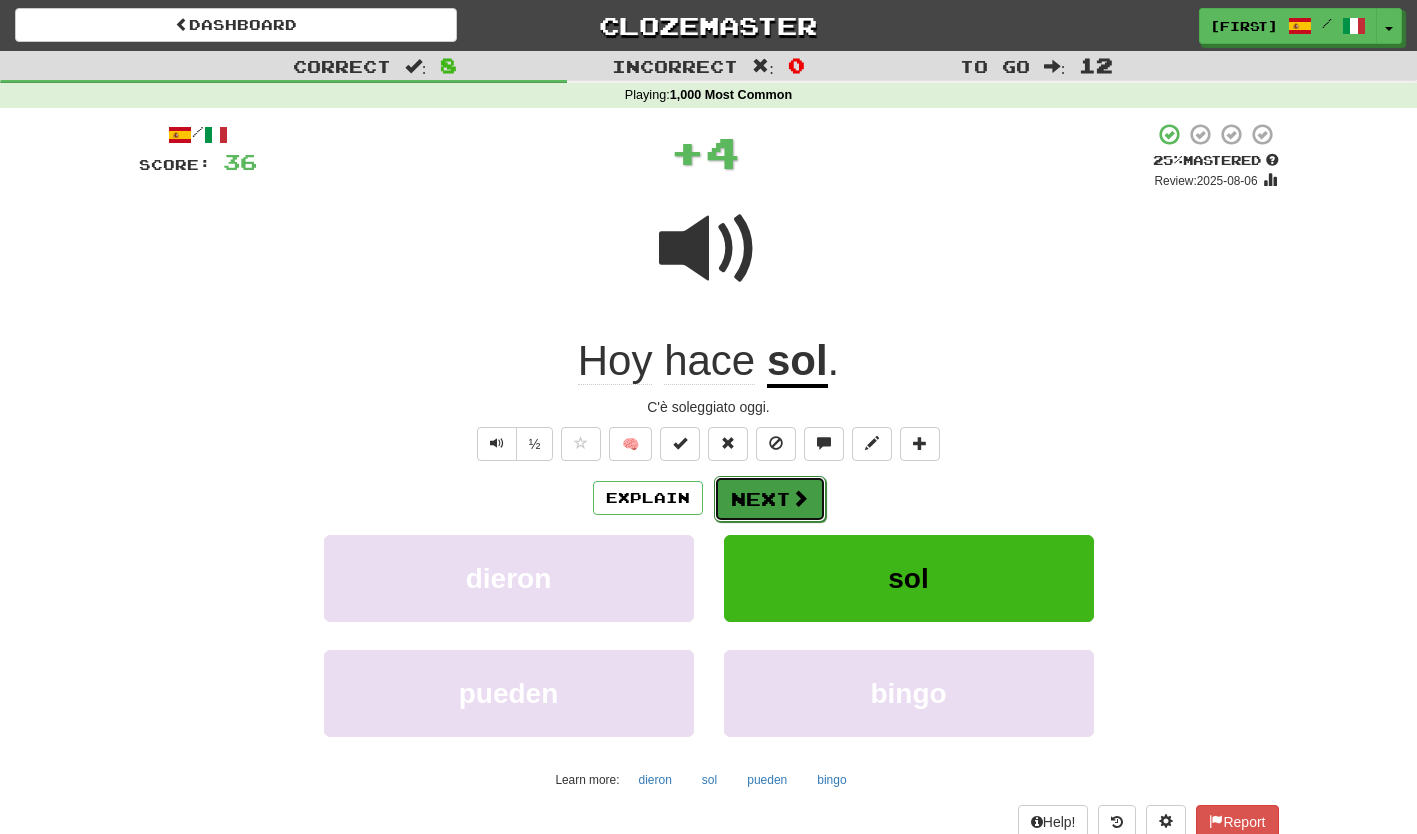 click on "Next" at bounding box center [770, 499] 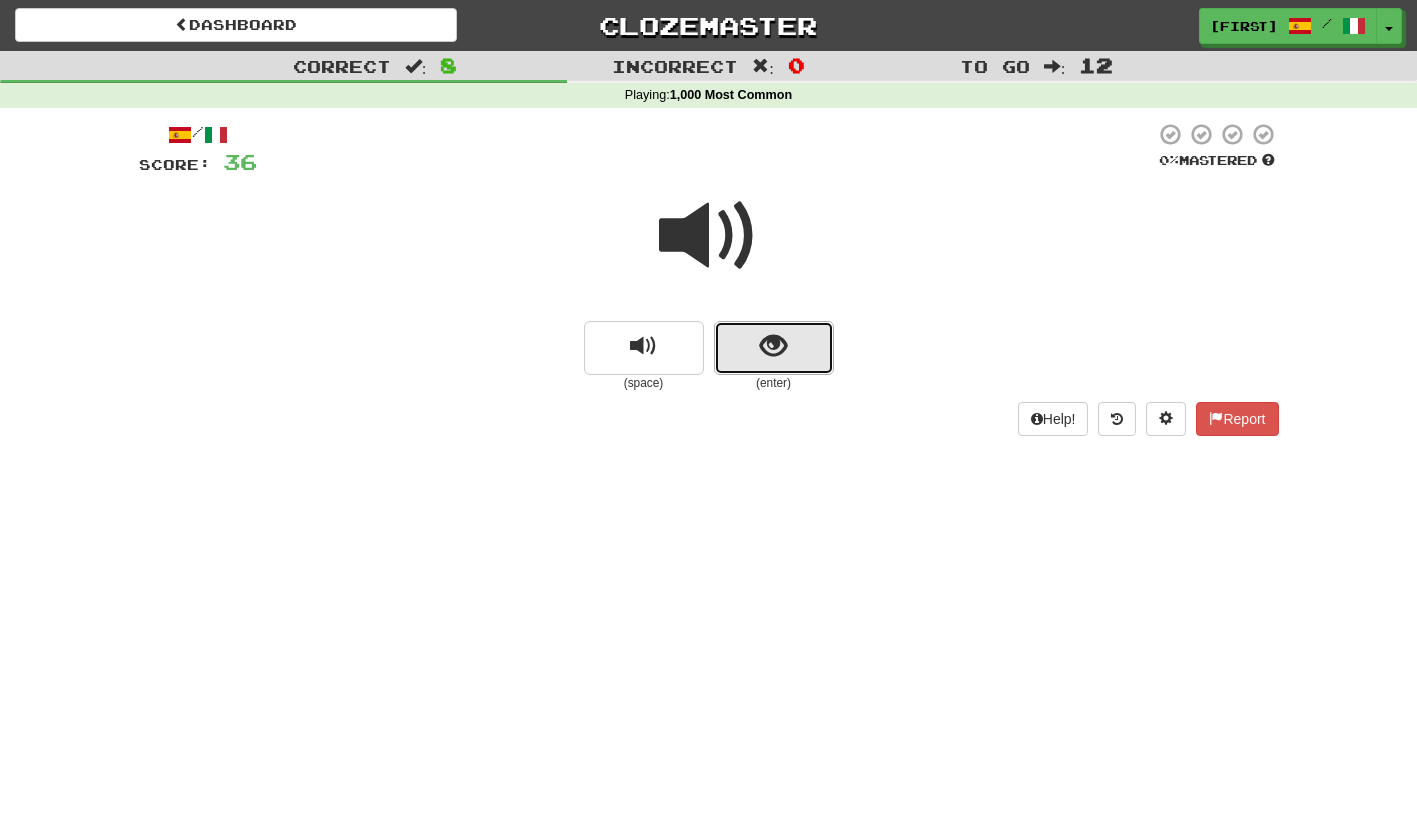 click at bounding box center (774, 348) 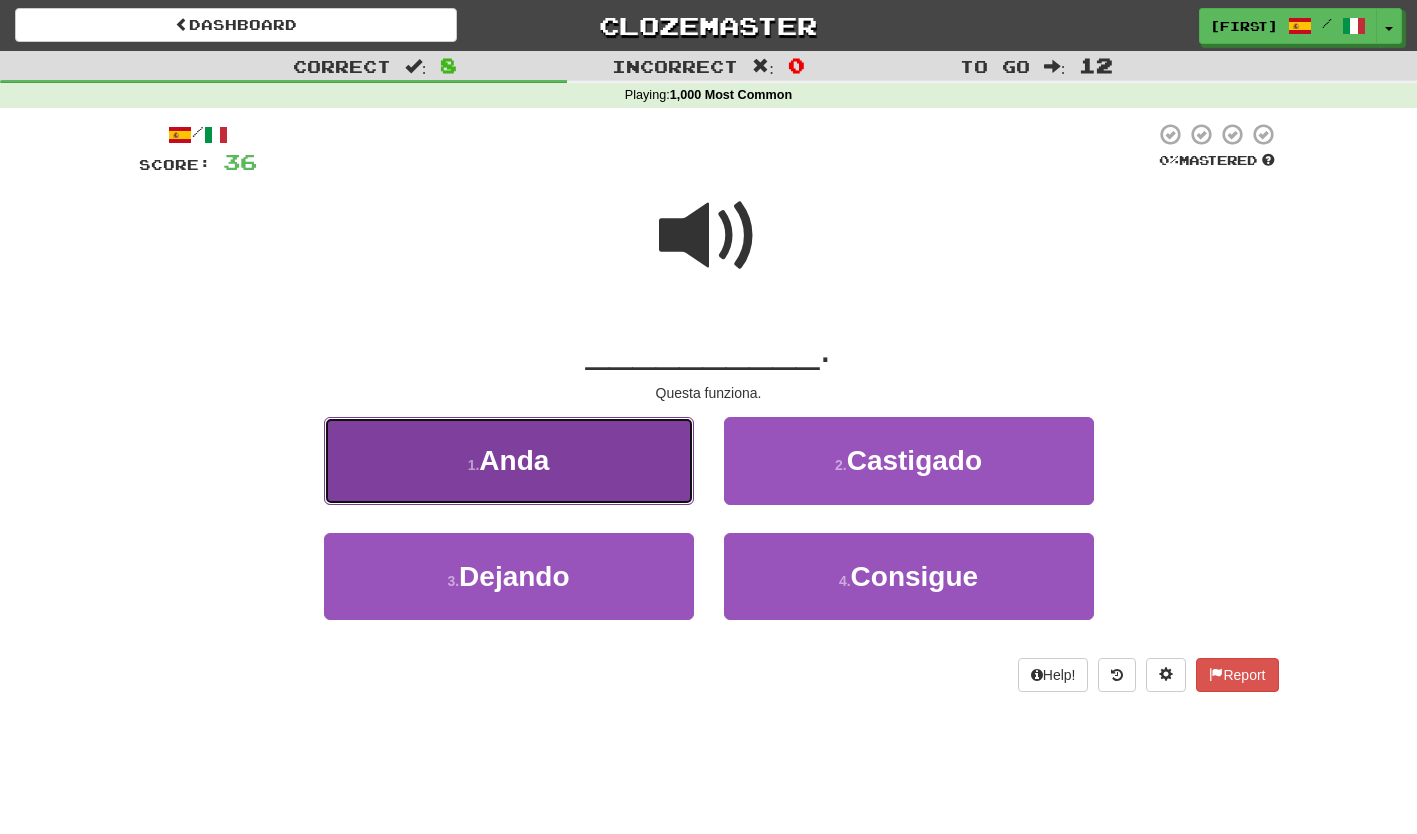 click on "1 .  Anda" at bounding box center (509, 460) 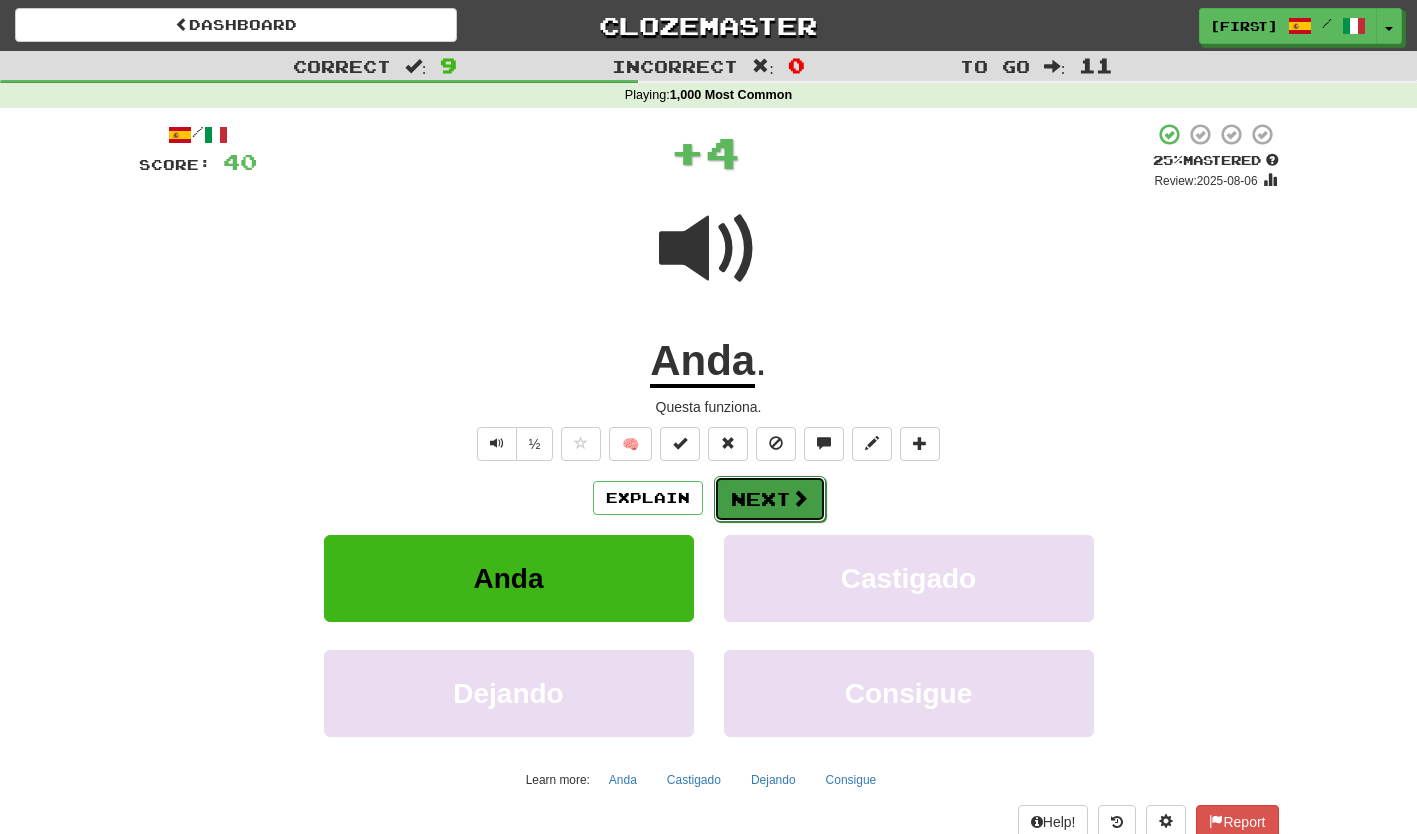 click on "Next" at bounding box center [770, 499] 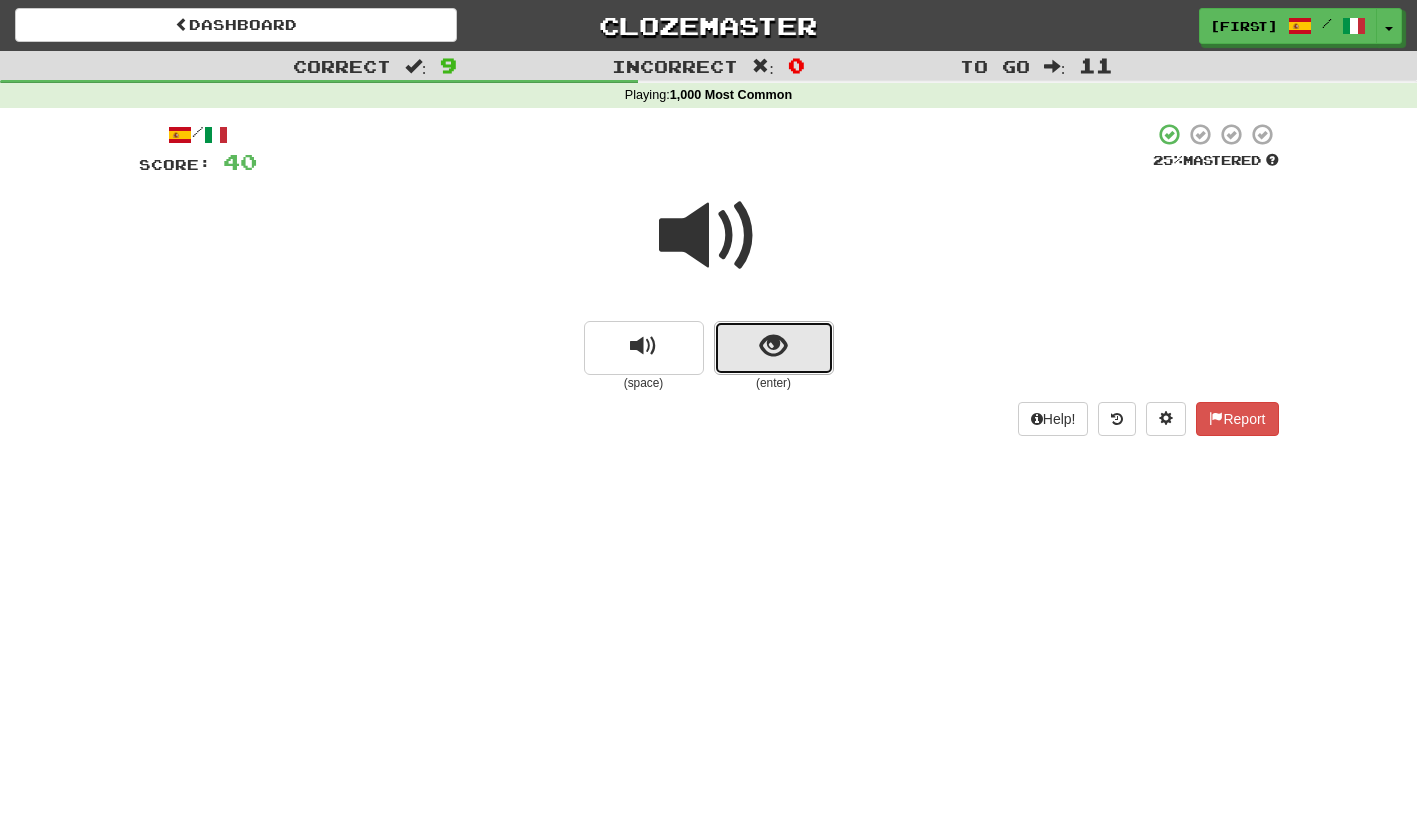 click at bounding box center (774, 348) 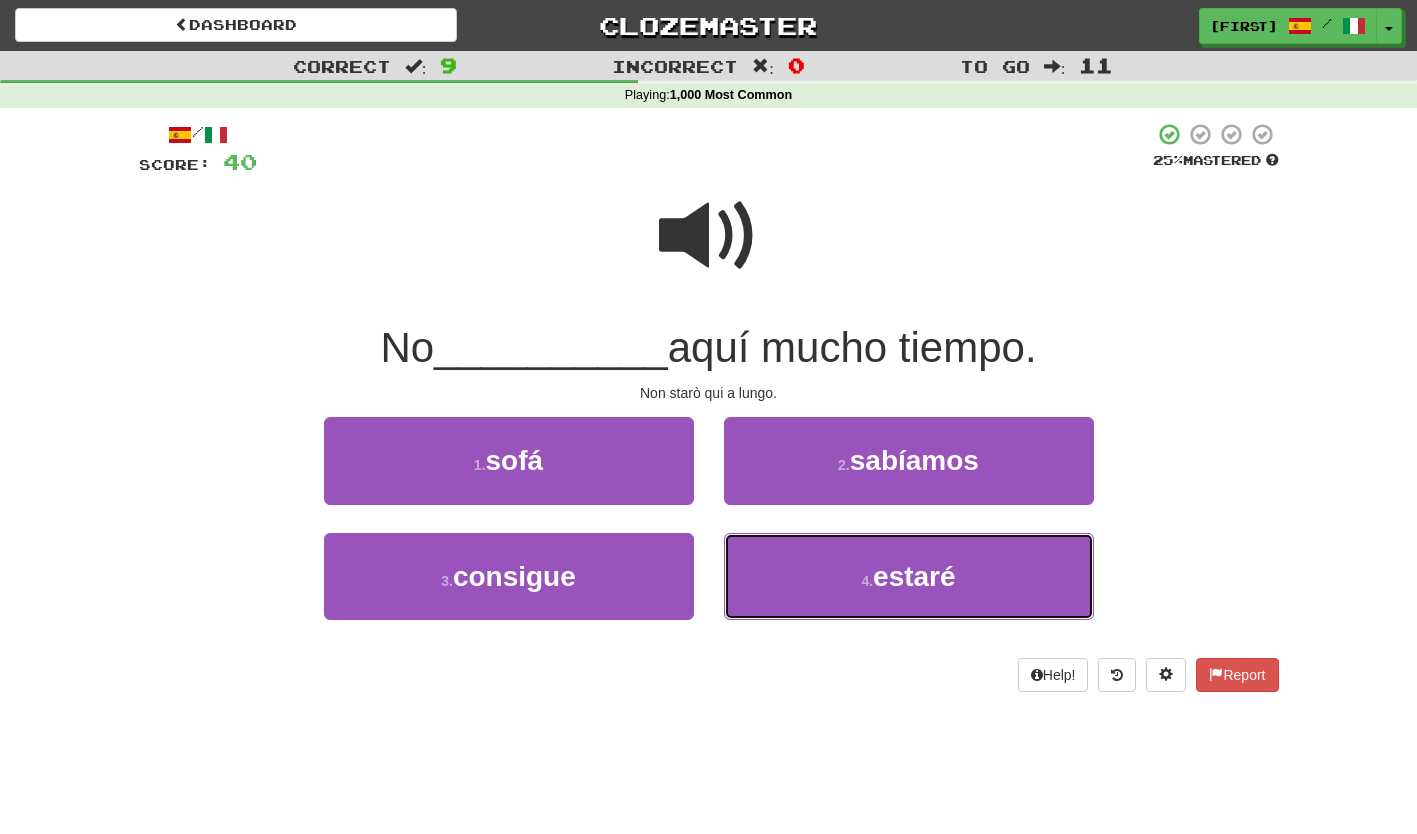 drag, startPoint x: 785, startPoint y: 562, endPoint x: 754, endPoint y: 523, distance: 49.819675 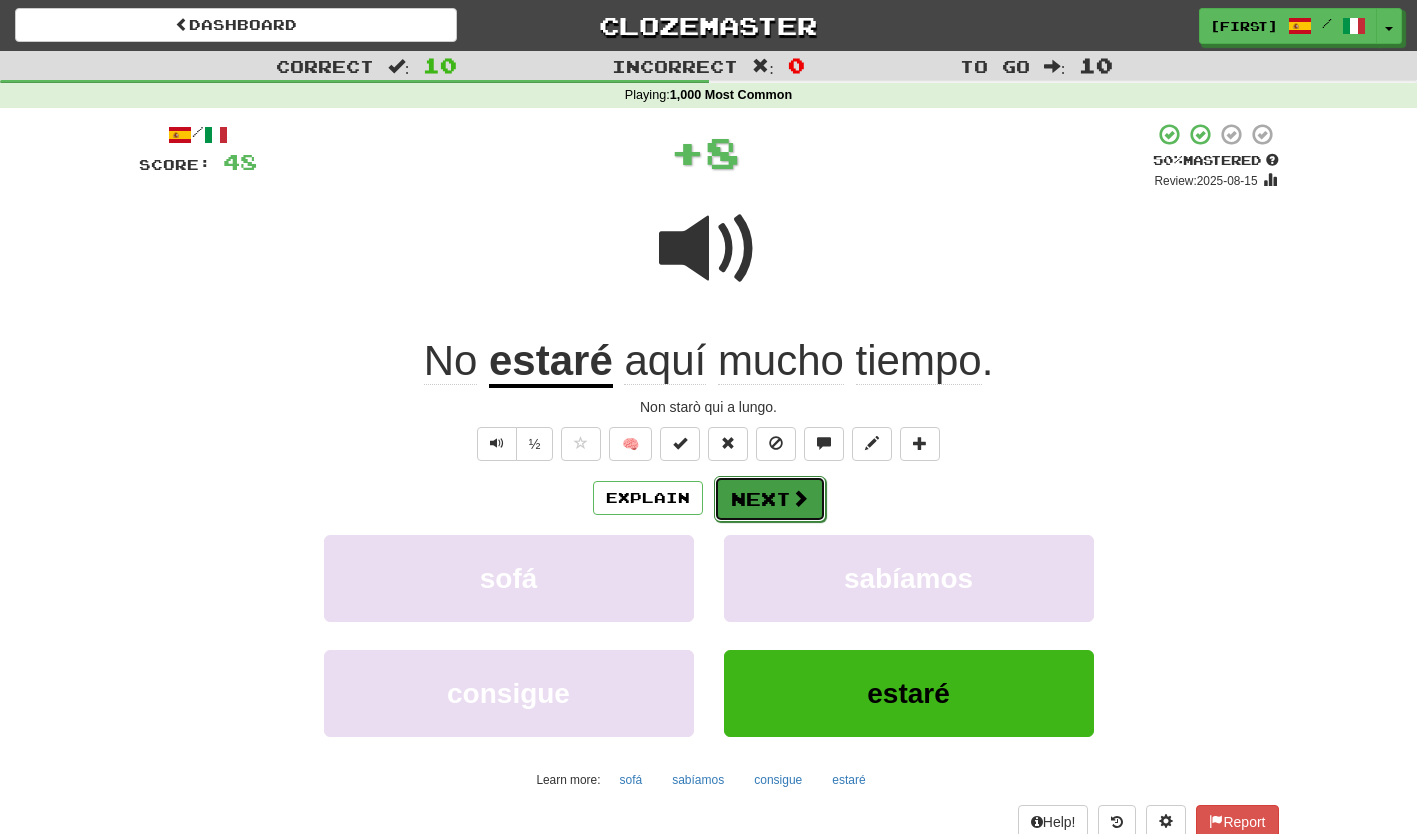 click on "Next" at bounding box center [770, 499] 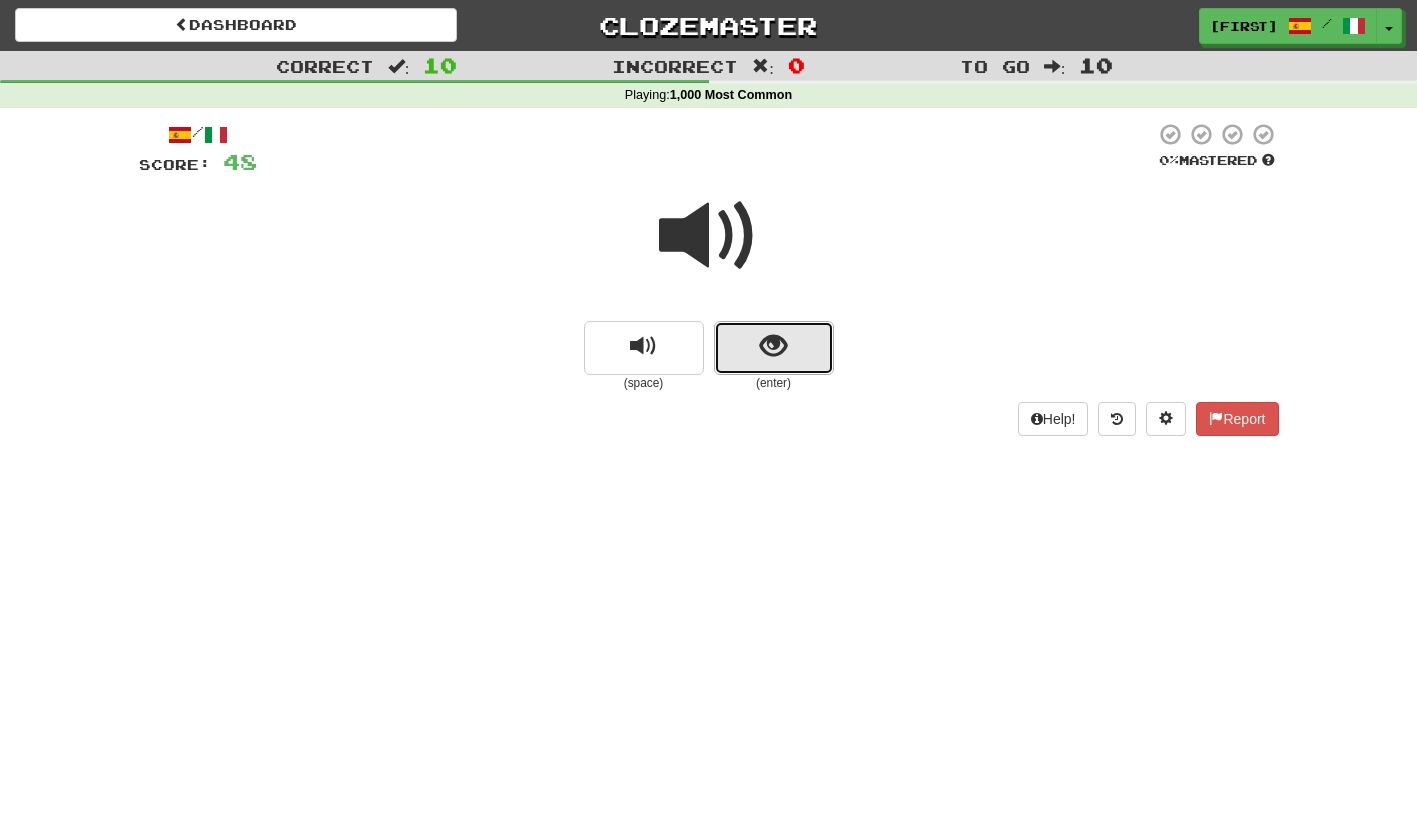 click at bounding box center [774, 348] 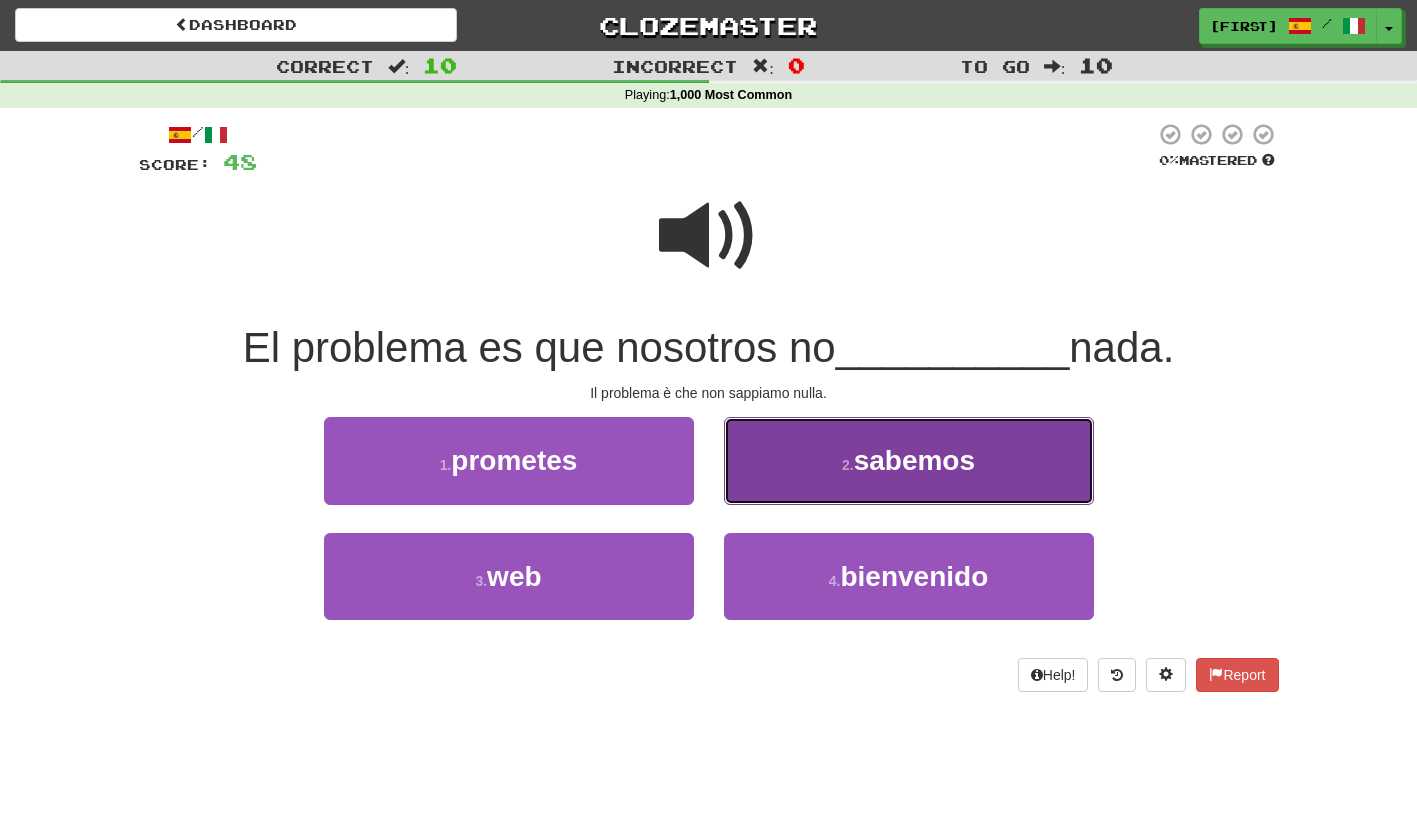 click on "2 .  sabemos" at bounding box center [909, 460] 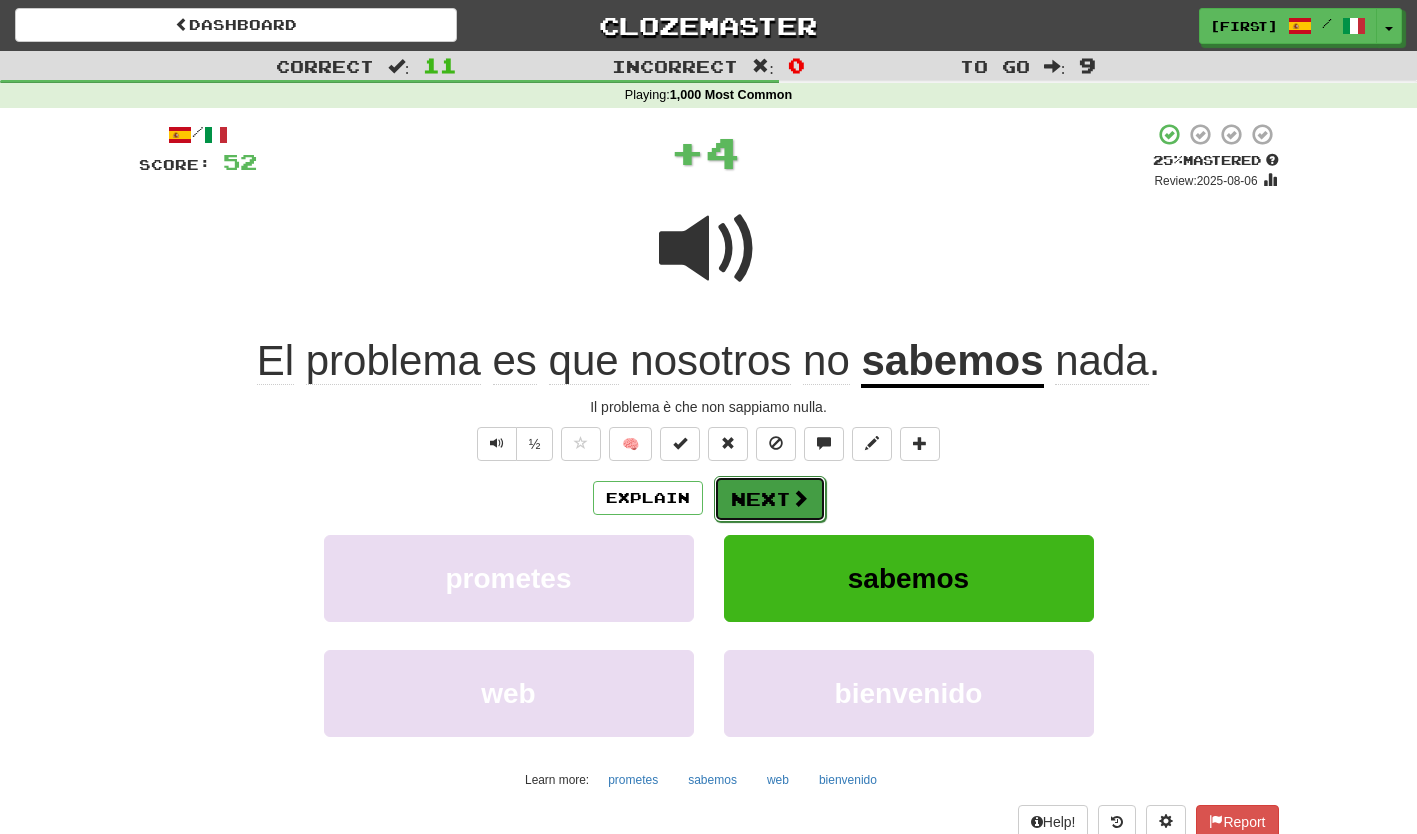 click on "Next" at bounding box center (770, 499) 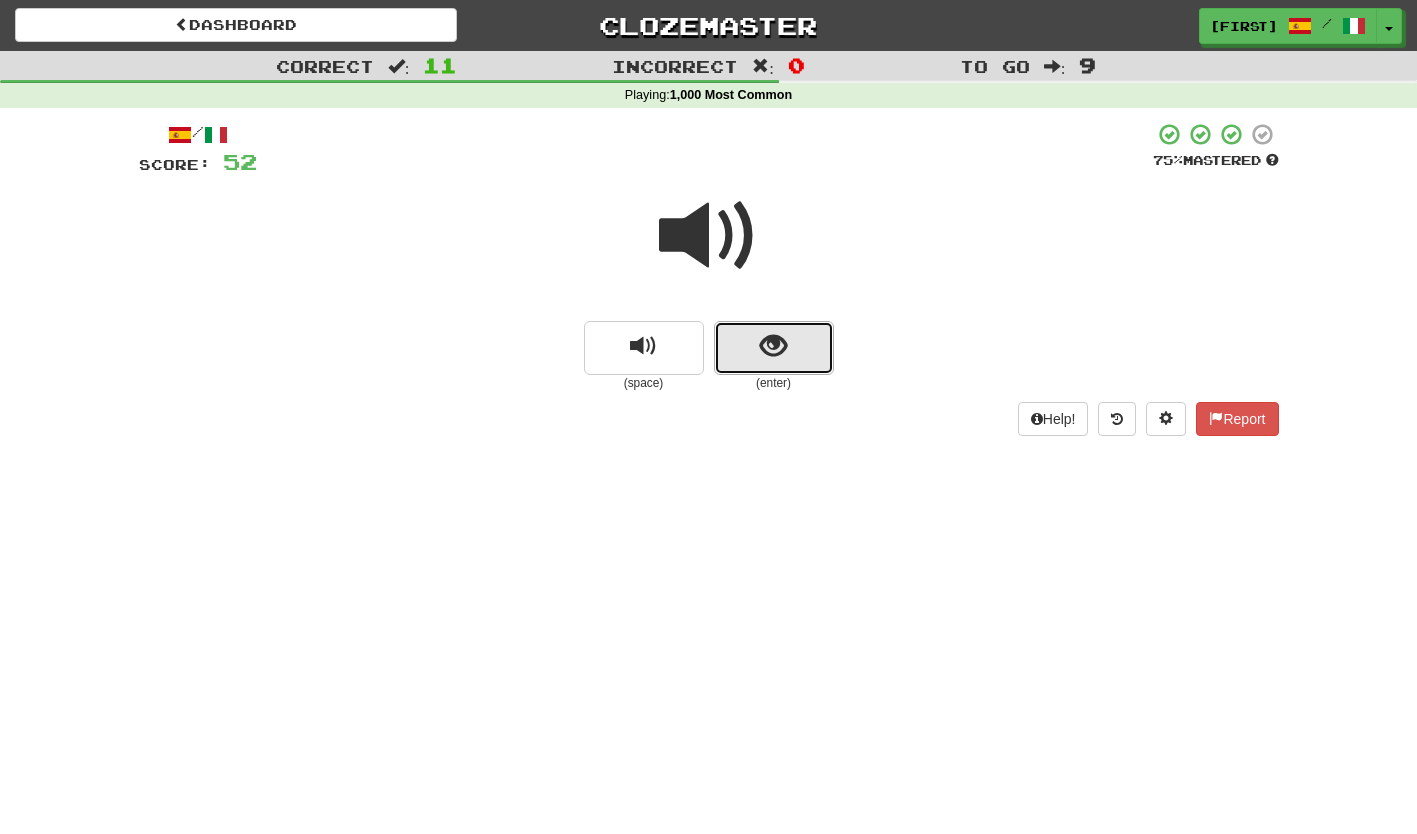 click at bounding box center [774, 348] 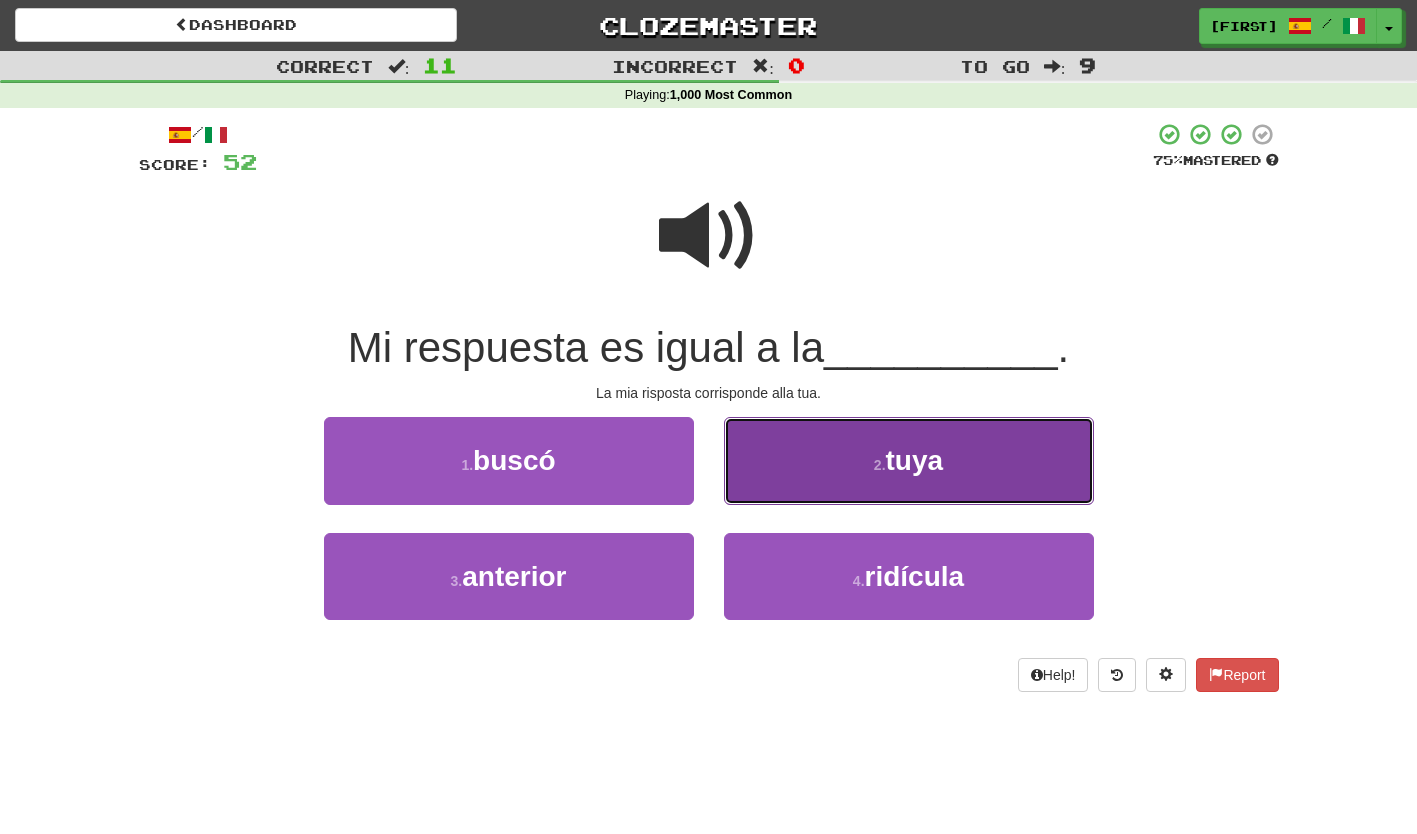 click on "2 .  tuya" at bounding box center (909, 460) 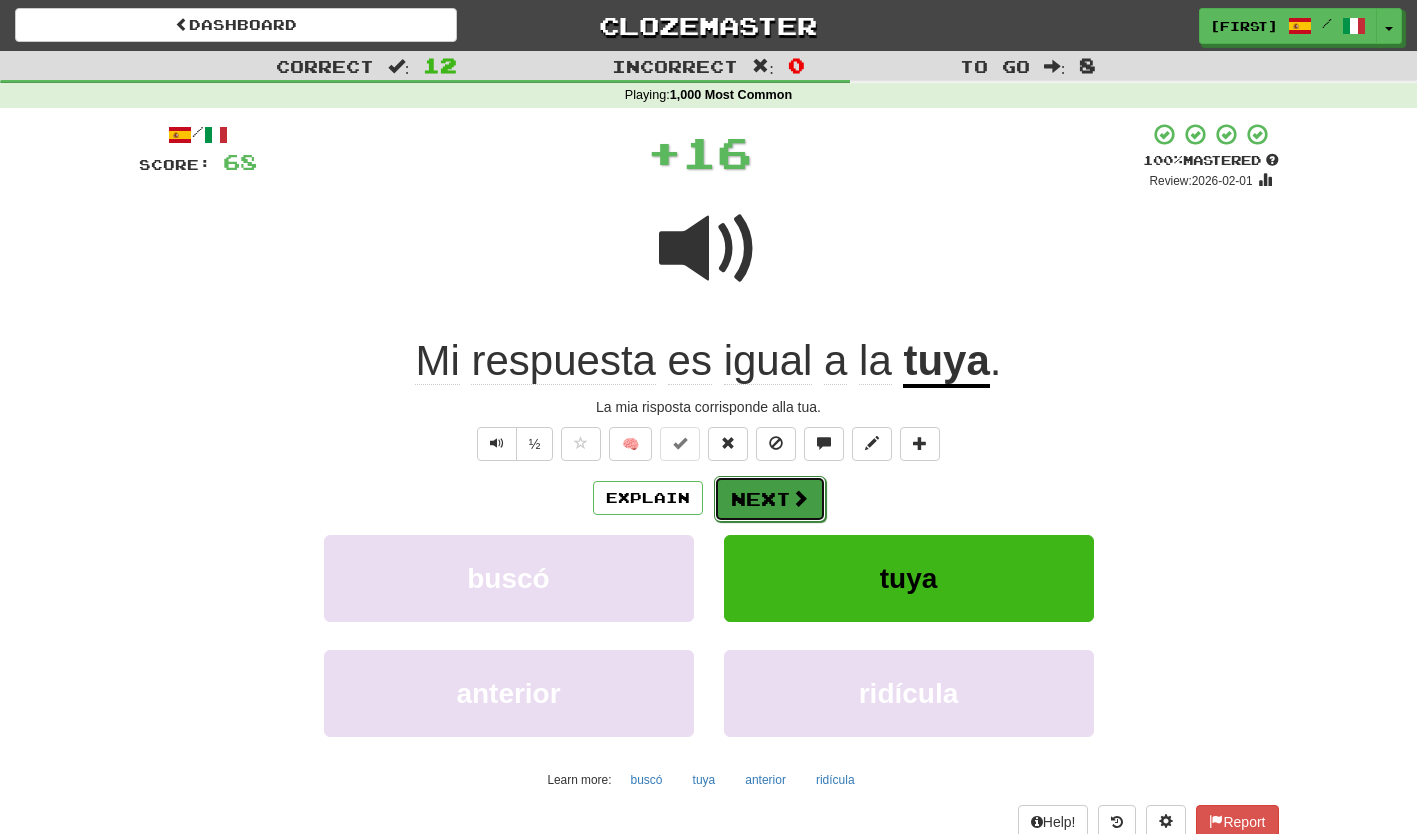 click on "Next" at bounding box center (770, 499) 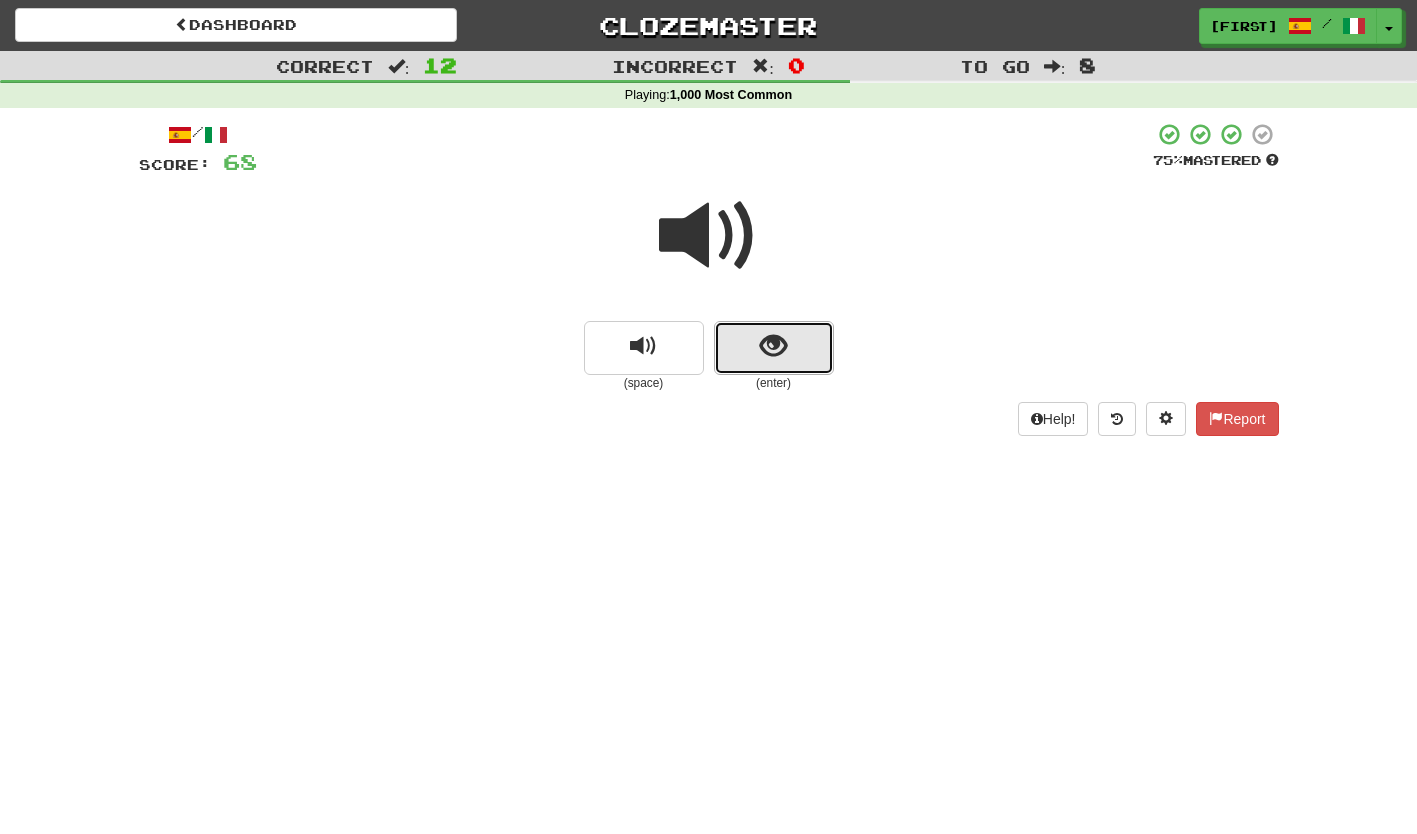 click at bounding box center (774, 348) 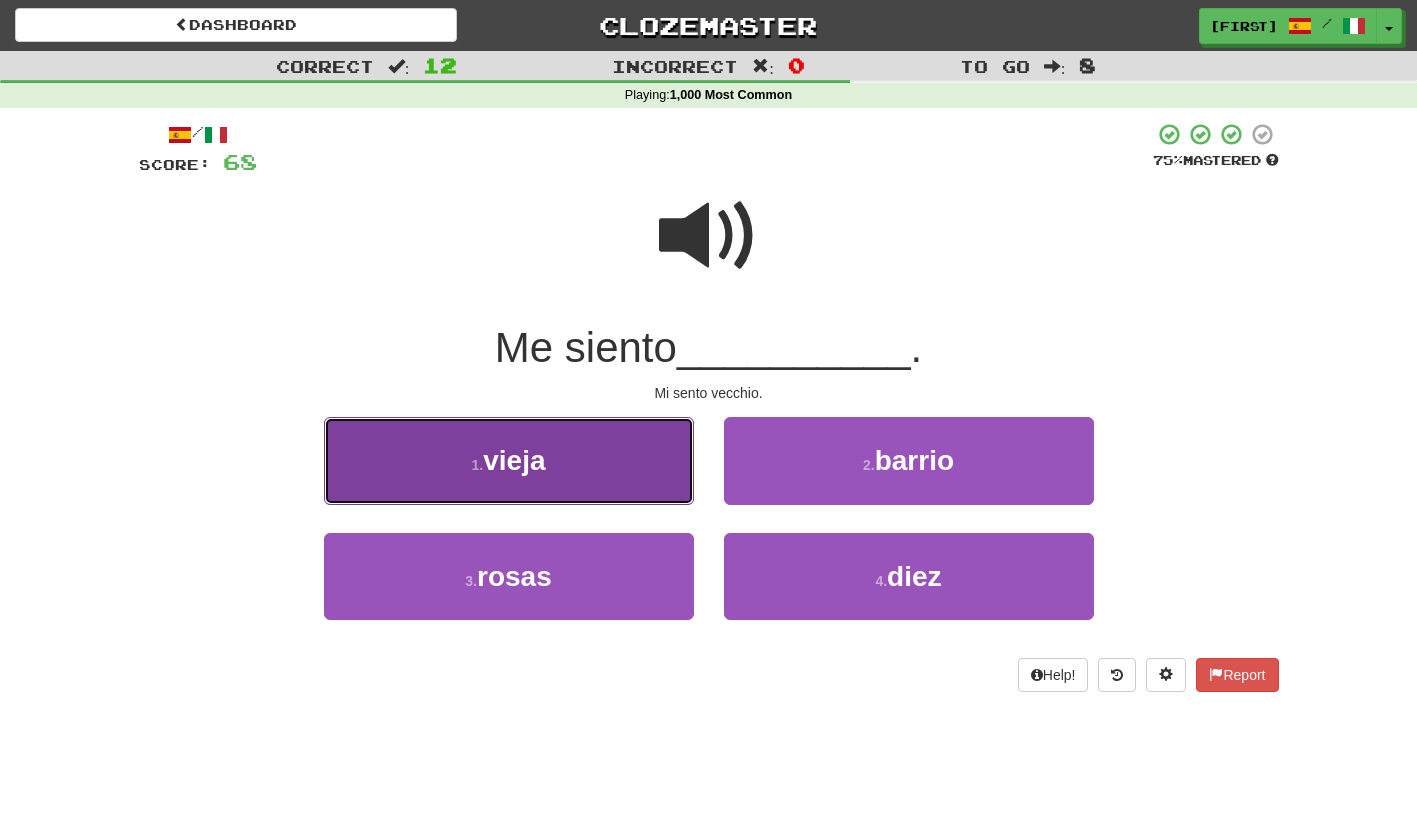 click on "1 .  vieja" at bounding box center (509, 460) 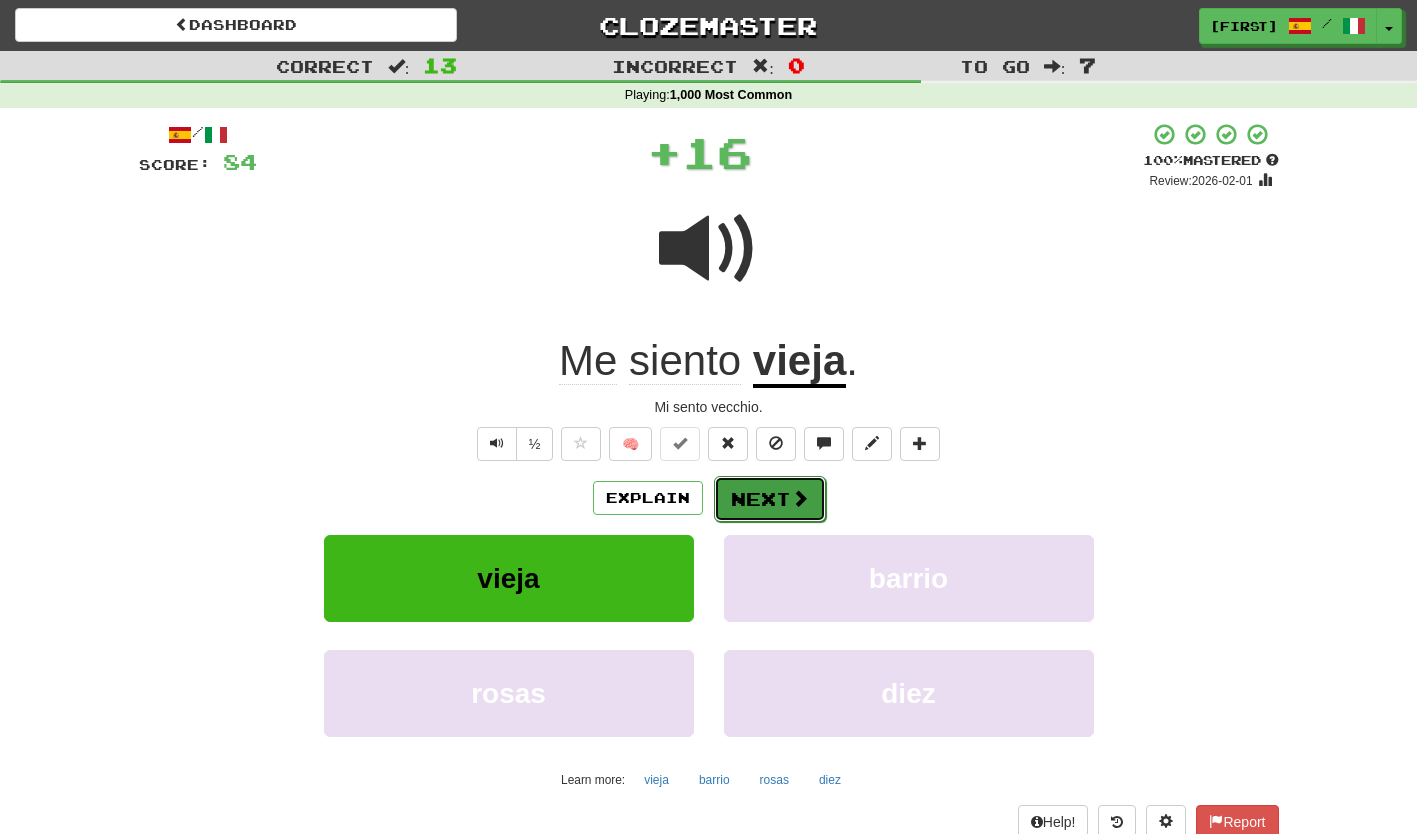click on "Next" at bounding box center [770, 499] 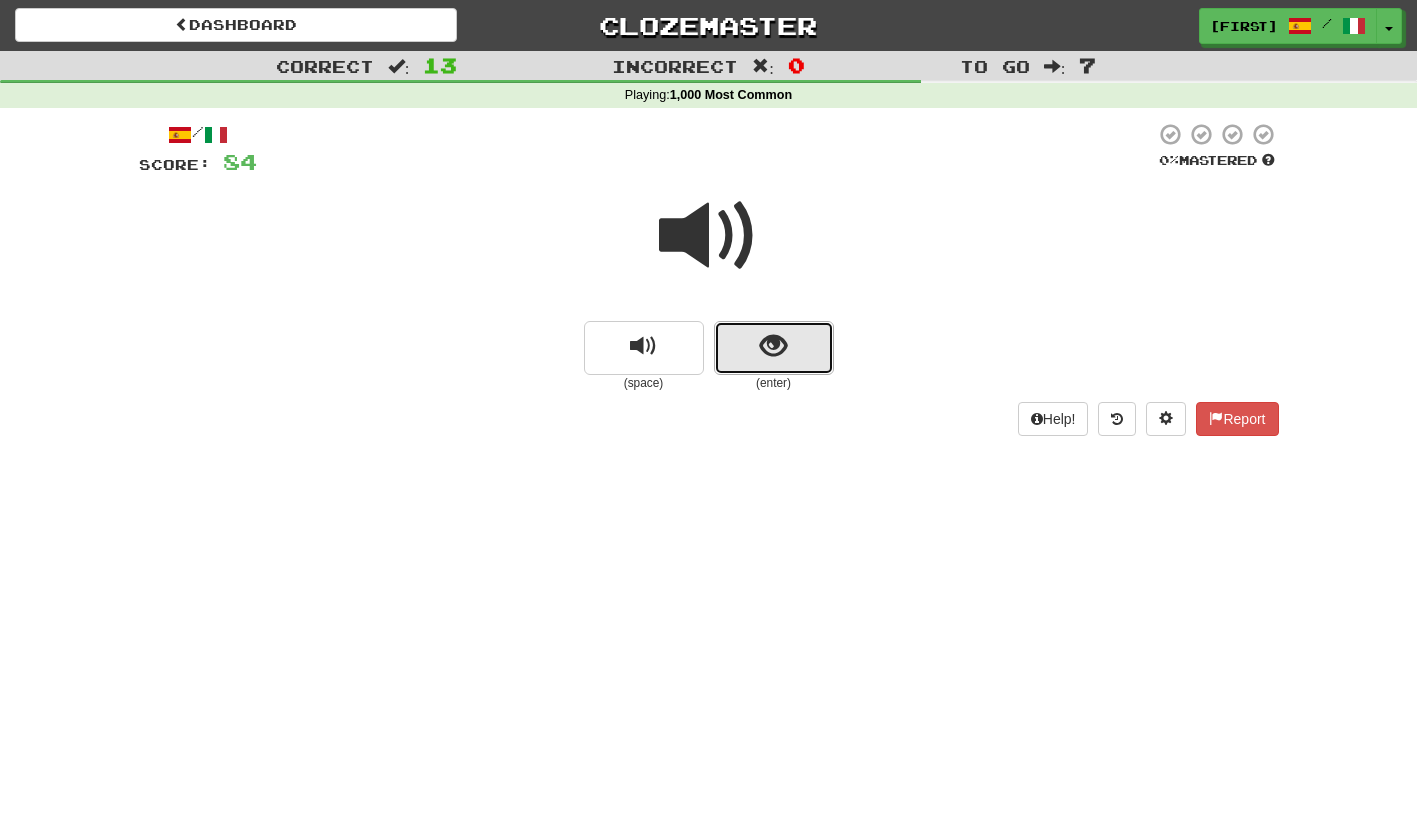 click at bounding box center [774, 348] 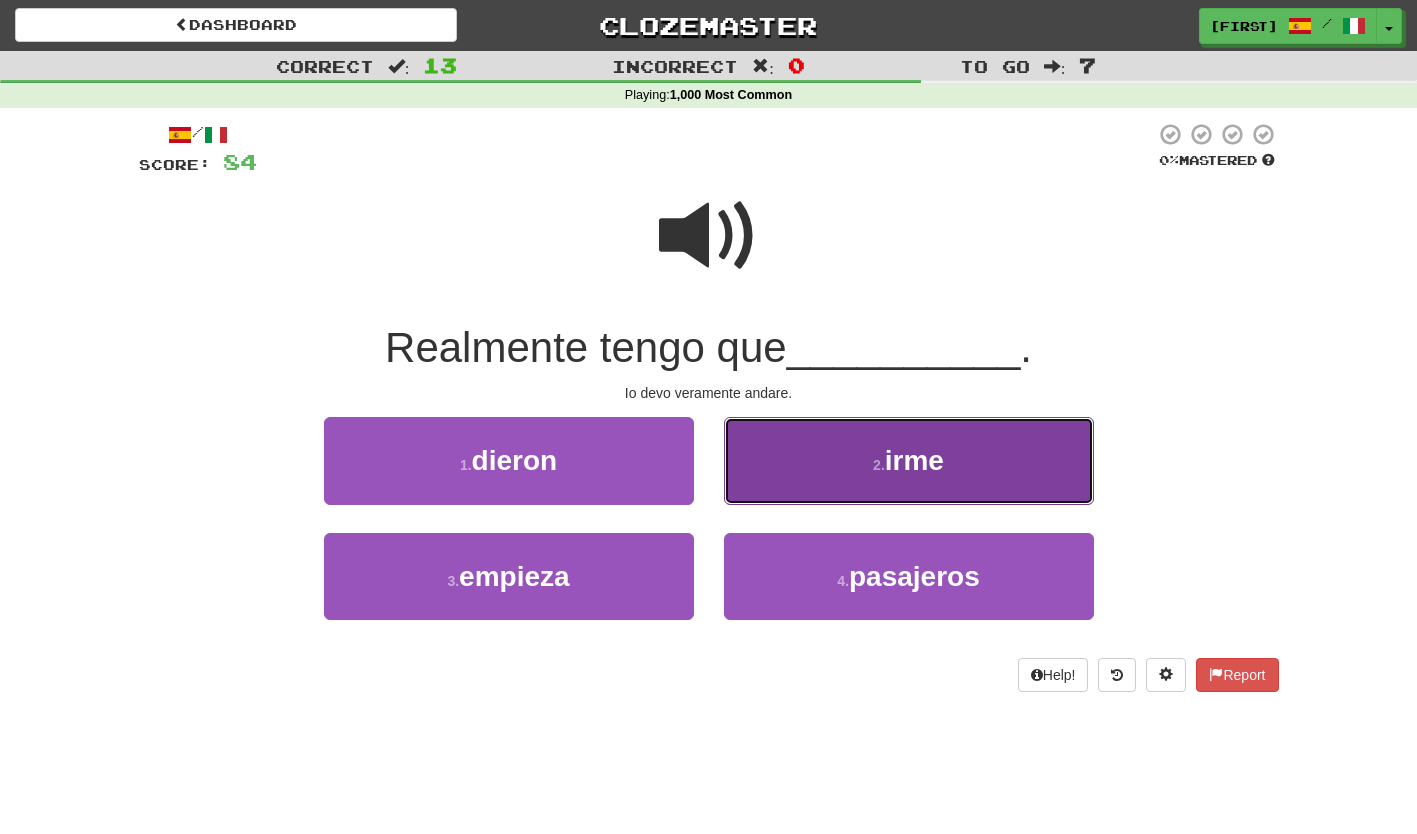 click on "2 .  irme" at bounding box center [909, 460] 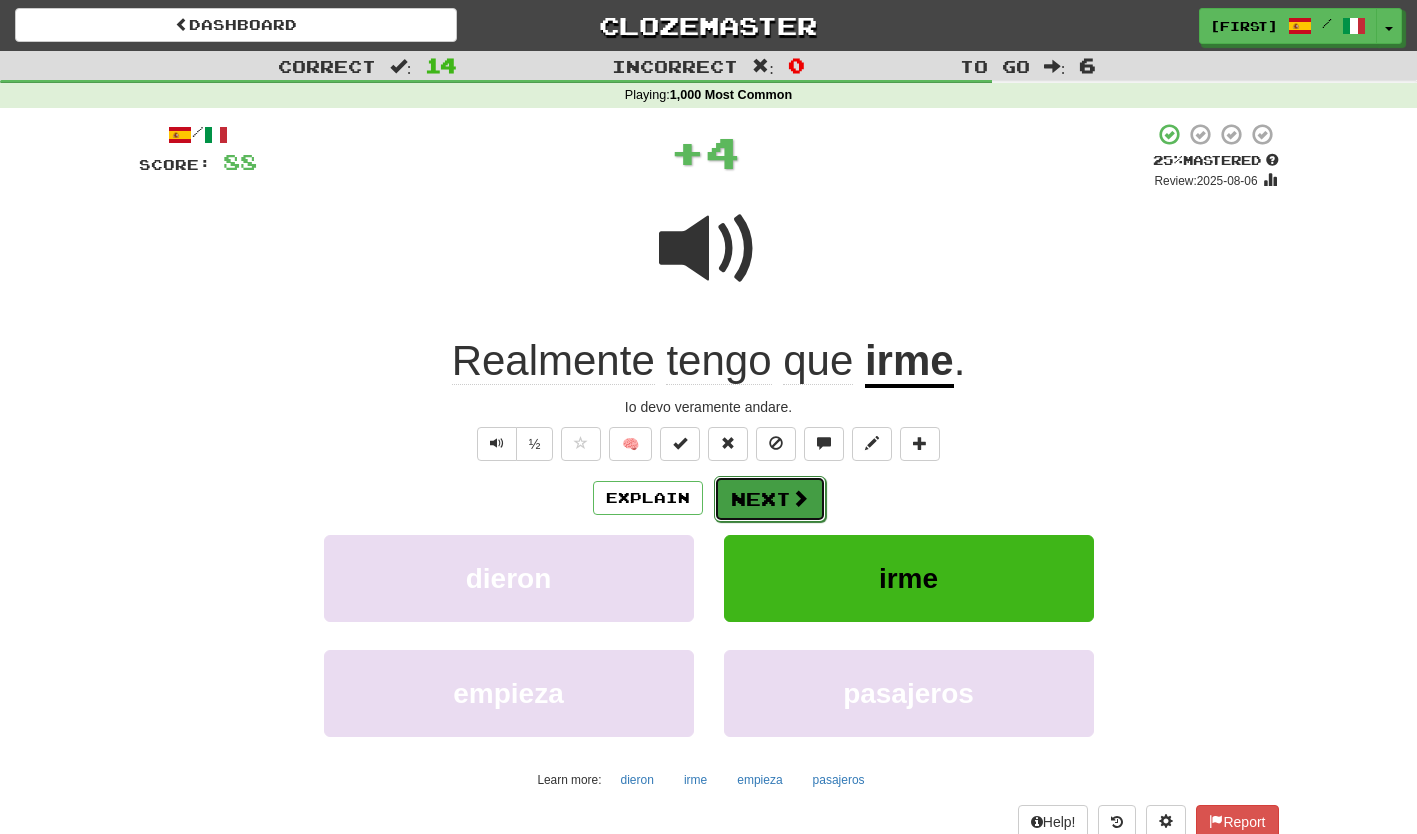 click on "Next" at bounding box center (770, 499) 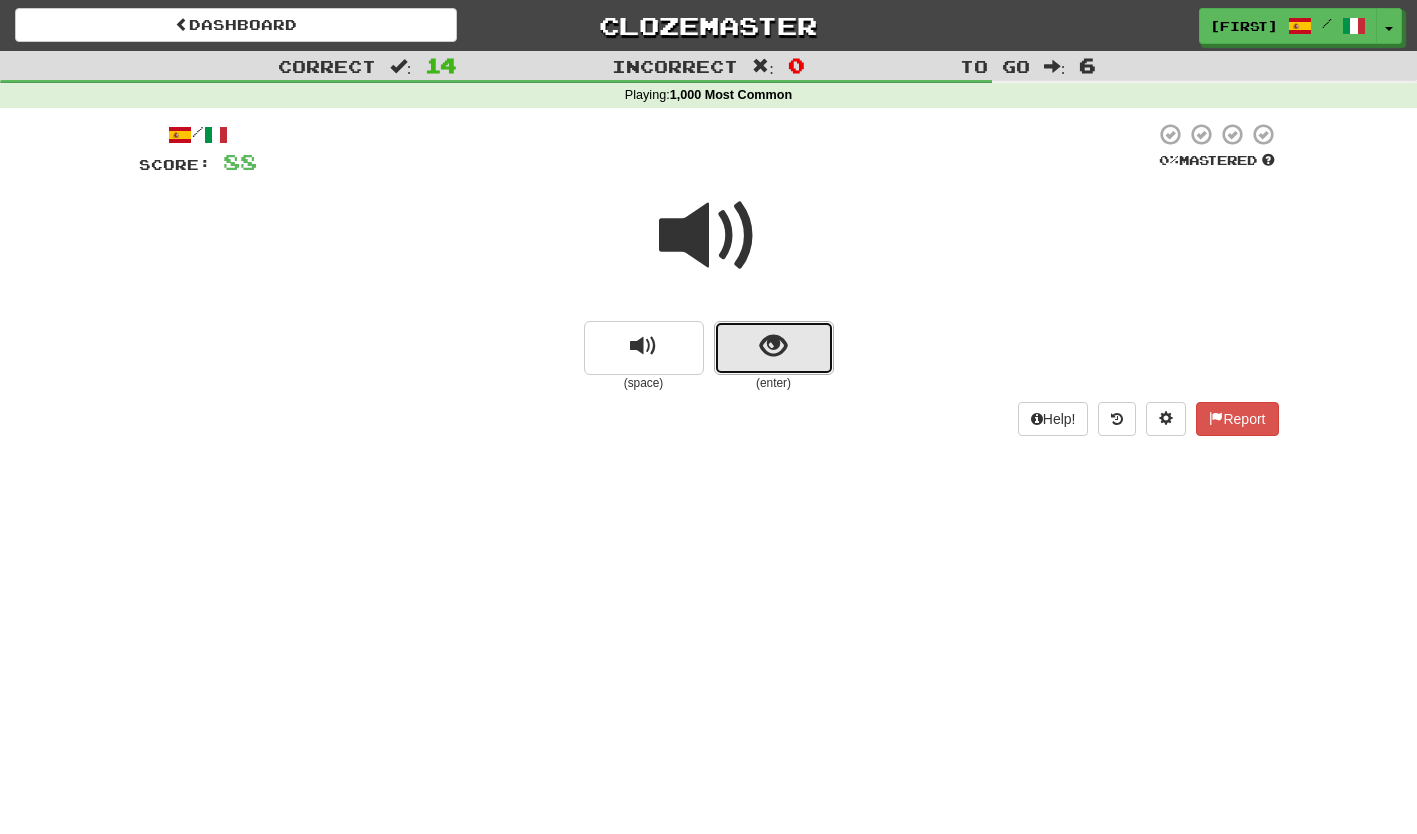click at bounding box center [774, 348] 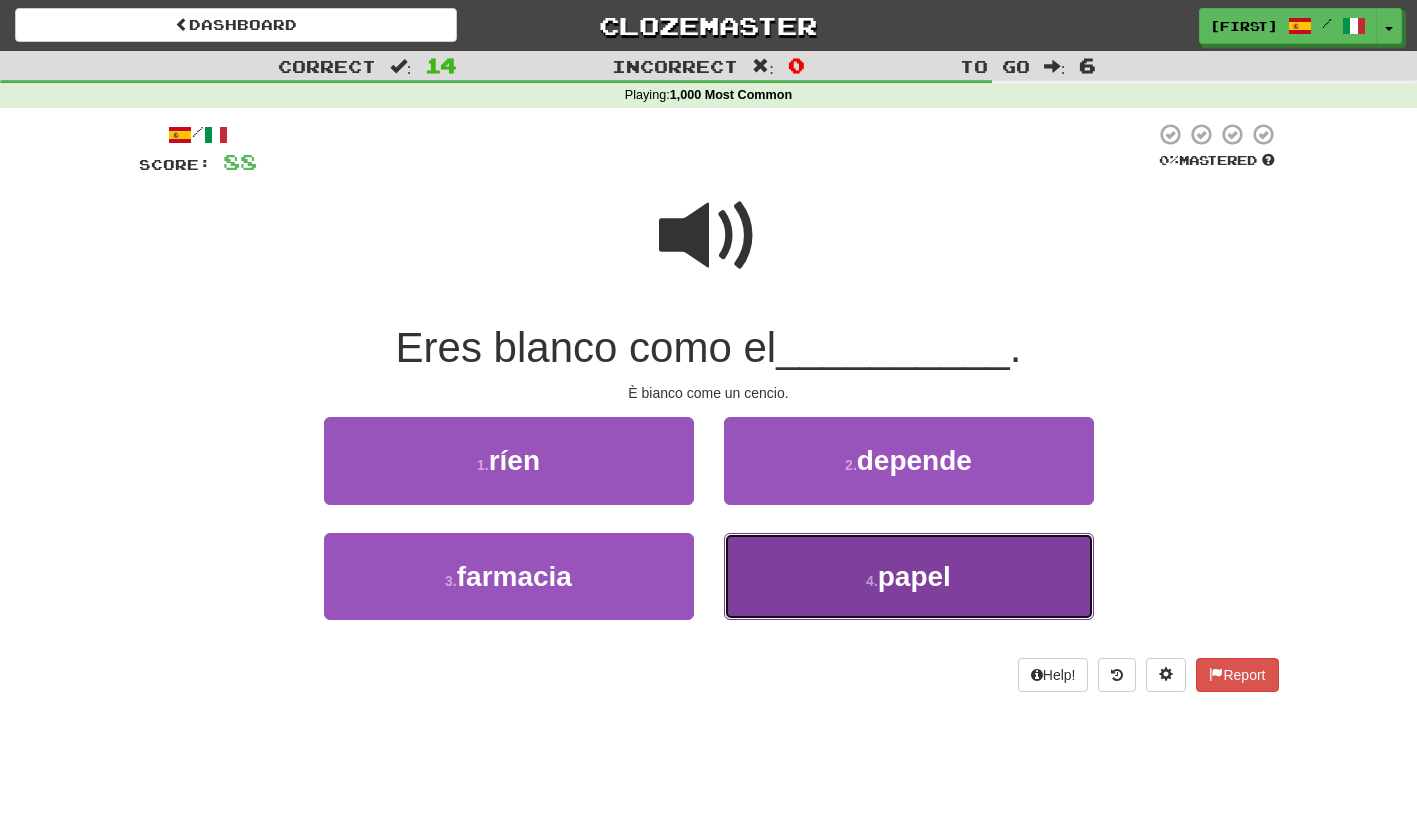 click on "4 .  papel" at bounding box center (909, 576) 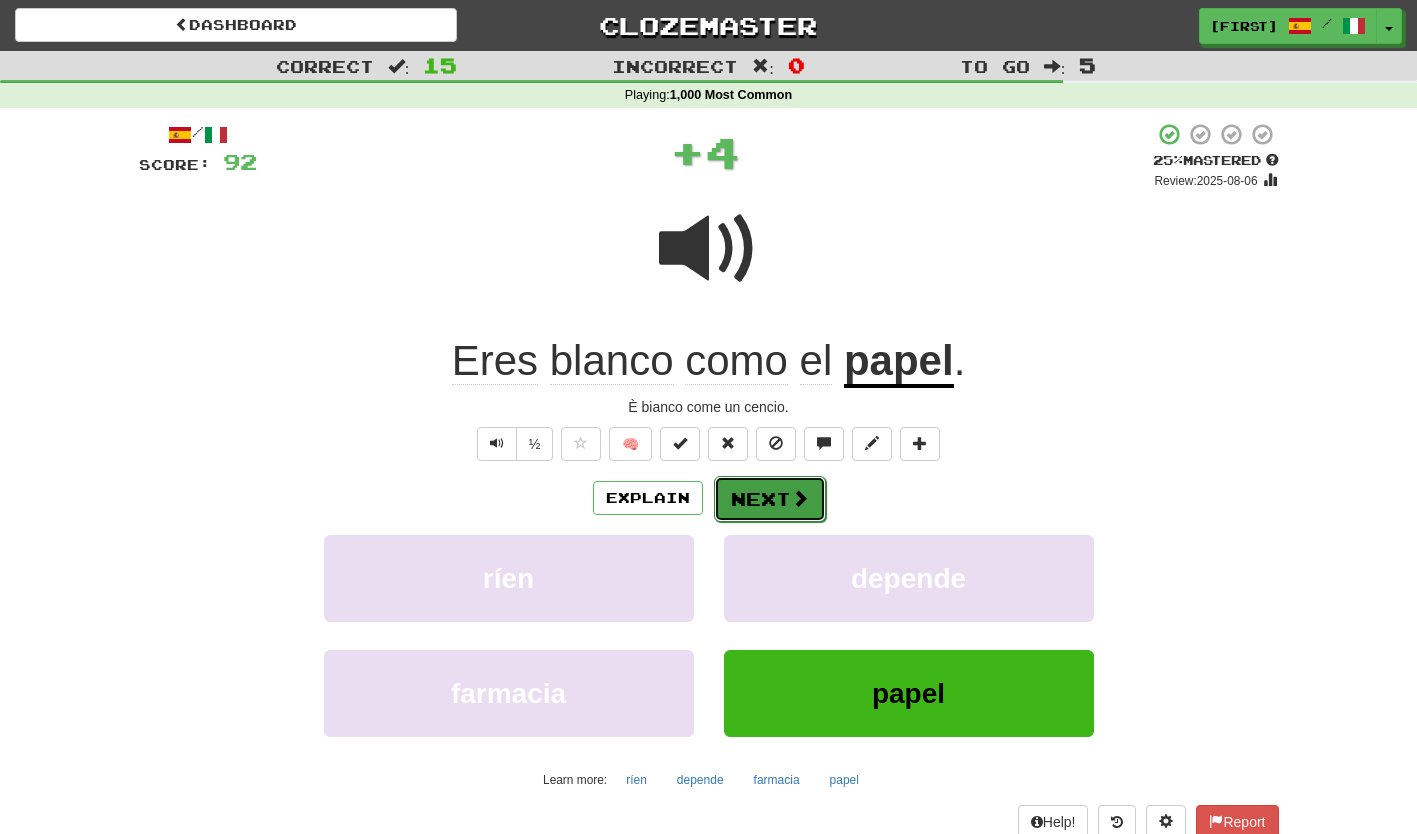 click on "Next" at bounding box center [770, 499] 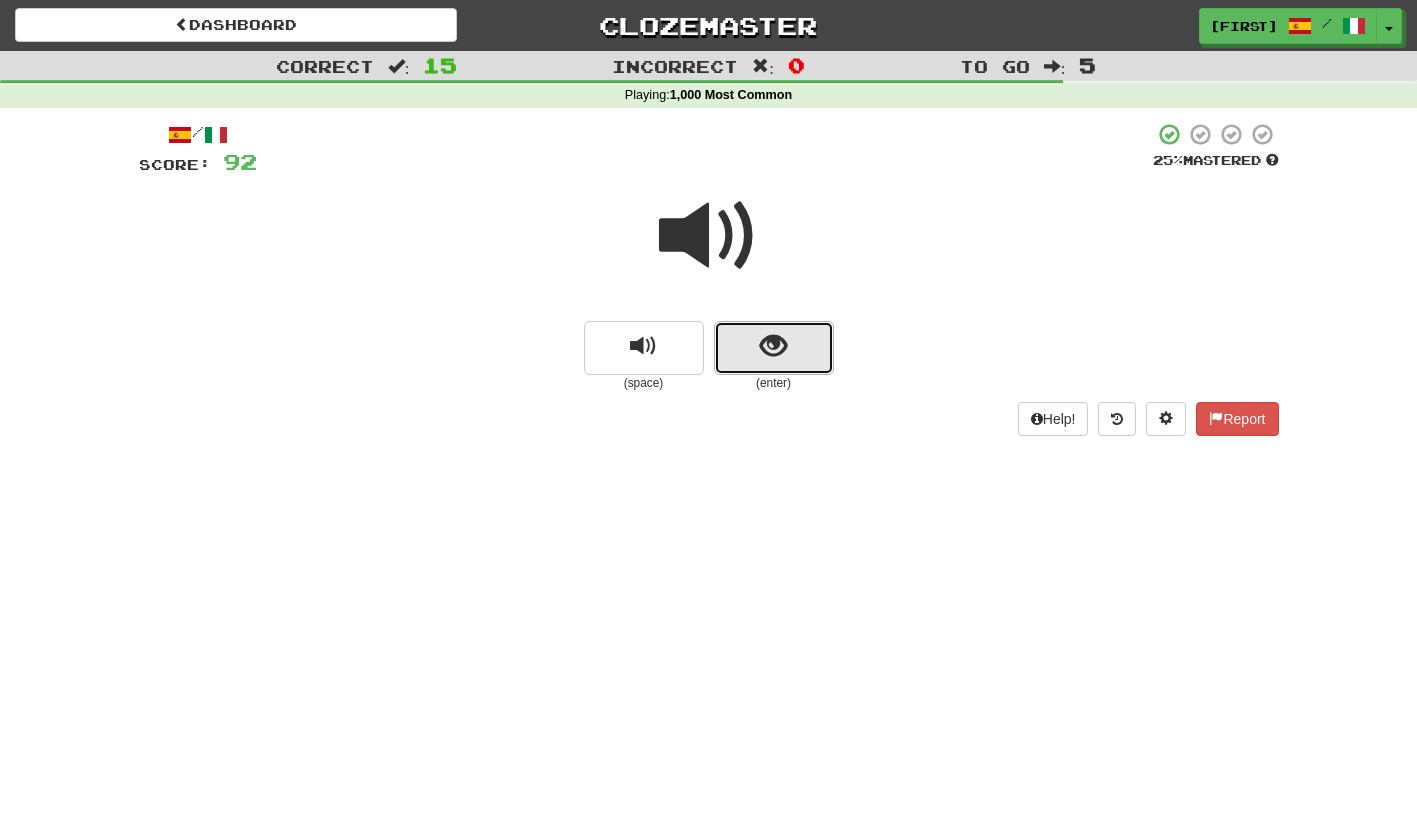 click at bounding box center (774, 348) 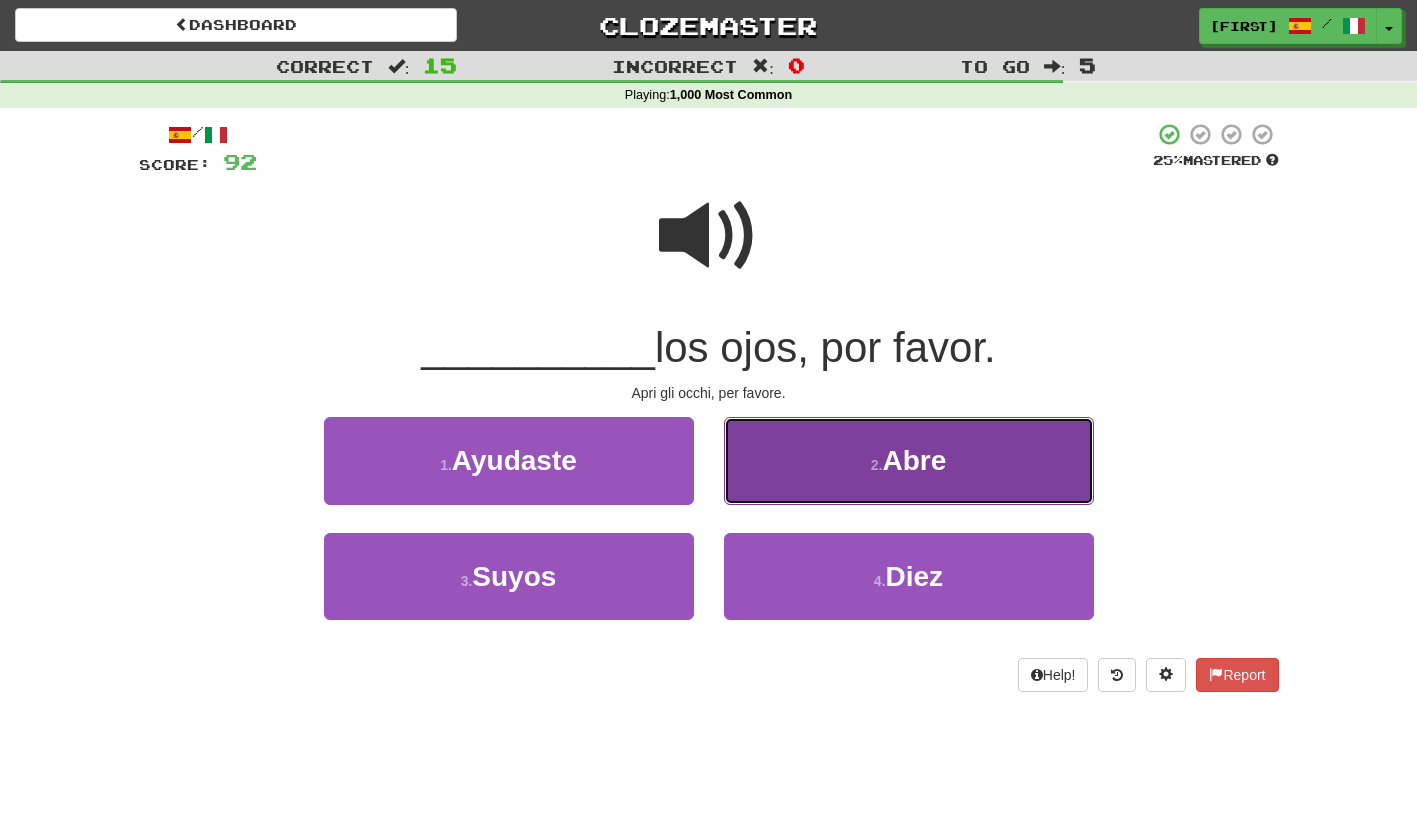 click on "2 .  Abre" at bounding box center (909, 460) 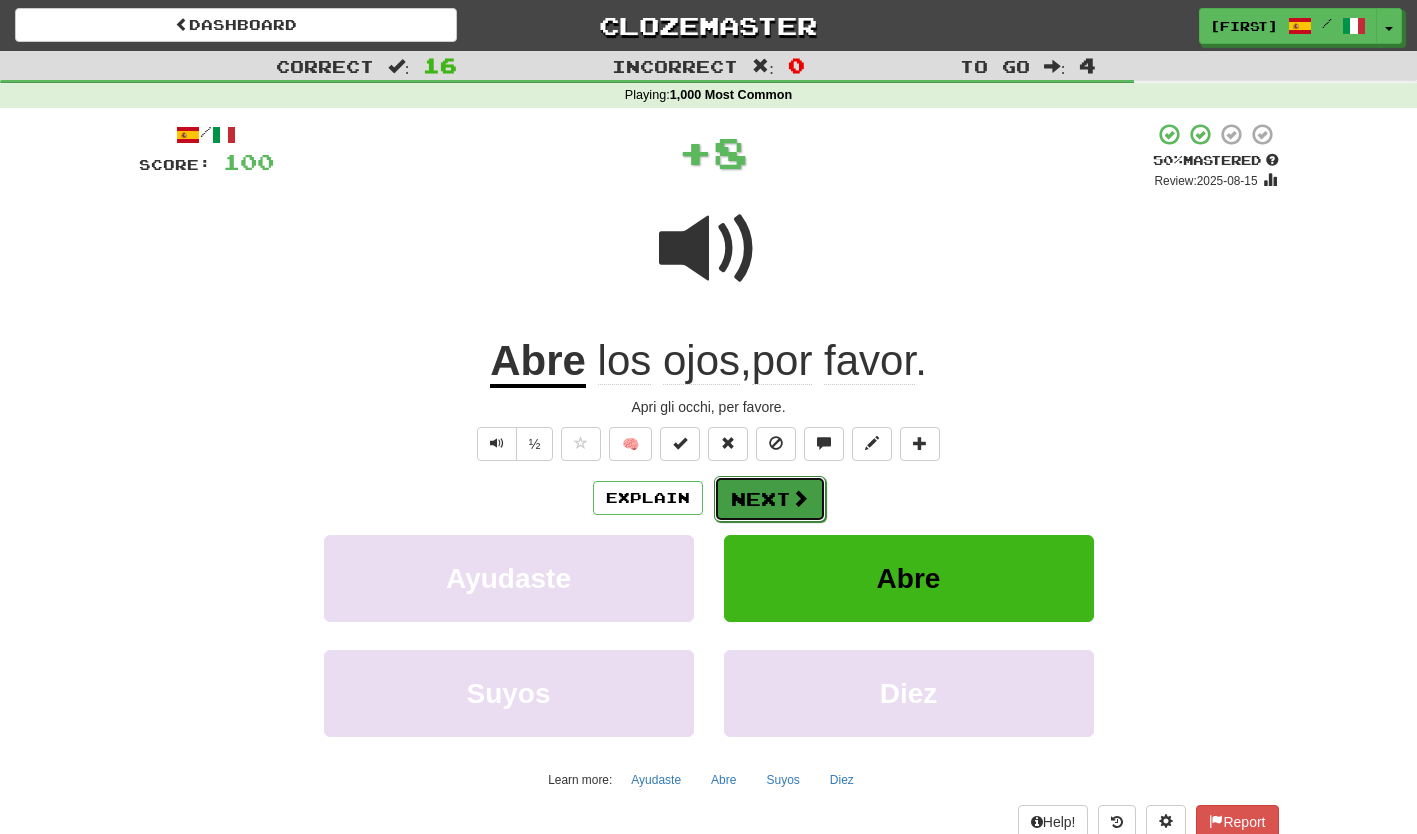 click on "Next" at bounding box center [770, 499] 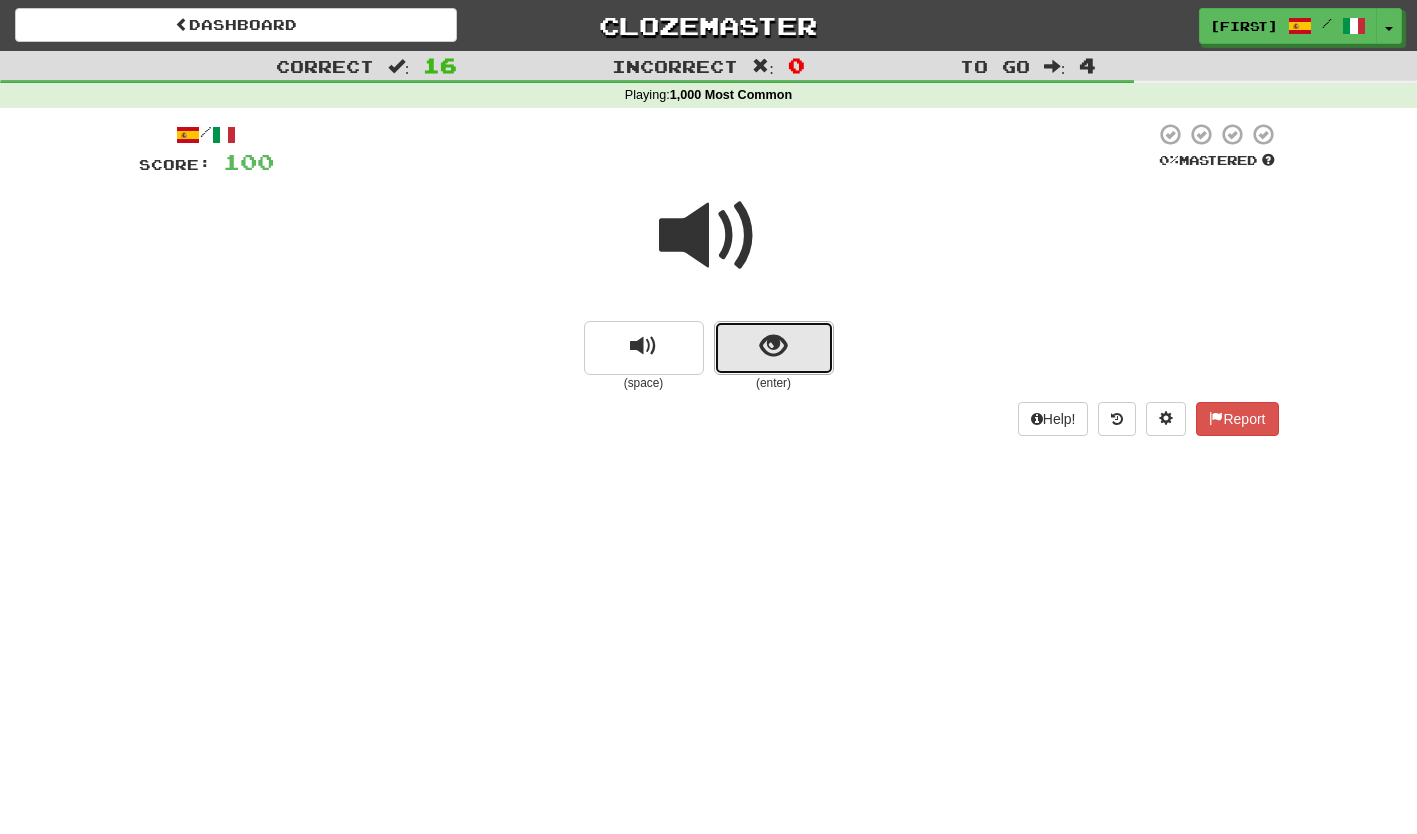 click at bounding box center [774, 348] 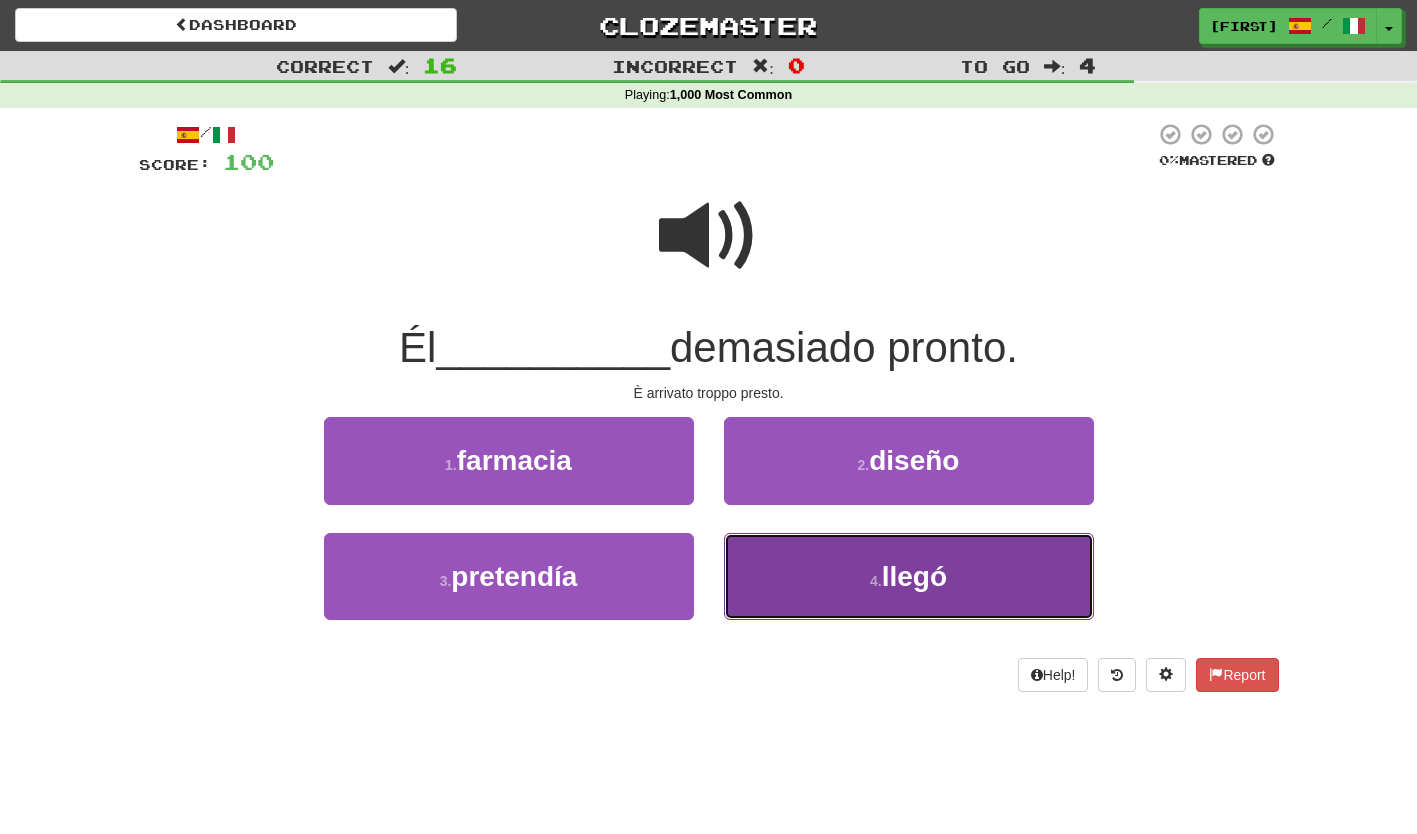 click on "4 .  llegó" at bounding box center (909, 576) 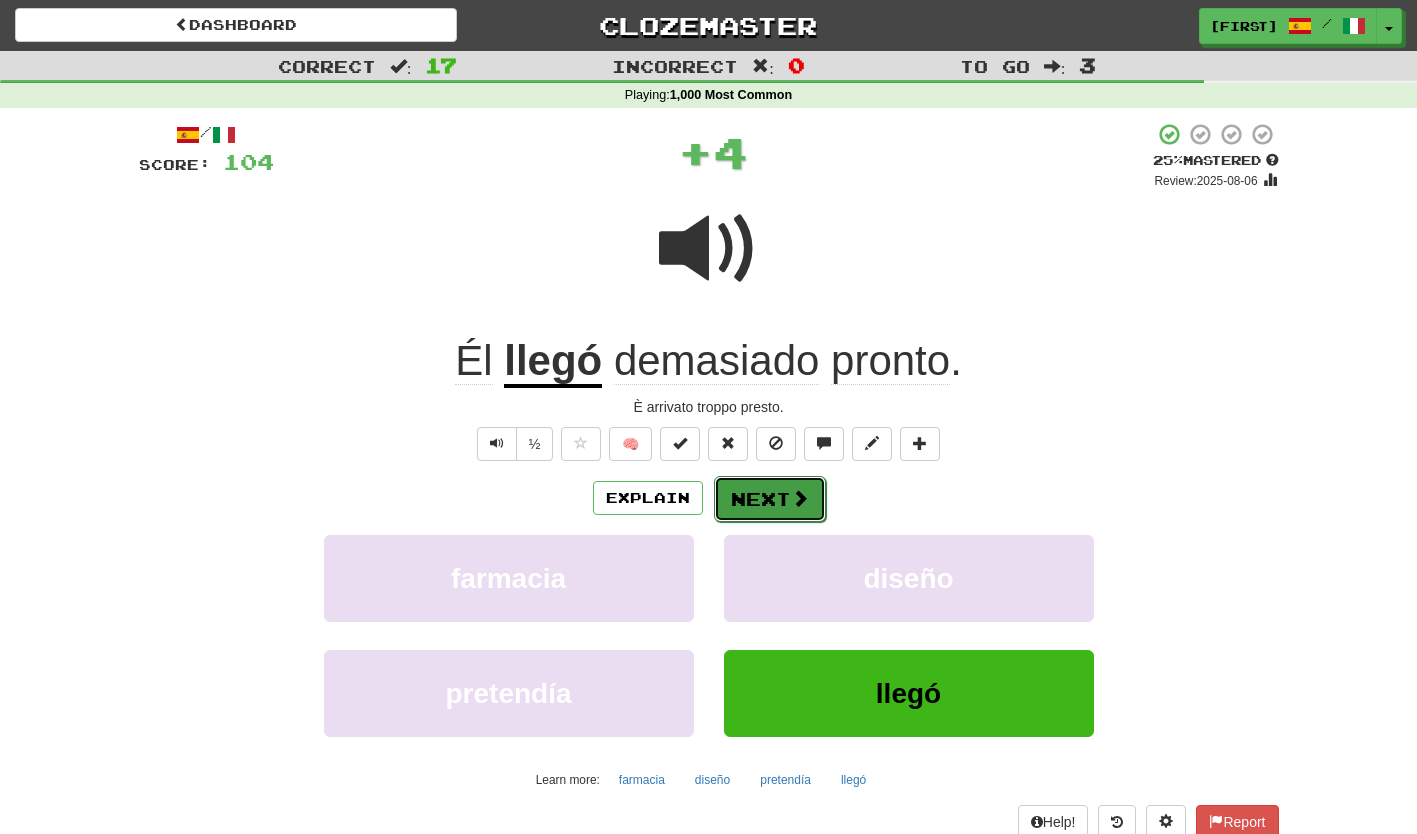 click on "Next" at bounding box center [770, 499] 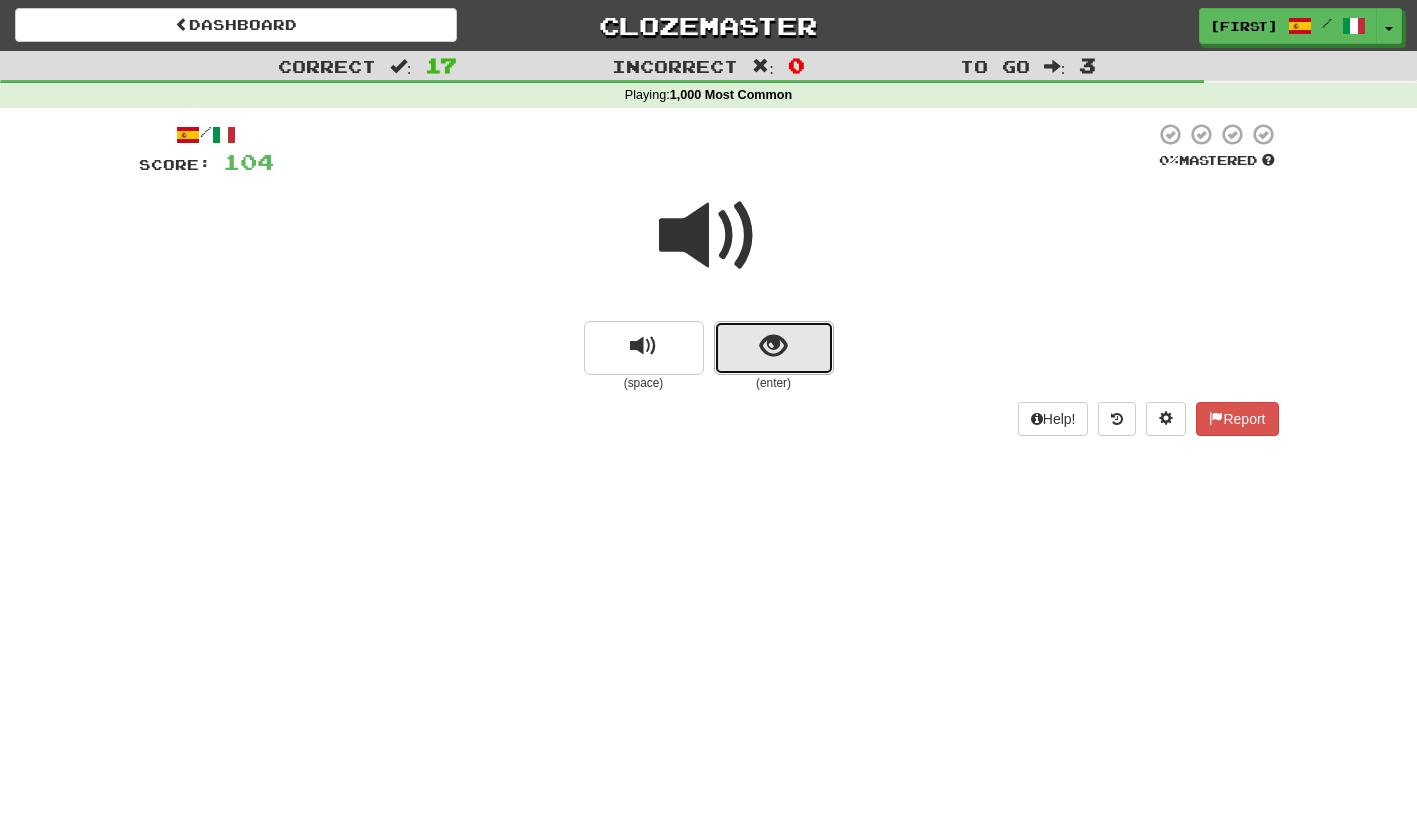 click at bounding box center [774, 348] 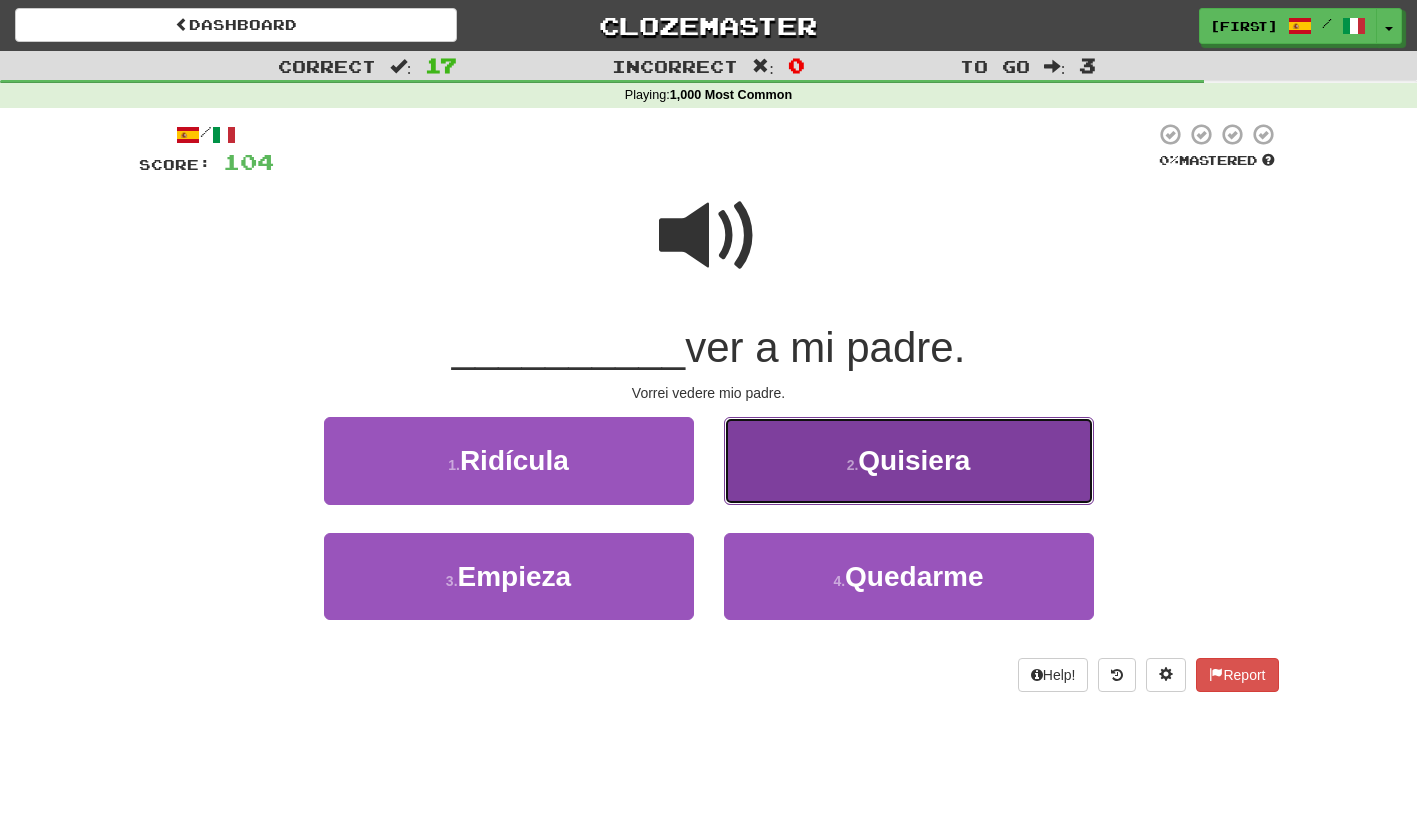 click on "2 .  Quisiera" at bounding box center (909, 460) 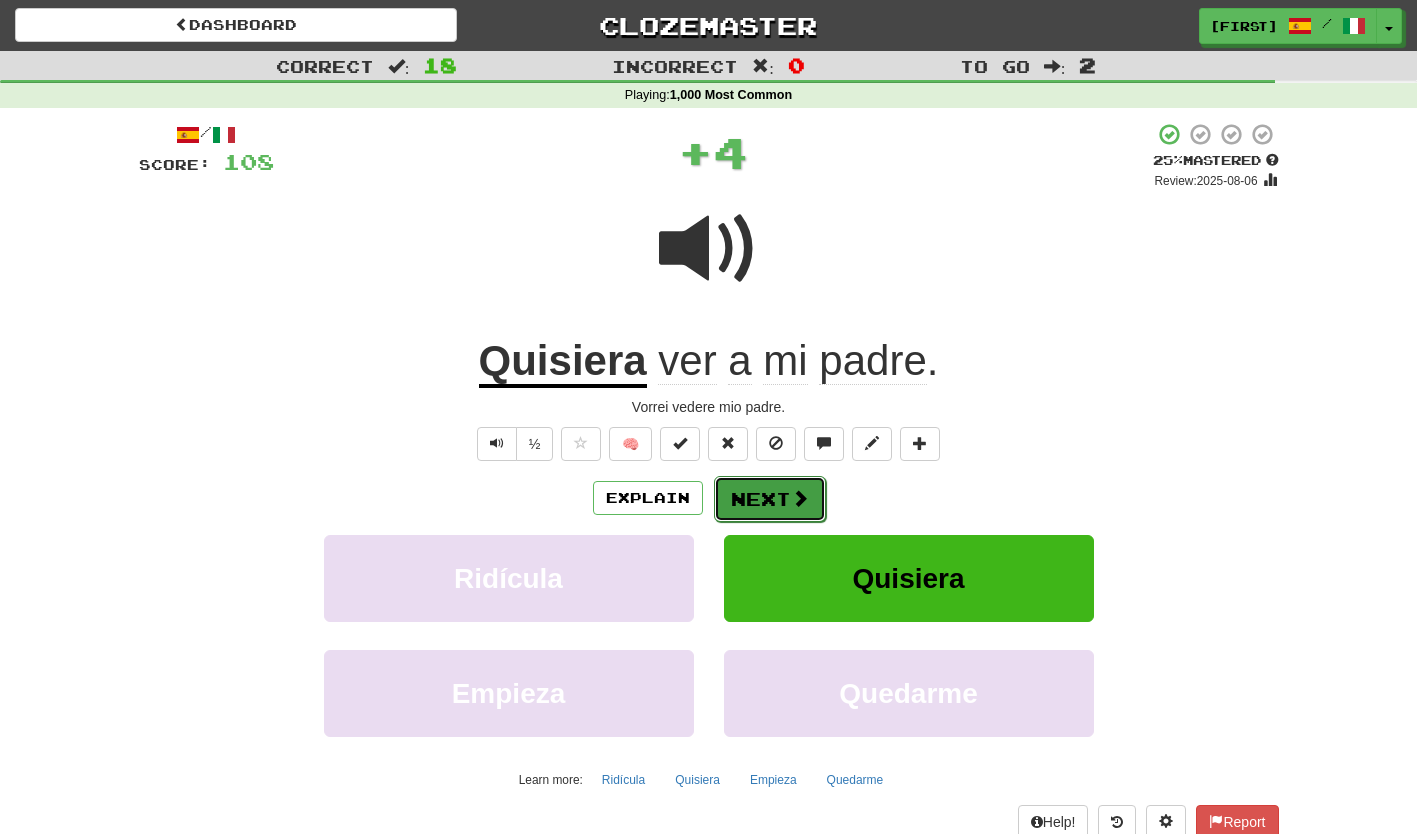 click on "Next" at bounding box center (770, 499) 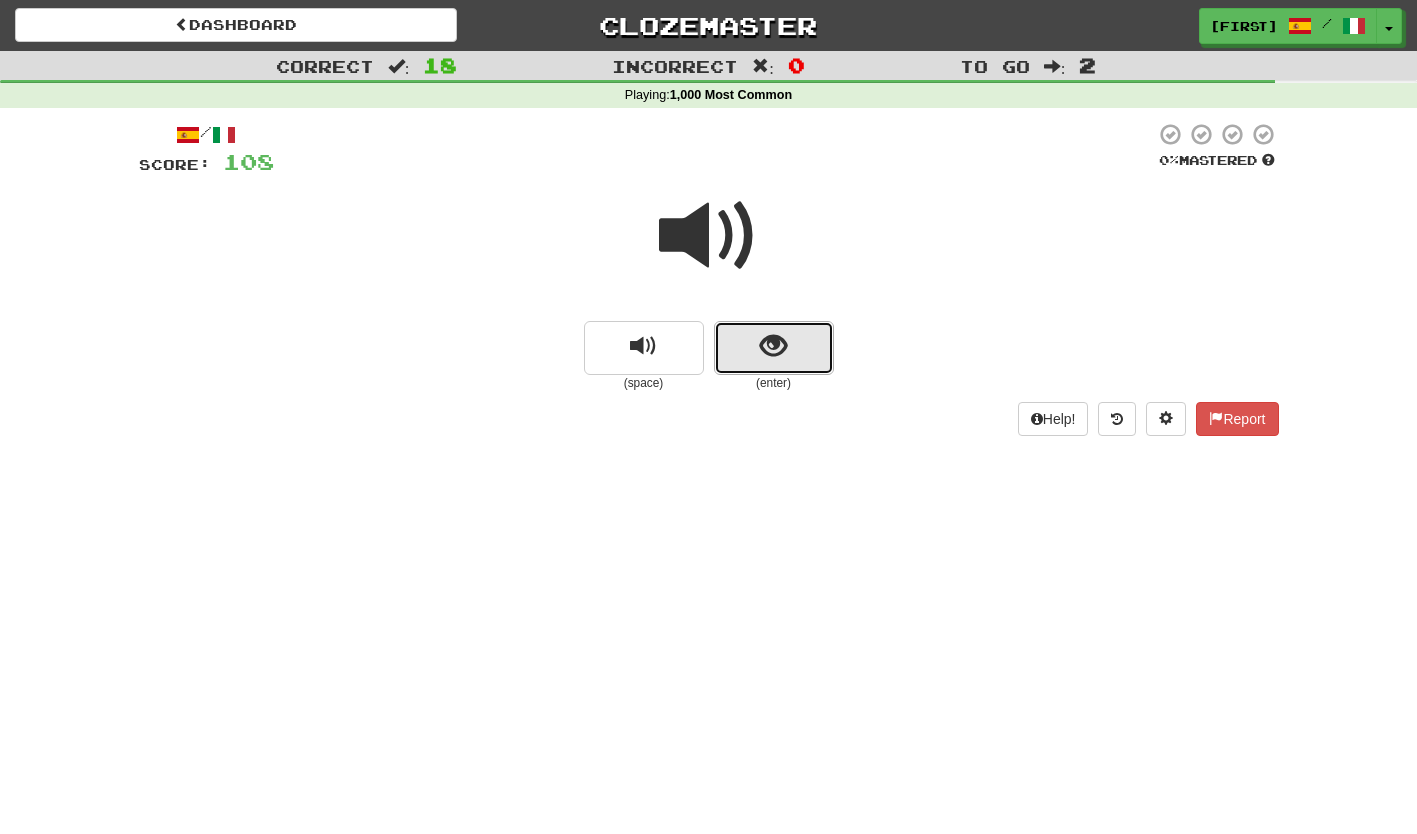 click at bounding box center (774, 348) 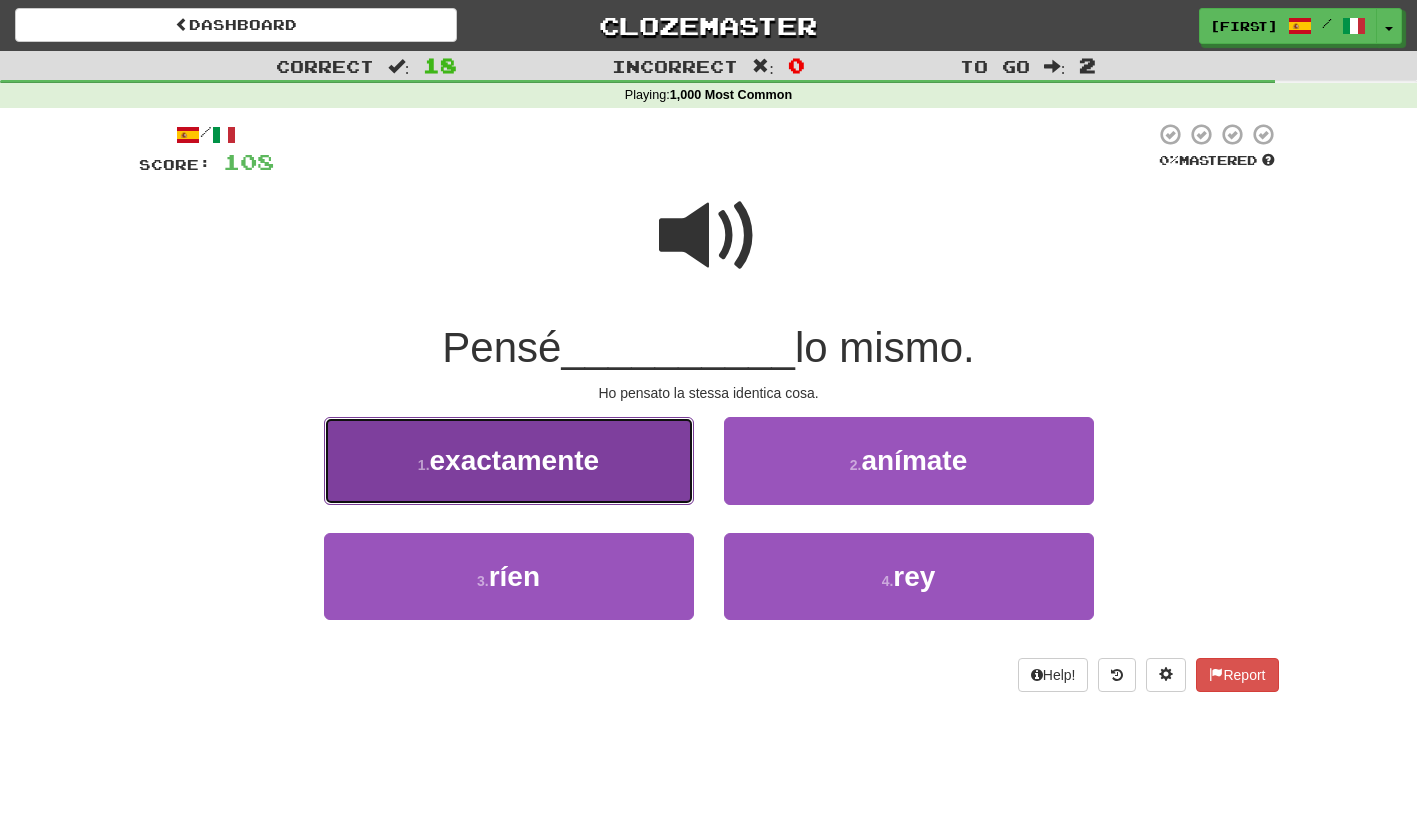 click on "exactamente" at bounding box center (515, 460) 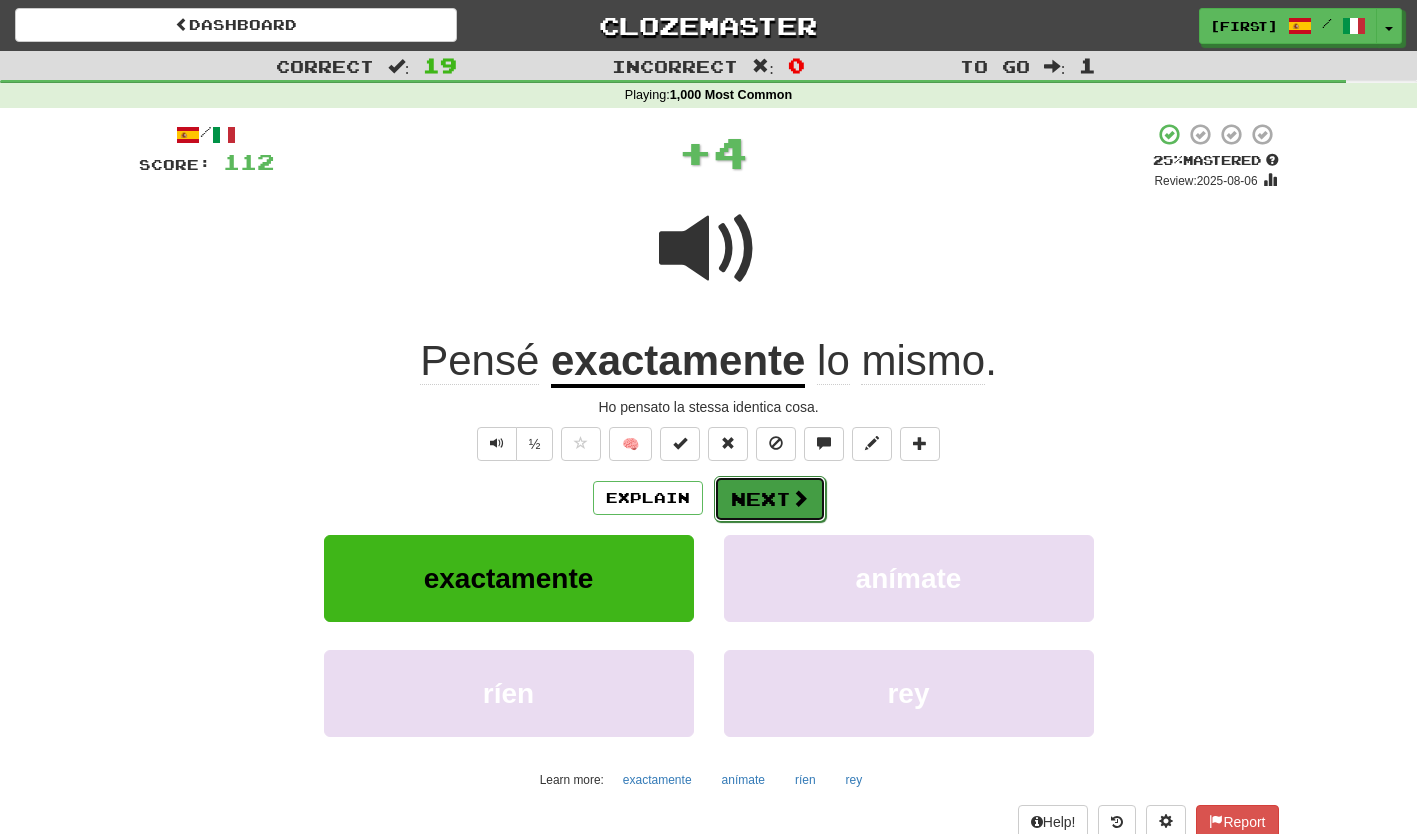 click on "Next" at bounding box center [770, 499] 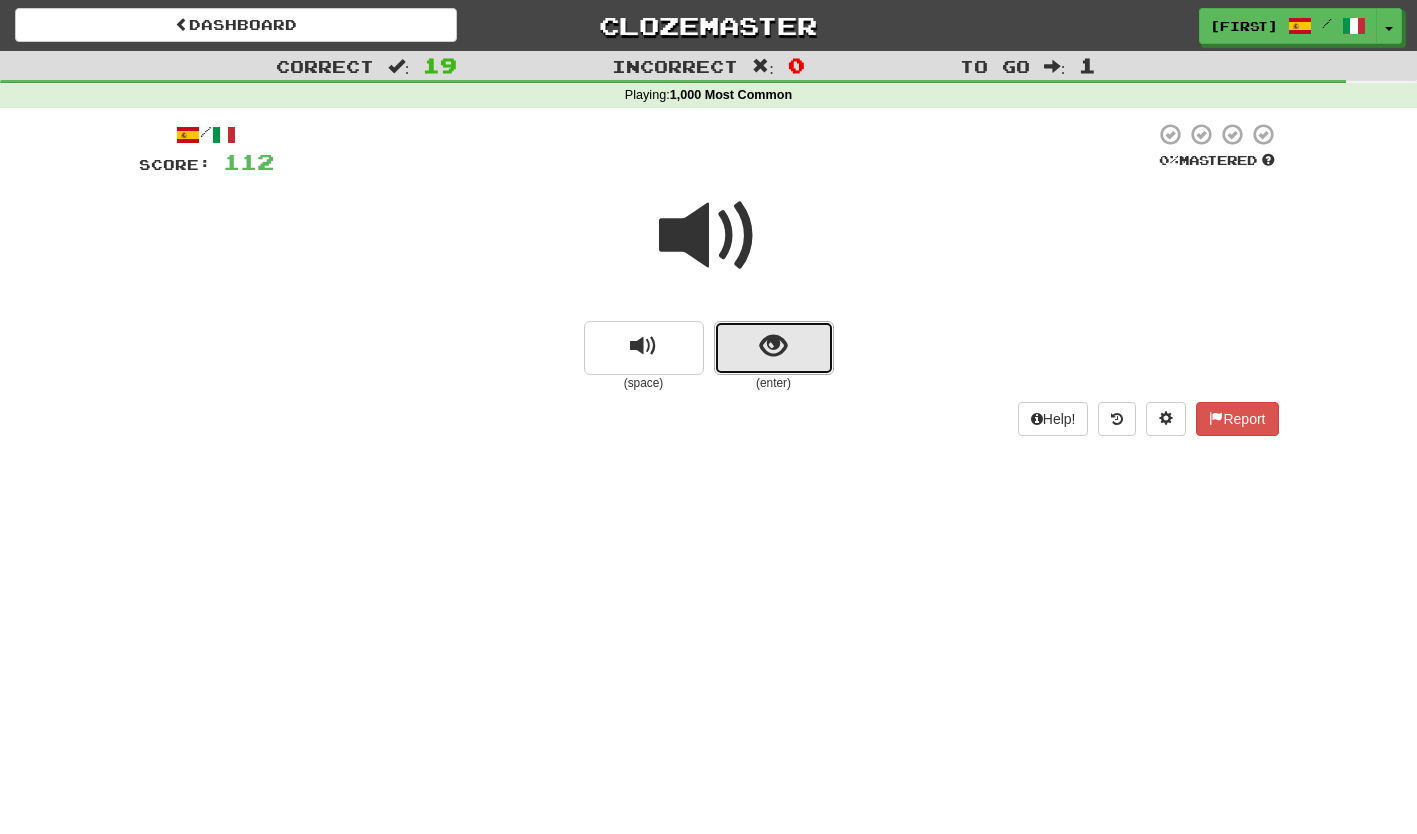click at bounding box center (774, 348) 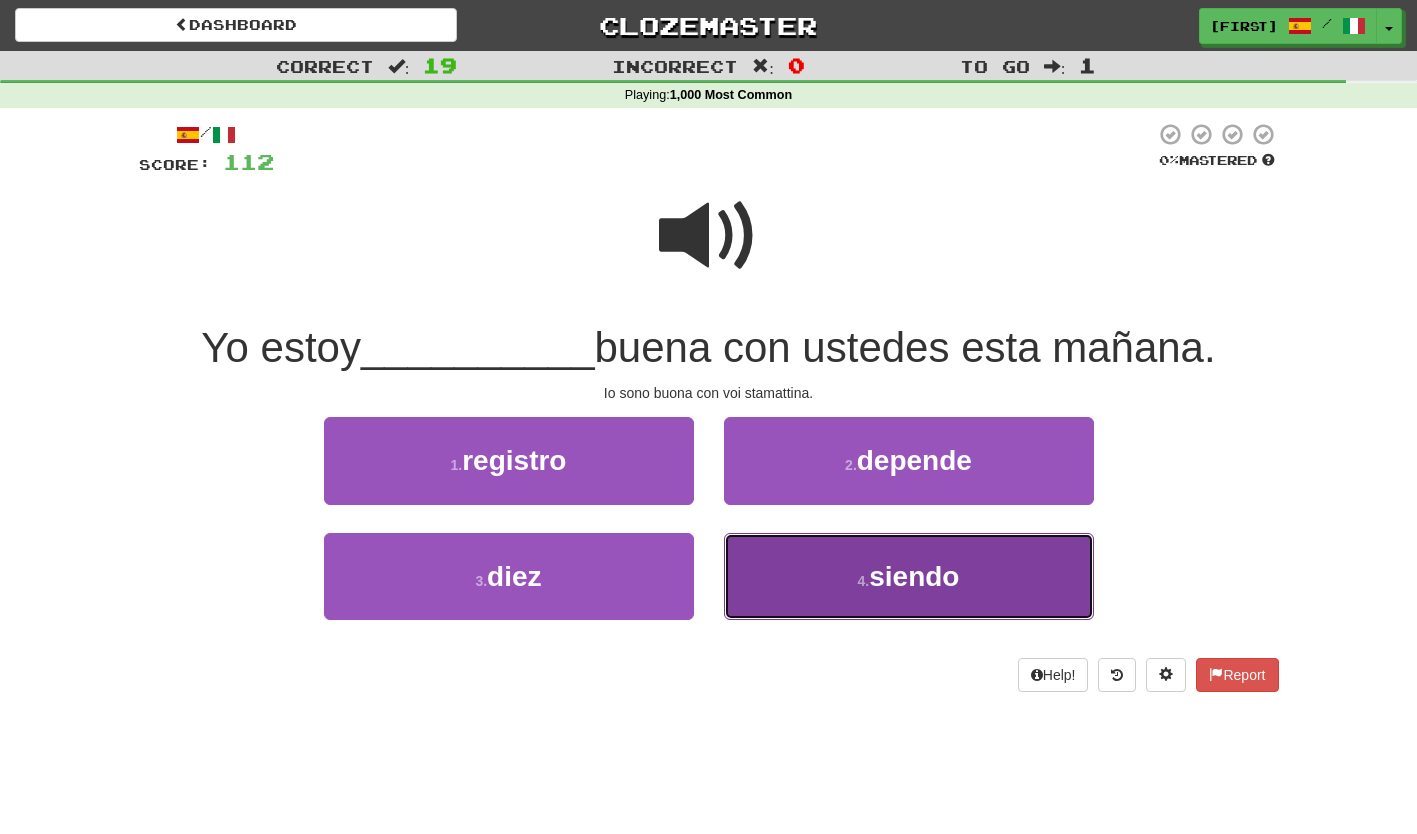 click on "4 .  siendo" at bounding box center (909, 576) 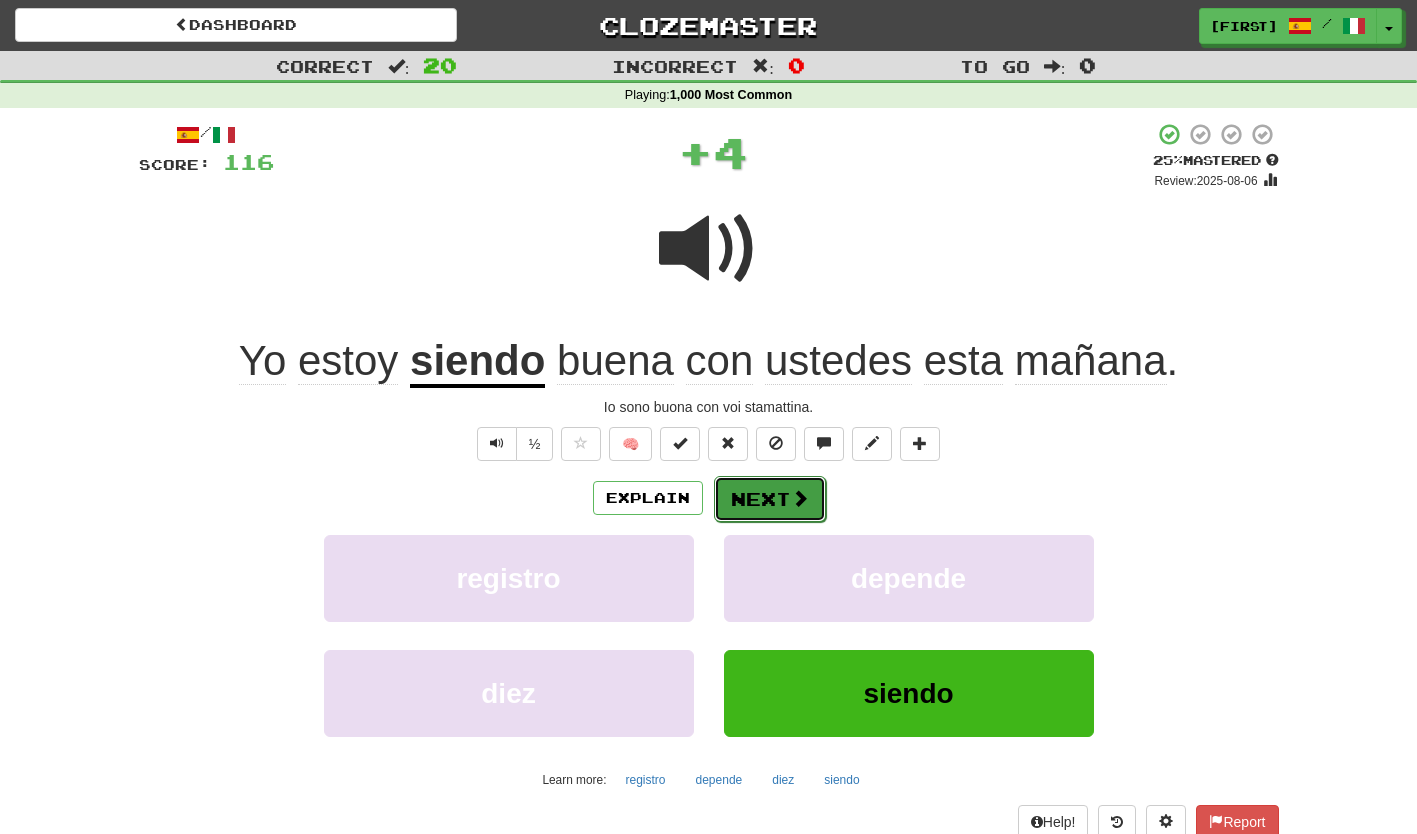 click on "Next" at bounding box center [770, 499] 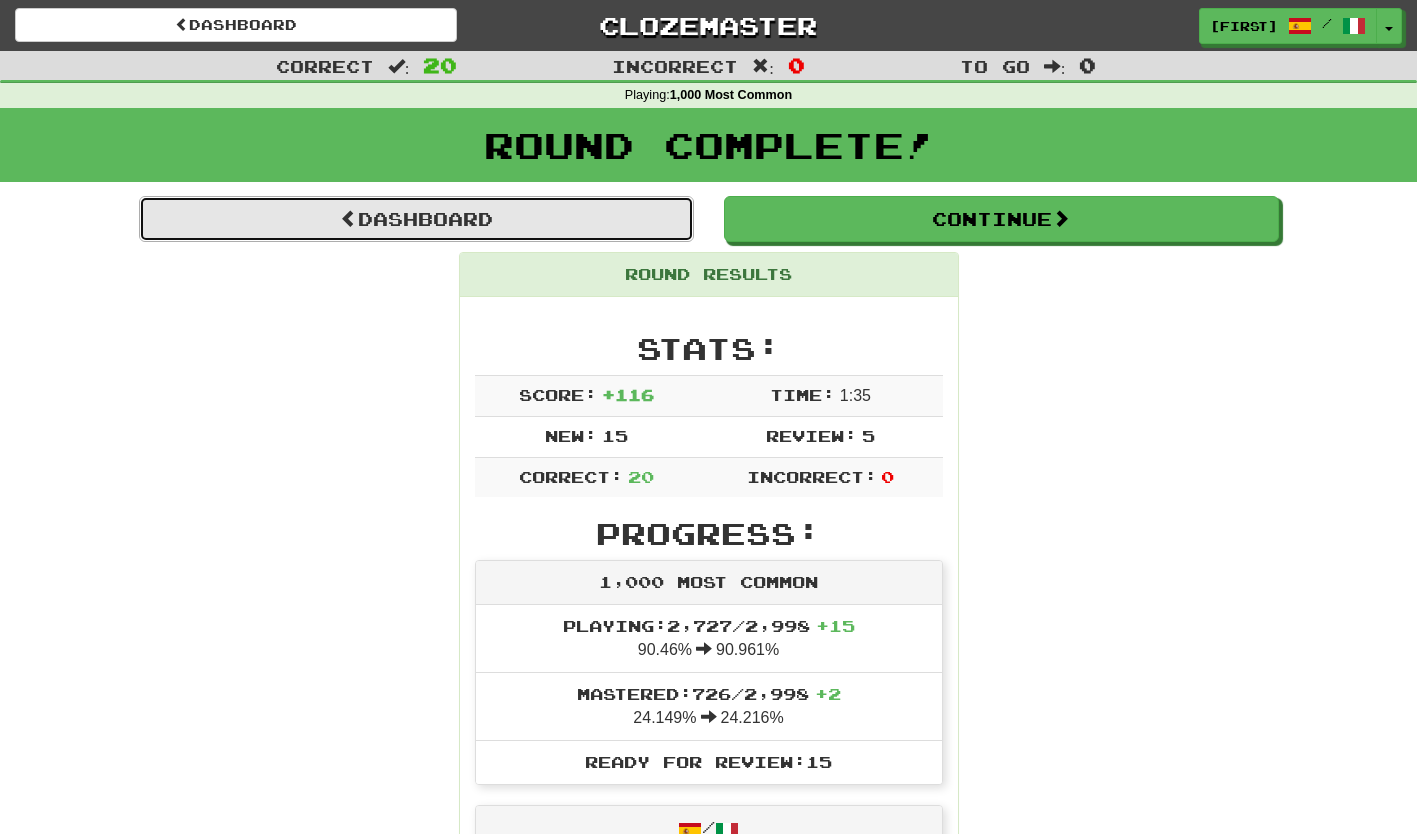 click on "Dashboard" at bounding box center (416, 219) 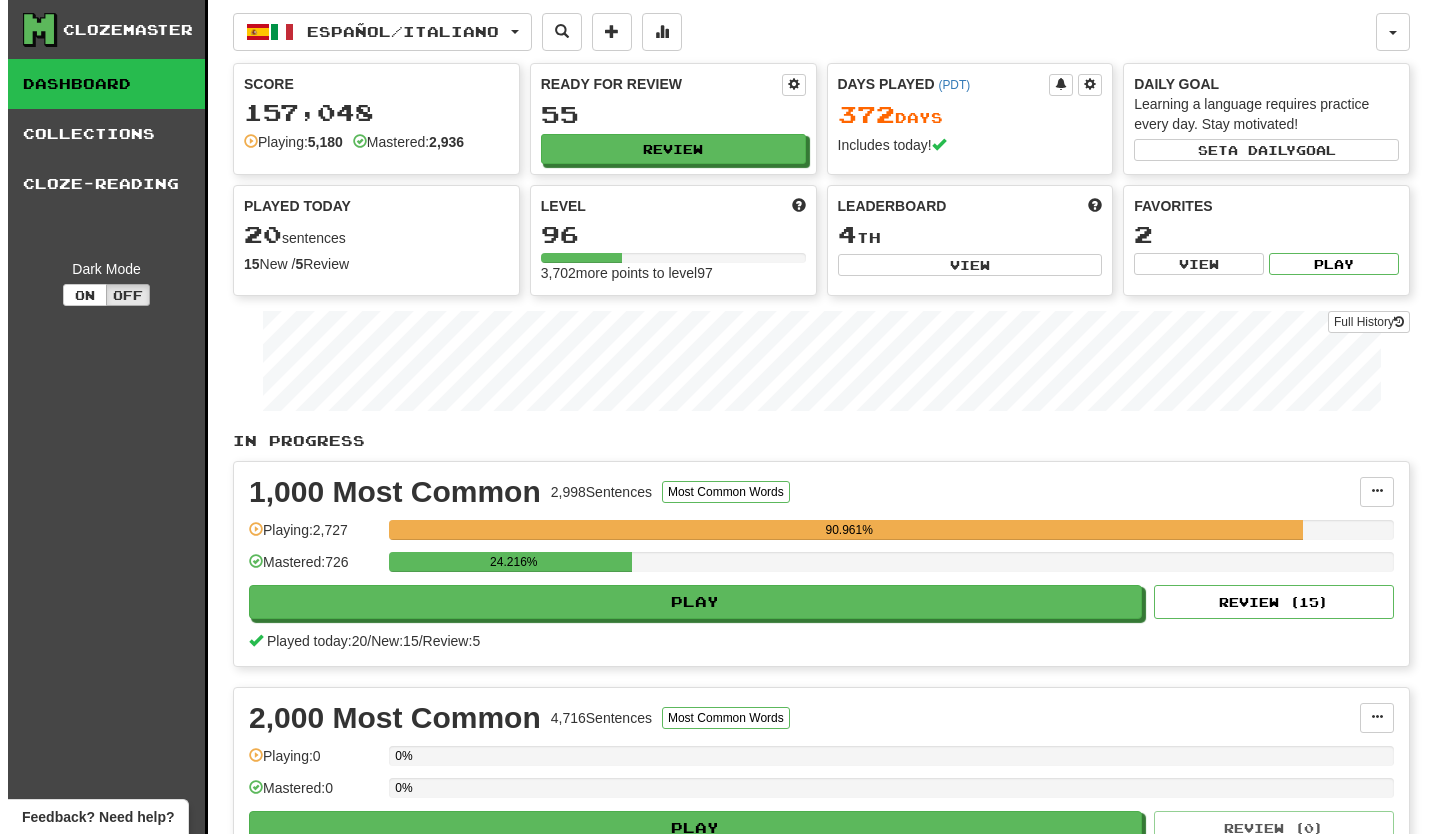 scroll, scrollTop: 0, scrollLeft: 0, axis: both 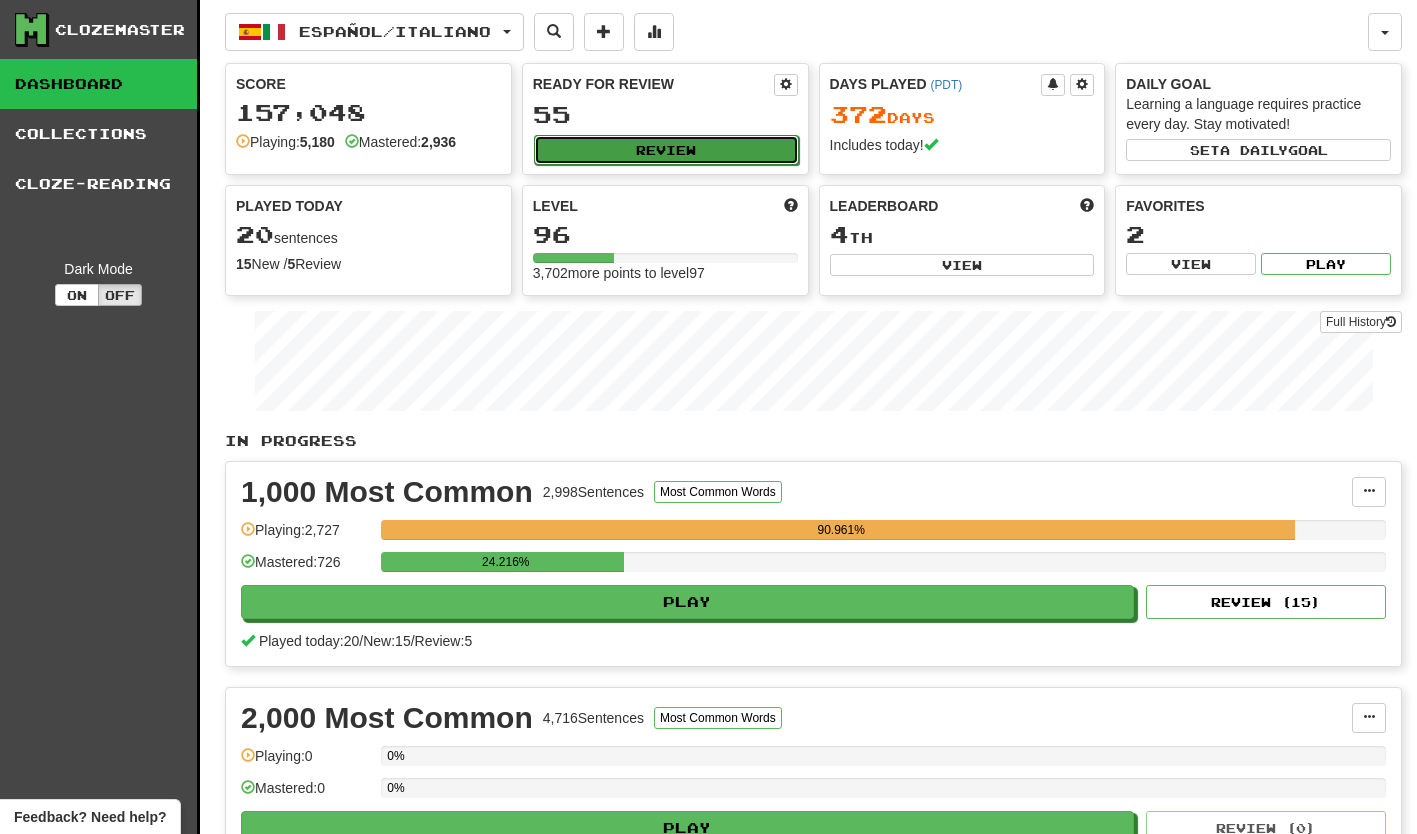 click on "Review" at bounding box center [666, 150] 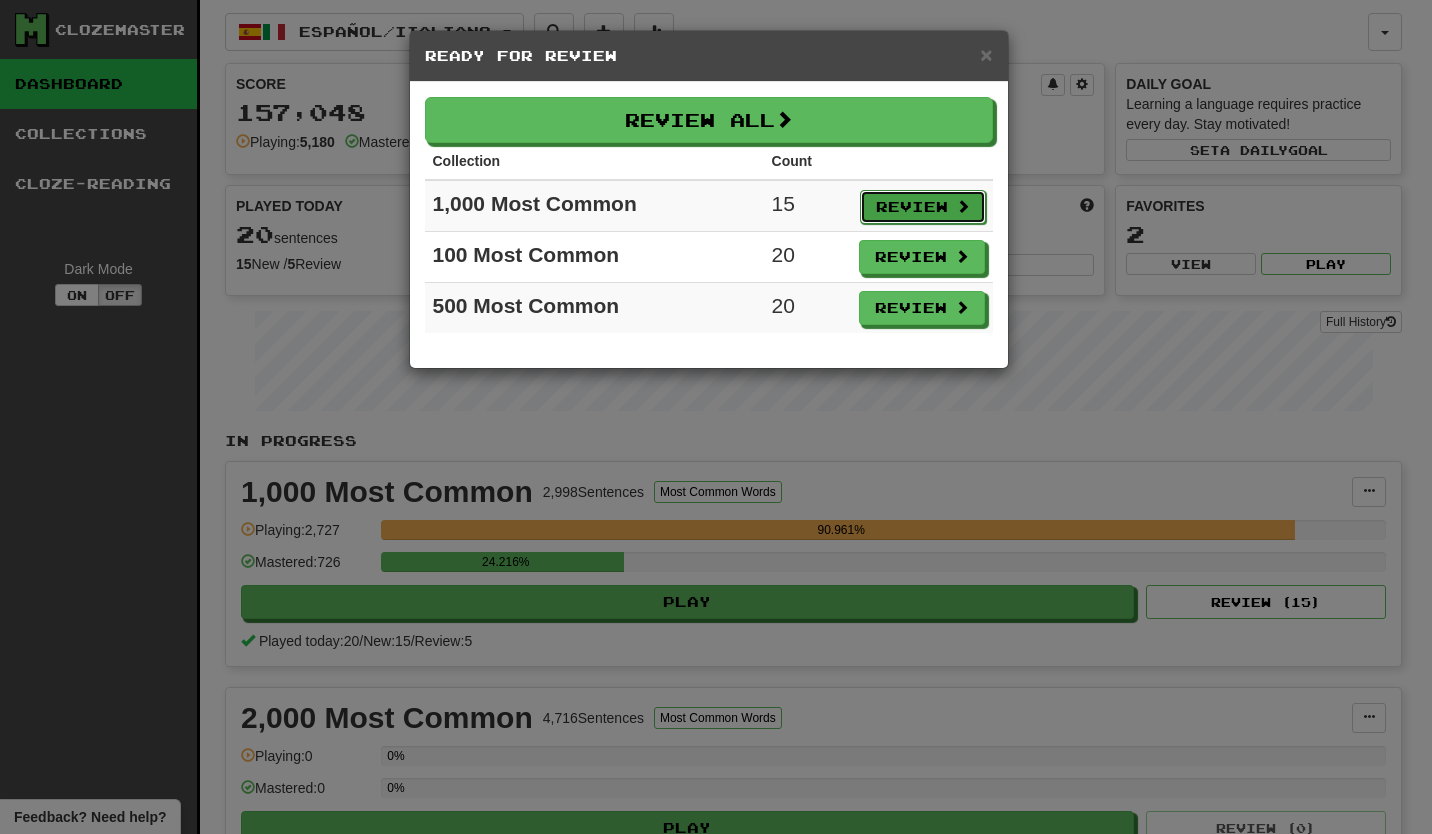 click on "Review" at bounding box center (923, 207) 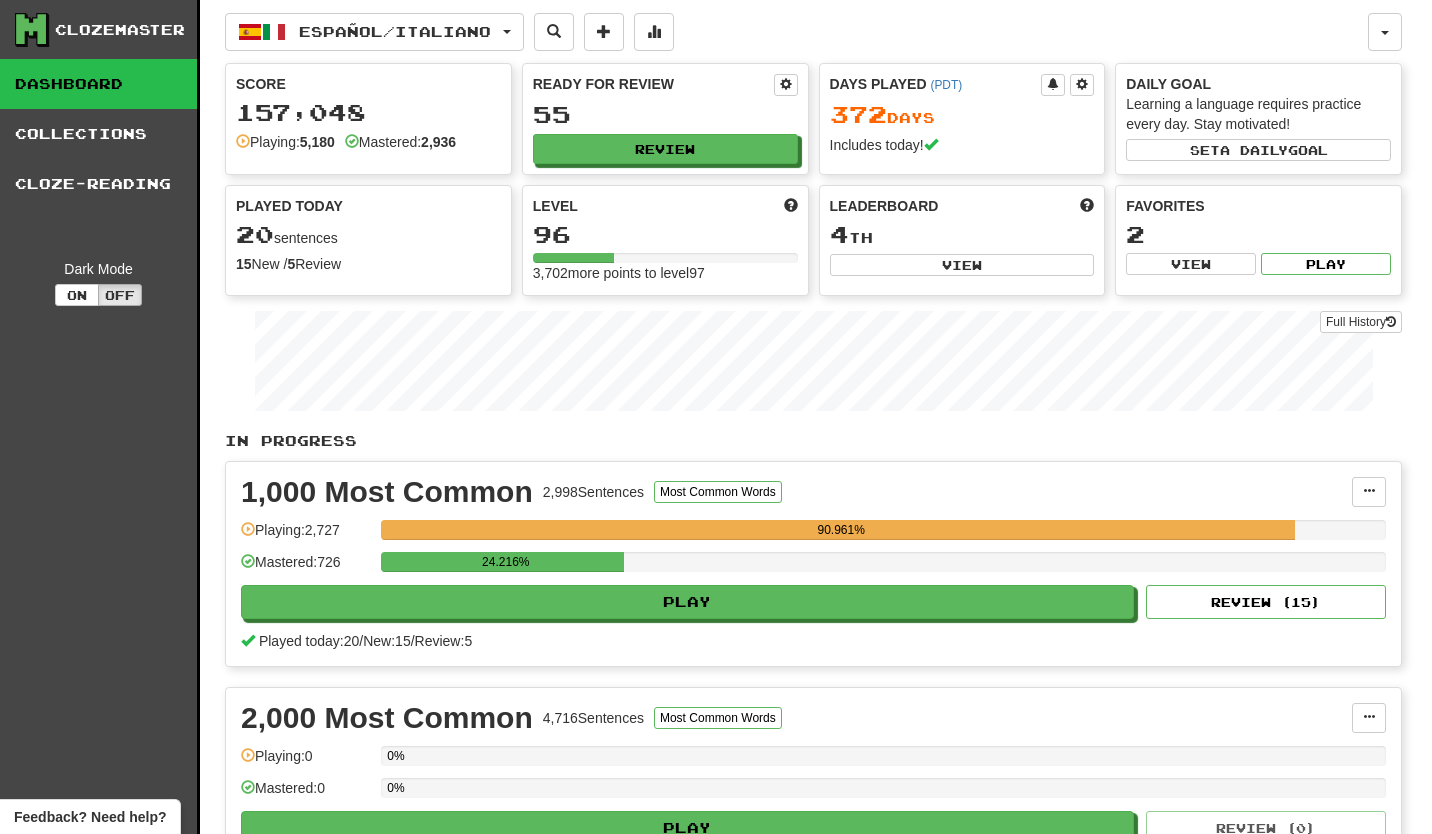 select on "**" 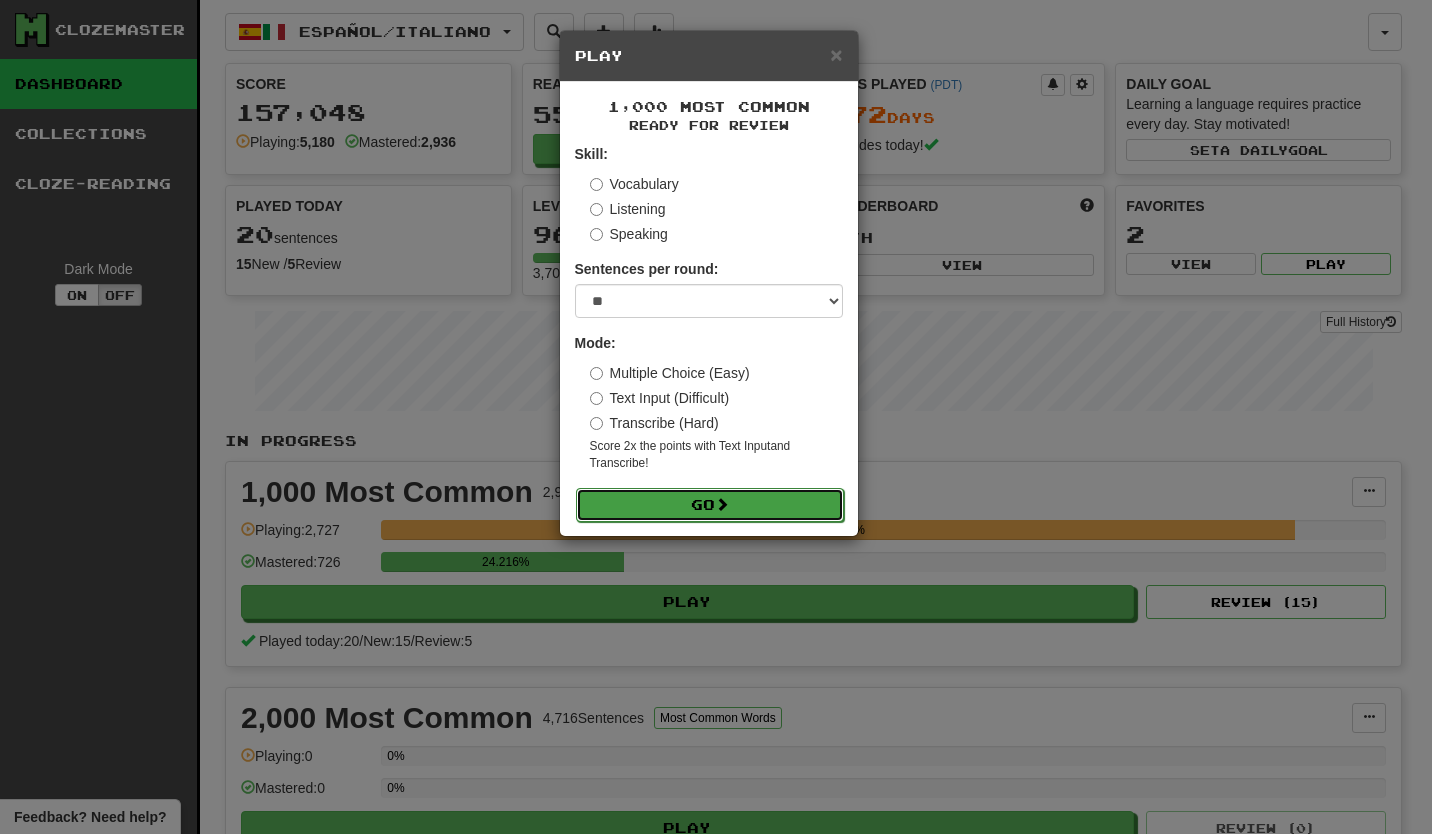 click on "Go" at bounding box center [710, 505] 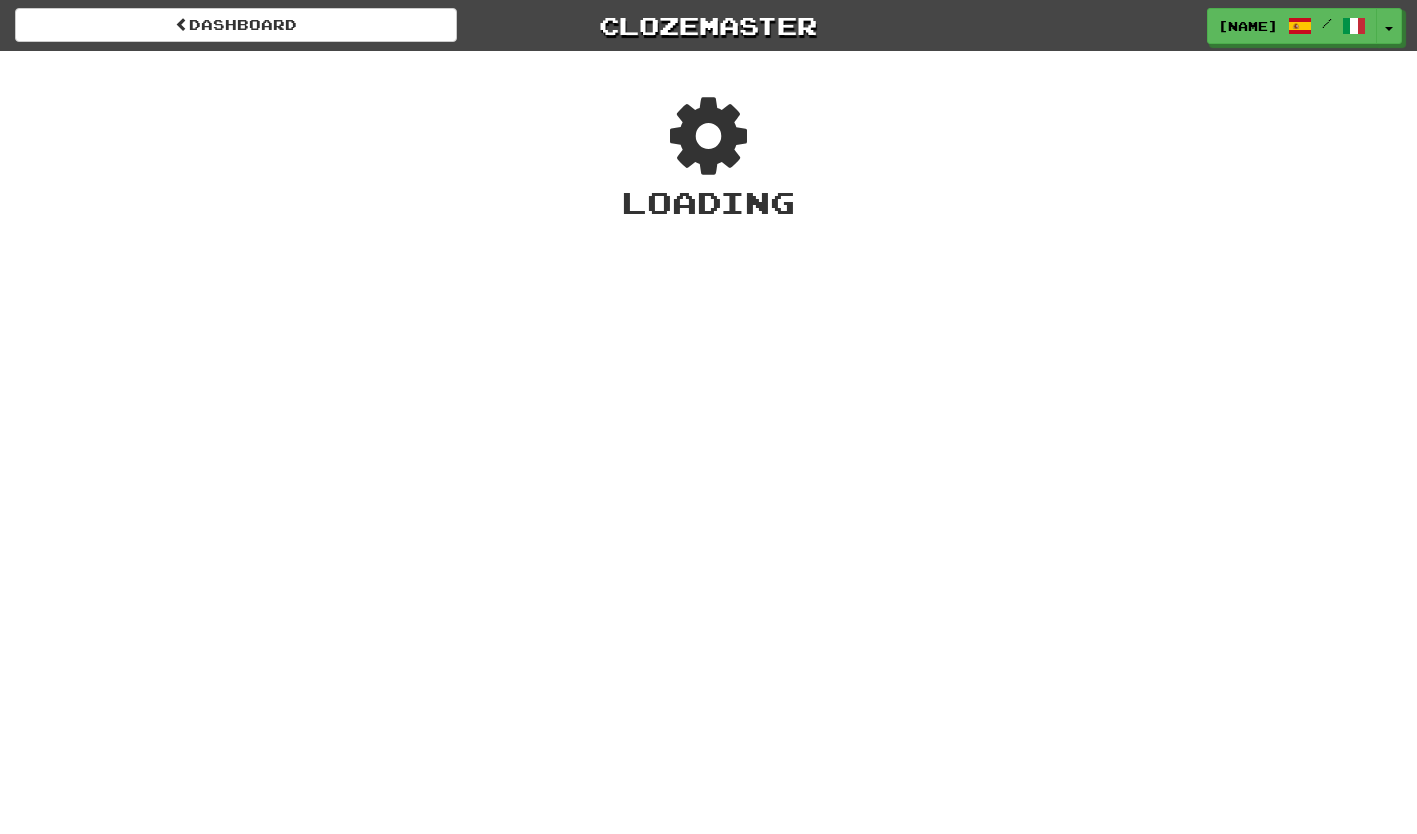 scroll, scrollTop: 0, scrollLeft: 0, axis: both 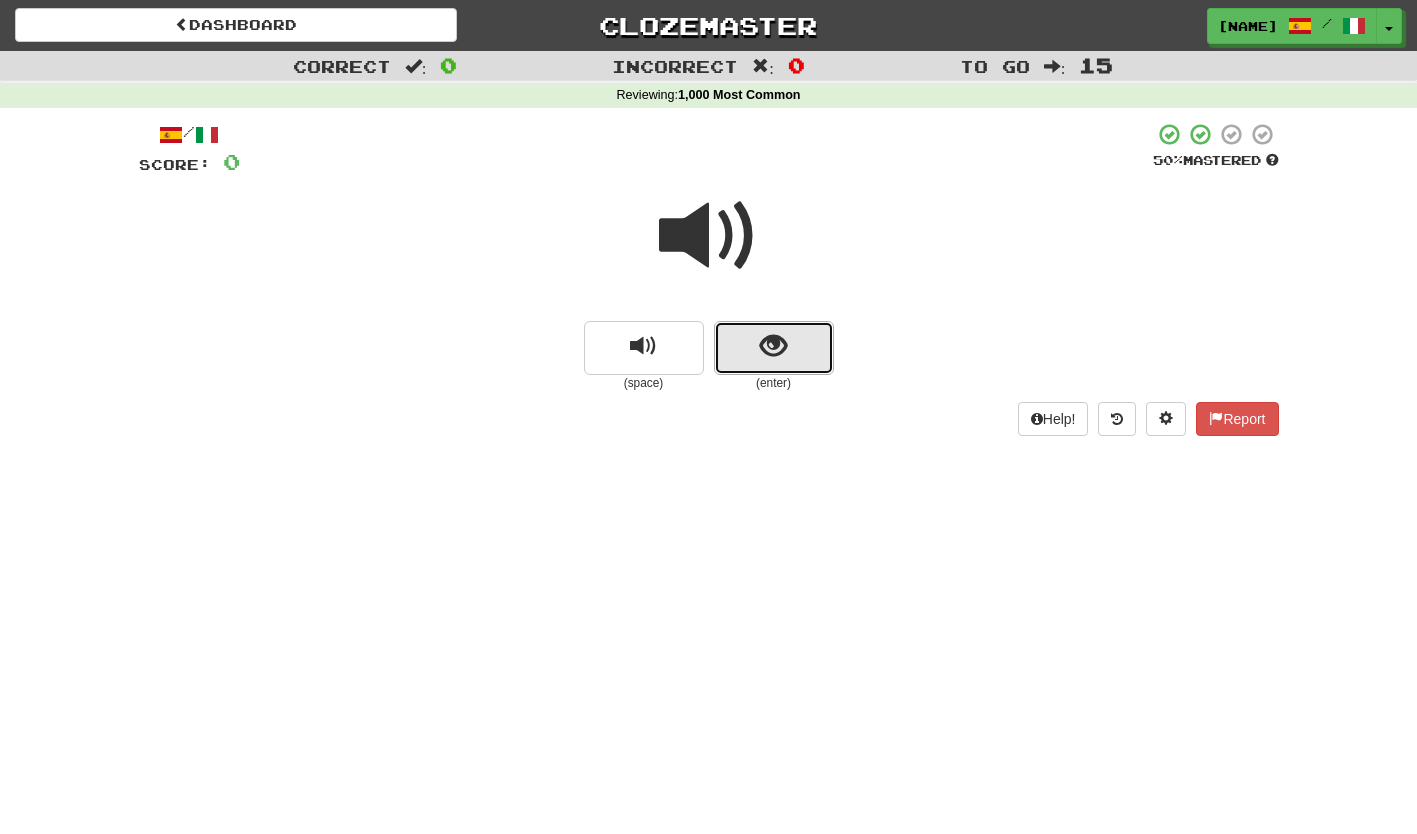 click at bounding box center (774, 348) 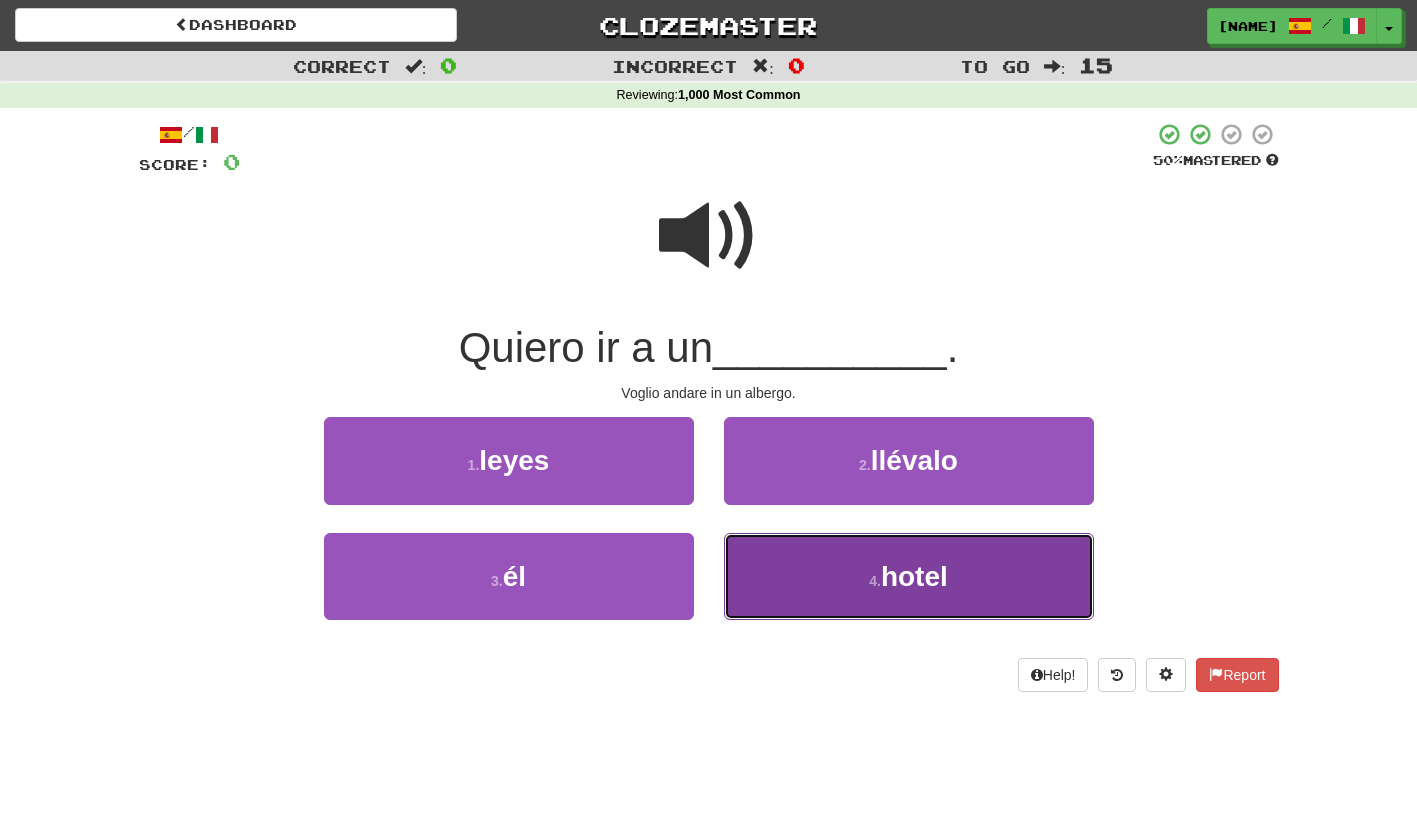 click on "4 .  hotel" at bounding box center (909, 576) 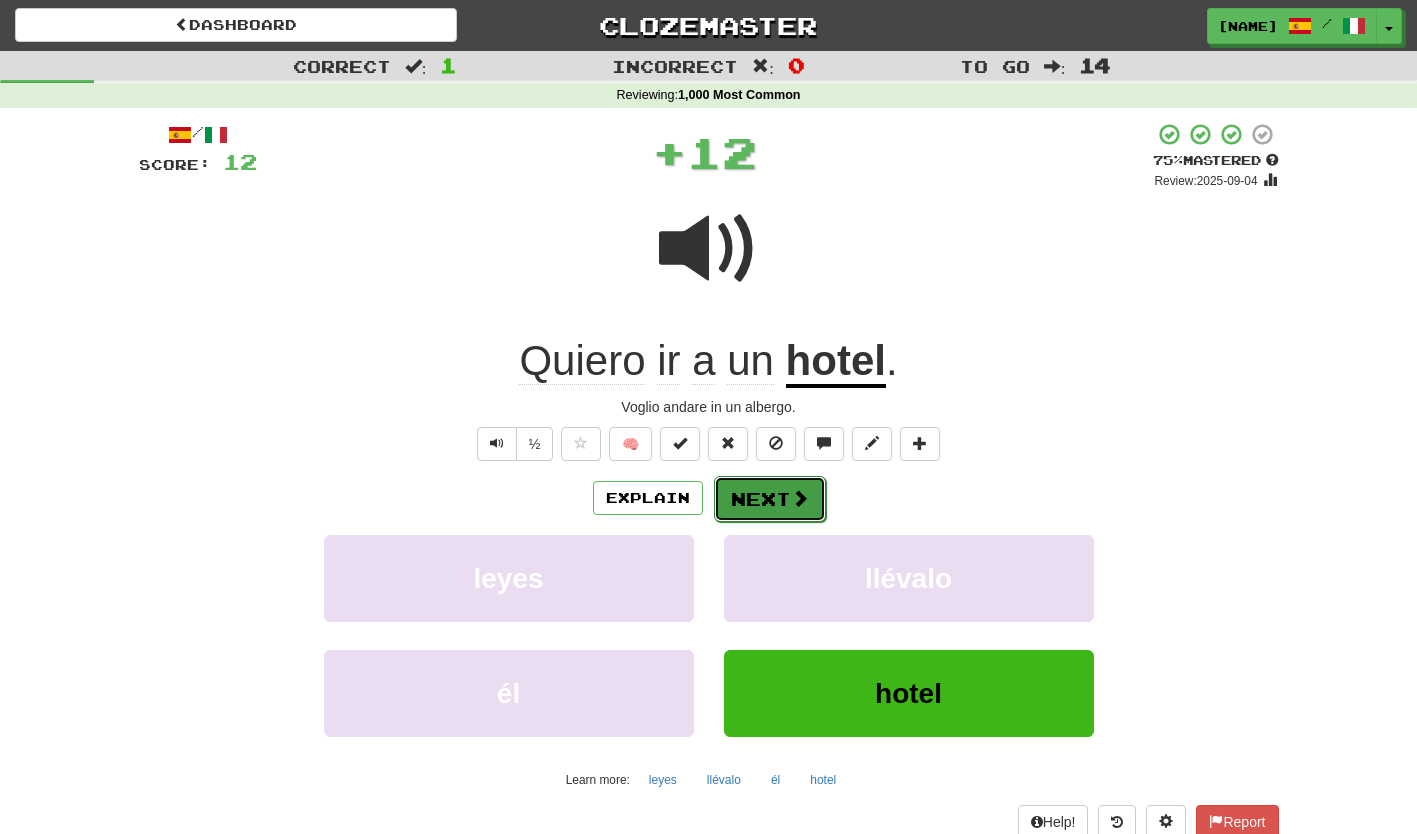 click on "Next" at bounding box center (770, 499) 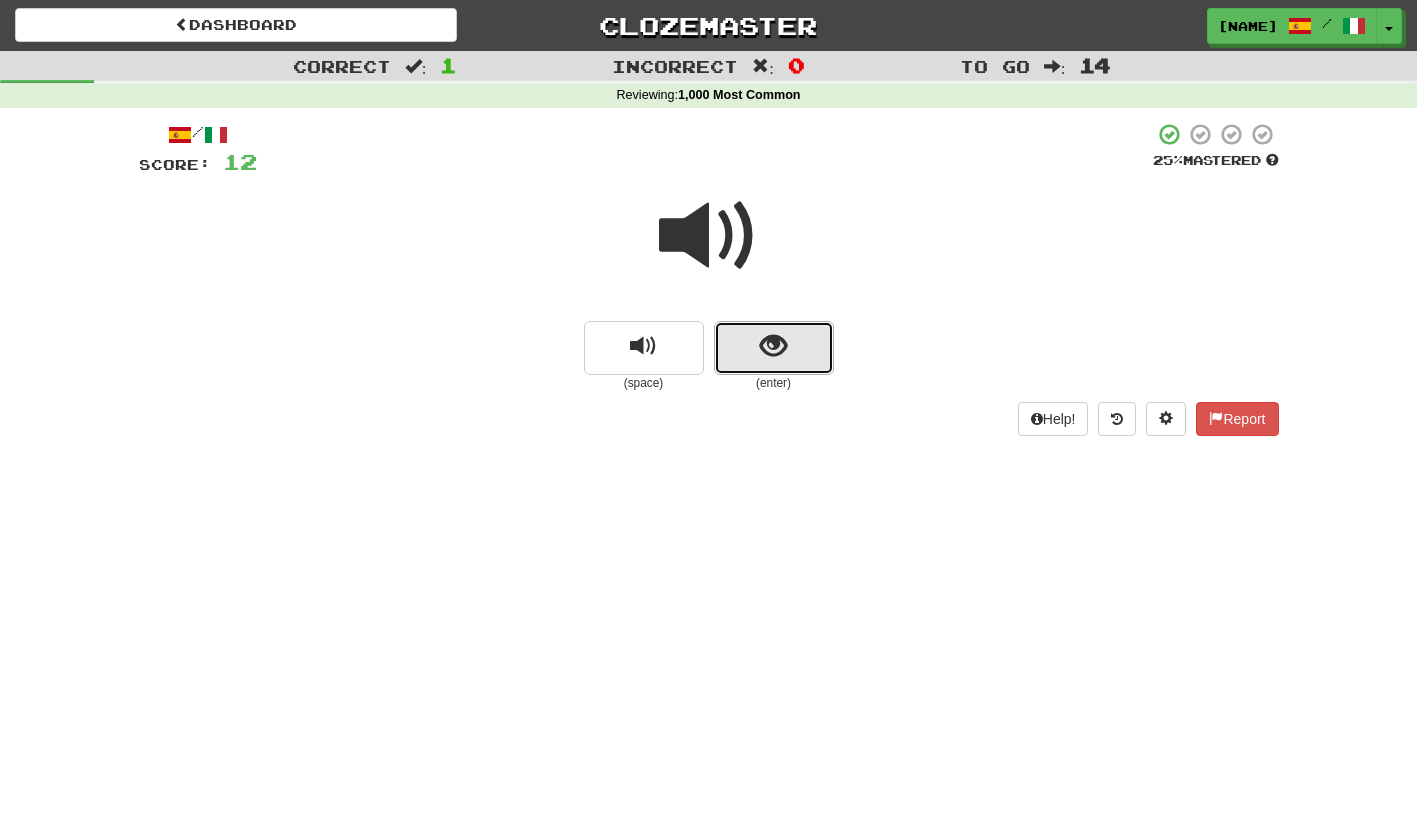 click at bounding box center [774, 348] 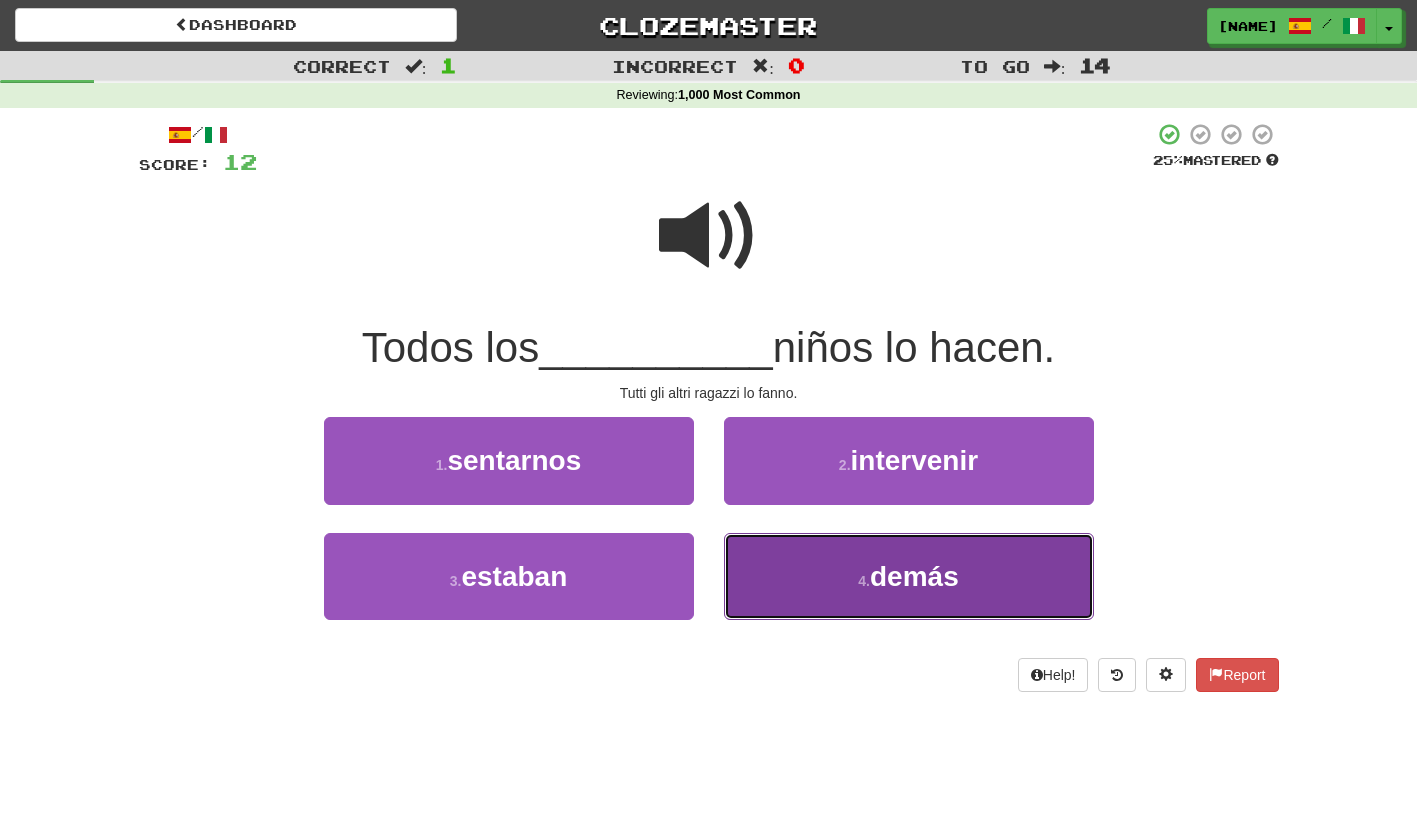 click on "4 .  demás" at bounding box center (909, 576) 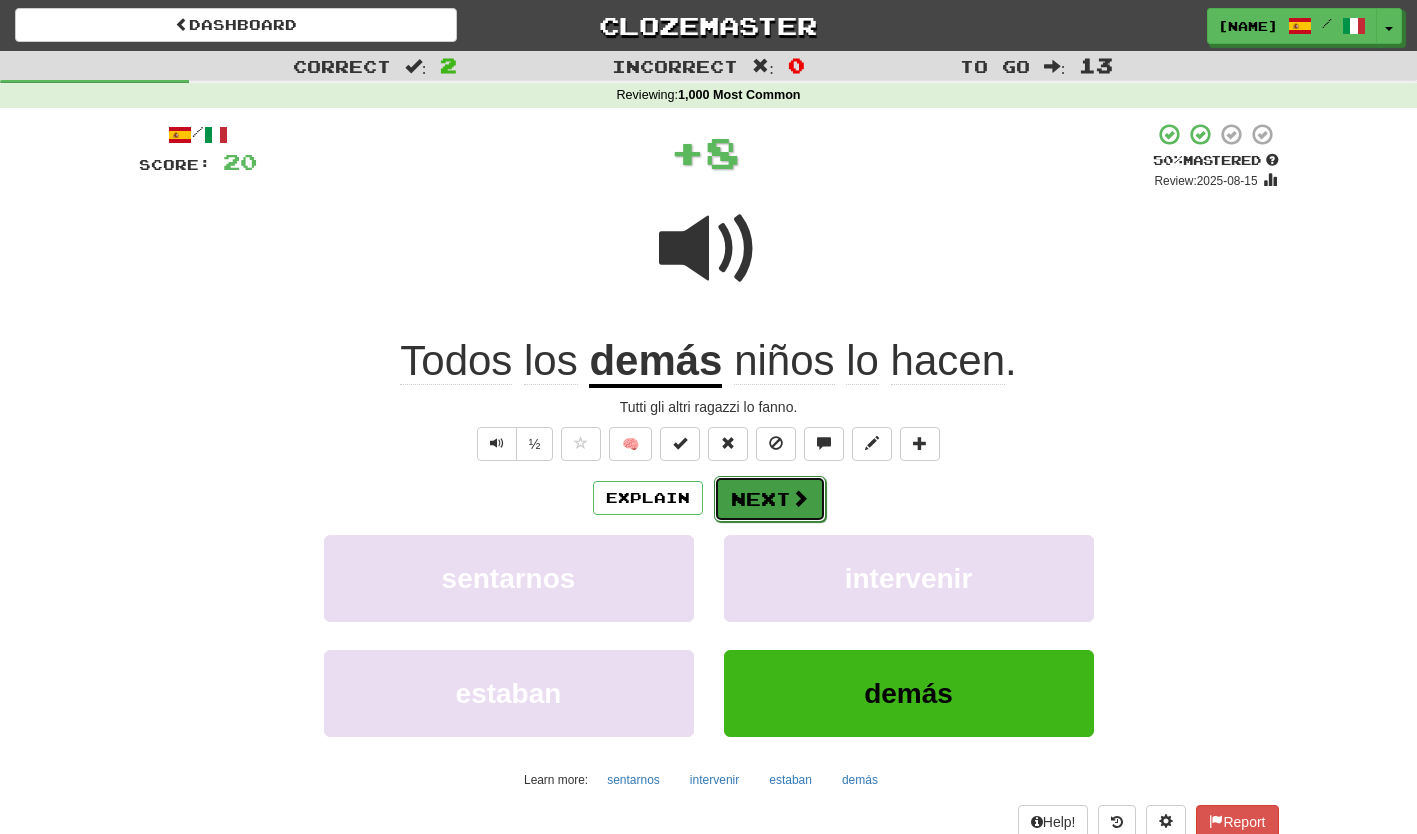 click on "Next" at bounding box center (770, 499) 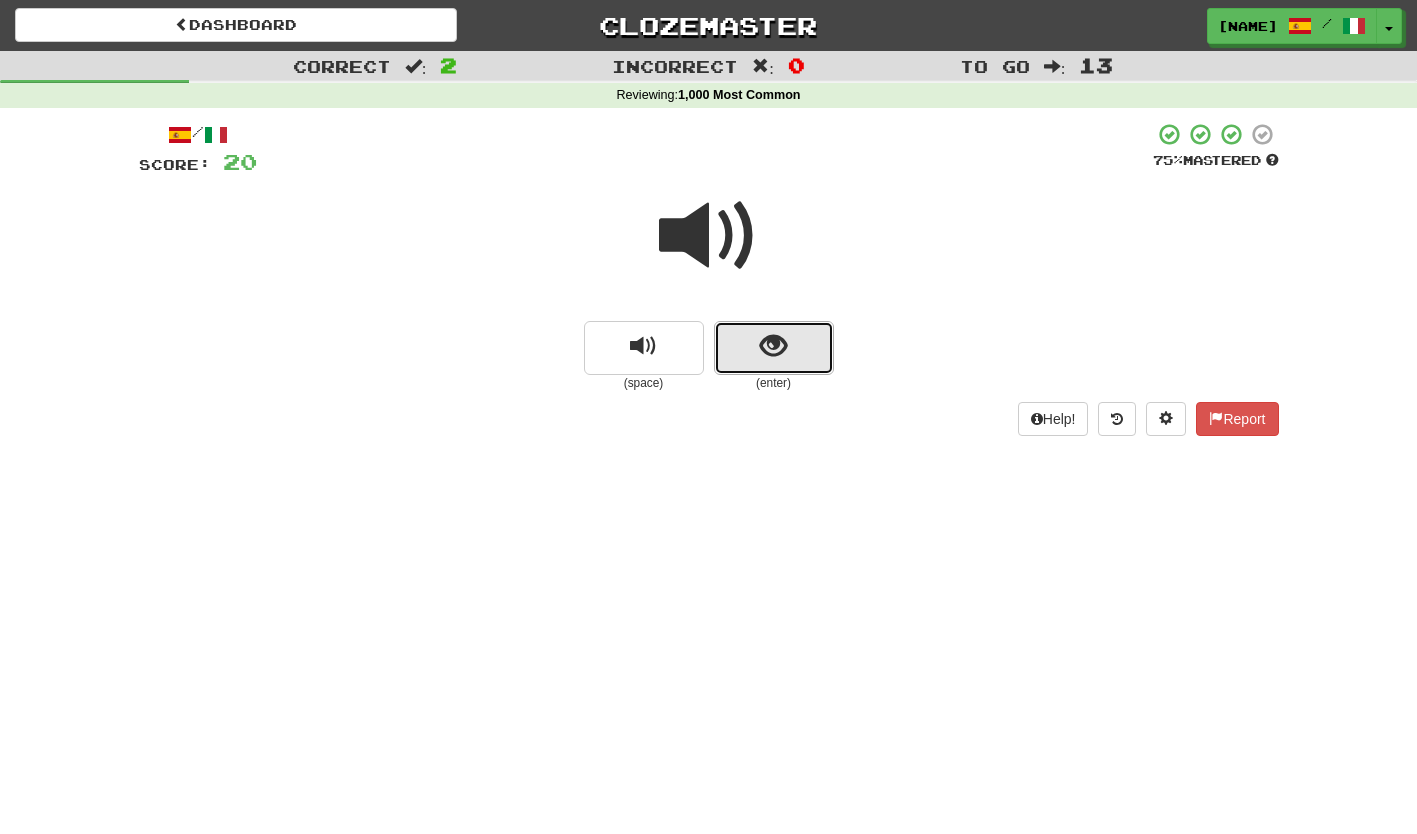click at bounding box center (774, 348) 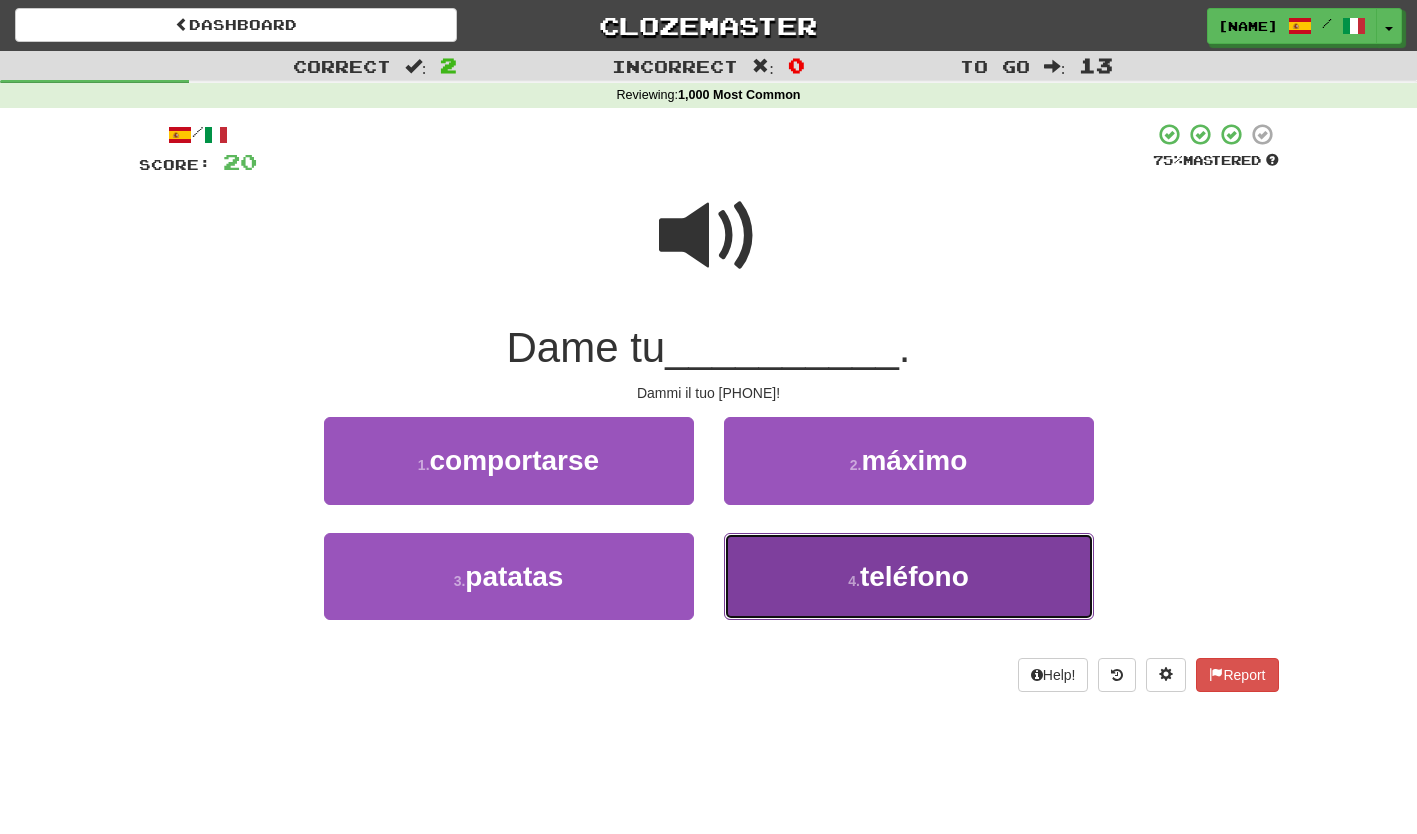 click on "4 .  teléfono" at bounding box center [909, 576] 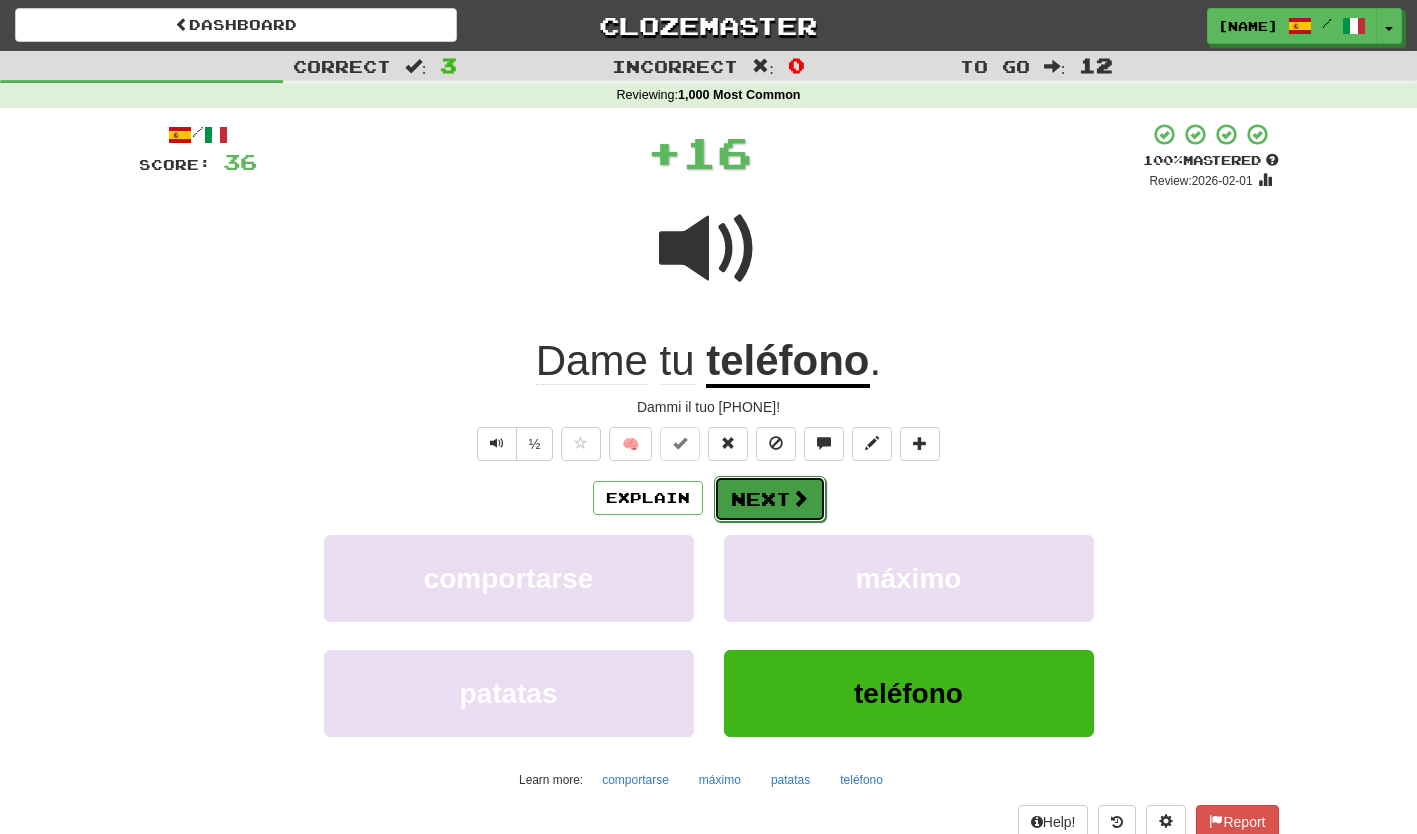 click on "Next" at bounding box center (770, 499) 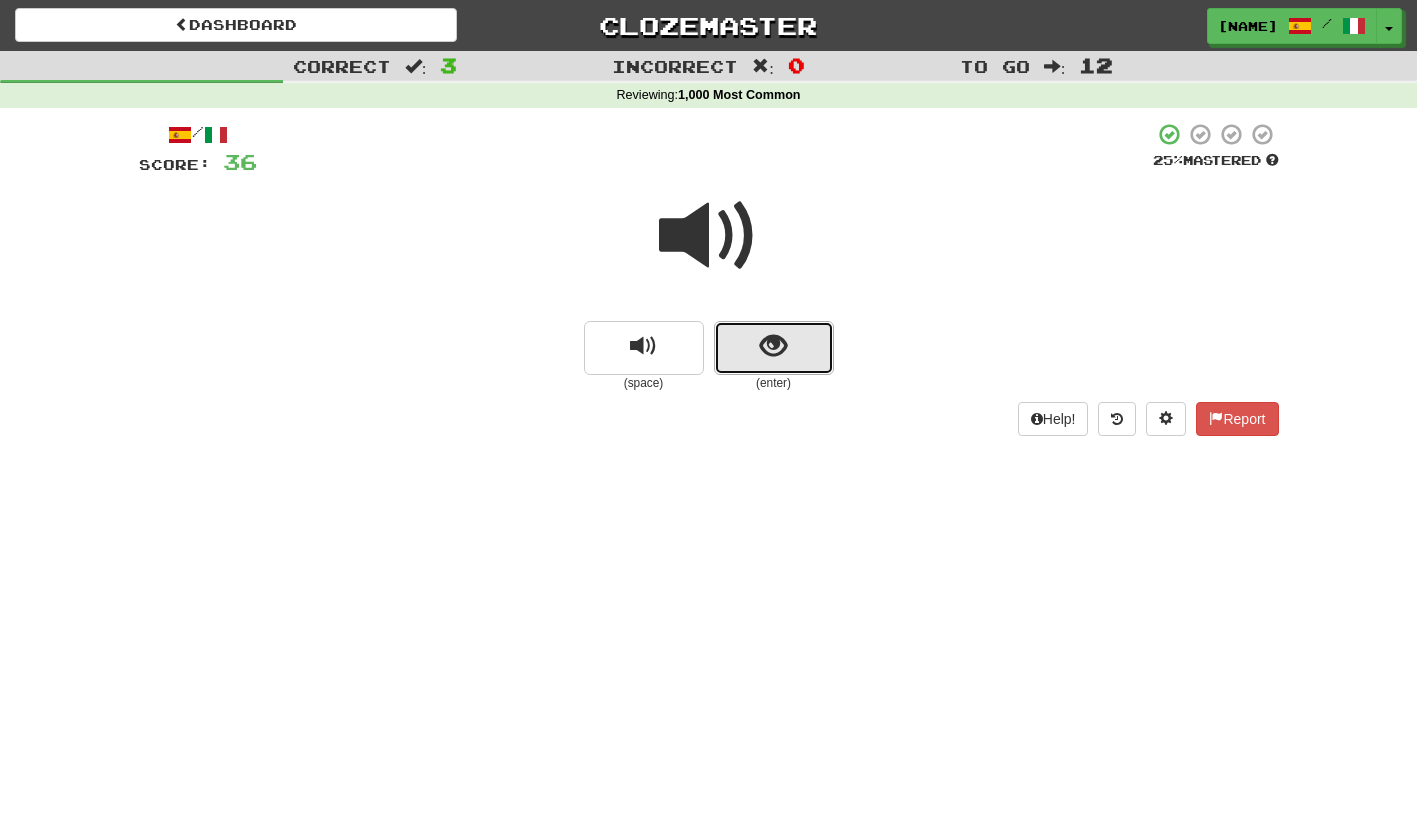 click at bounding box center [774, 348] 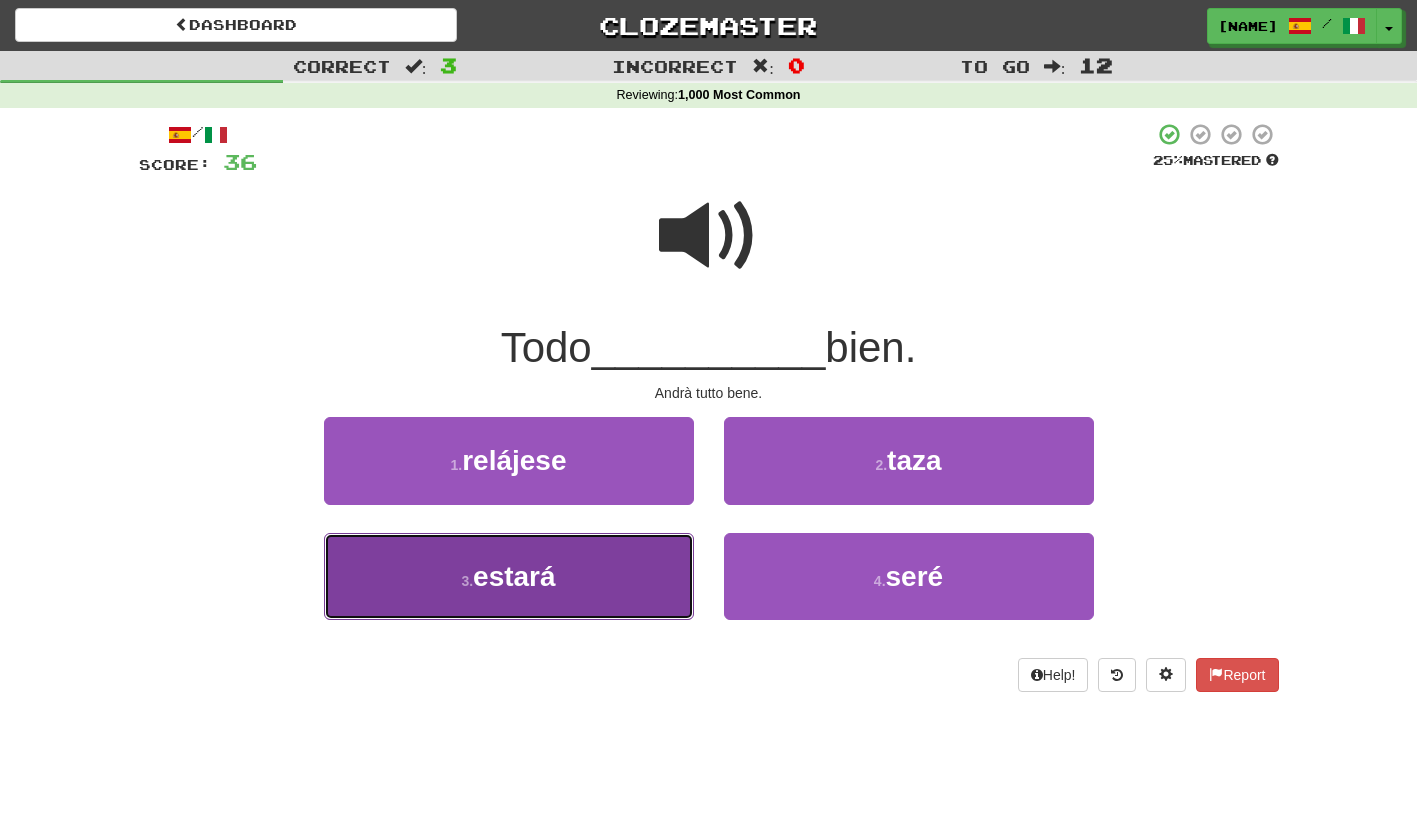 click on "3 .  estará" at bounding box center [509, 576] 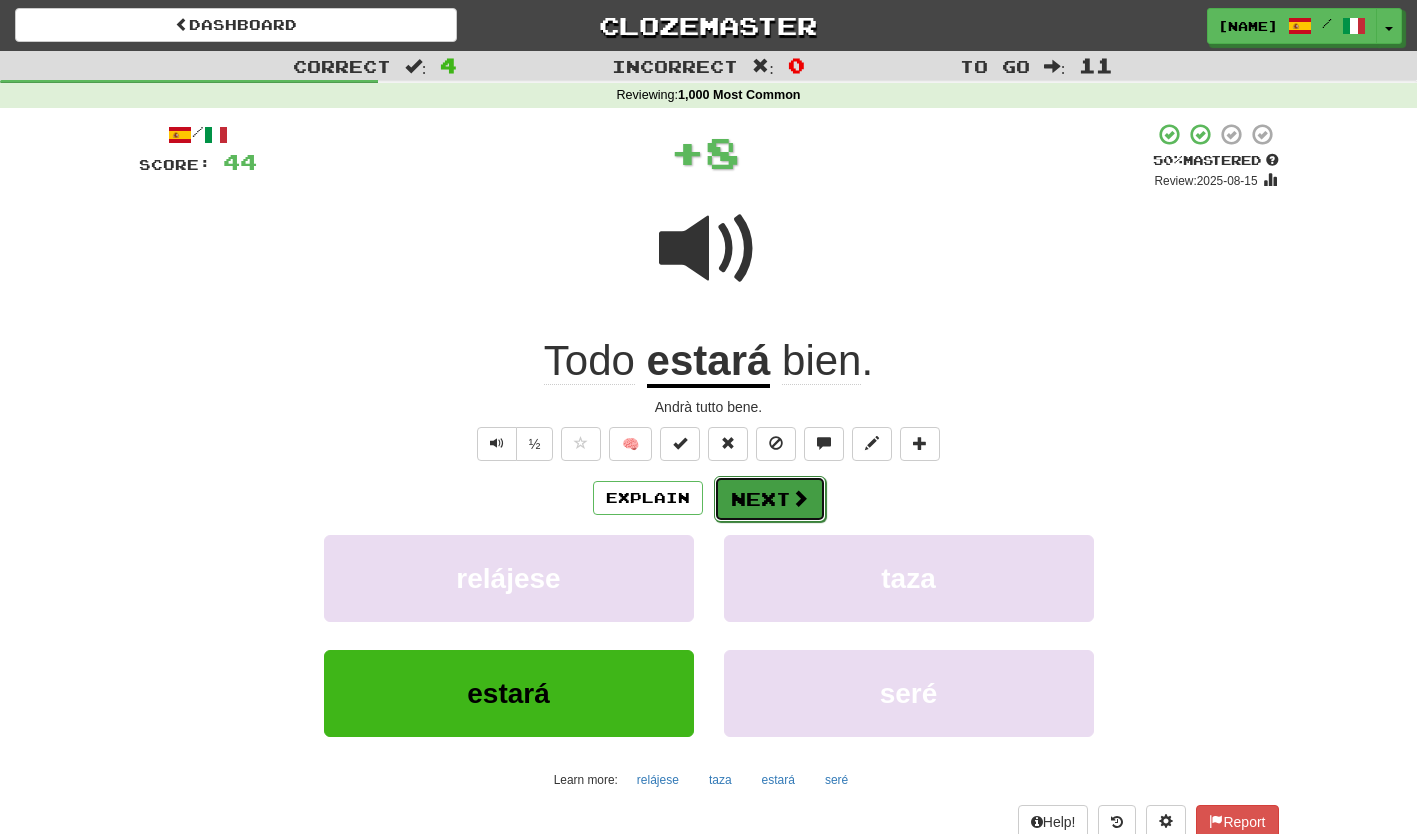 click on "Next" at bounding box center [770, 499] 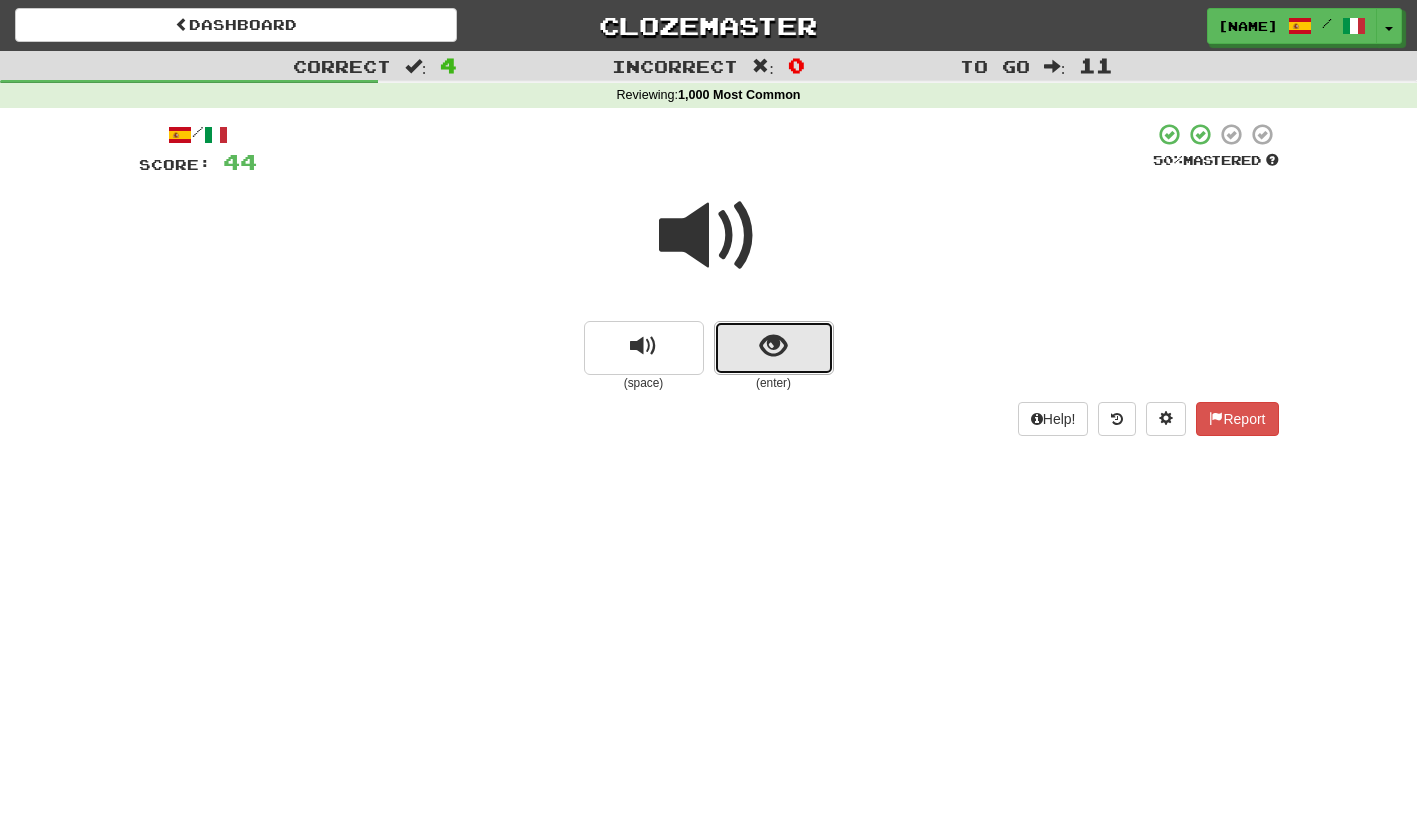 click at bounding box center [774, 348] 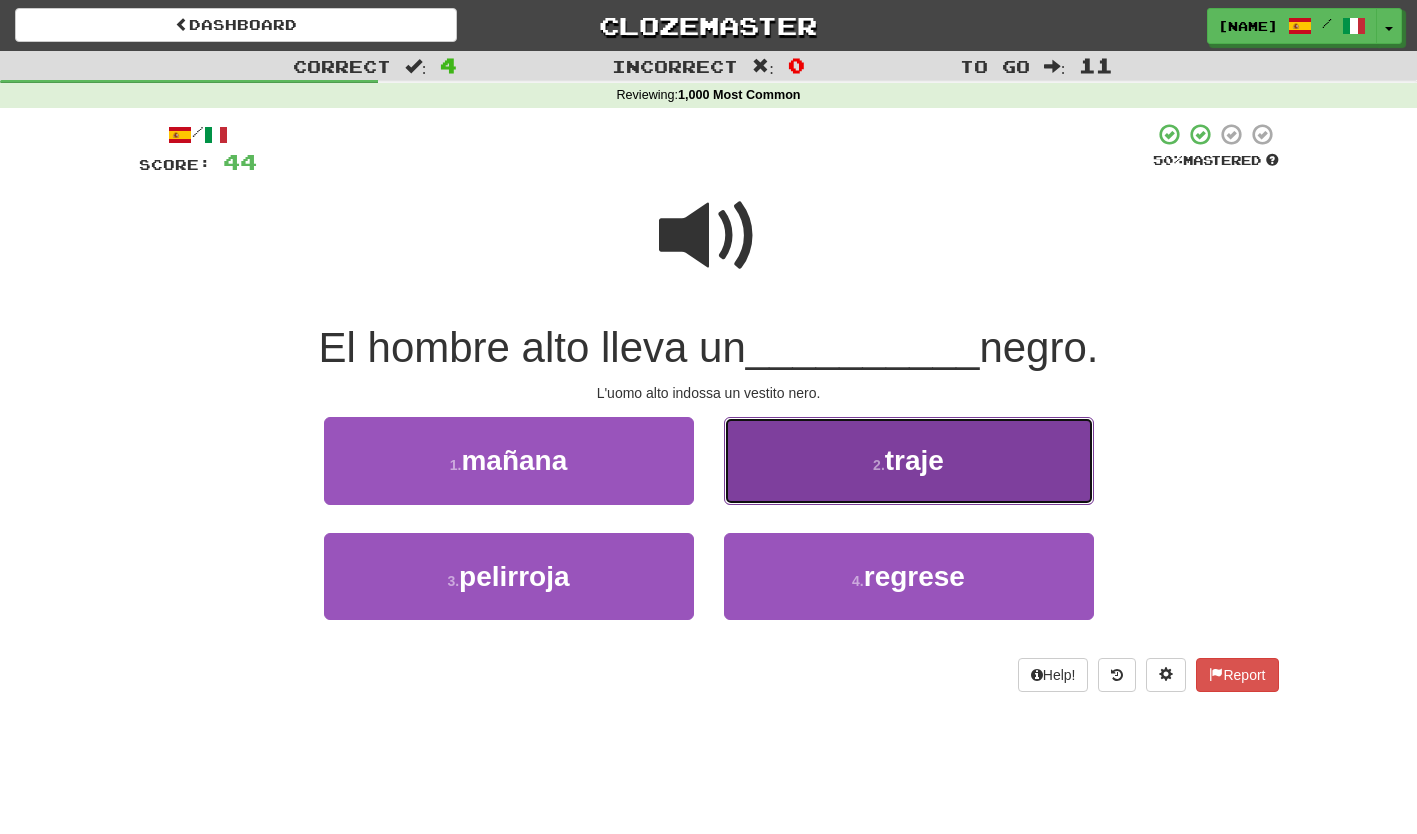 click on "2 .  traje" at bounding box center [909, 460] 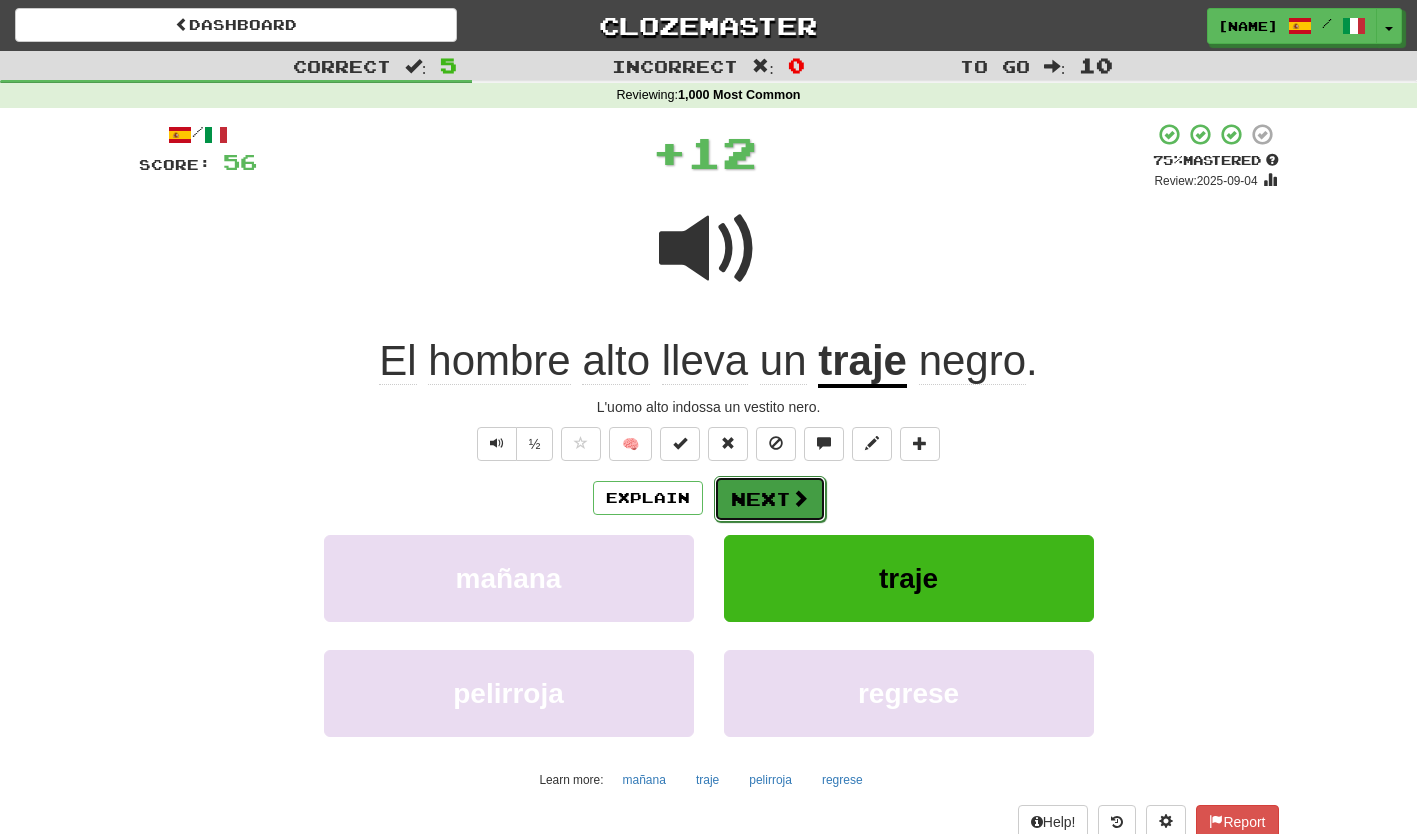 click on "Next" at bounding box center (770, 499) 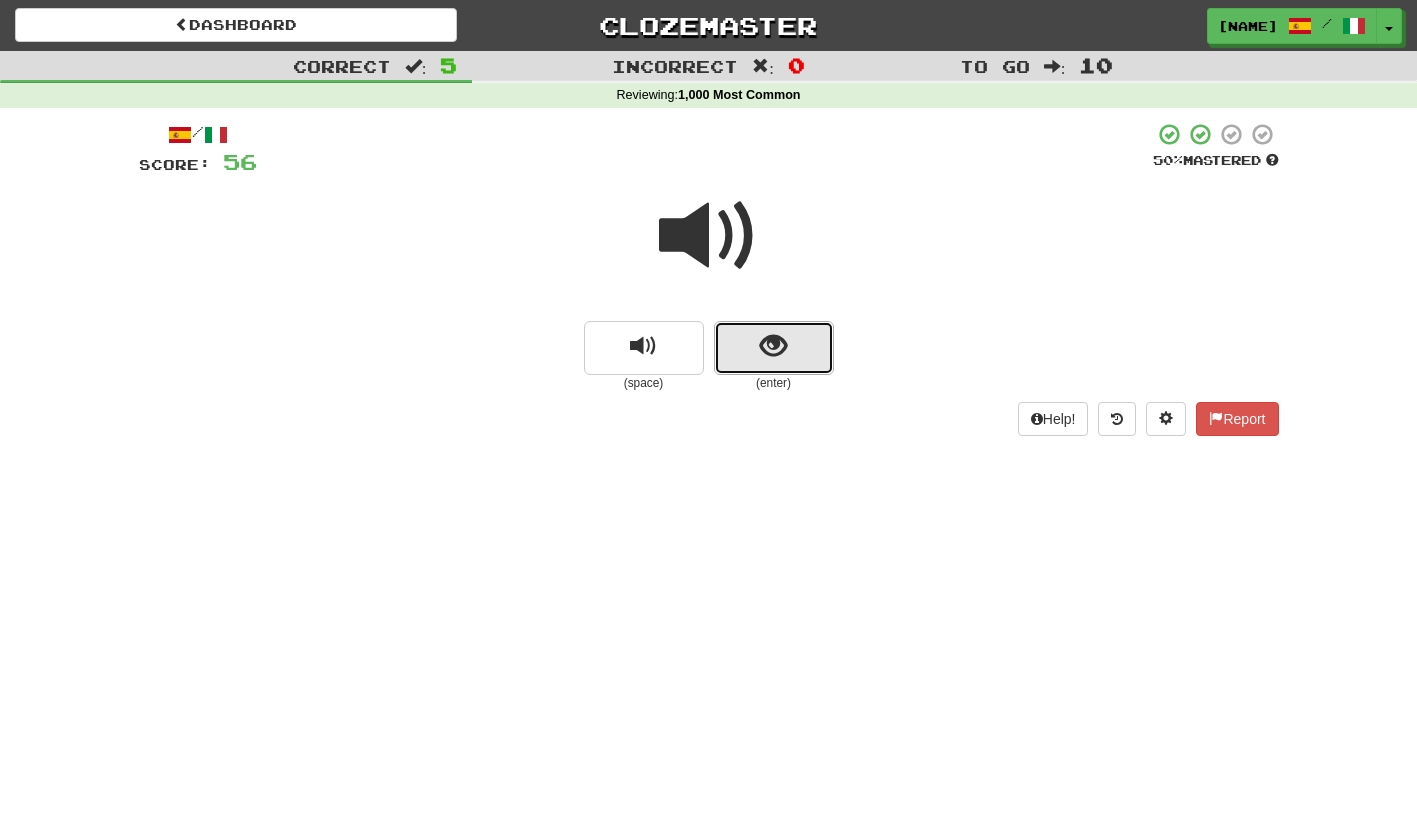 click at bounding box center (774, 348) 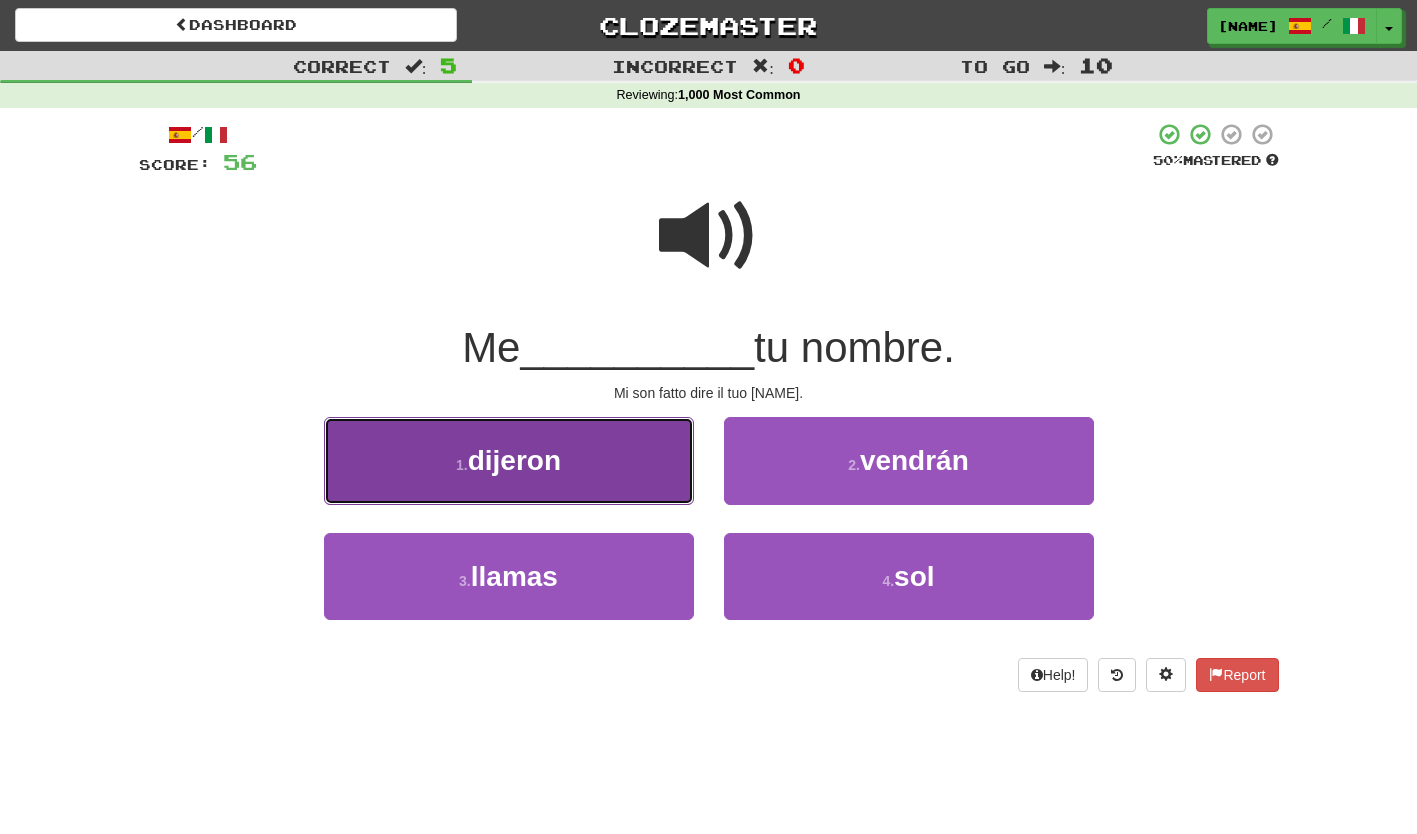 click on "1 .  dijeron" at bounding box center [509, 460] 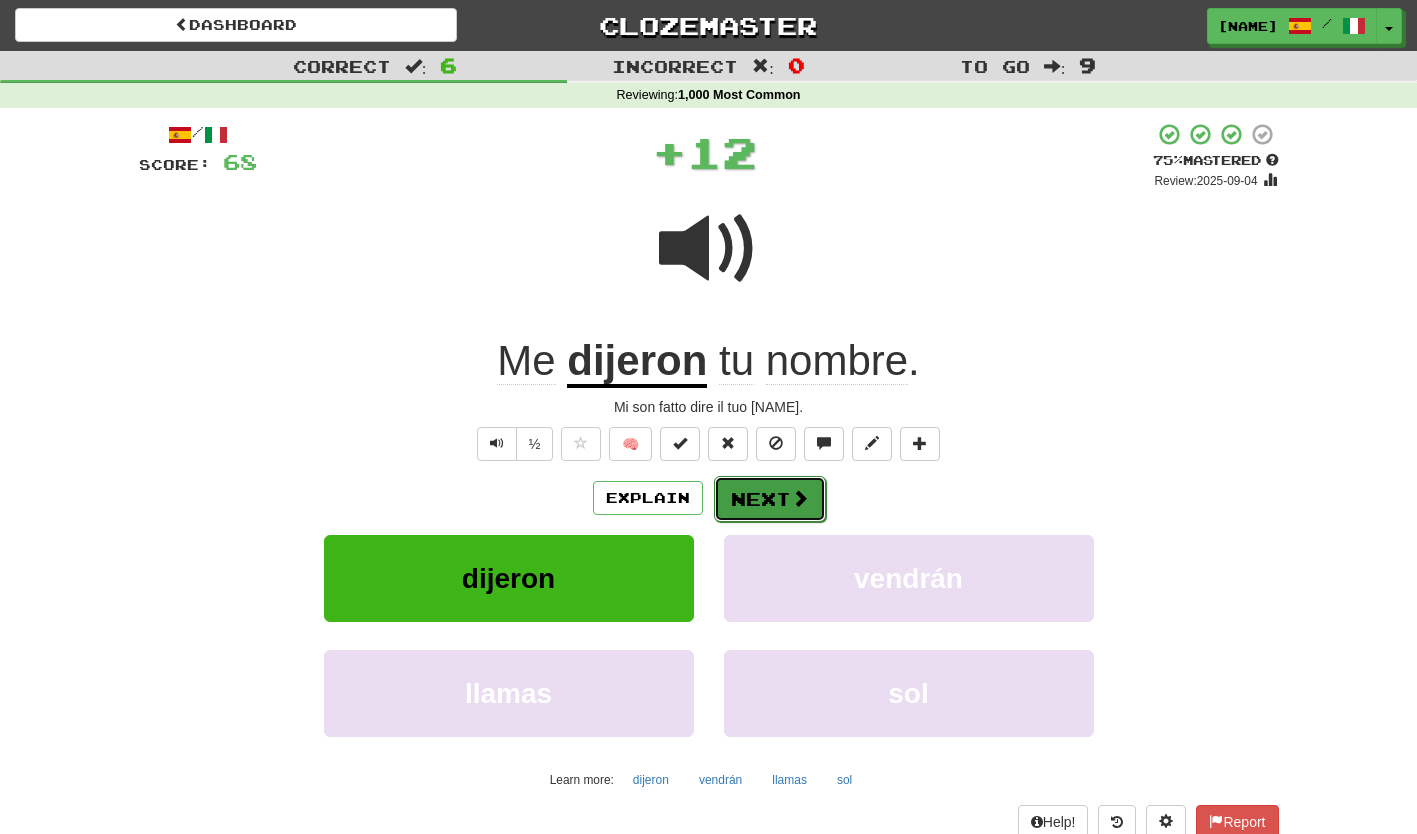 click on "Next" at bounding box center (770, 499) 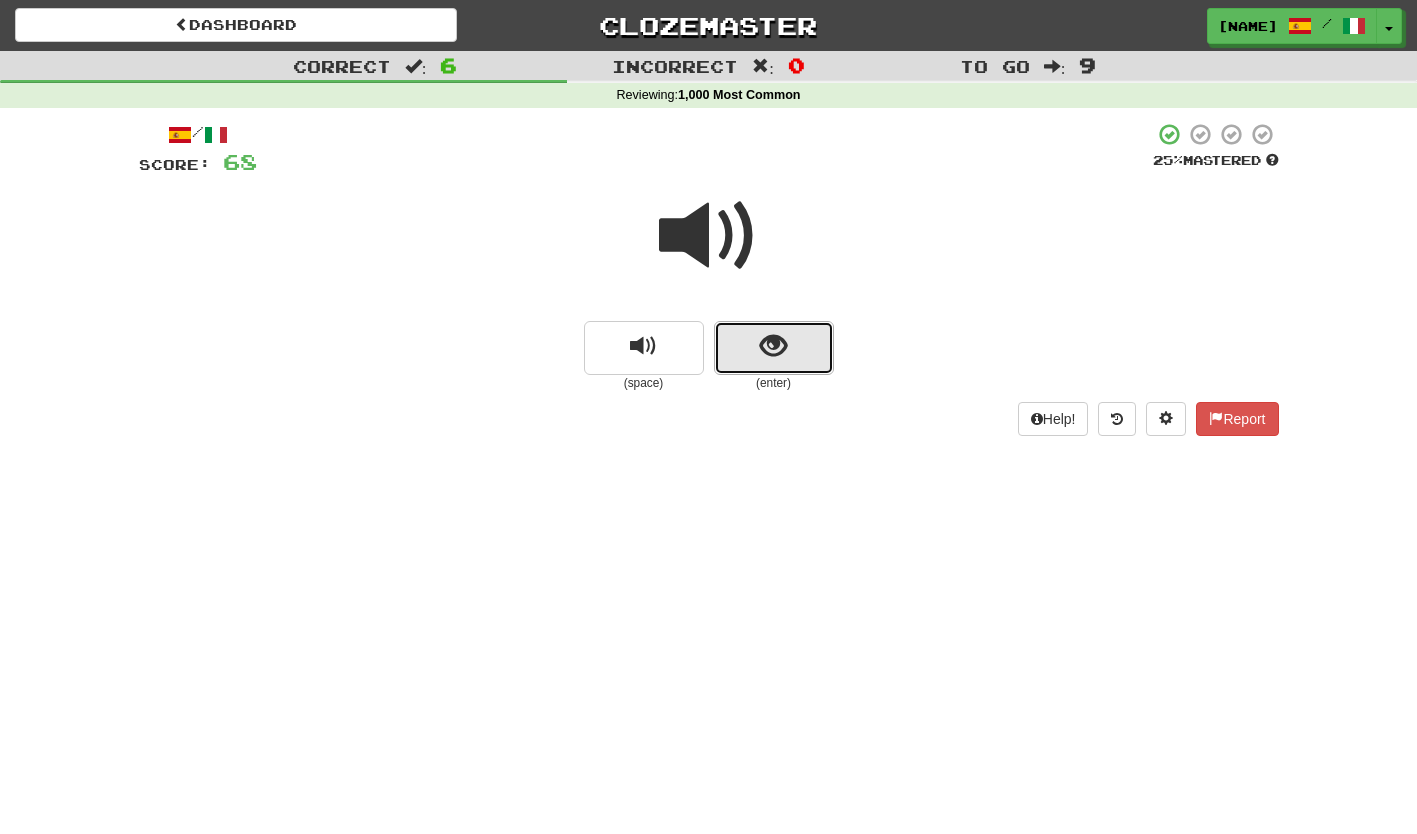 click at bounding box center (774, 348) 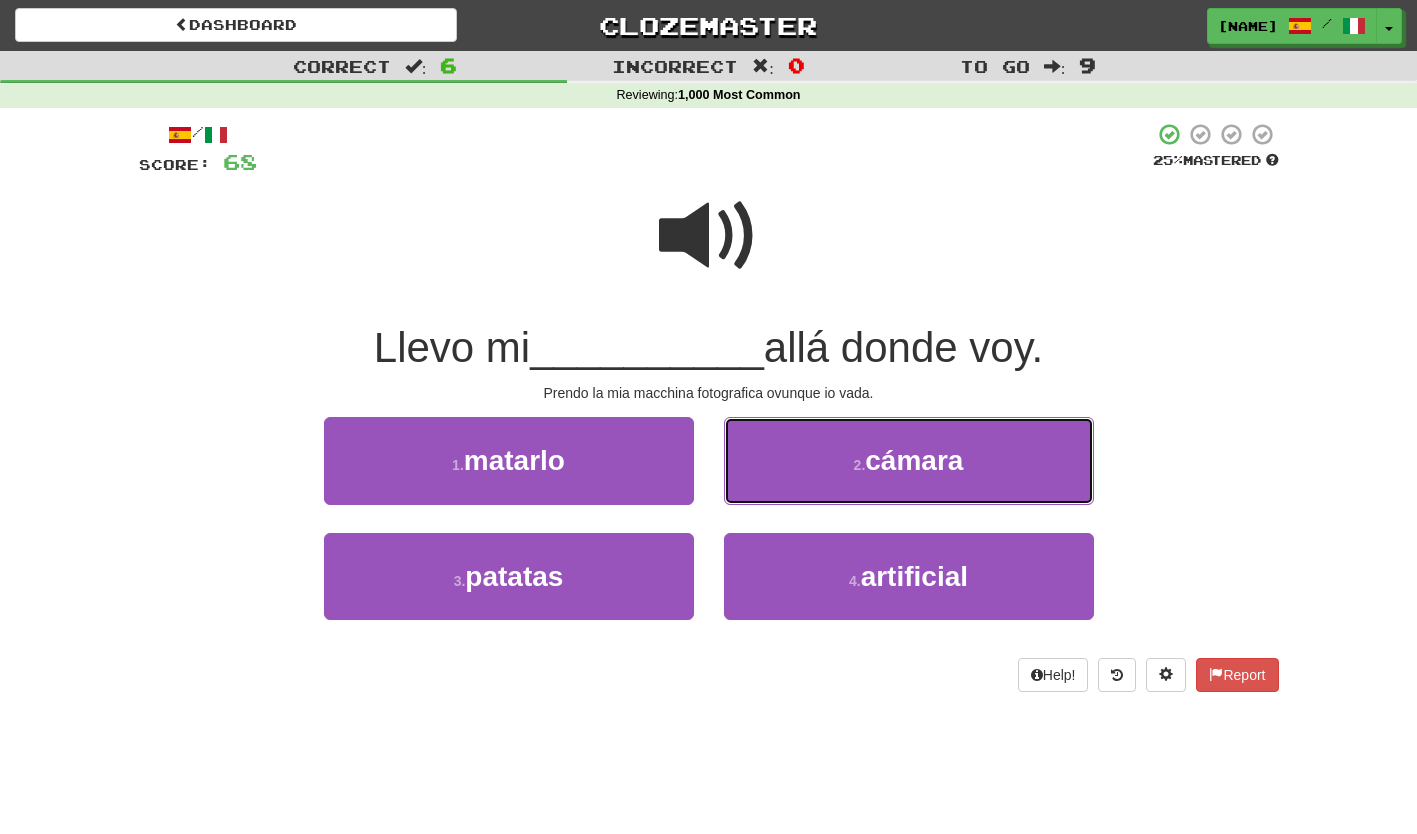 click on "2 .  cámara" at bounding box center (909, 460) 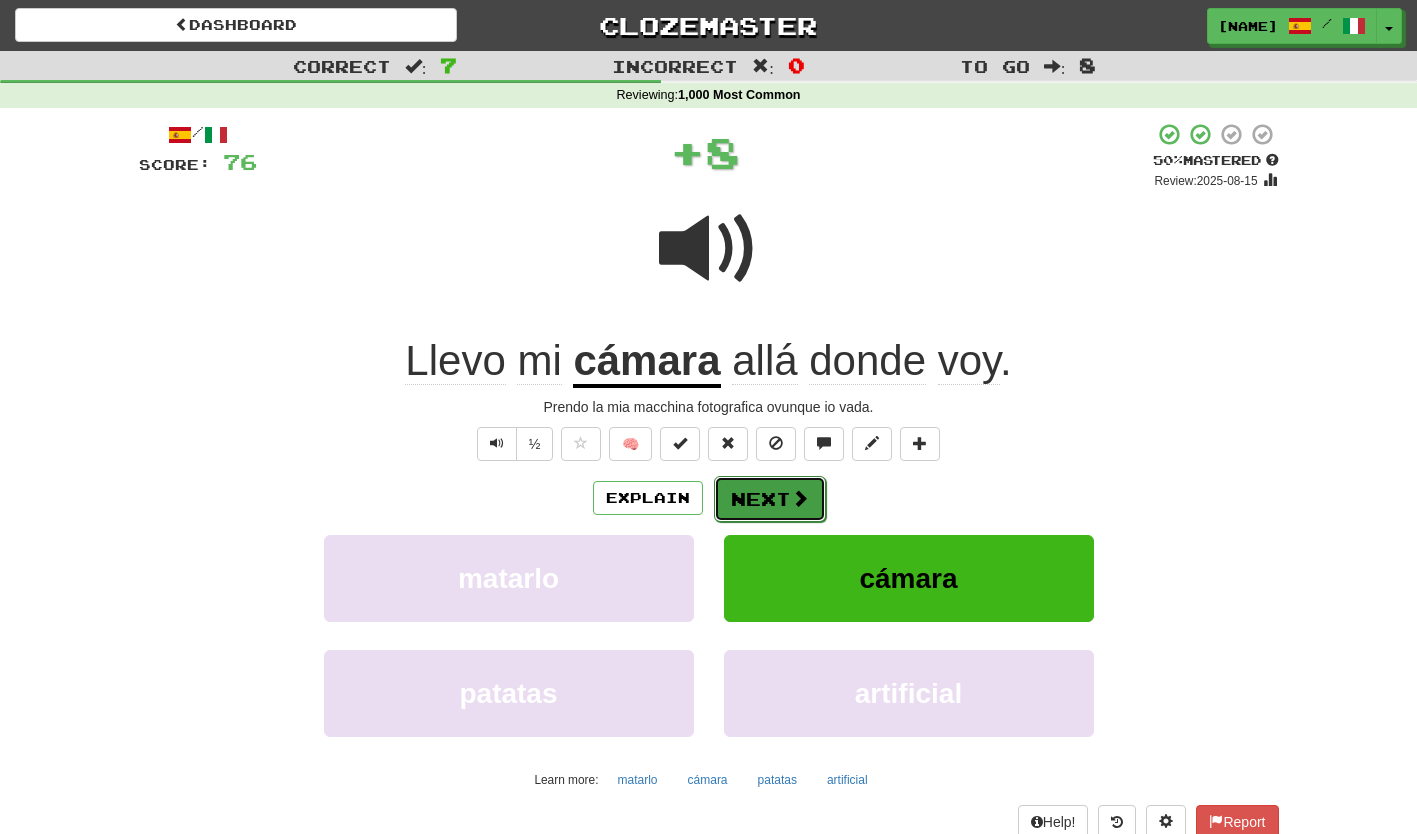 click on "Next" at bounding box center (770, 499) 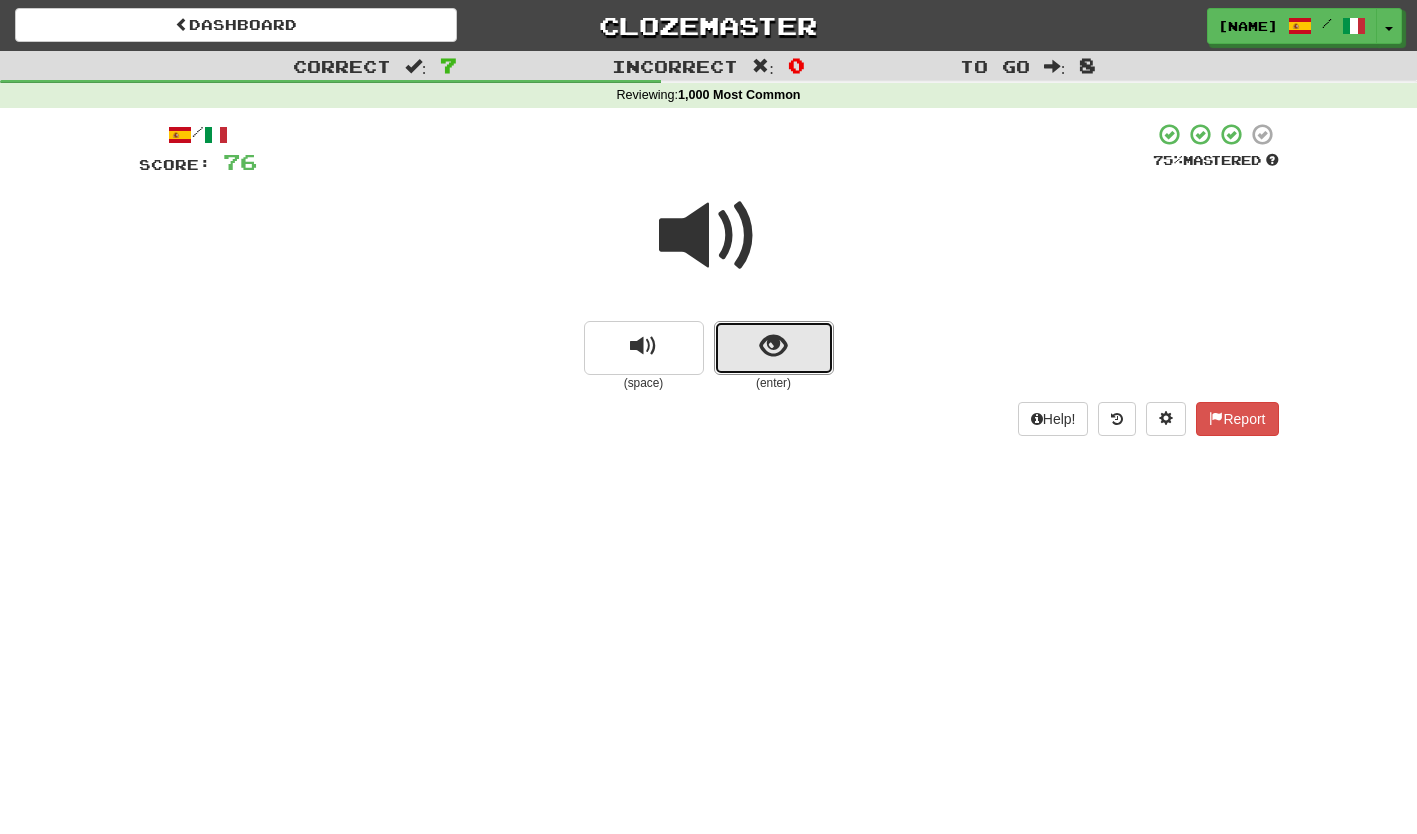 click at bounding box center [774, 348] 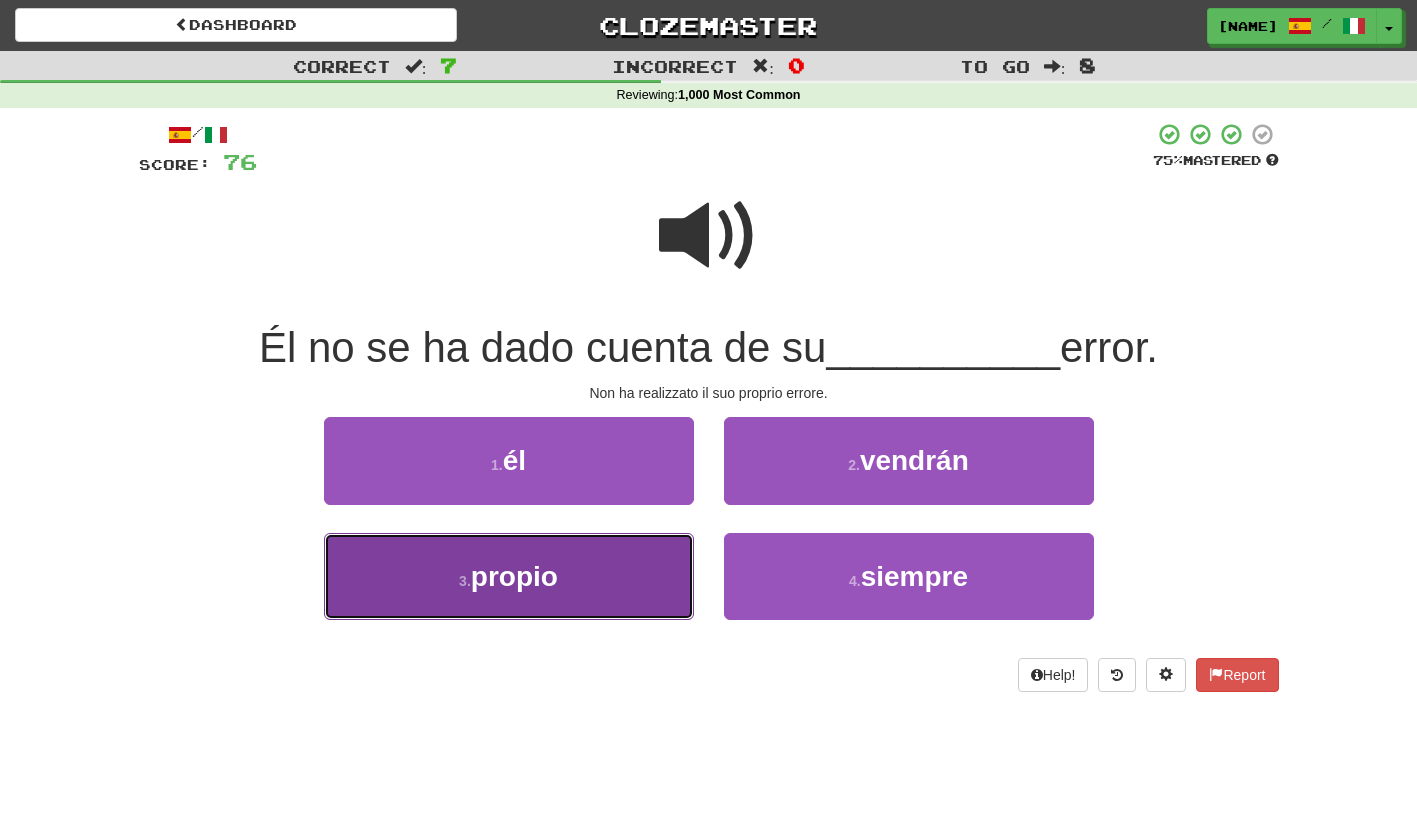 click on "3 .  propio" at bounding box center (509, 576) 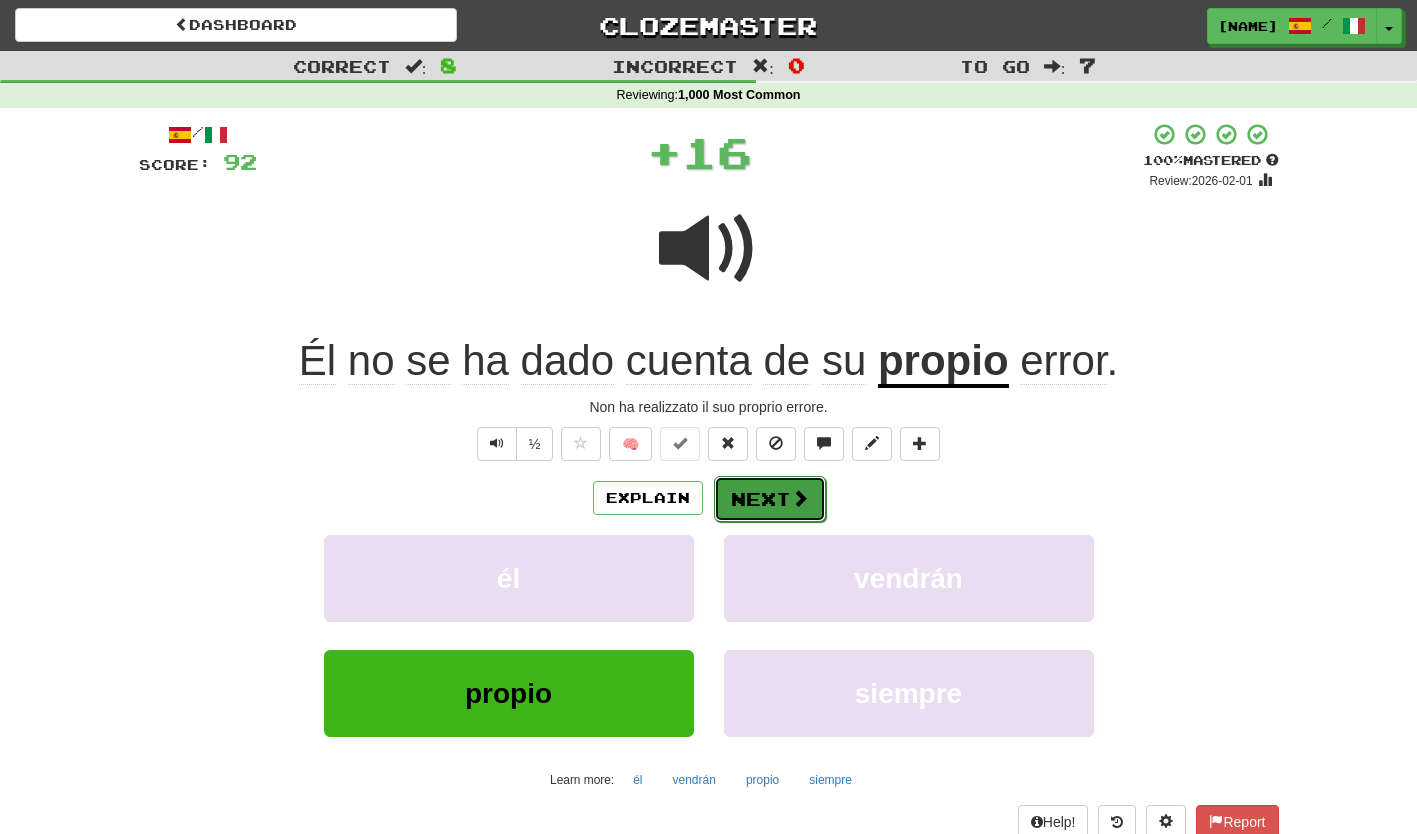 click on "Next" at bounding box center [770, 499] 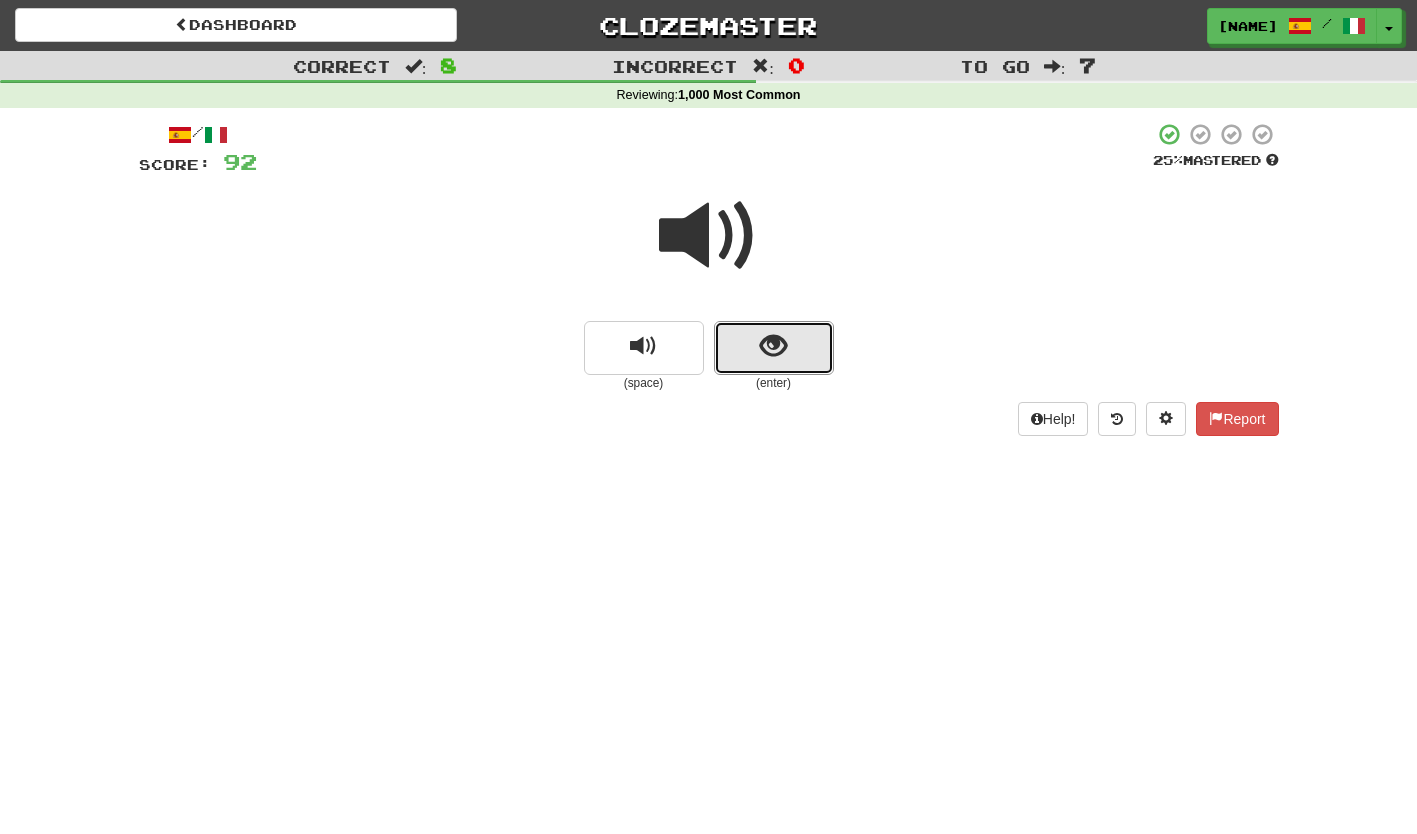 click at bounding box center (774, 348) 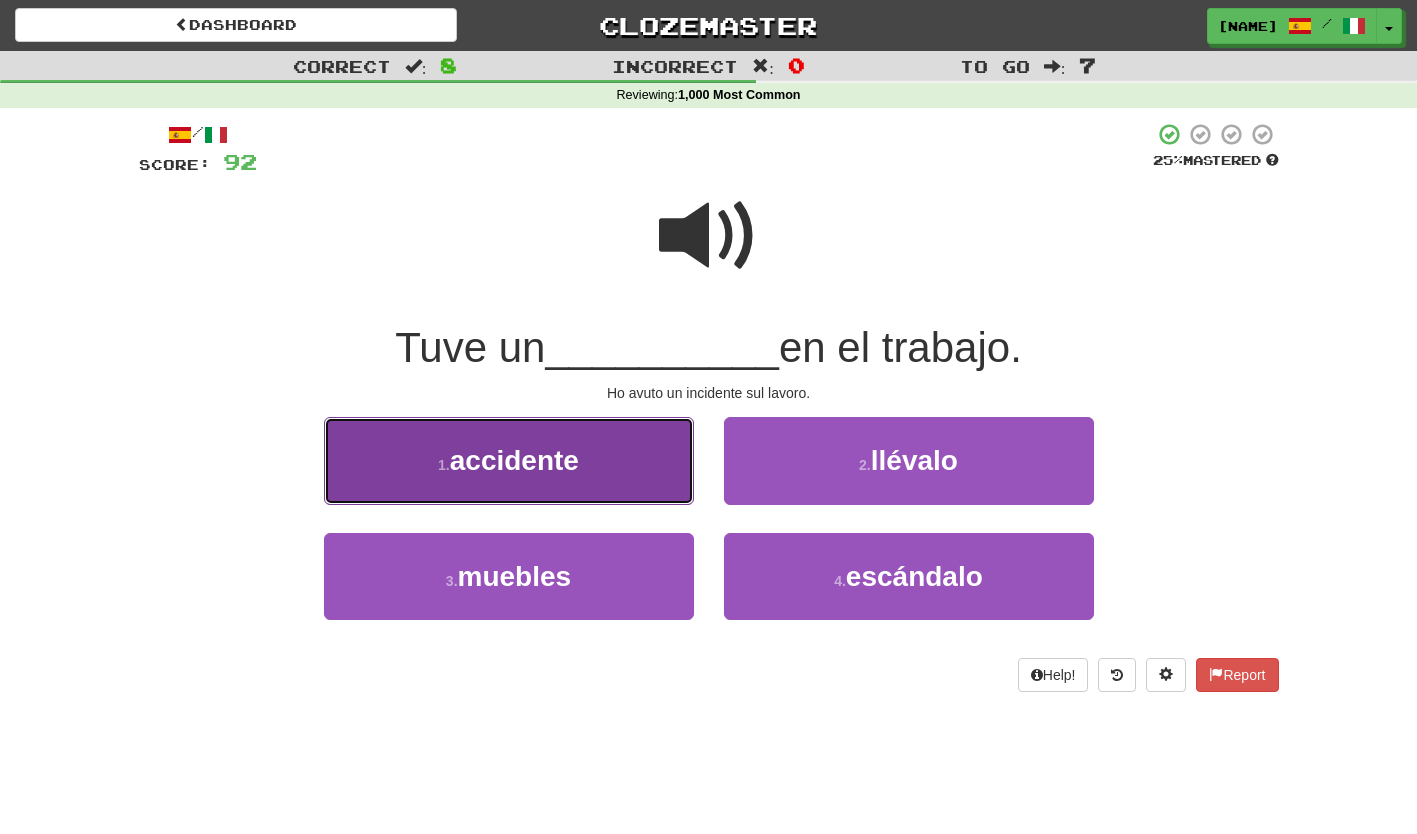 click on "1 .  accidente" at bounding box center (509, 460) 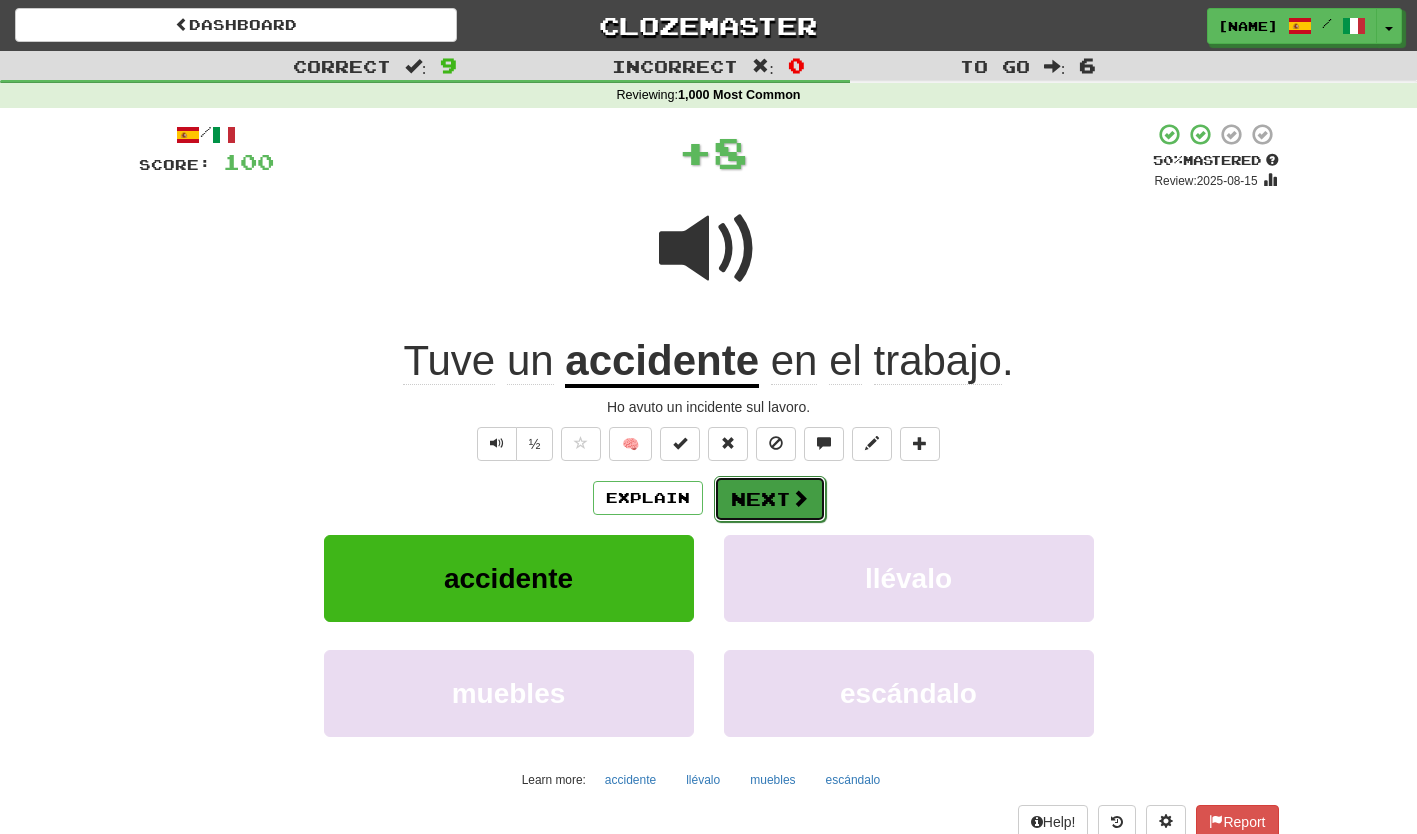 click on "Next" at bounding box center (770, 499) 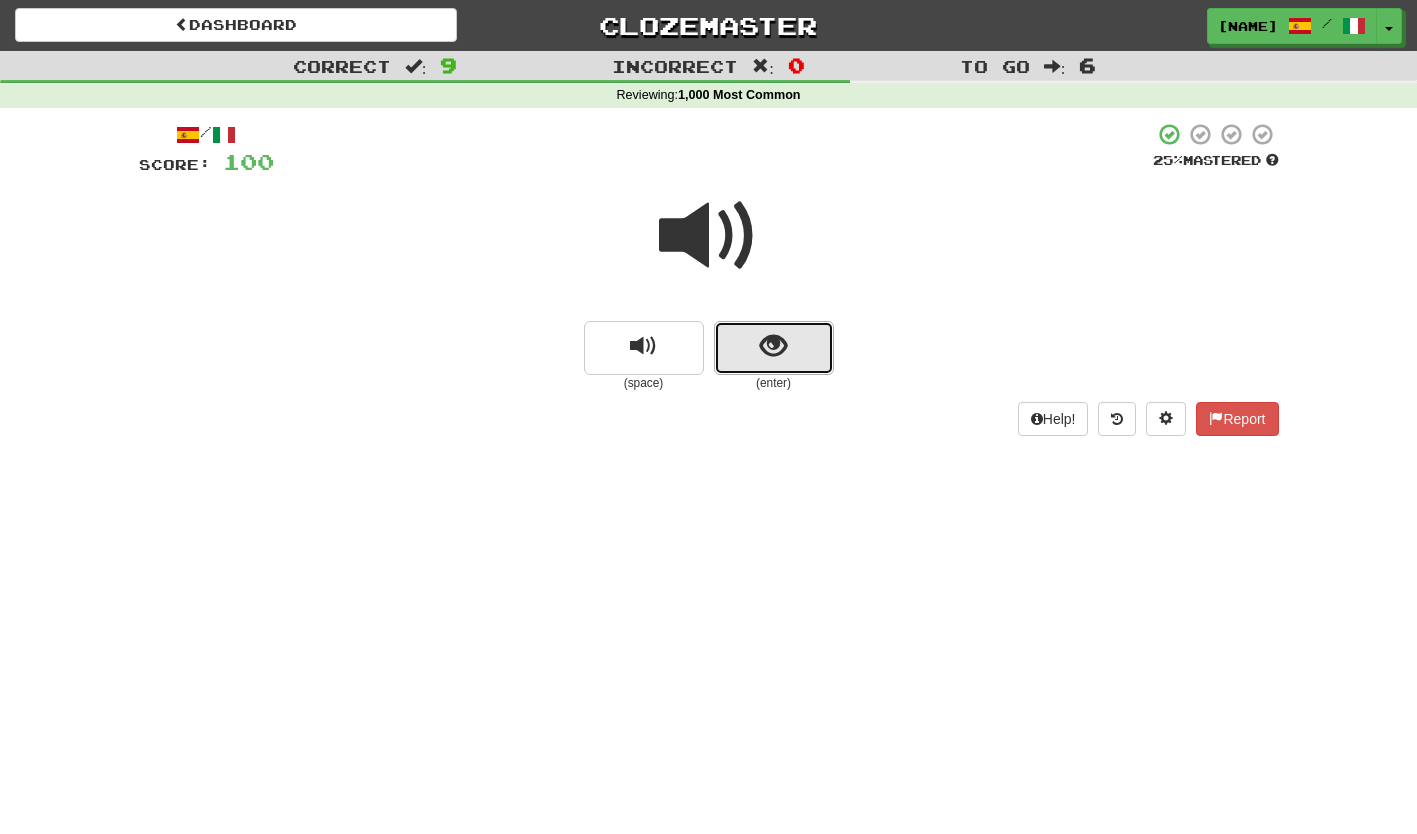 click at bounding box center (774, 348) 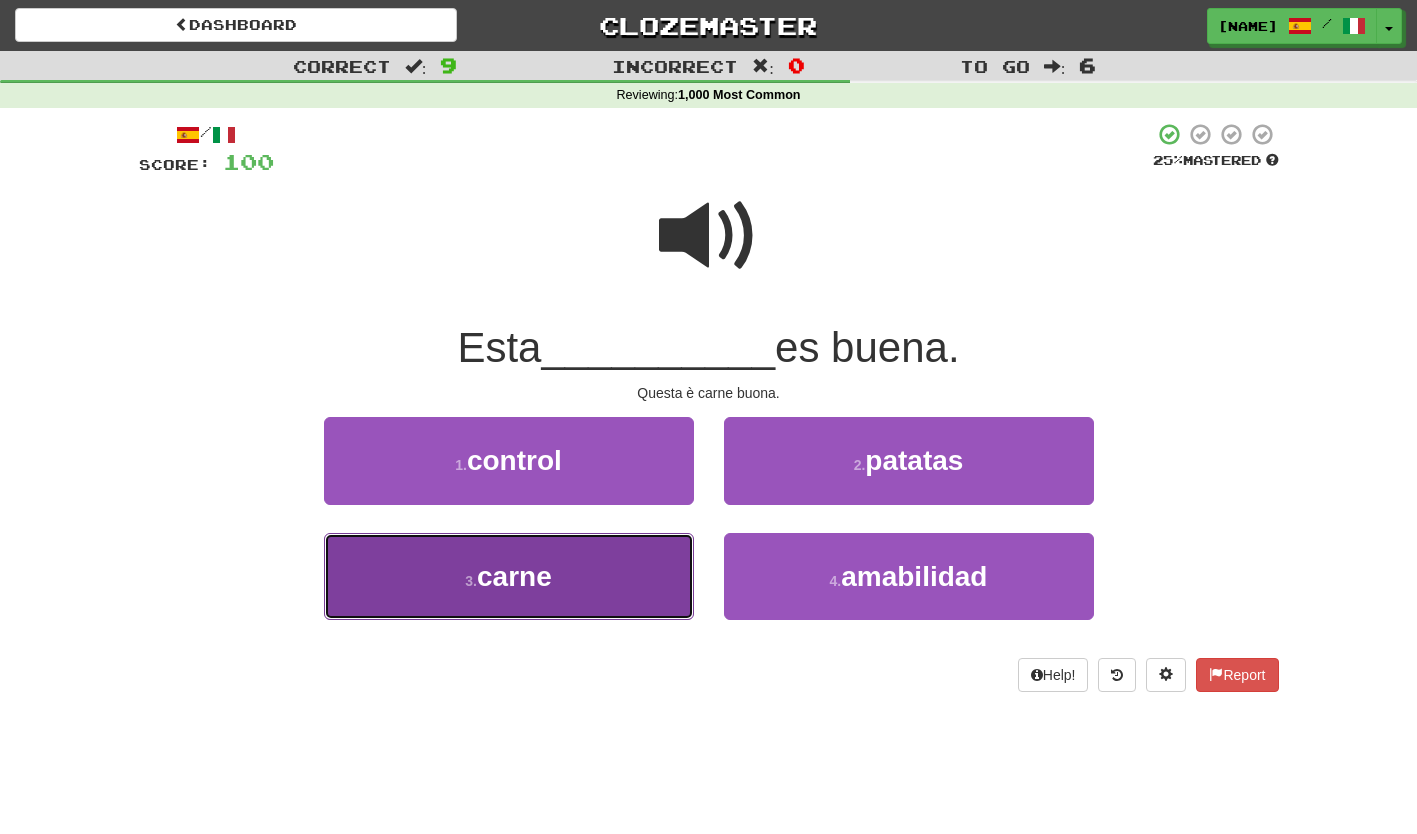 click on "3 .  carne" at bounding box center (509, 576) 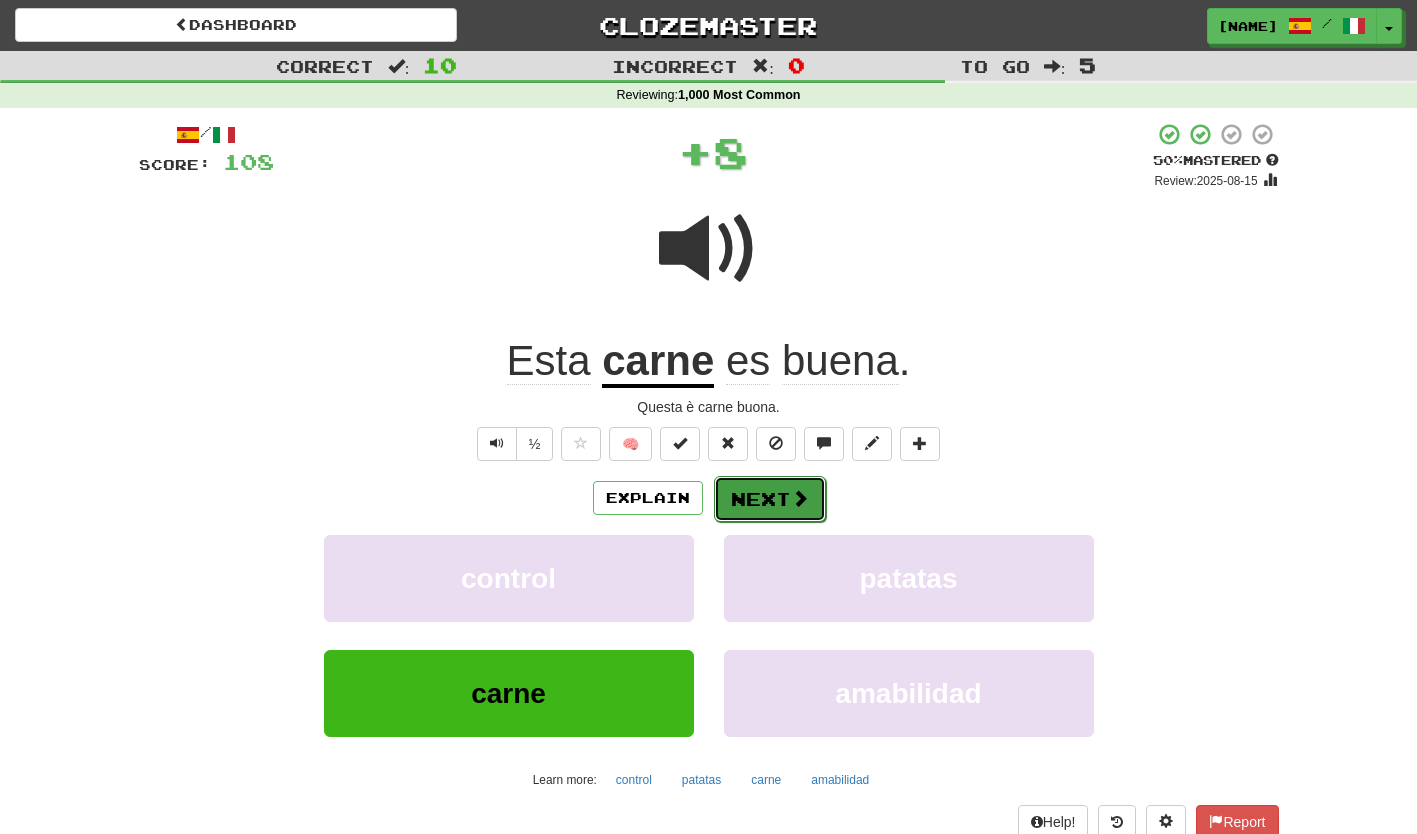 click on "Next" at bounding box center [770, 499] 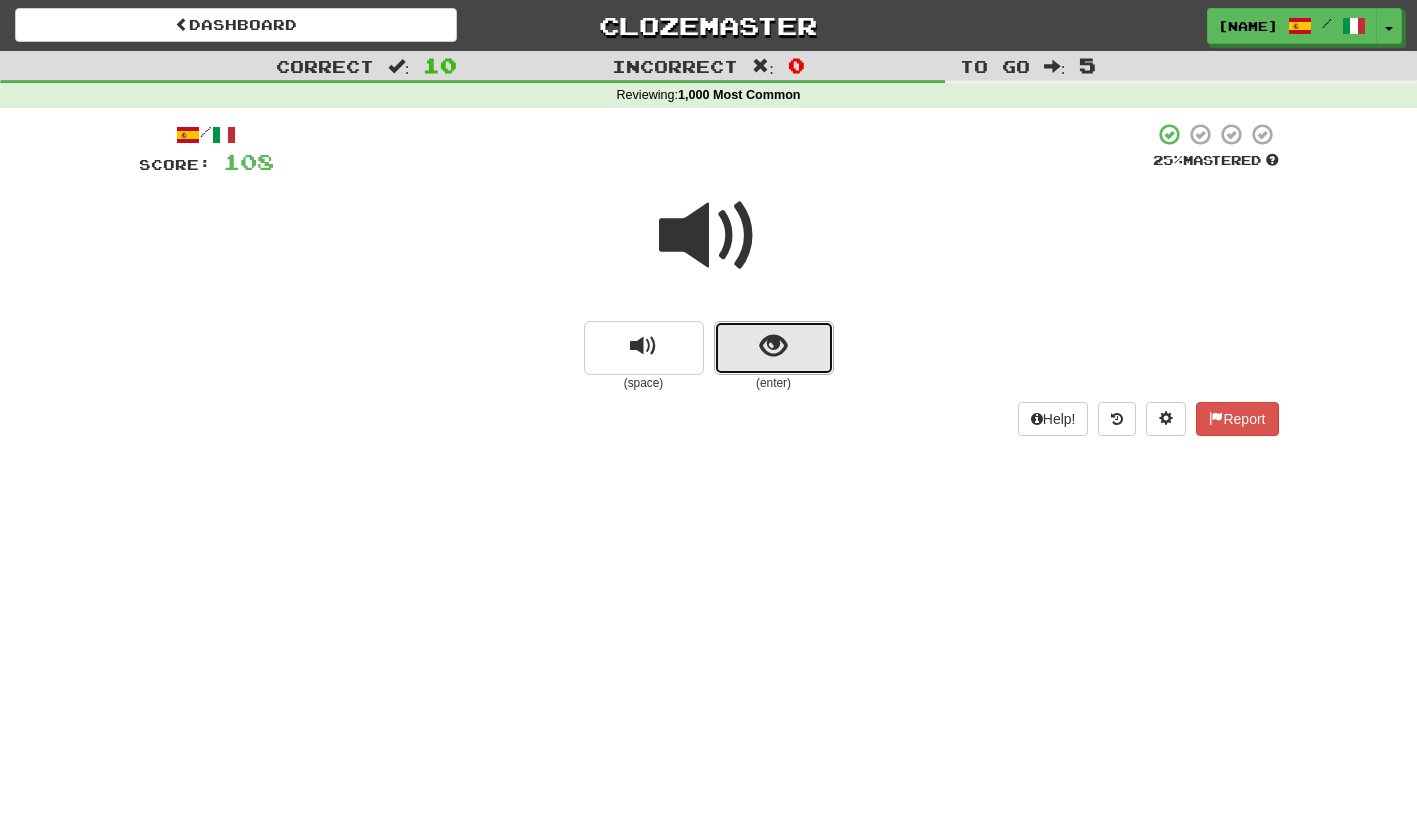 click at bounding box center (774, 348) 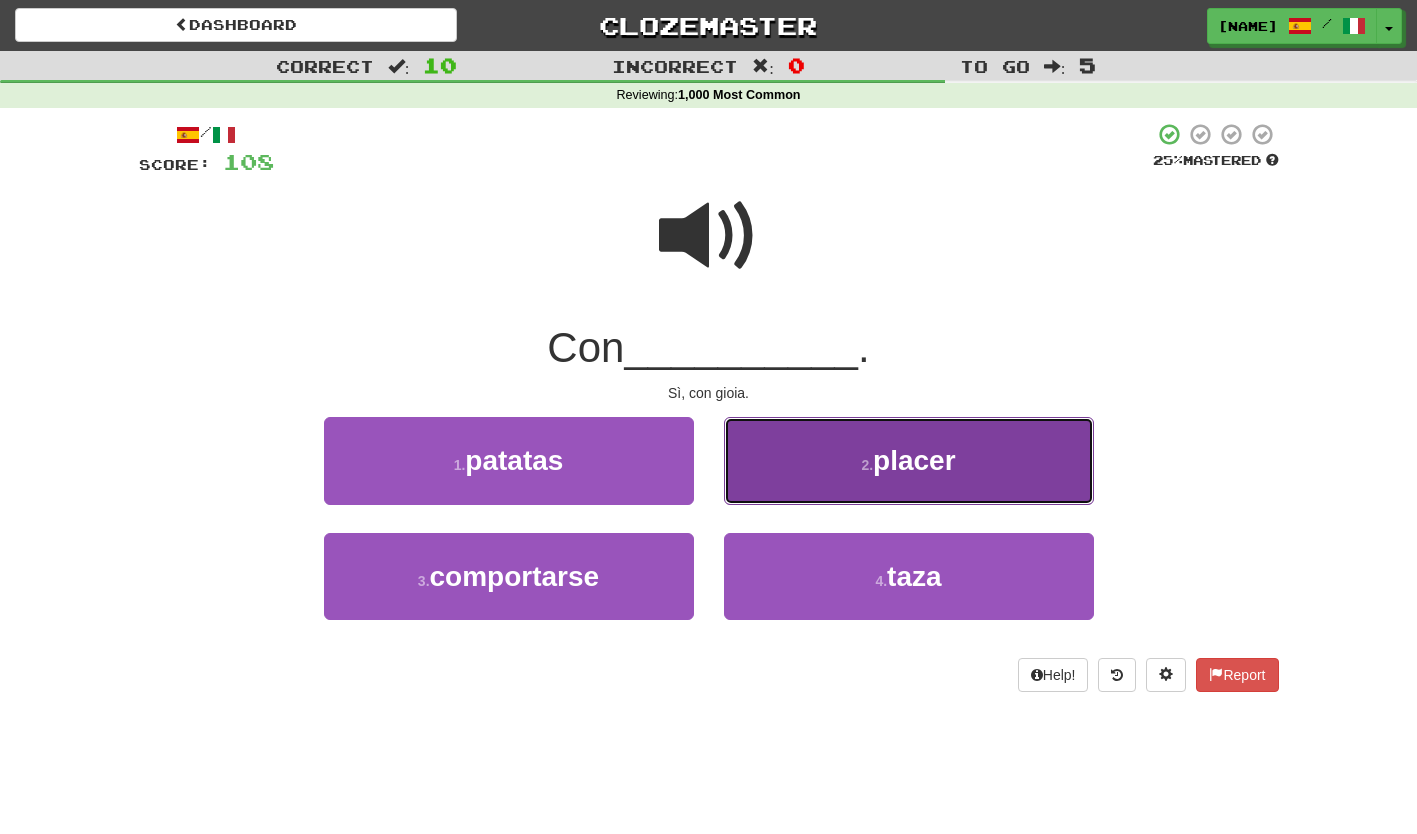 click on "2 .  placer" at bounding box center (909, 460) 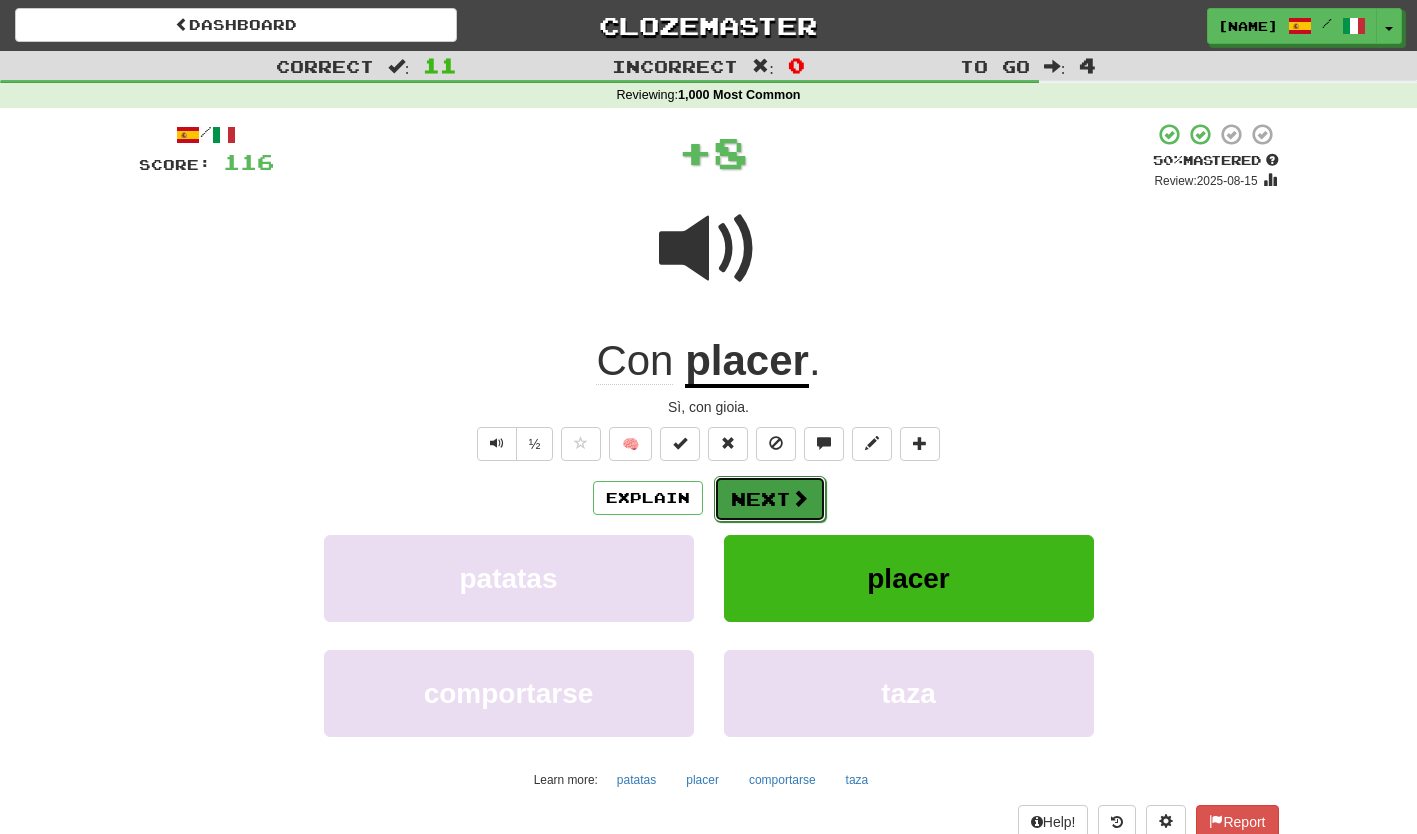 click on "Next" at bounding box center [770, 499] 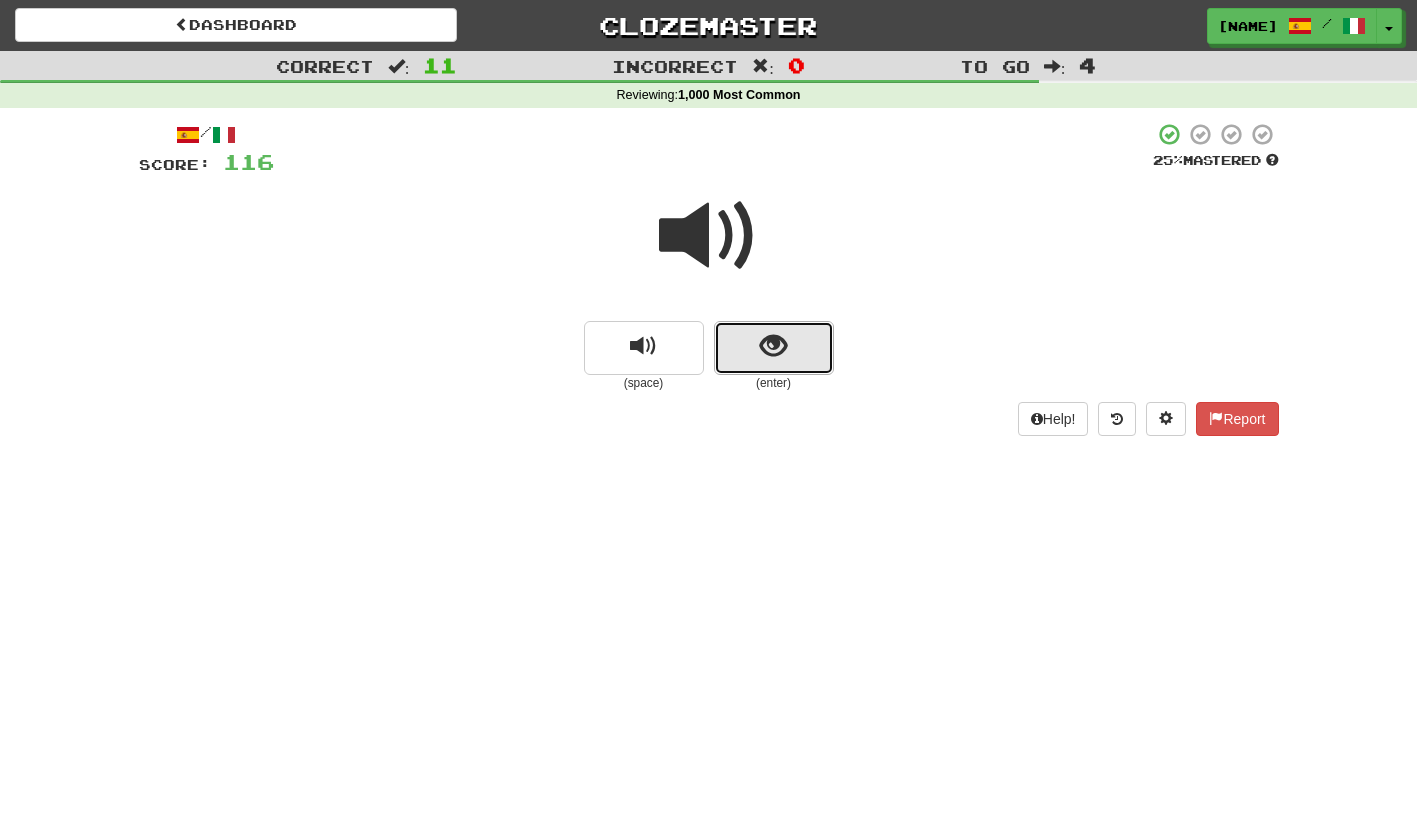 click at bounding box center [774, 348] 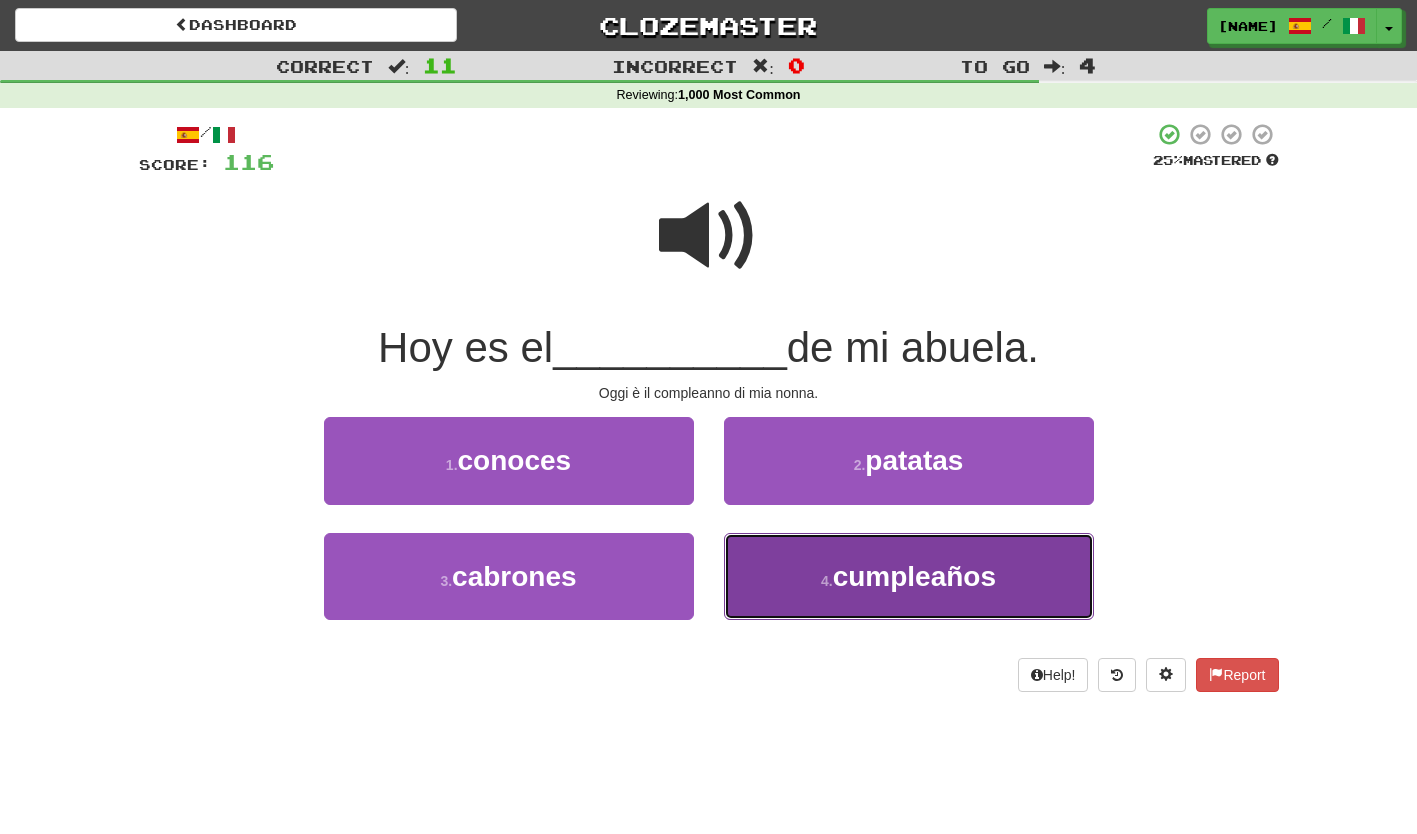 click on "4 .  cumpleaños" at bounding box center (909, 576) 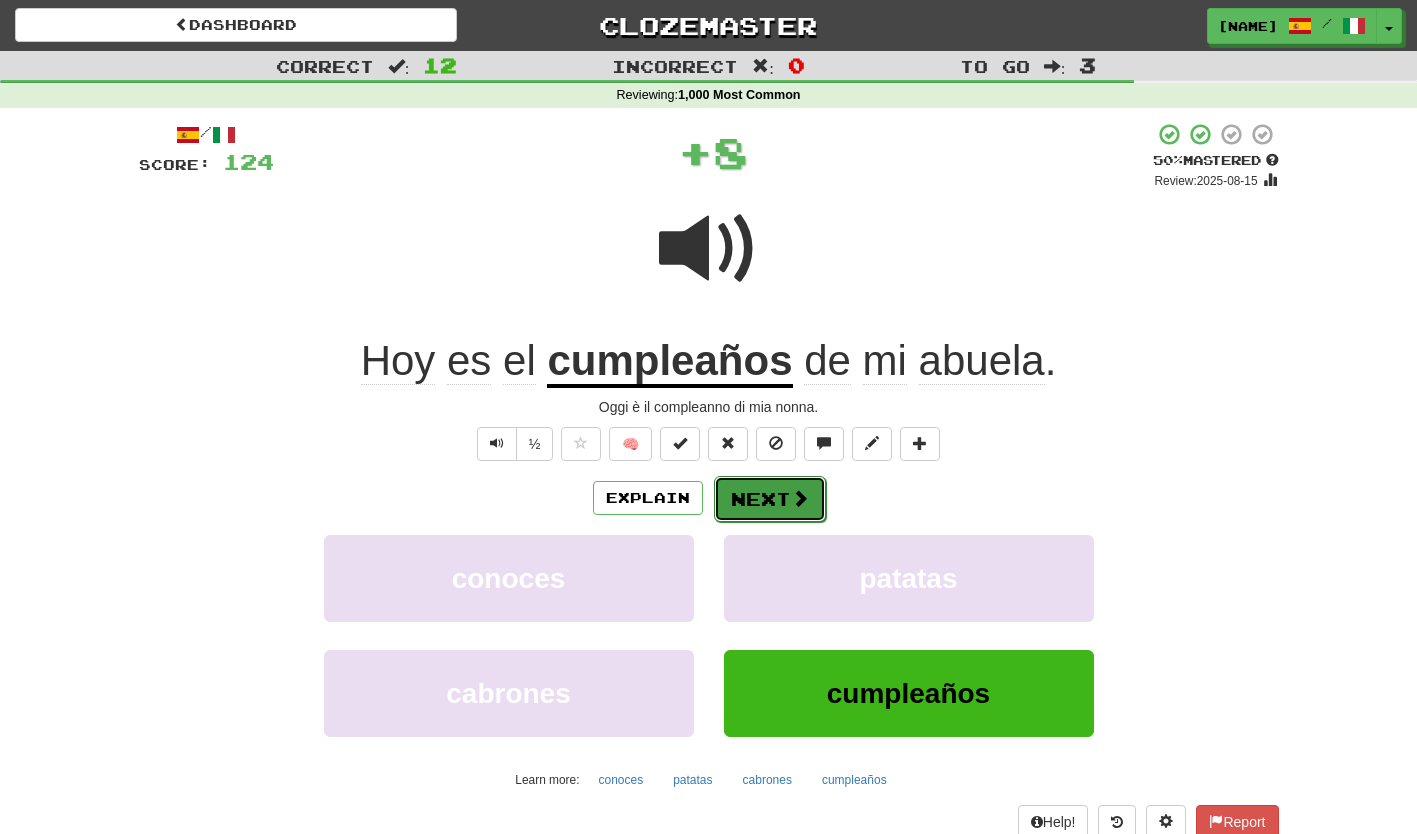 click on "Next" at bounding box center (770, 499) 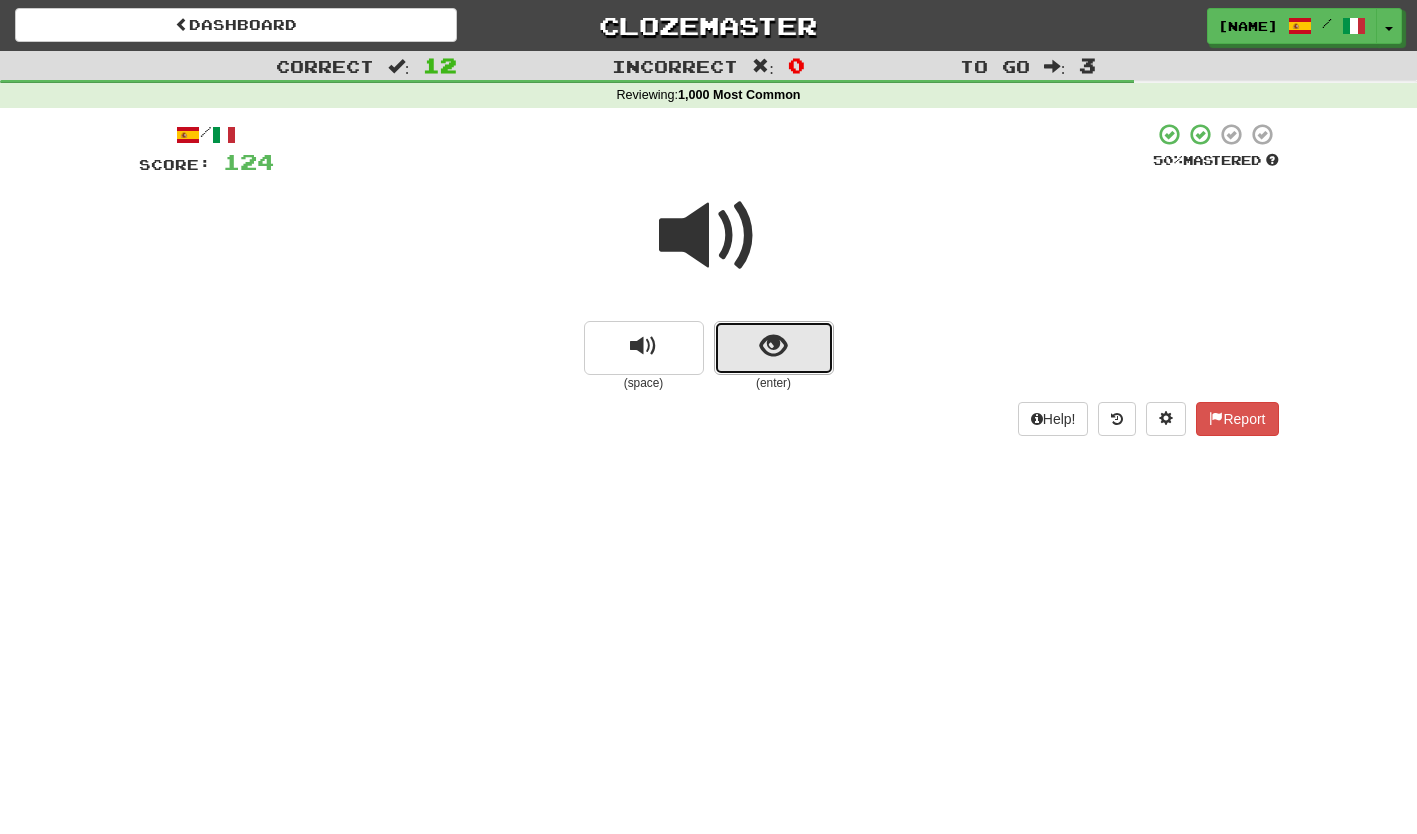 click at bounding box center (774, 348) 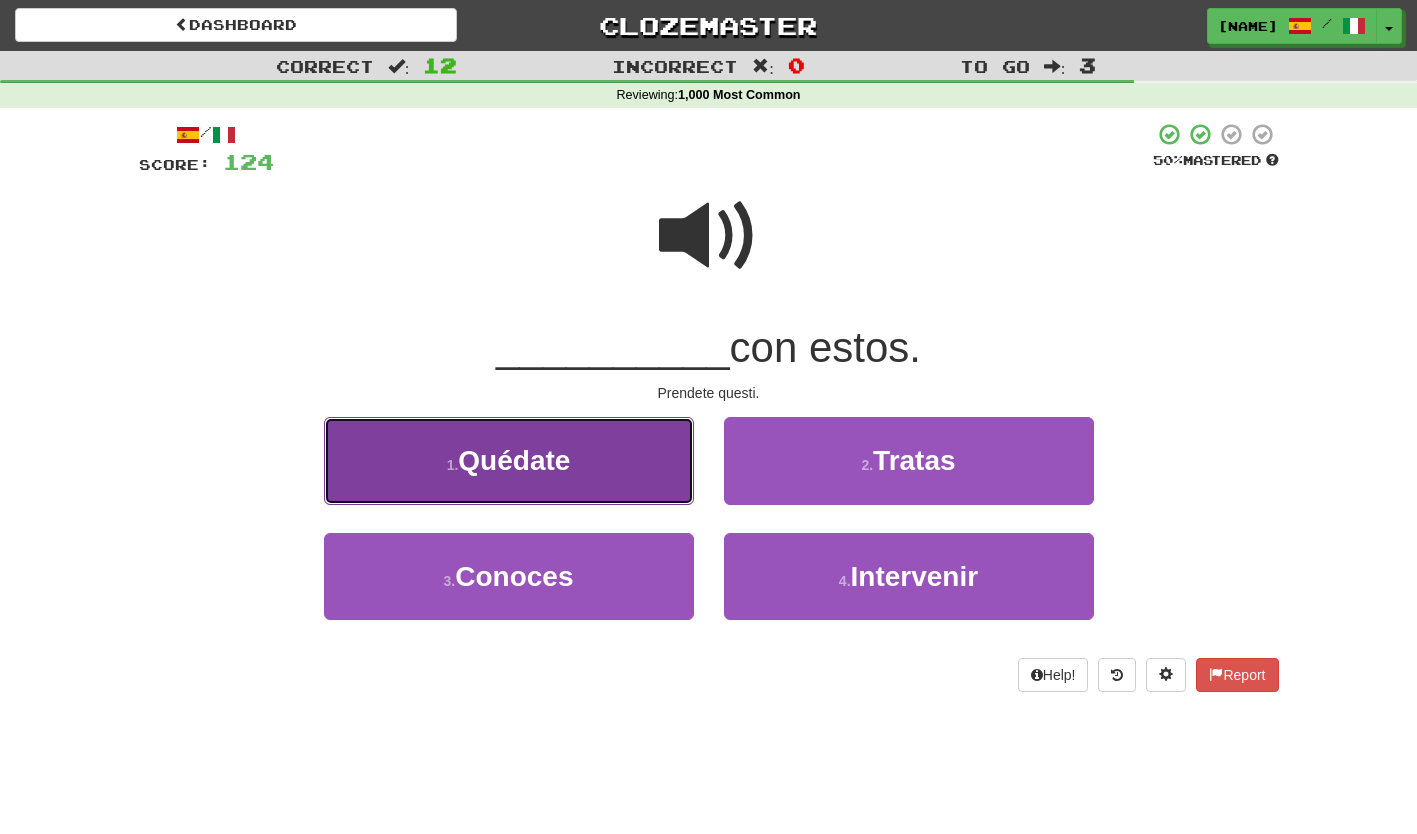 click on "1 .  Quédate" at bounding box center [509, 460] 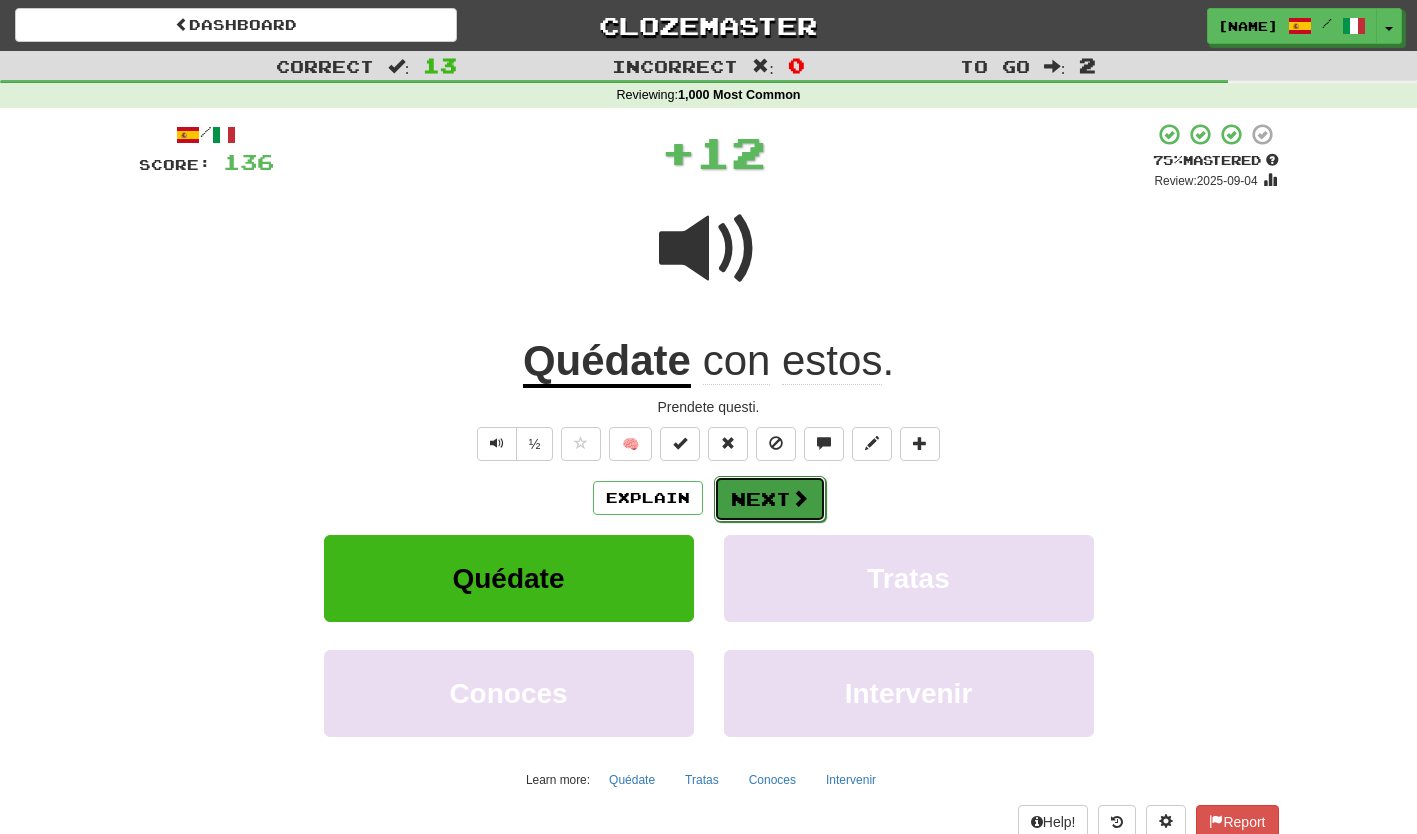 click on "Next" at bounding box center (770, 499) 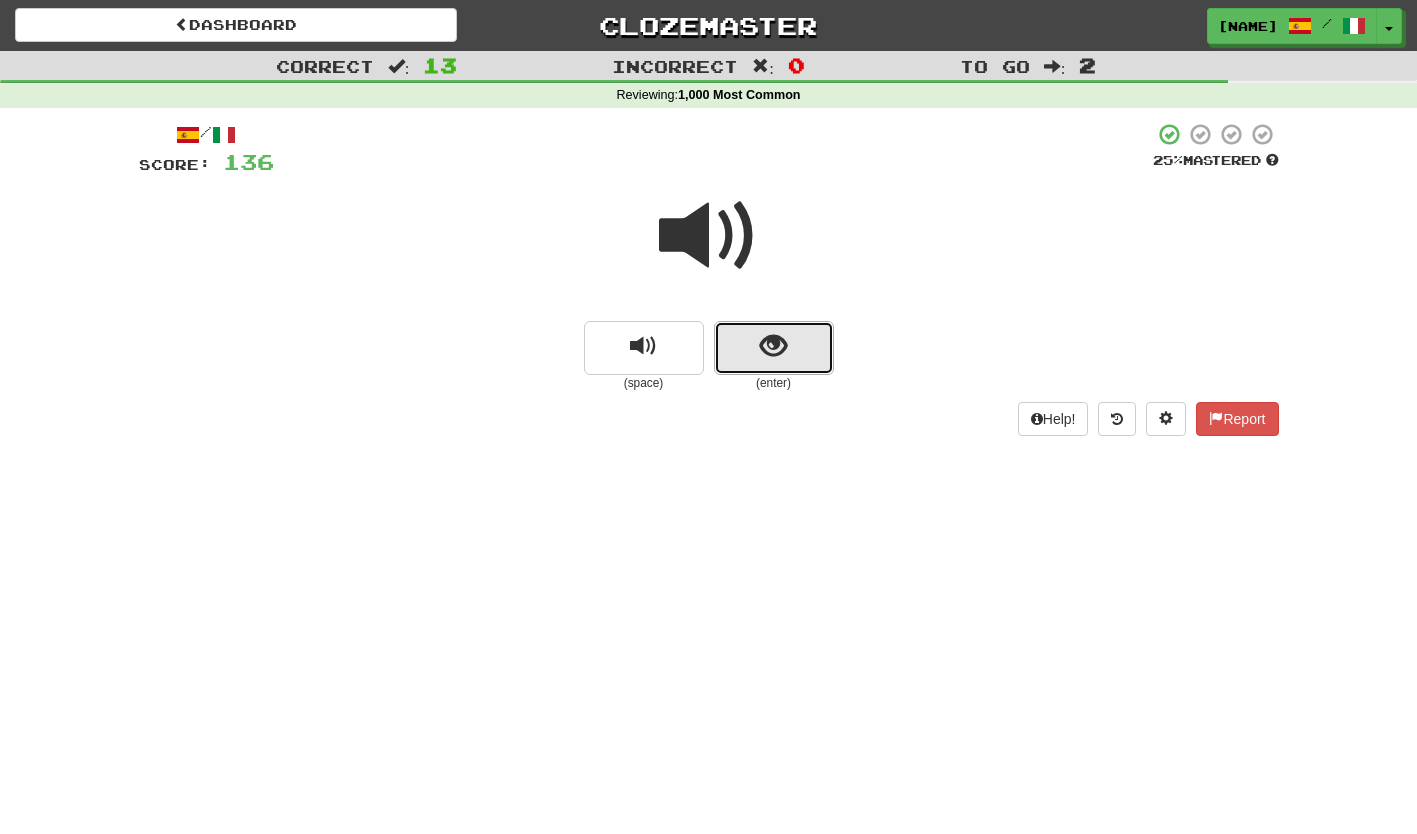 click at bounding box center [774, 348] 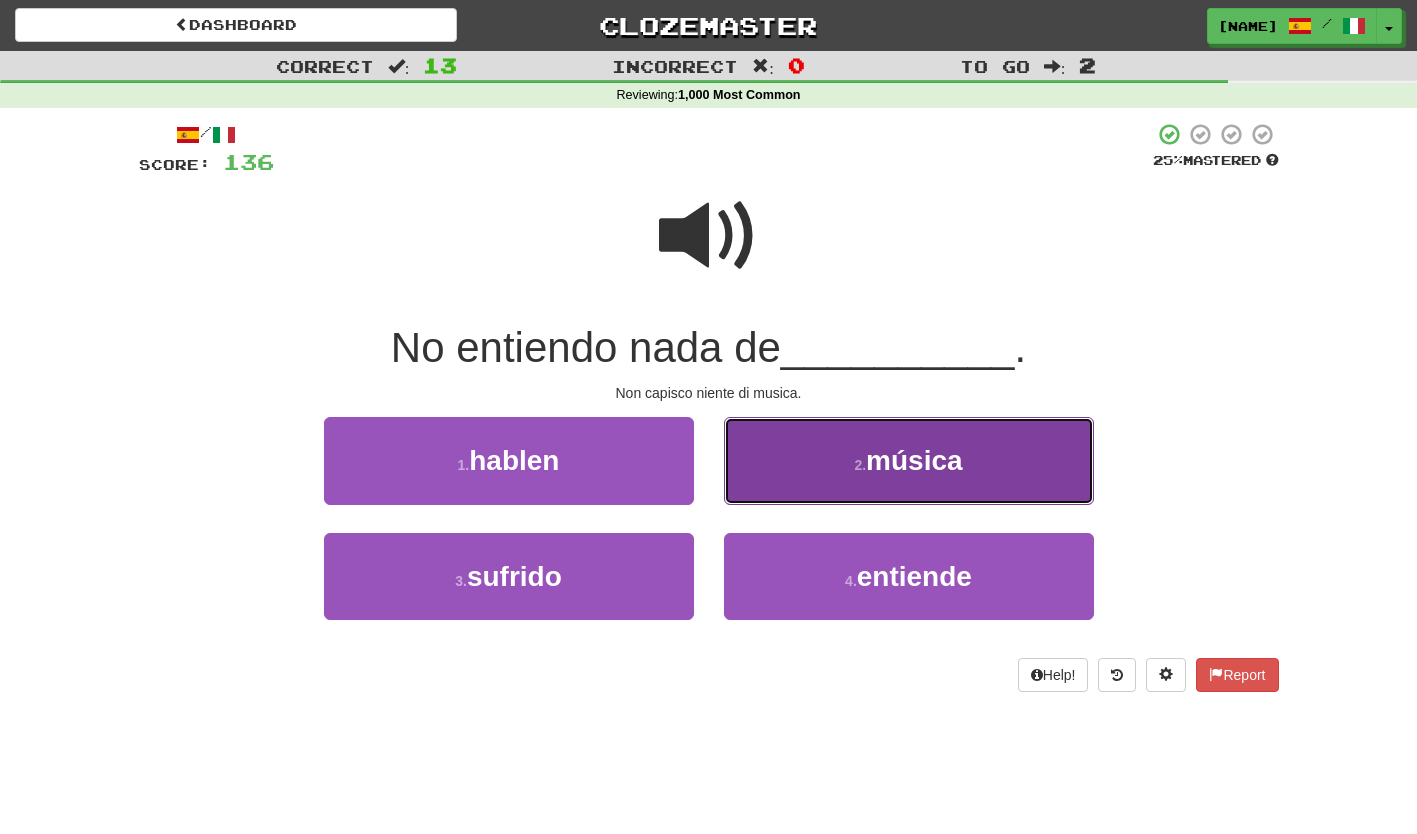 click on "2 .  música" at bounding box center (909, 460) 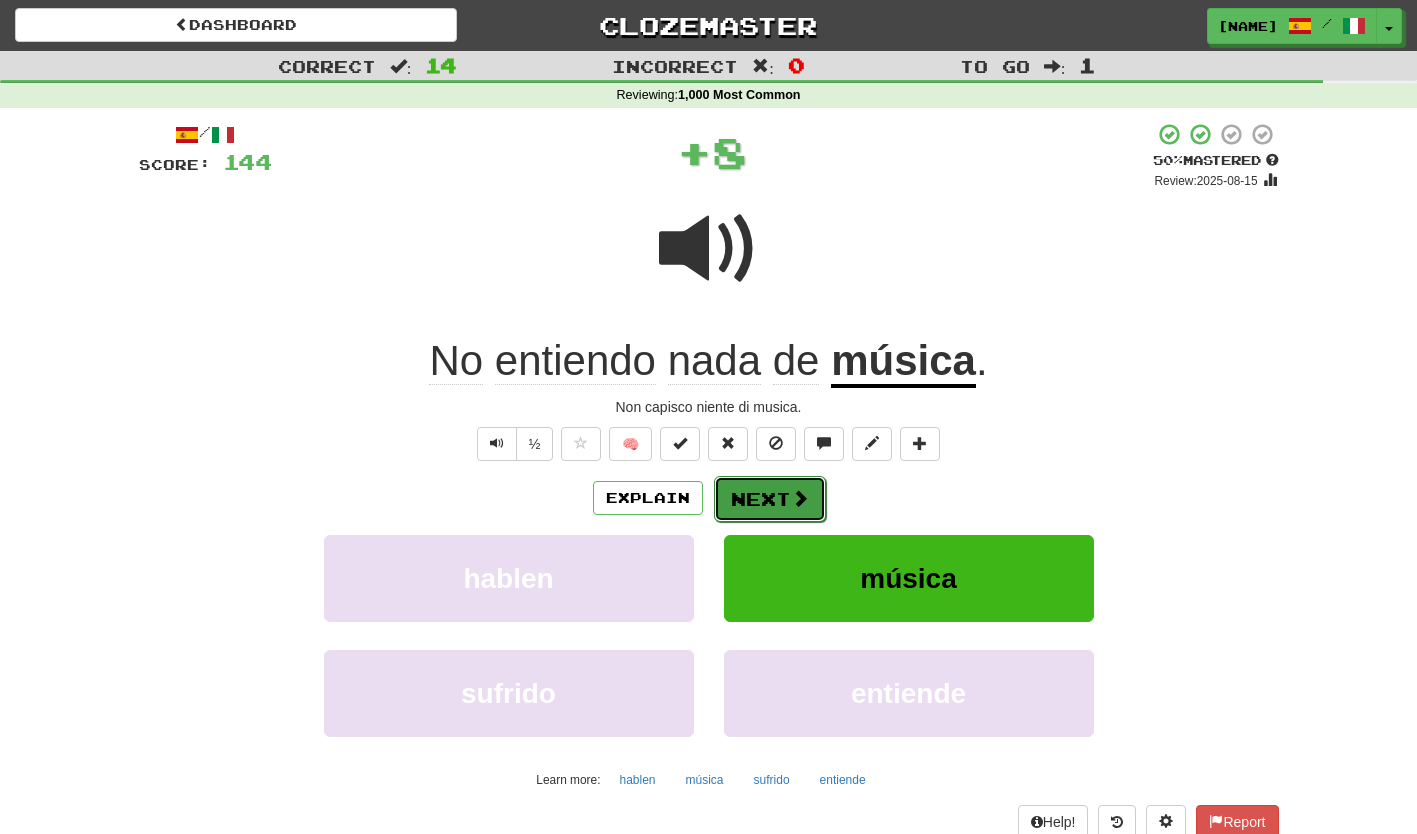 click on "Next" at bounding box center [770, 499] 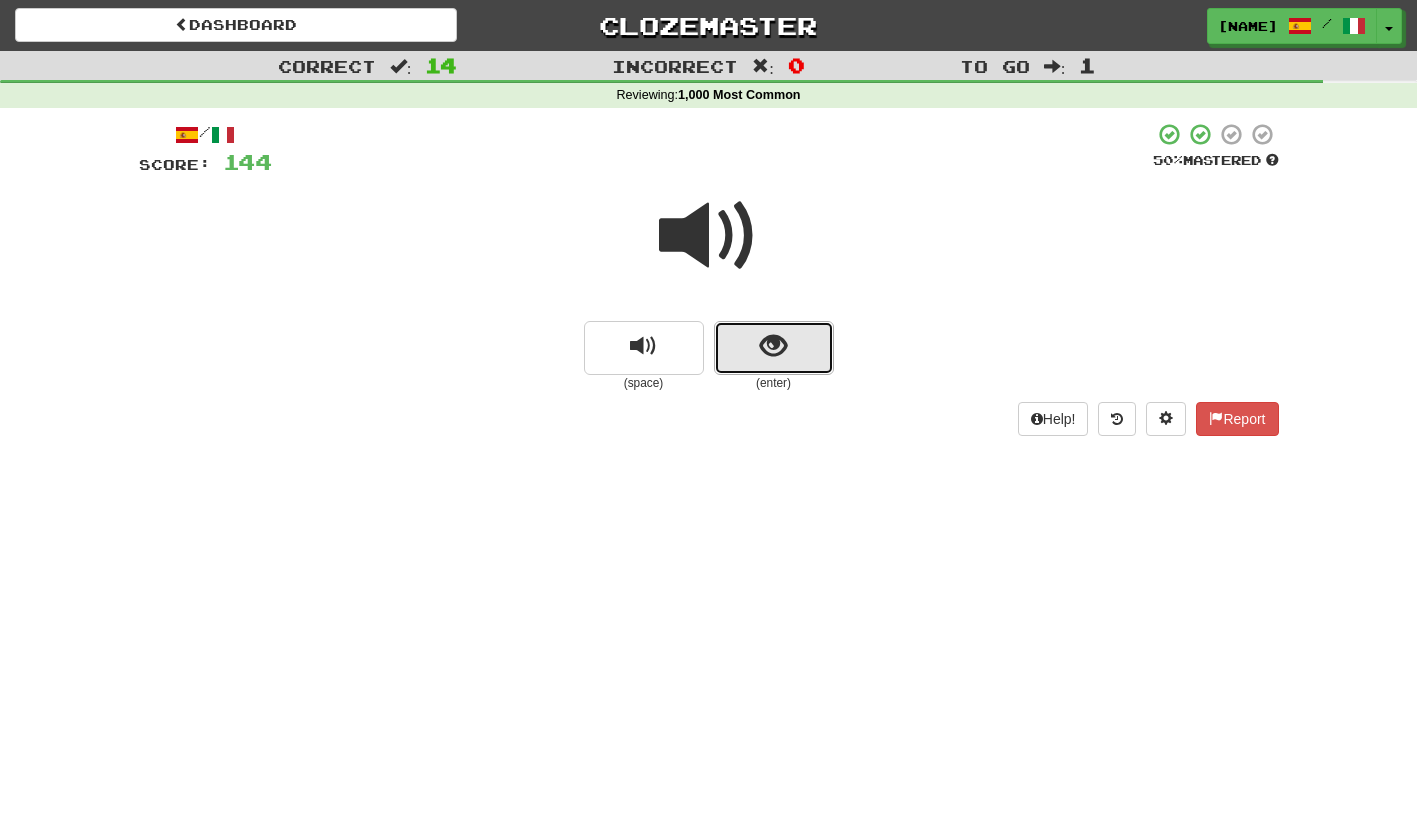 click at bounding box center [774, 348] 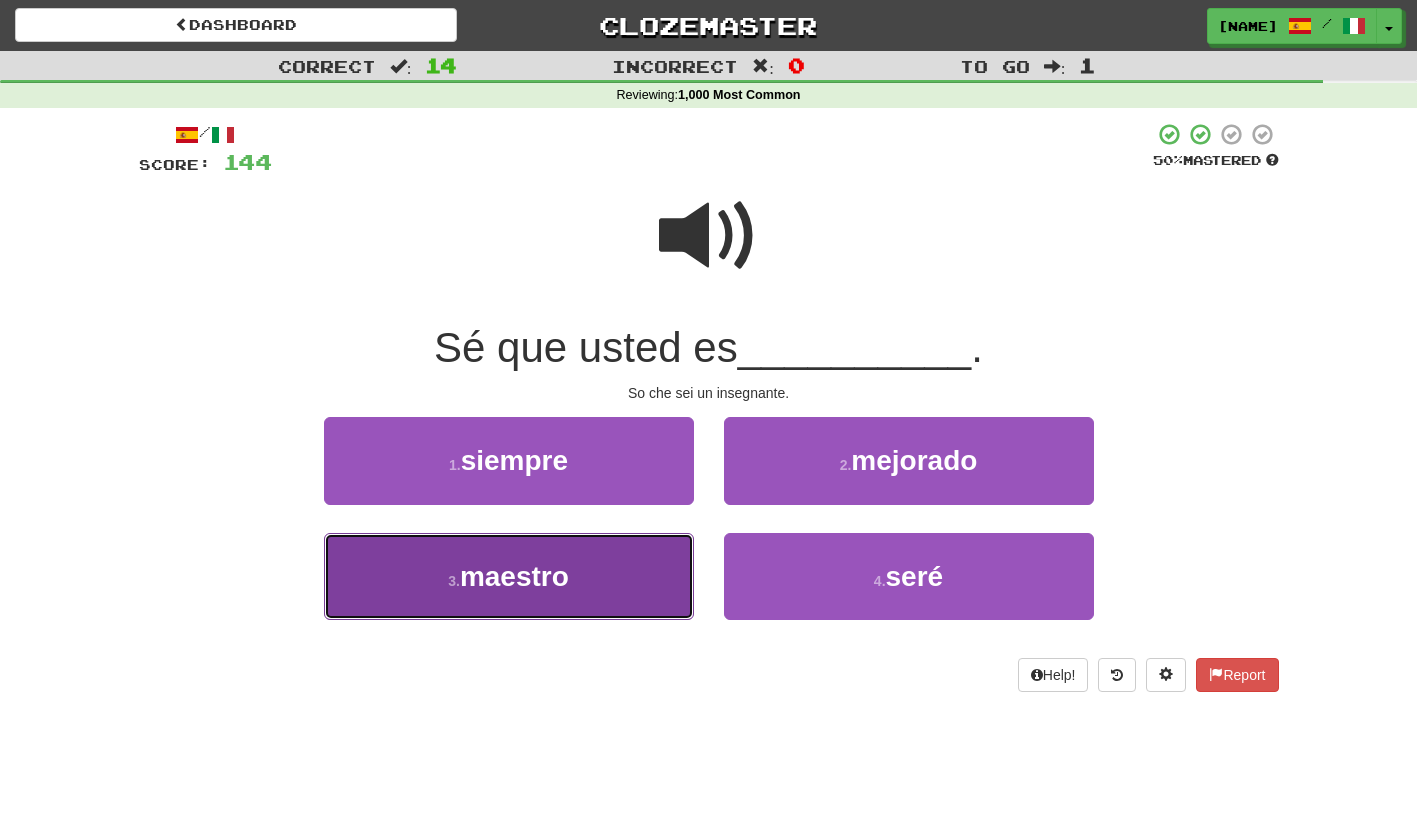 click on "3 .  maestro" at bounding box center [509, 576] 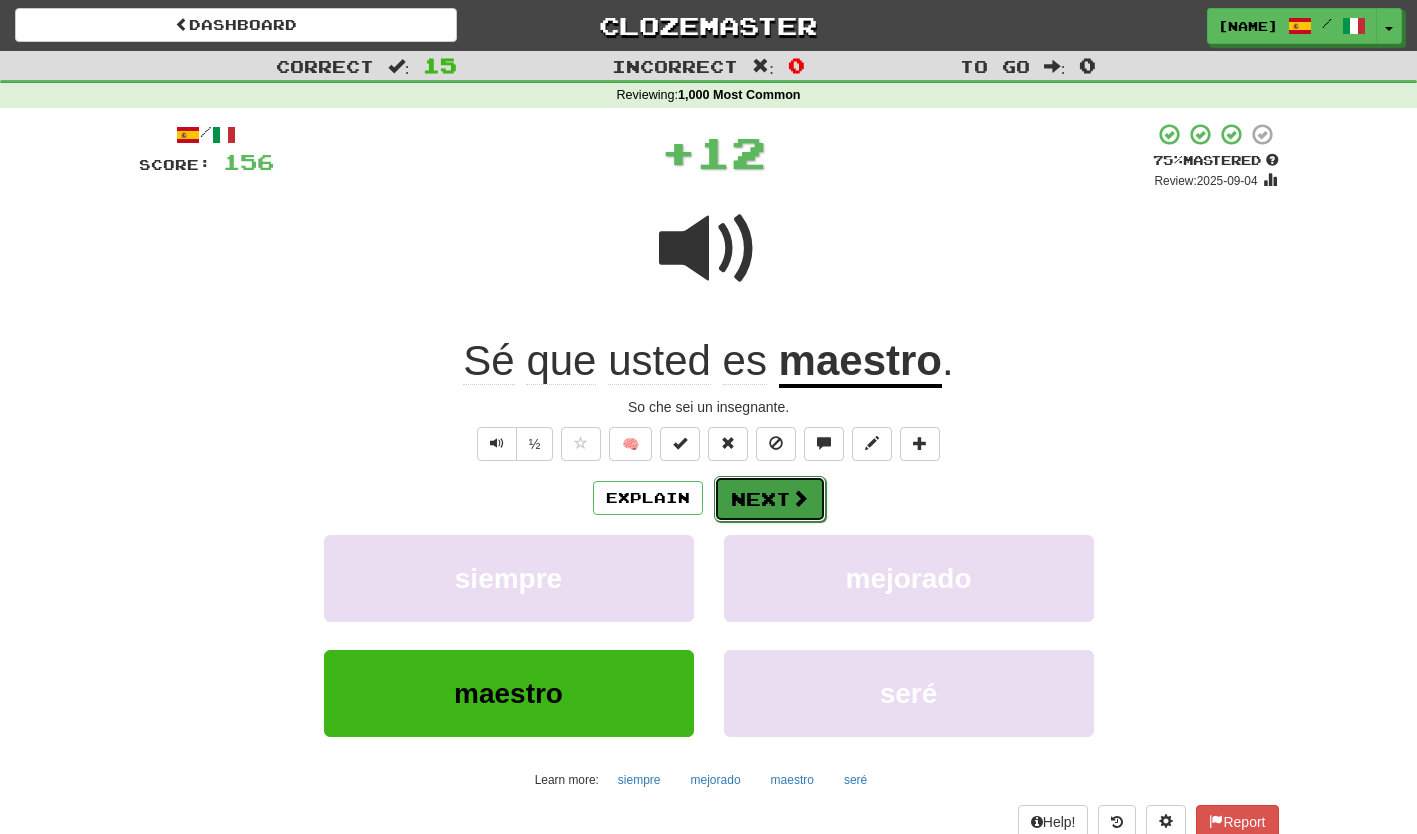 click on "Next" at bounding box center [770, 499] 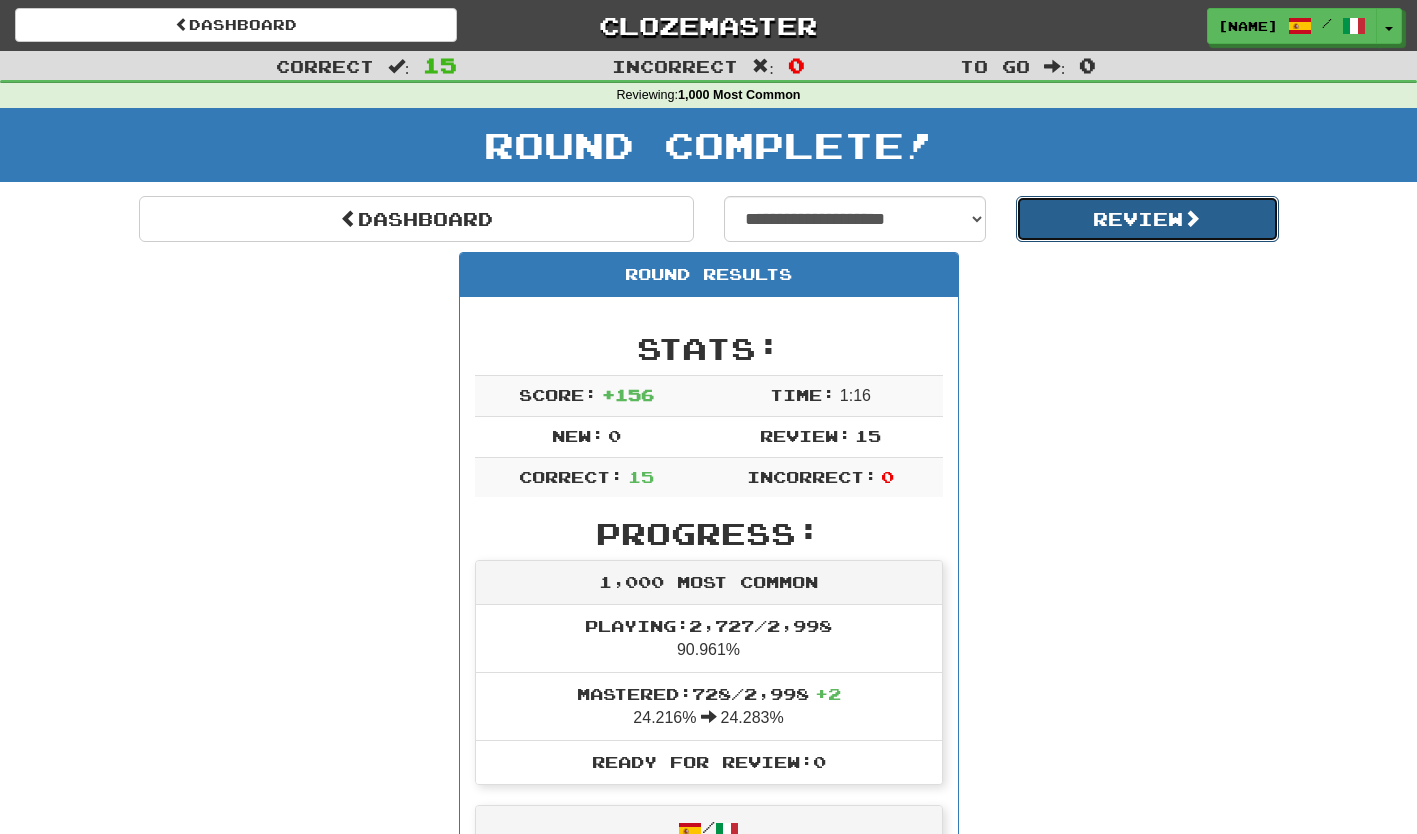 click on "Review" at bounding box center (1147, 219) 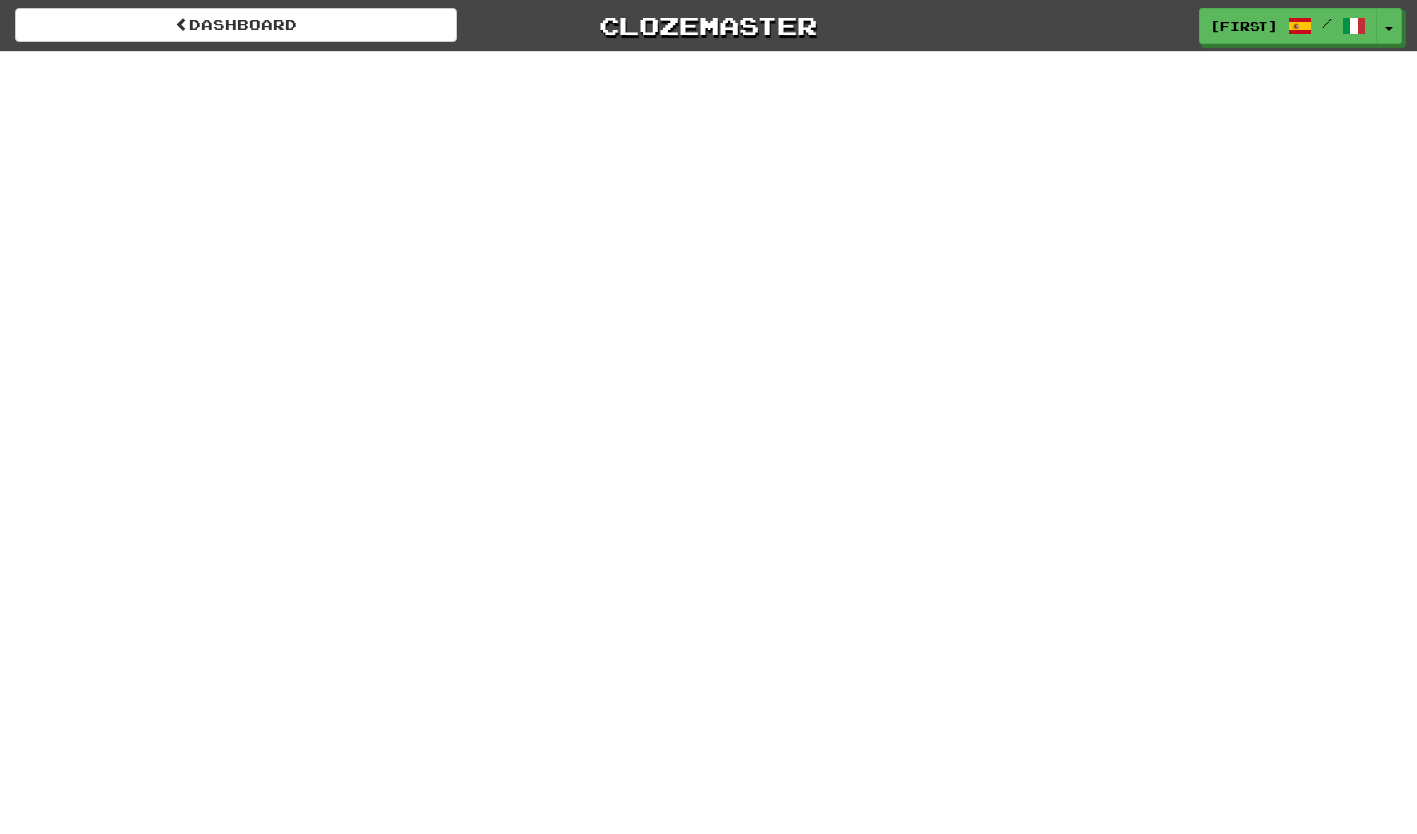 scroll, scrollTop: 0, scrollLeft: 0, axis: both 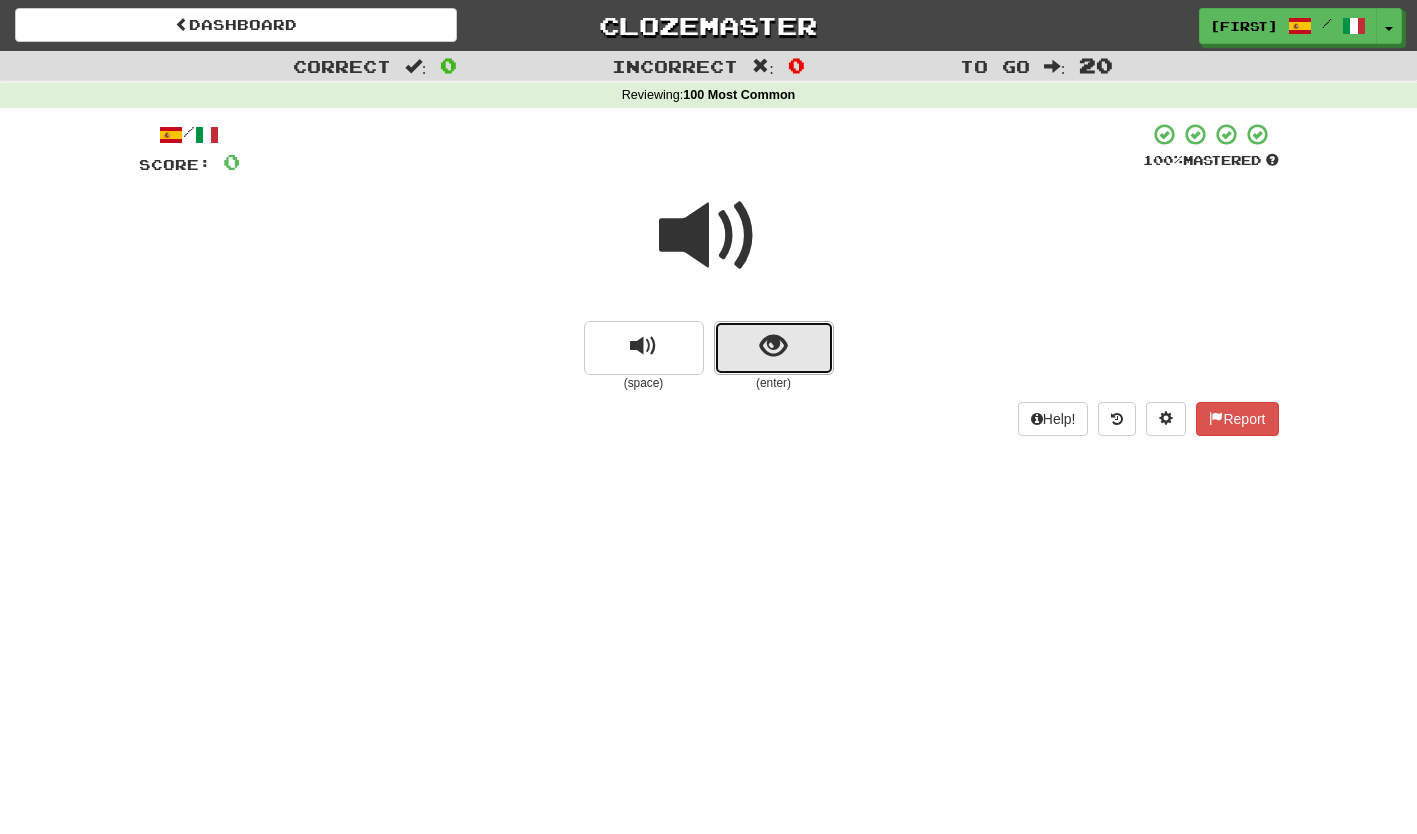 click at bounding box center (774, 348) 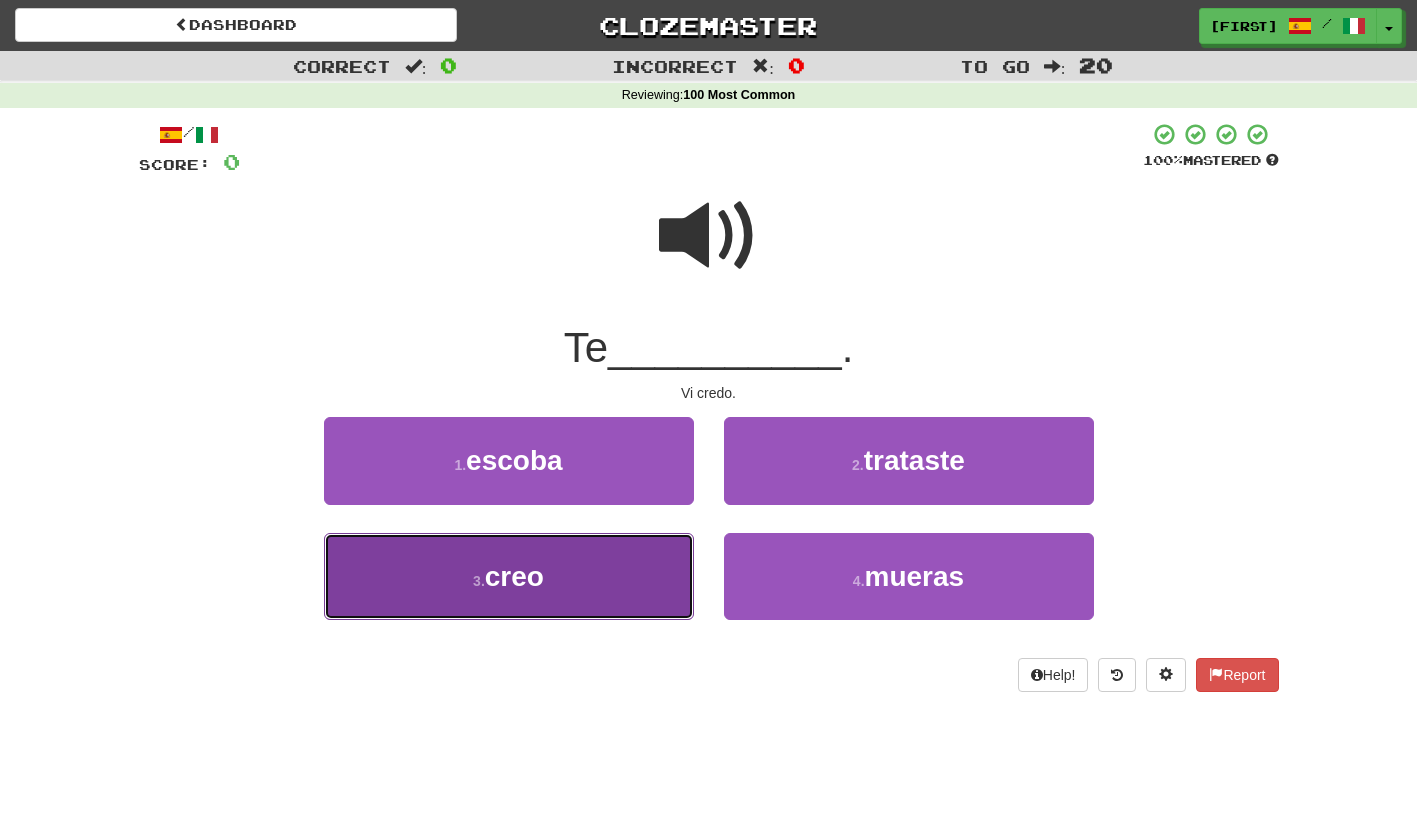 click on "3 .  creo" at bounding box center [509, 576] 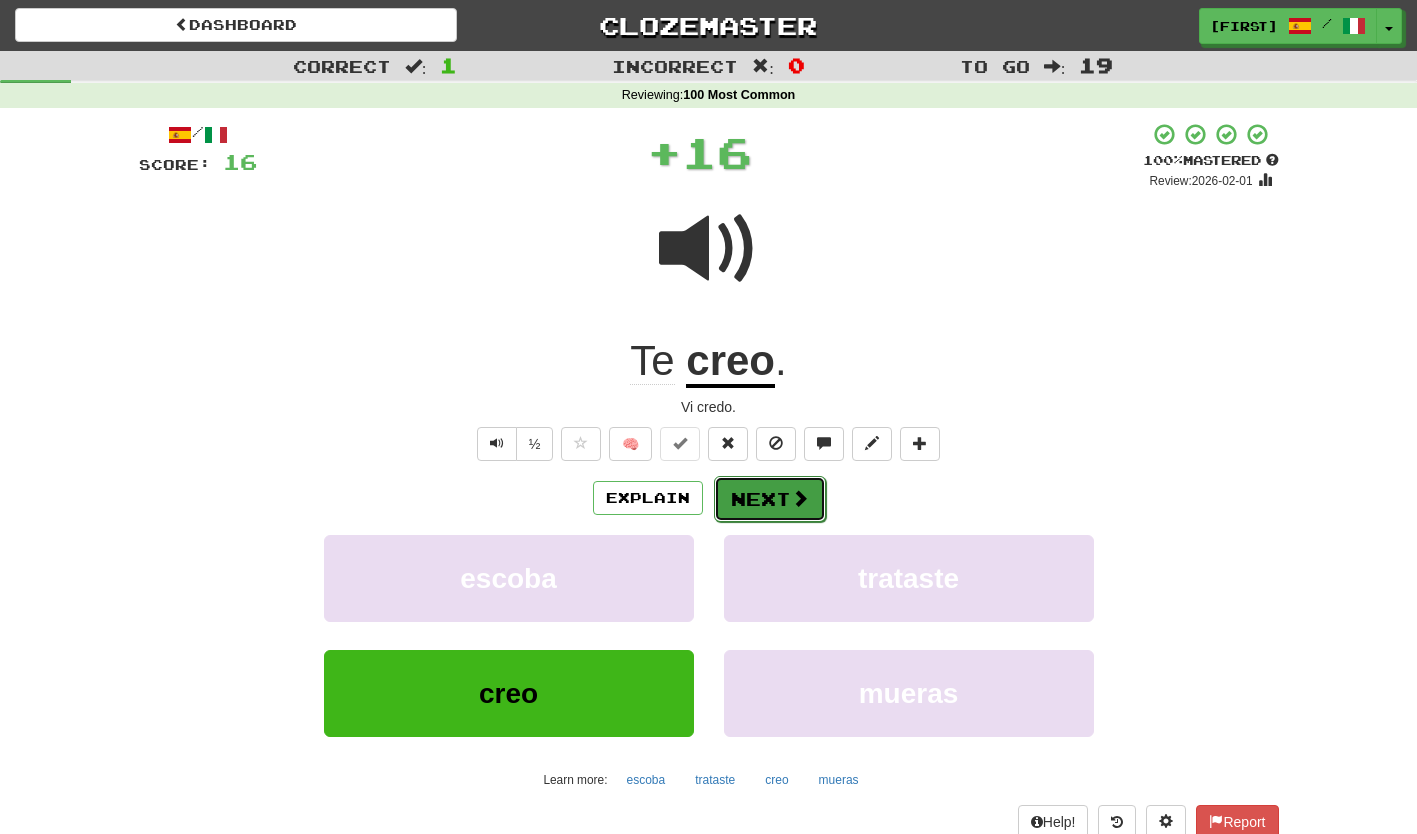 click on "Next" at bounding box center [770, 499] 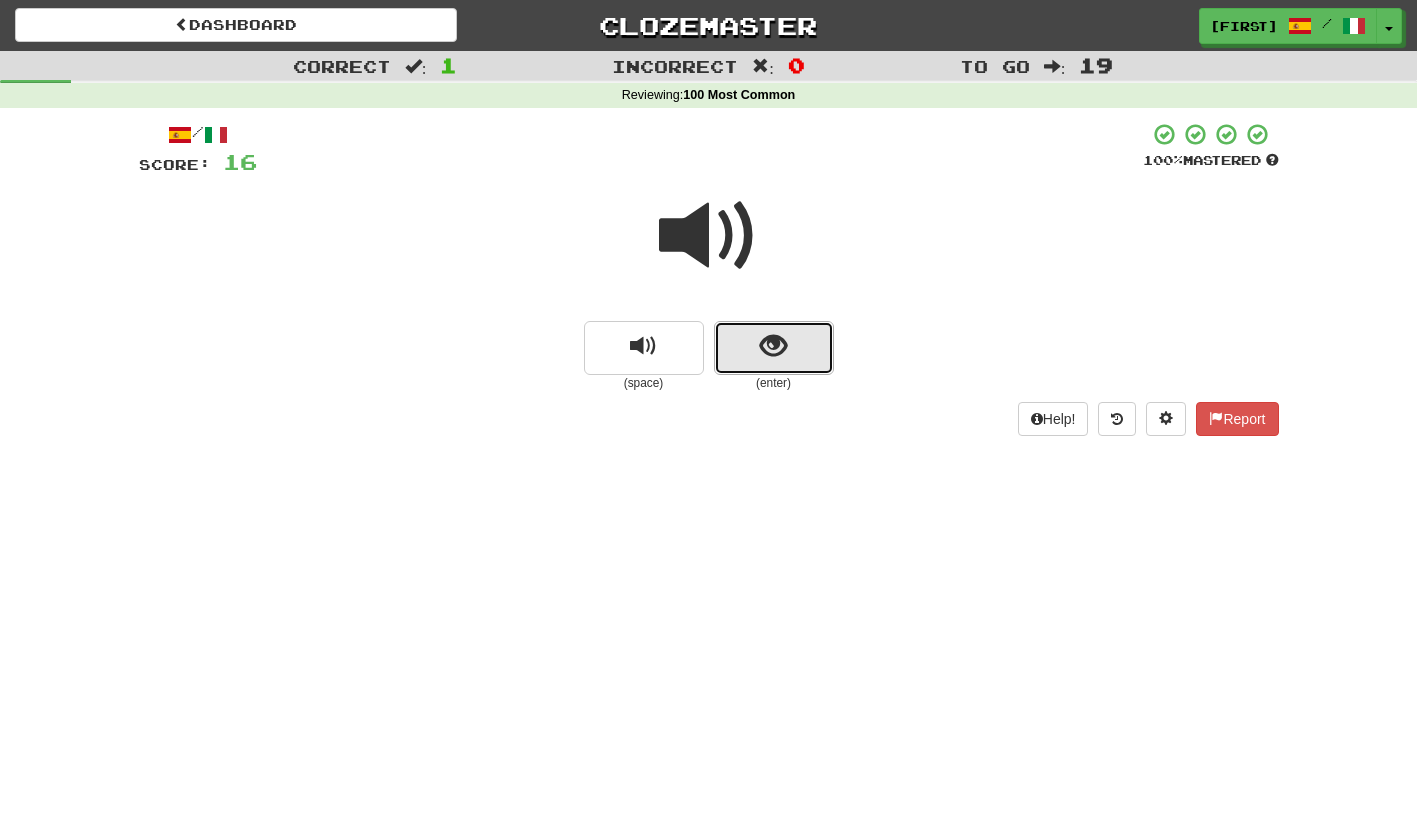 click at bounding box center [774, 348] 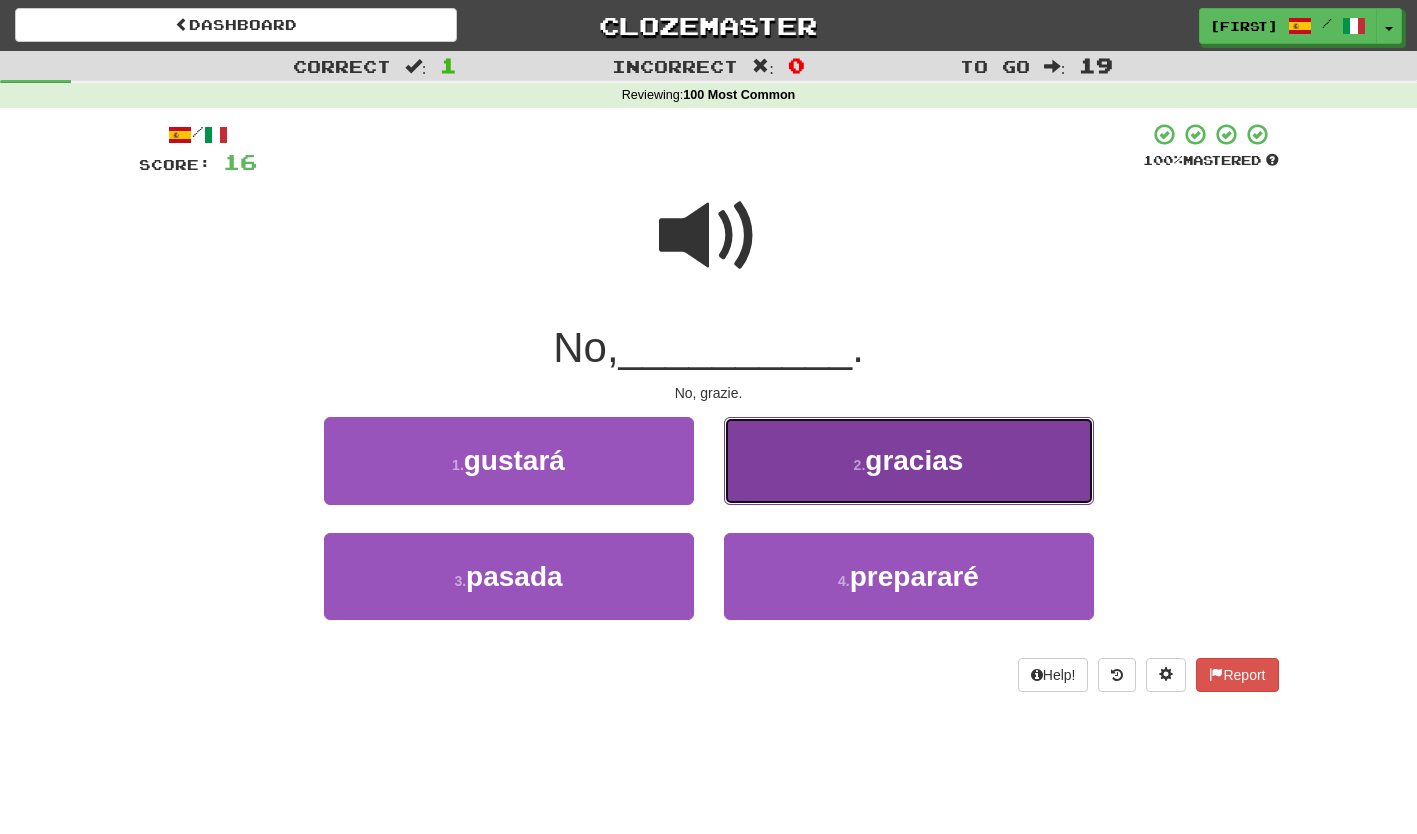 click on "2 .  gracias" at bounding box center (909, 460) 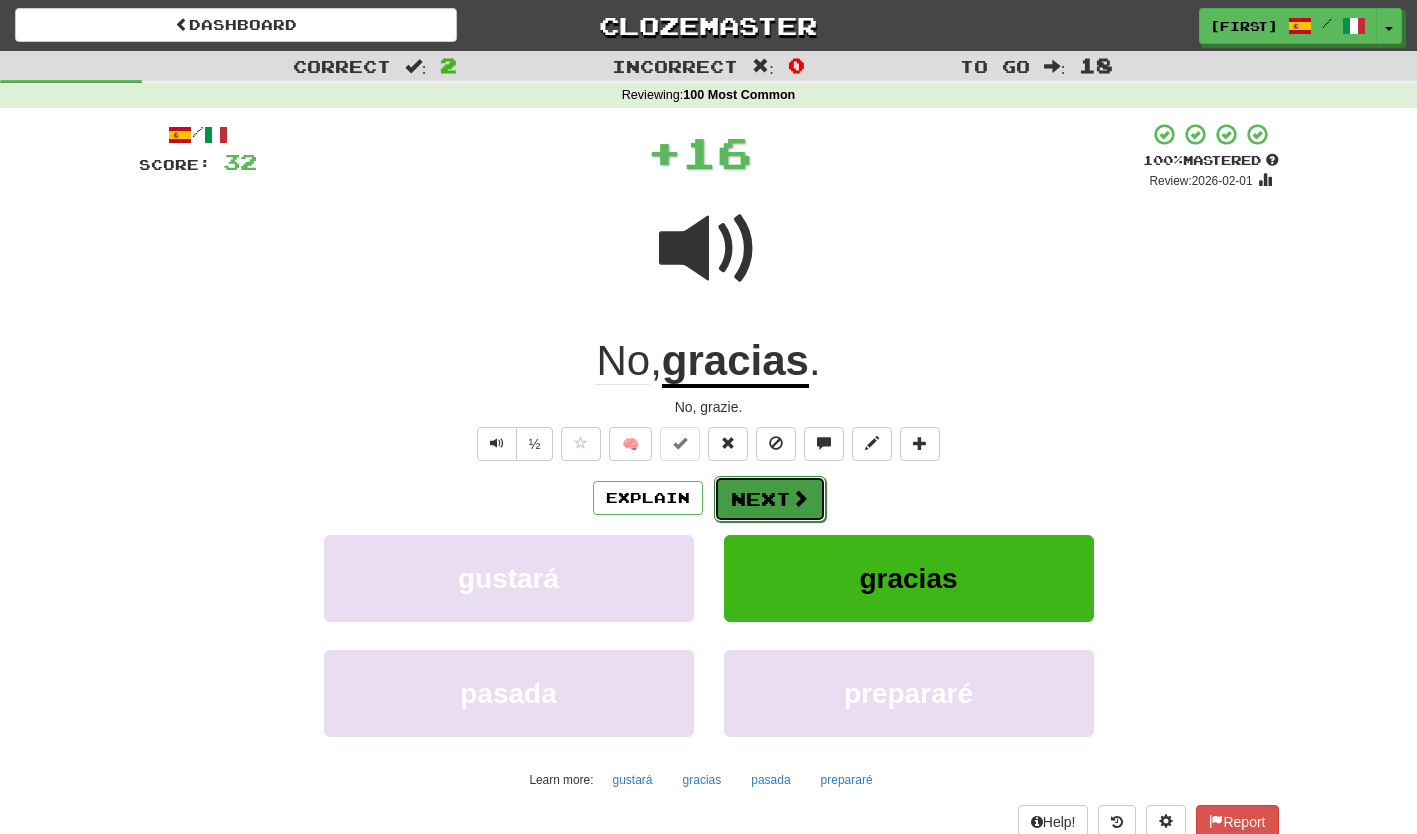 click on "Next" at bounding box center (770, 499) 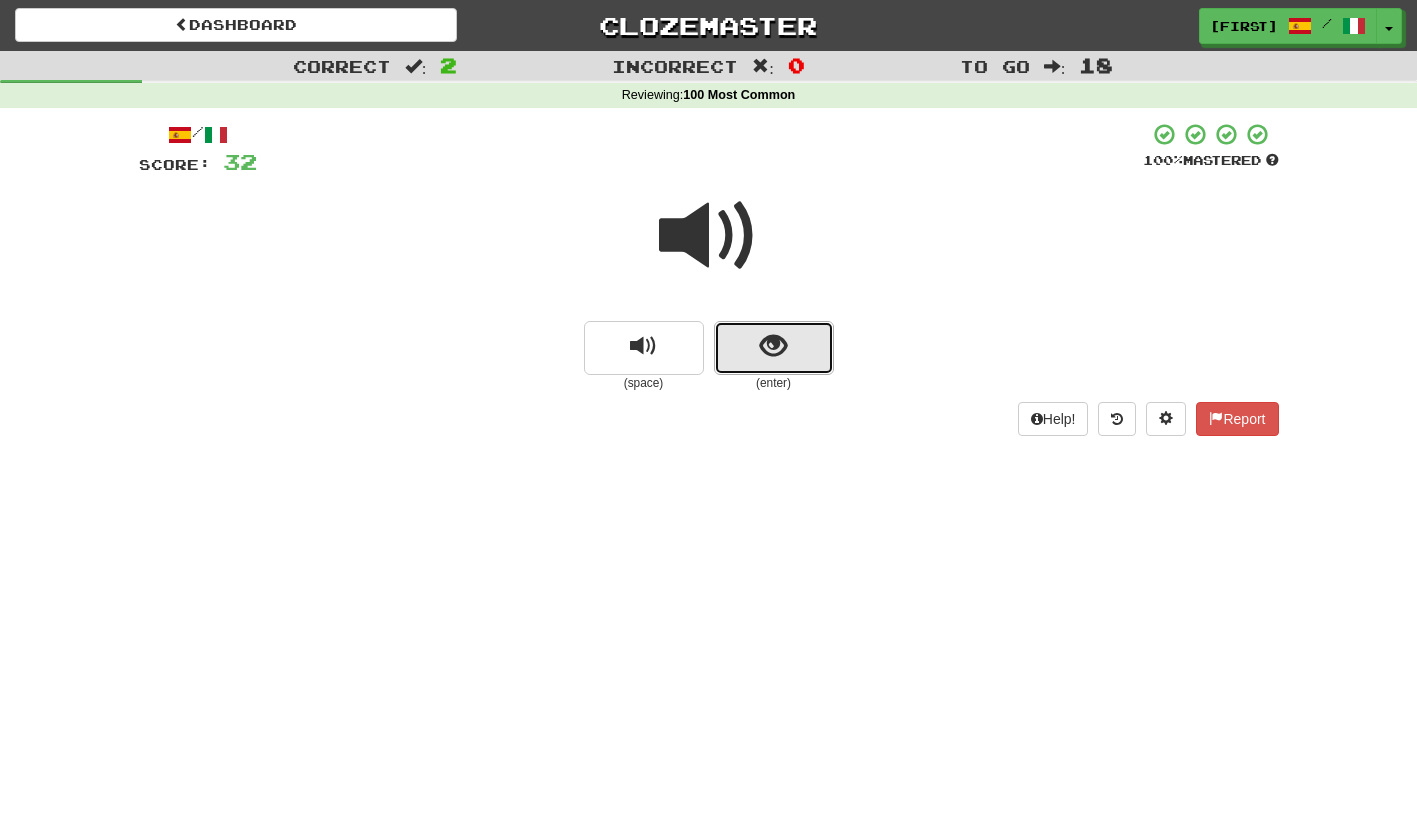 click at bounding box center (774, 348) 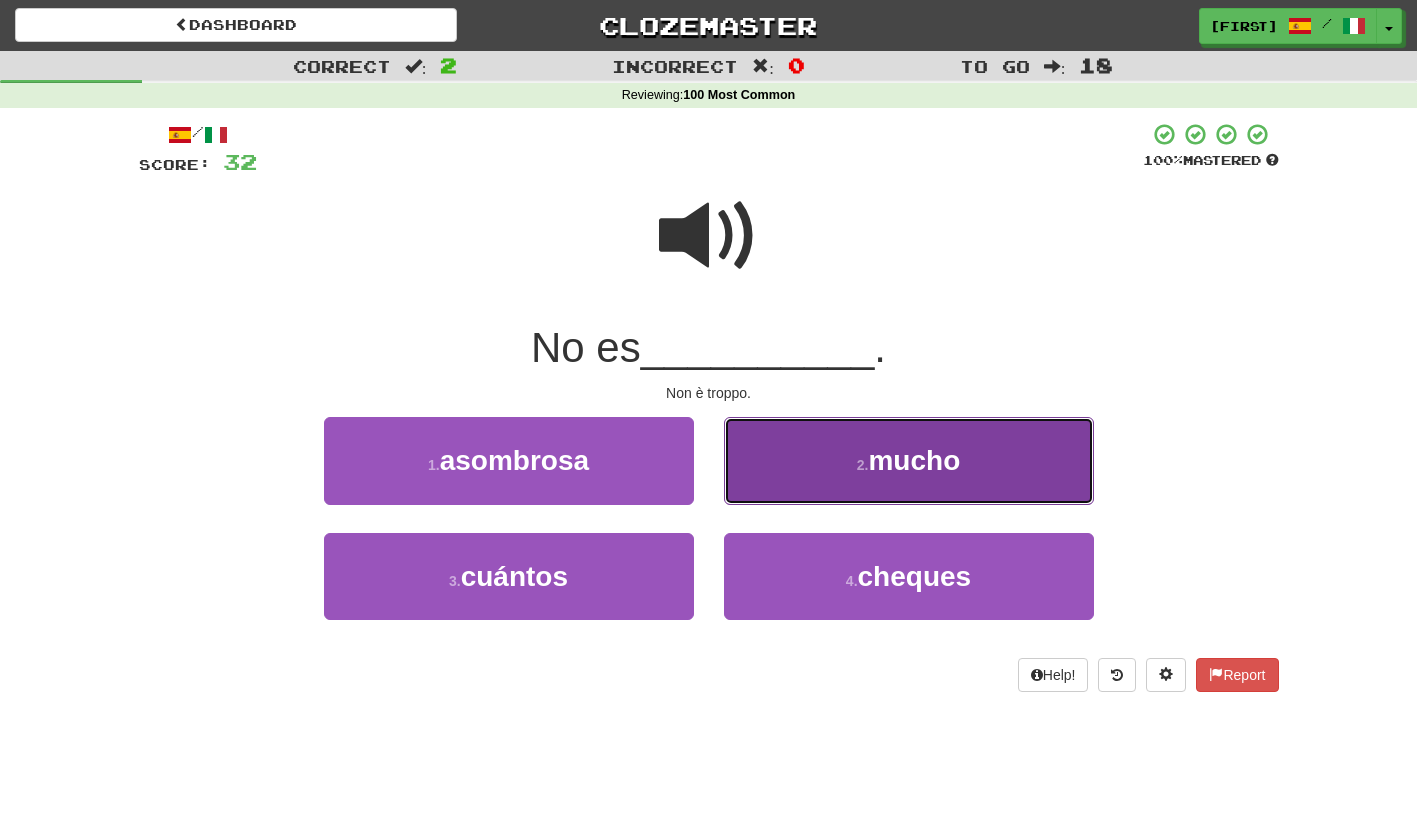 click on "2 .  mucho" at bounding box center (909, 460) 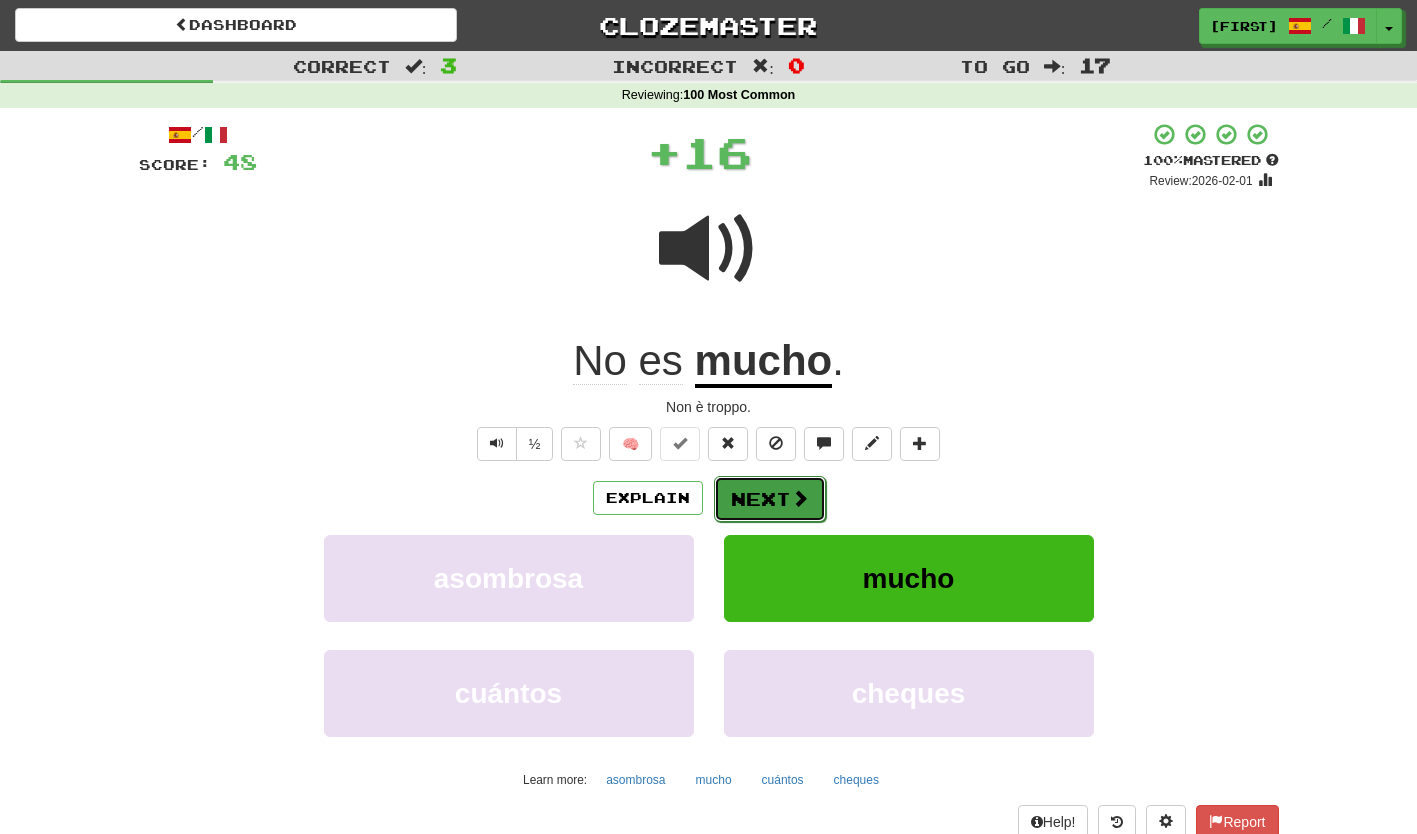 click on "Next" at bounding box center (770, 499) 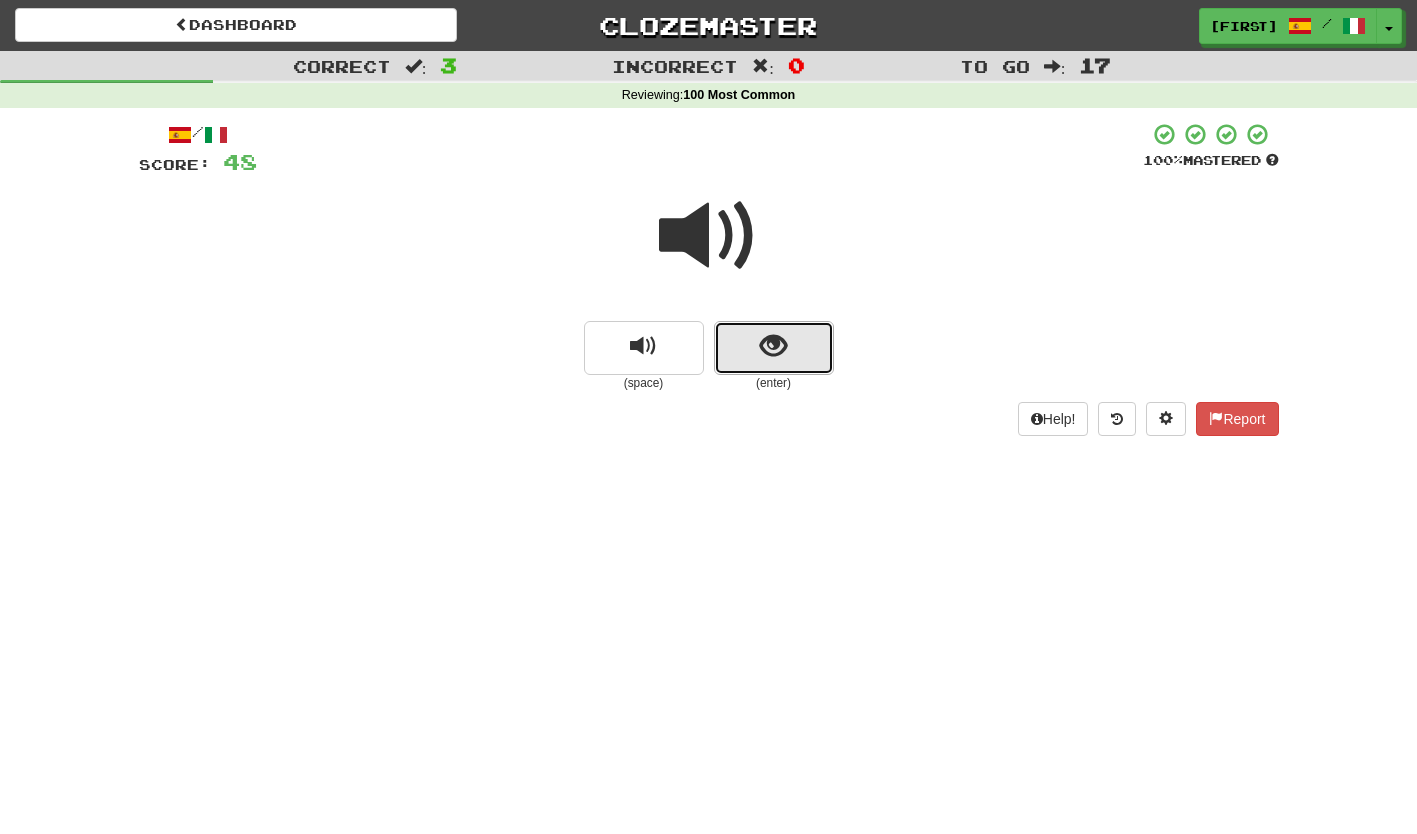 click at bounding box center [774, 348] 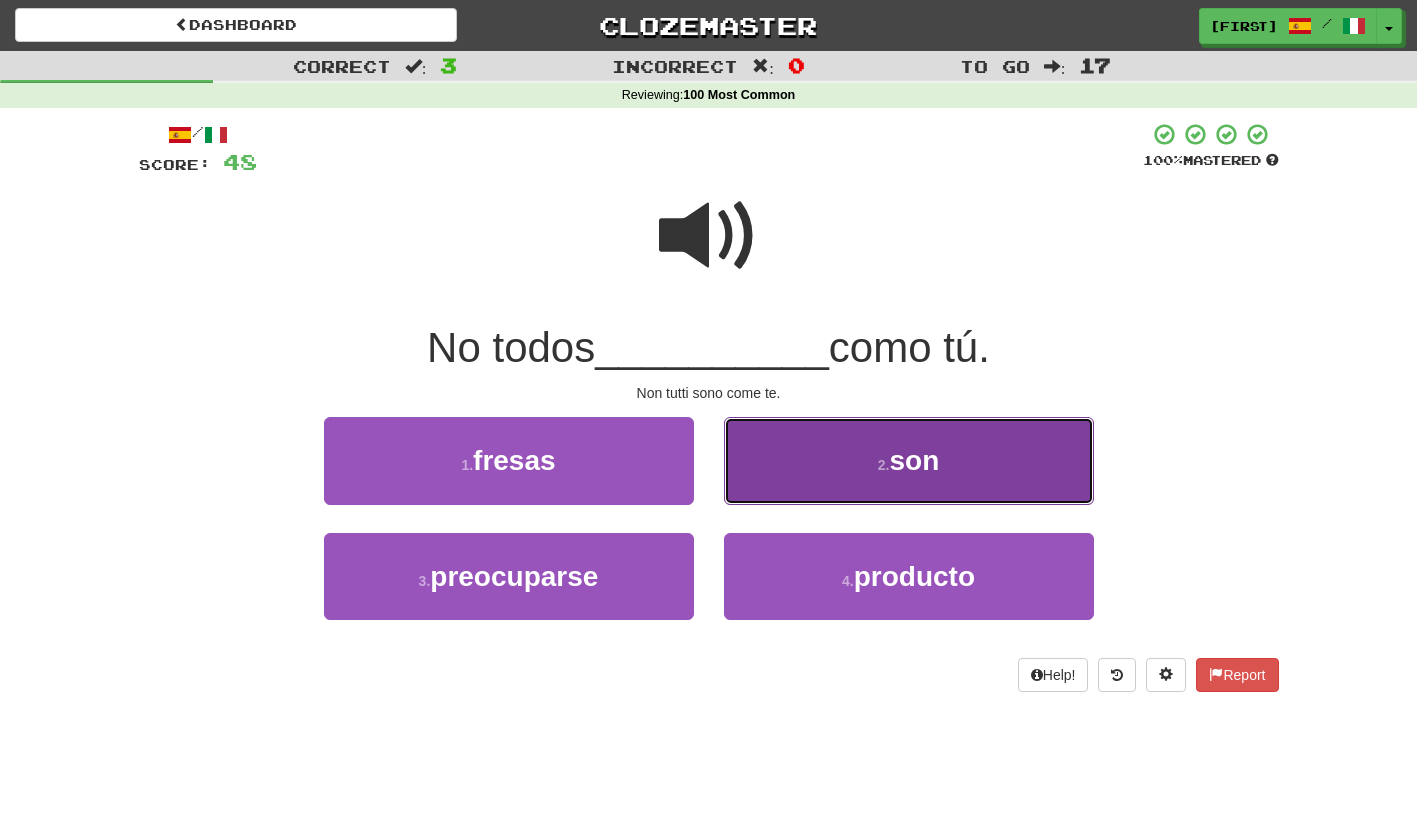 click on "2 .  son" at bounding box center (909, 460) 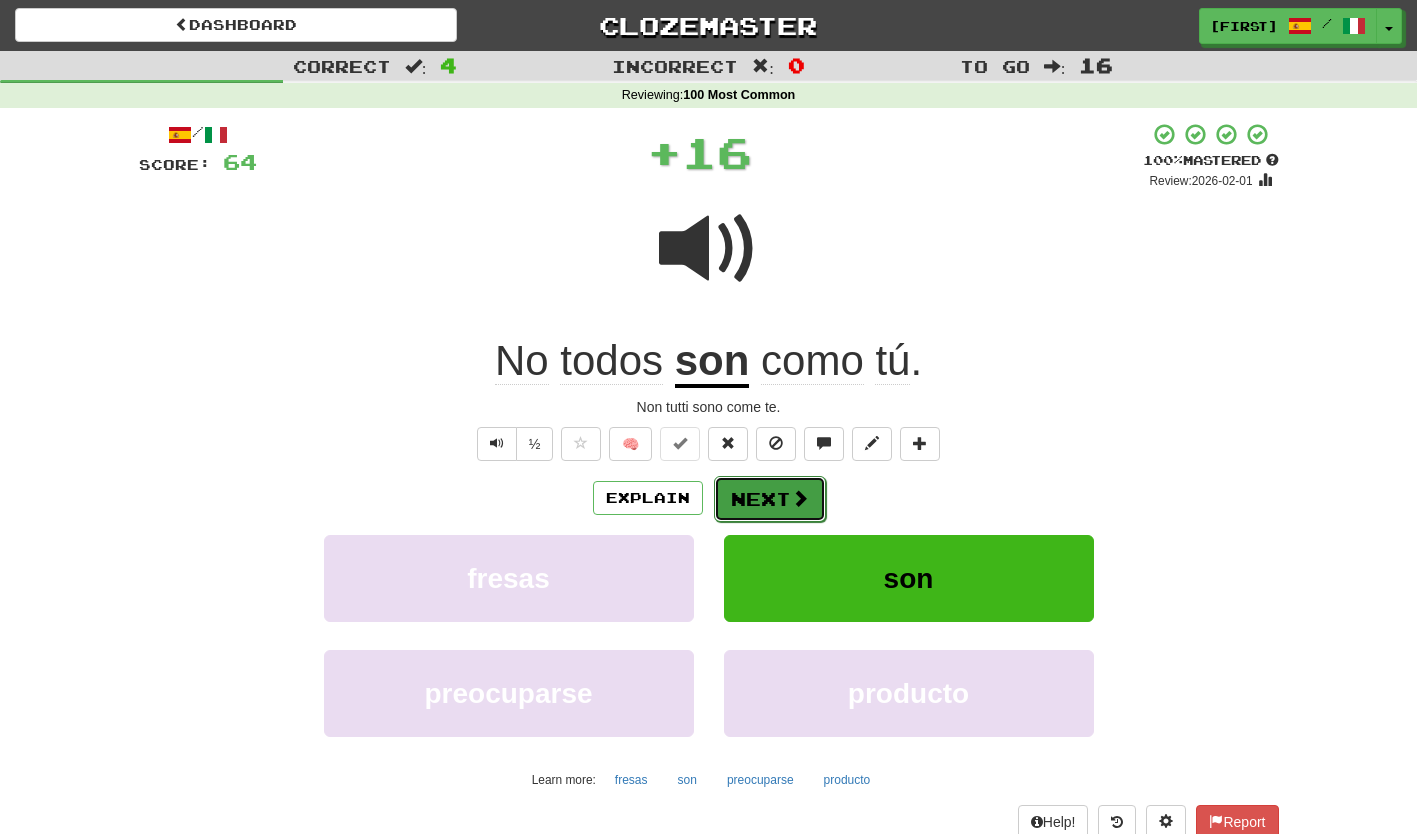 click on "Next" at bounding box center [770, 499] 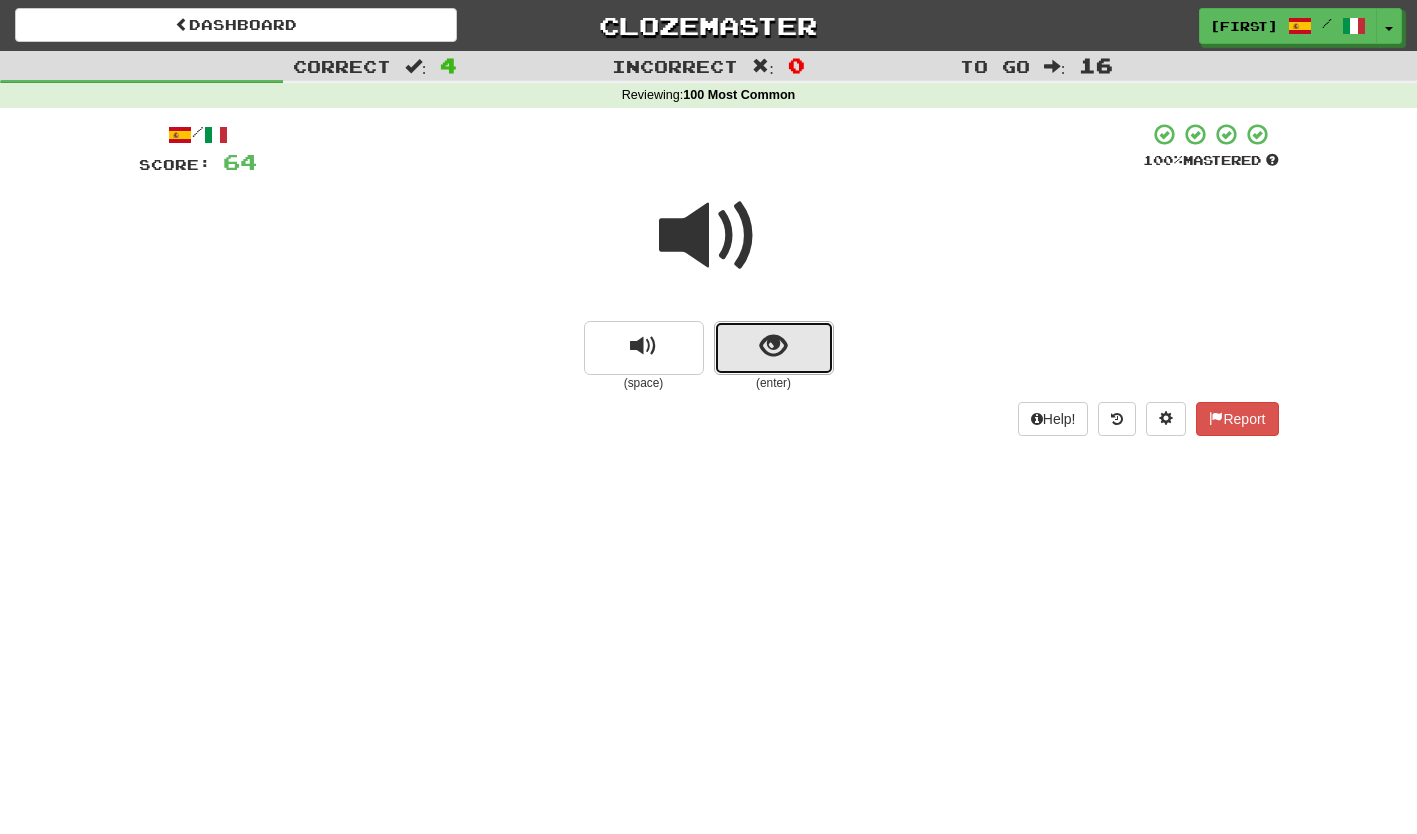 click at bounding box center (774, 348) 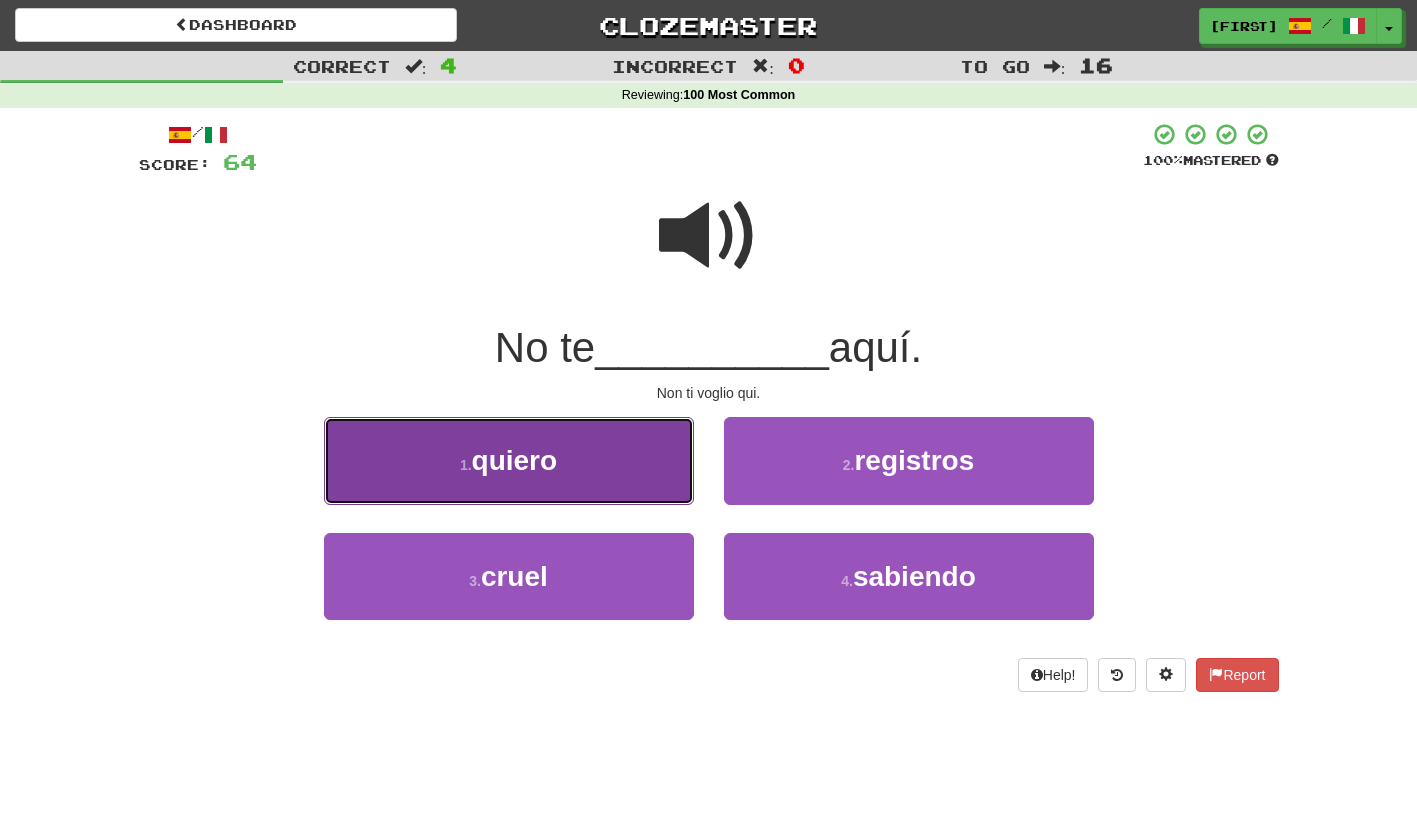 click on "1 .  quiero" at bounding box center (509, 460) 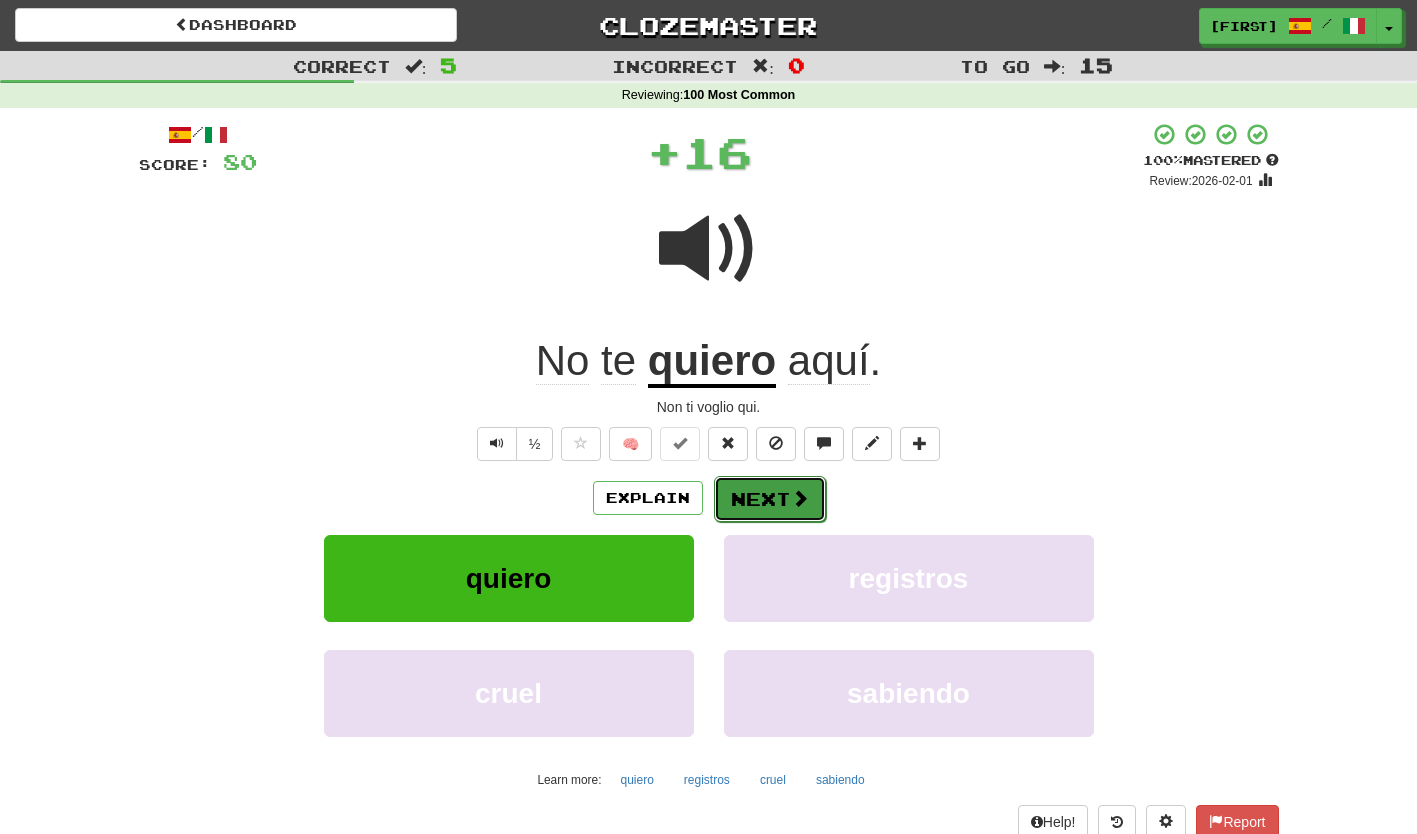 click on "Next" at bounding box center [770, 499] 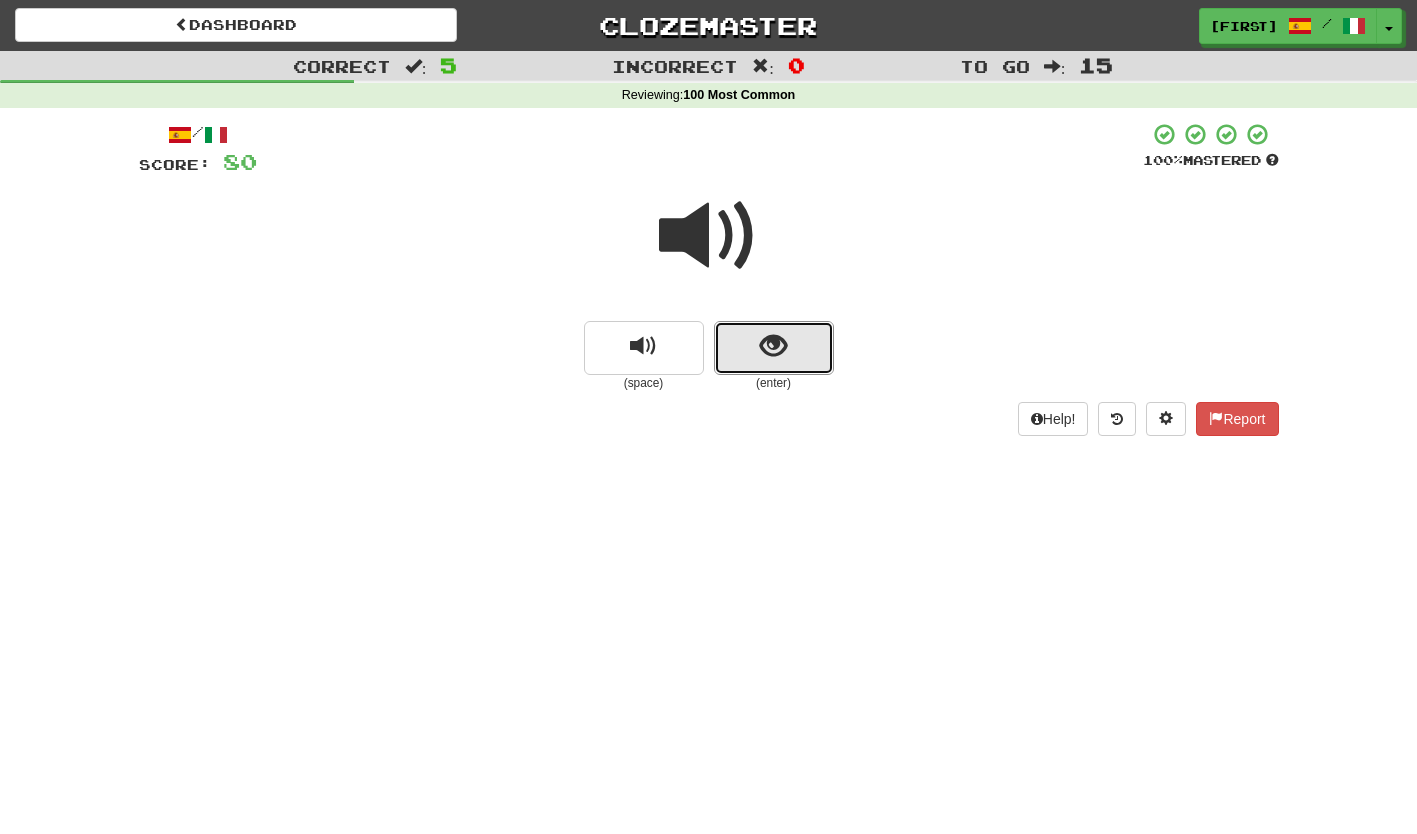 click at bounding box center (774, 348) 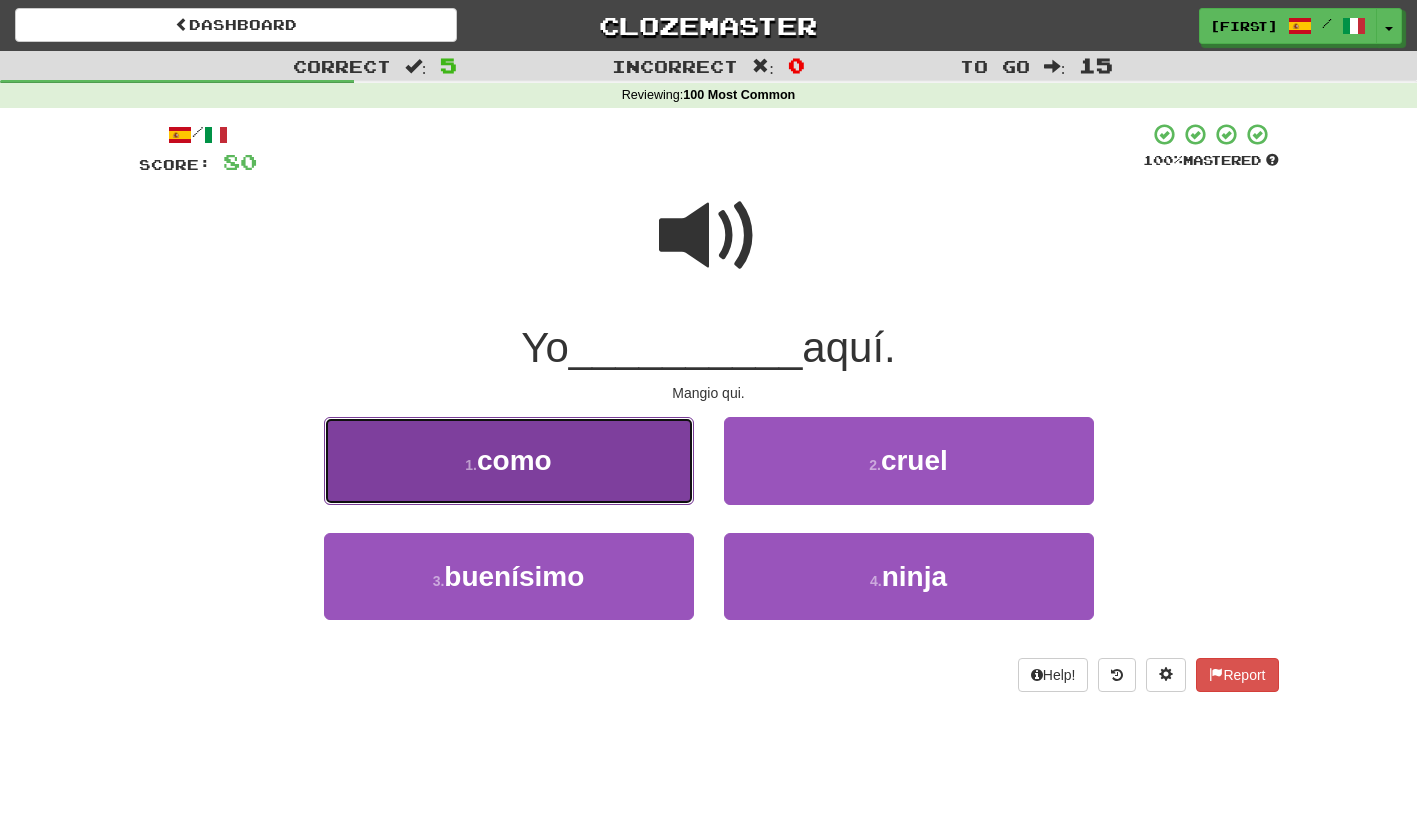 click on "1 .  como" at bounding box center [509, 460] 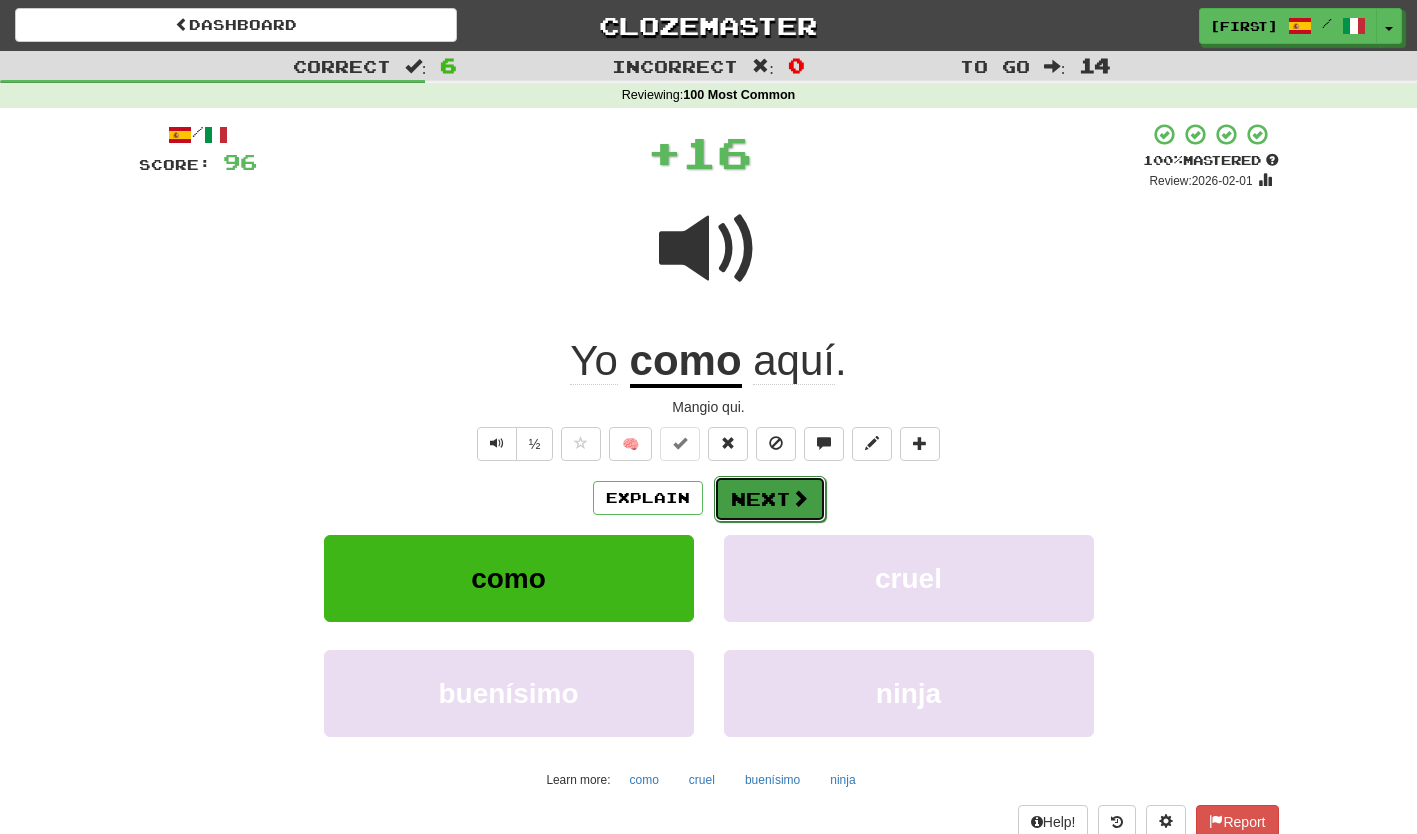 click on "Next" at bounding box center (770, 499) 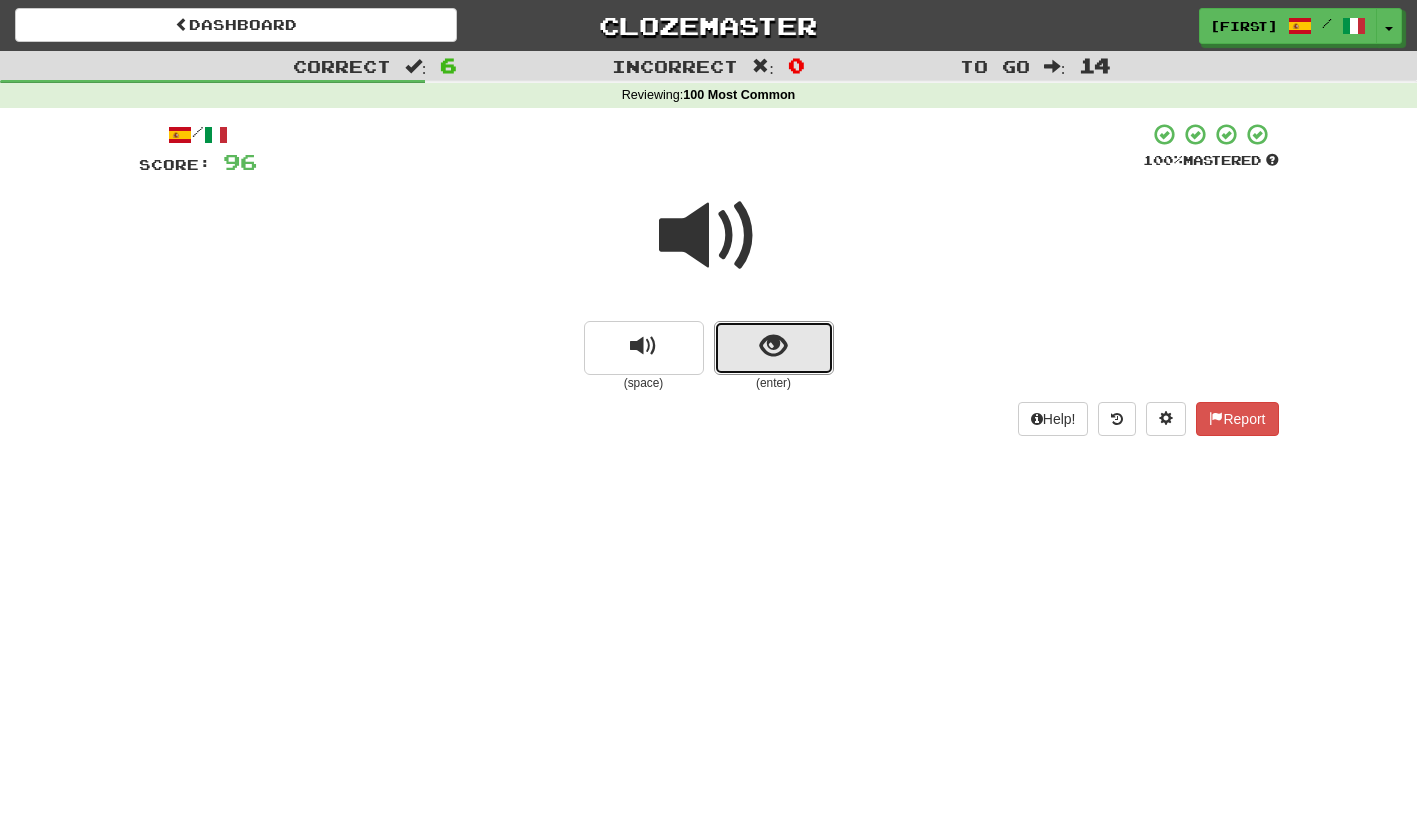 click at bounding box center (774, 348) 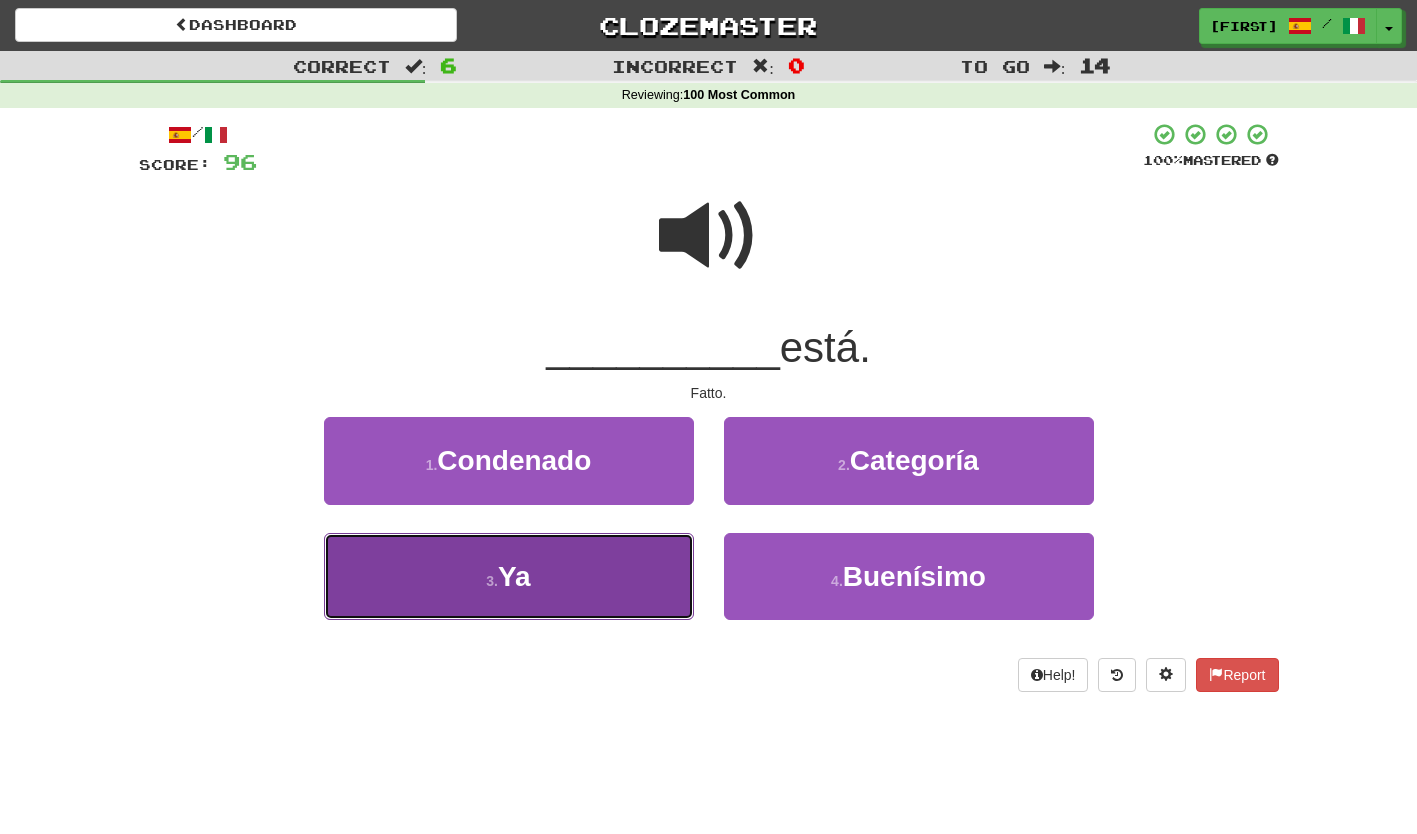 click on "3 .  Ya" at bounding box center [509, 576] 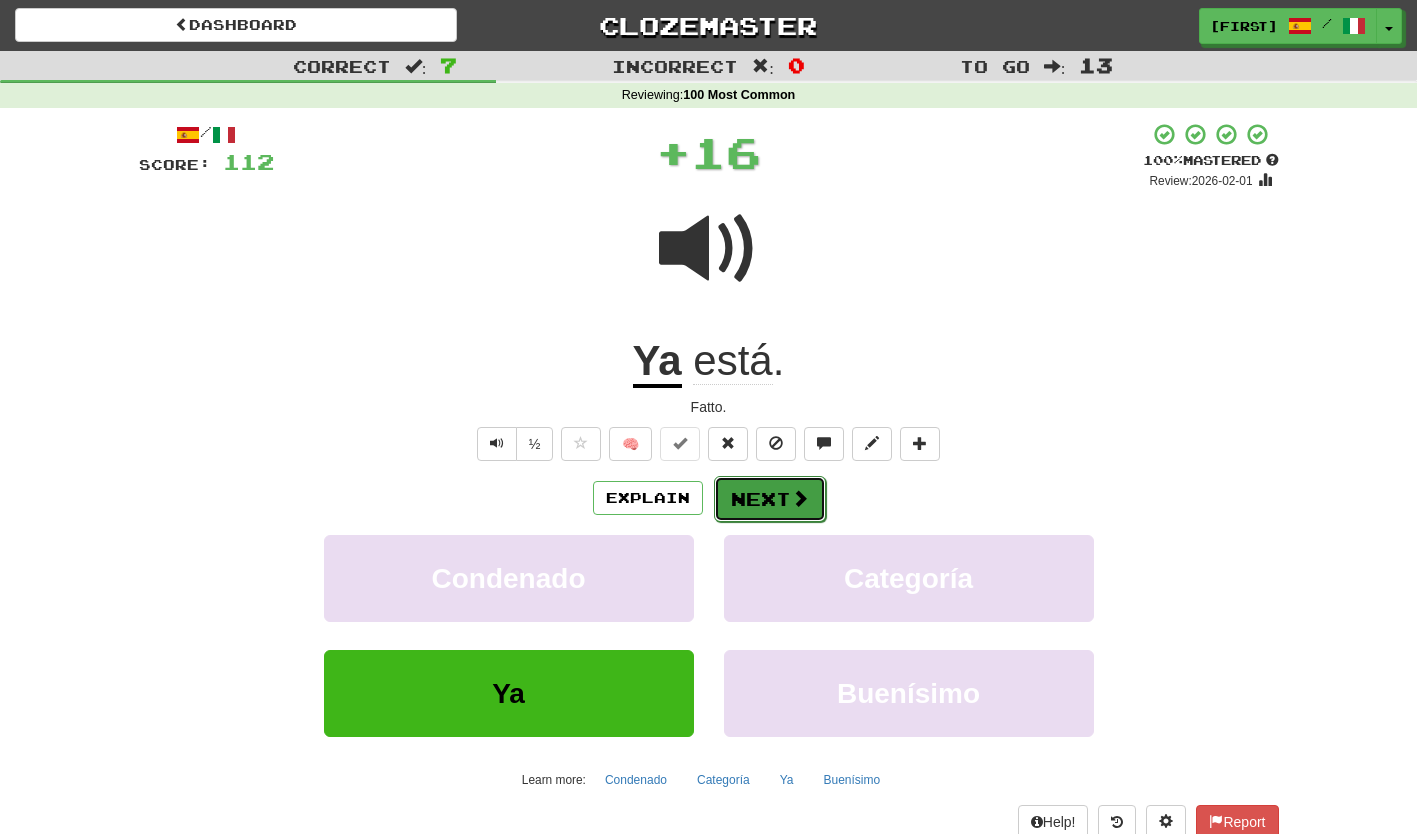 click on "Next" at bounding box center [770, 499] 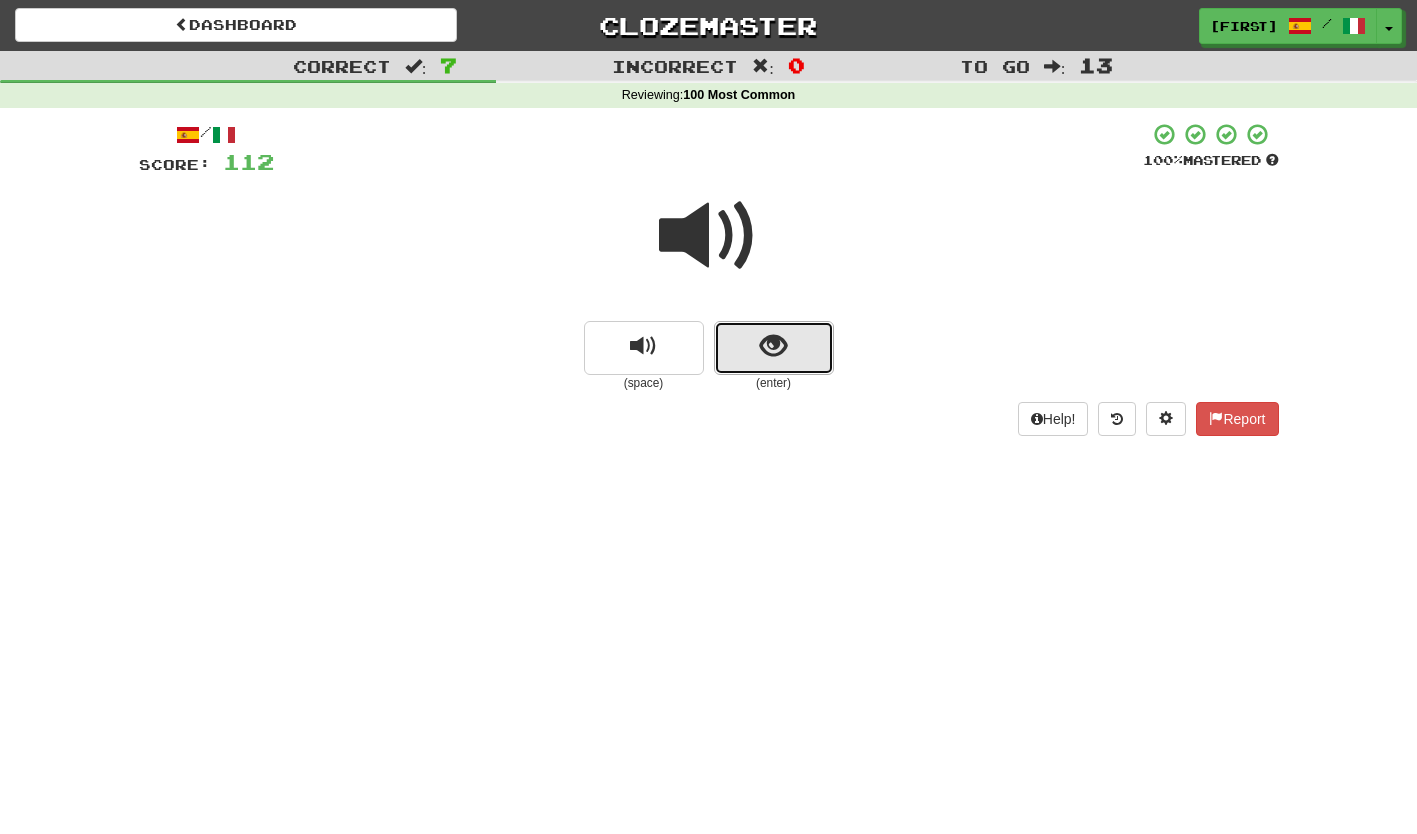 click at bounding box center (774, 348) 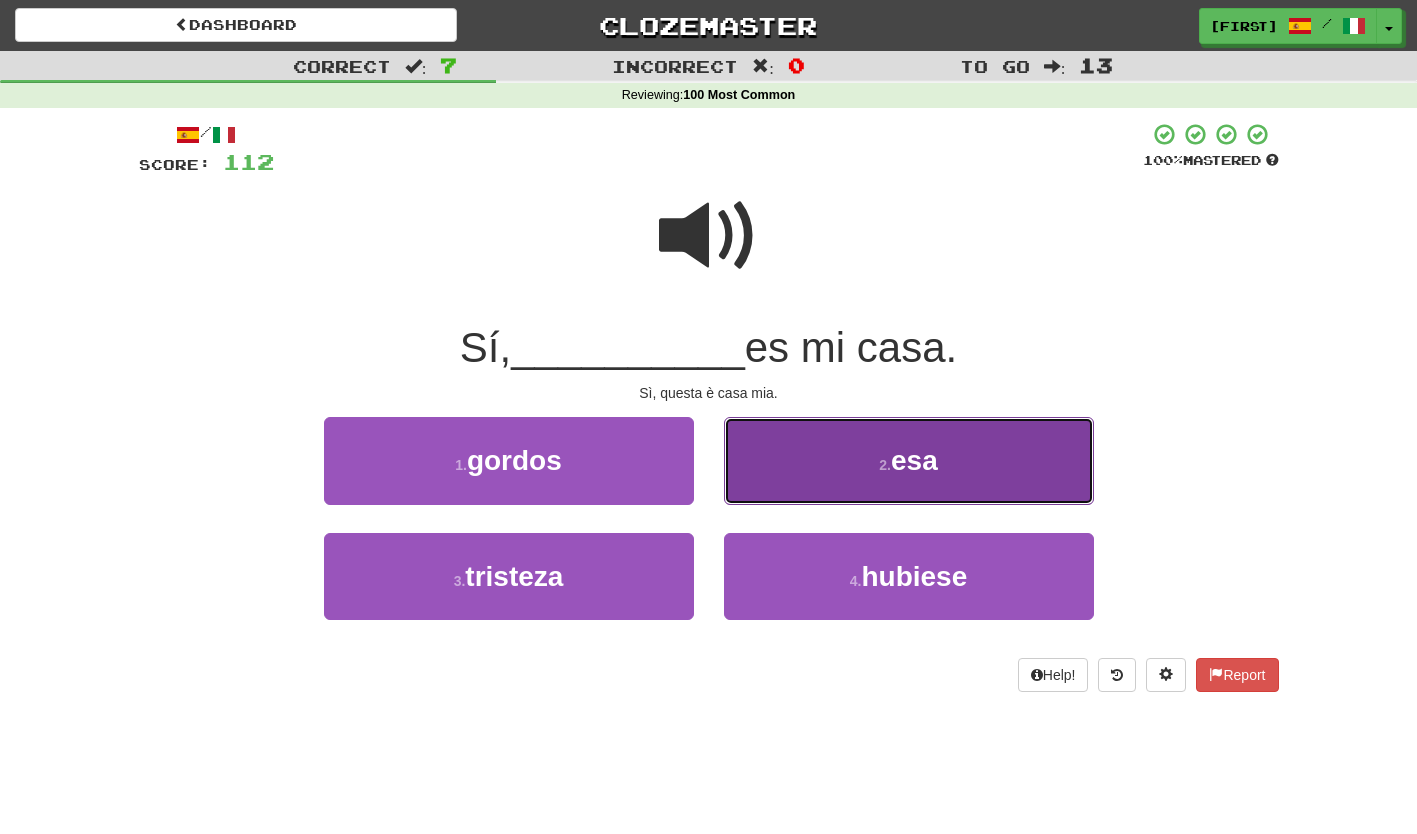 click on "2 .  esa" at bounding box center (909, 460) 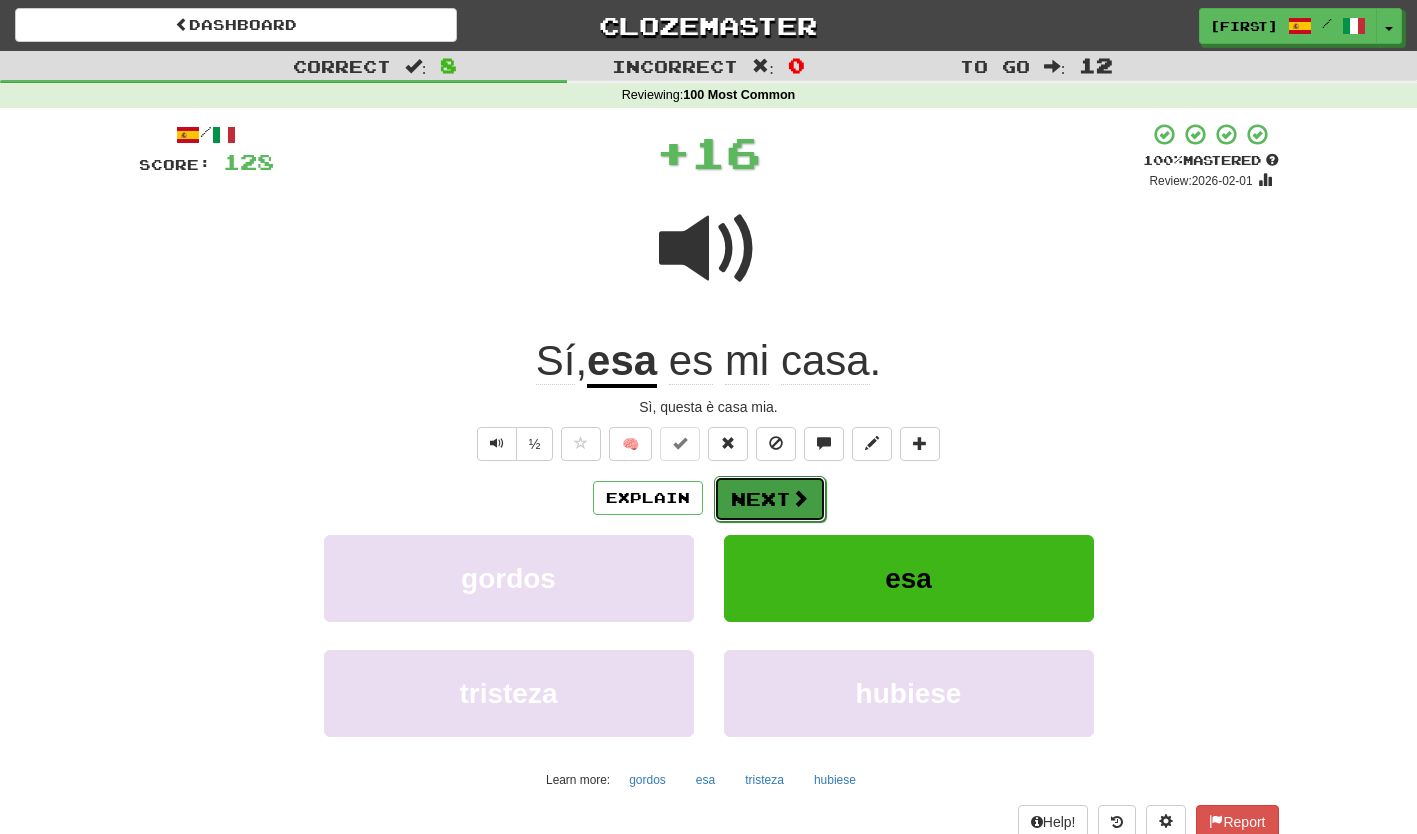 click on "Next" at bounding box center (770, 499) 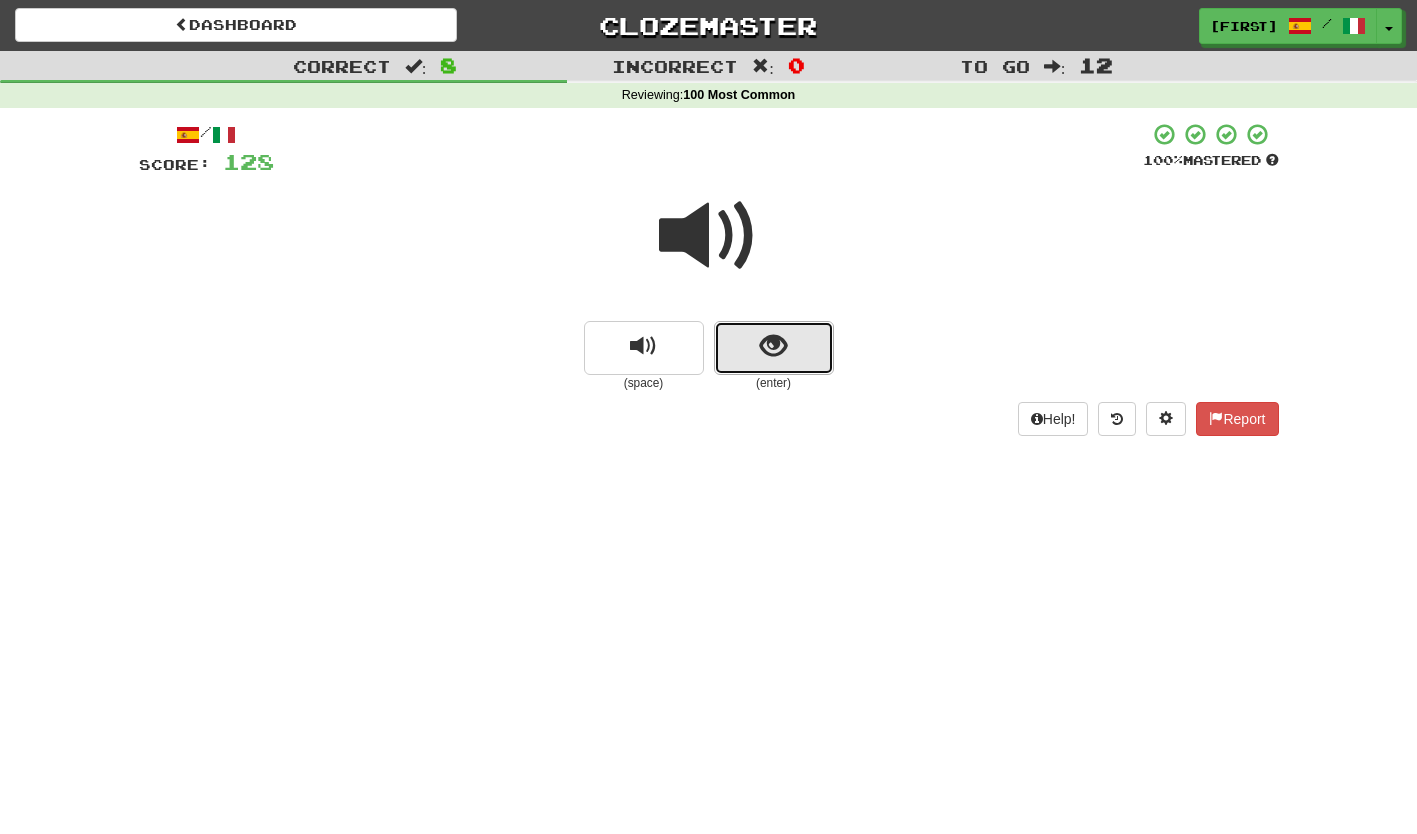 click at bounding box center [774, 348] 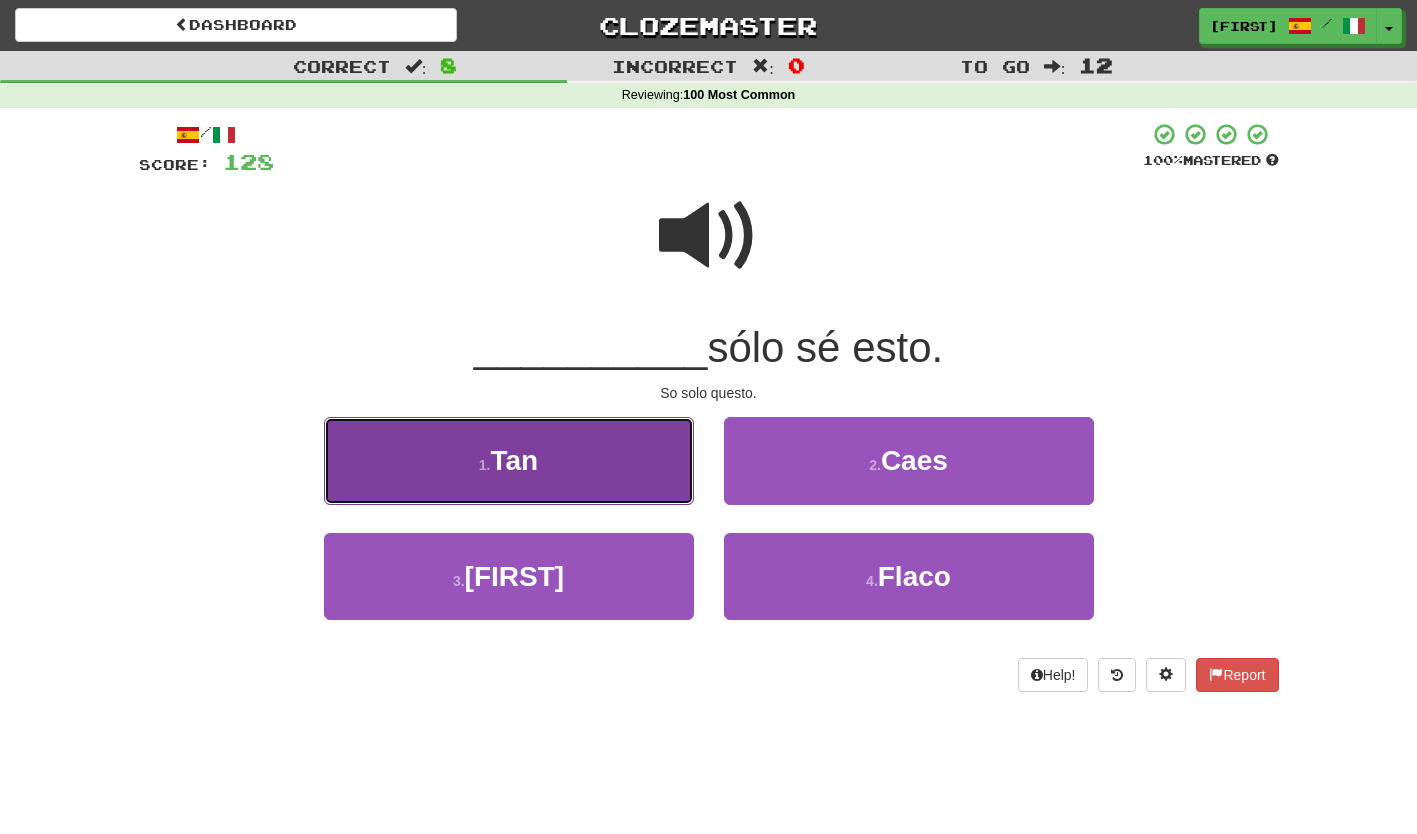 click on "1 .  Tan" at bounding box center (509, 460) 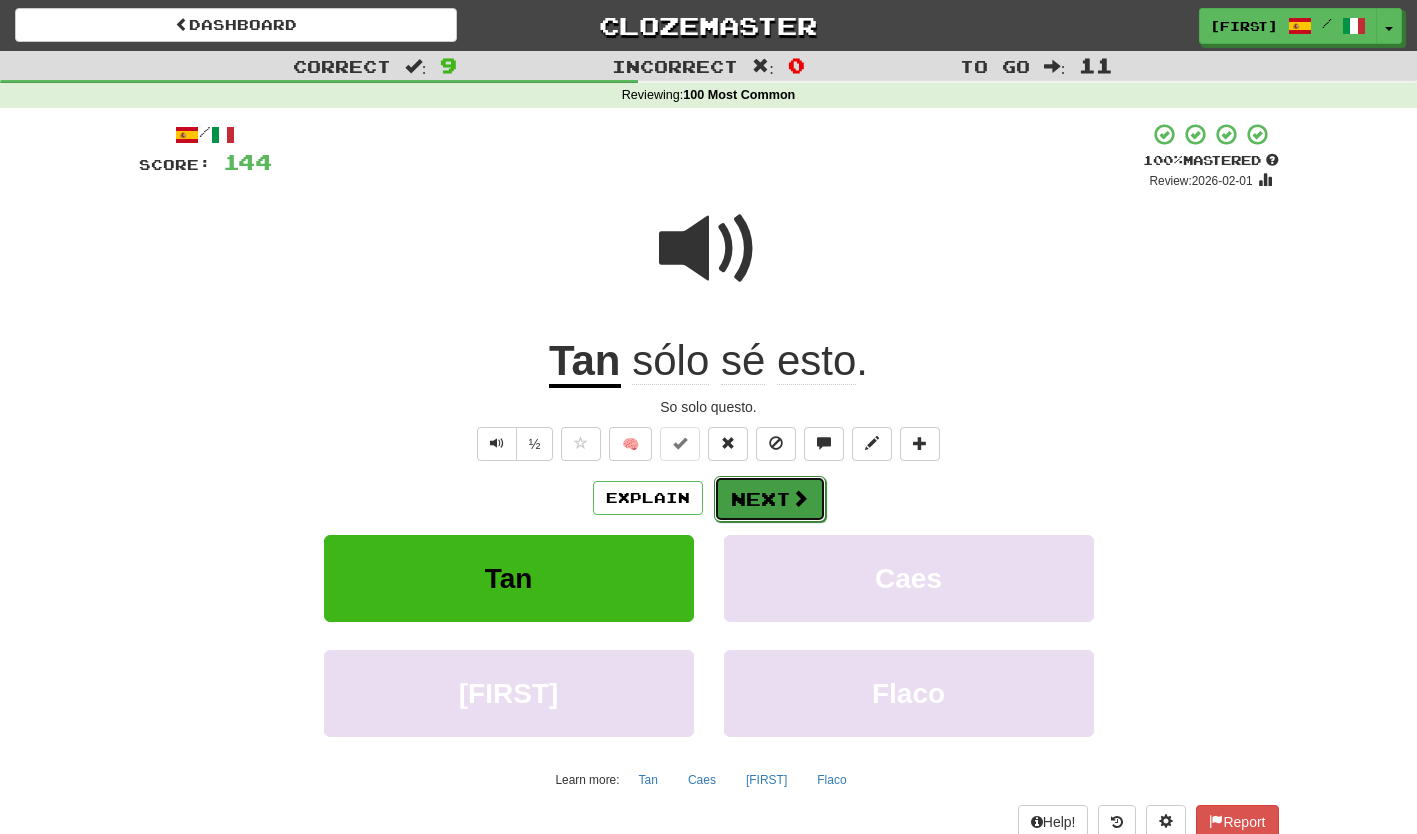 click on "Next" at bounding box center (770, 499) 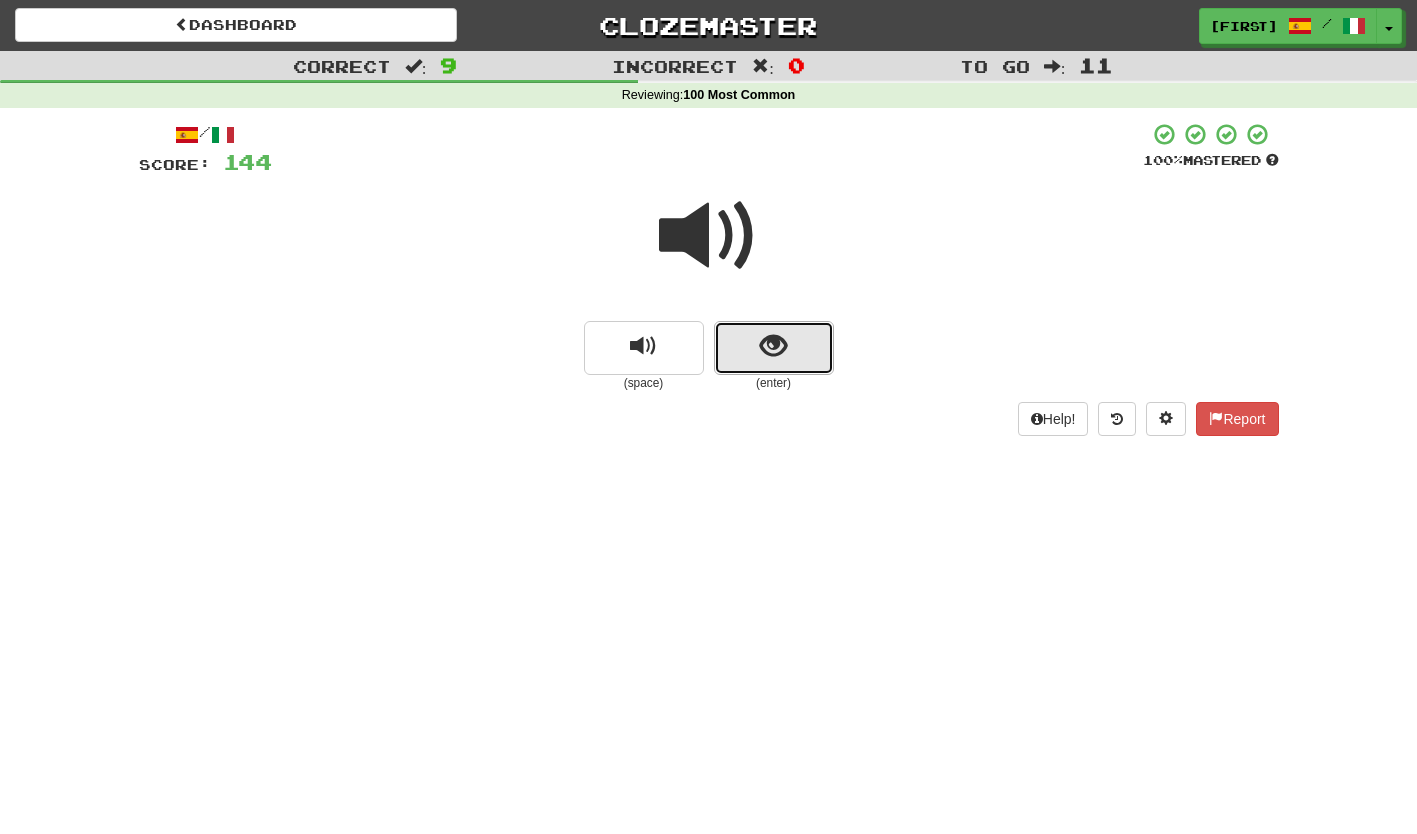click at bounding box center [774, 348] 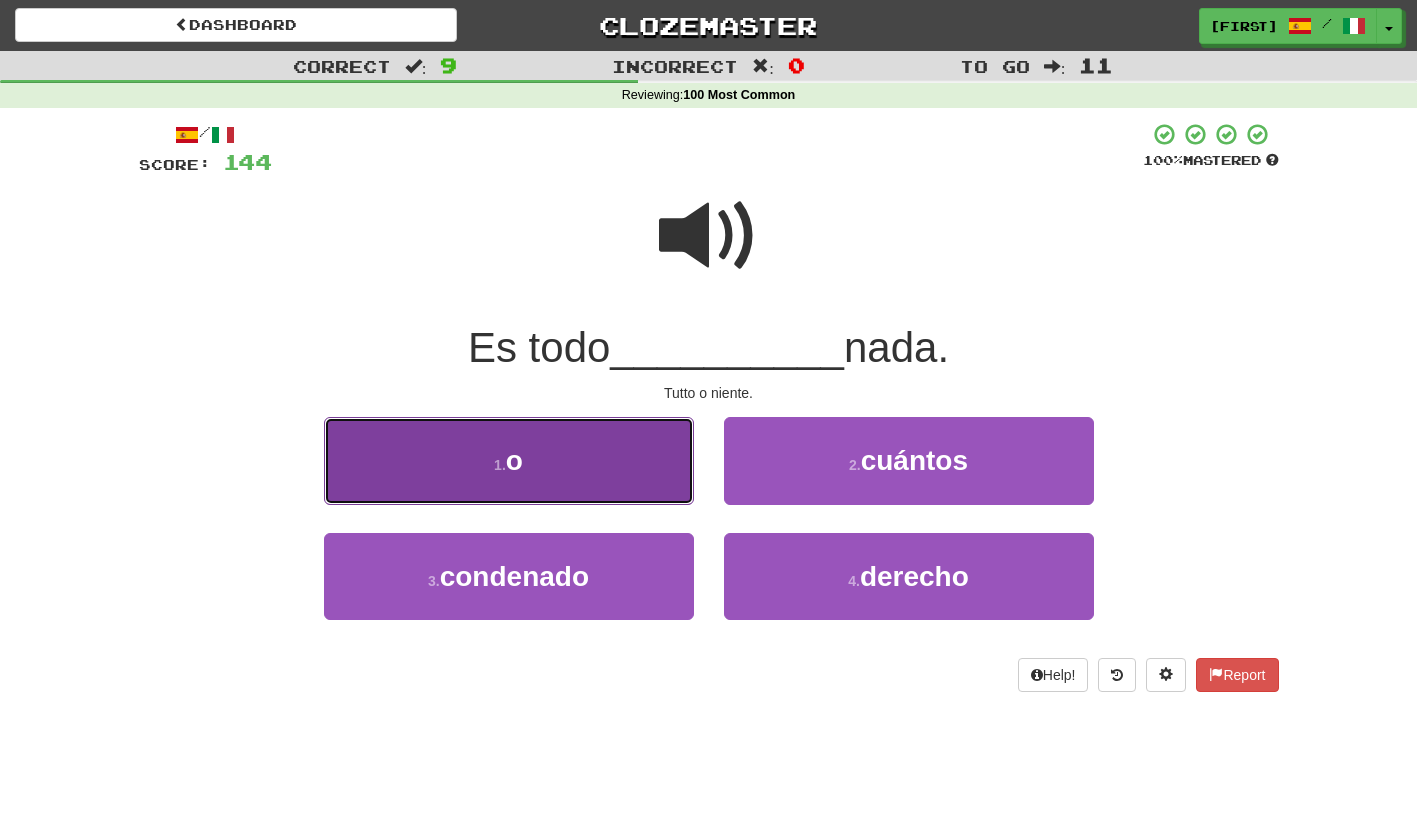 click on "1 .  o" at bounding box center [509, 460] 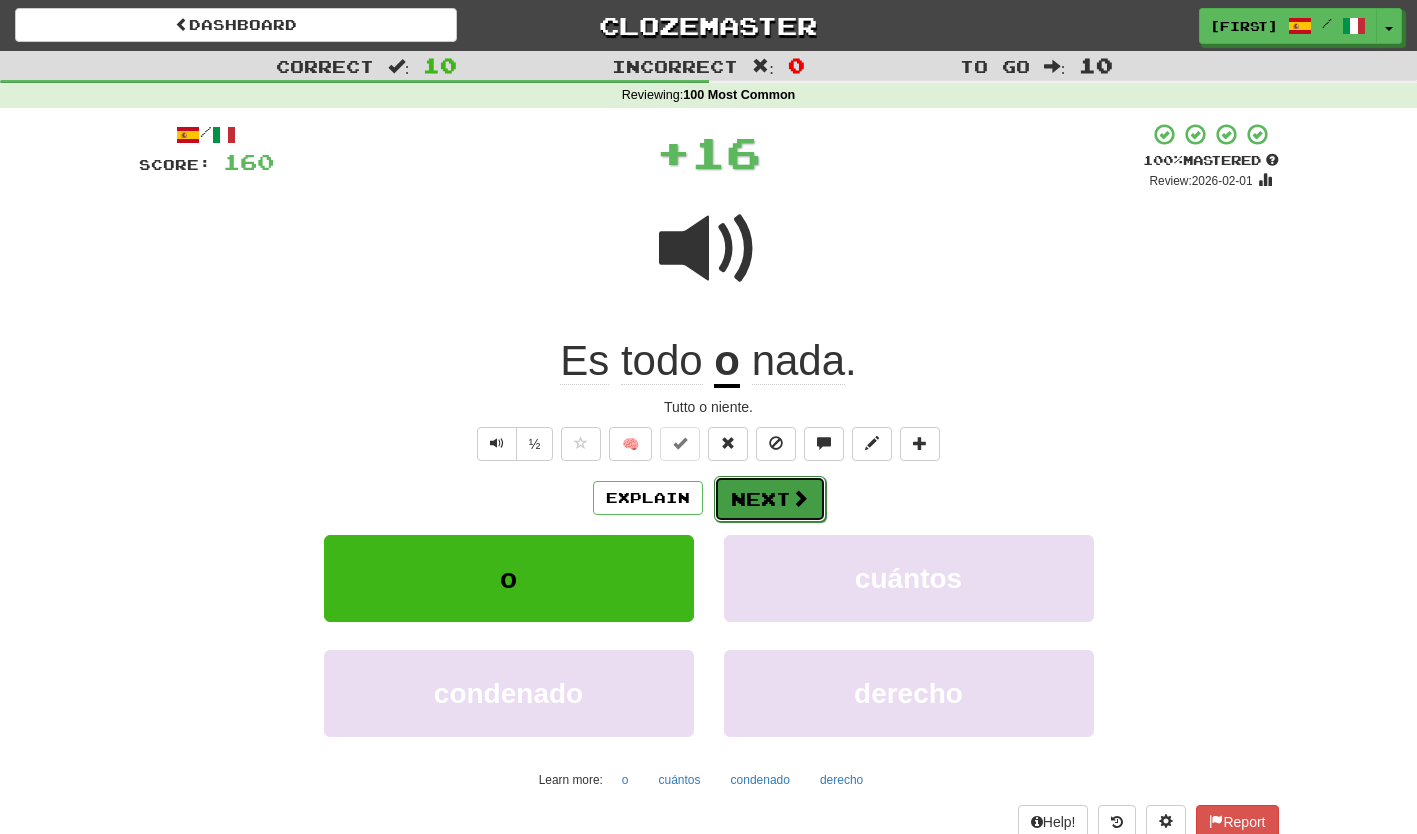 click on "Next" at bounding box center (770, 499) 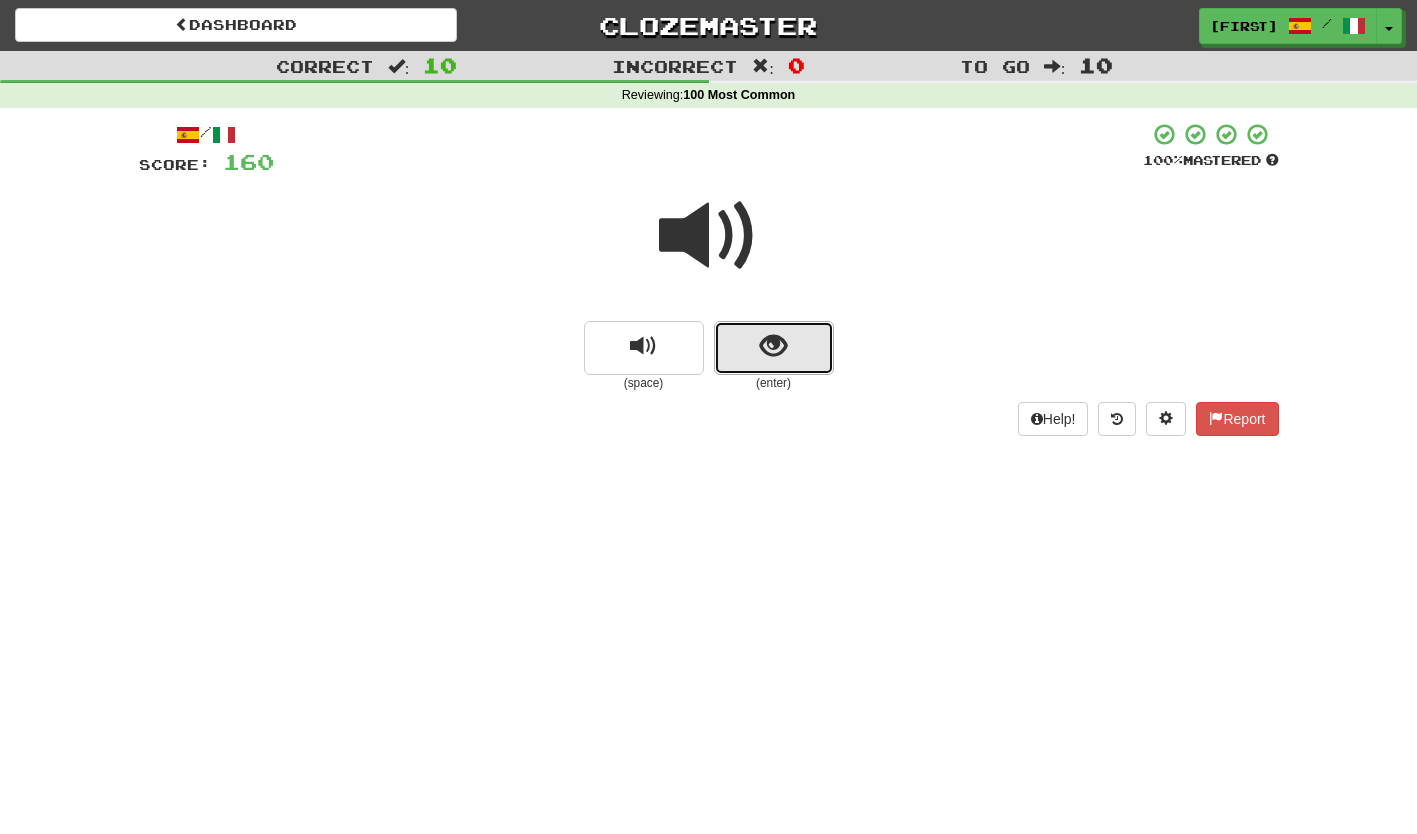 click at bounding box center [774, 348] 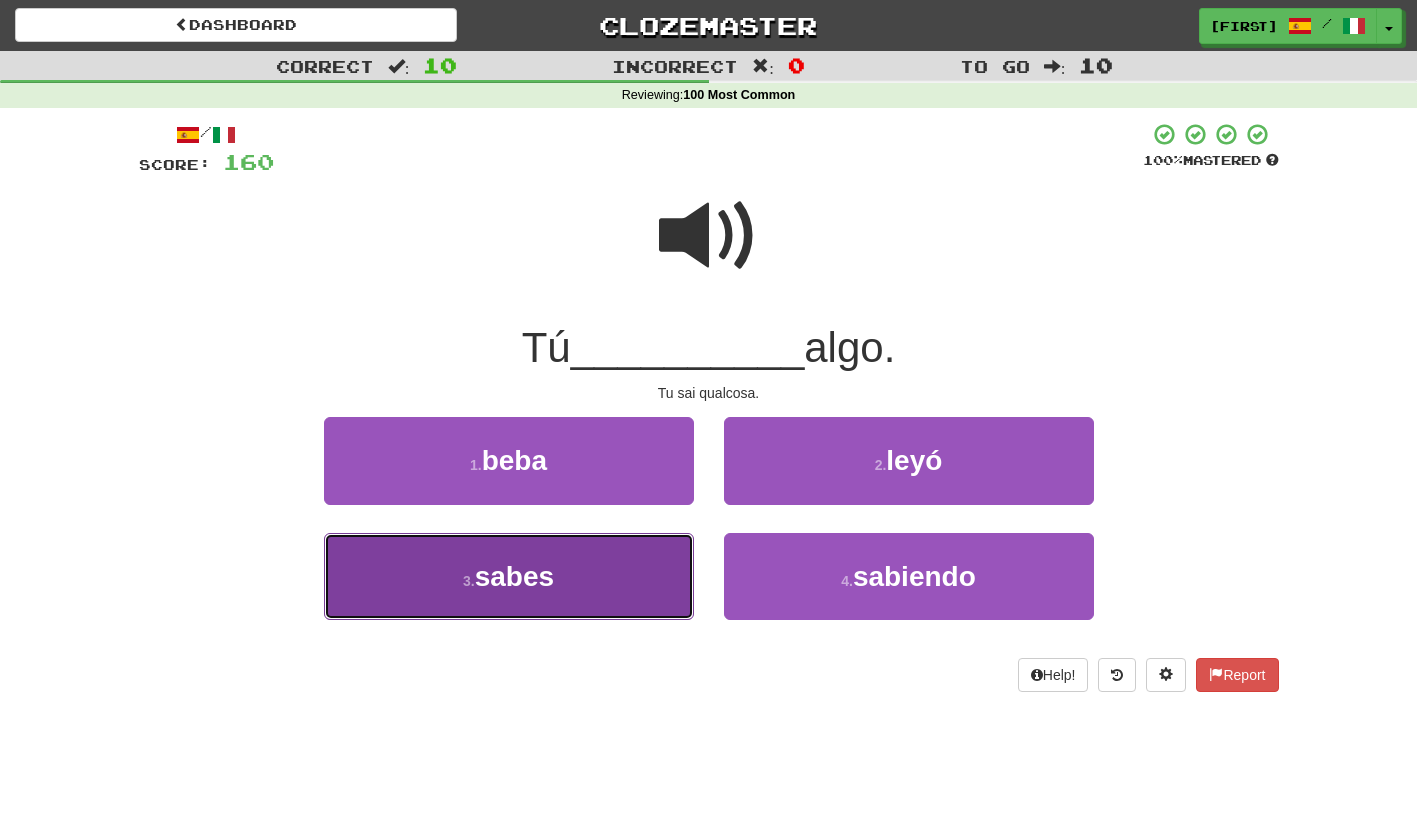 click on "3 .  sabes" at bounding box center (509, 576) 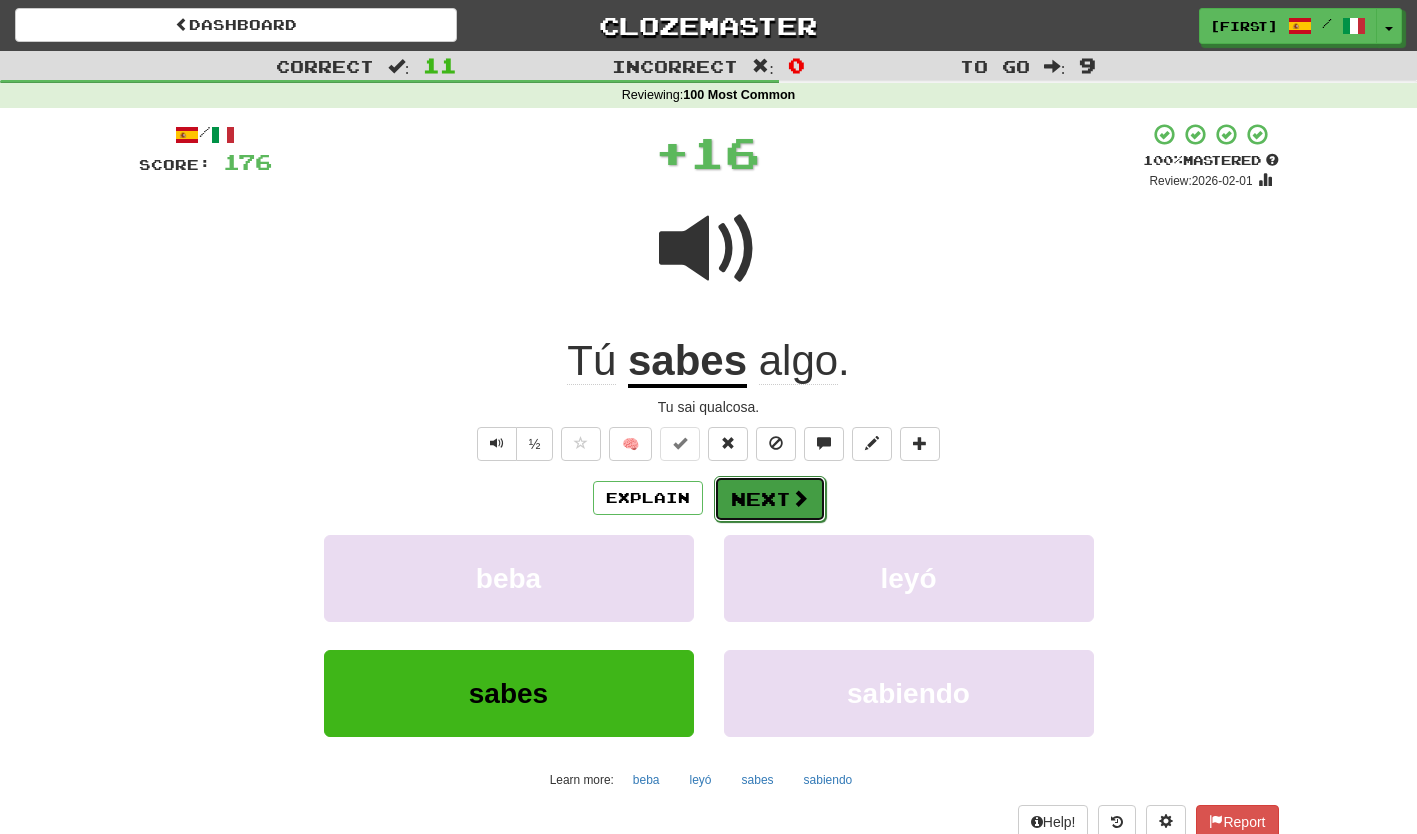 click on "Next" at bounding box center [770, 499] 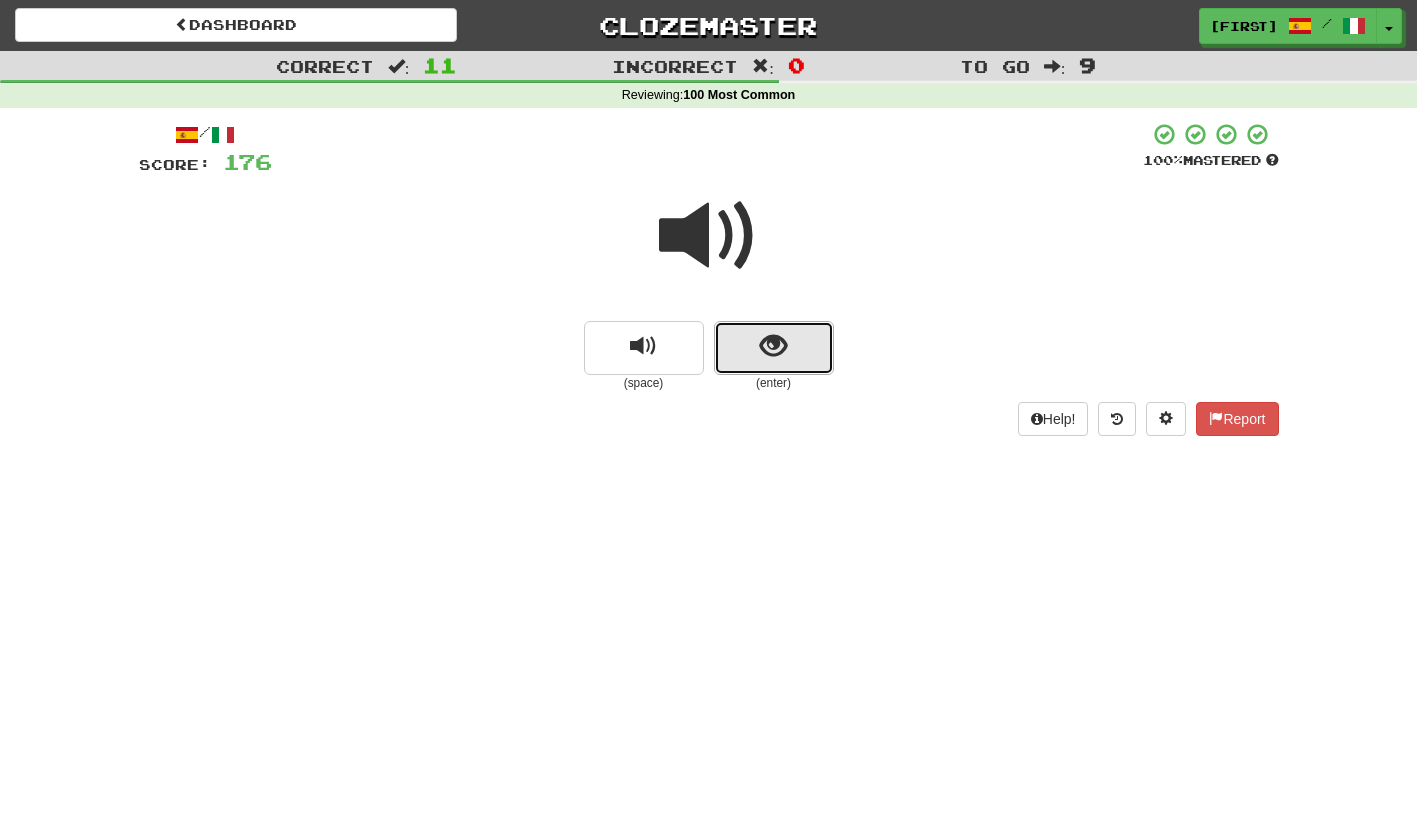 click at bounding box center (774, 348) 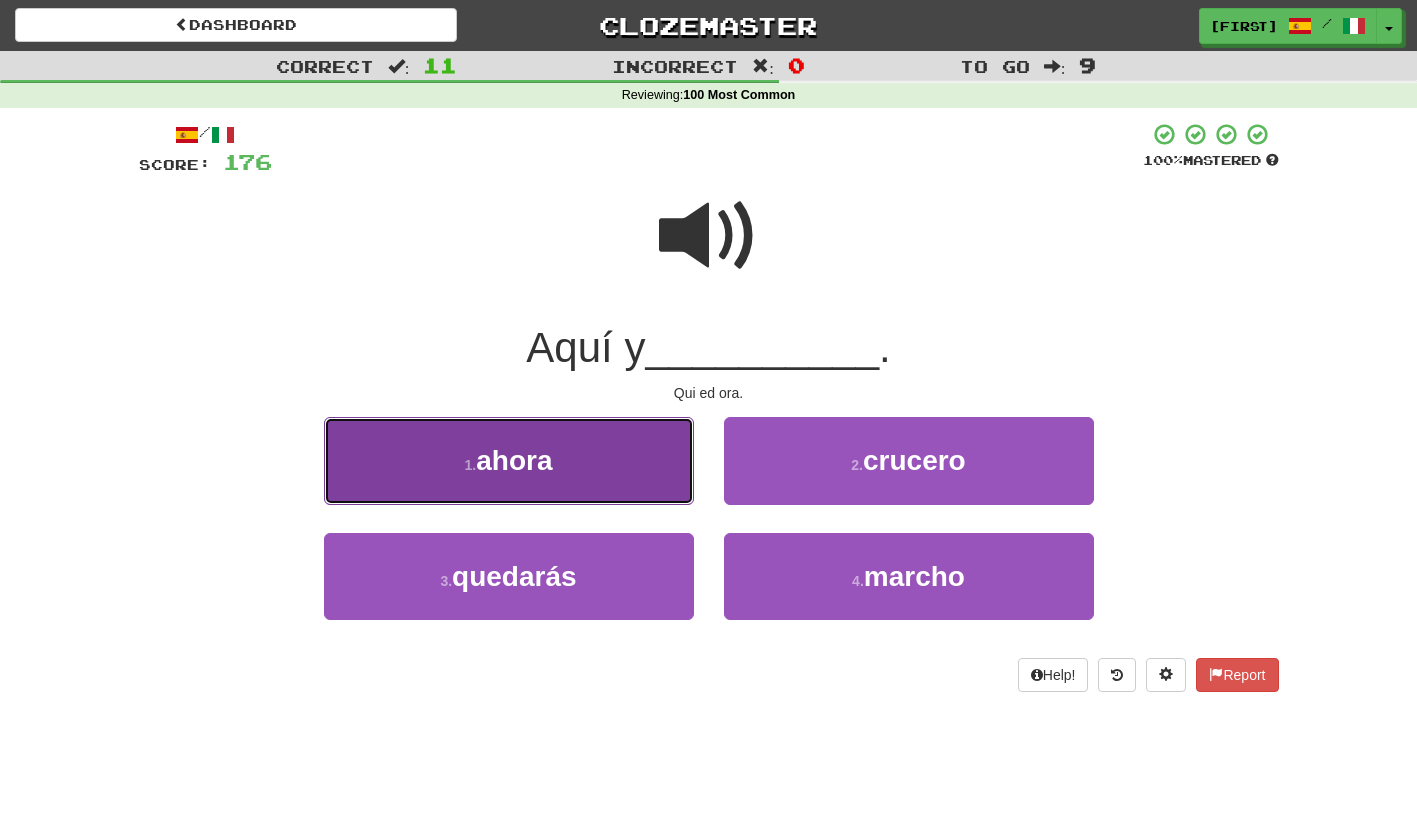 click on "1 .  ahora" at bounding box center [509, 460] 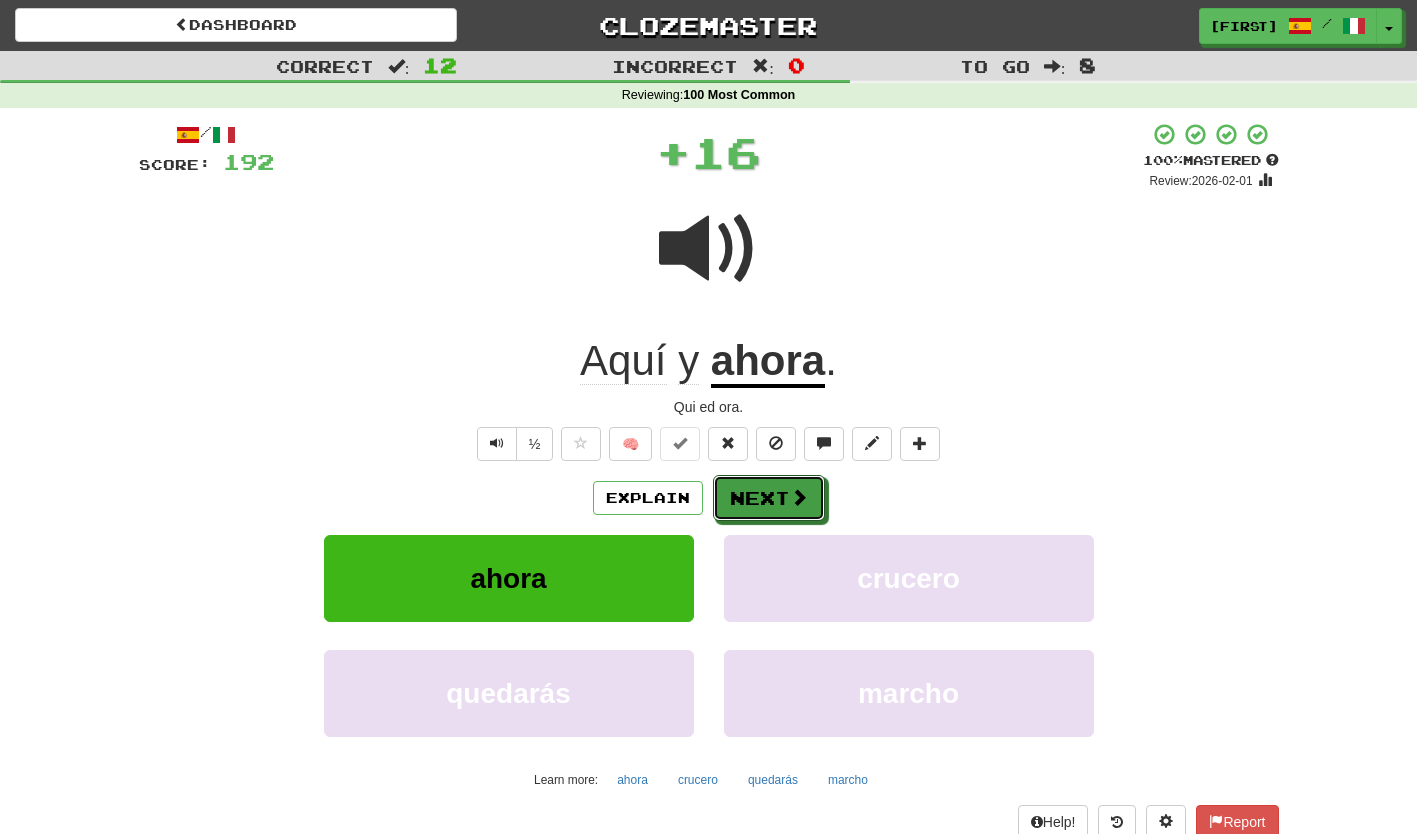 click on "Next" at bounding box center (769, 498) 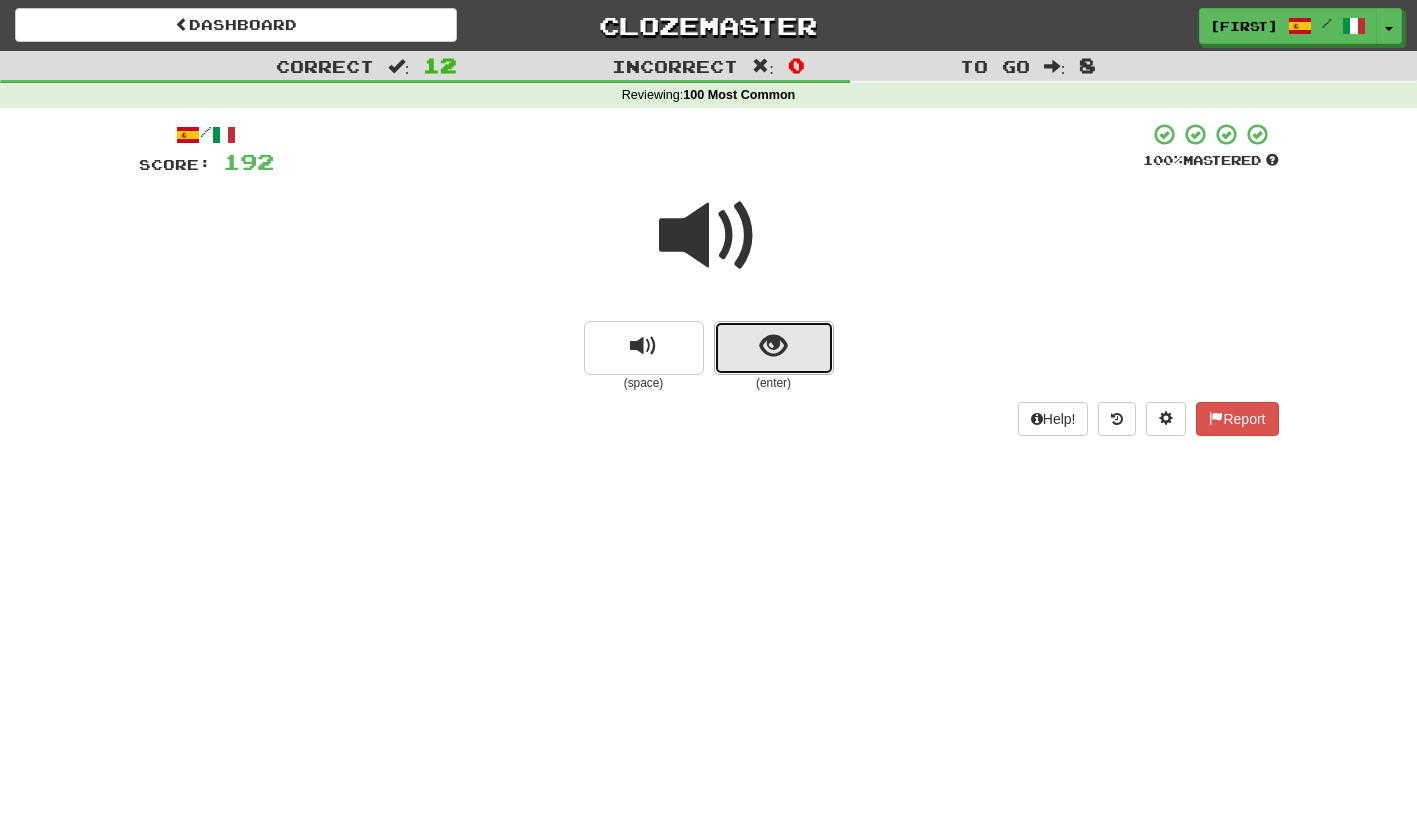 click at bounding box center (774, 348) 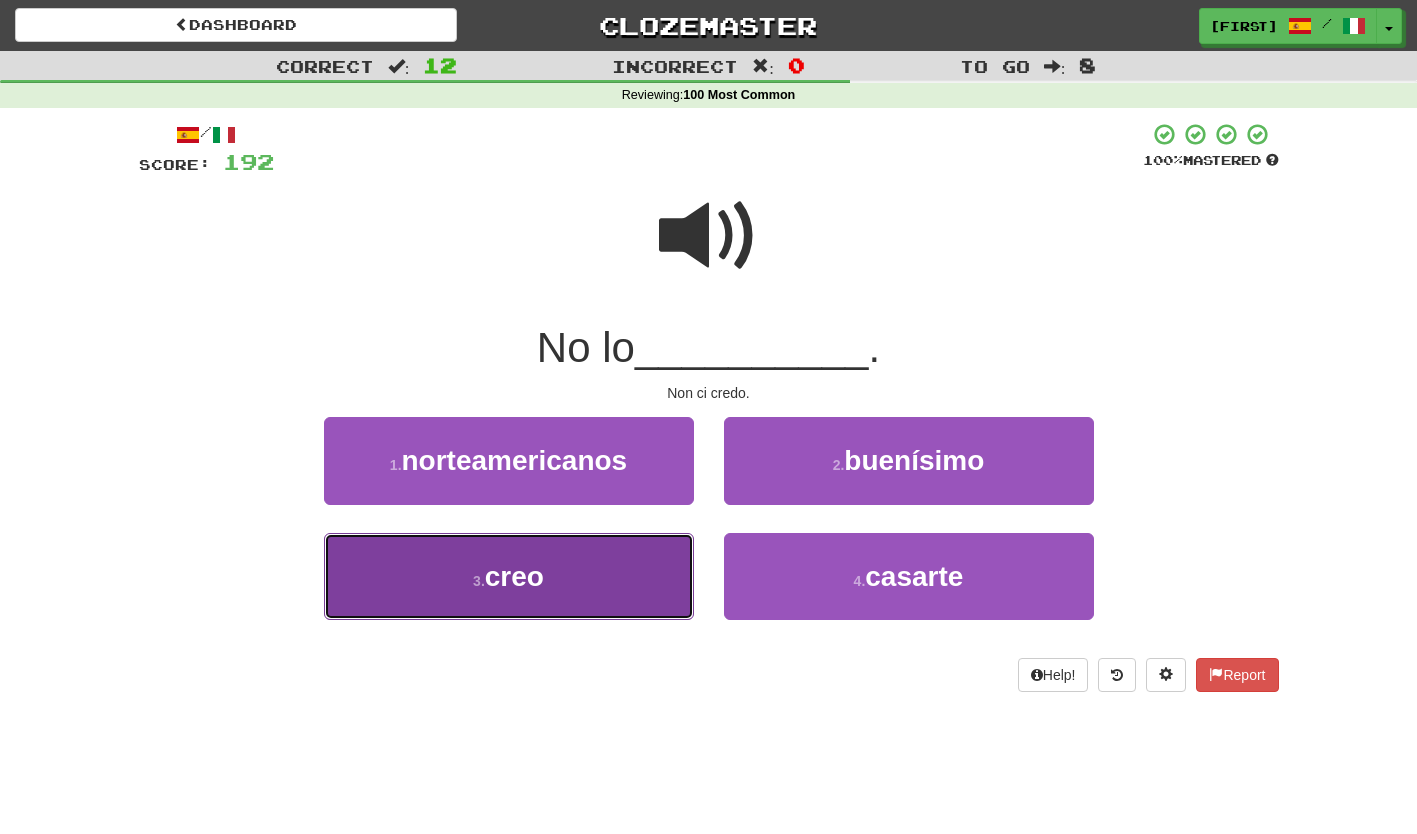 click on "3 .  creo" at bounding box center [509, 576] 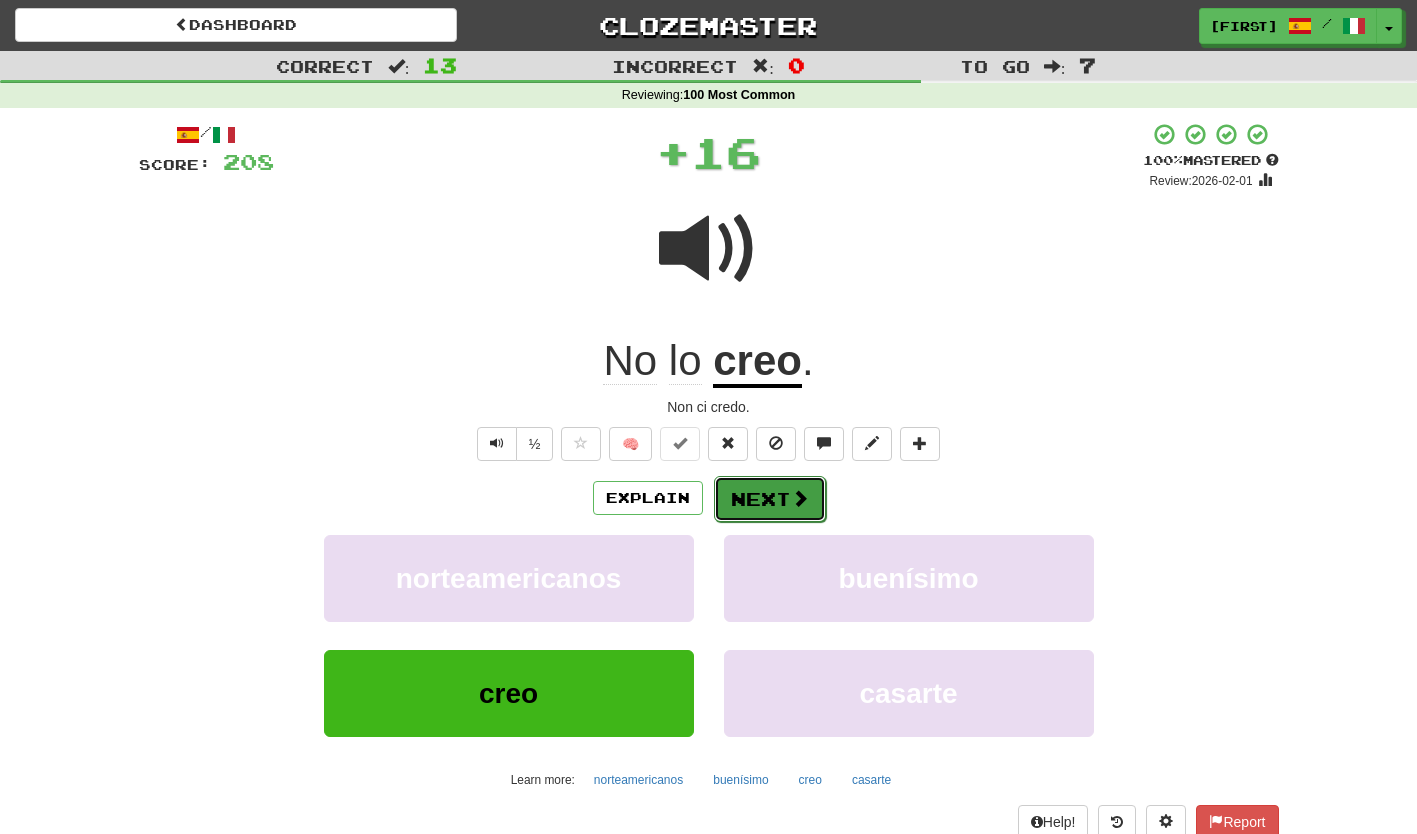 click on "Next" at bounding box center (770, 499) 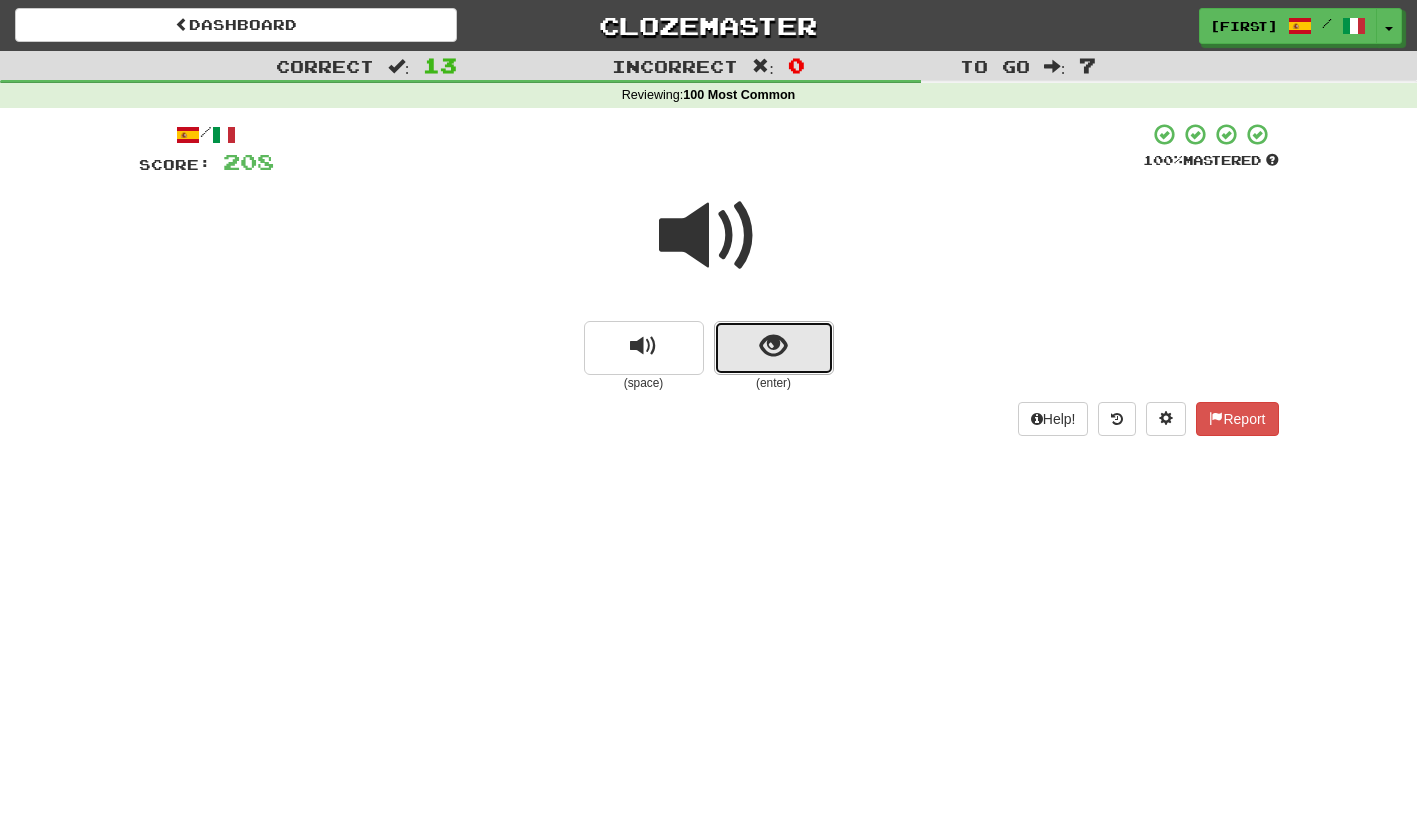 click at bounding box center (774, 348) 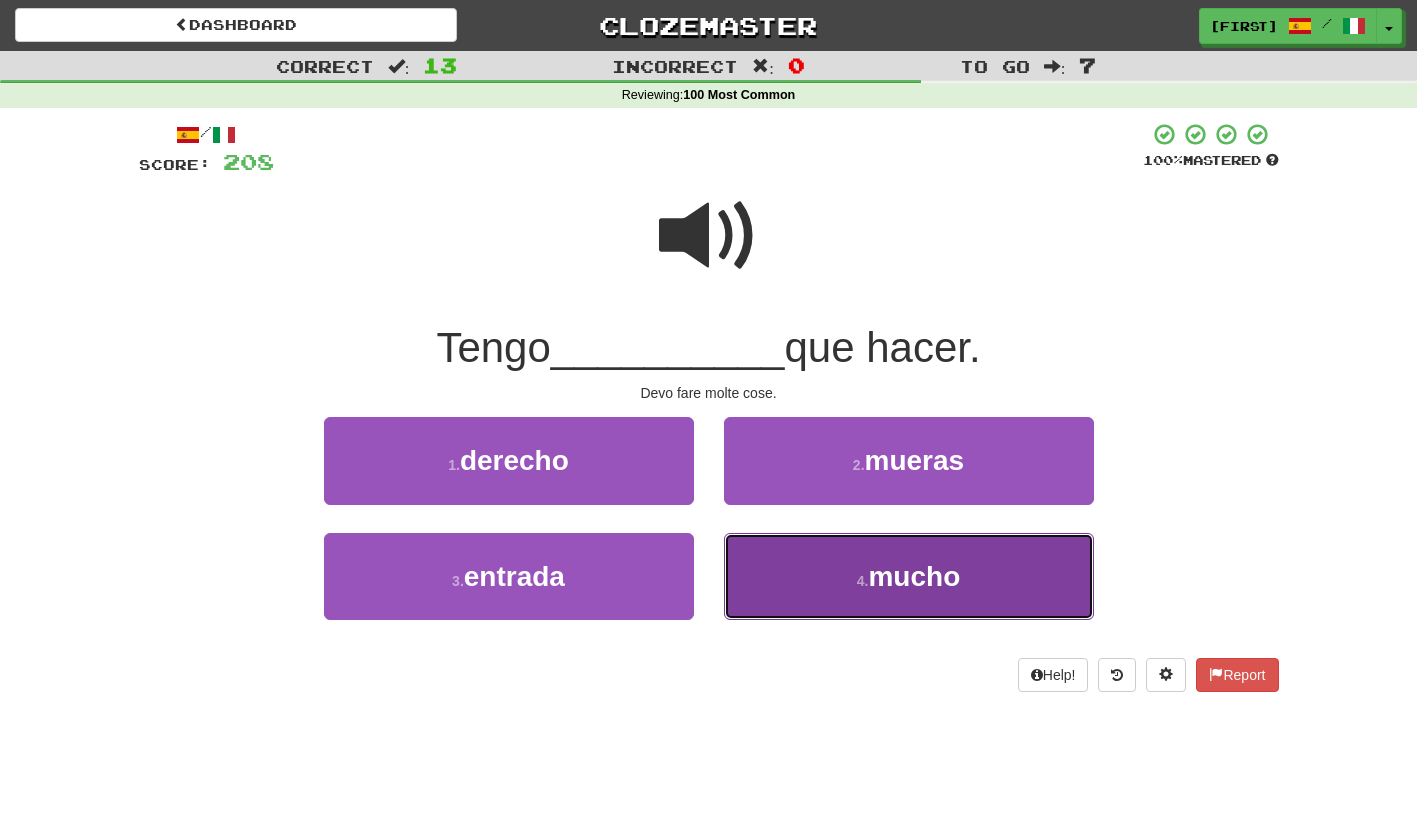 click on "4 .  mucho" at bounding box center [909, 576] 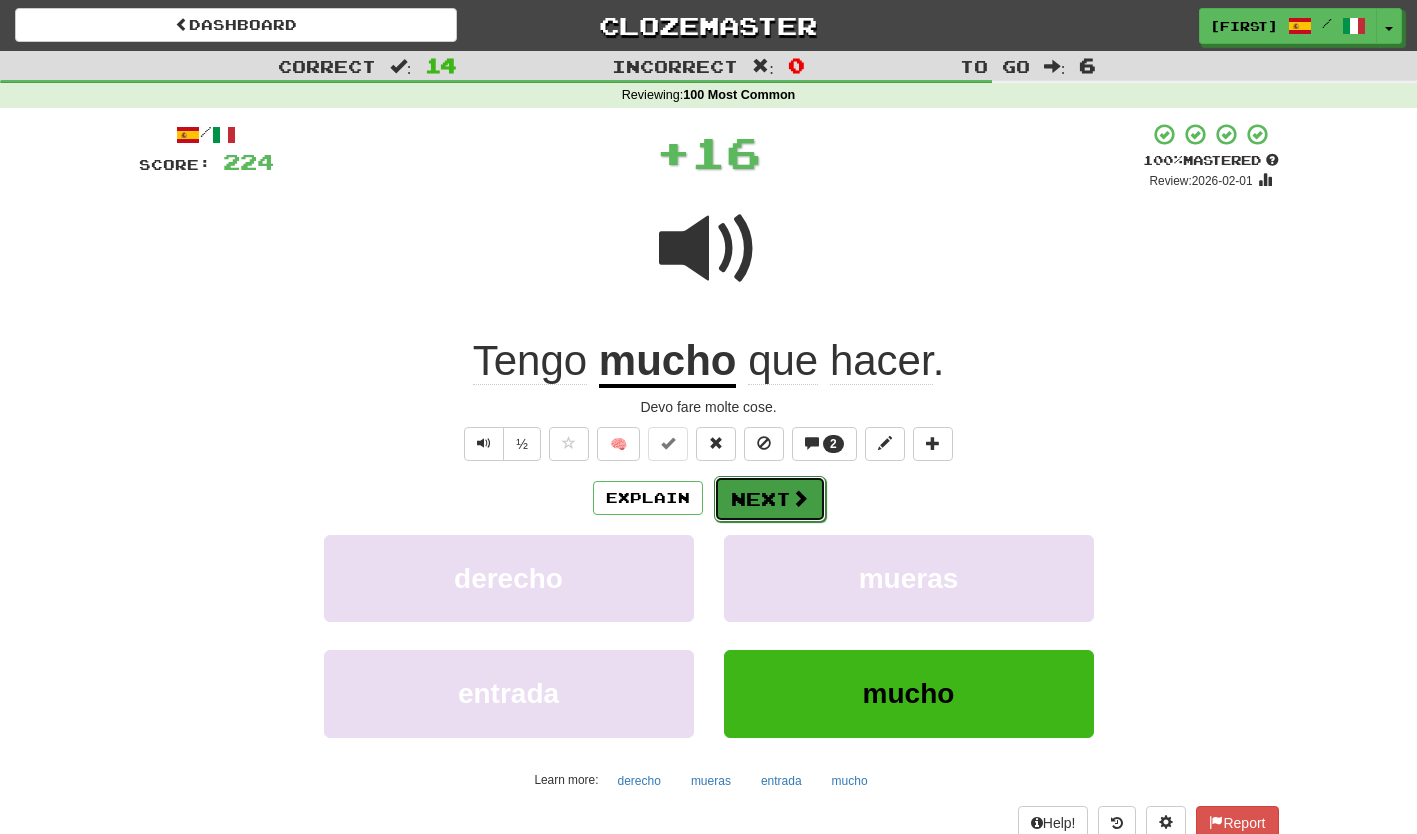 click on "Next" at bounding box center (770, 499) 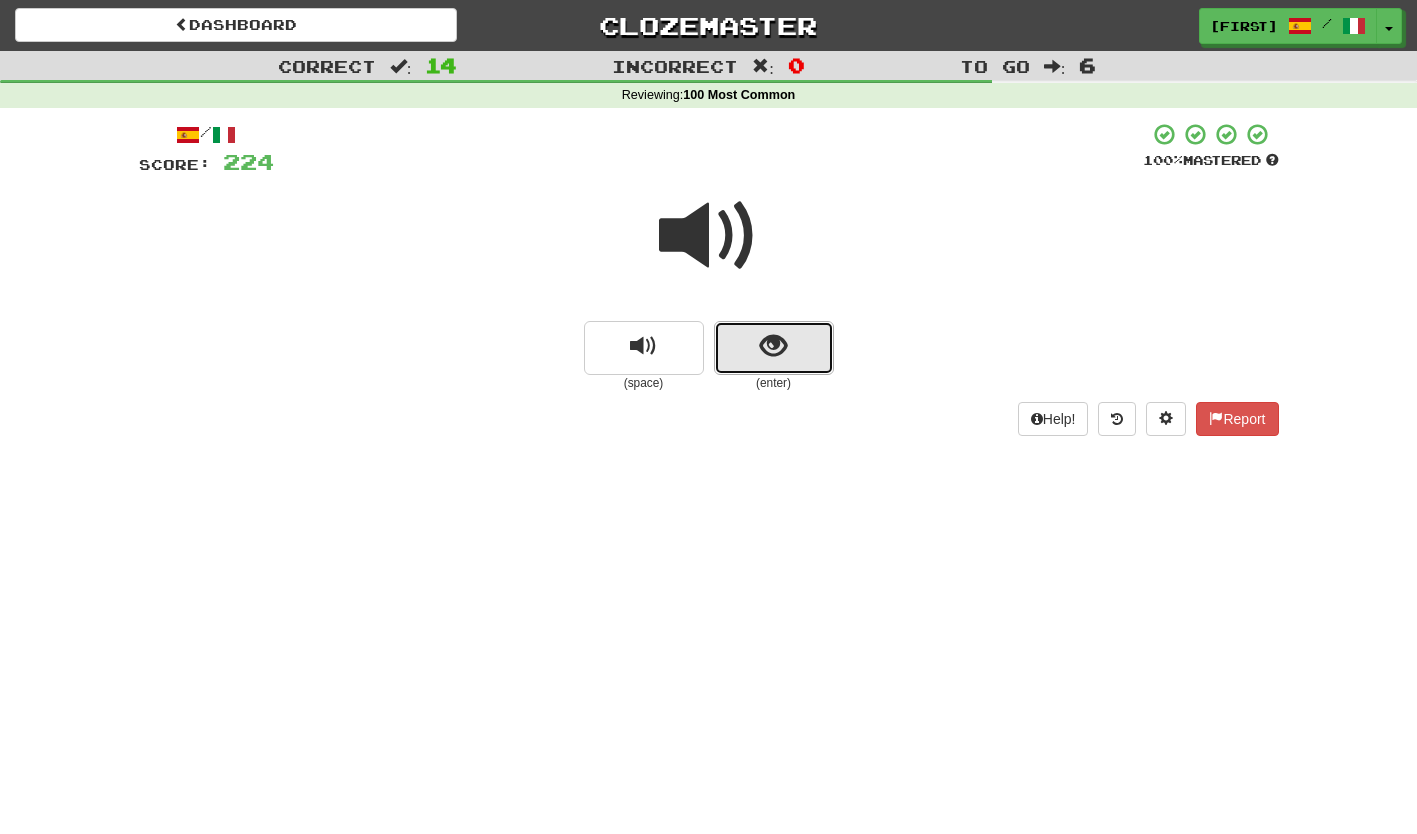 click at bounding box center (774, 348) 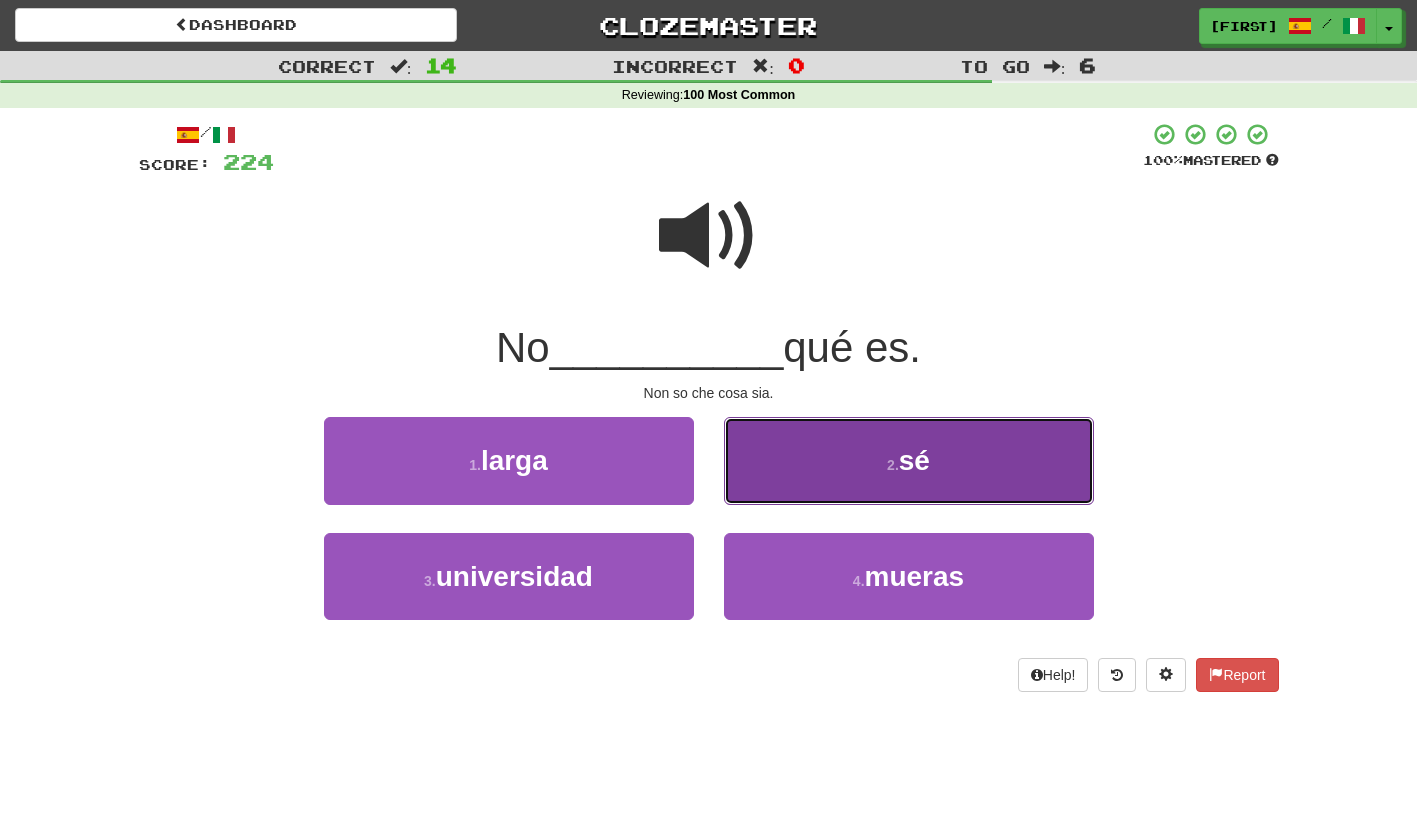 click on "2 .  sé" at bounding box center [909, 460] 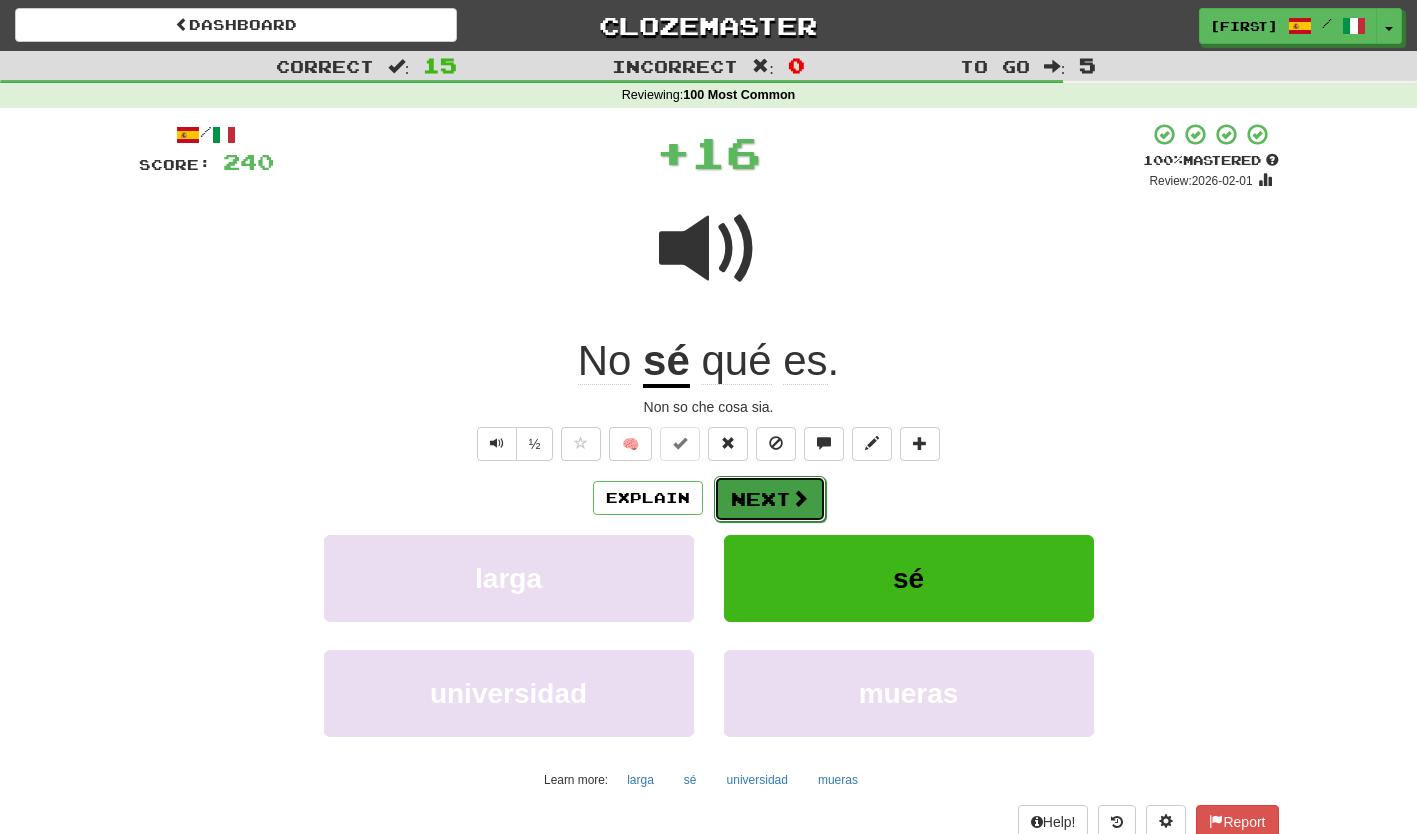 click on "Next" at bounding box center [770, 499] 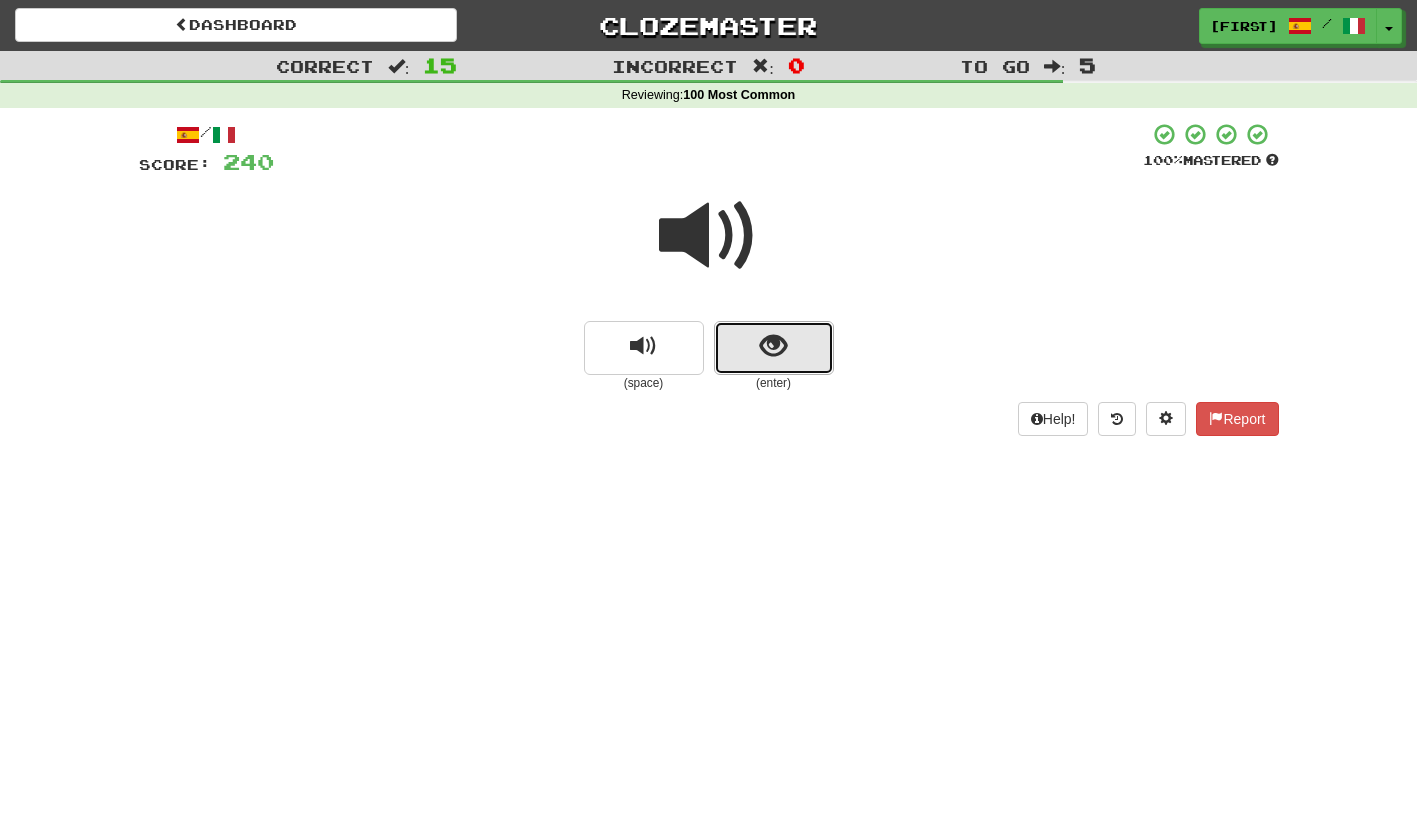 click at bounding box center [774, 348] 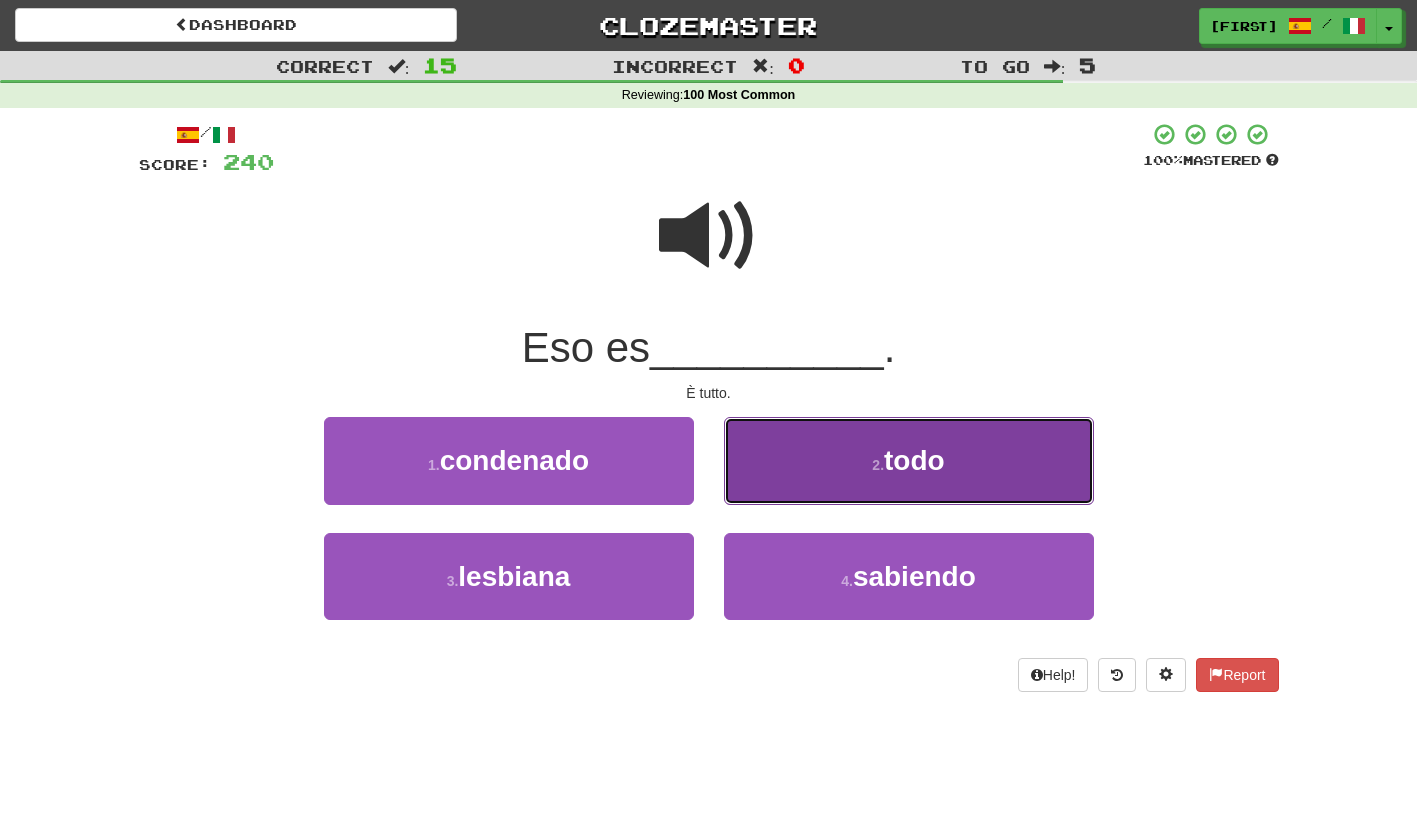 click on "2 .  todo" at bounding box center (909, 460) 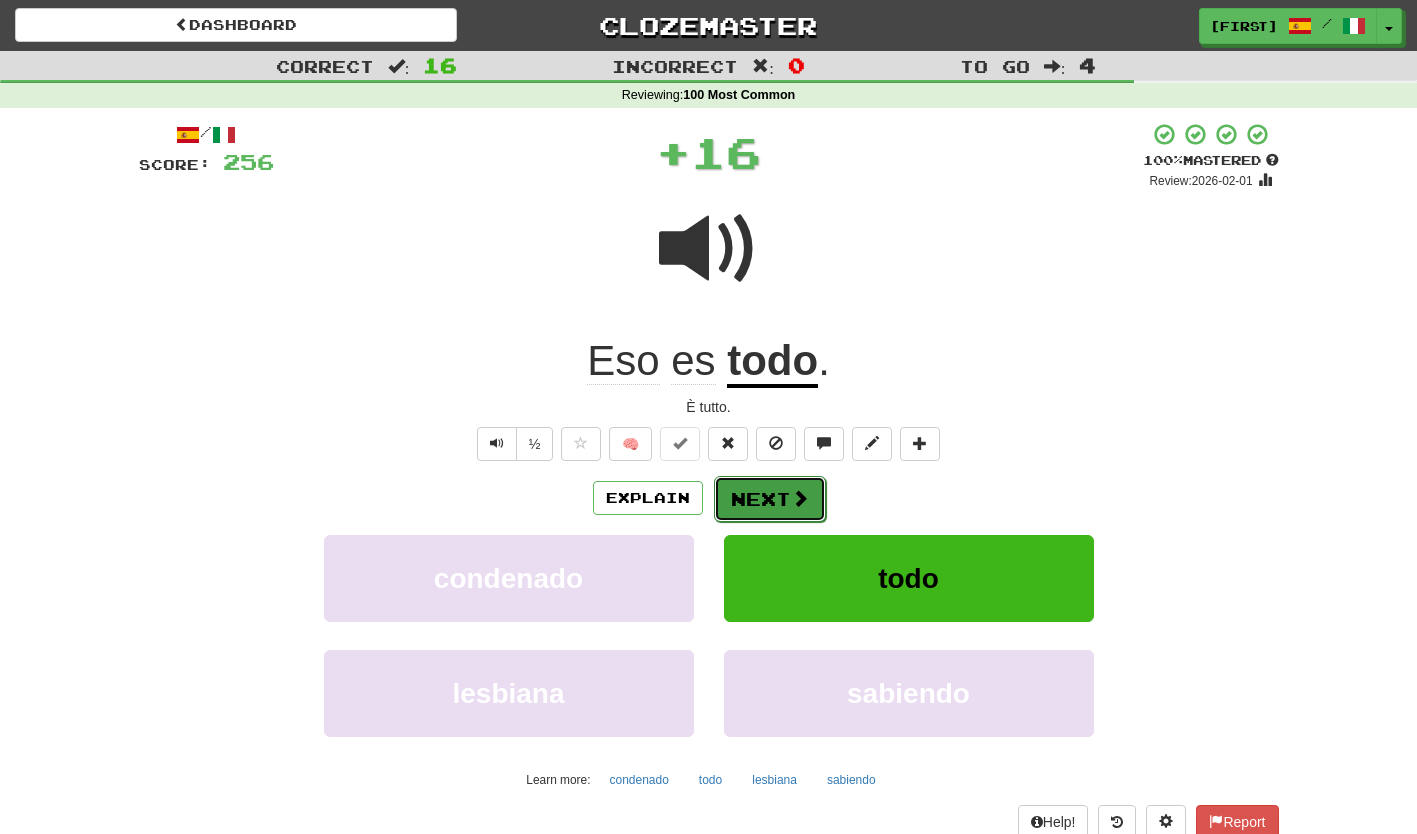 click on "Next" at bounding box center (770, 499) 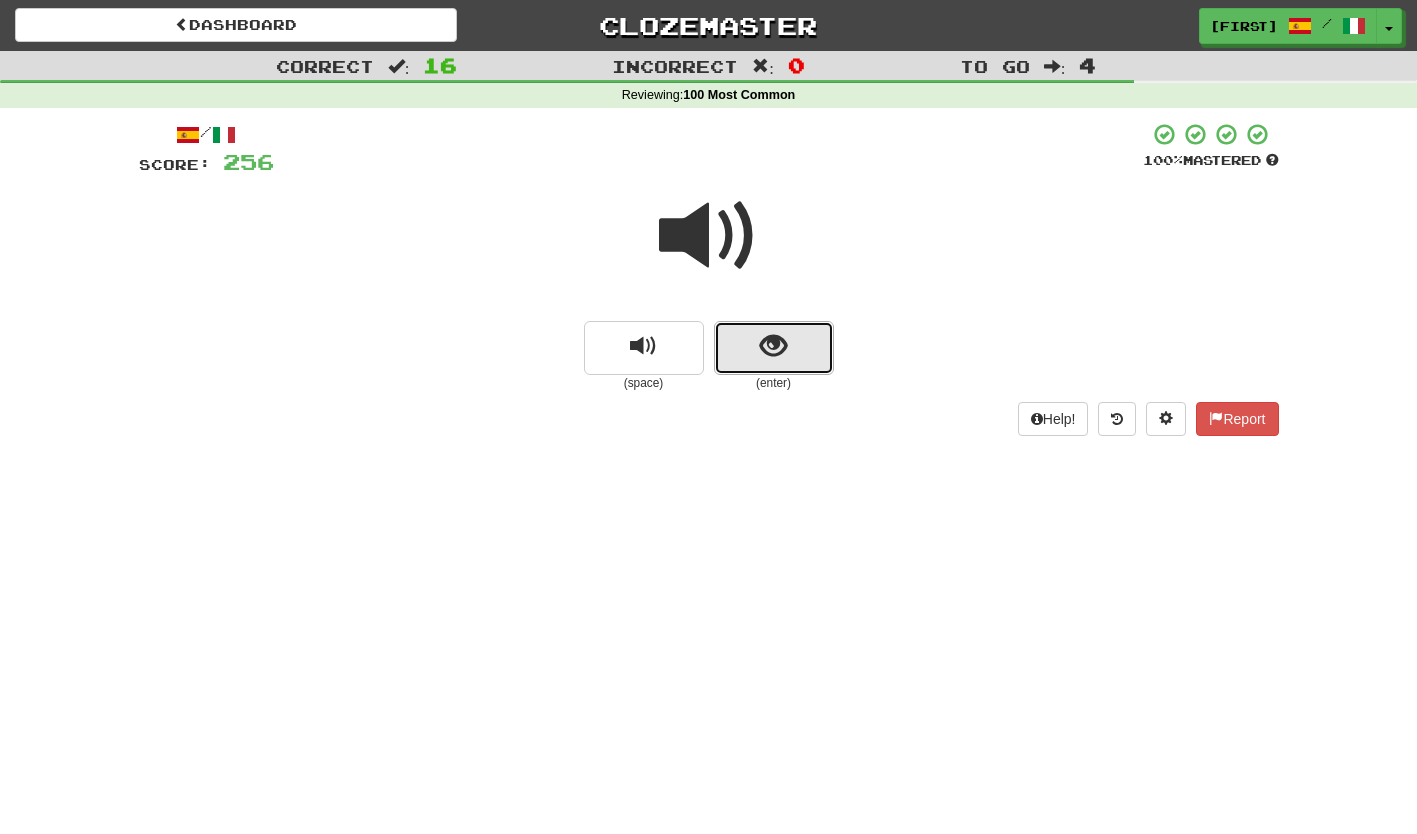 click at bounding box center (774, 348) 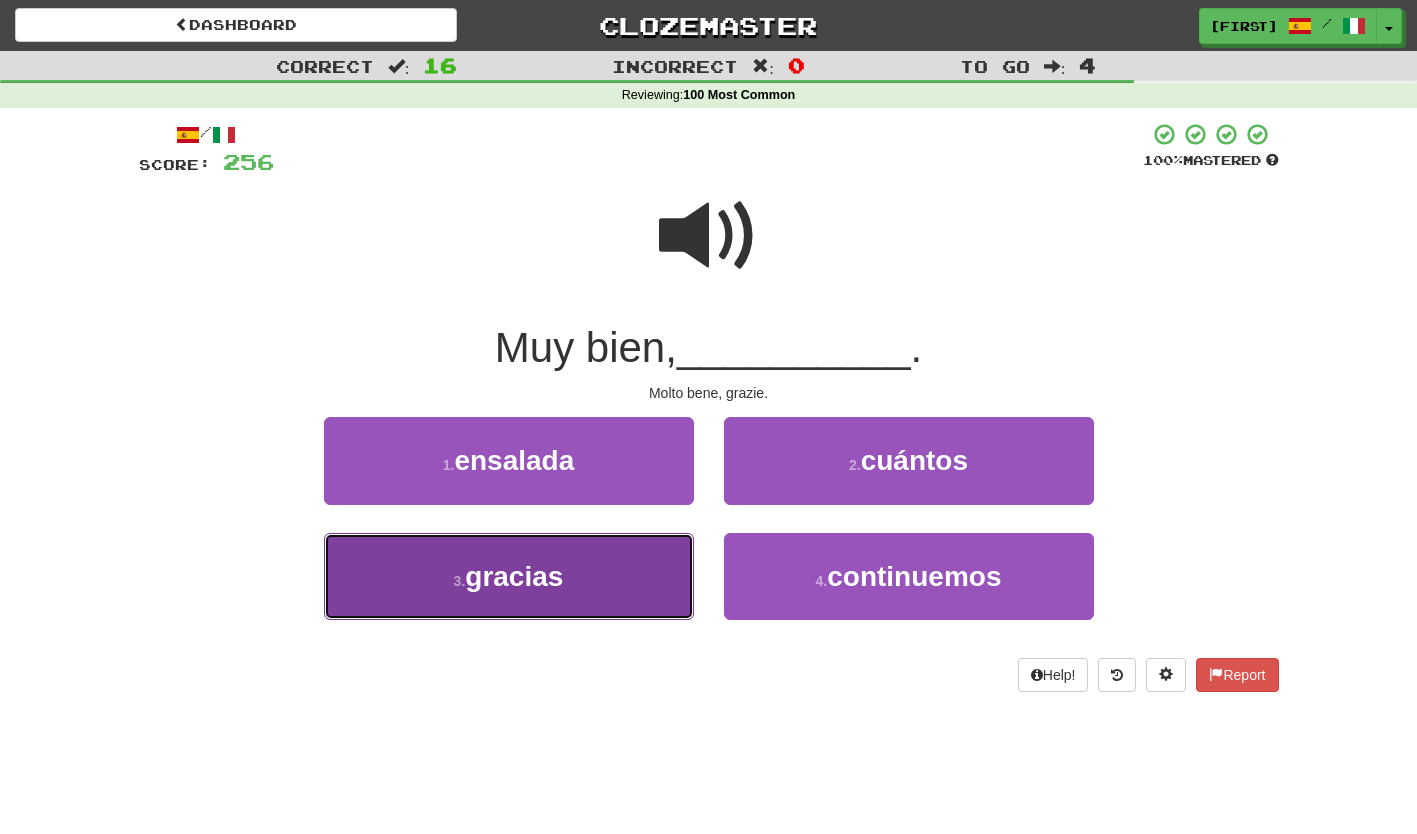 click on "3 .  gracias" at bounding box center [509, 576] 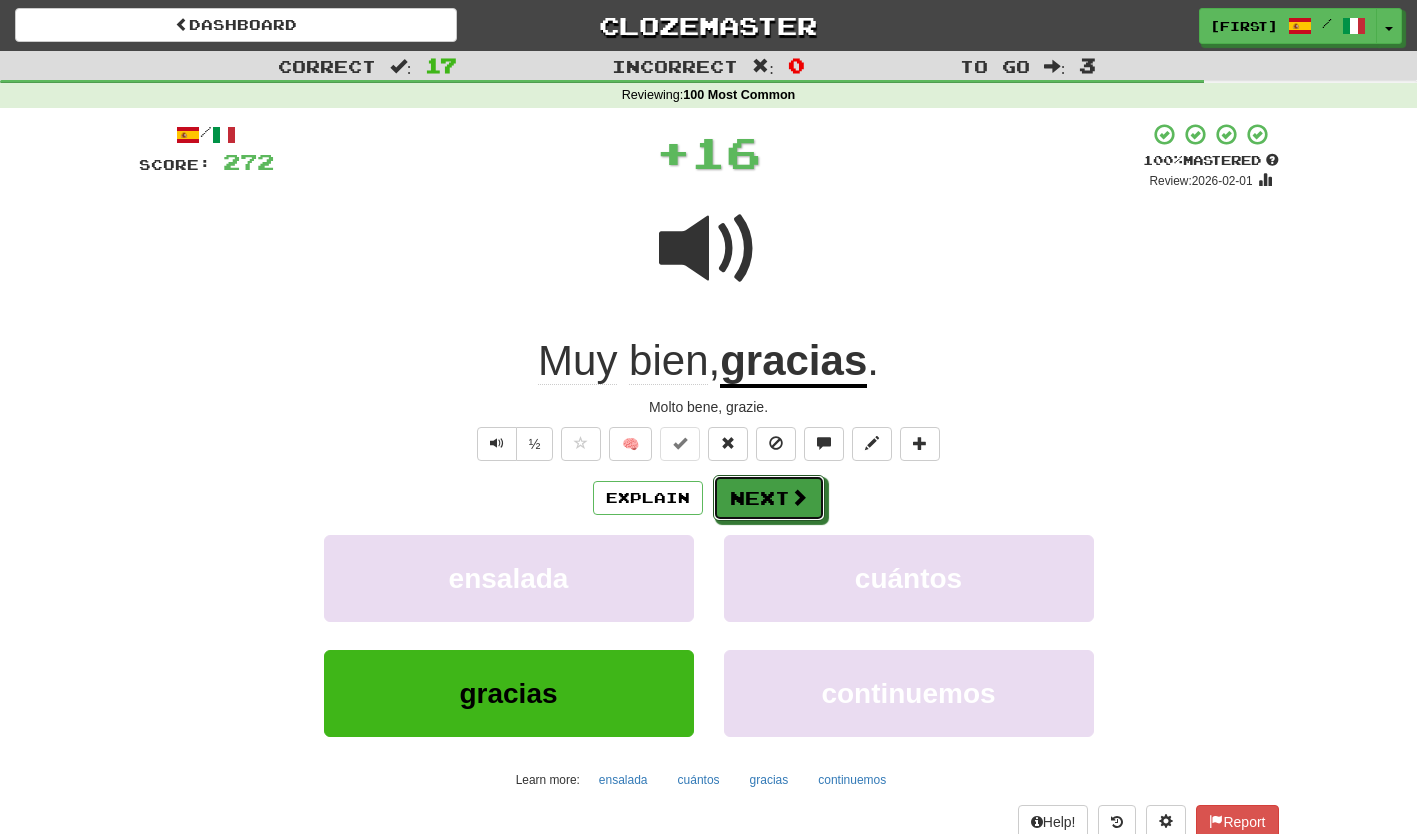 click on "Next" at bounding box center [769, 498] 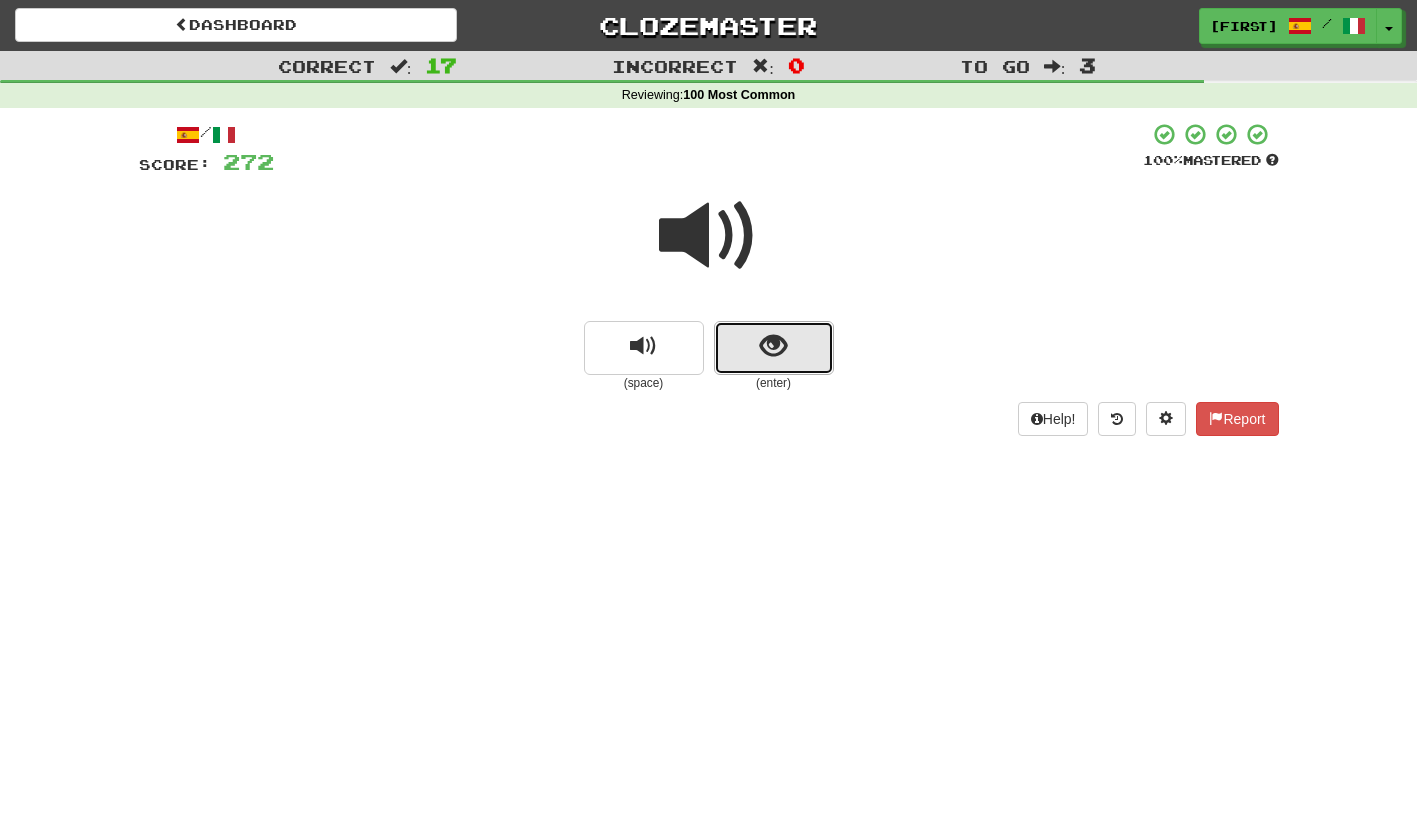 click at bounding box center [774, 348] 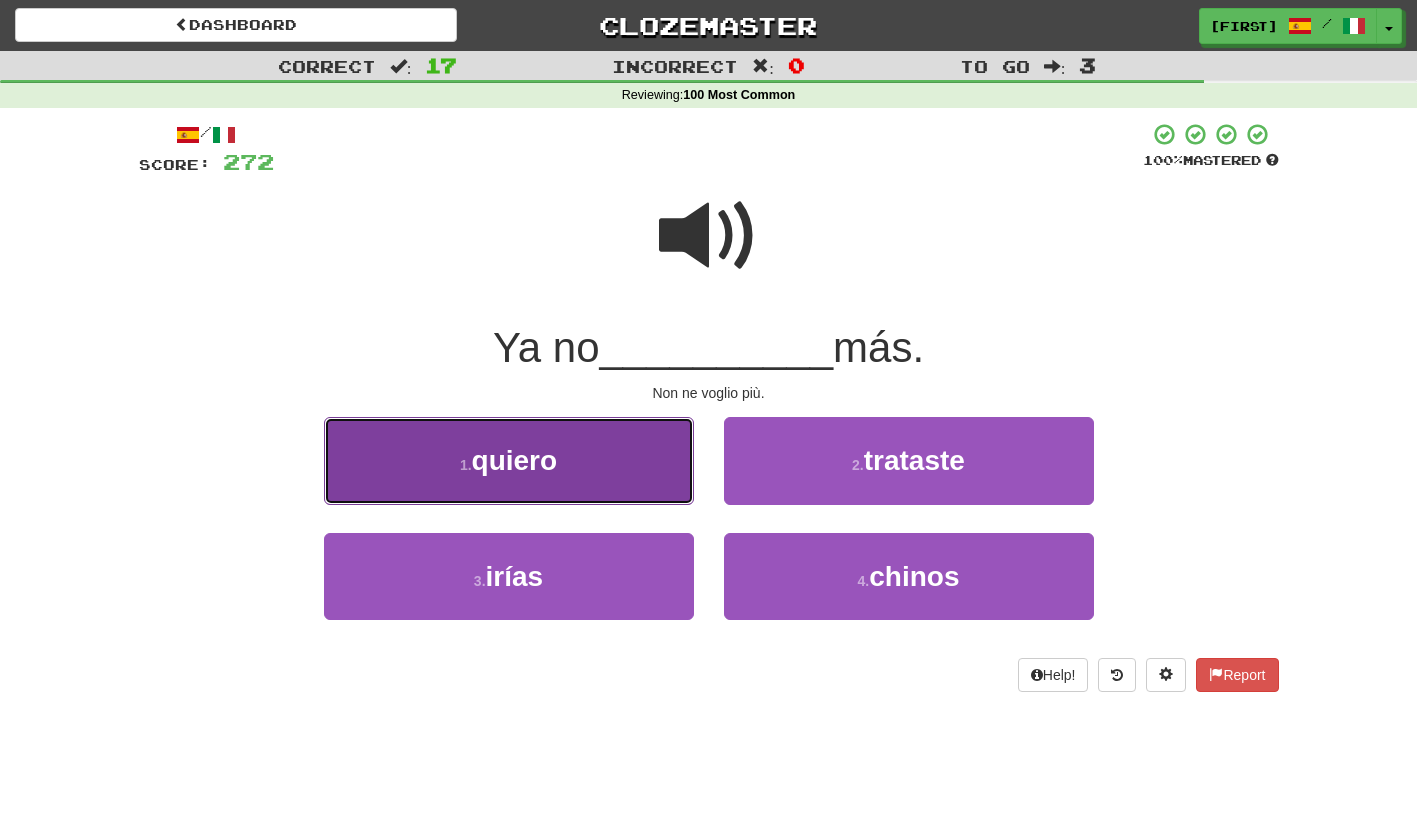 click on "1 .  quiero" at bounding box center (509, 460) 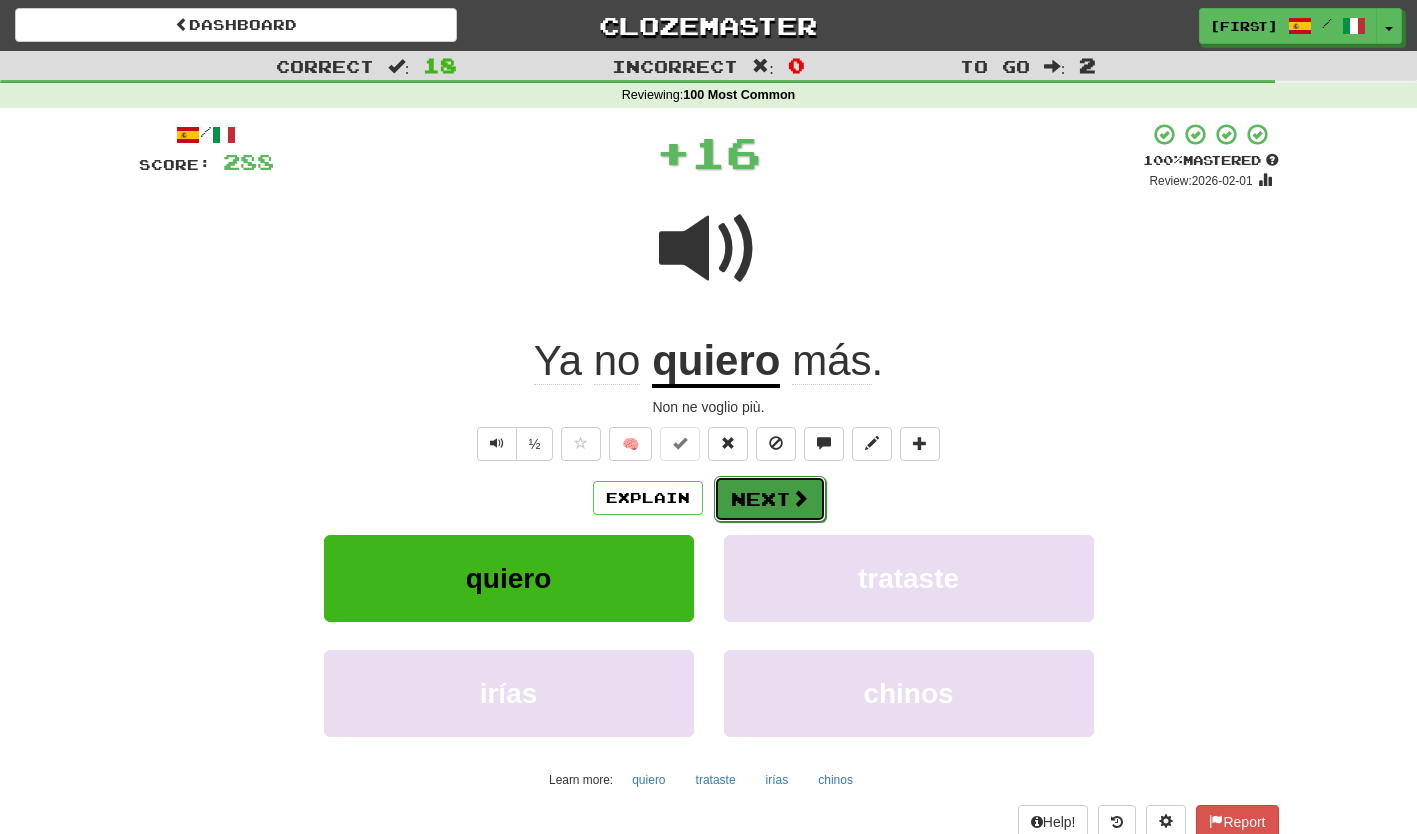 click on "Next" at bounding box center [770, 499] 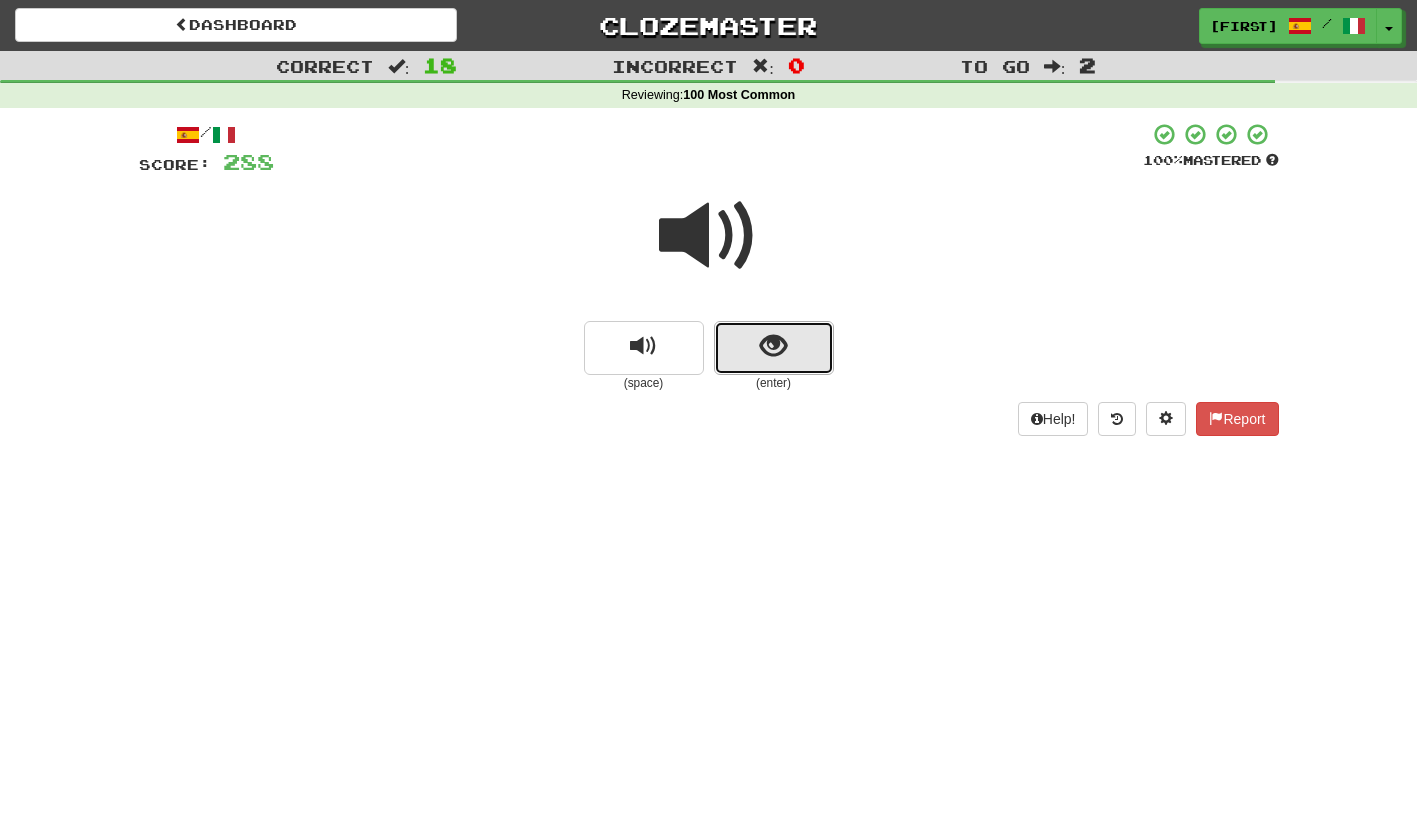click at bounding box center (774, 348) 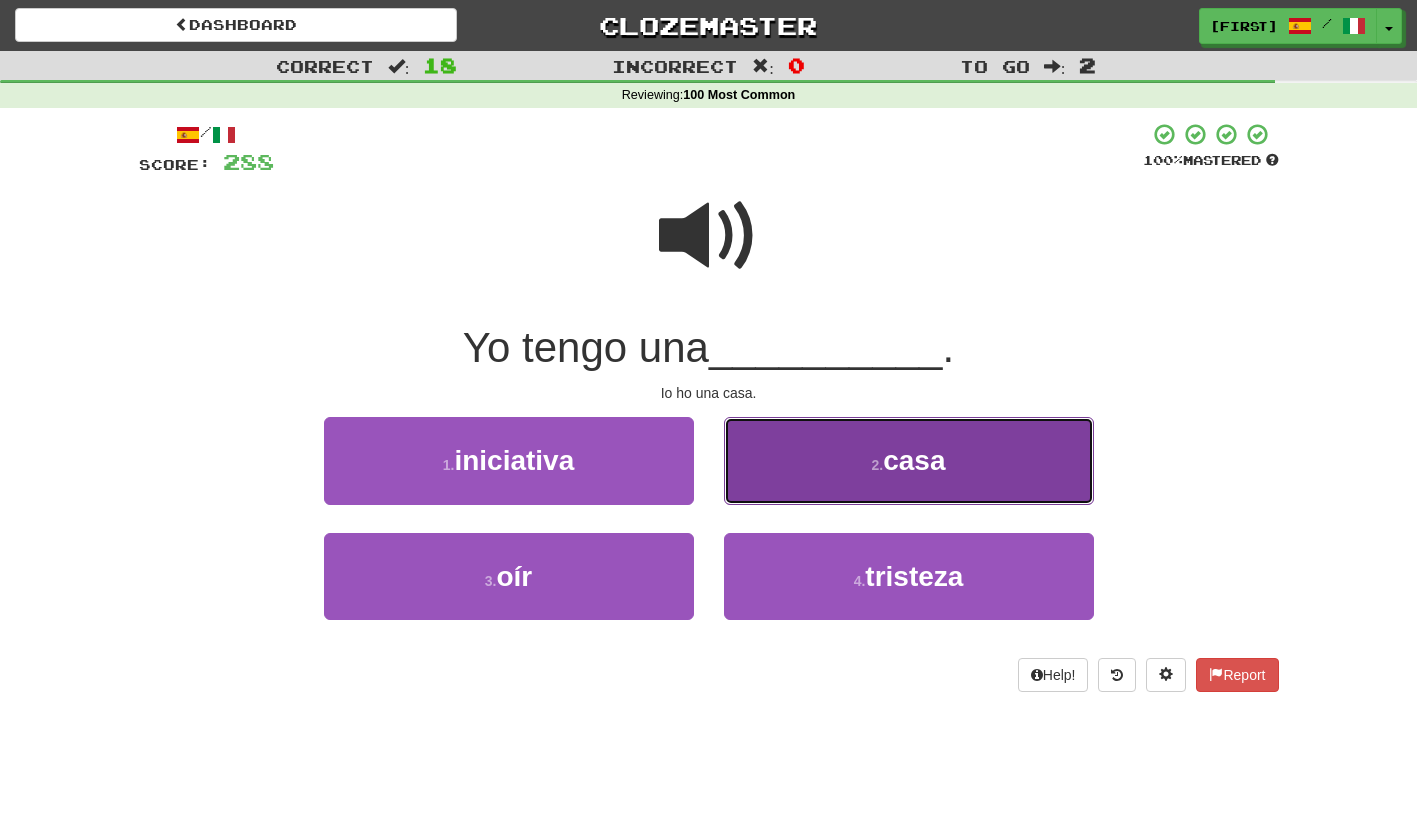 click on "2 .  casa" at bounding box center (909, 460) 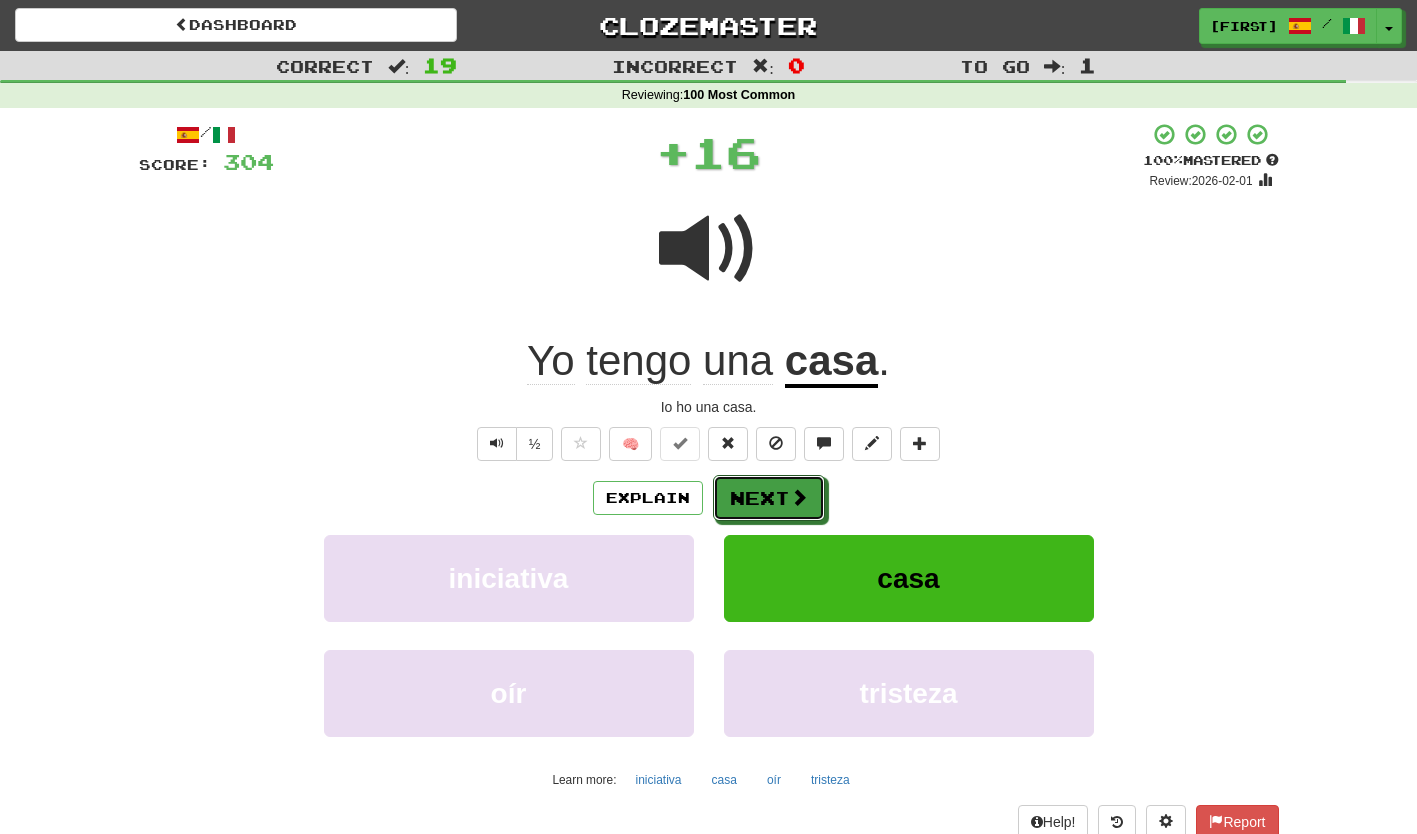 click on "Next" at bounding box center (769, 498) 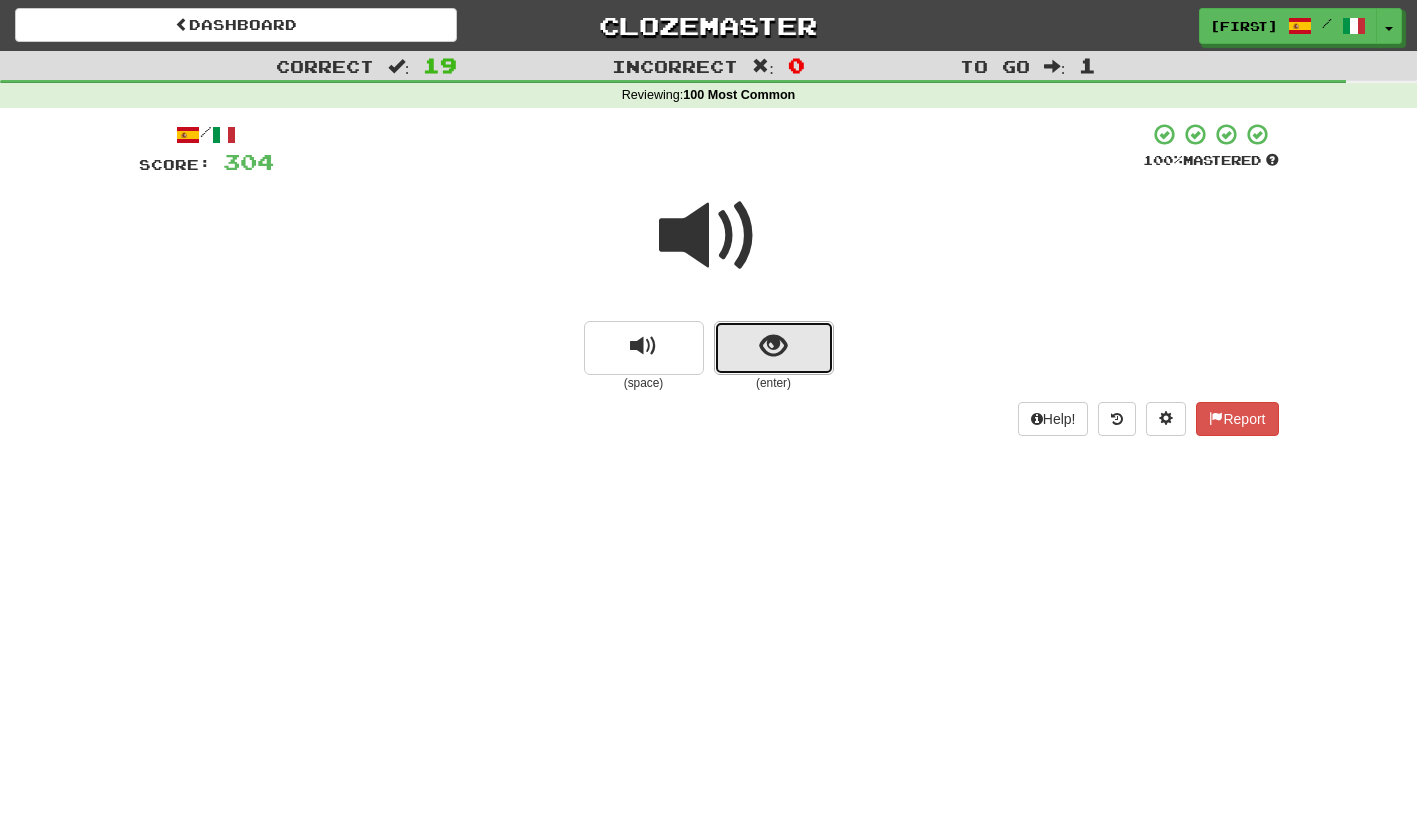 click at bounding box center (774, 348) 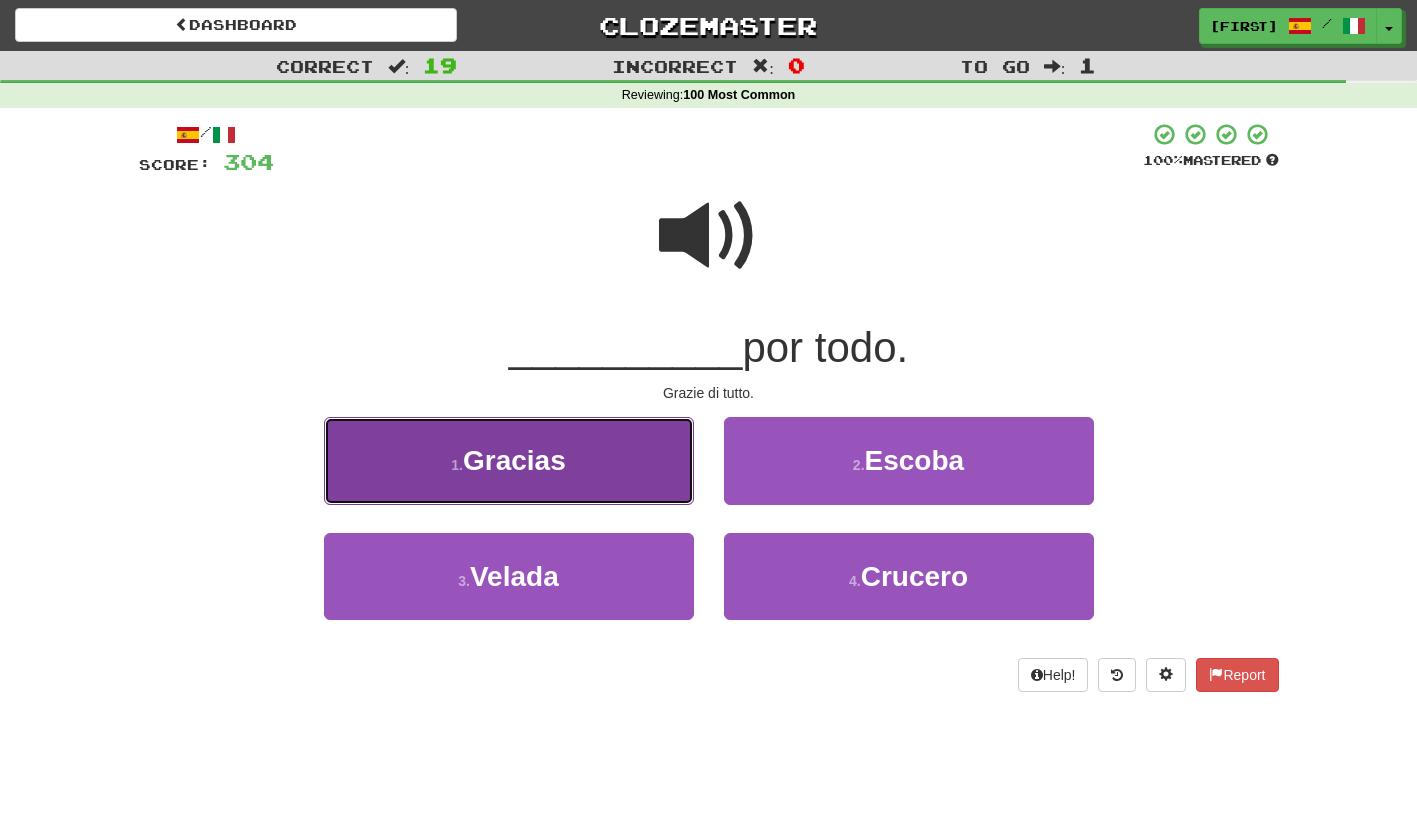 click on "1 .  Gracias" at bounding box center [509, 460] 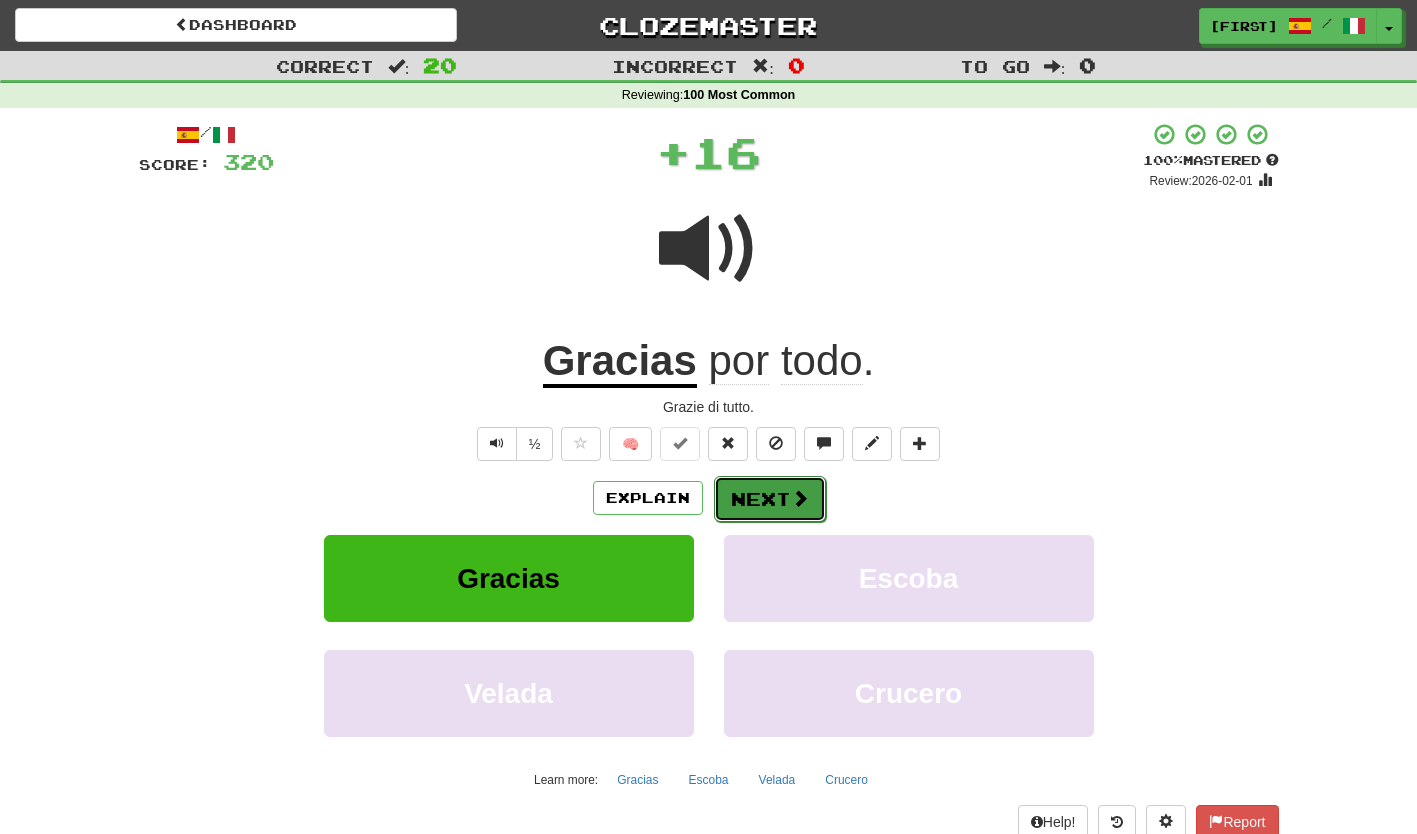 click on "Next" at bounding box center (770, 499) 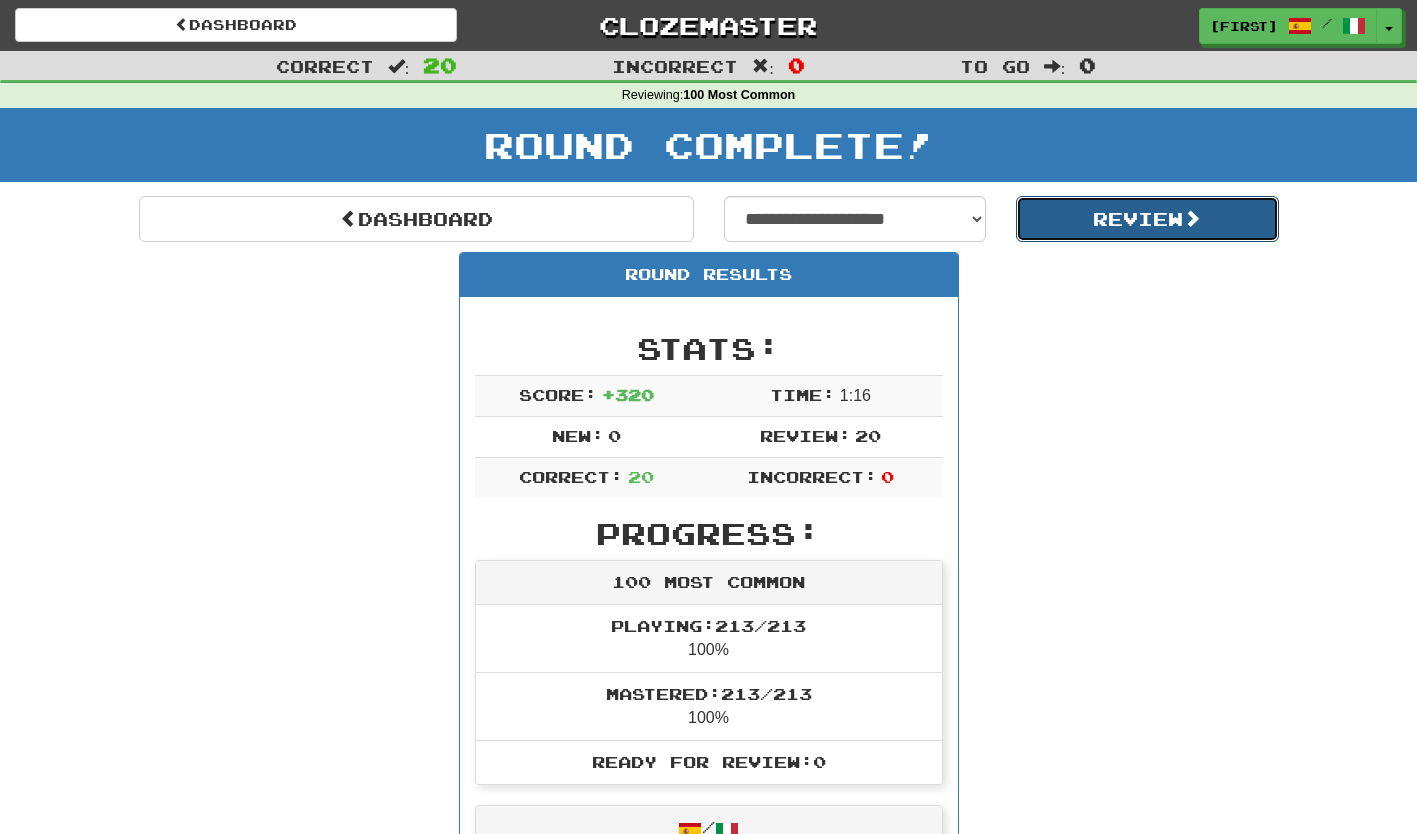 click on "Review" at bounding box center [1147, 219] 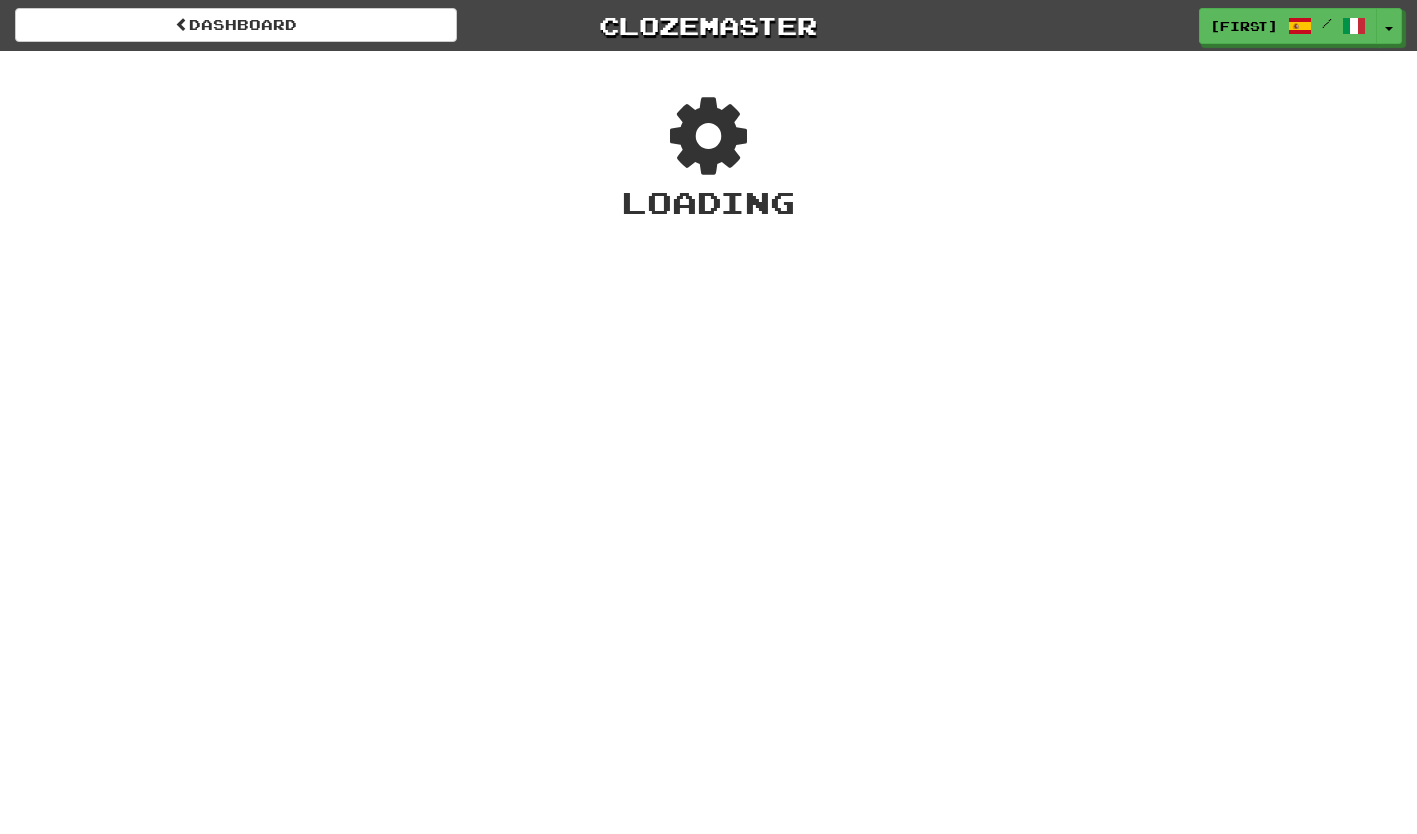 scroll, scrollTop: 0, scrollLeft: 0, axis: both 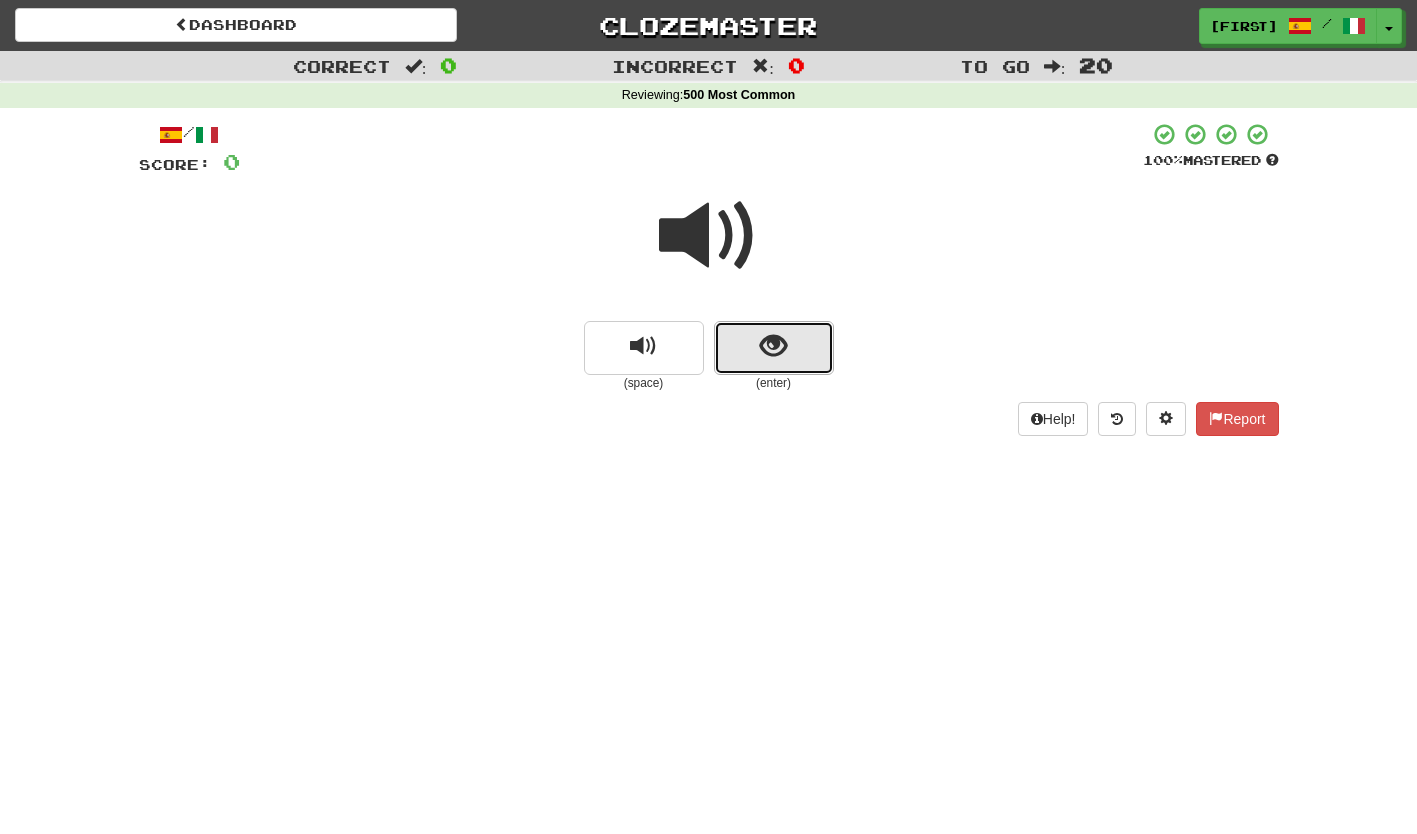 click at bounding box center (774, 348) 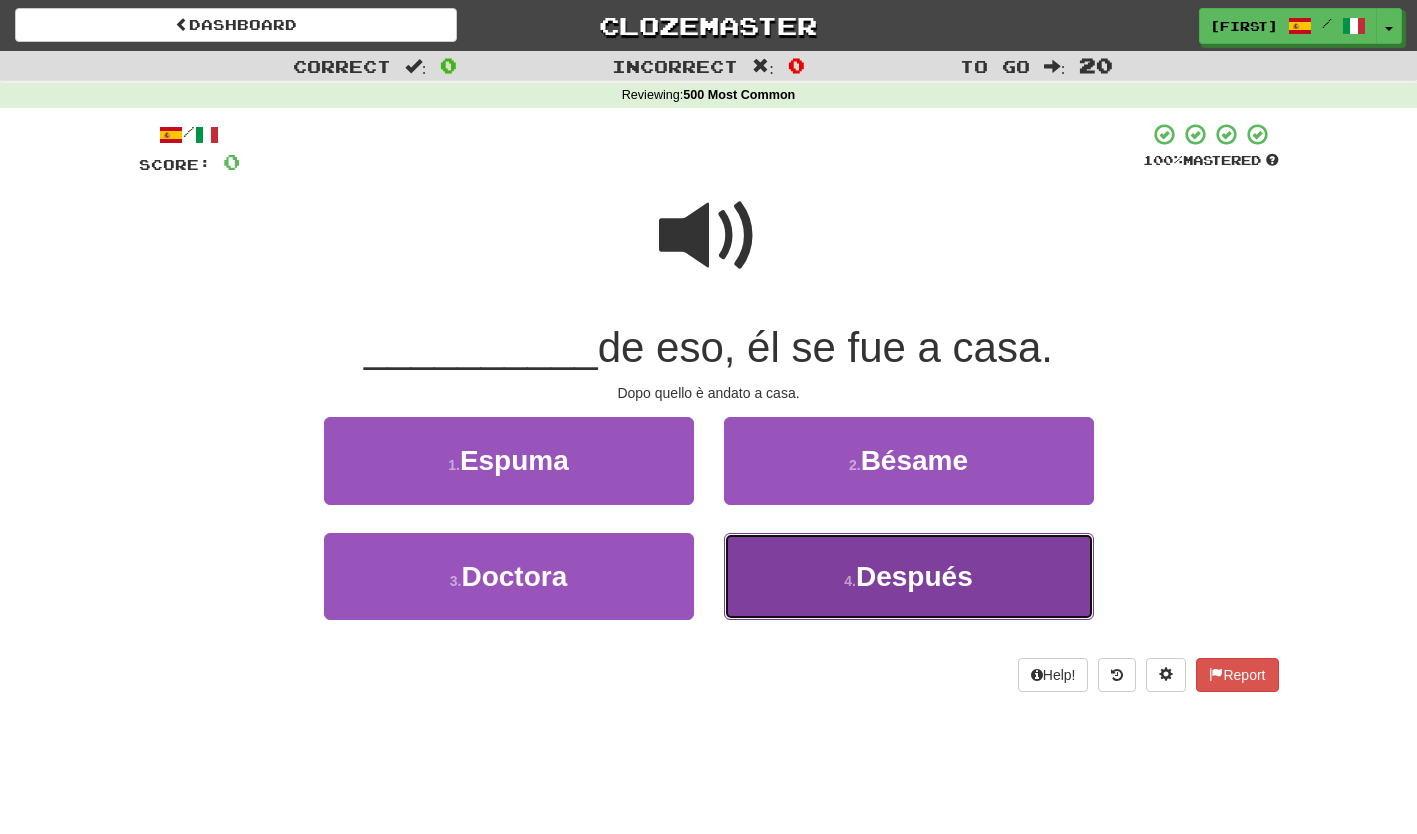 click on "4 .  Después" at bounding box center [909, 576] 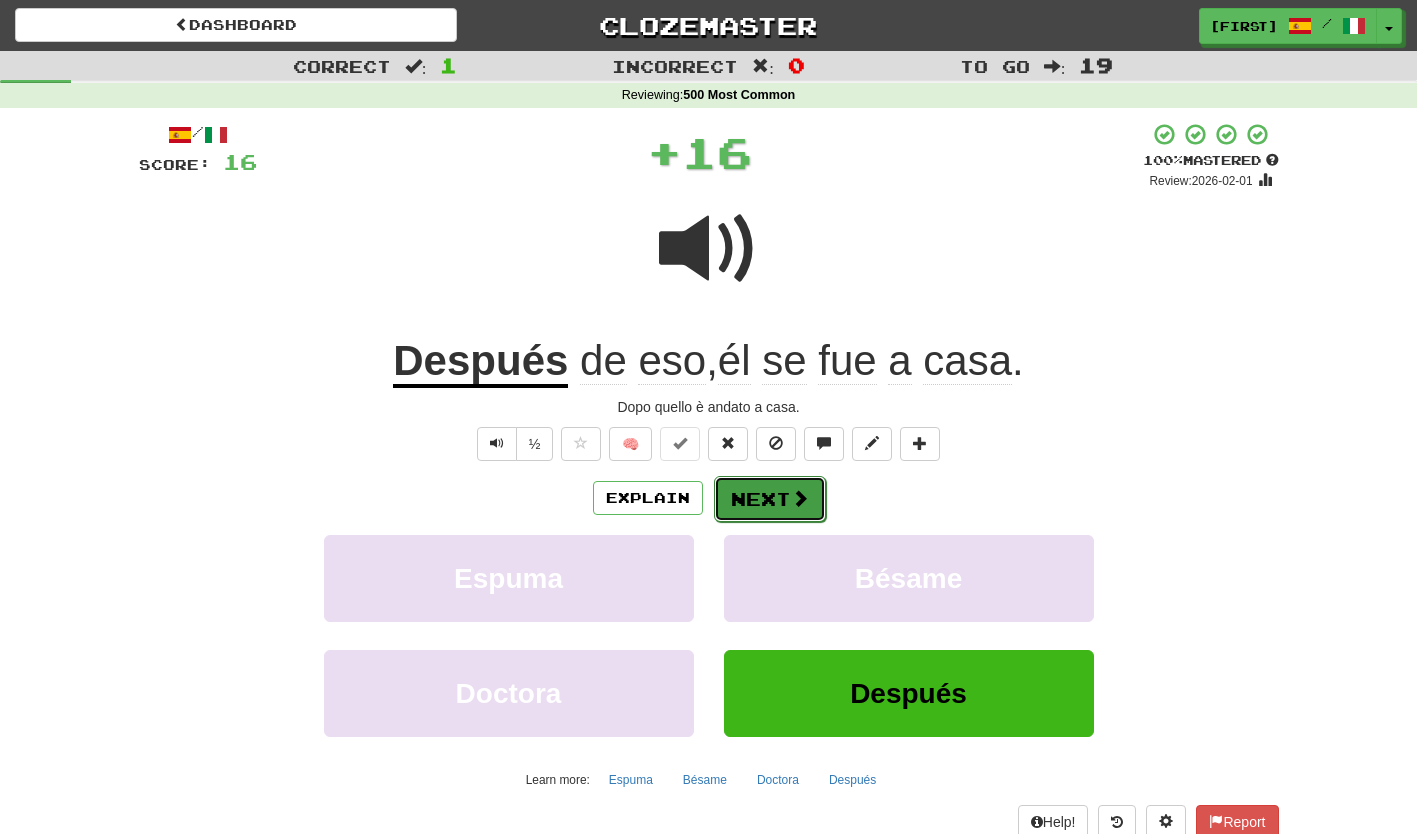 click on "Next" at bounding box center (770, 499) 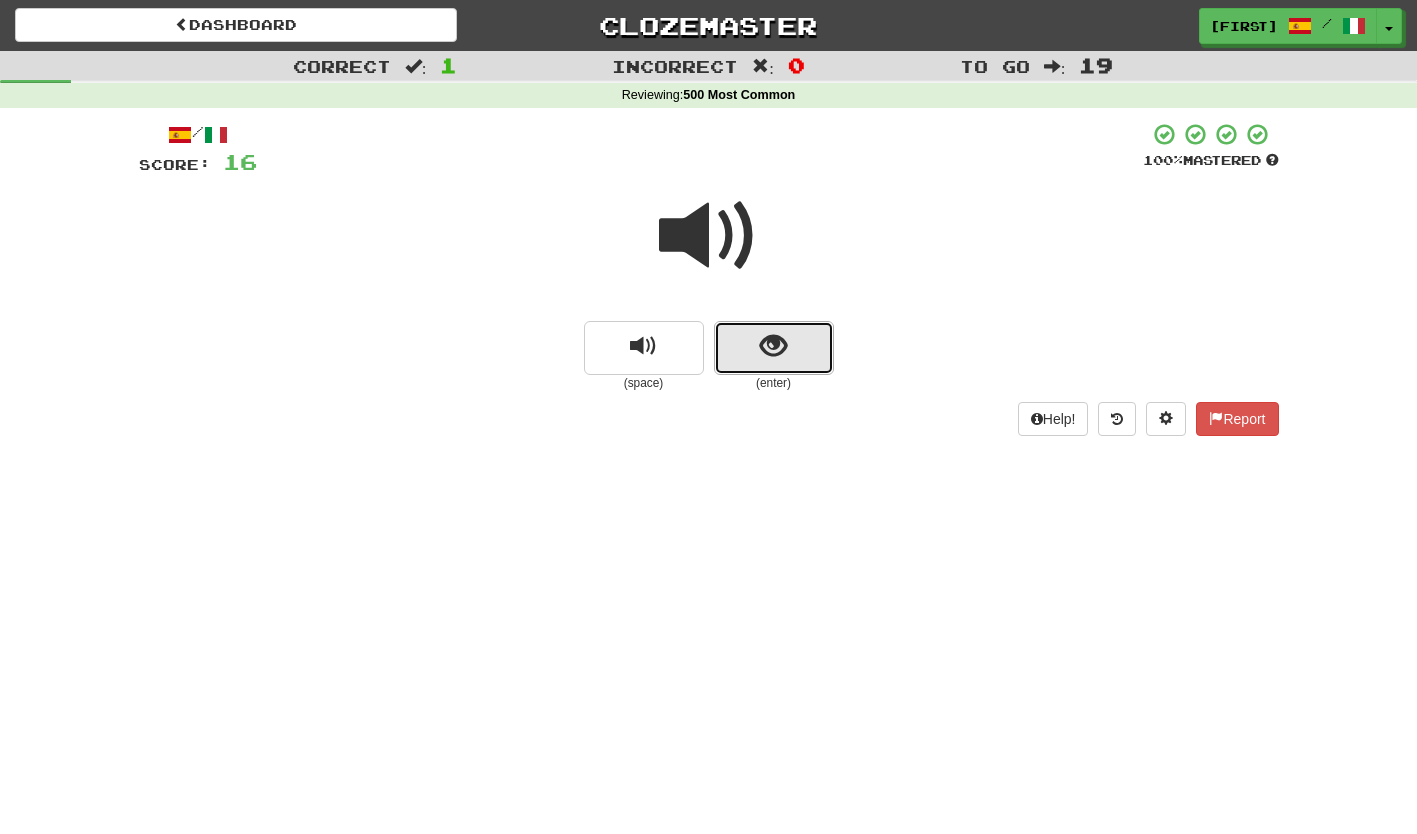 click at bounding box center [774, 348] 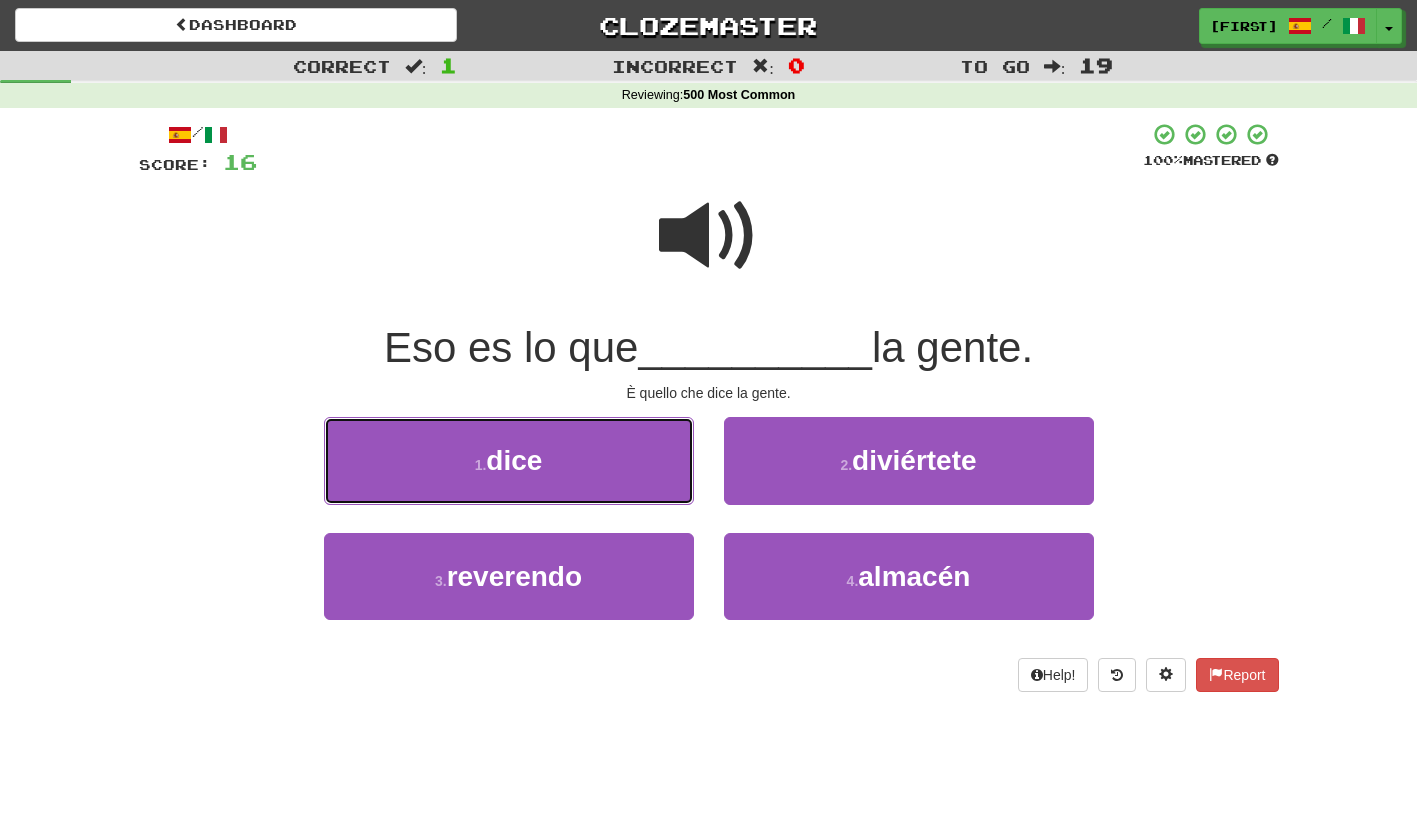 click on "1 .  dice" at bounding box center (509, 460) 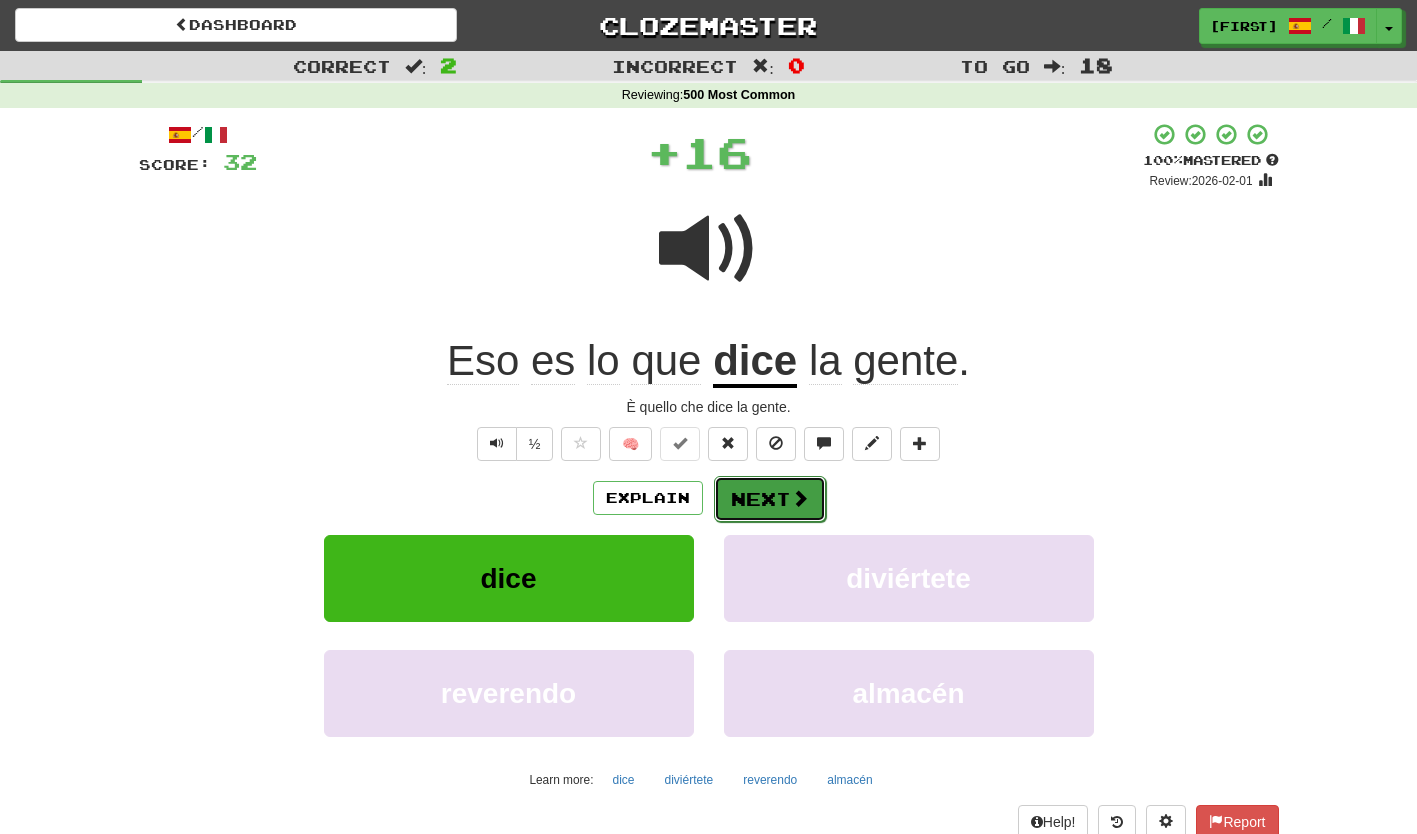 click on "Next" at bounding box center [770, 499] 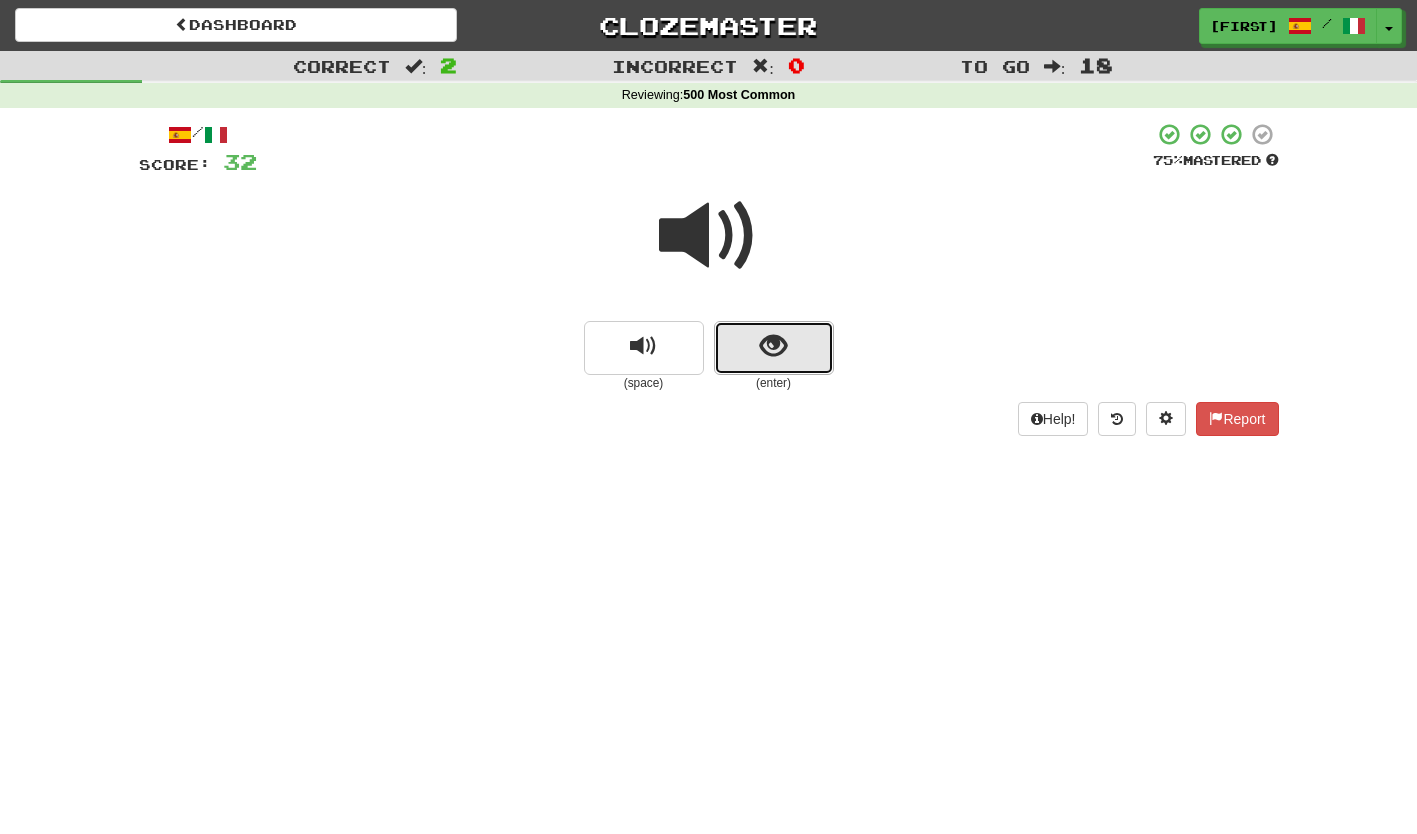 click at bounding box center [774, 348] 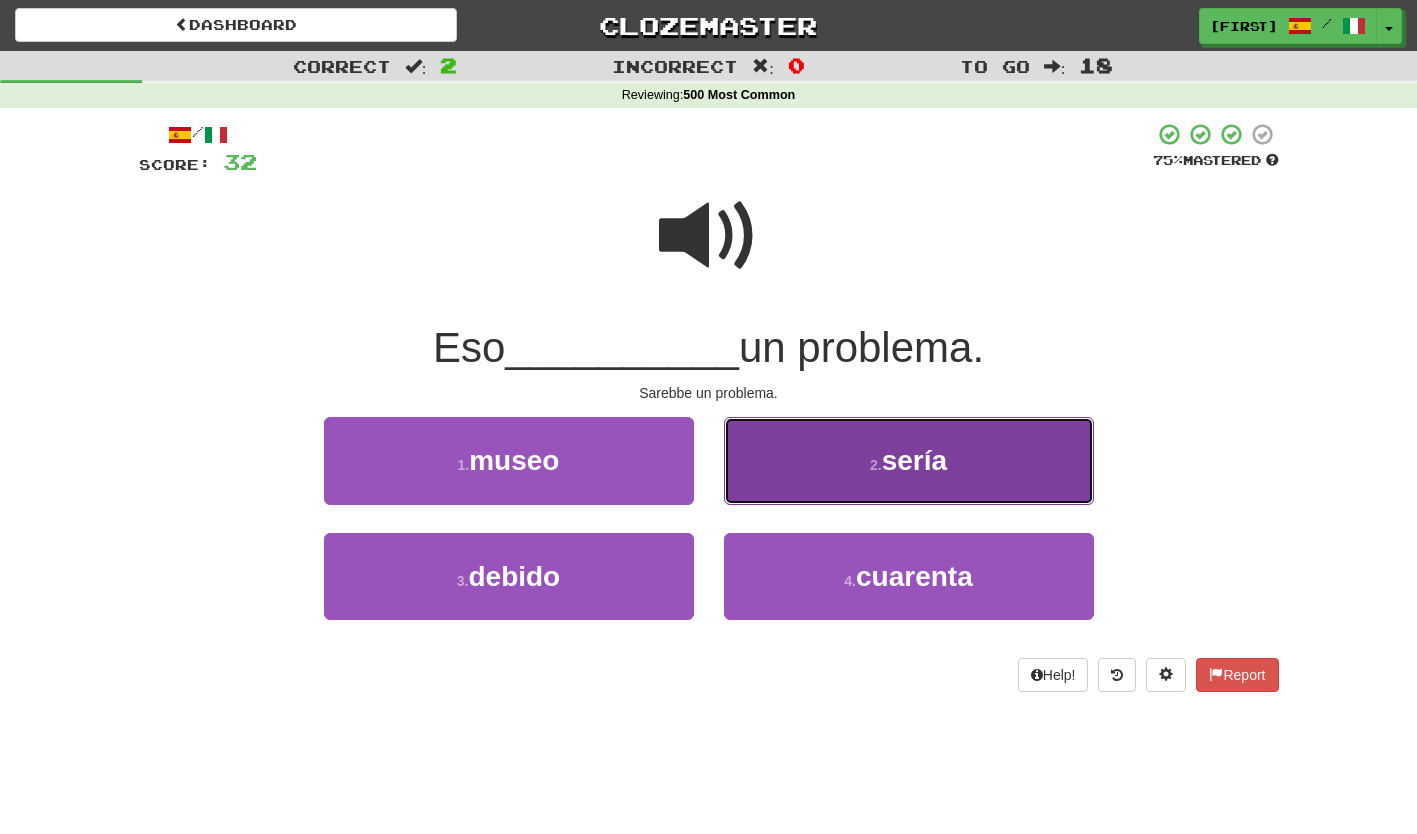 click on "2 .  sería" at bounding box center [909, 460] 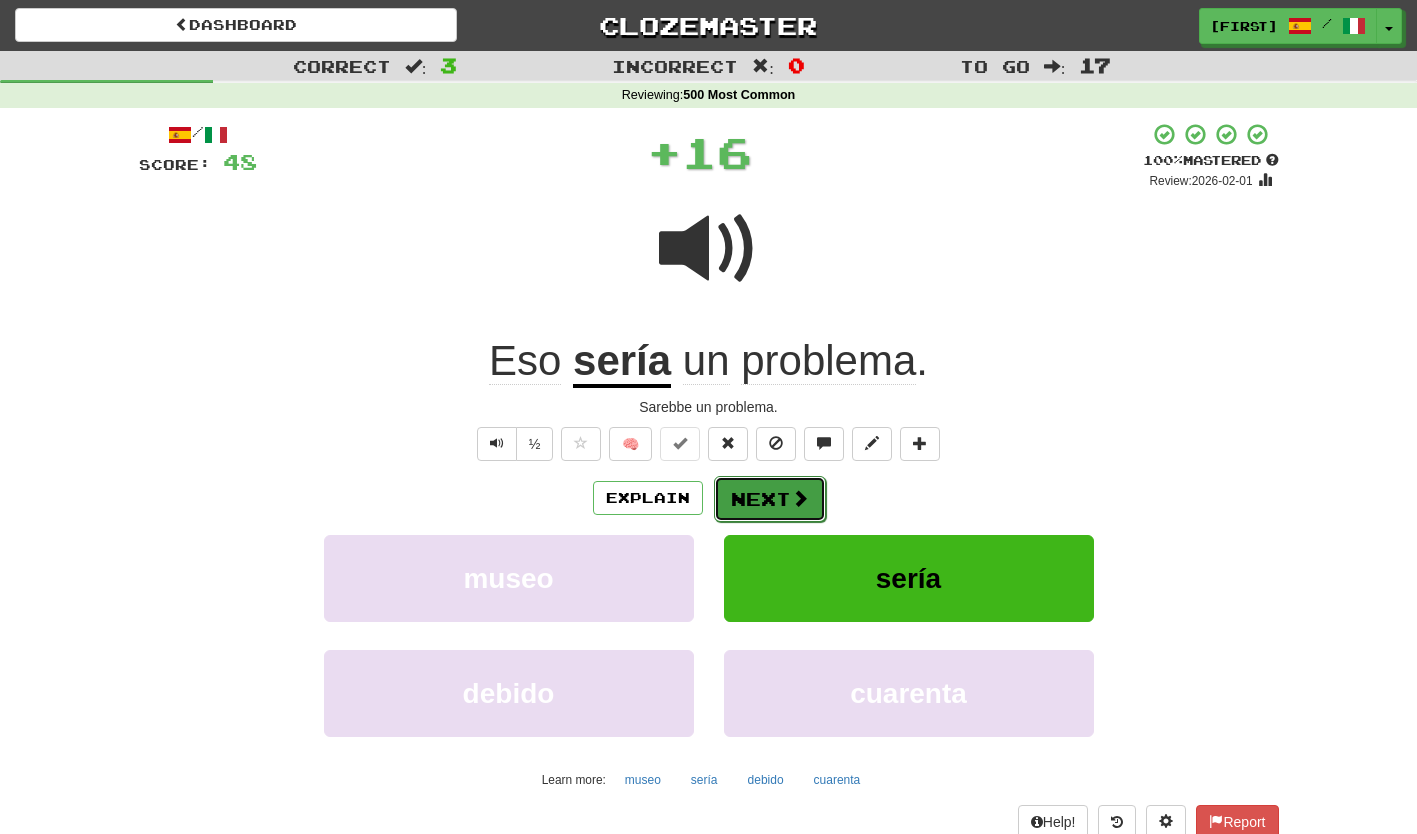 click on "Next" at bounding box center [770, 499] 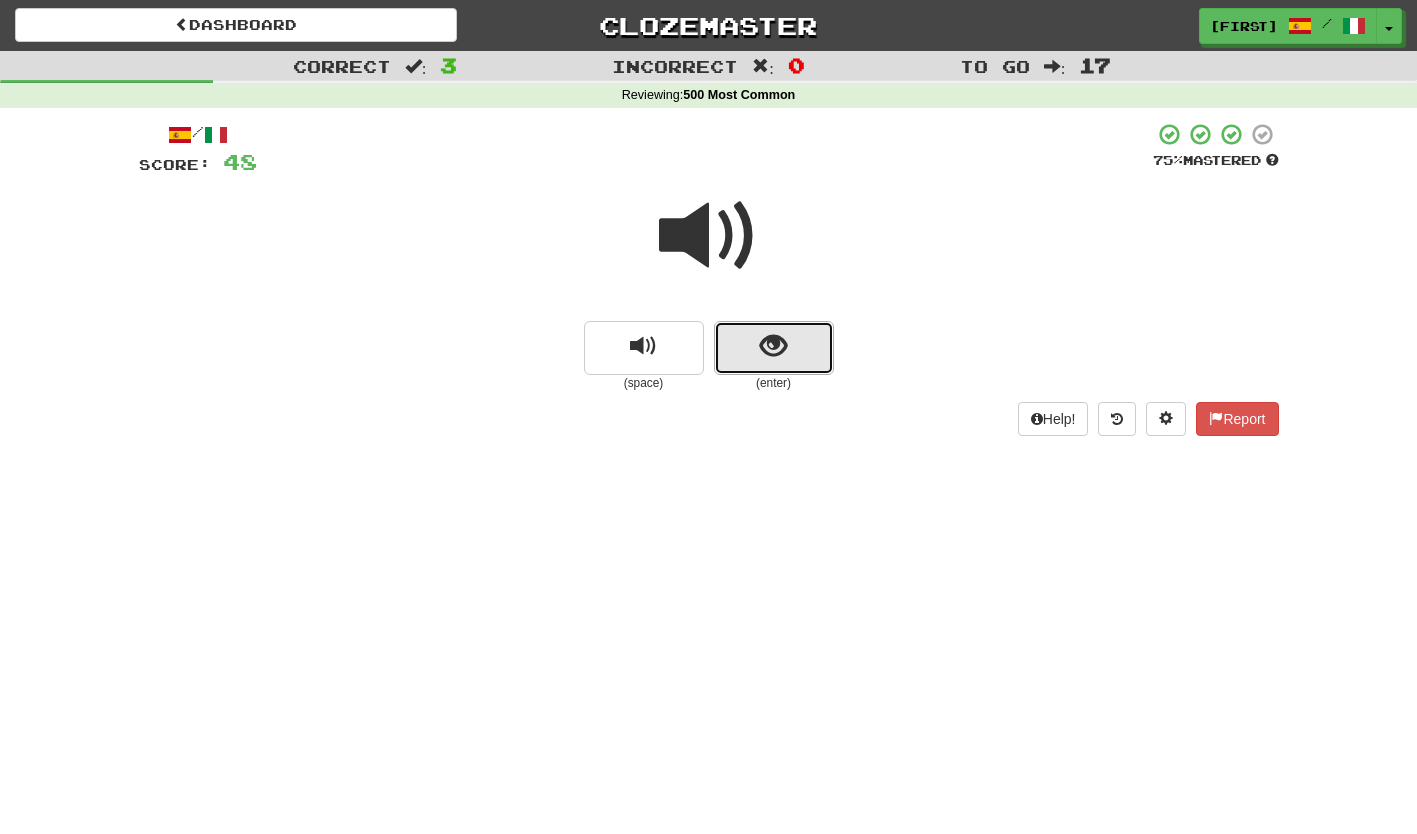 click at bounding box center [773, 346] 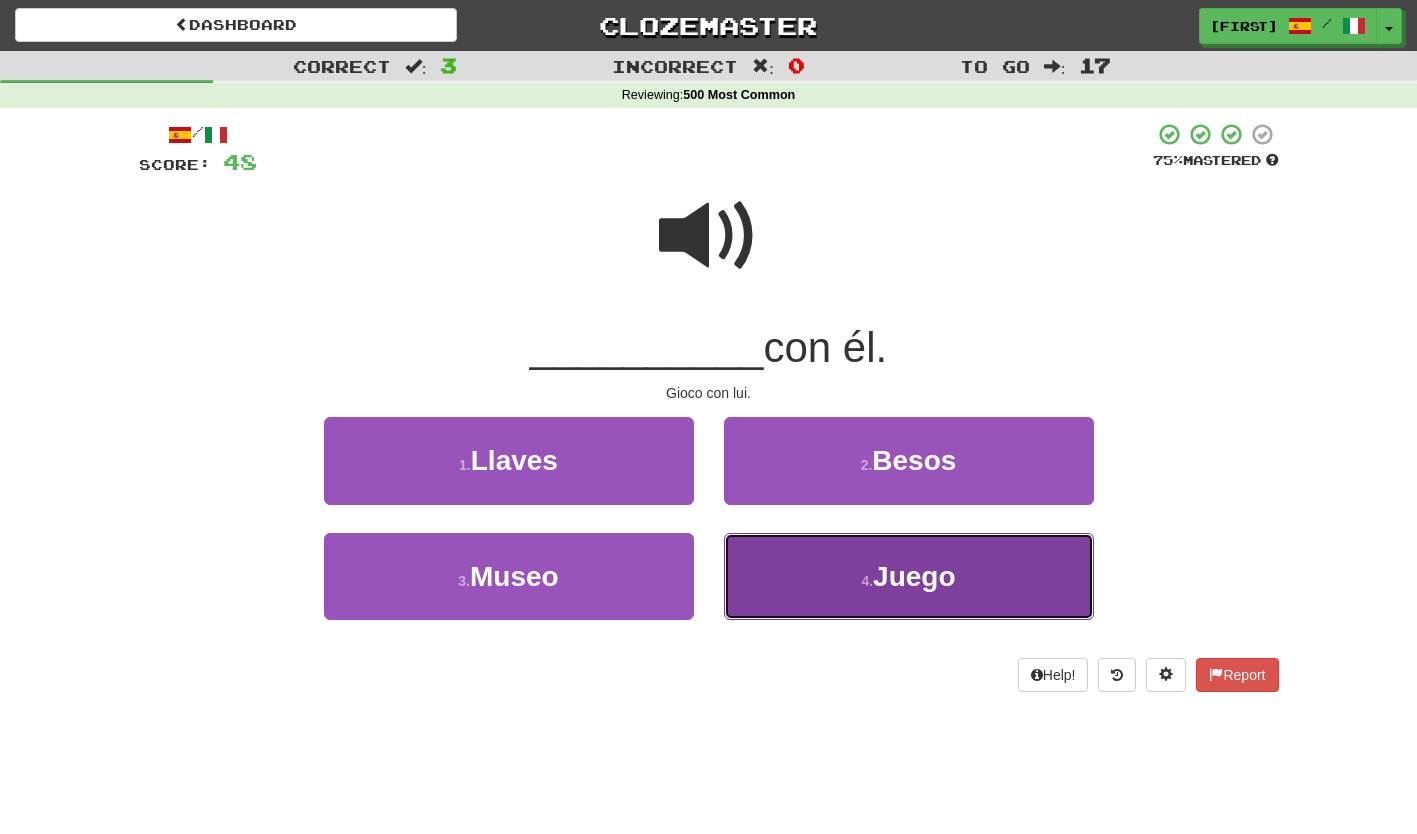 click on "4 .  Juego" at bounding box center (909, 576) 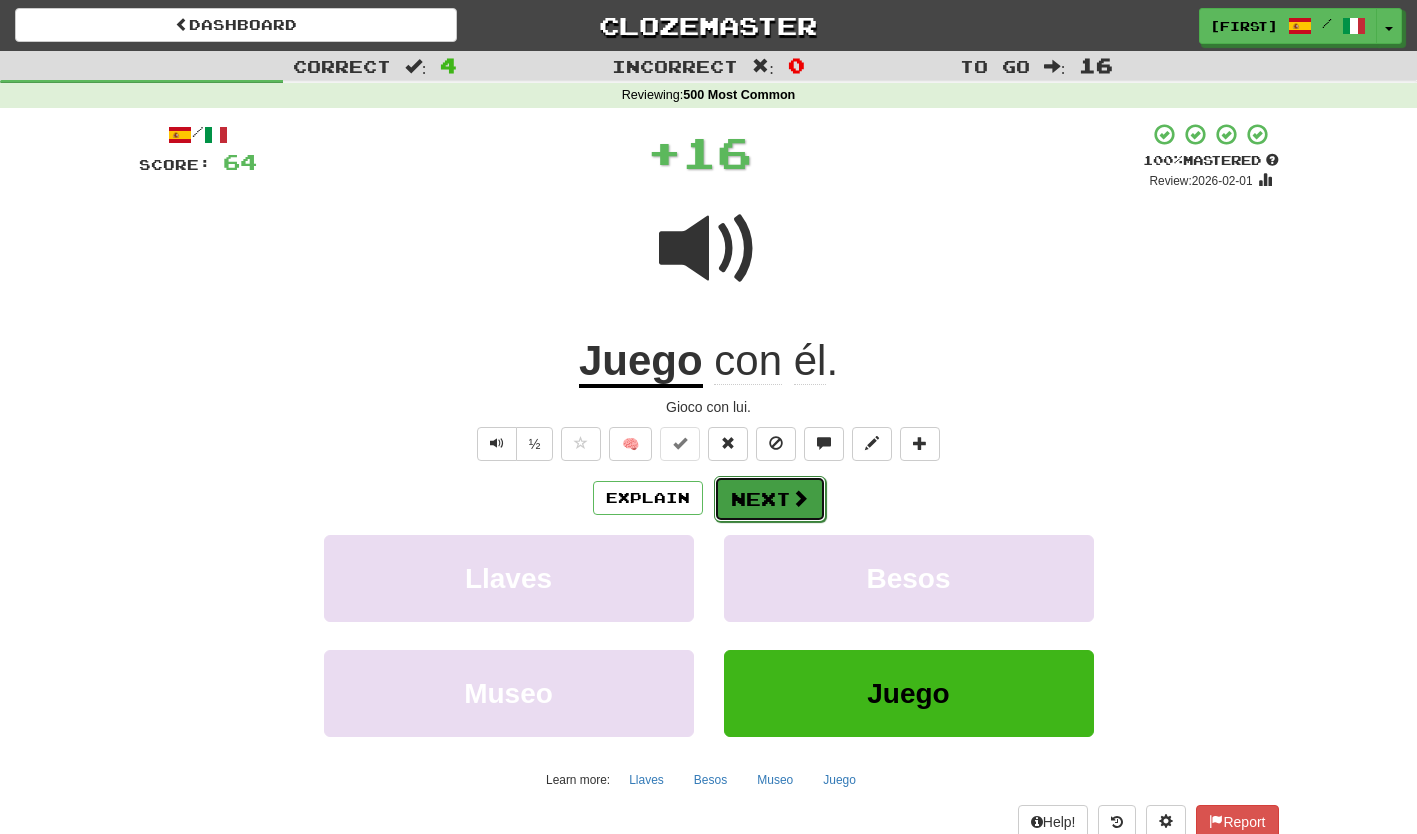 click on "Next" at bounding box center [770, 499] 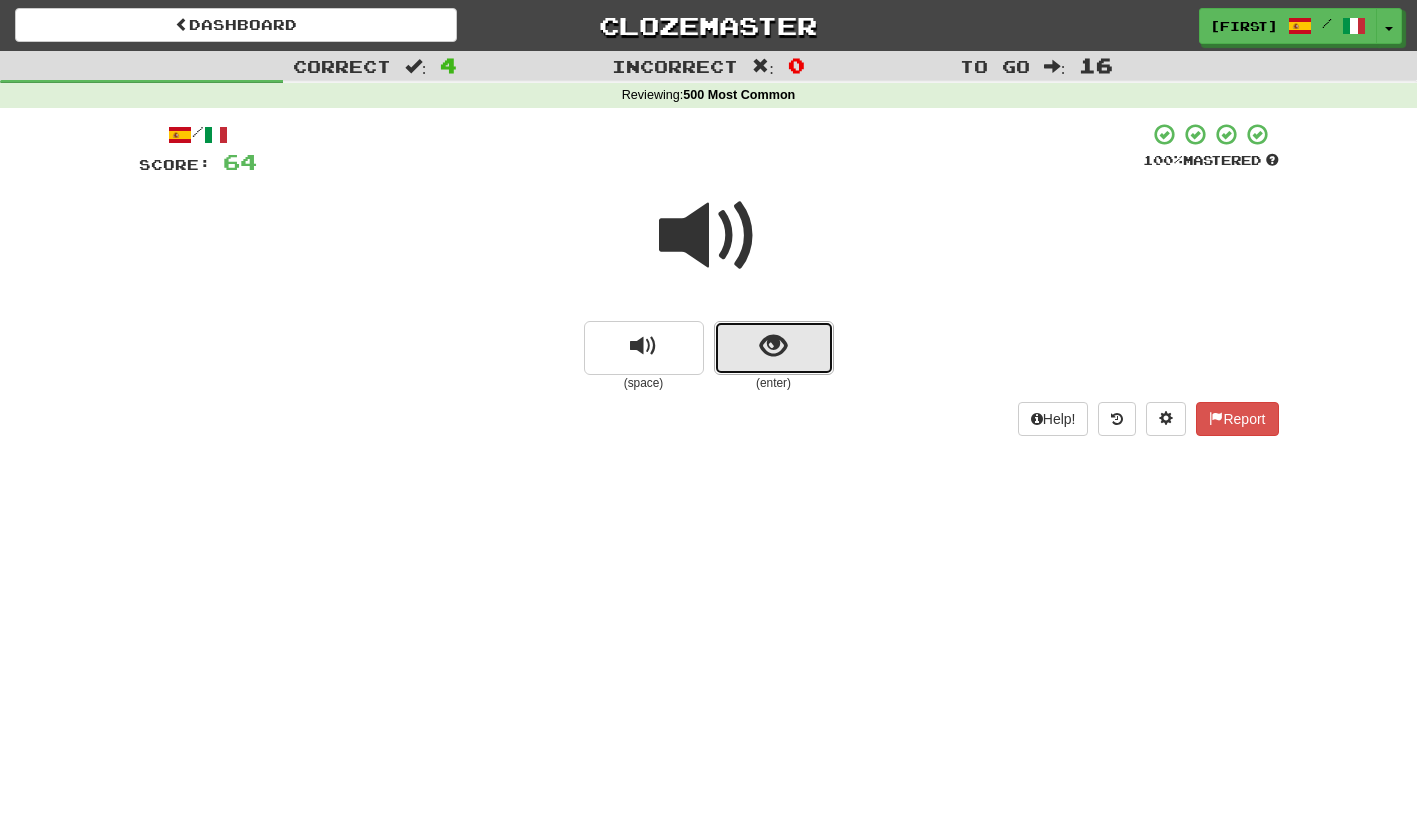 click at bounding box center (774, 348) 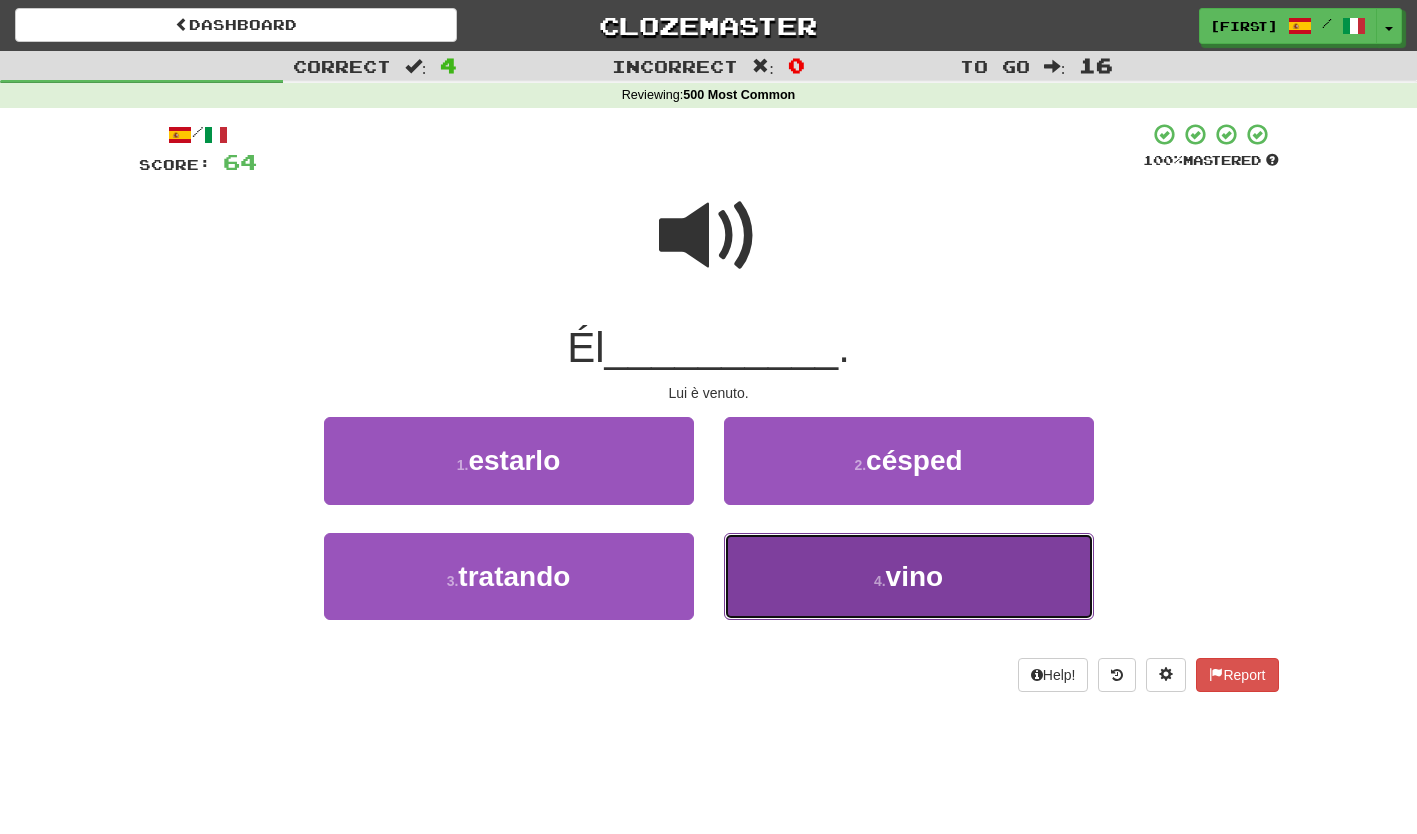 click on "4 .  vino" at bounding box center (909, 576) 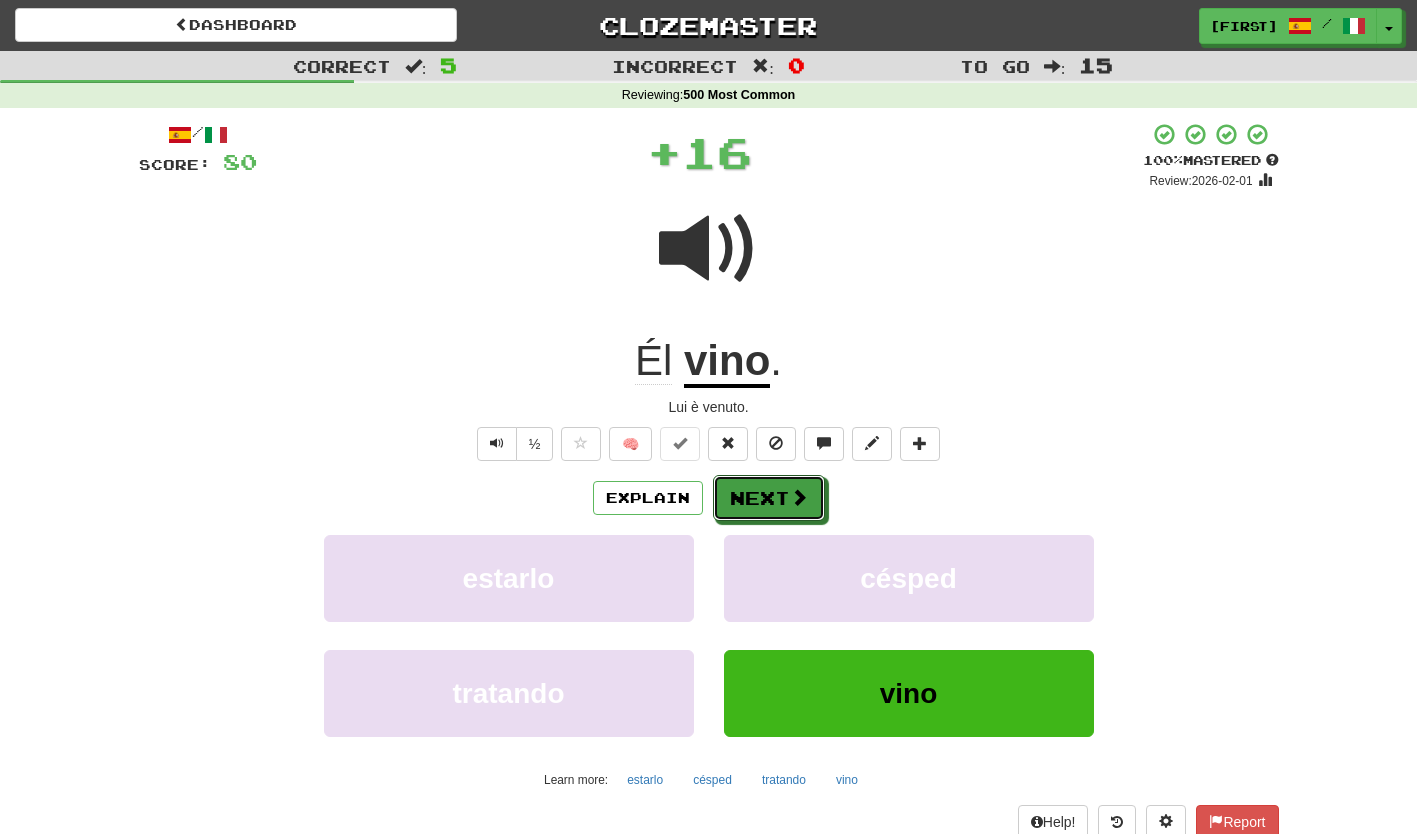 click on "Next" at bounding box center [769, 498] 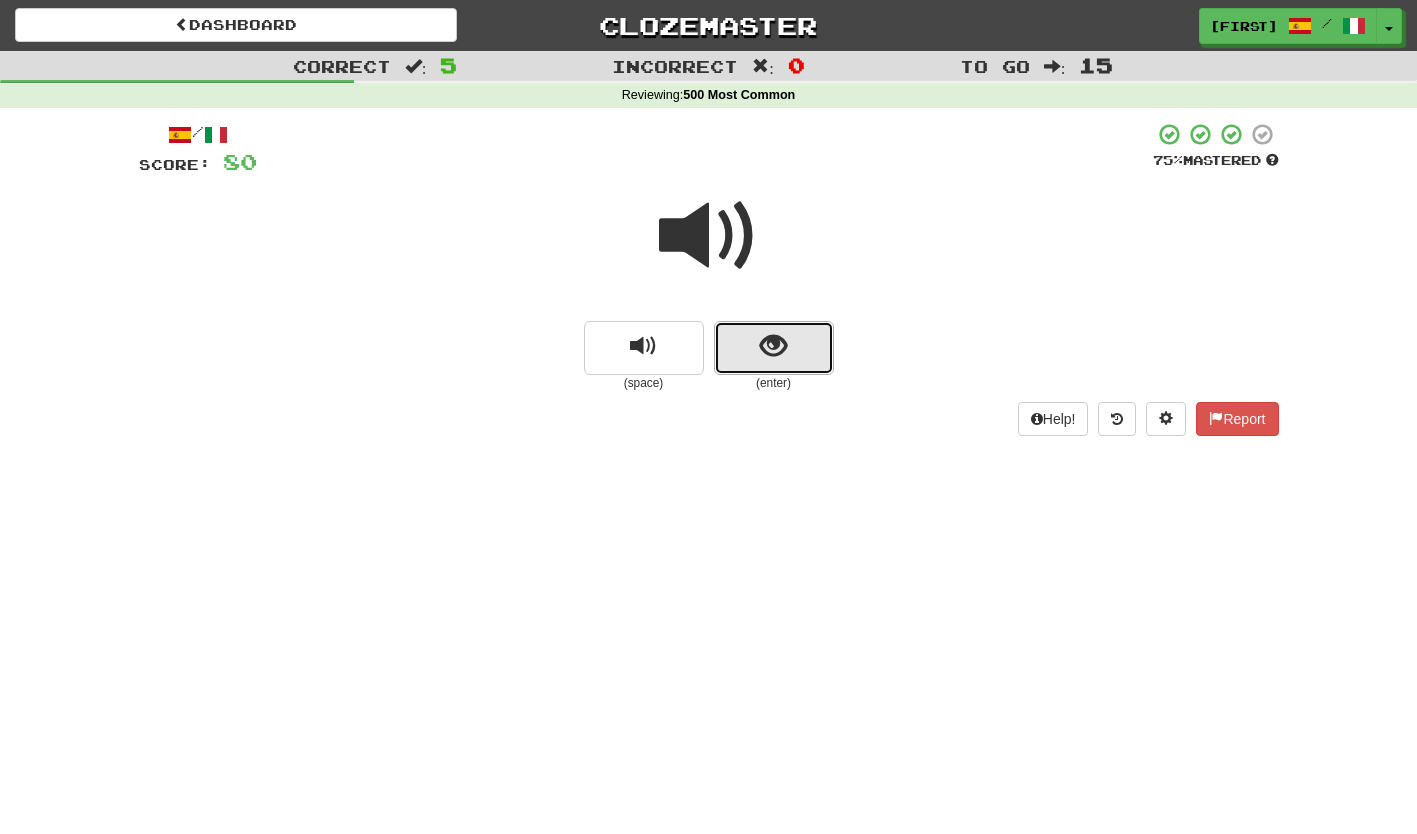 click at bounding box center (774, 348) 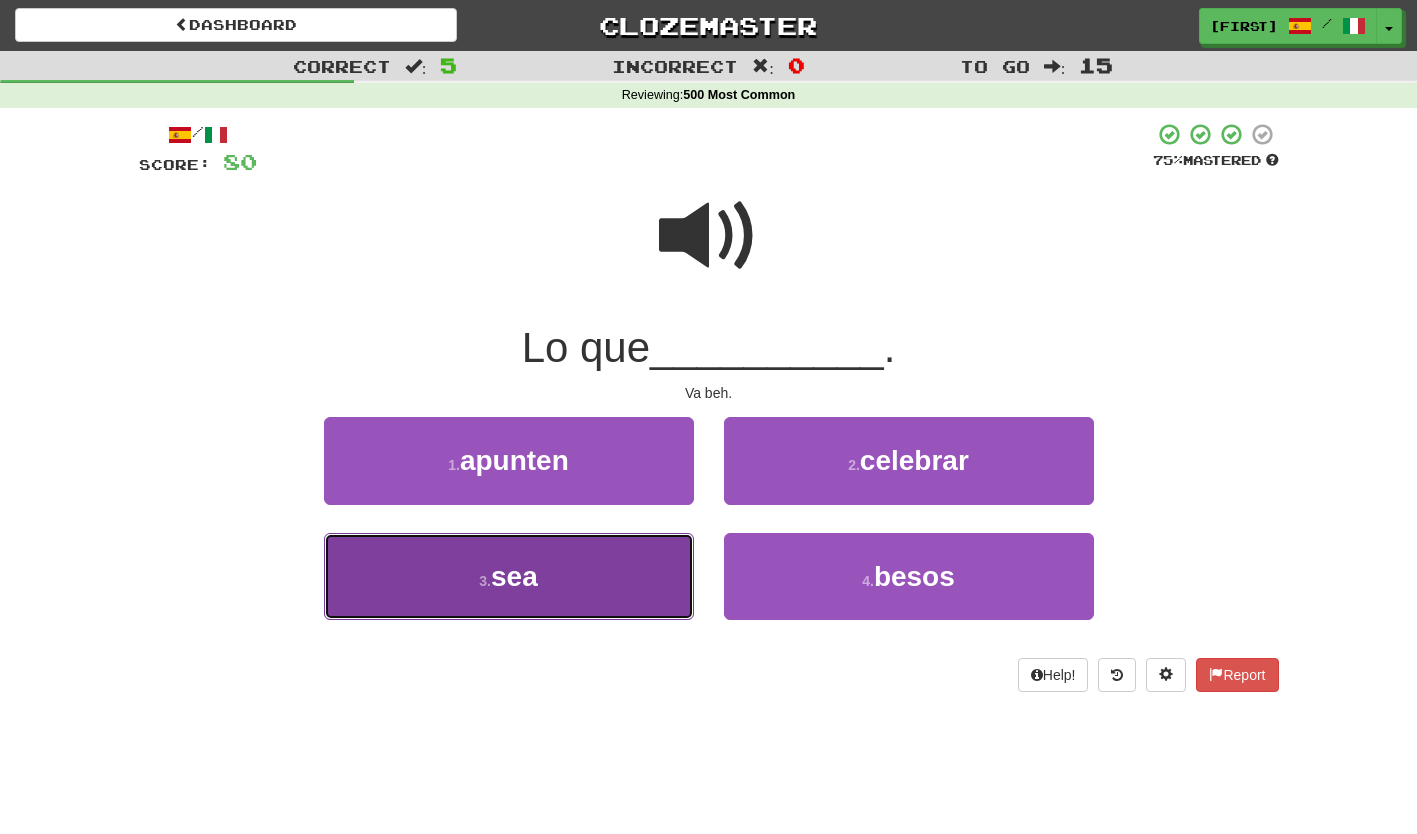 click on "3 .  sea" at bounding box center (509, 576) 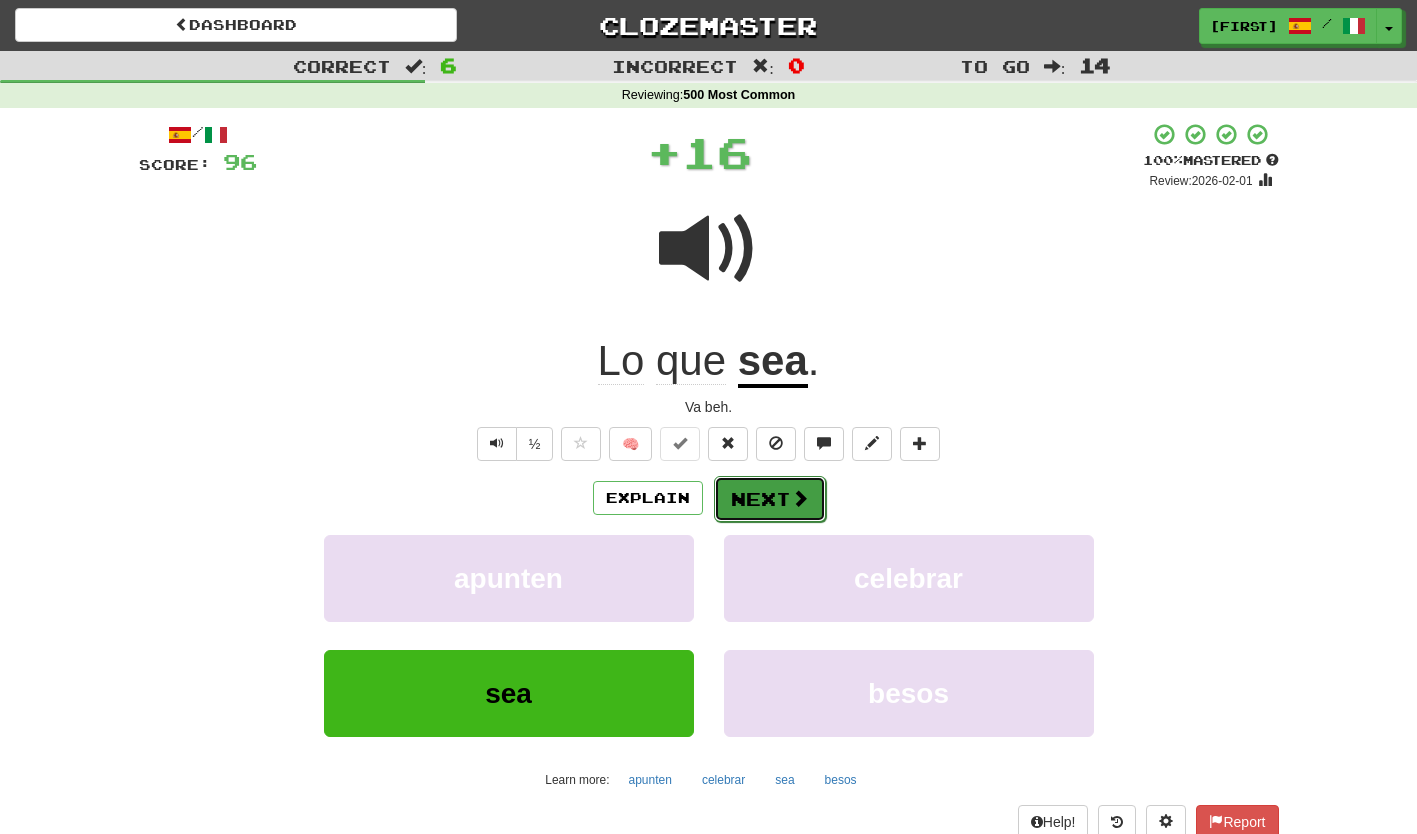 click on "Next" at bounding box center [770, 499] 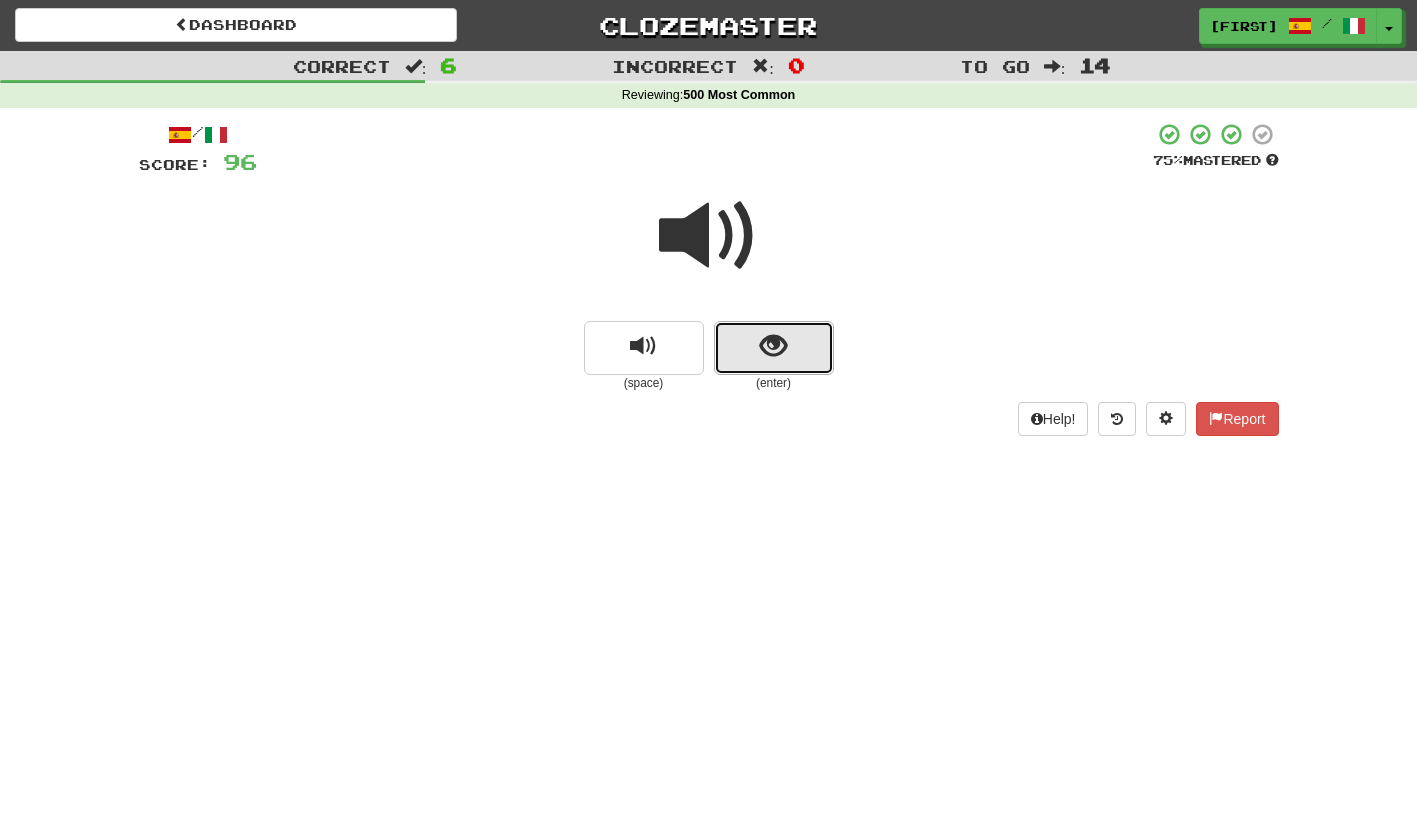 click at bounding box center [774, 348] 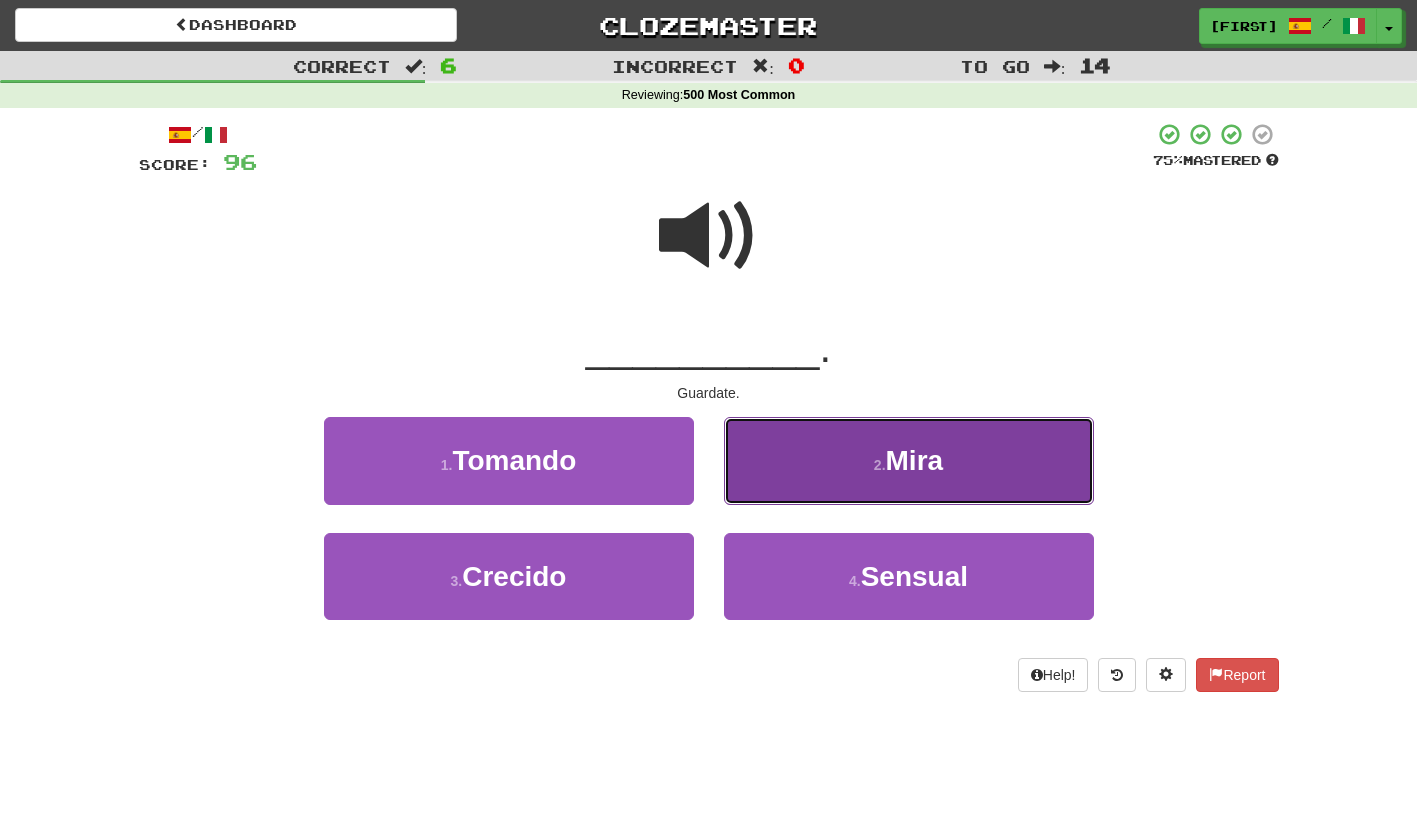 click on "2 .  Mira" at bounding box center (909, 460) 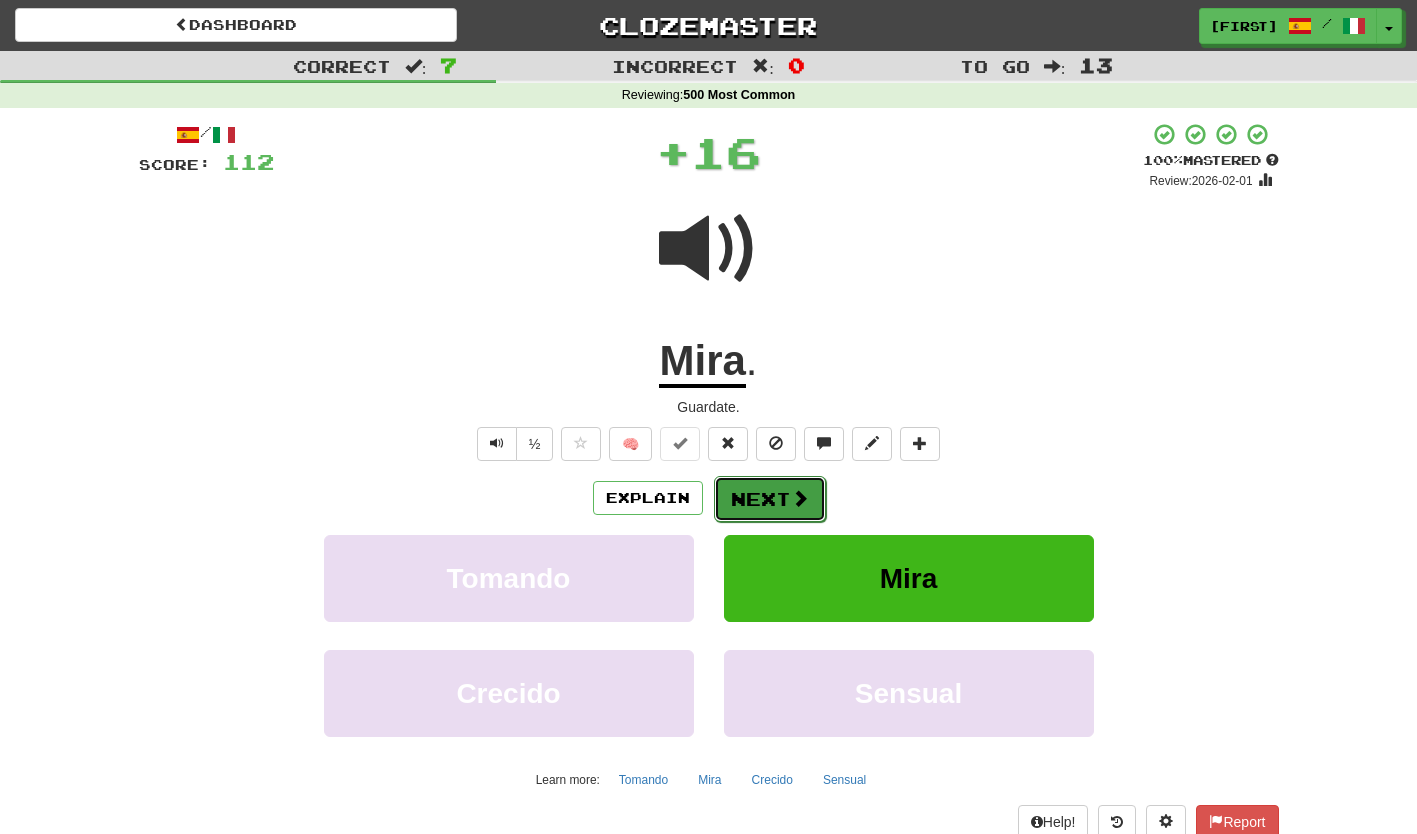 click on "Next" at bounding box center [770, 499] 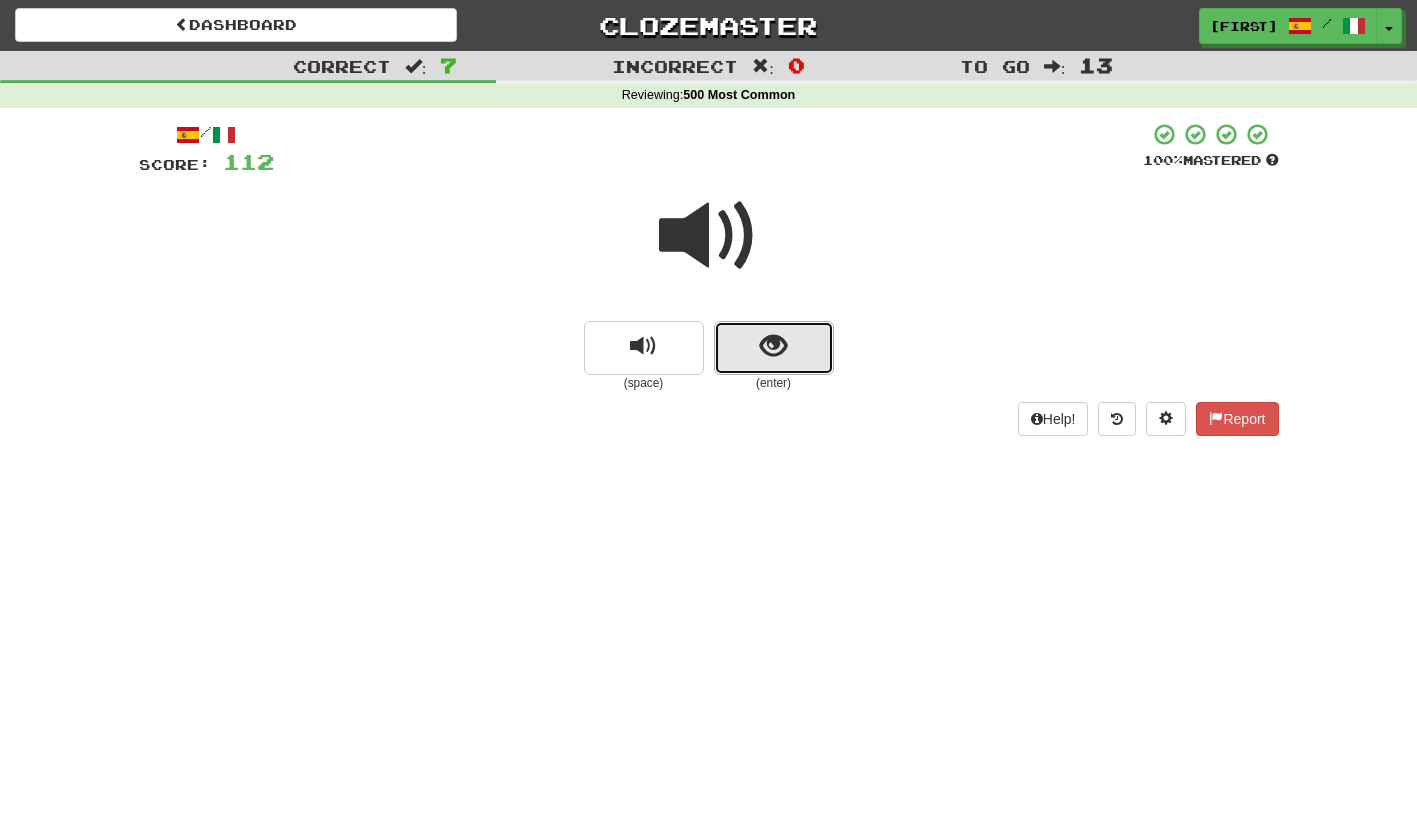 click at bounding box center [774, 348] 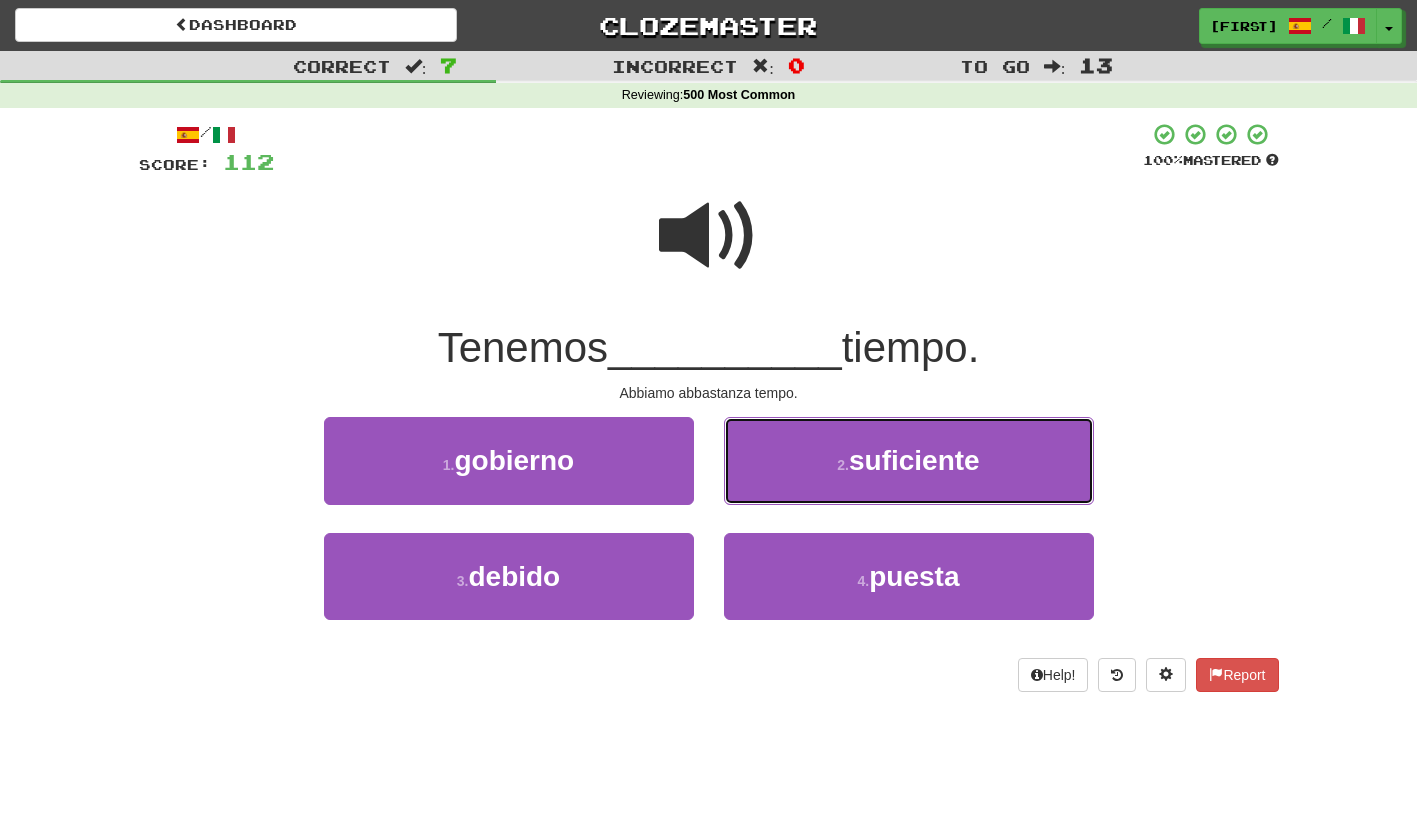 click on "2 .  suficiente" at bounding box center (909, 460) 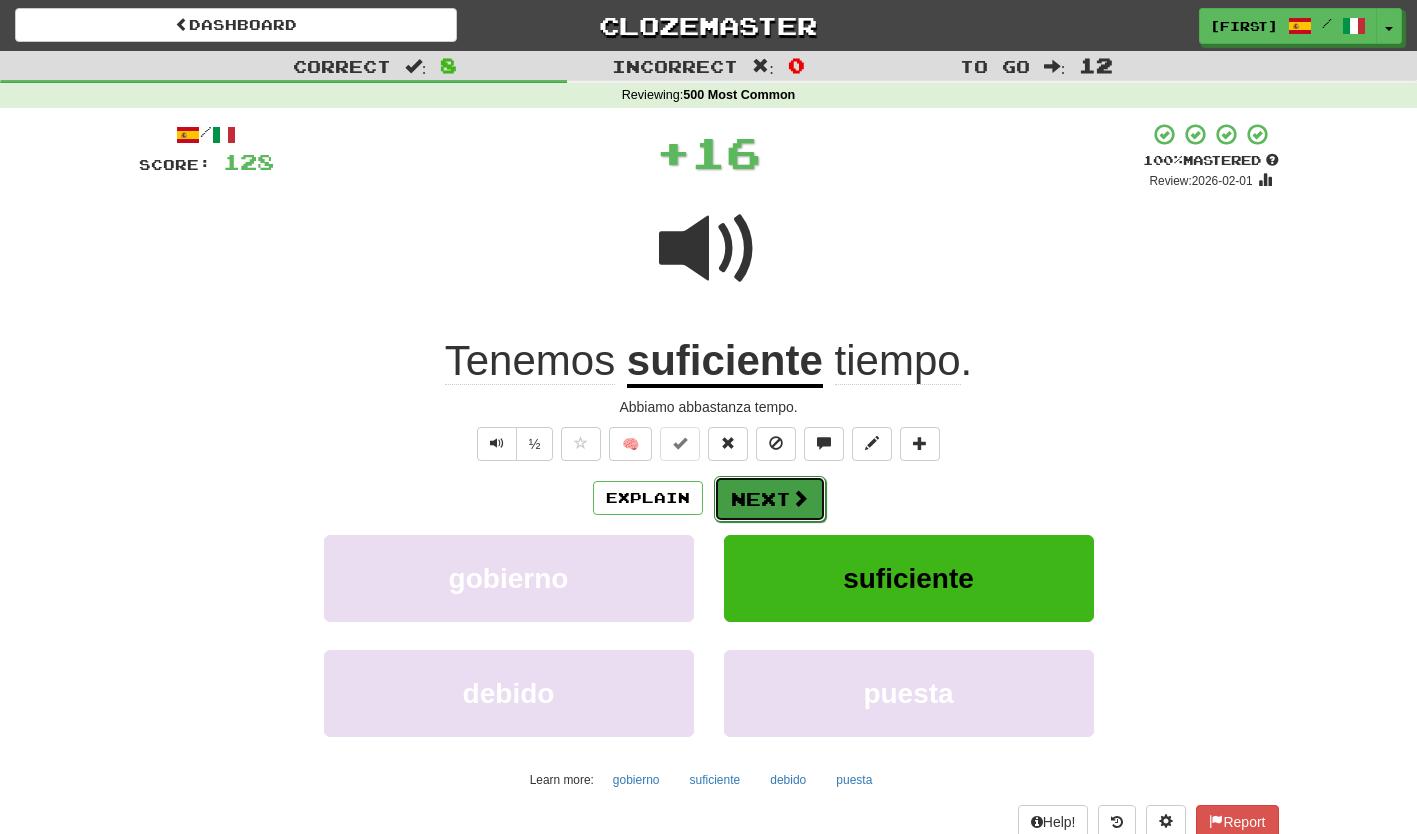 click on "Next" at bounding box center (770, 499) 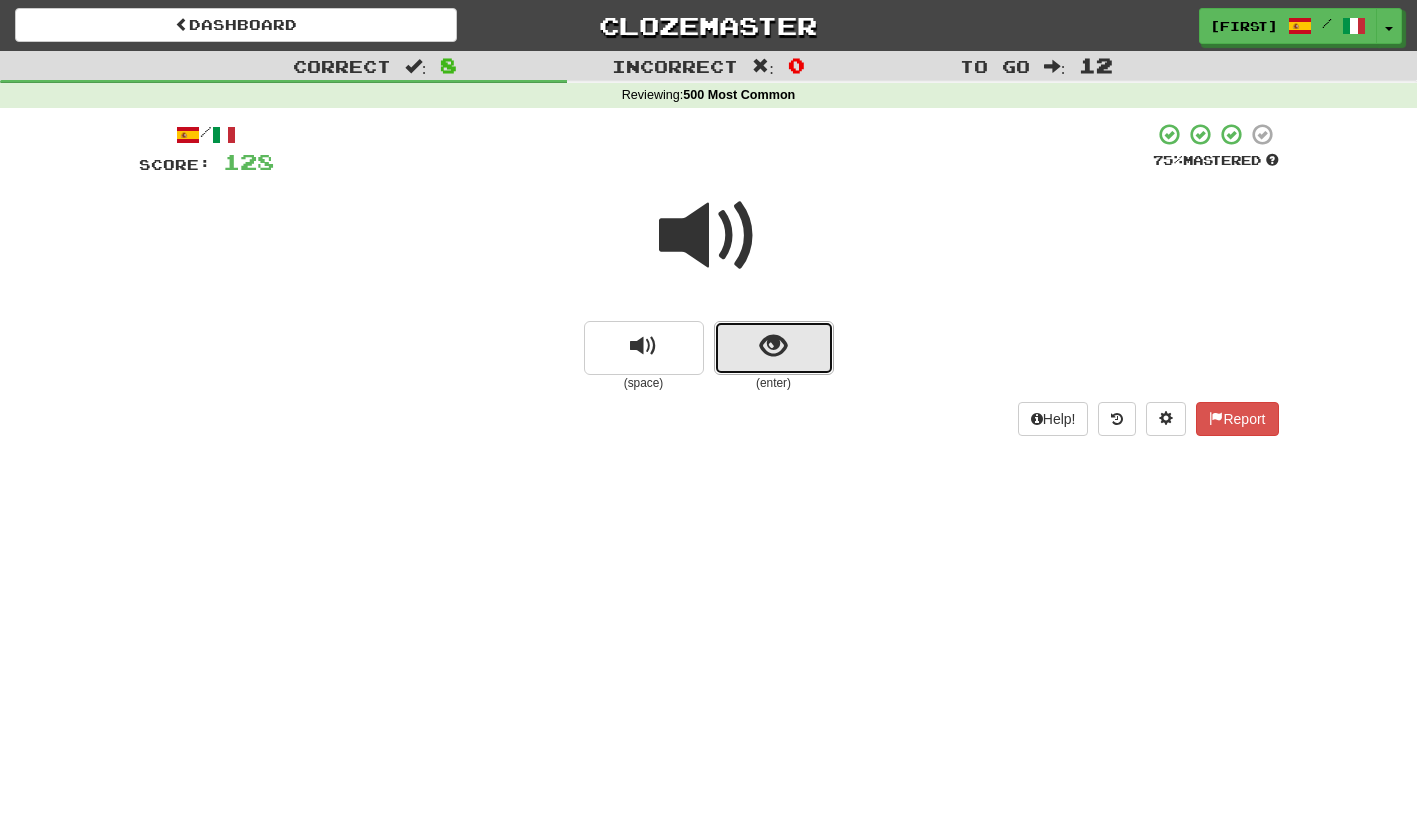 click at bounding box center (774, 348) 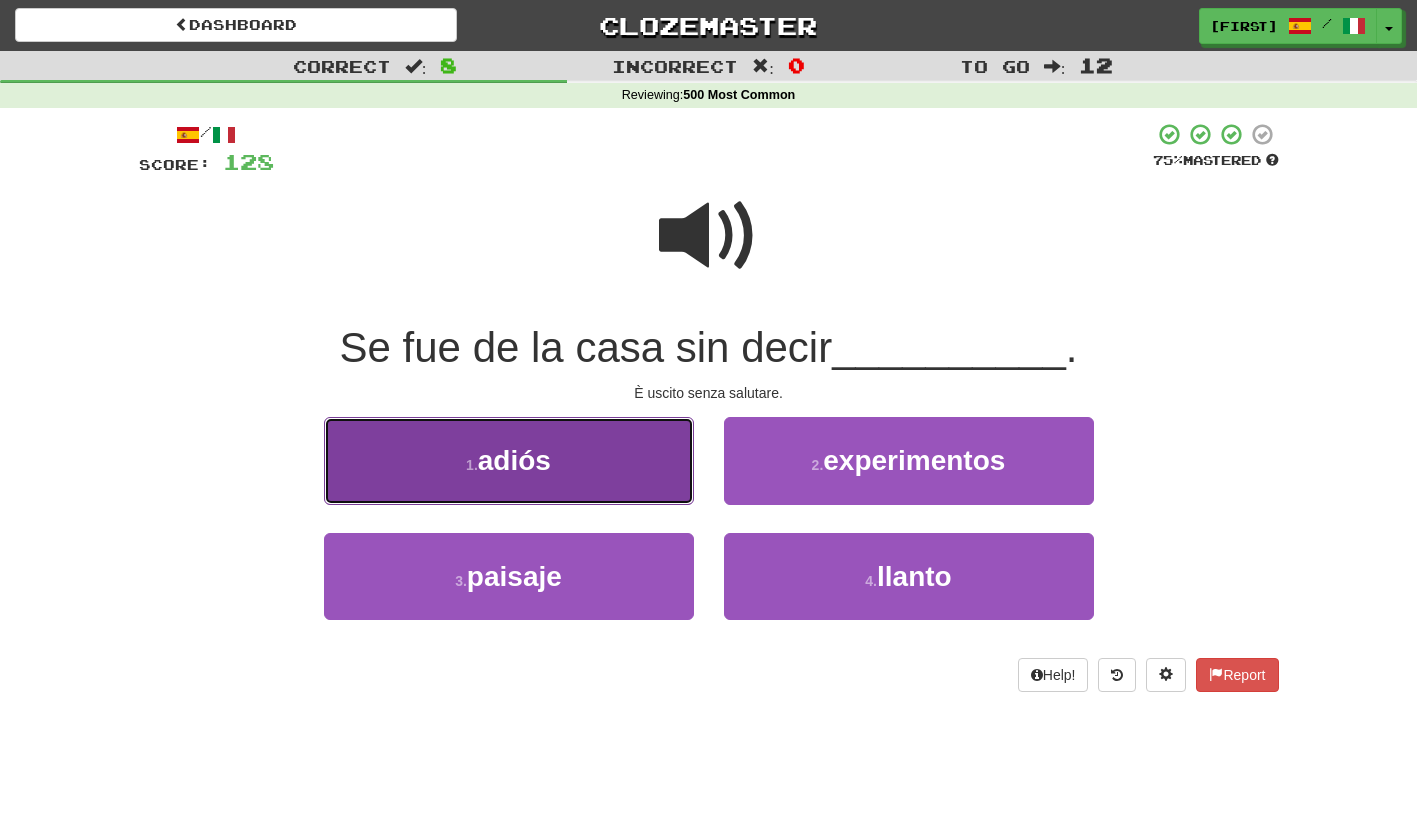 click on "1 .  adiós" at bounding box center (509, 460) 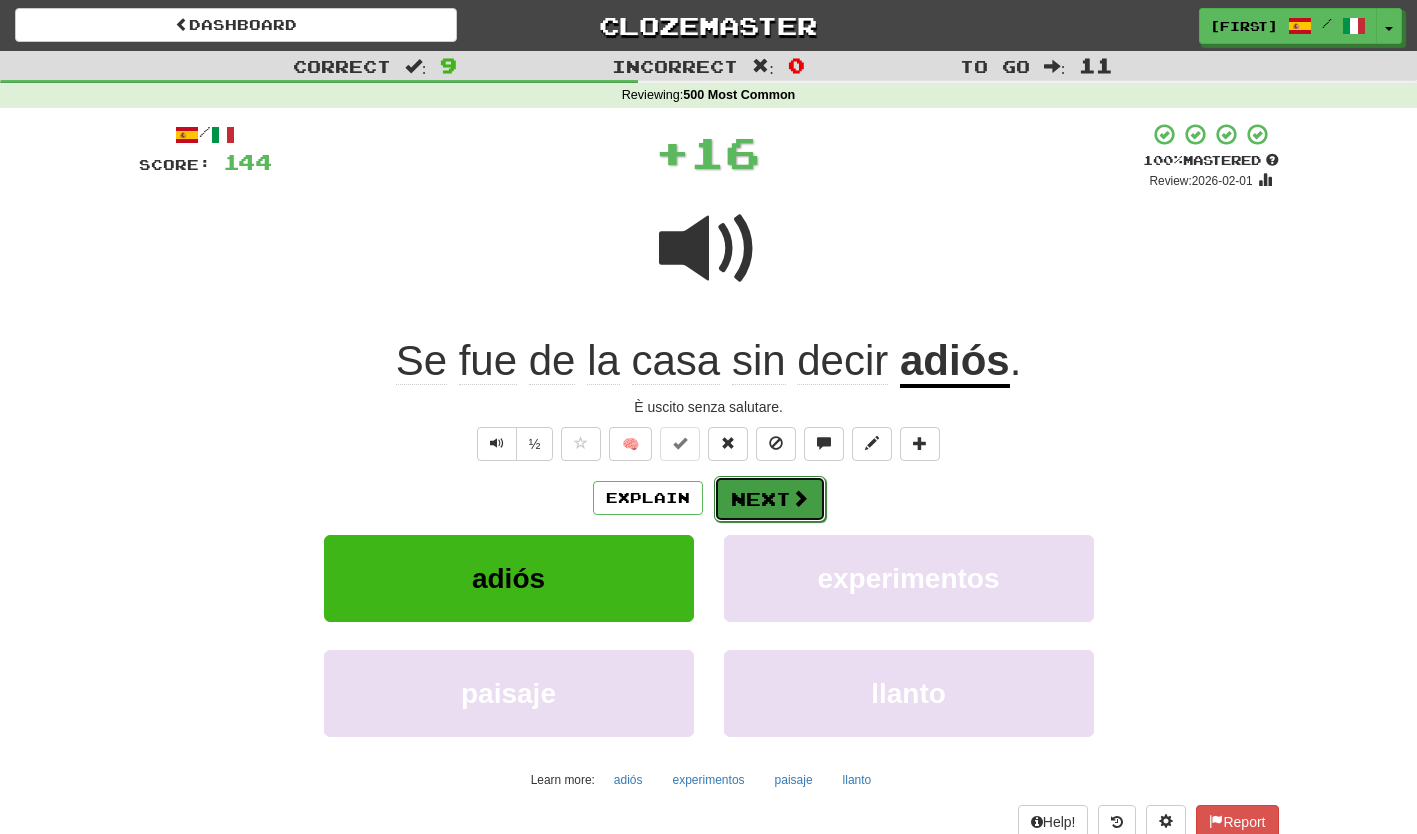 click on "Next" at bounding box center [770, 499] 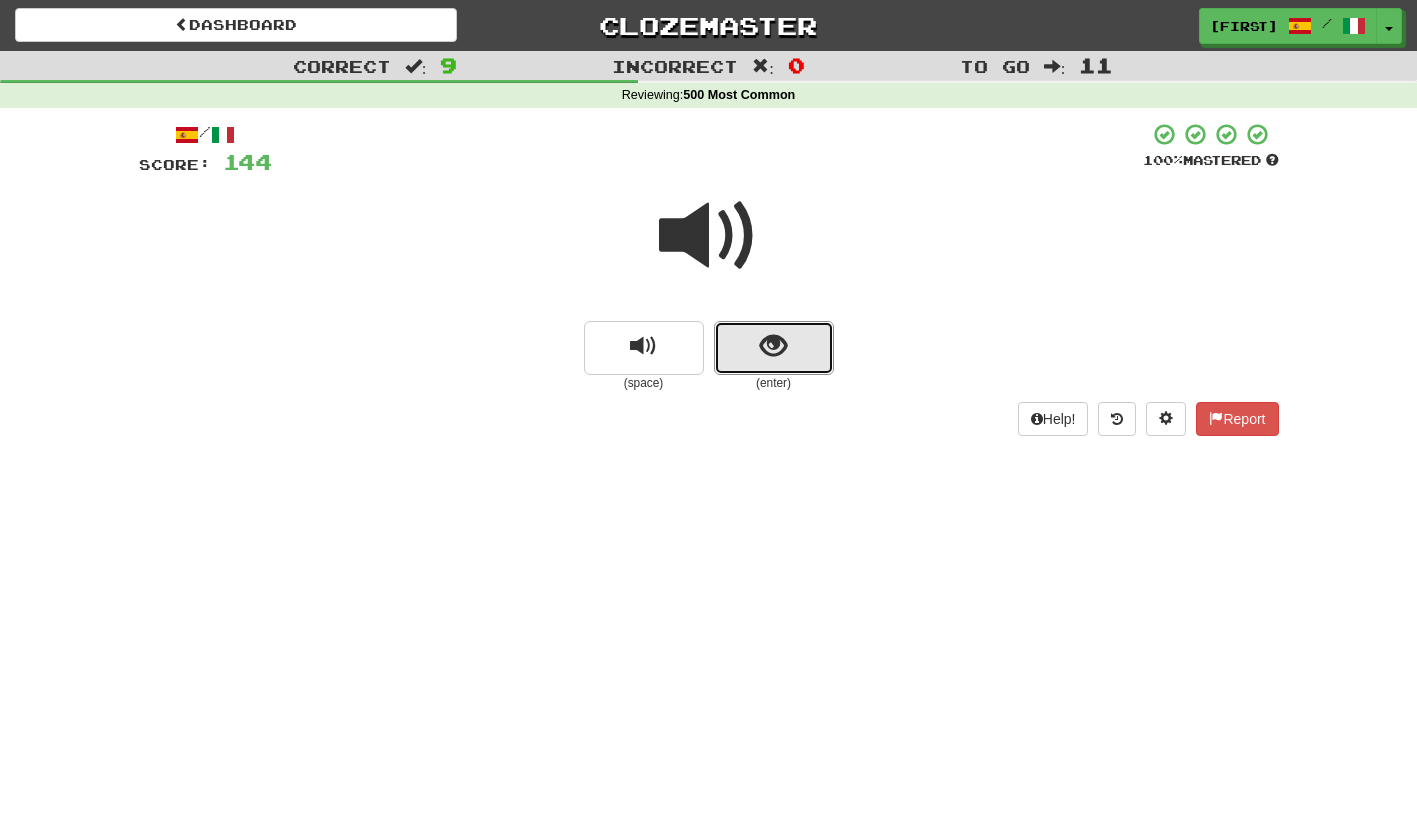 click at bounding box center (774, 348) 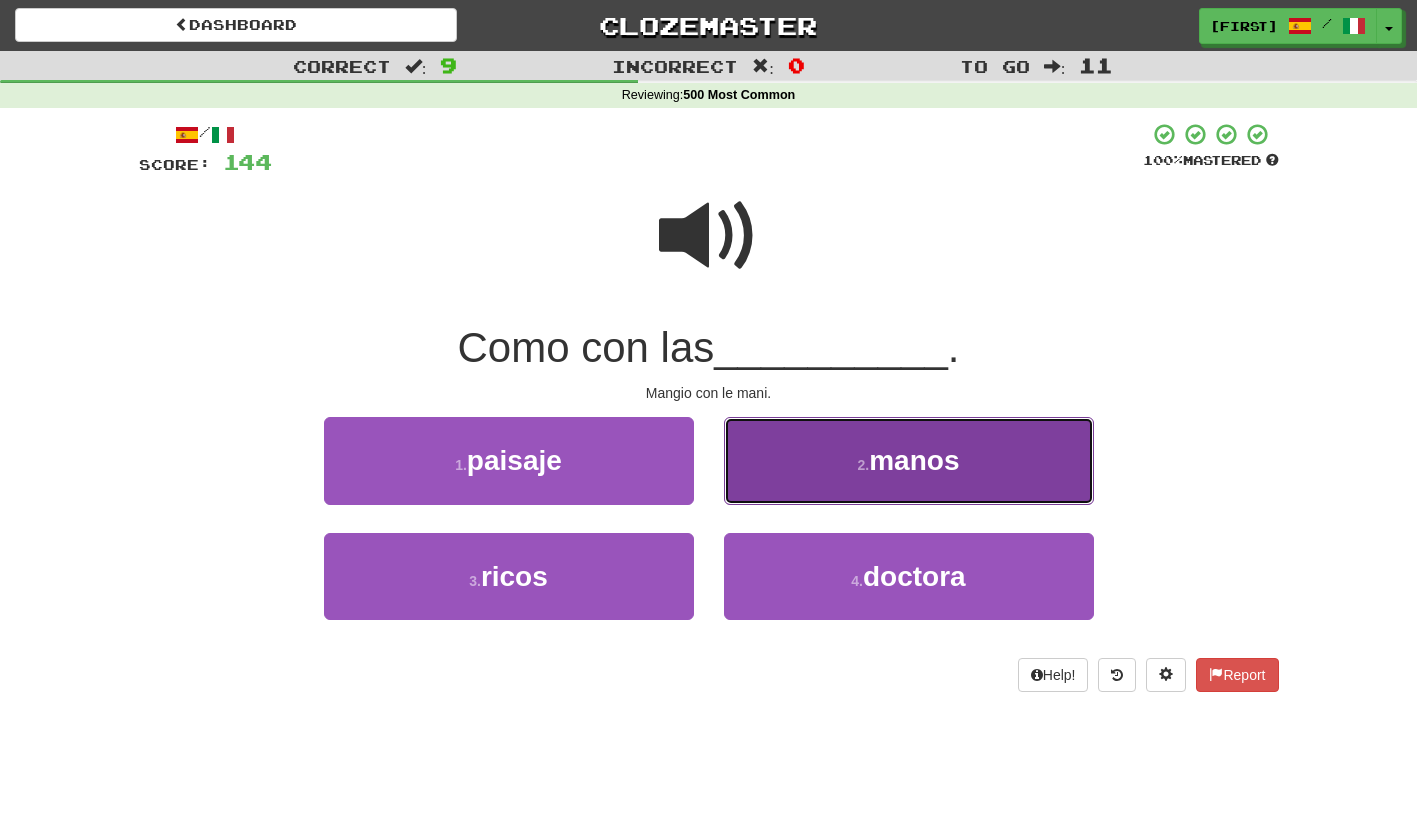 click on "2 .  manos" at bounding box center (909, 460) 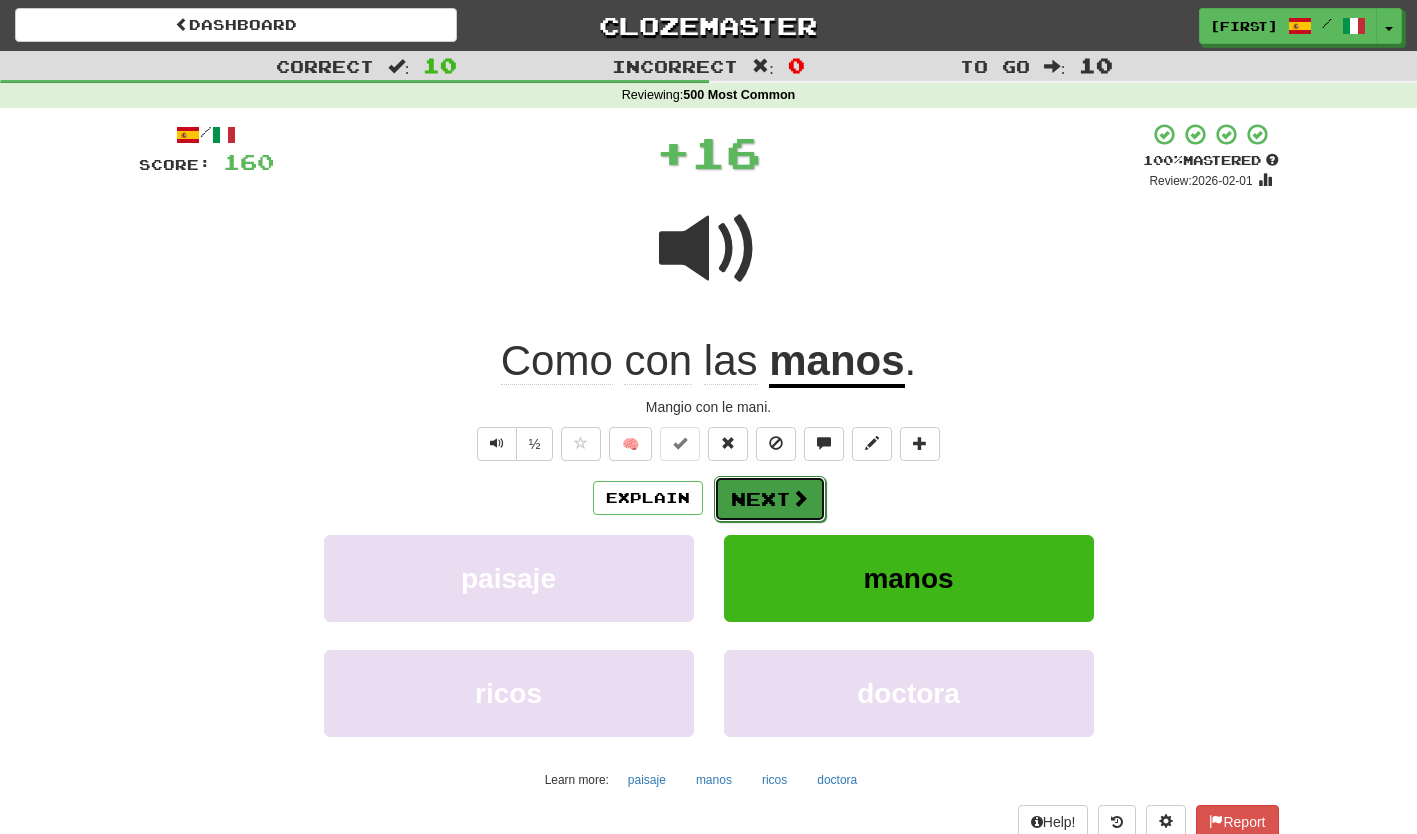 click on "Next" at bounding box center [770, 499] 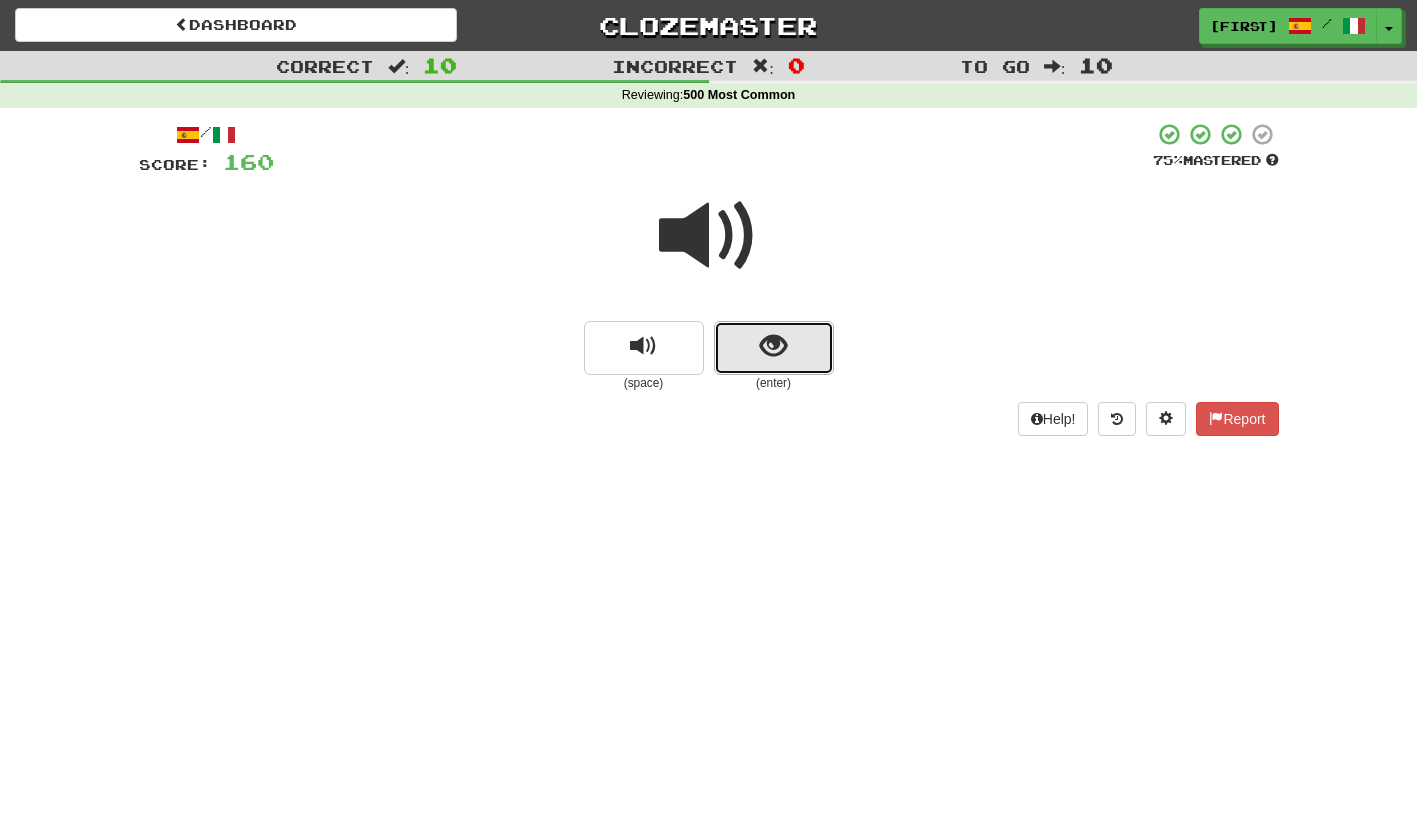 click at bounding box center (773, 346) 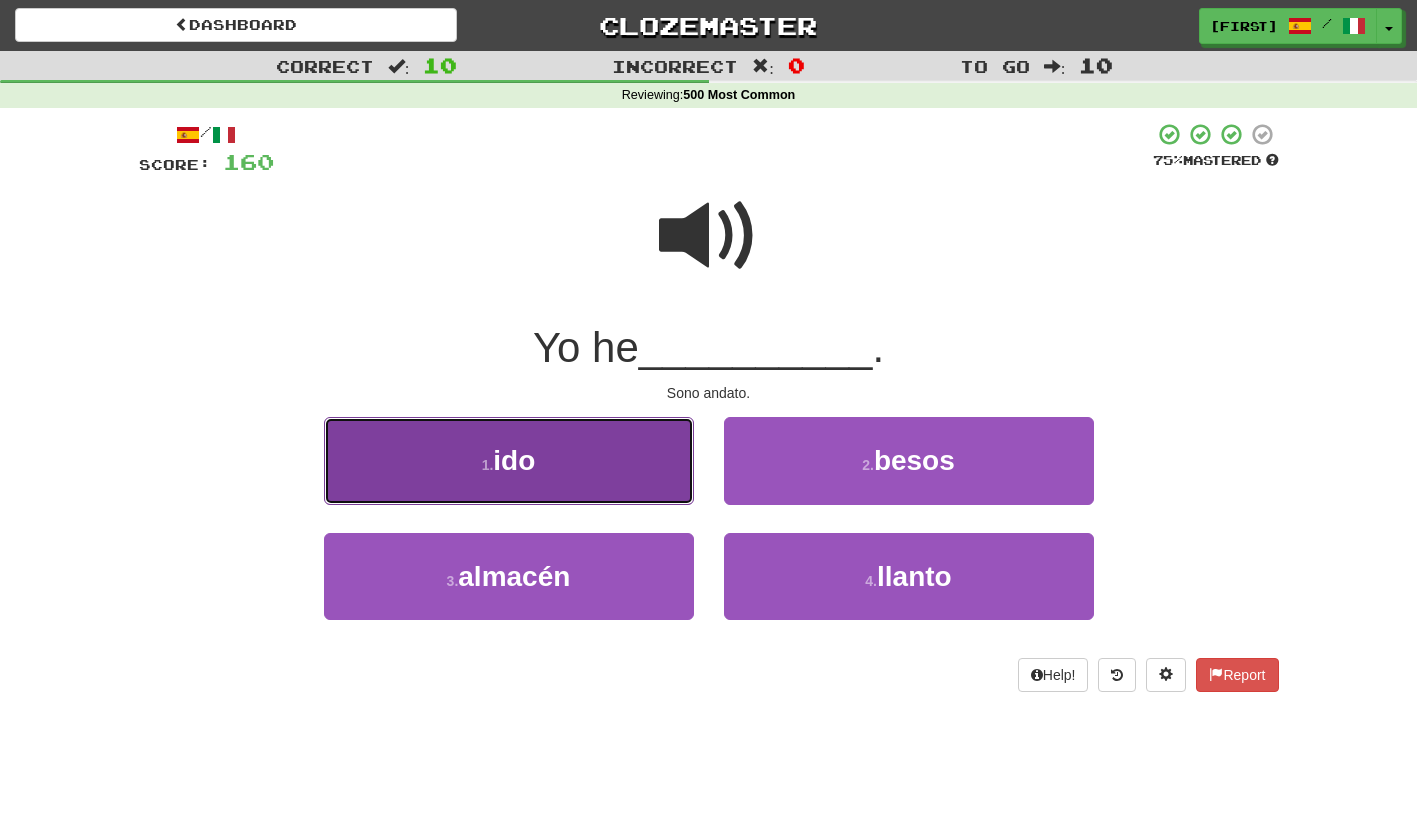 click on "1 .  ido" at bounding box center [509, 460] 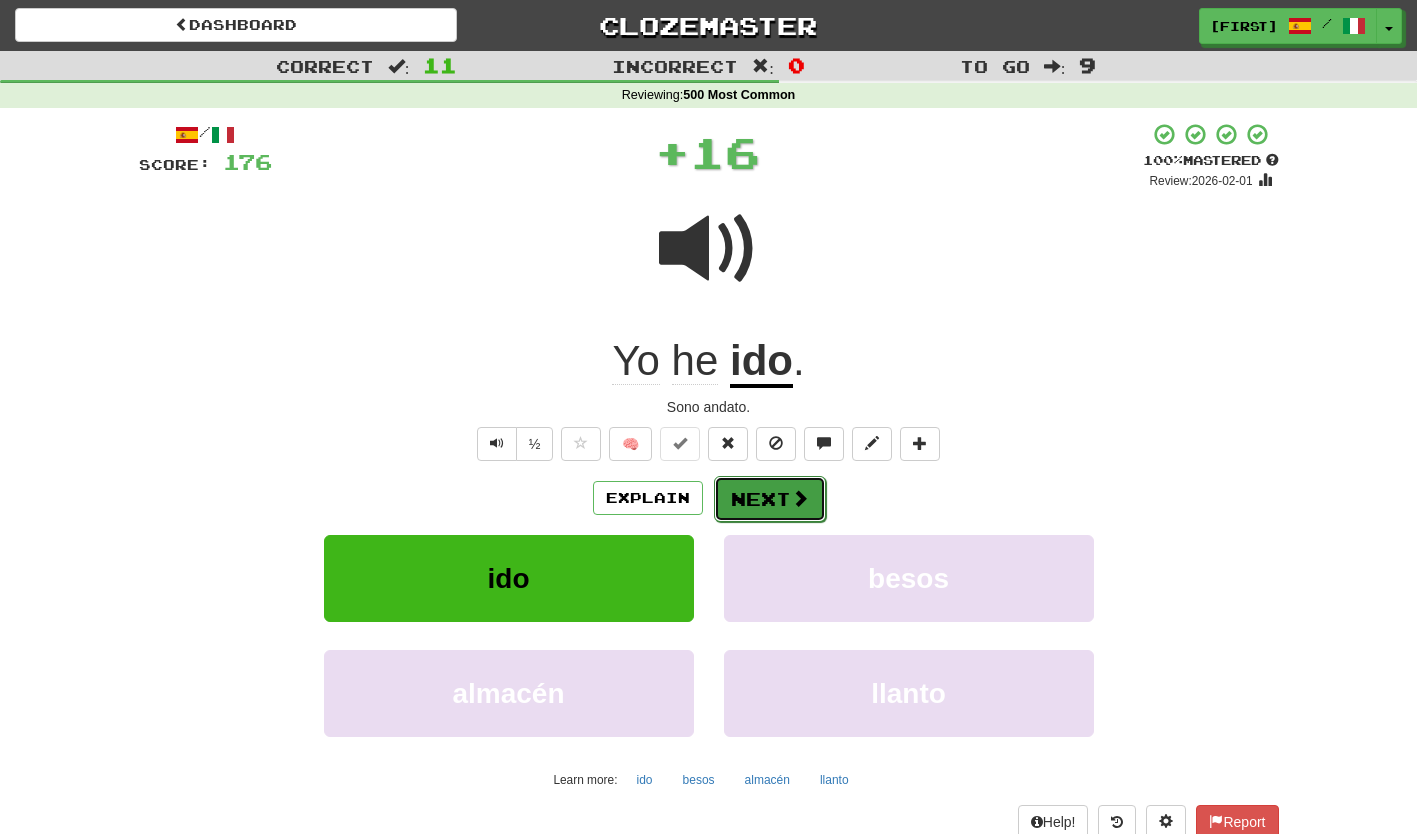 click on "Next" at bounding box center [770, 499] 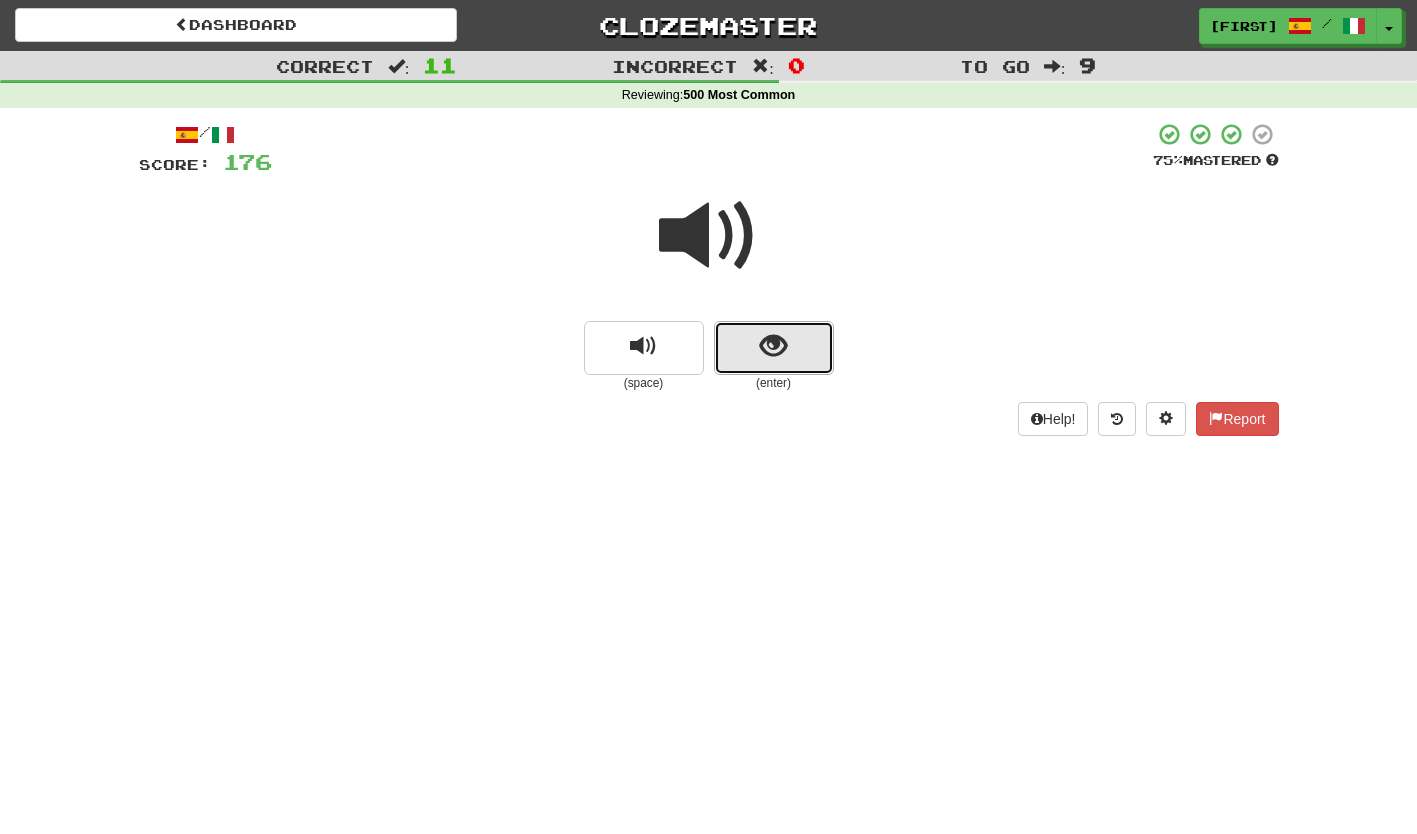 click at bounding box center [774, 348] 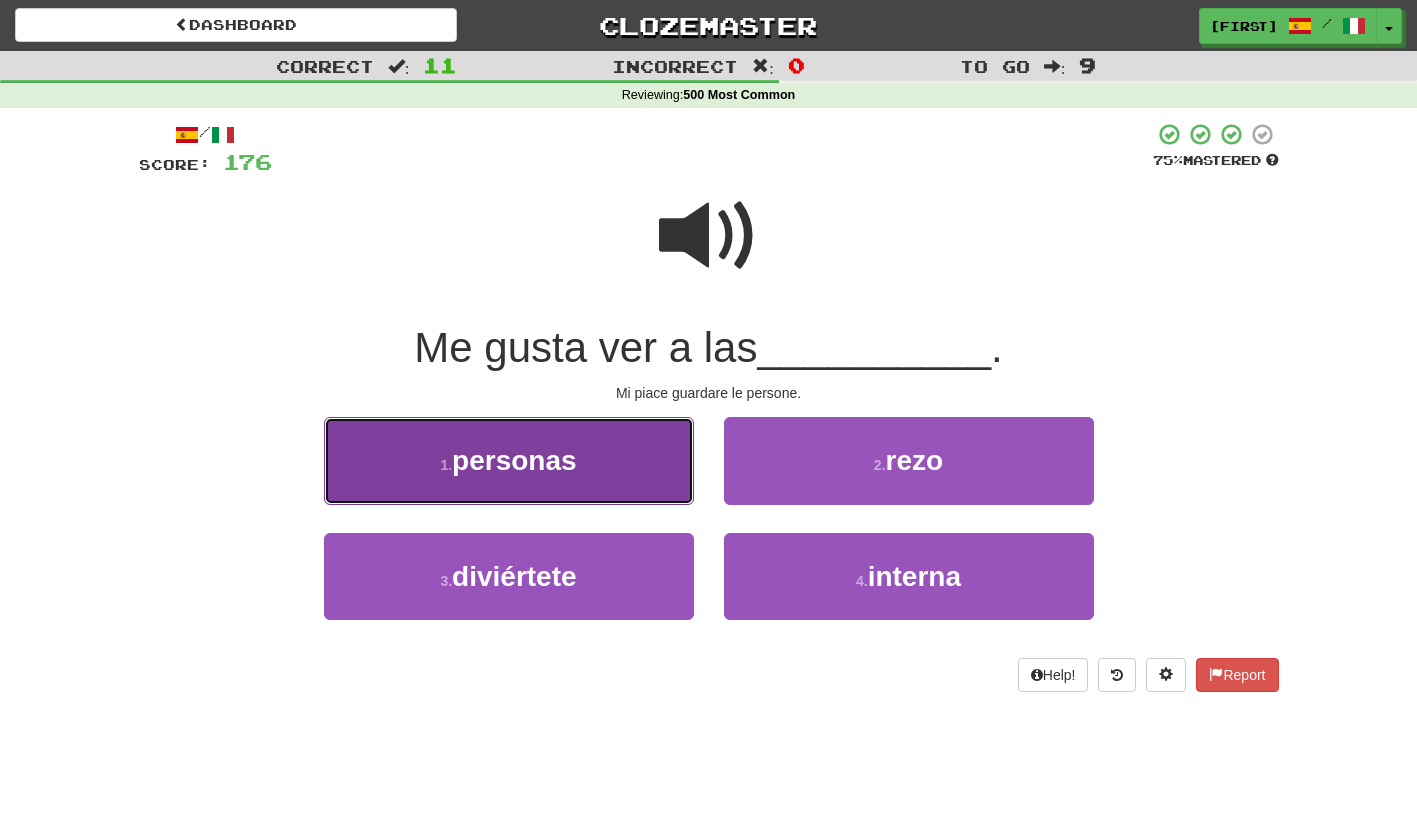 click on "1 .  personas" at bounding box center (509, 460) 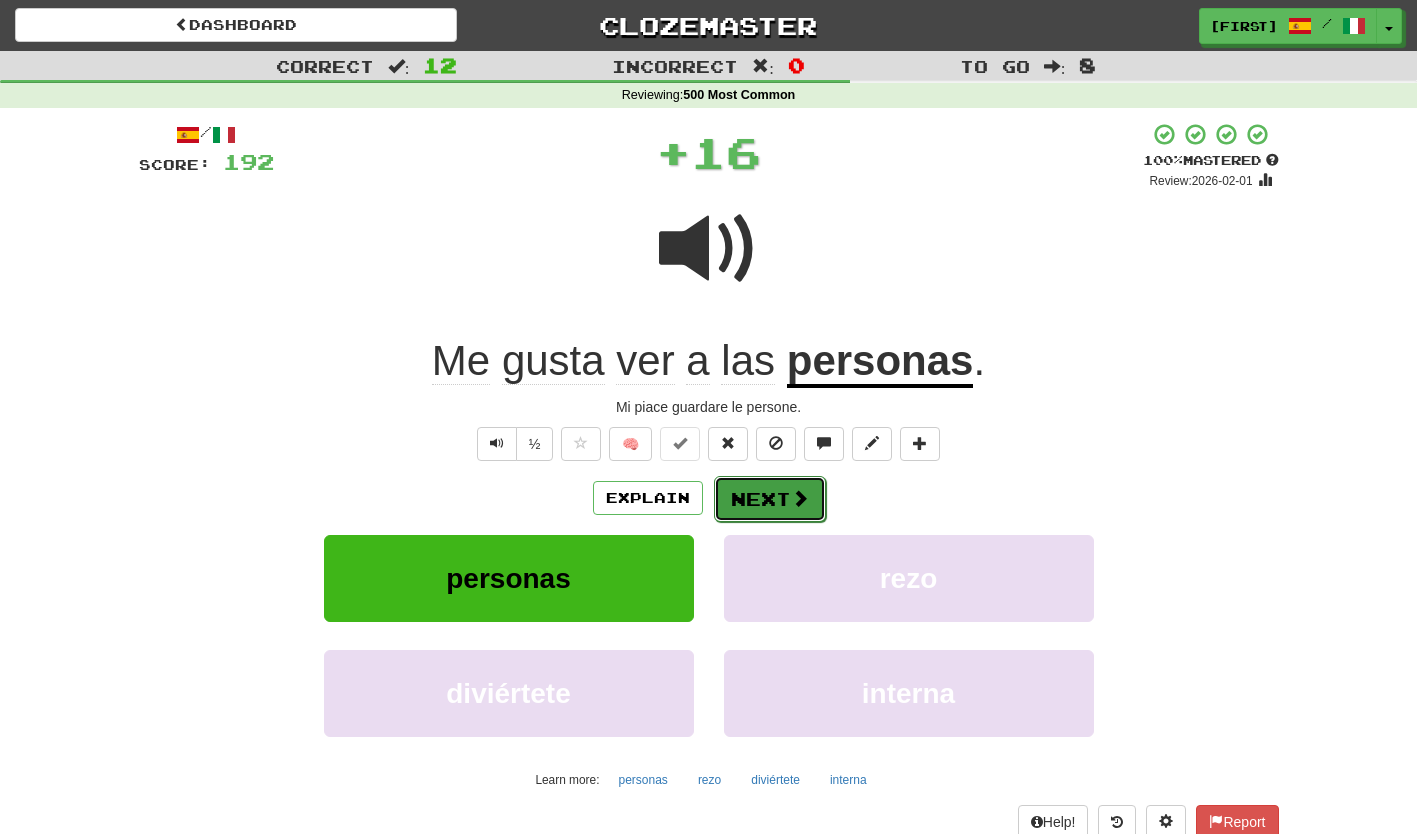 click on "Next" at bounding box center [770, 499] 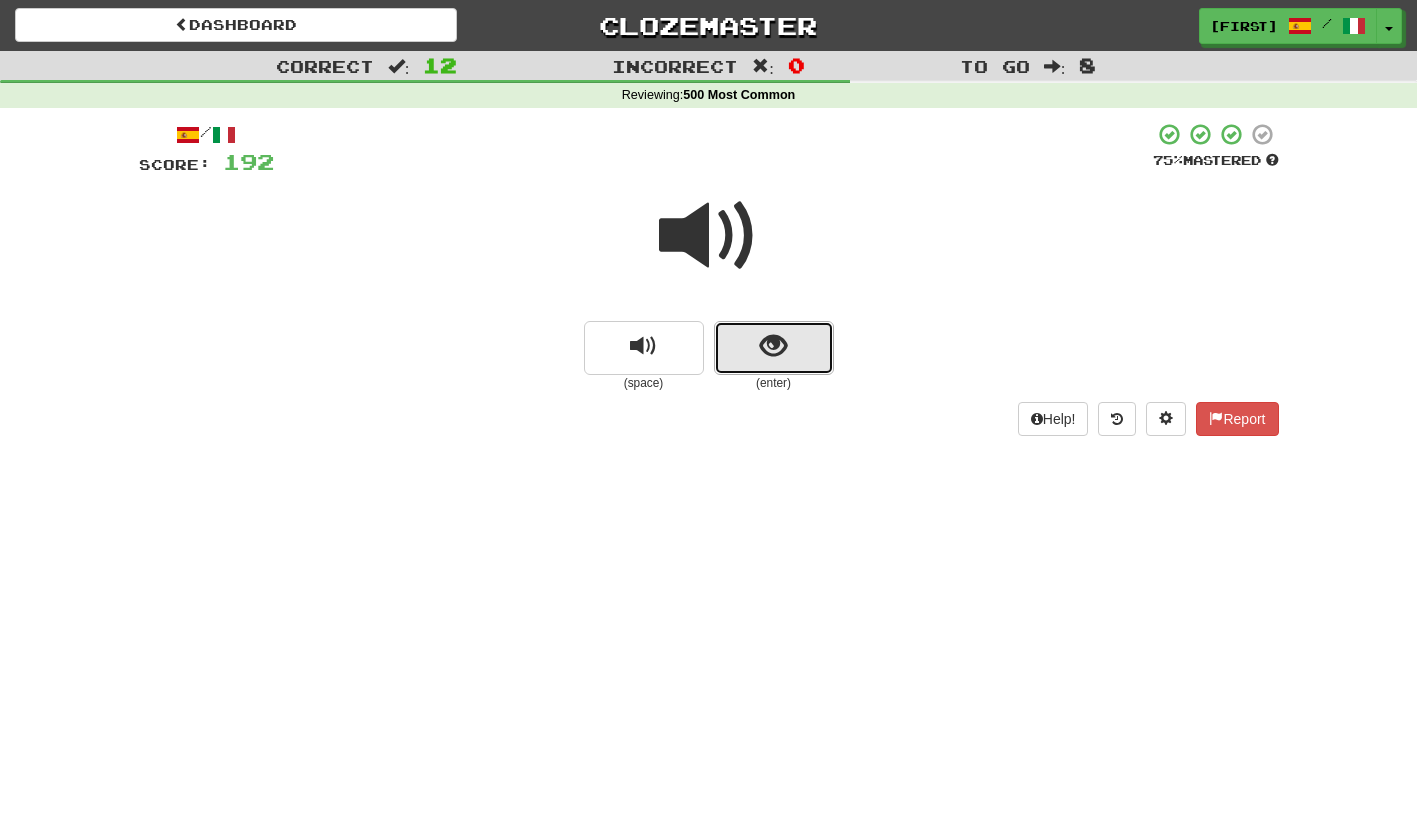 click at bounding box center (774, 348) 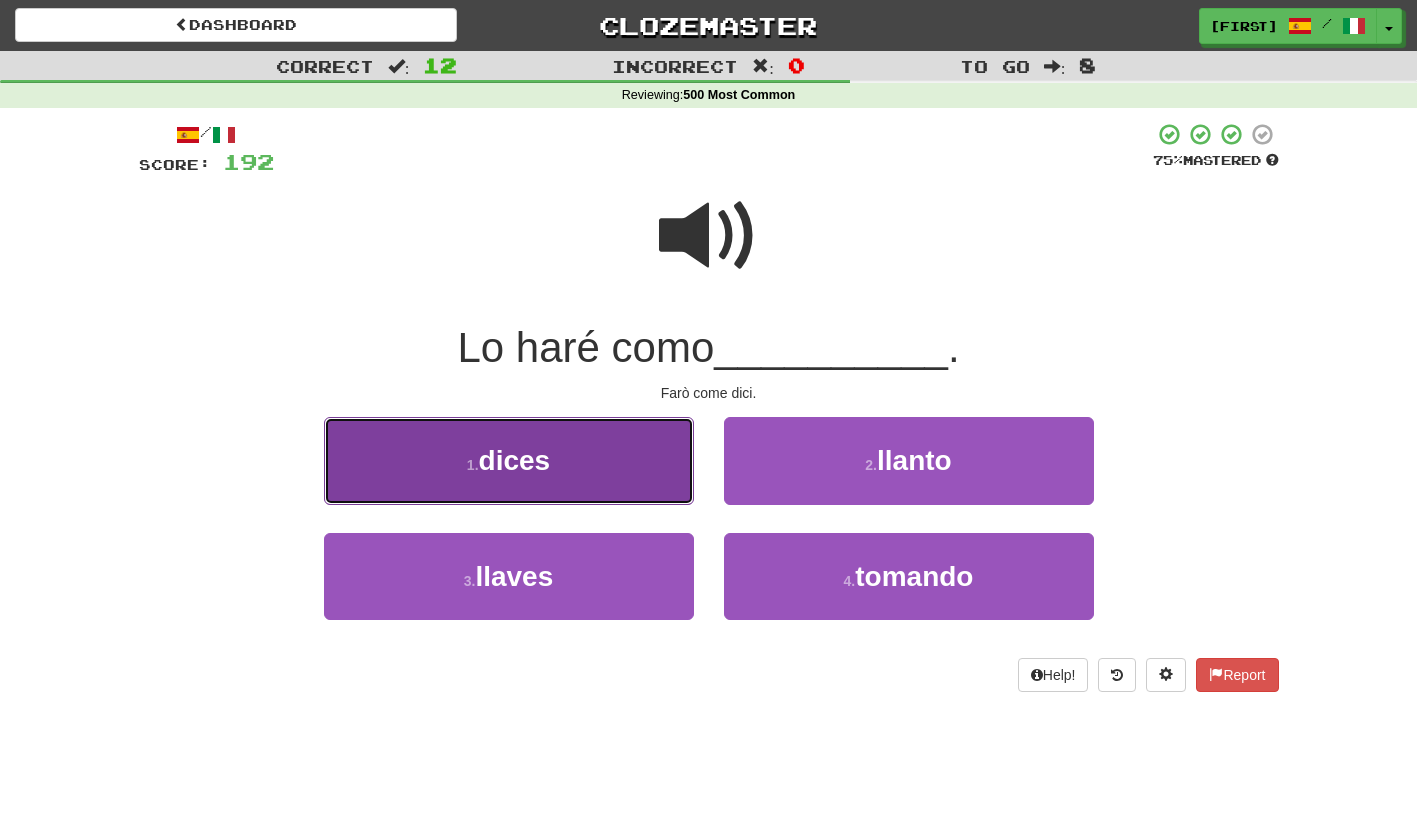 click on "1 .  dices" at bounding box center [509, 460] 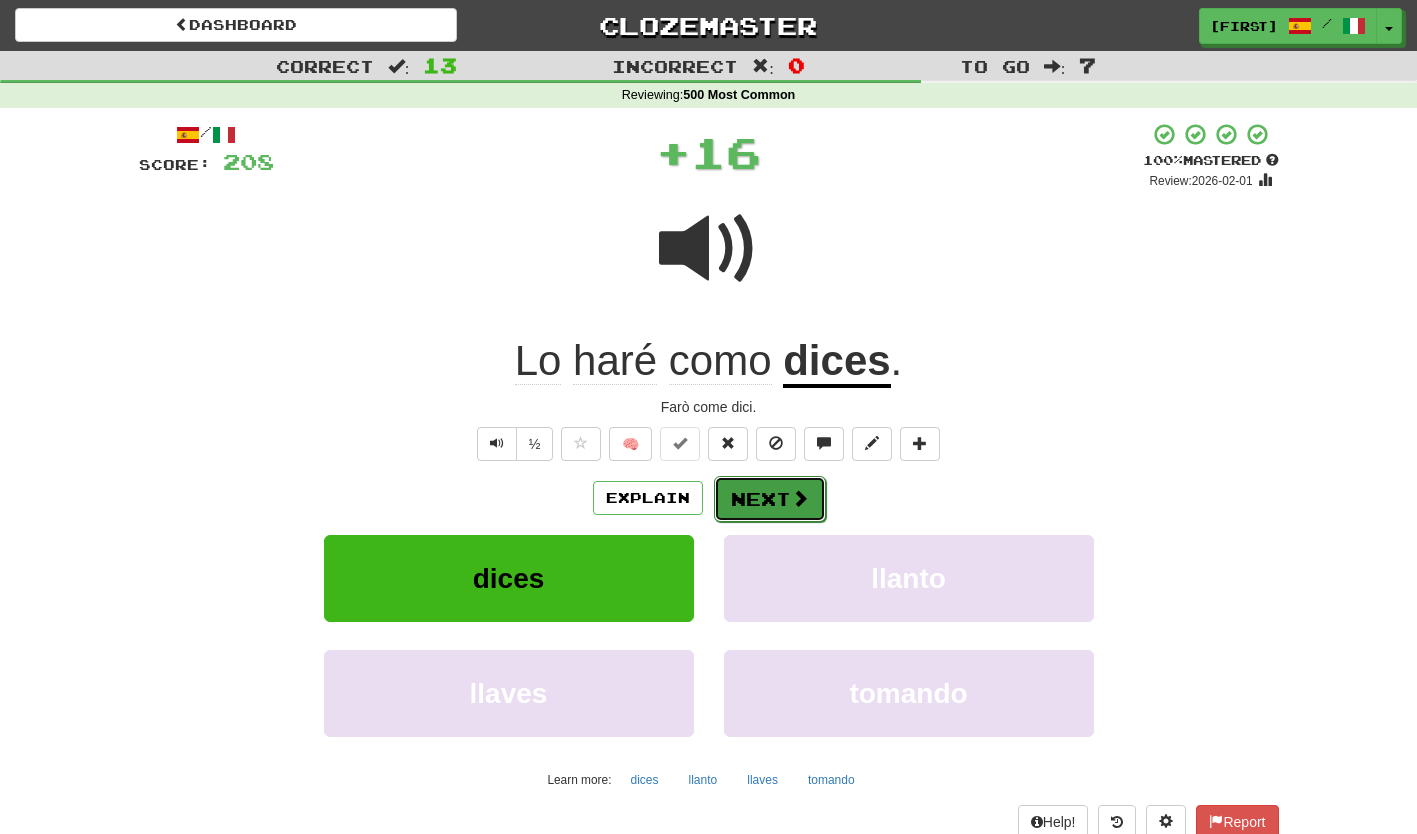 click on "Next" at bounding box center (770, 499) 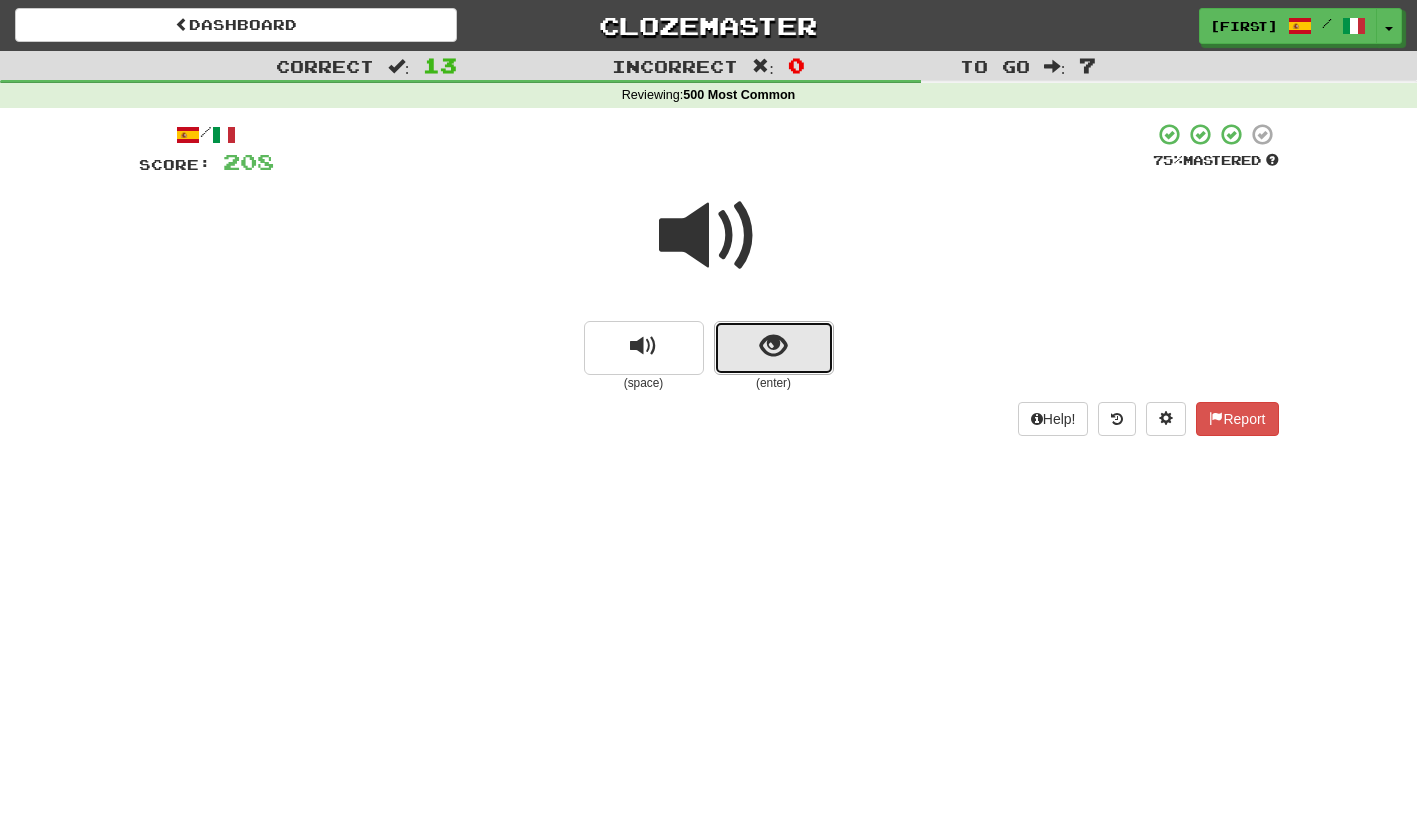 click at bounding box center (774, 348) 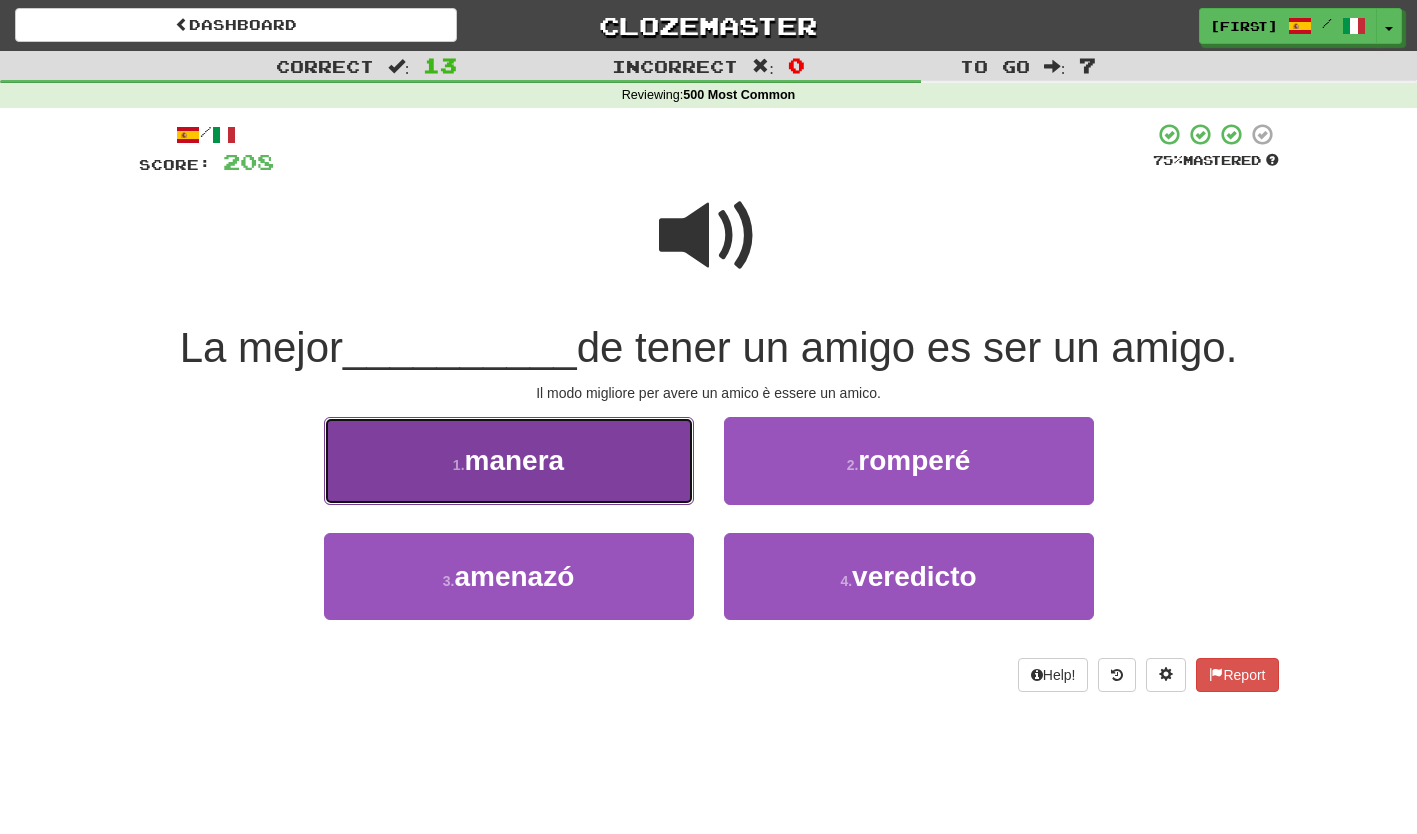 click on "1 .  manera" at bounding box center (509, 460) 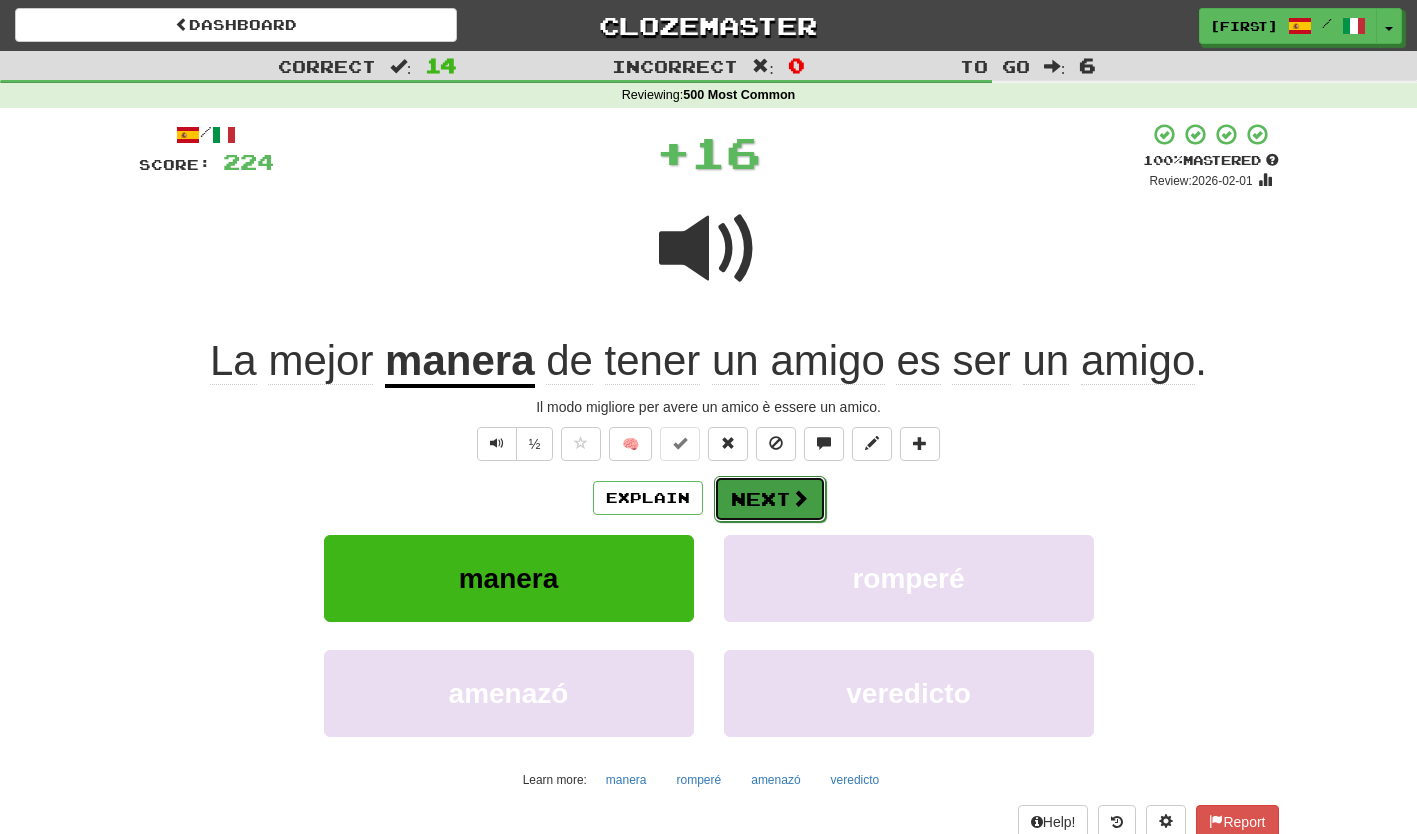 click on "Next" at bounding box center (770, 499) 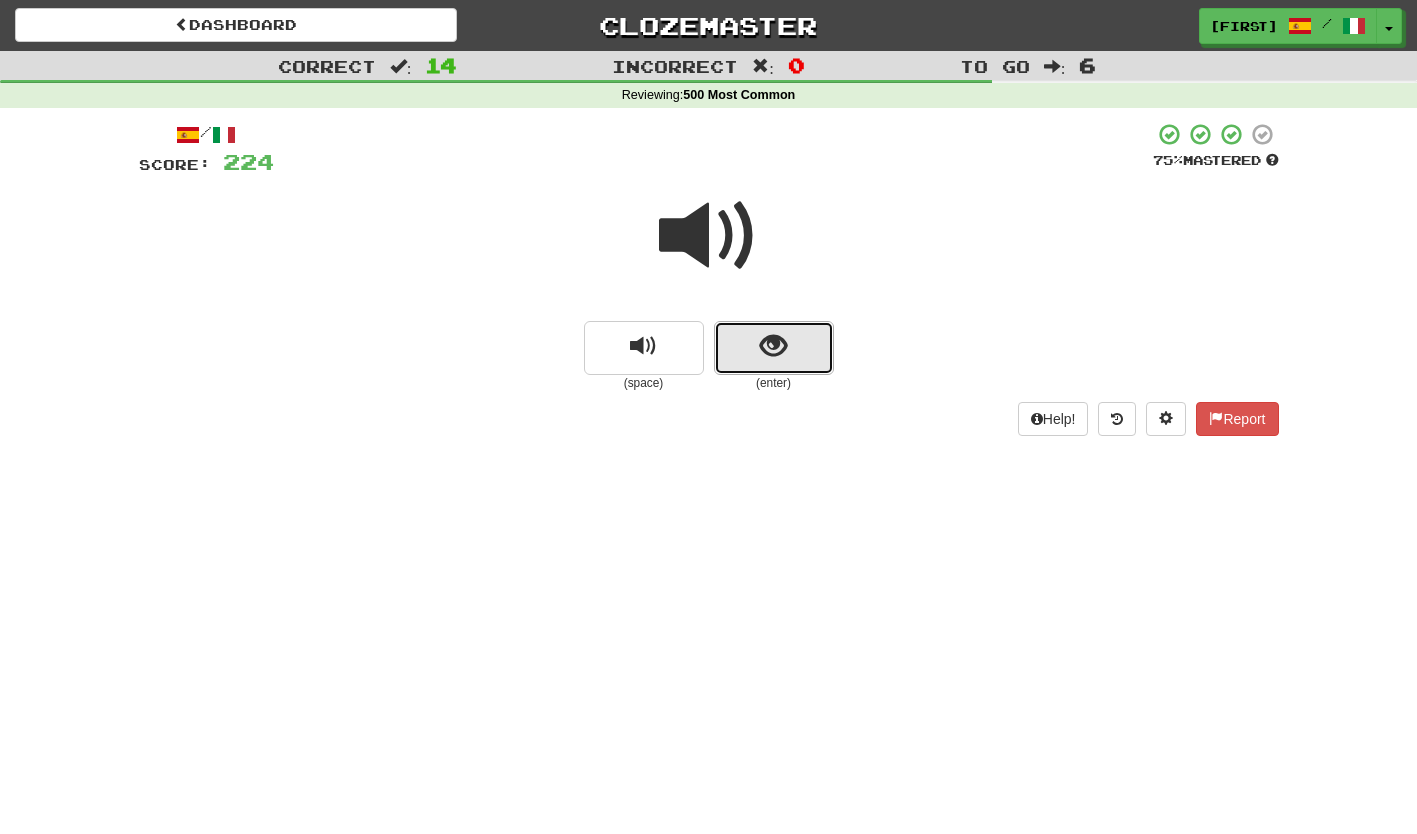 click at bounding box center (774, 348) 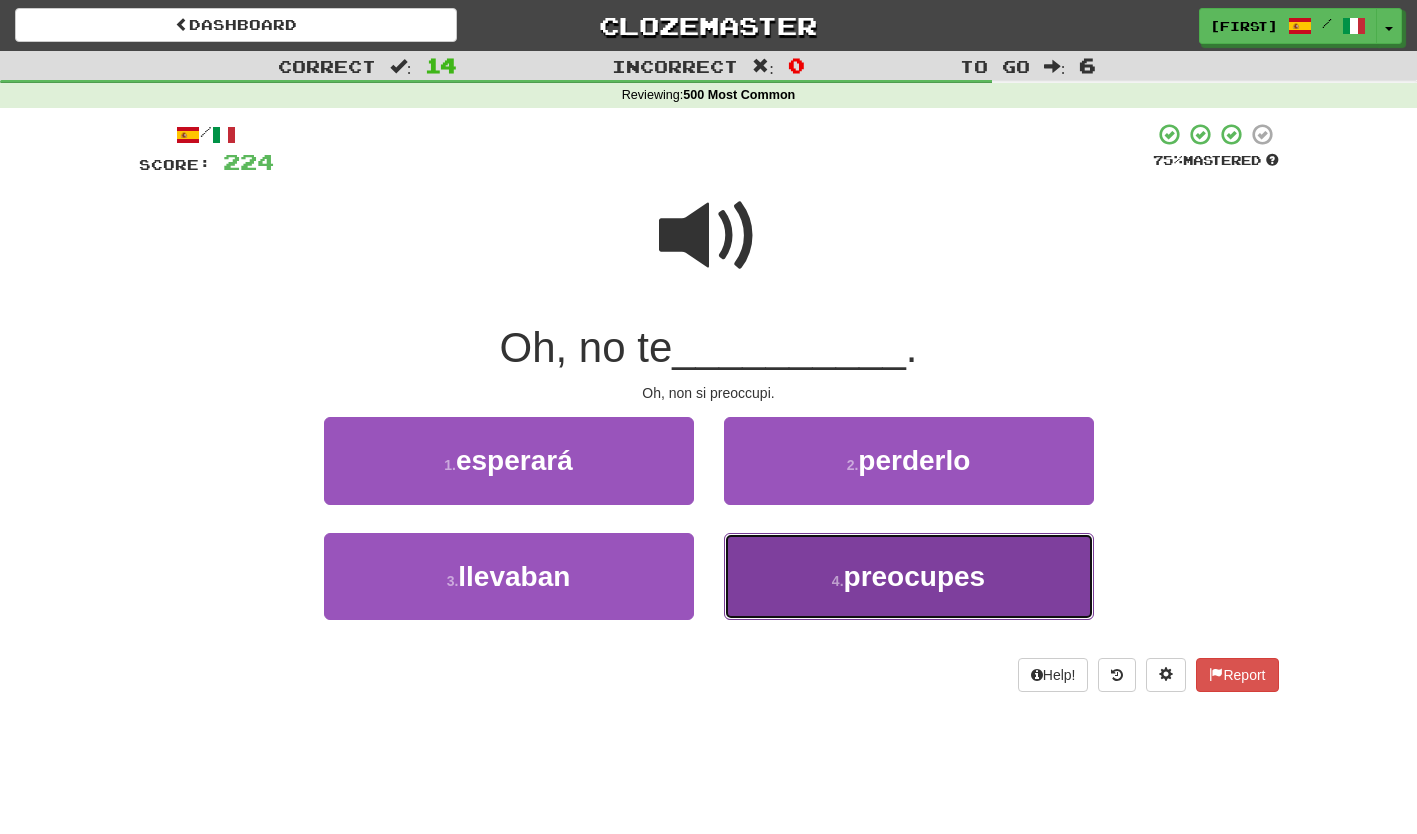 click on "4 .  preocupes" at bounding box center (909, 576) 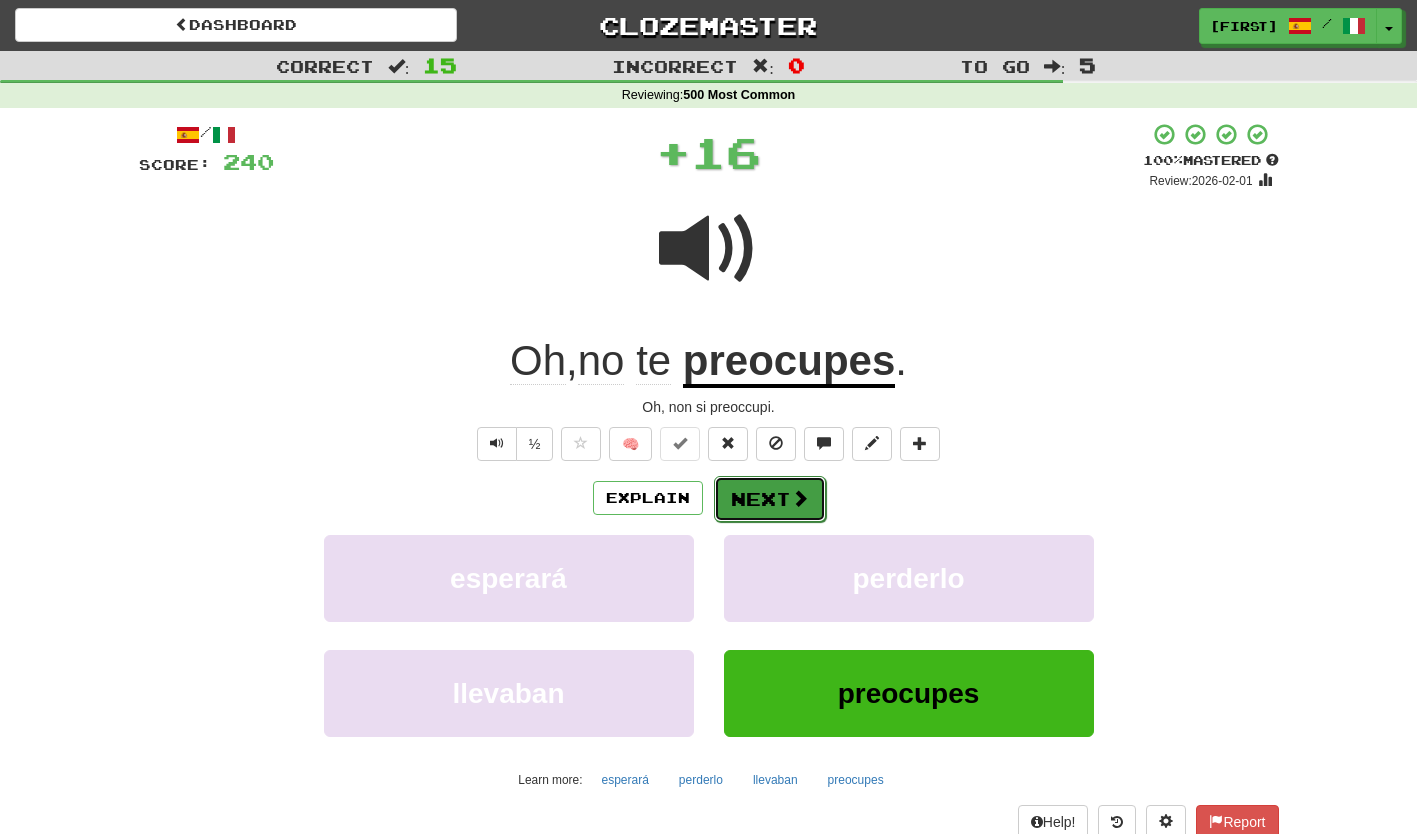 click on "Next" at bounding box center [770, 499] 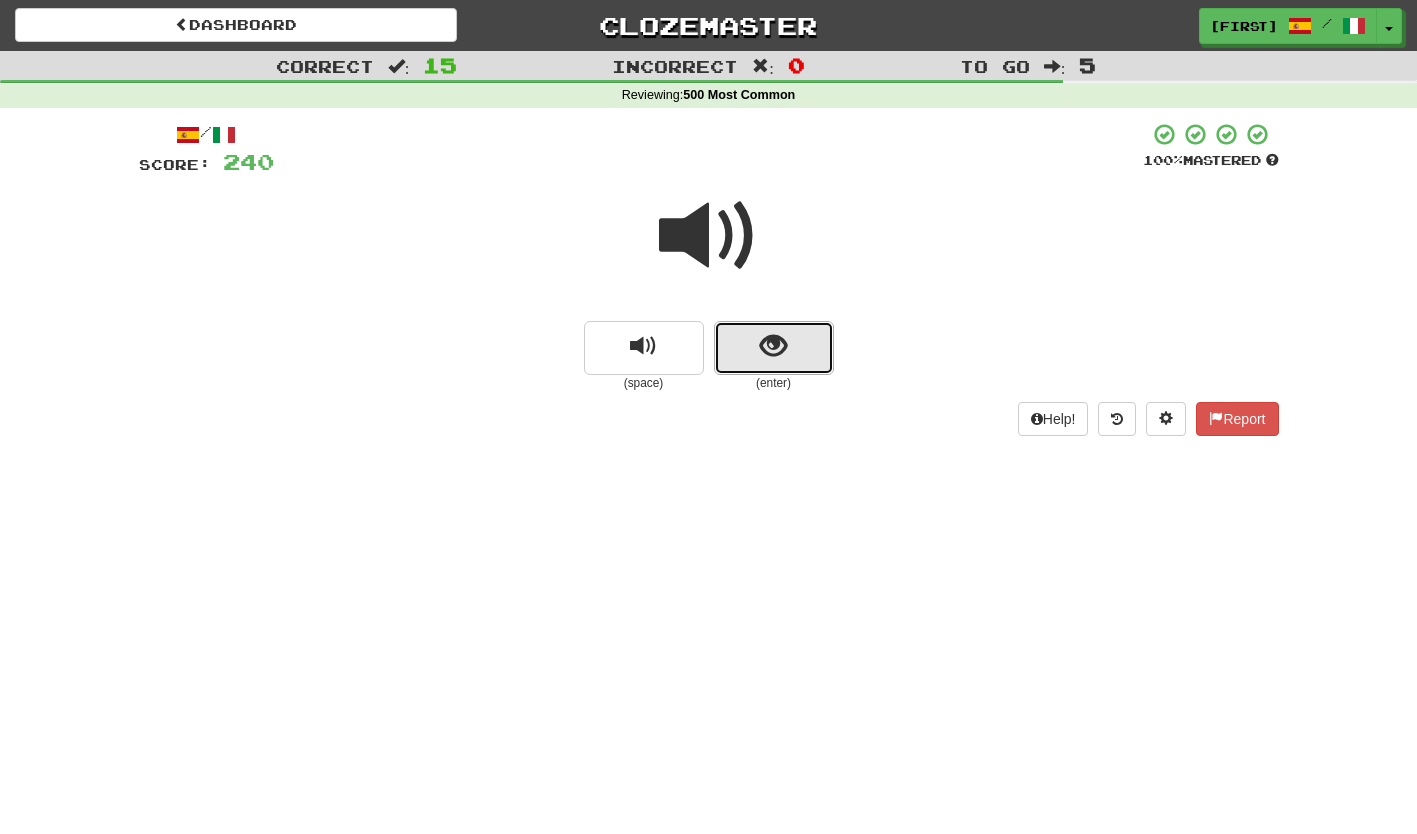 click at bounding box center (774, 348) 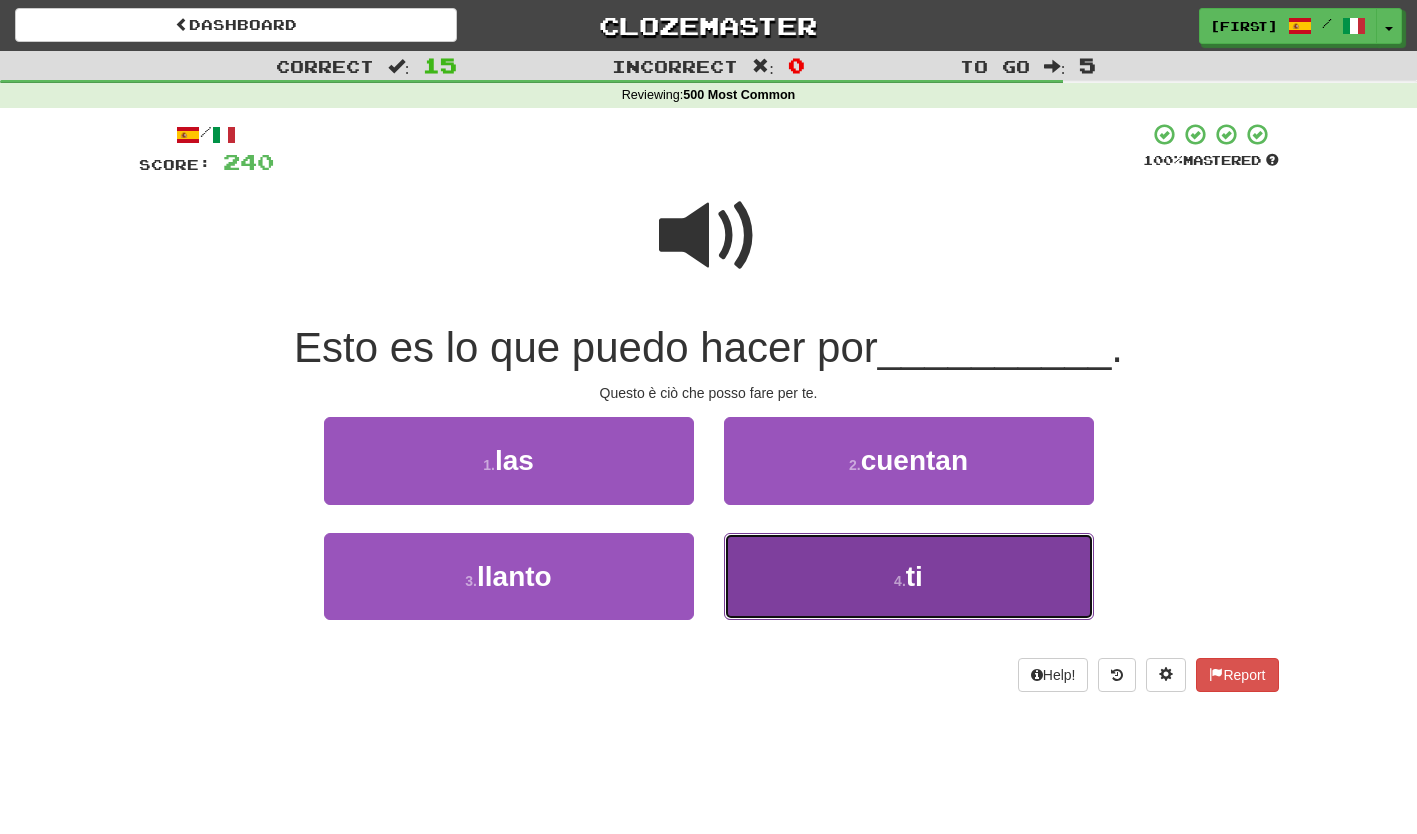 click on "4 .  ti" at bounding box center [909, 576] 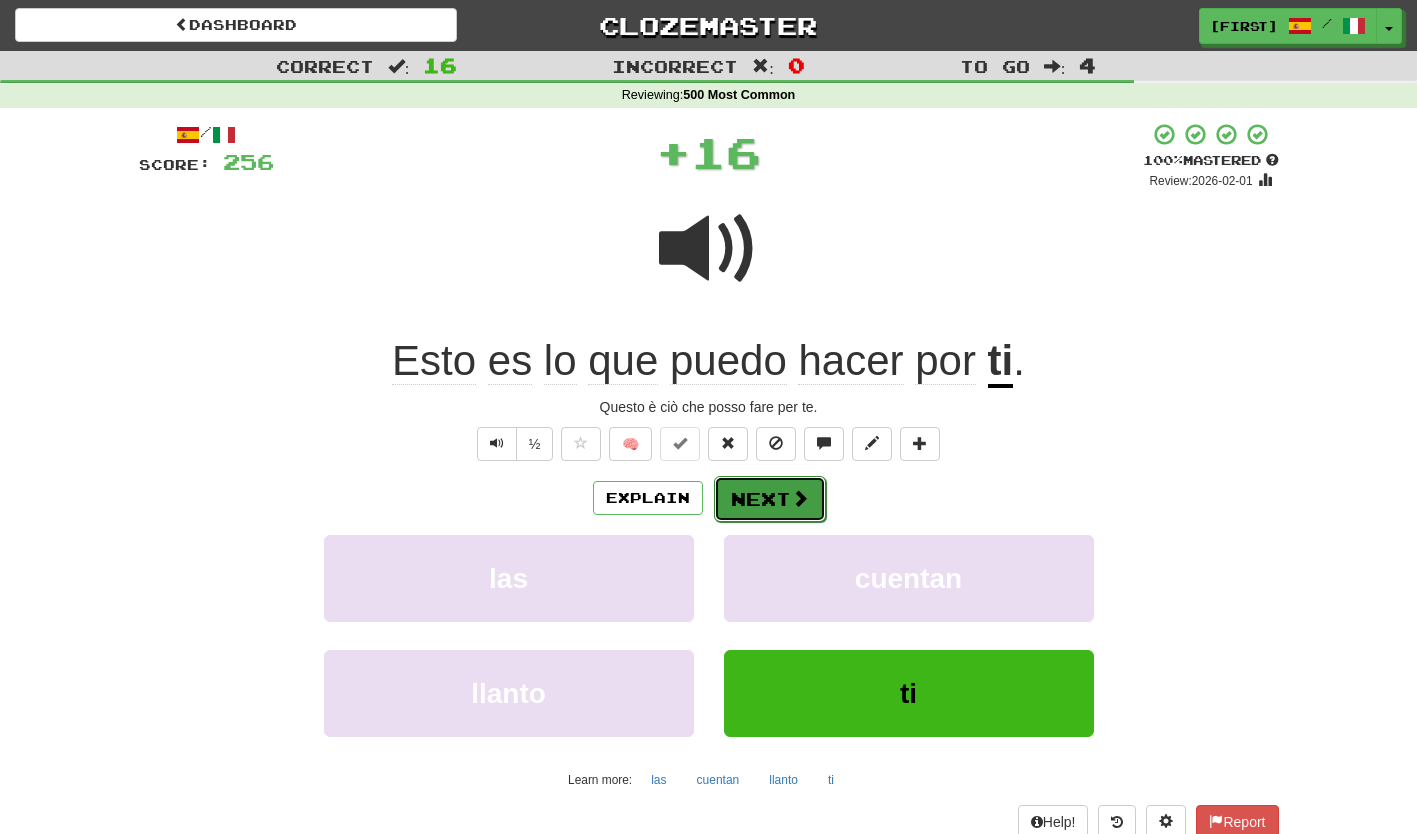 click on "Next" at bounding box center (770, 499) 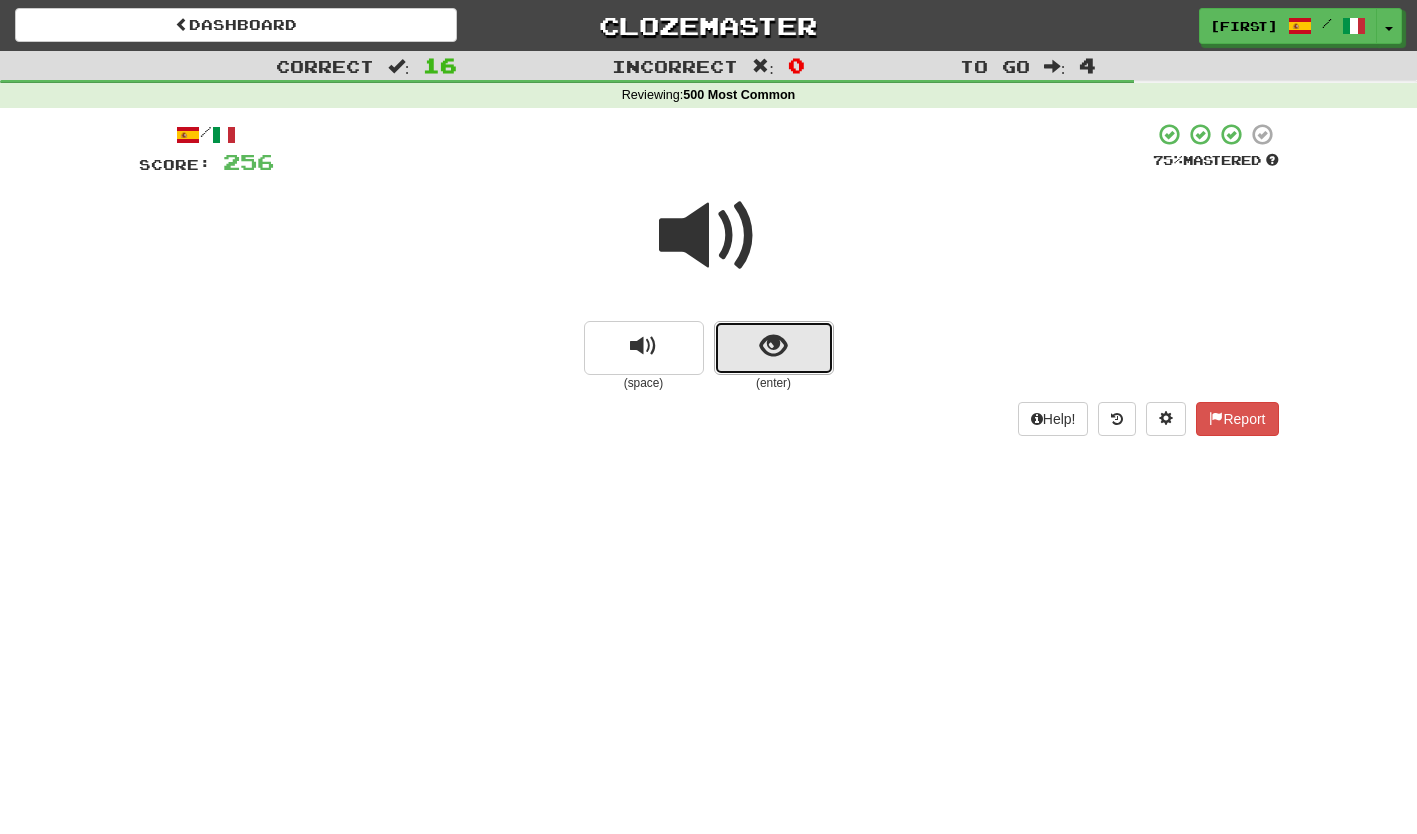 click at bounding box center (774, 348) 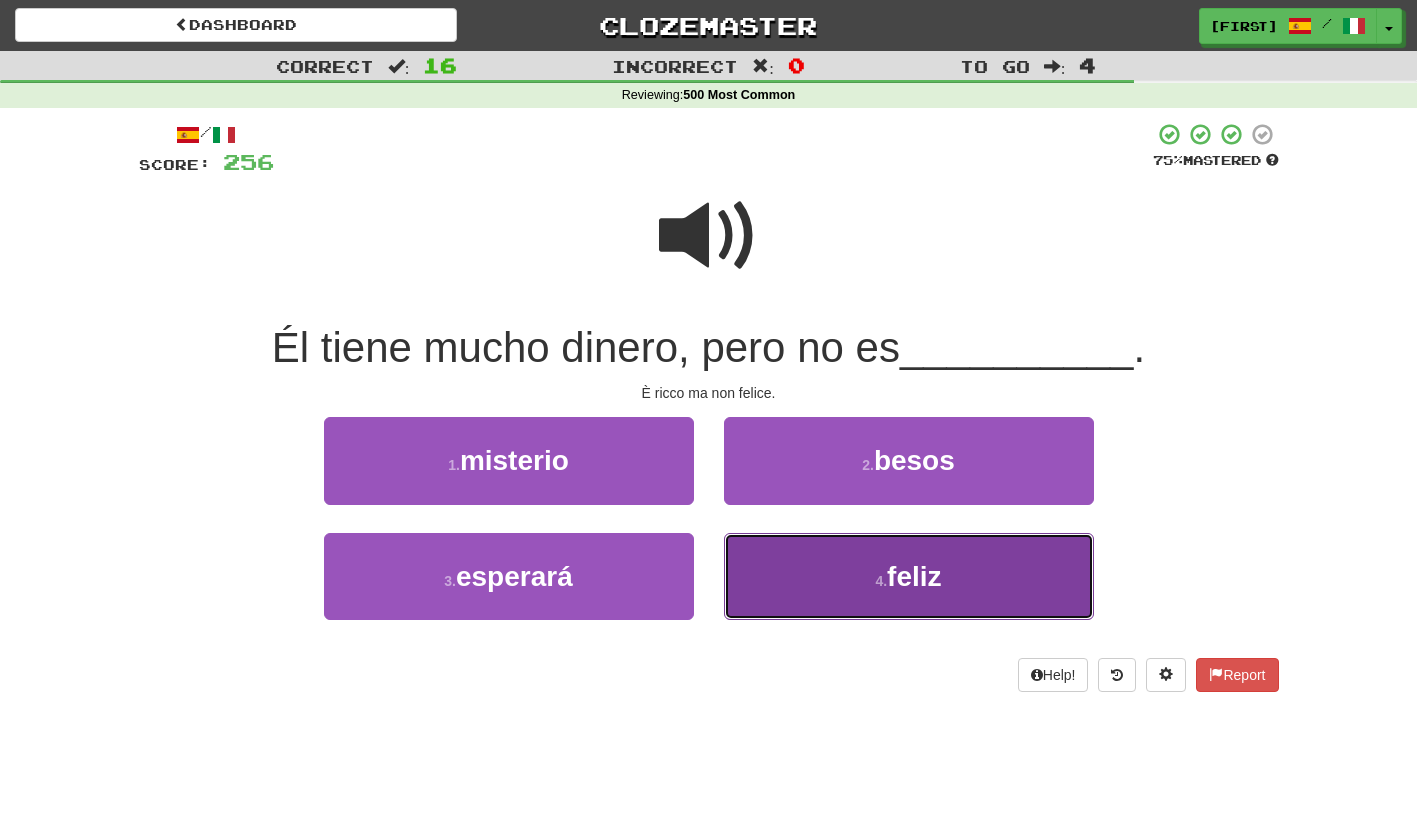 click on "4 .  feliz" at bounding box center (909, 576) 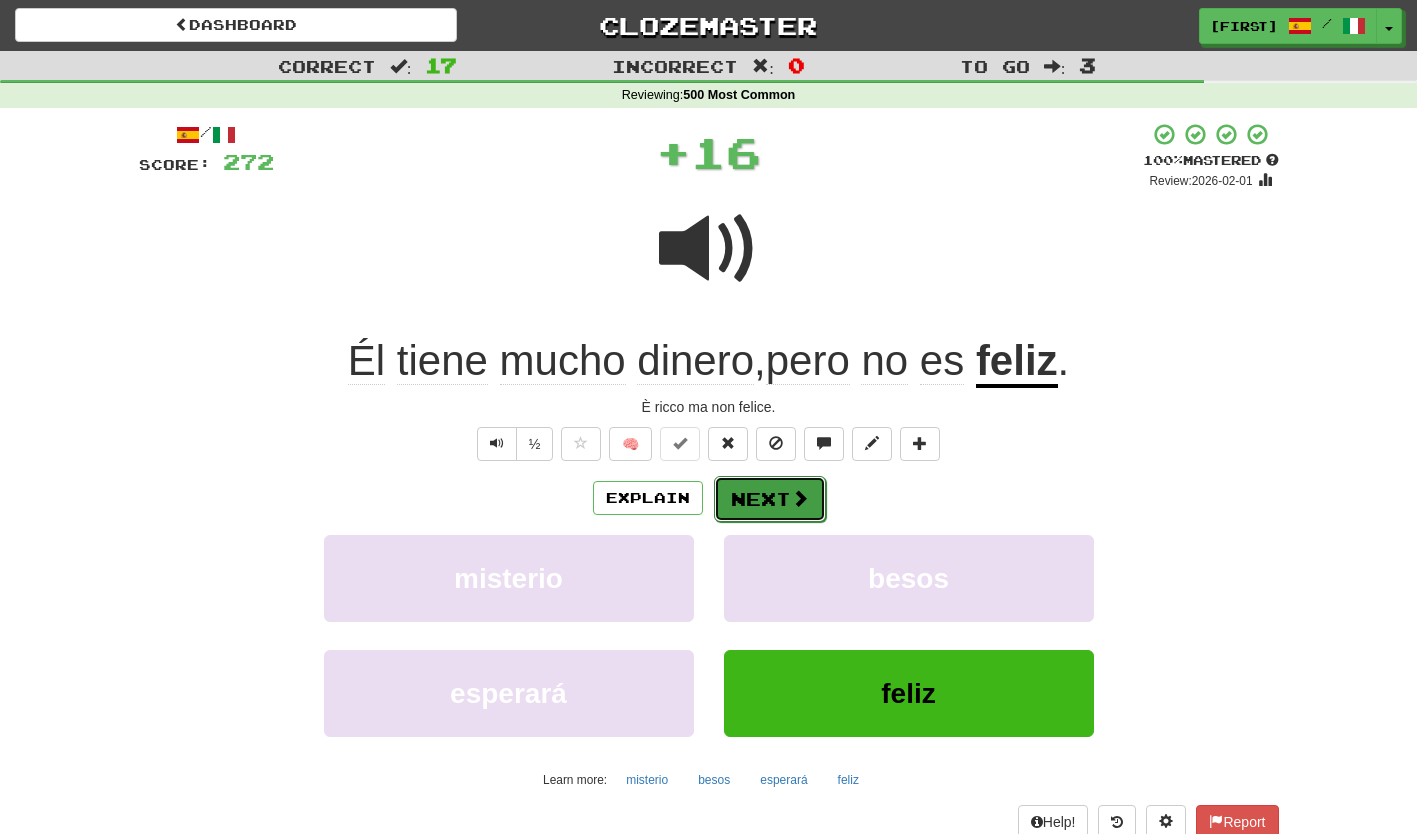 click on "Next" at bounding box center [770, 499] 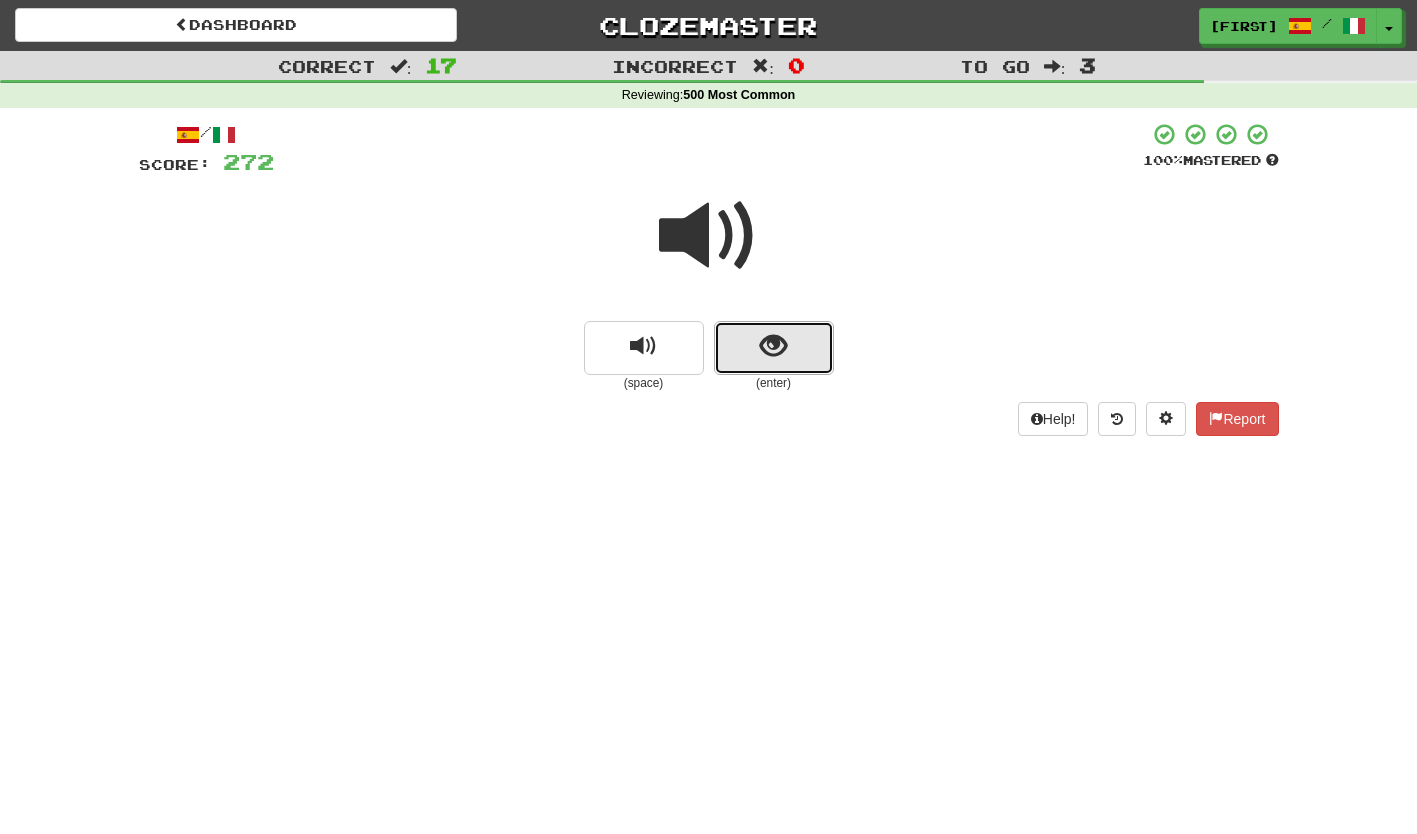 click at bounding box center [774, 348] 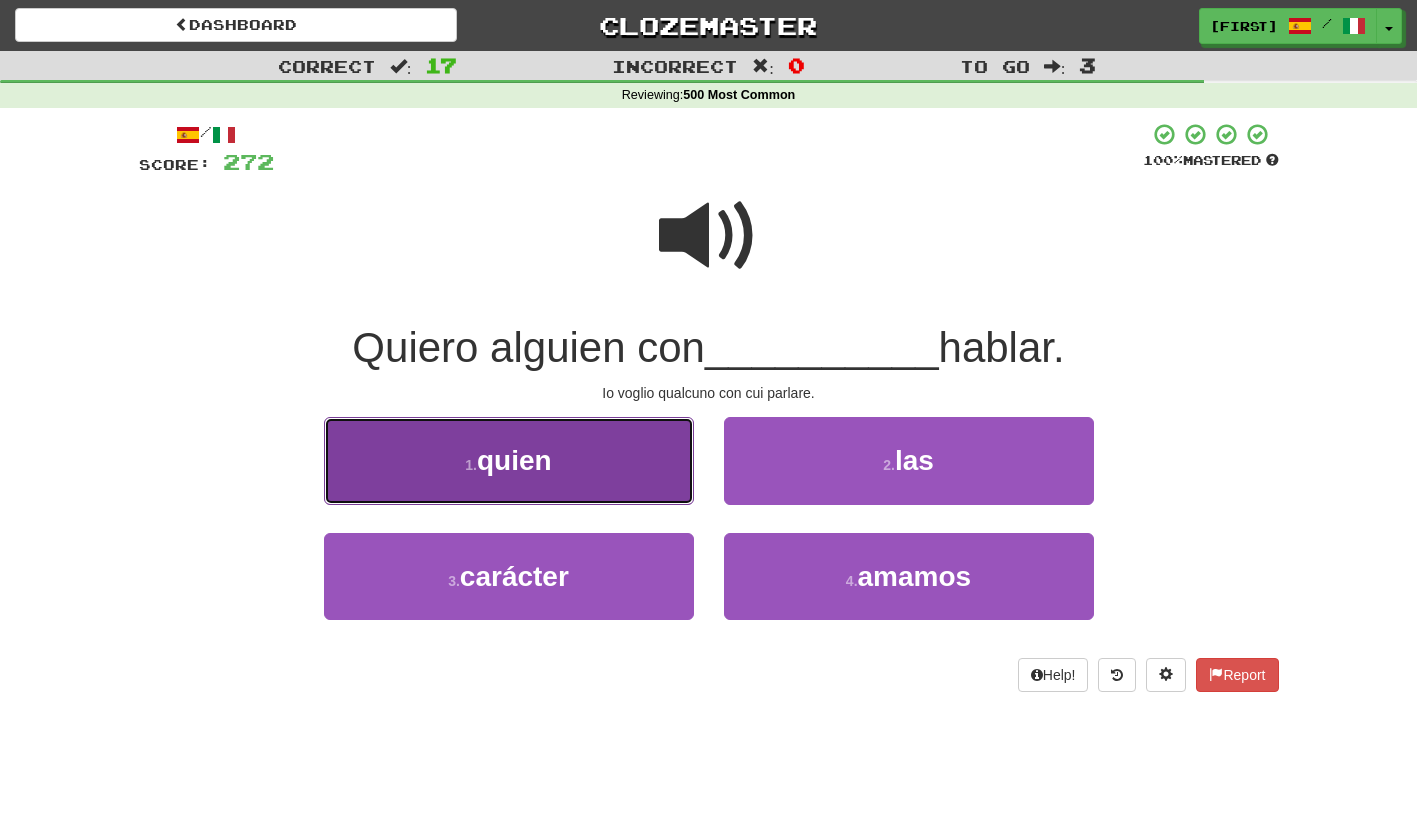 click on "1 .  quien" at bounding box center (509, 460) 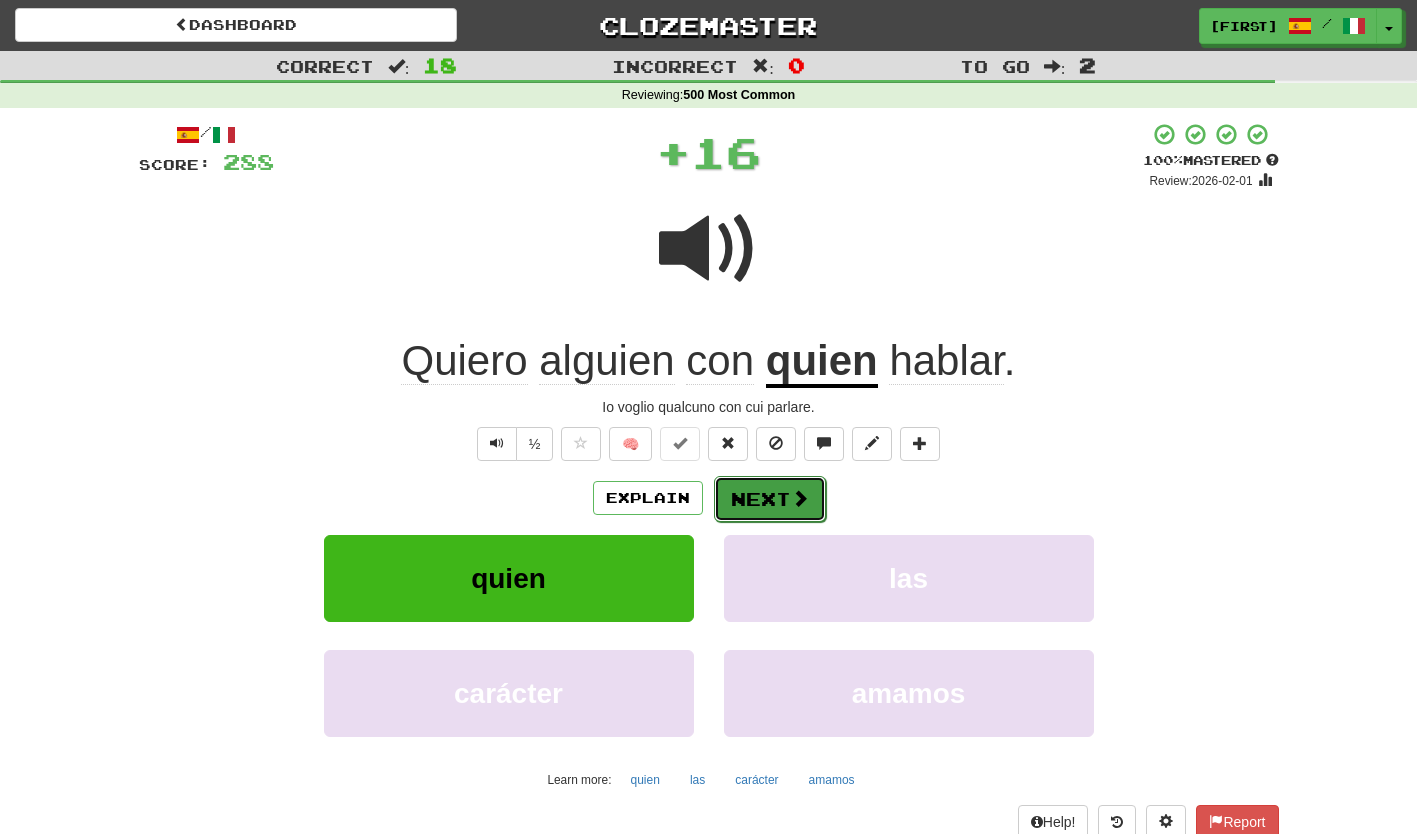 click on "Next" at bounding box center (770, 499) 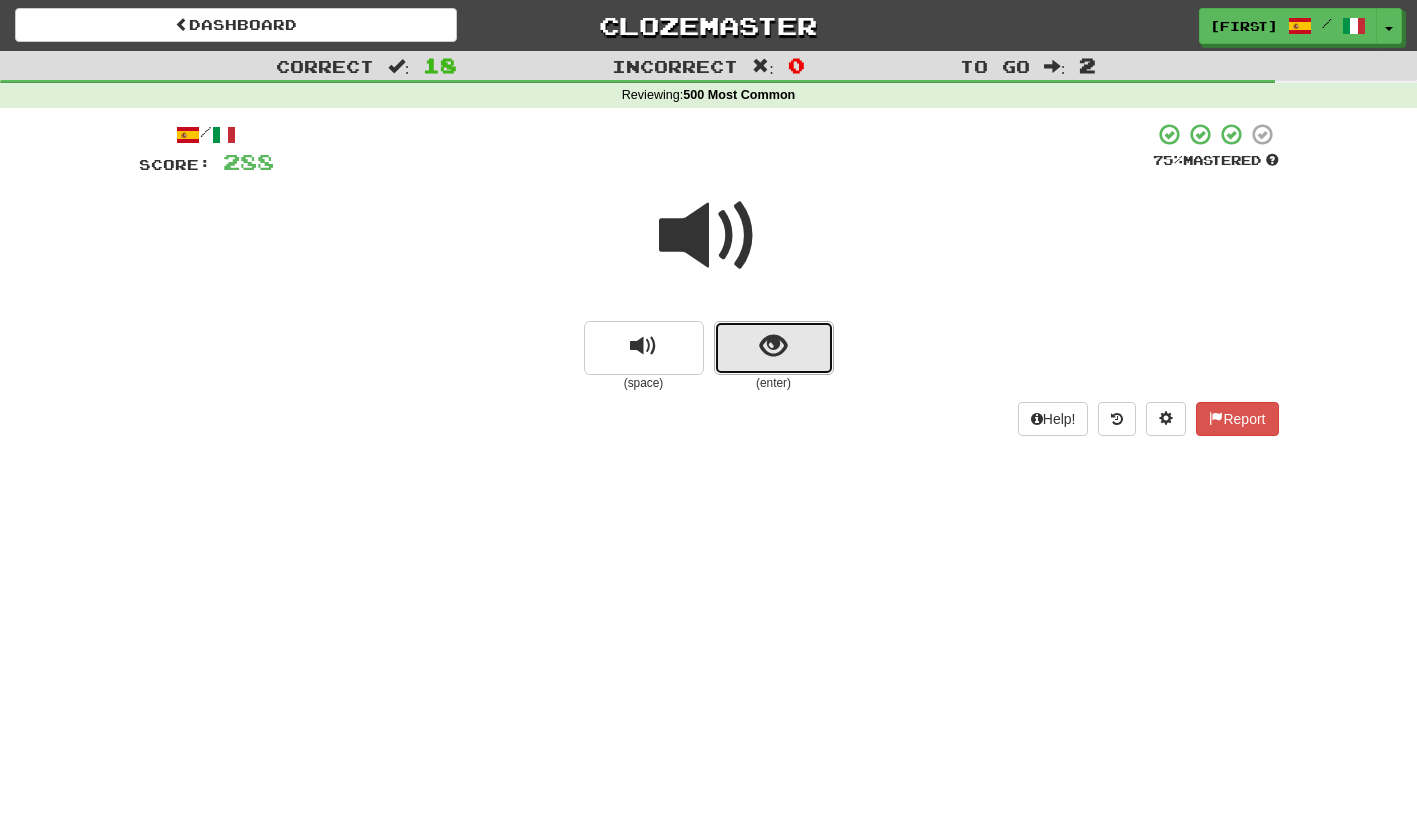 click at bounding box center (774, 348) 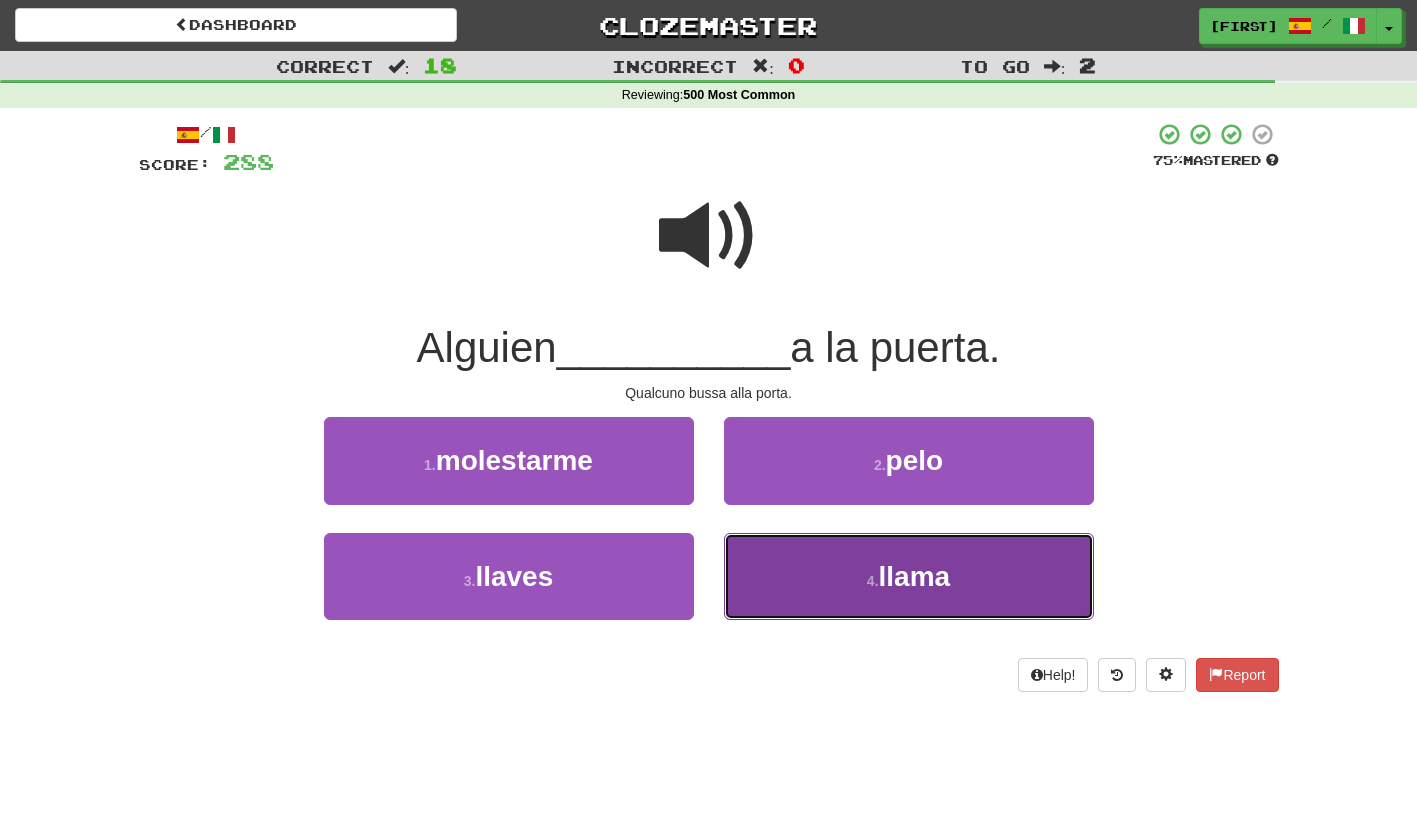click on "4 .  llama" at bounding box center (909, 576) 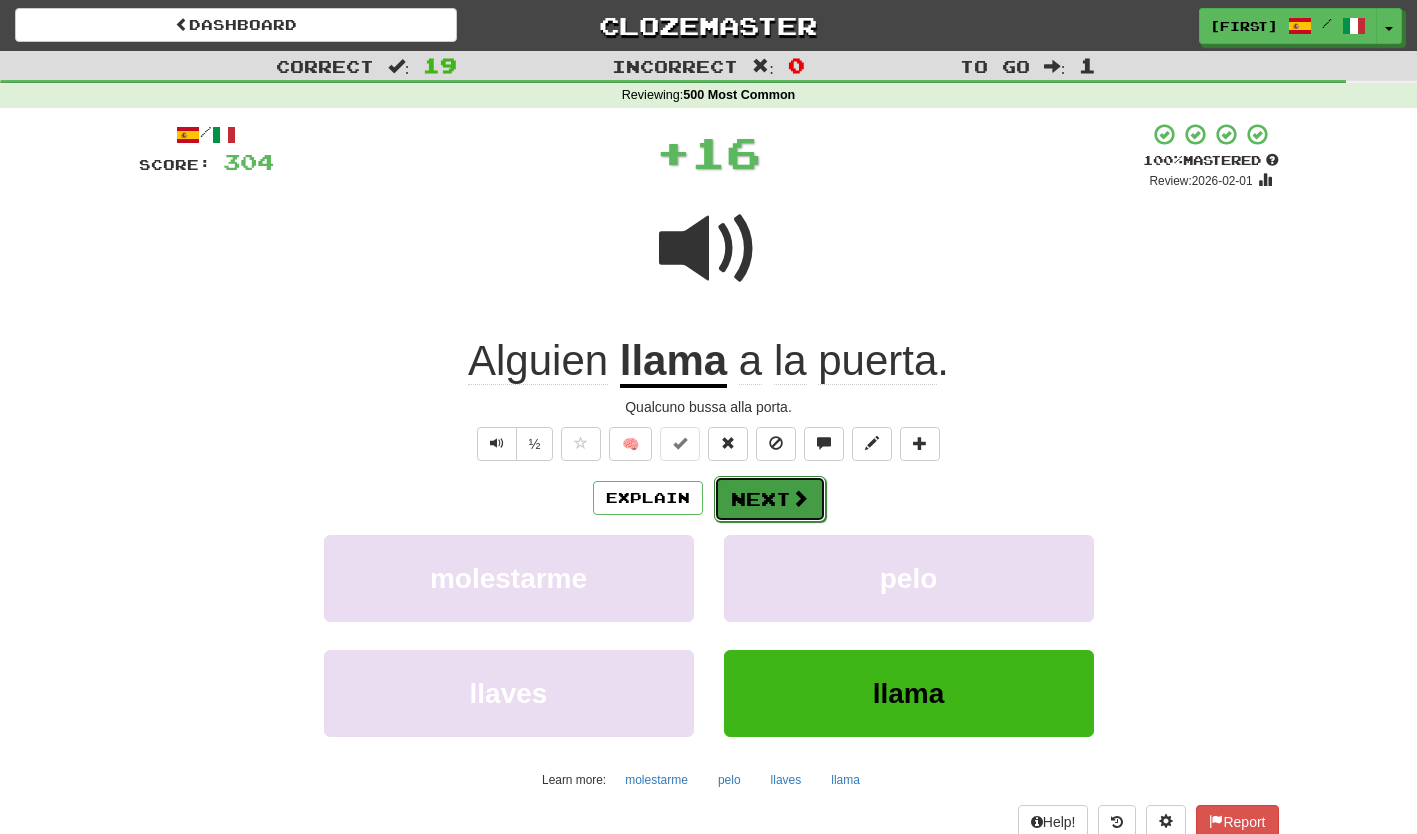 click on "Next" at bounding box center (770, 499) 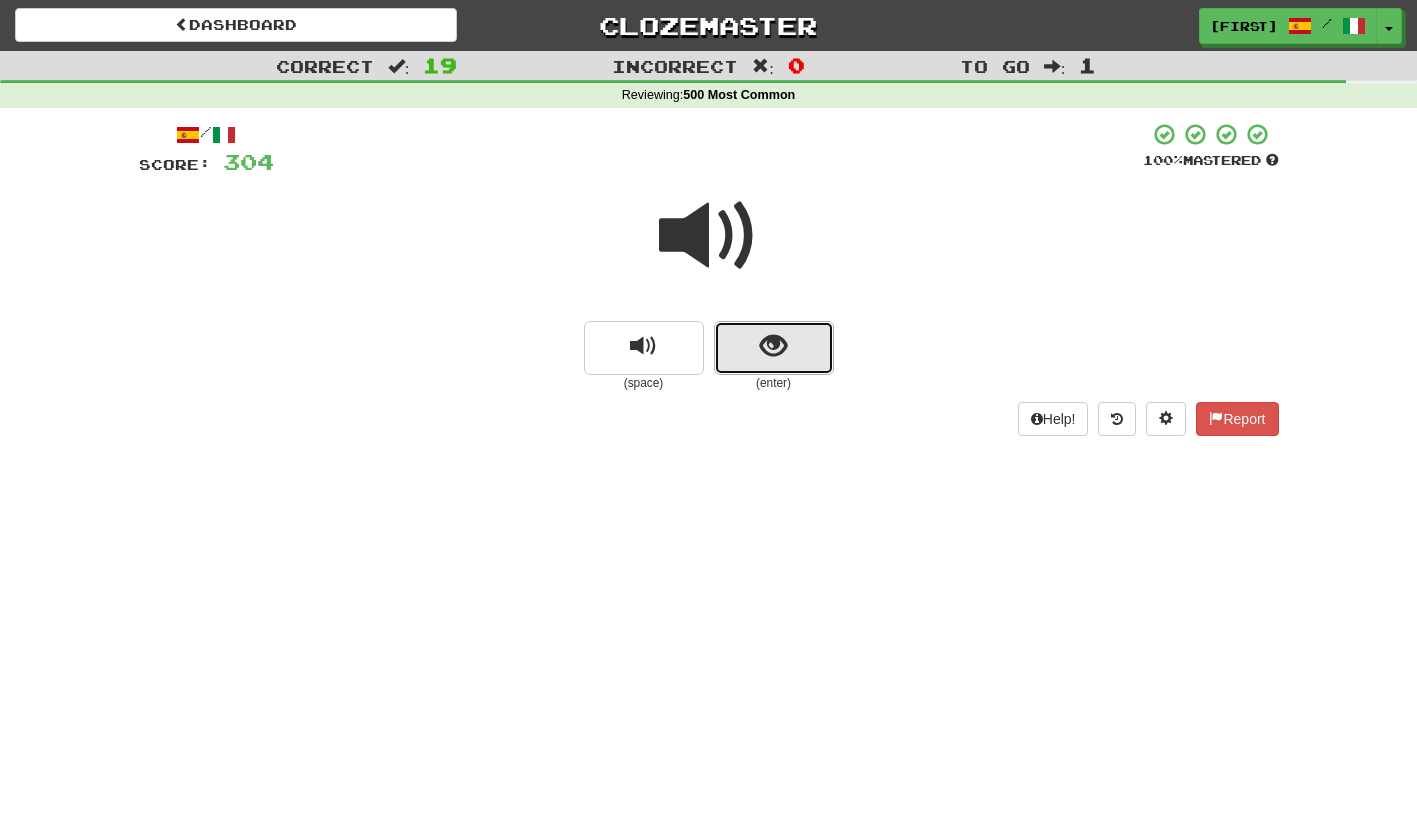 click at bounding box center [774, 348] 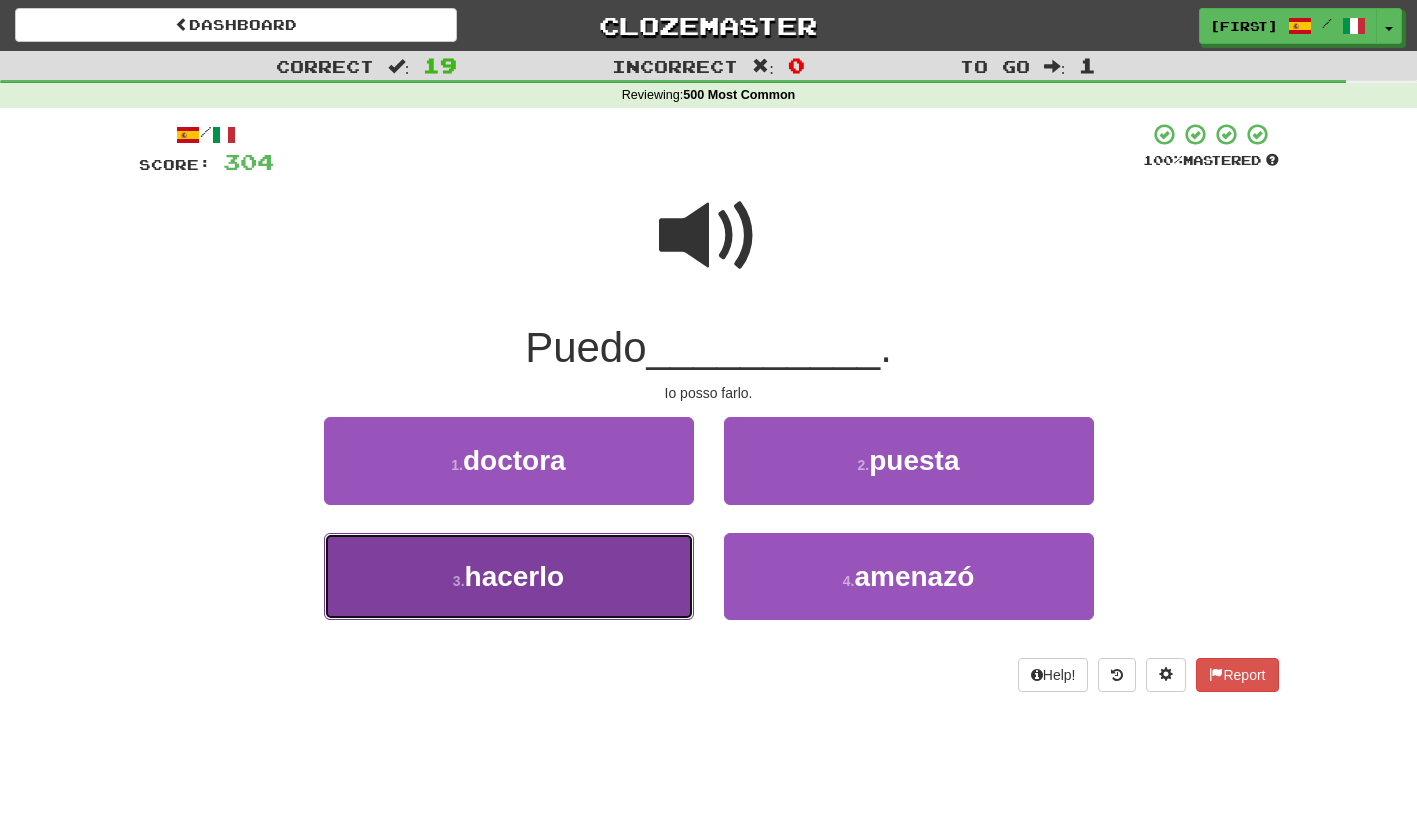 click on "3 .  hacerlo" at bounding box center (509, 576) 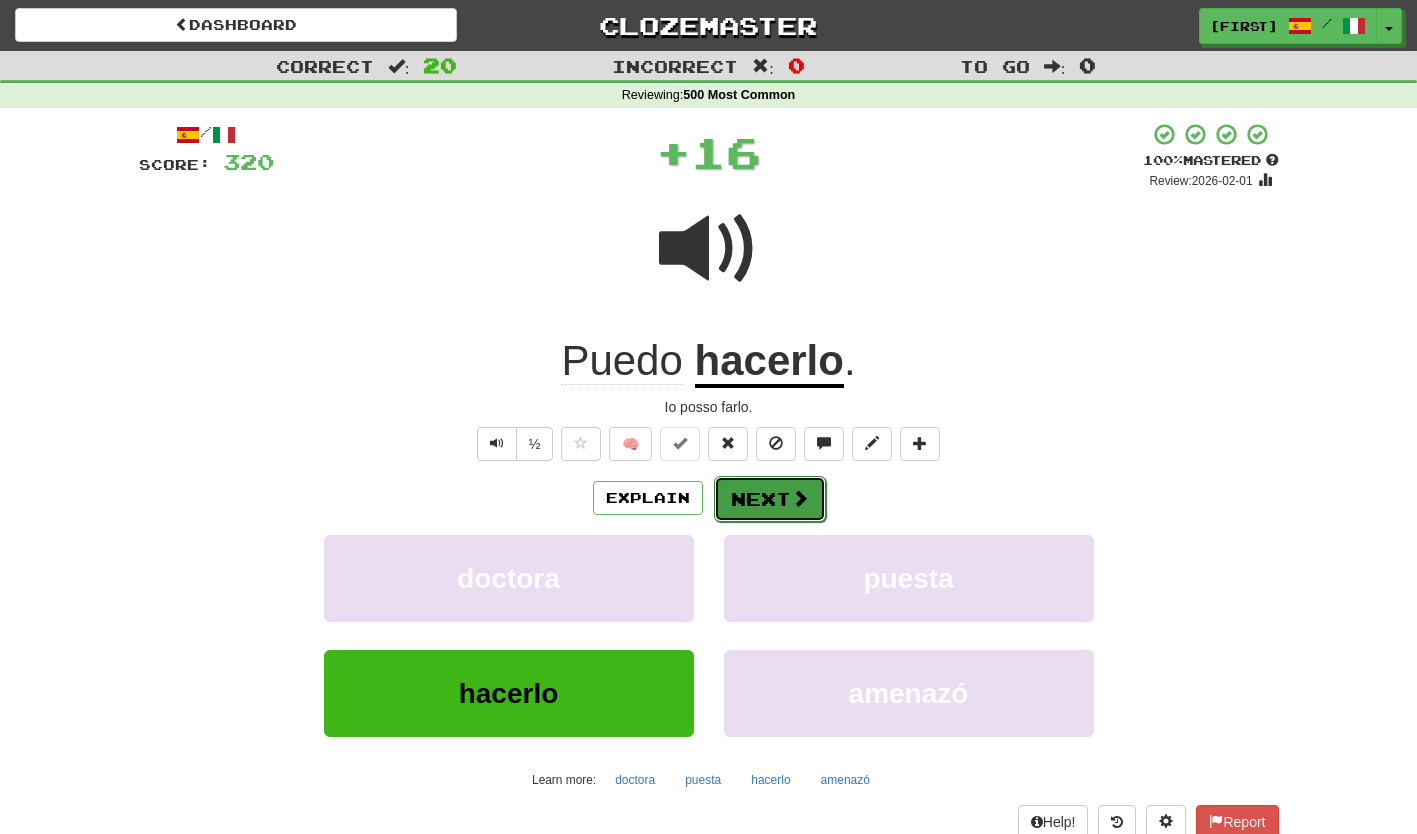 click on "Next" at bounding box center [770, 499] 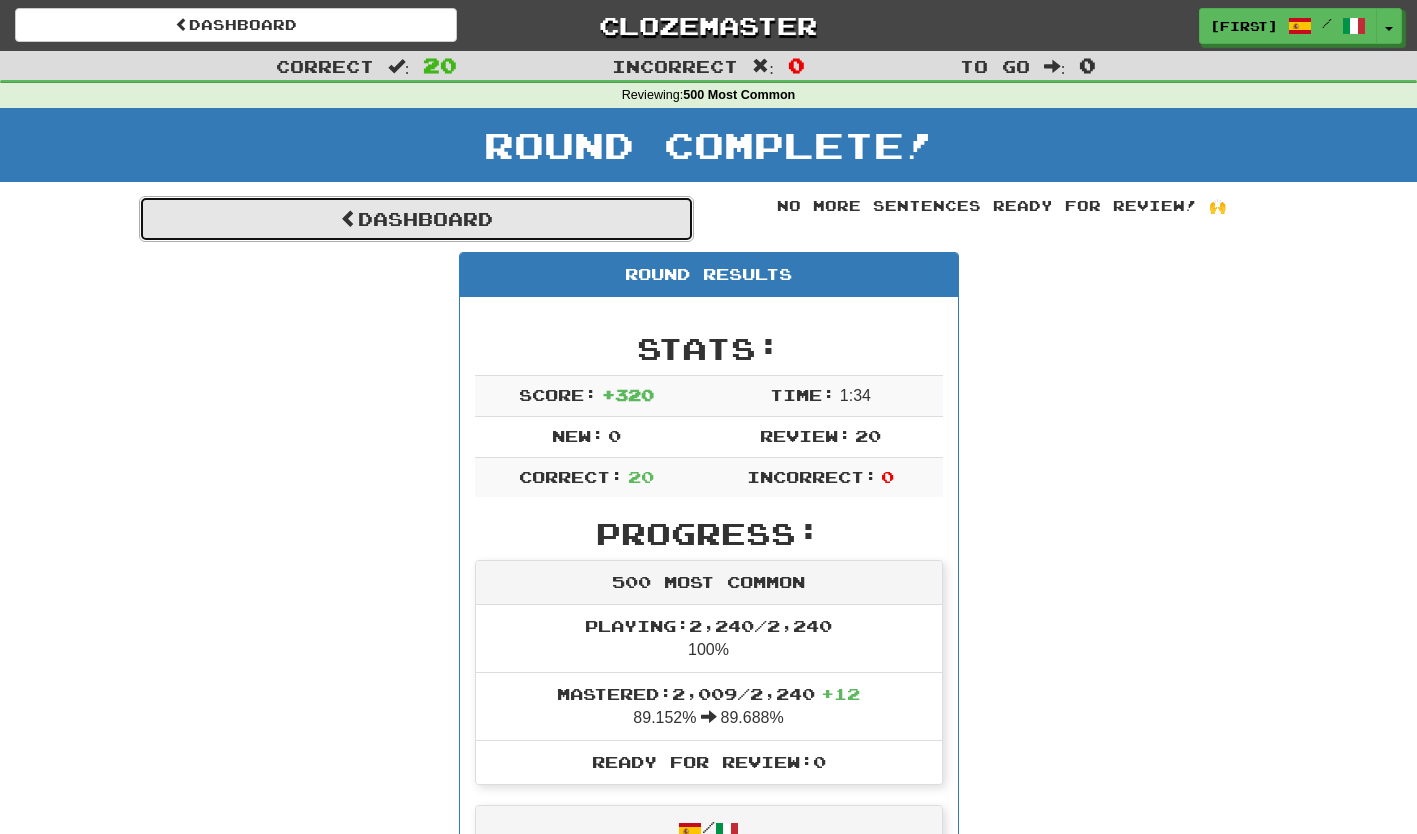click on "Dashboard" at bounding box center [416, 219] 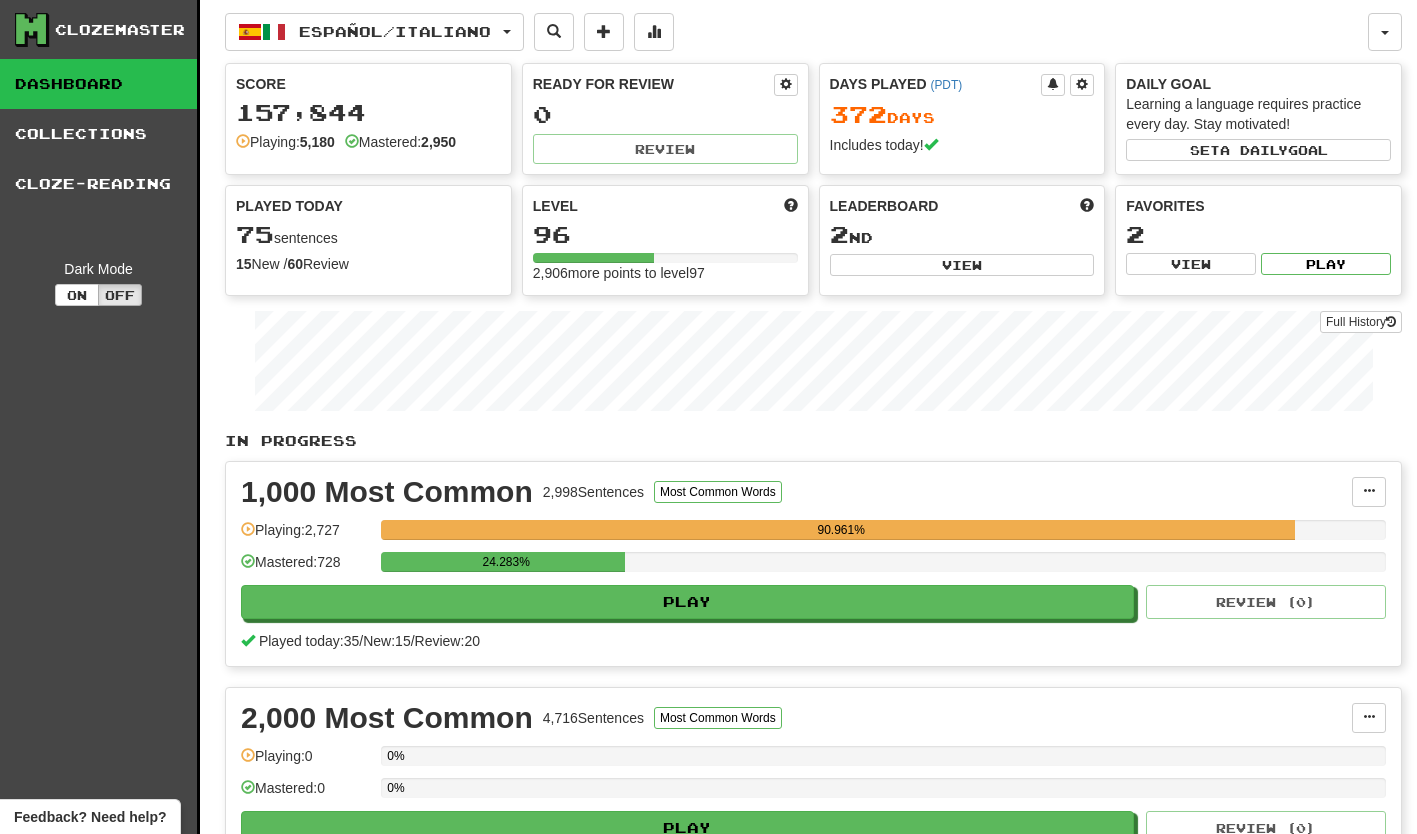 scroll, scrollTop: 0, scrollLeft: 0, axis: both 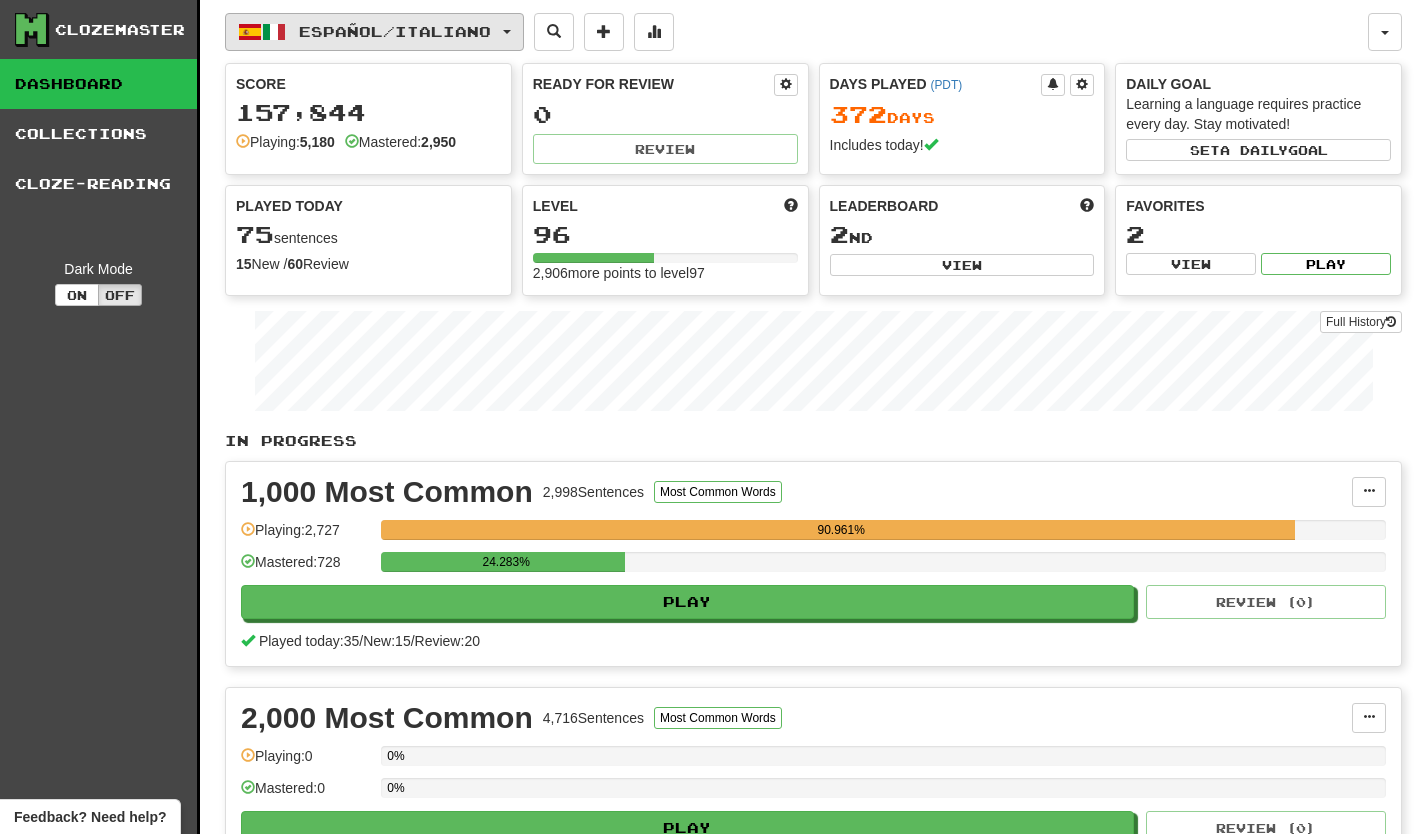 click on "Español  /  Italiano" at bounding box center (374, 32) 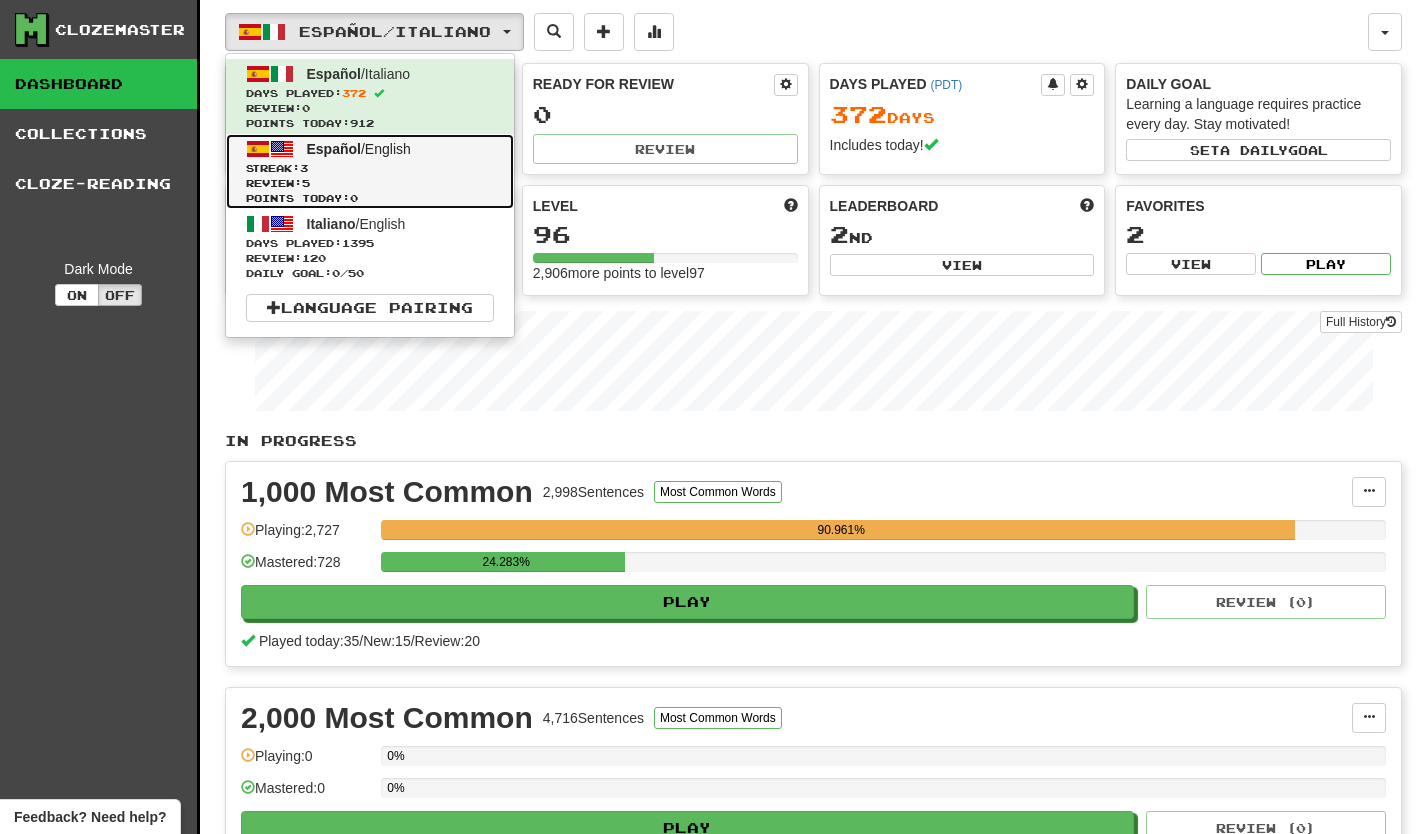 click on "Streak:  3" at bounding box center [370, 168] 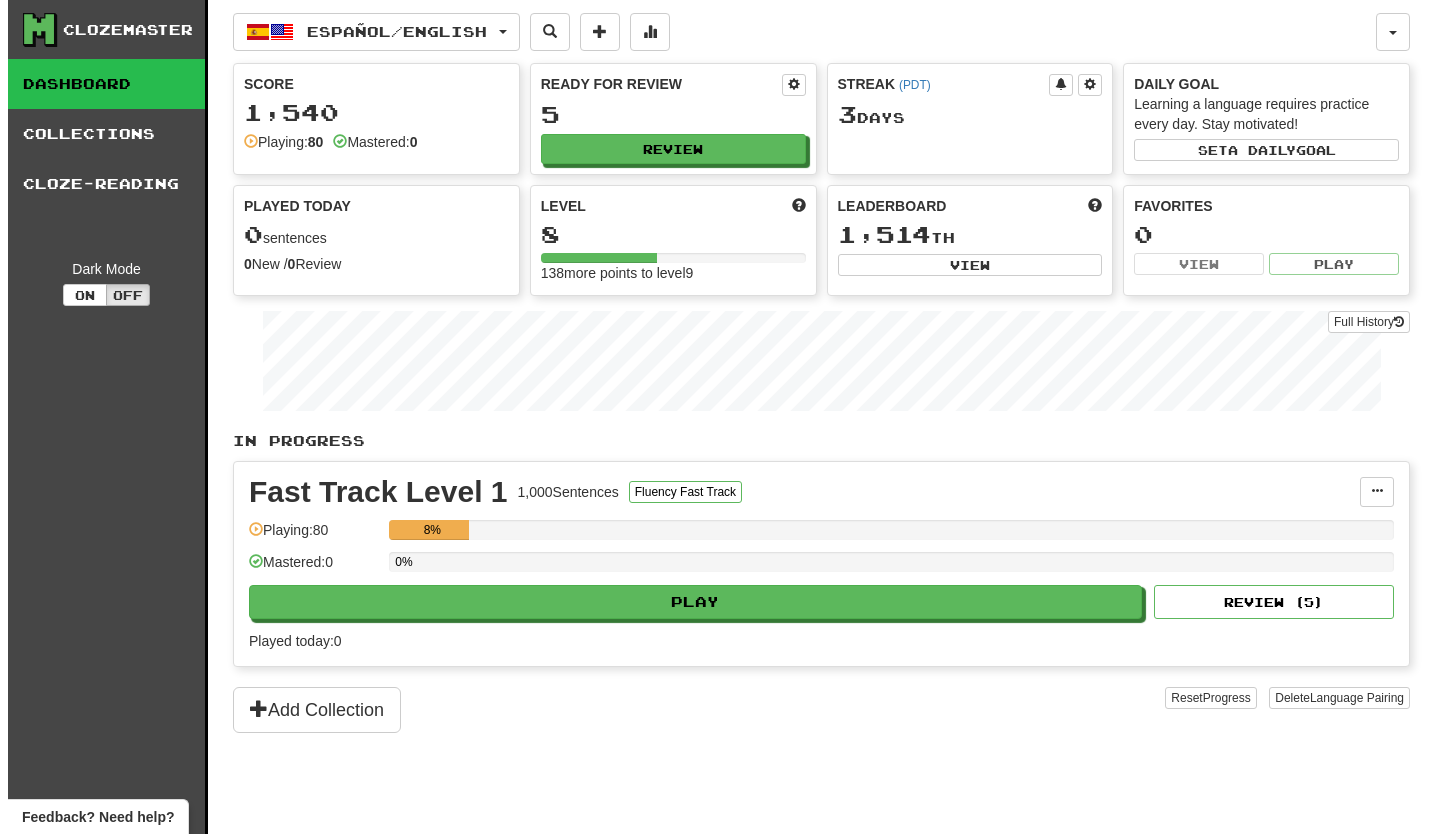 scroll, scrollTop: 200, scrollLeft: 0, axis: vertical 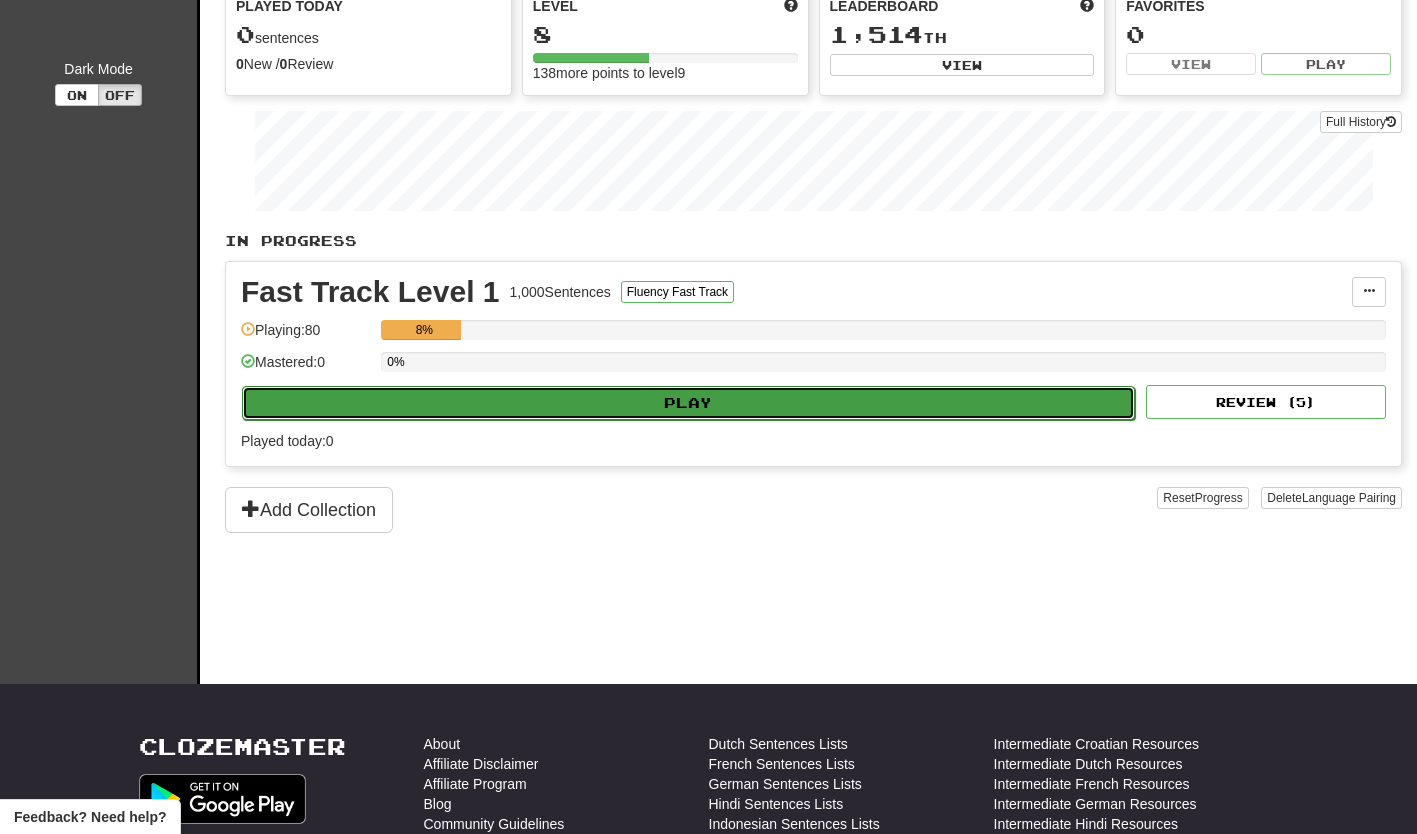click on "Play" at bounding box center (688, 403) 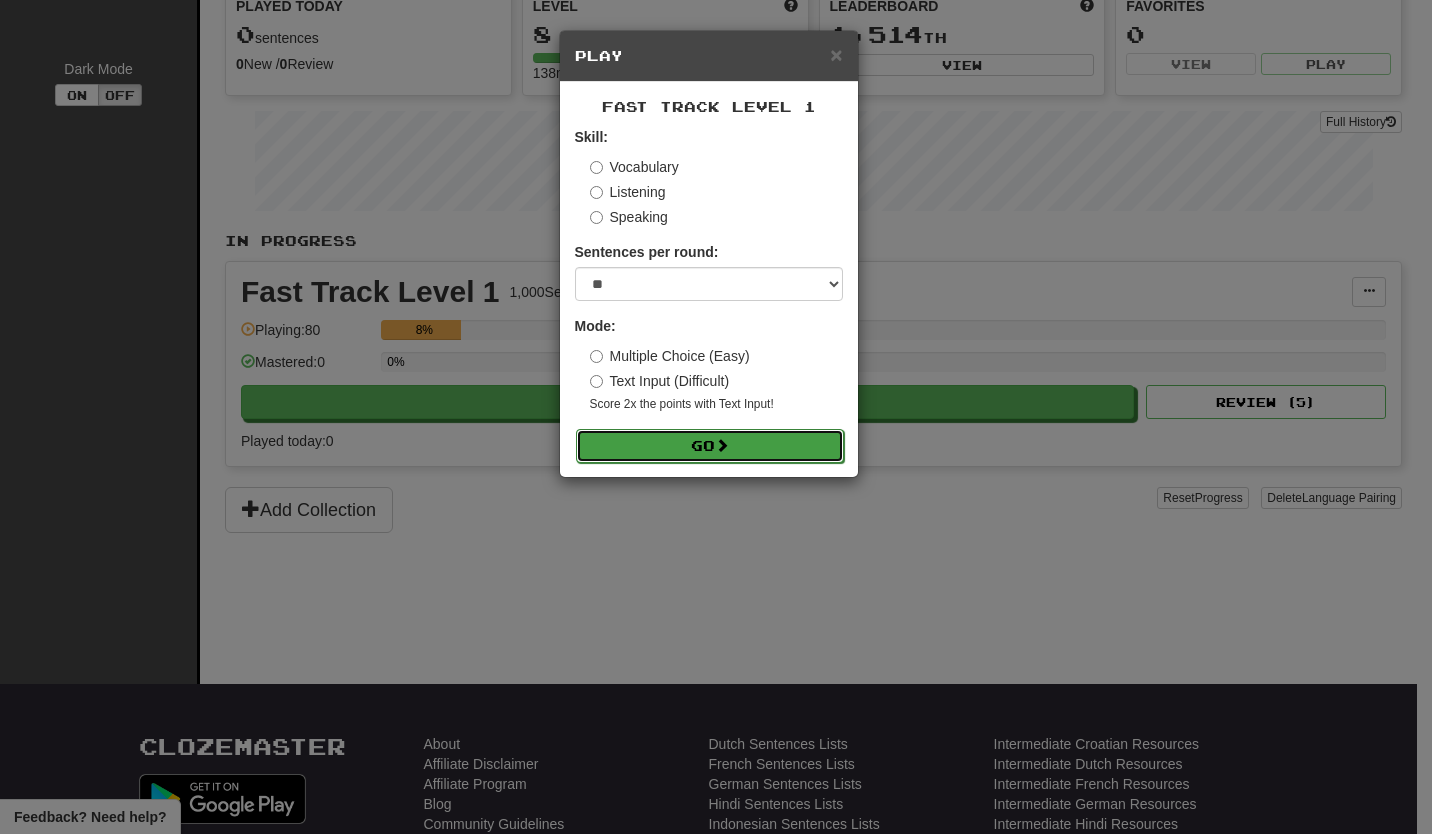 click on "Go" at bounding box center (710, 446) 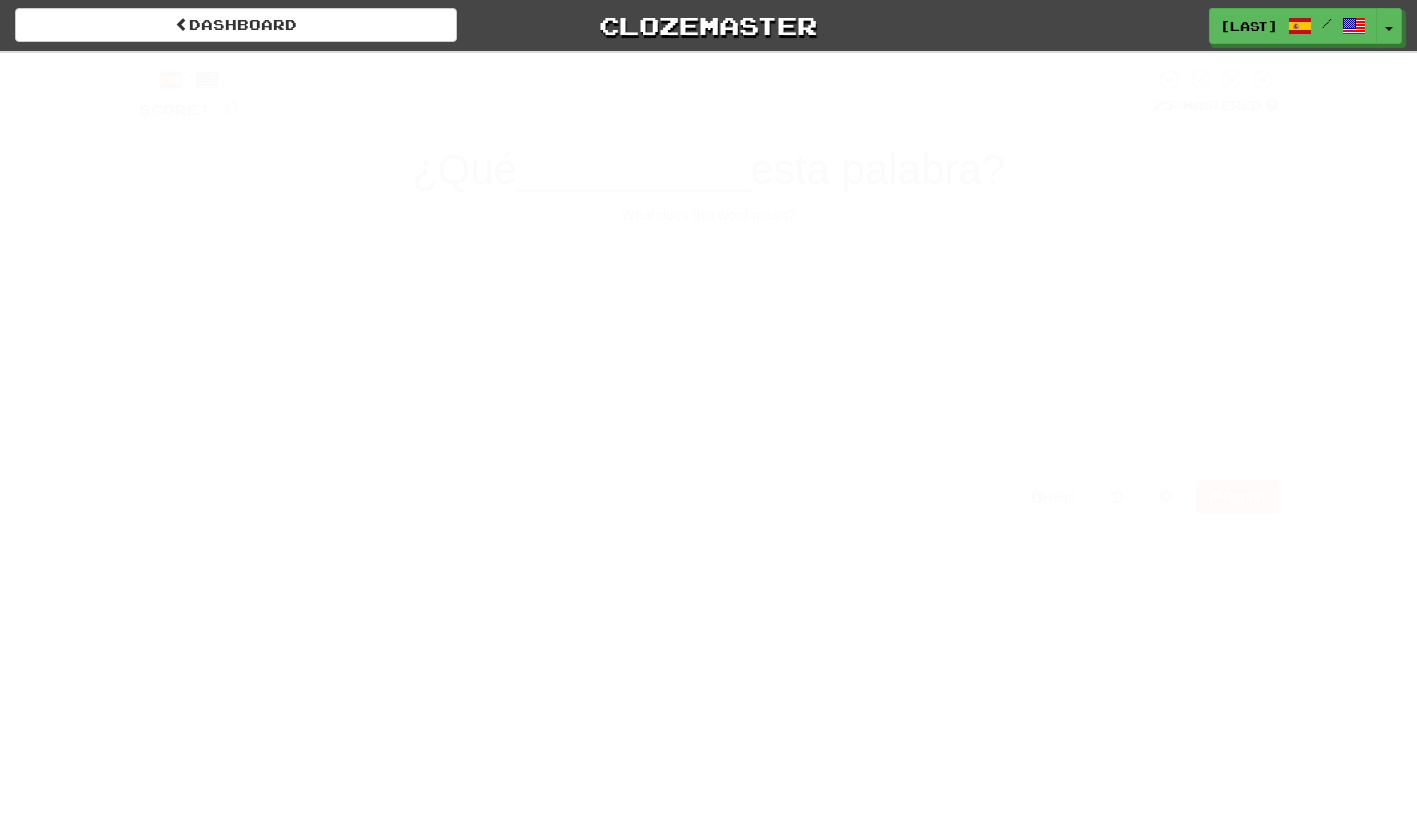 scroll, scrollTop: 0, scrollLeft: 0, axis: both 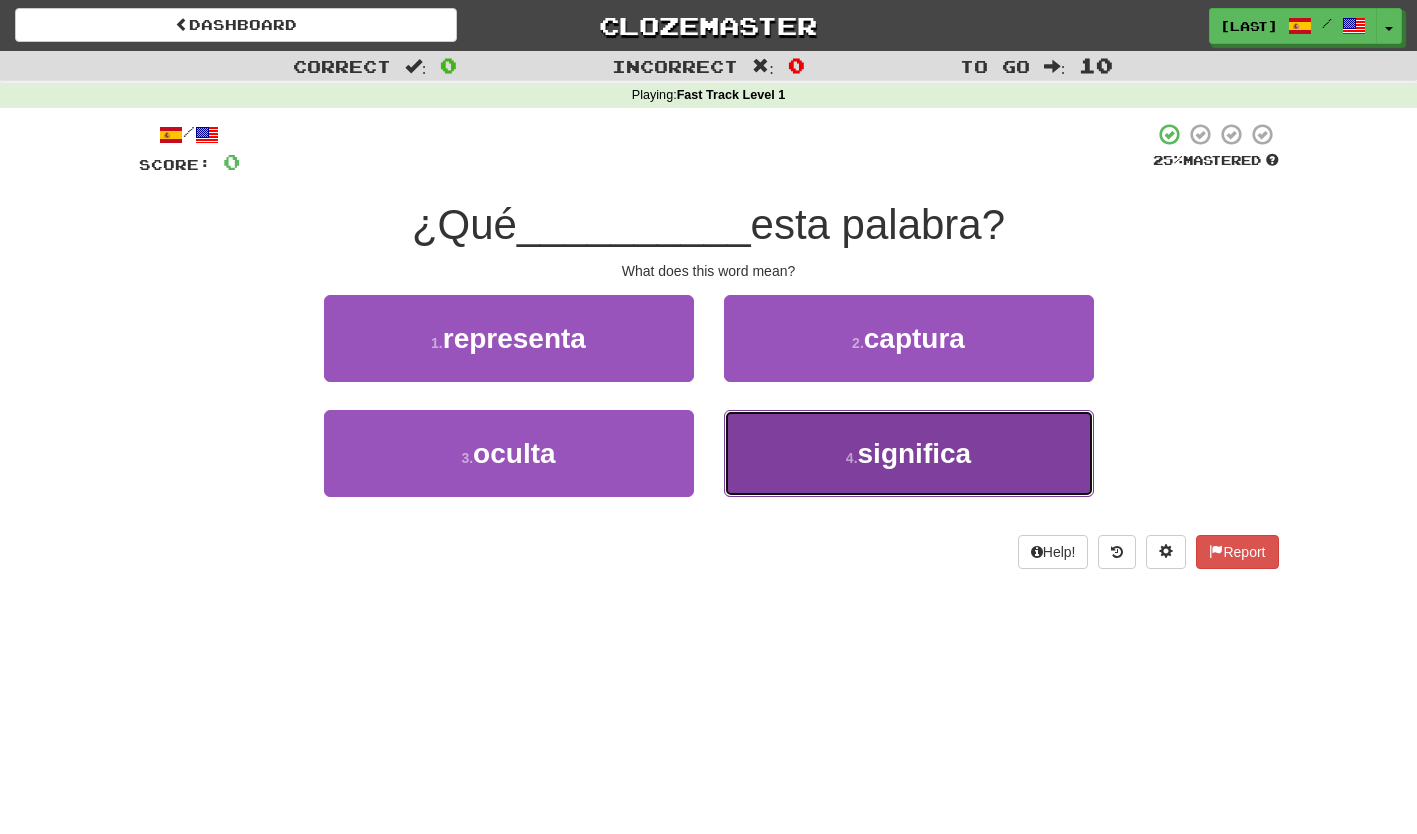 click on "4 ." at bounding box center [852, 458] 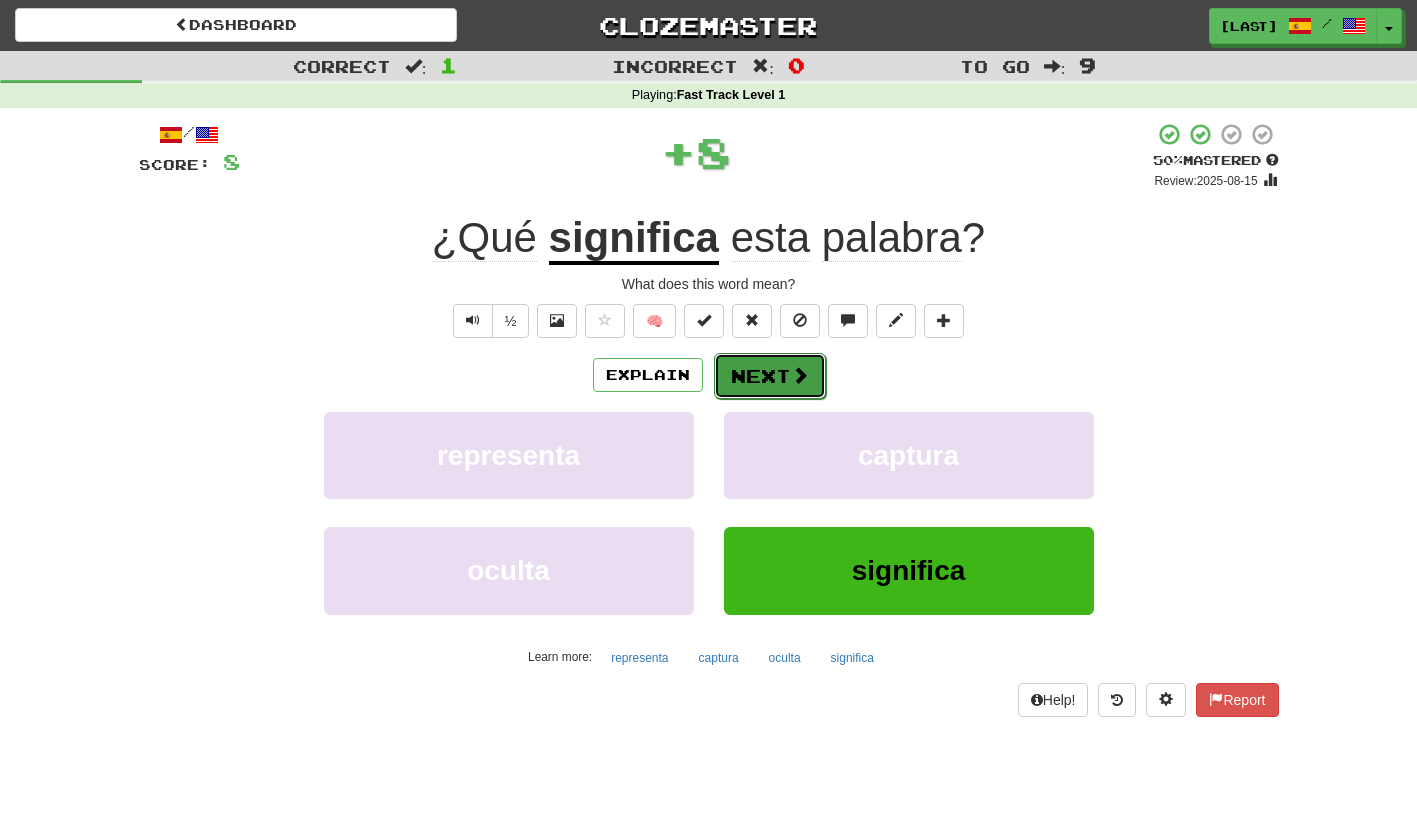 click on "Next" at bounding box center (770, 376) 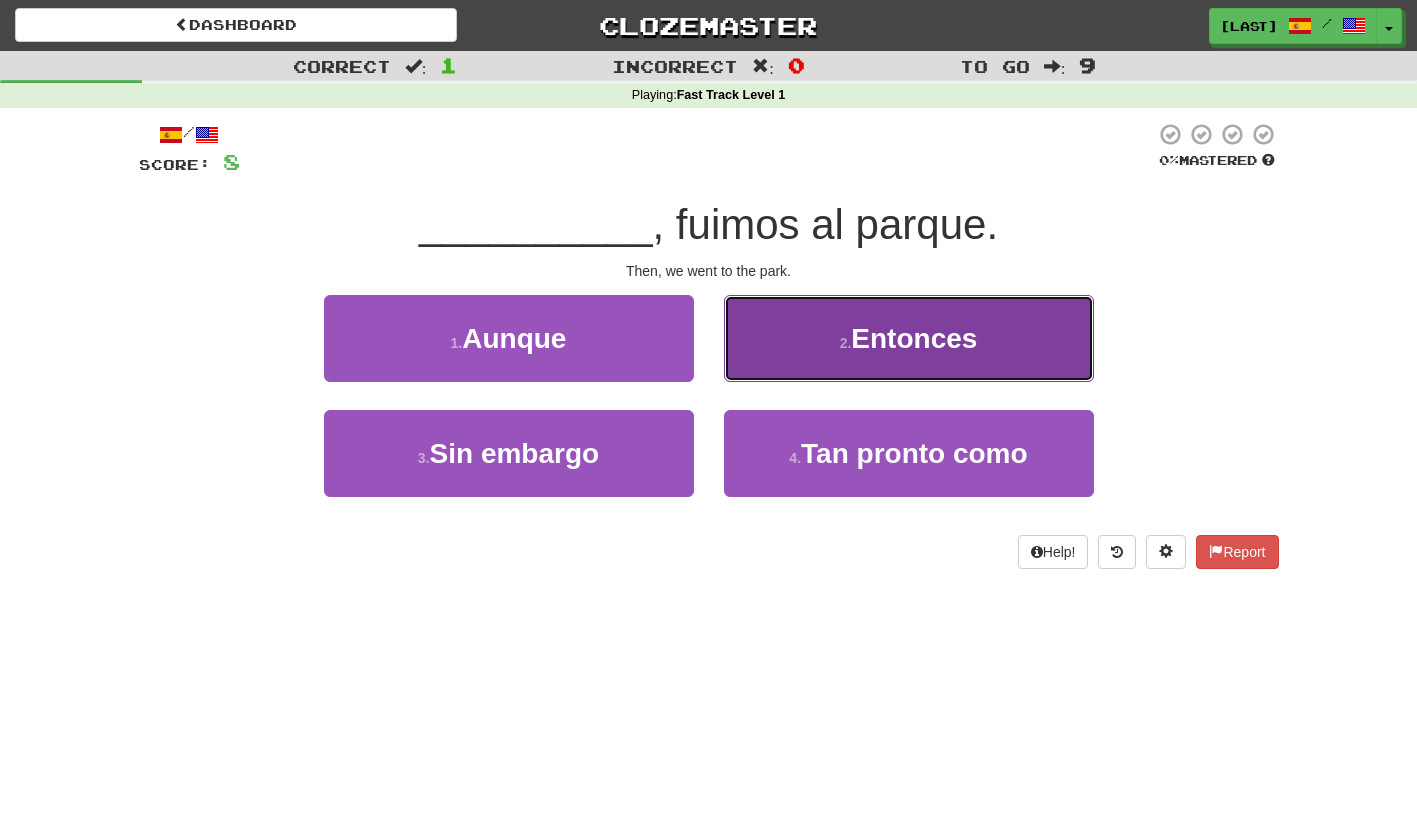 click on "2 .  Entonces" at bounding box center (909, 338) 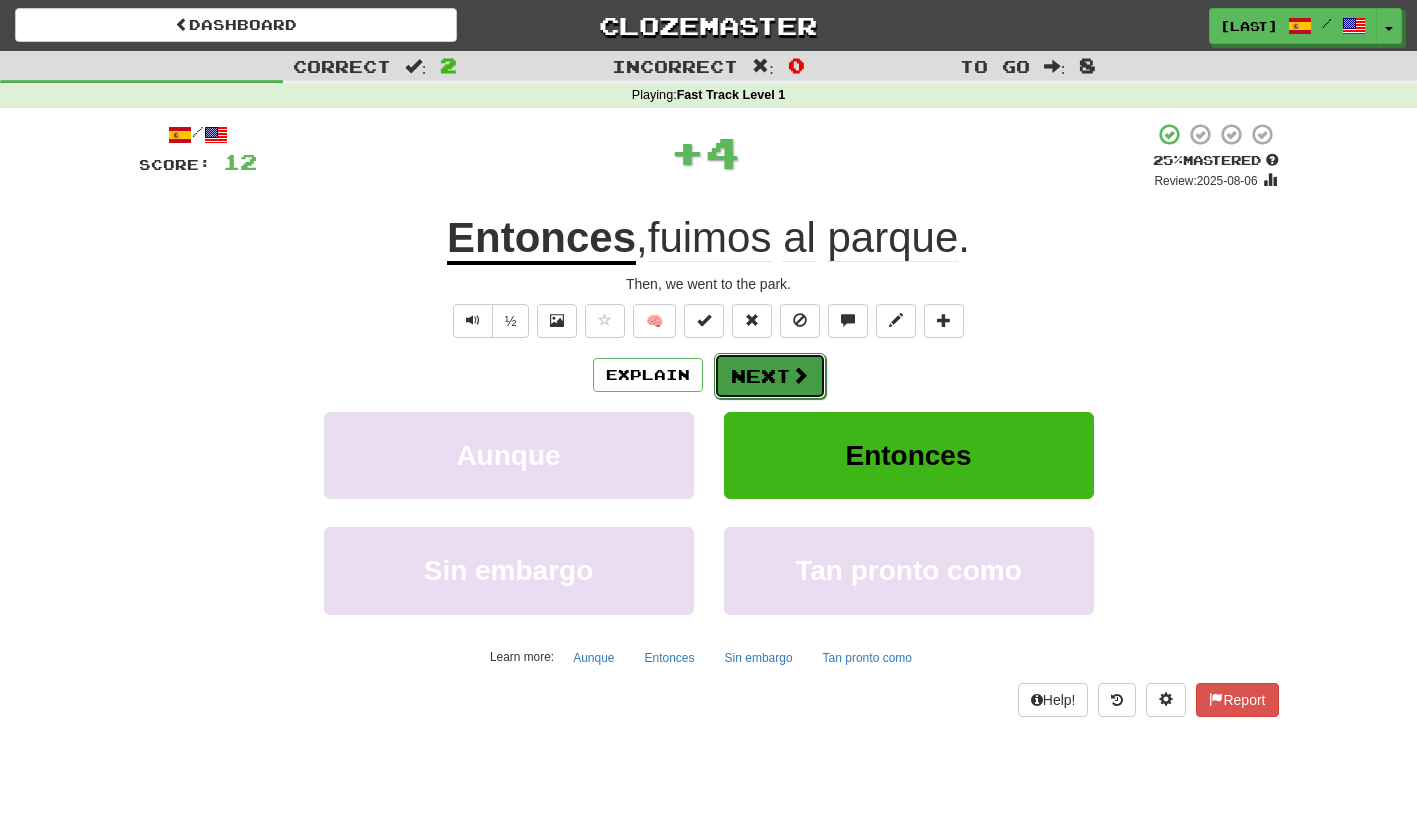 click on "Next" at bounding box center (770, 376) 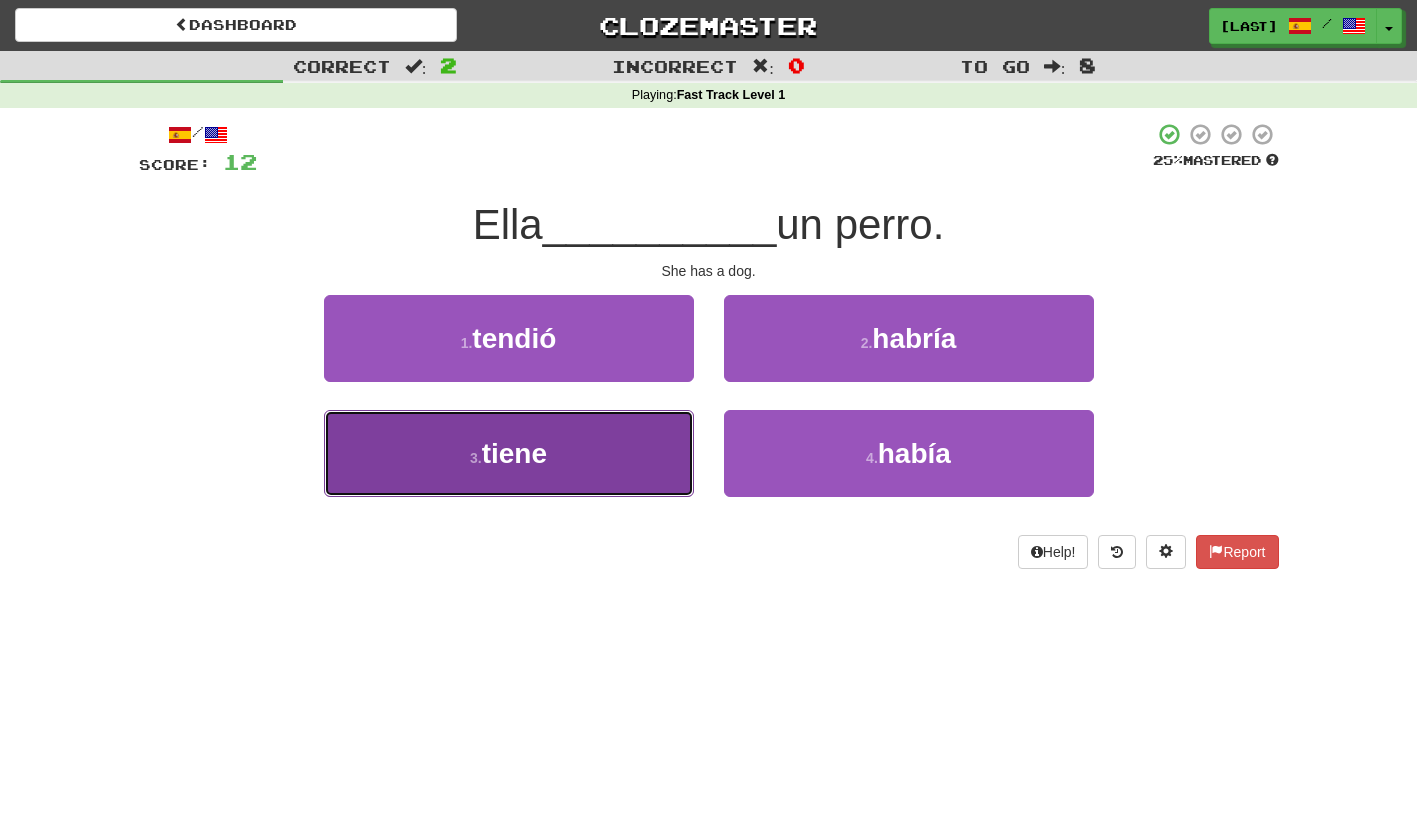 click on "3 .  tiene" at bounding box center [509, 453] 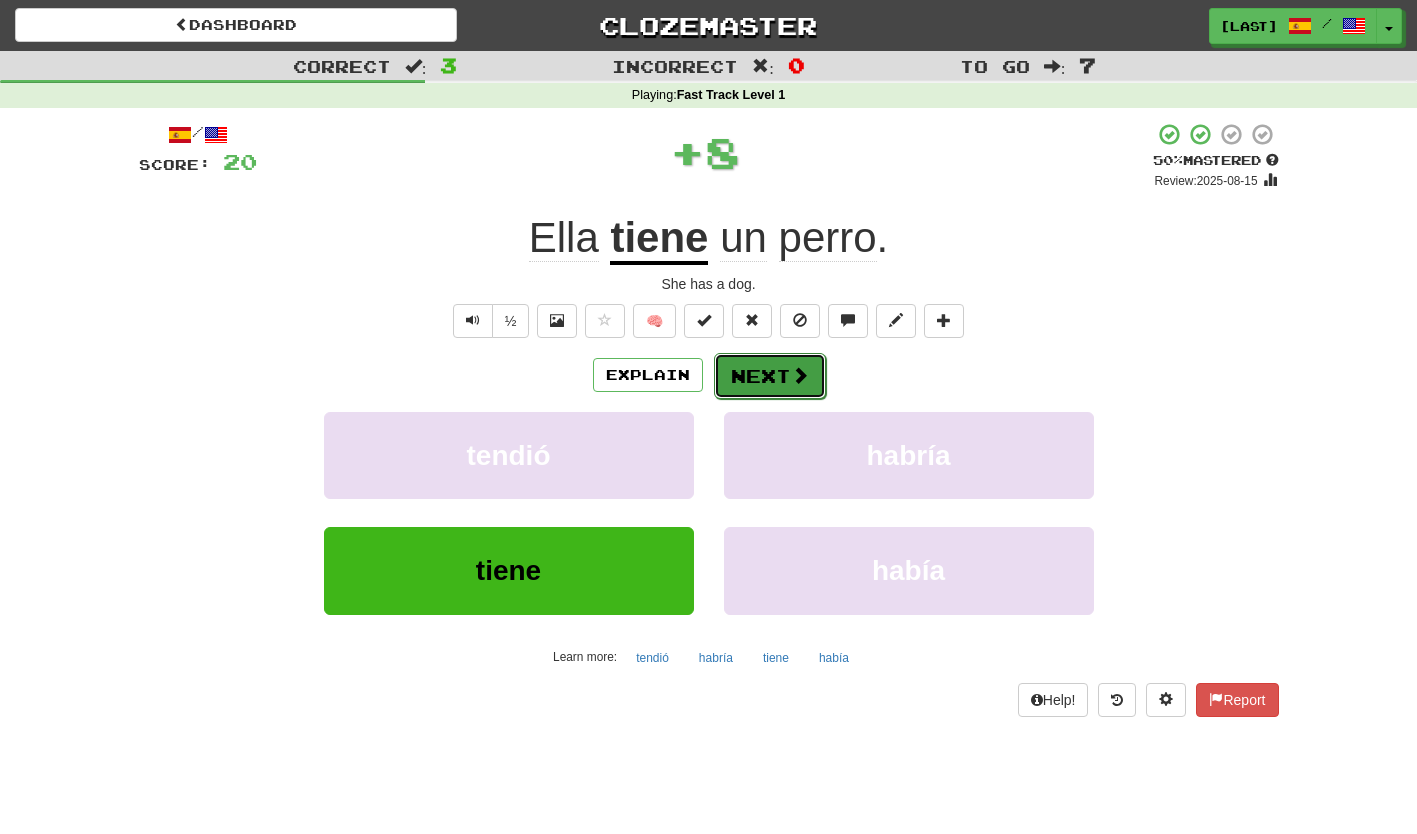 click on "Next" at bounding box center (770, 376) 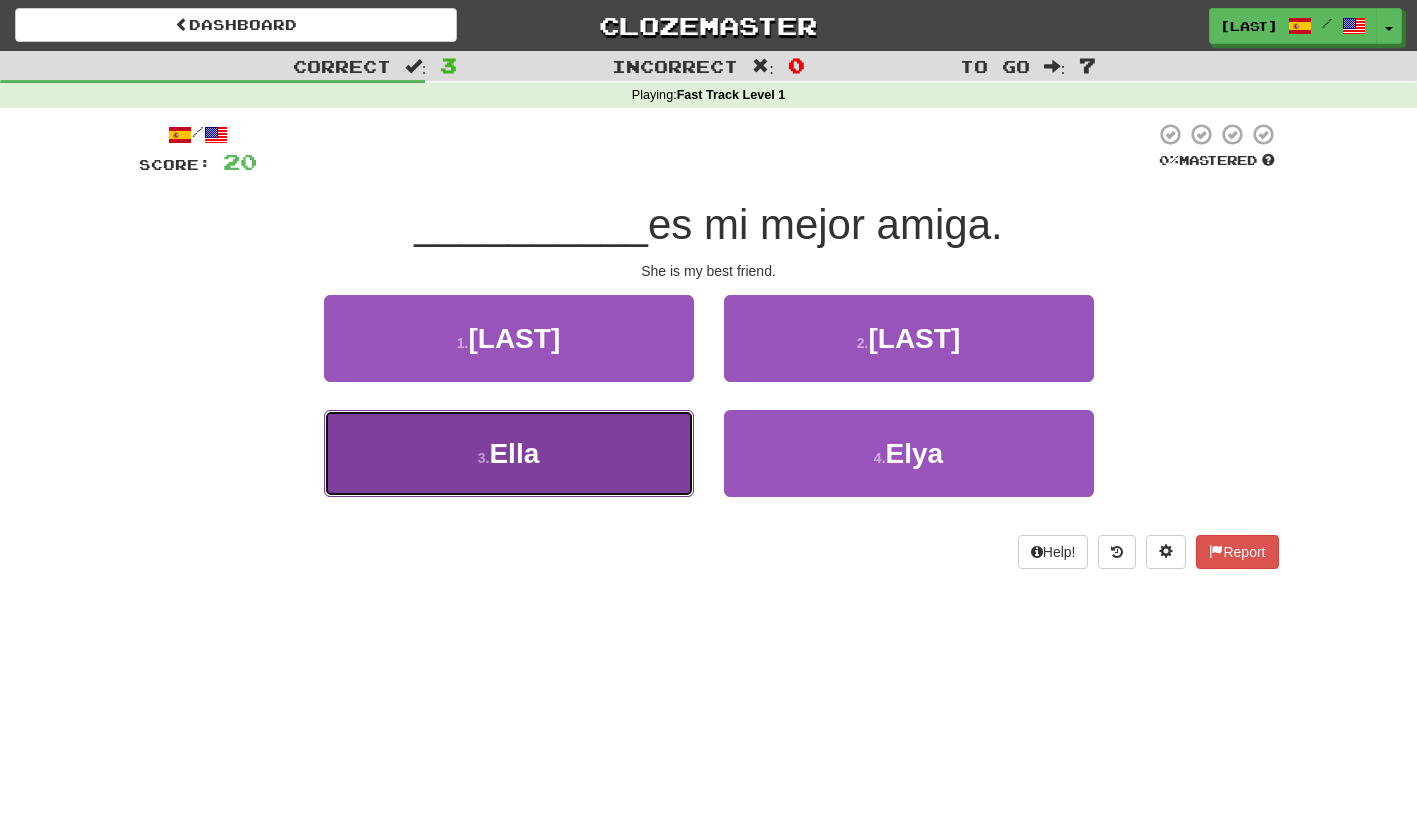 click on "3 .  Ella" at bounding box center (509, 453) 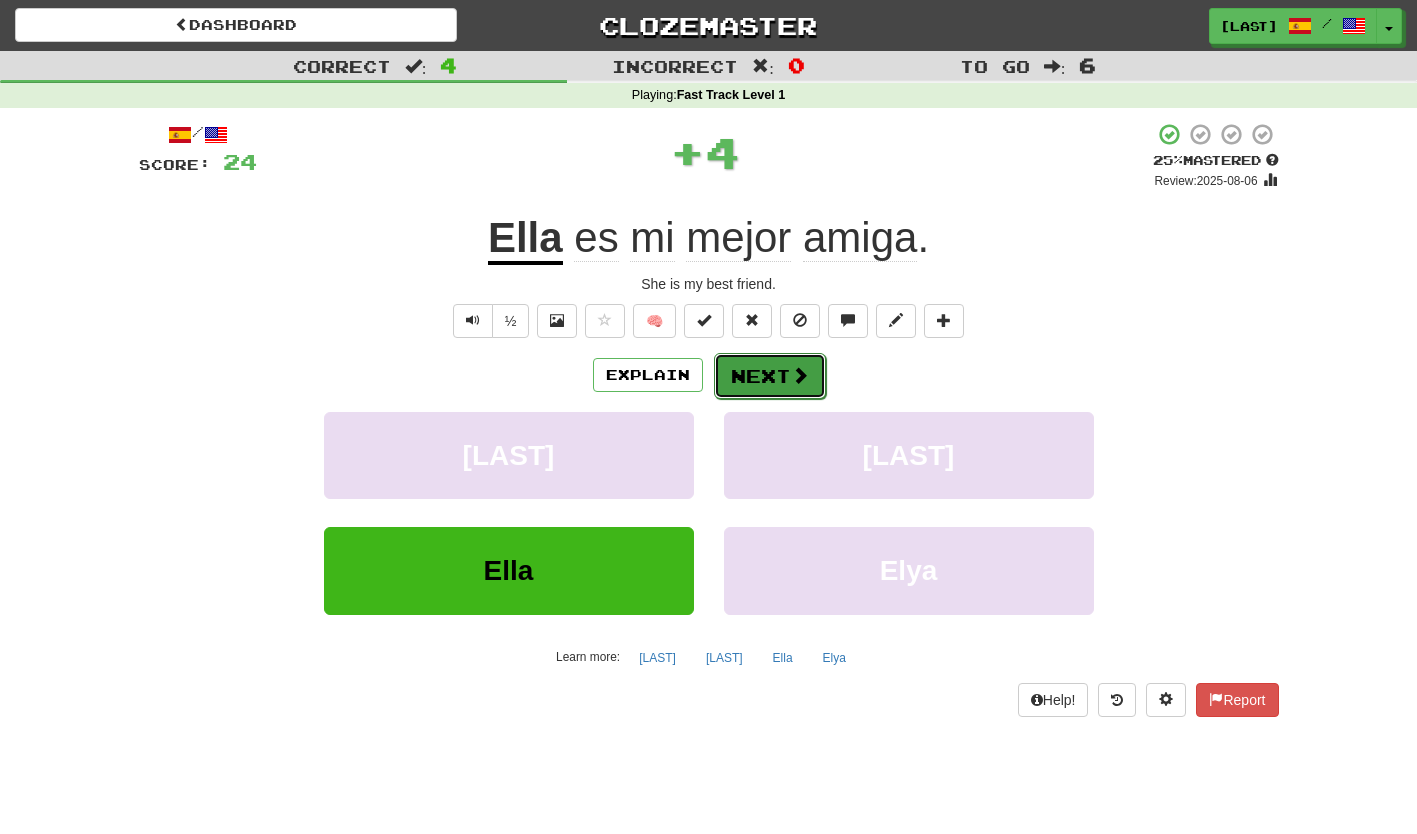 click on "Next" at bounding box center (770, 376) 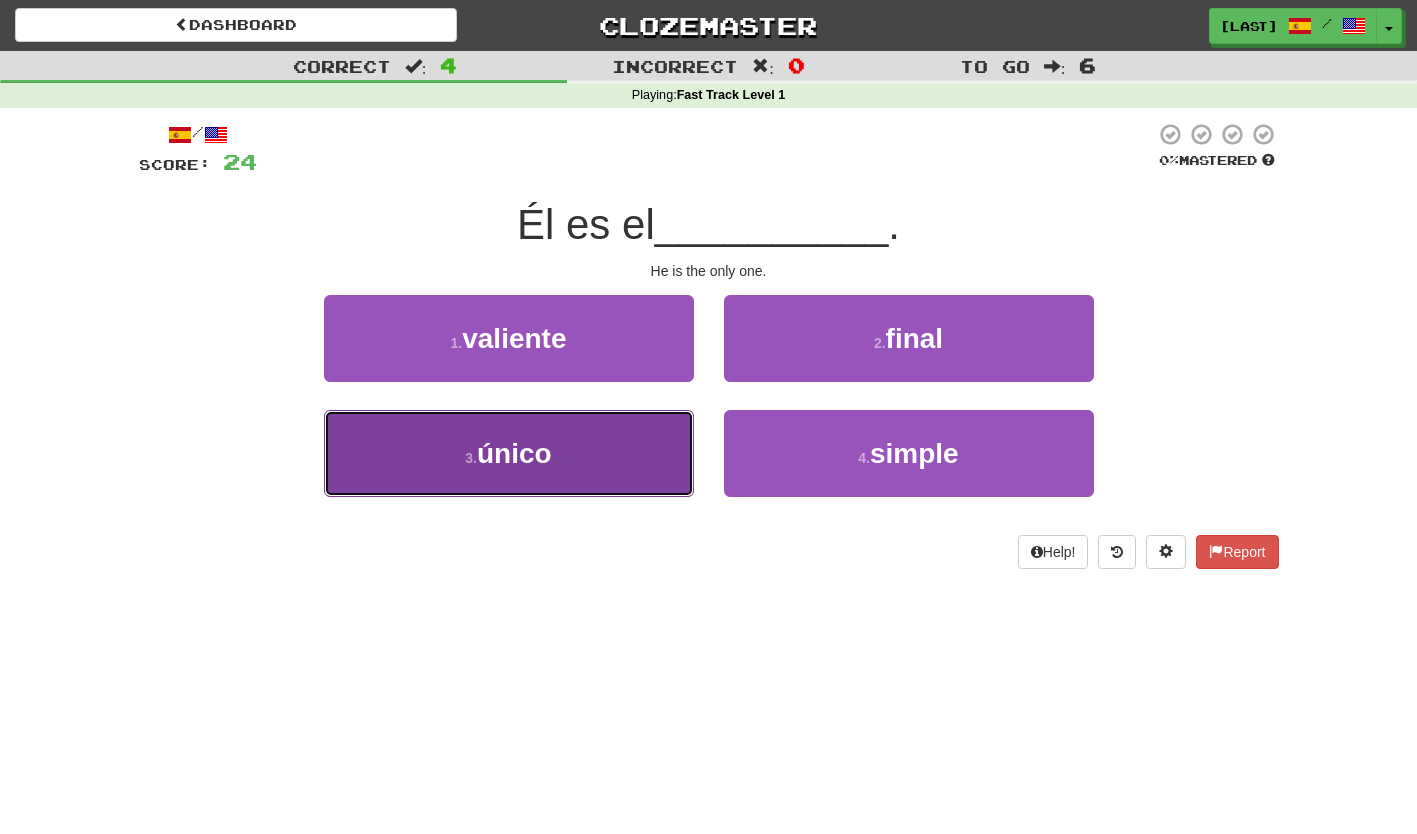 click on "3 .  único" at bounding box center [509, 453] 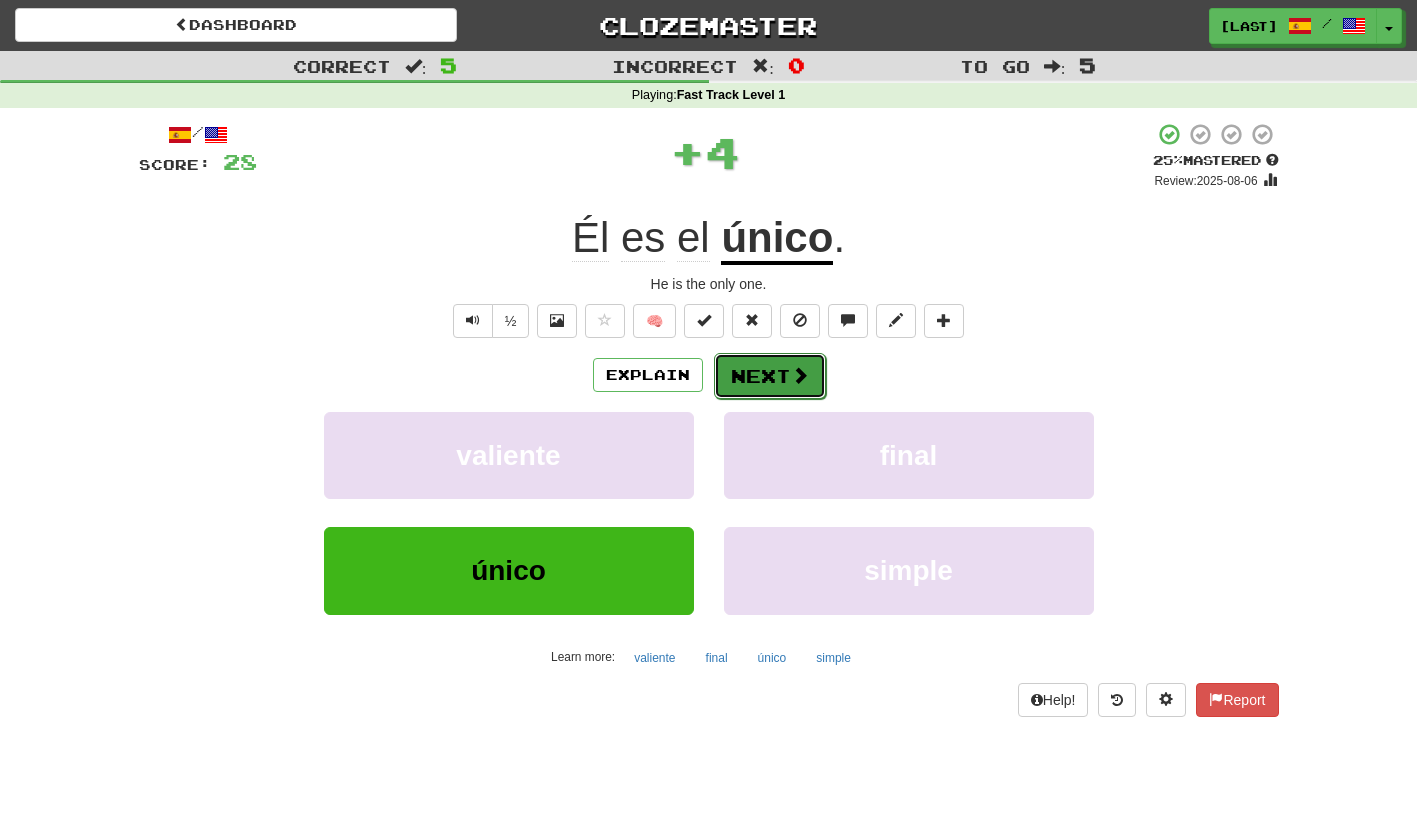 click on "Next" at bounding box center (770, 376) 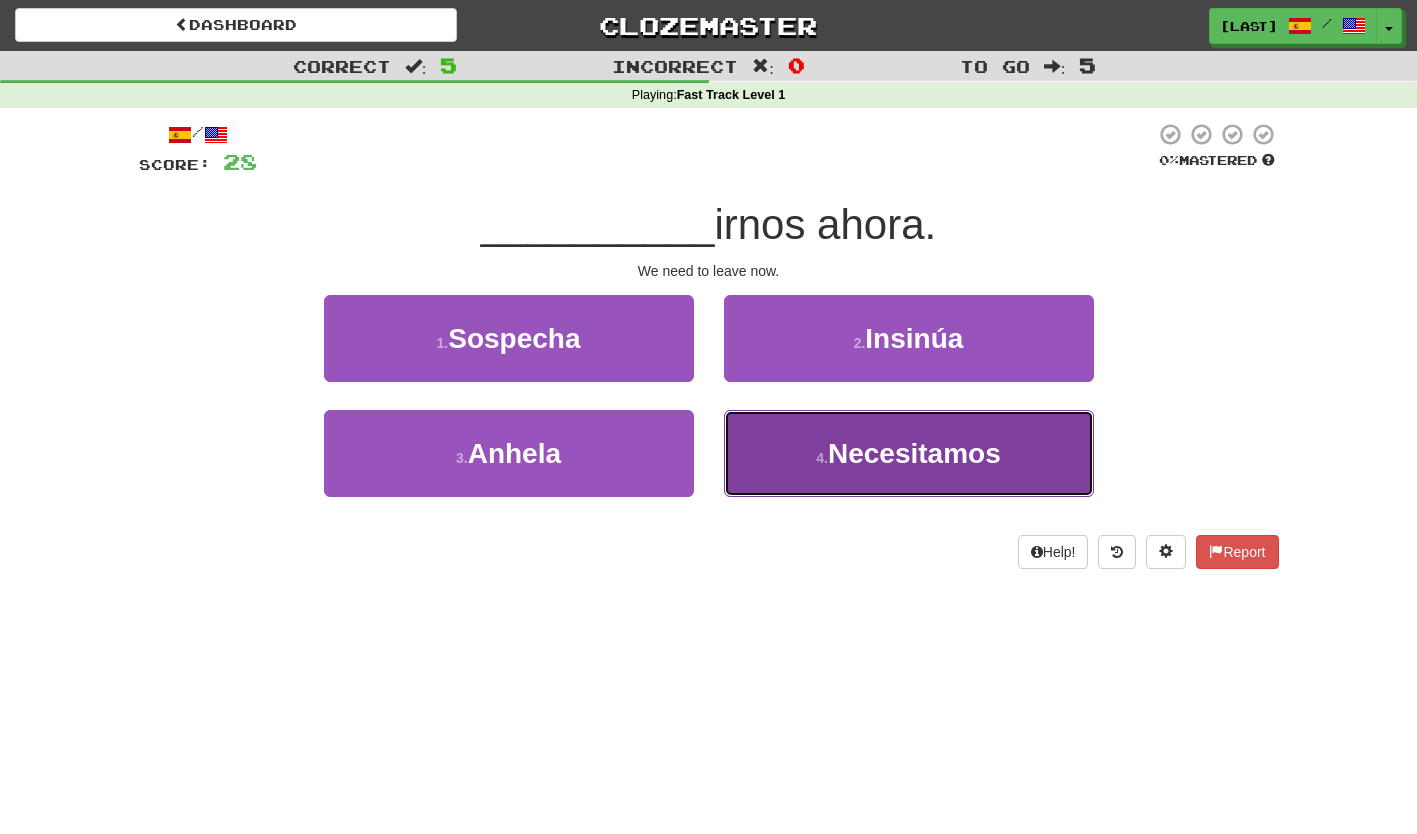 click on "4 .  Necesitamos" at bounding box center (909, 453) 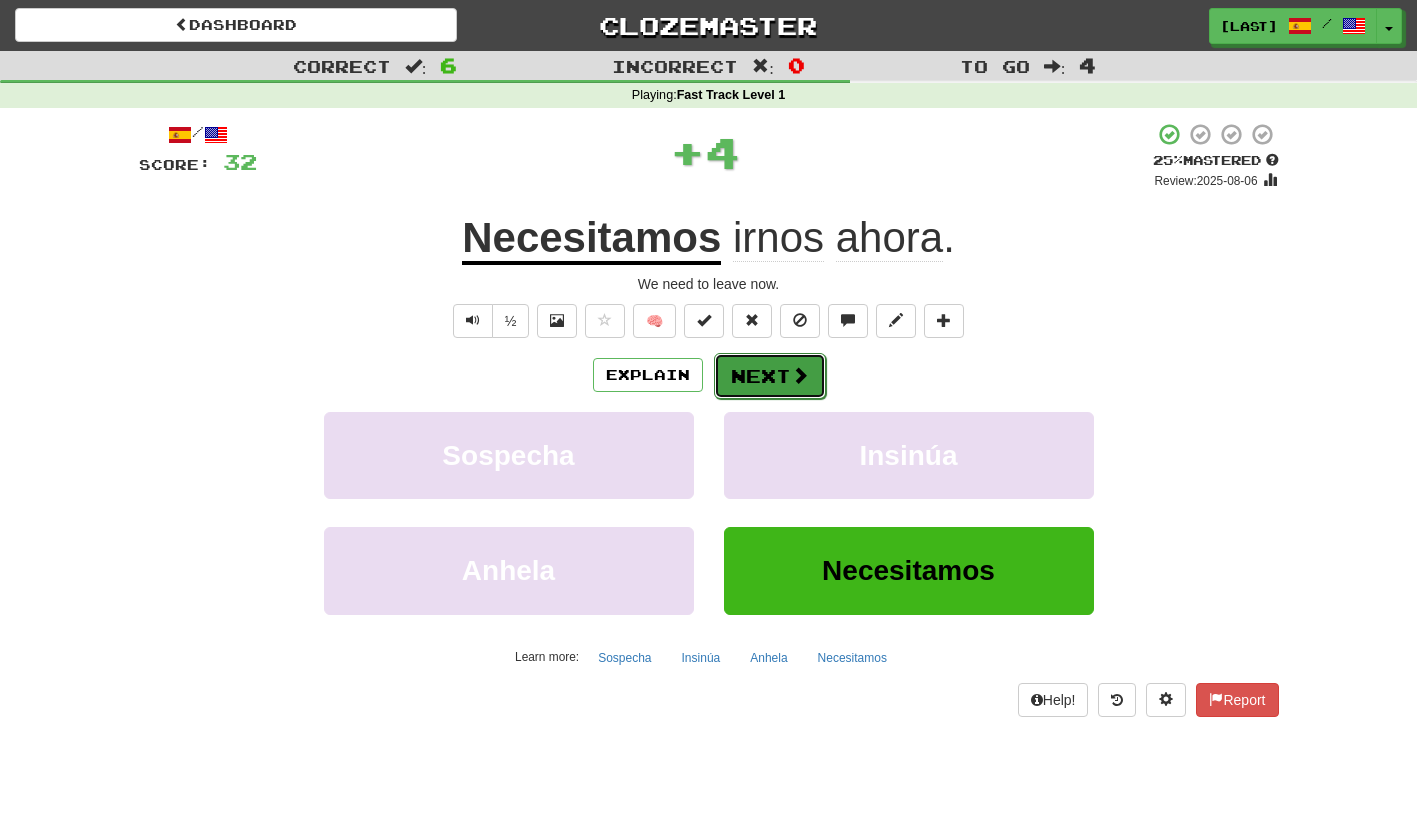 click on "Next" at bounding box center (770, 376) 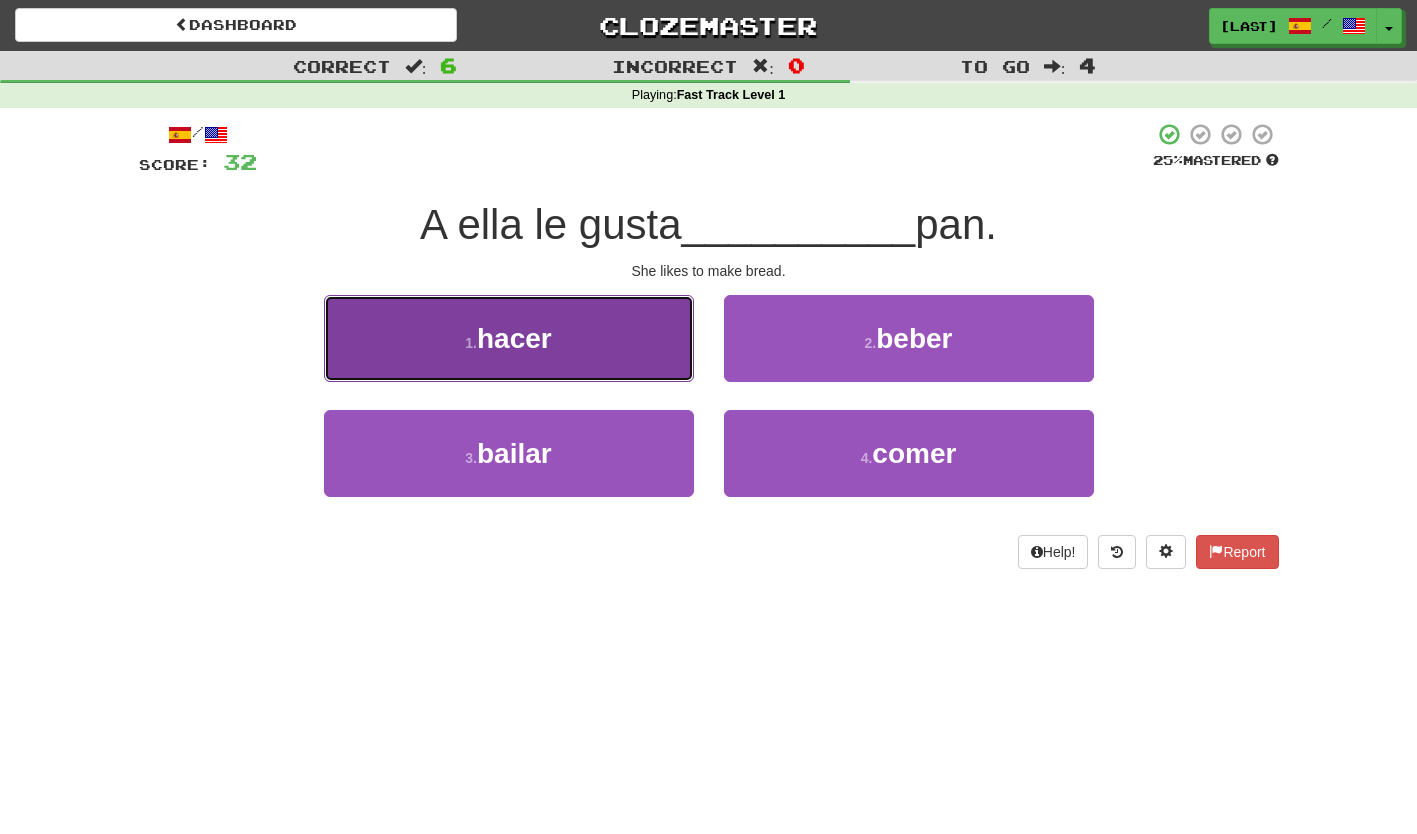 click on "1 .  hacer" at bounding box center (509, 338) 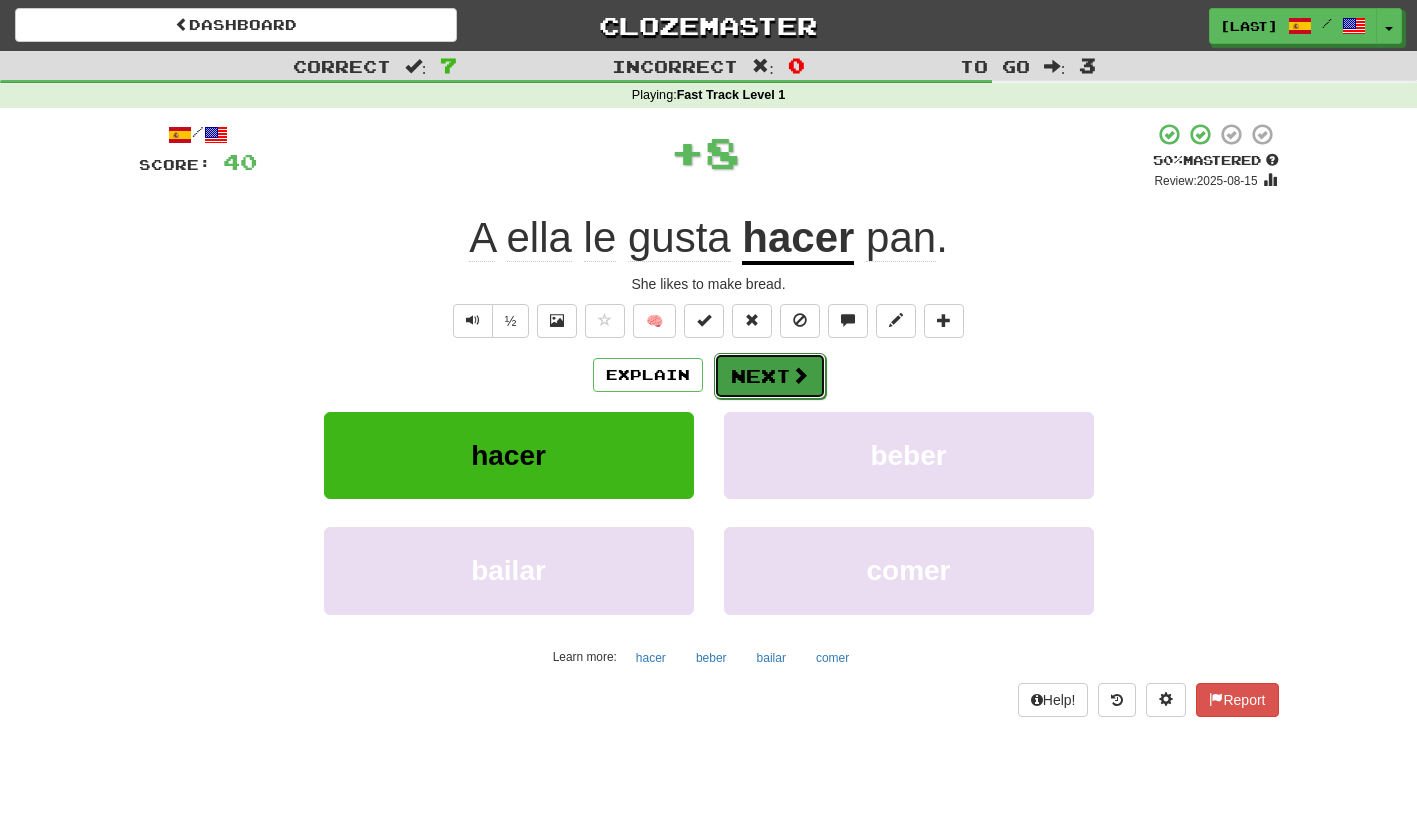 click on "Next" at bounding box center [770, 376] 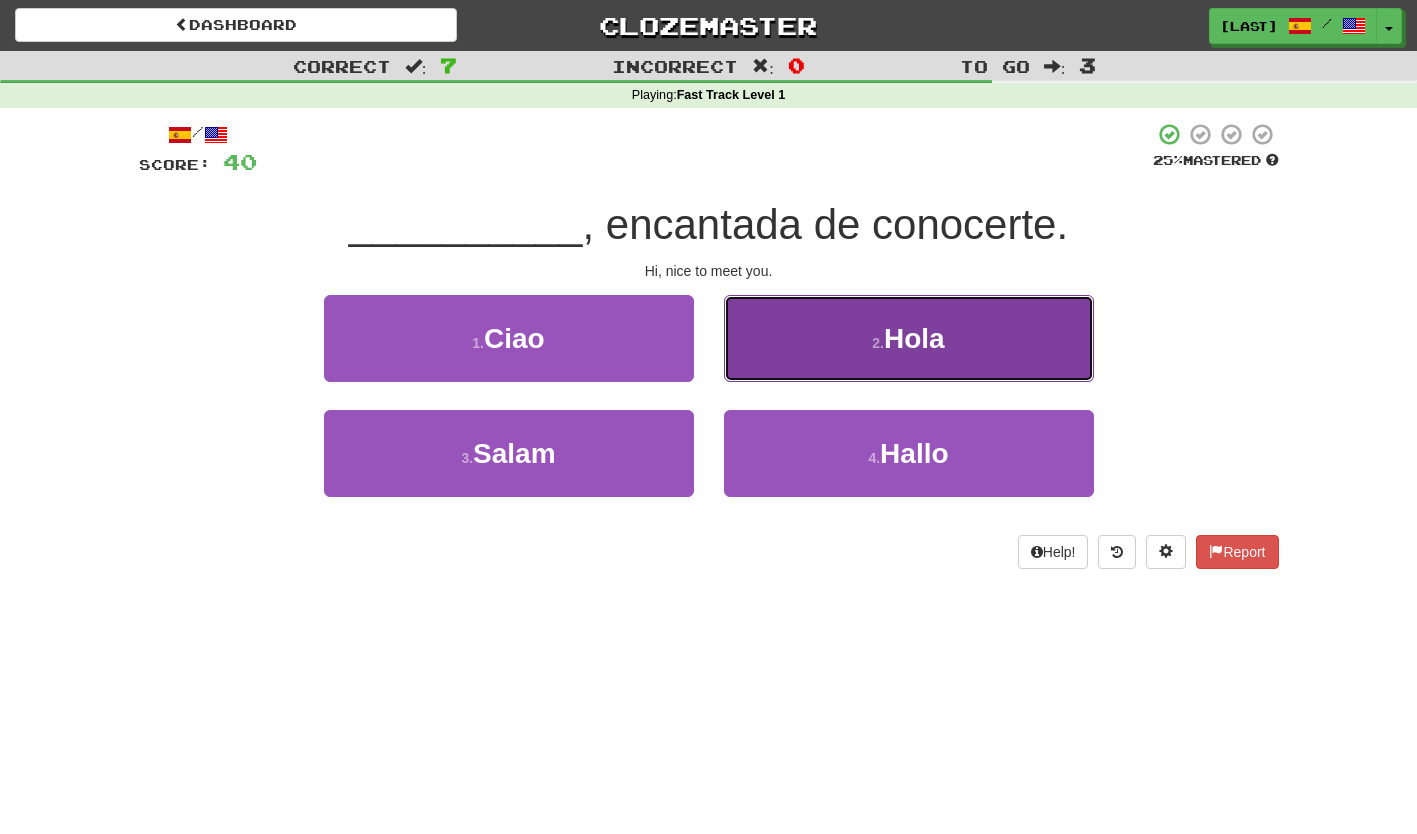 click on "2 .  Hola" at bounding box center [909, 338] 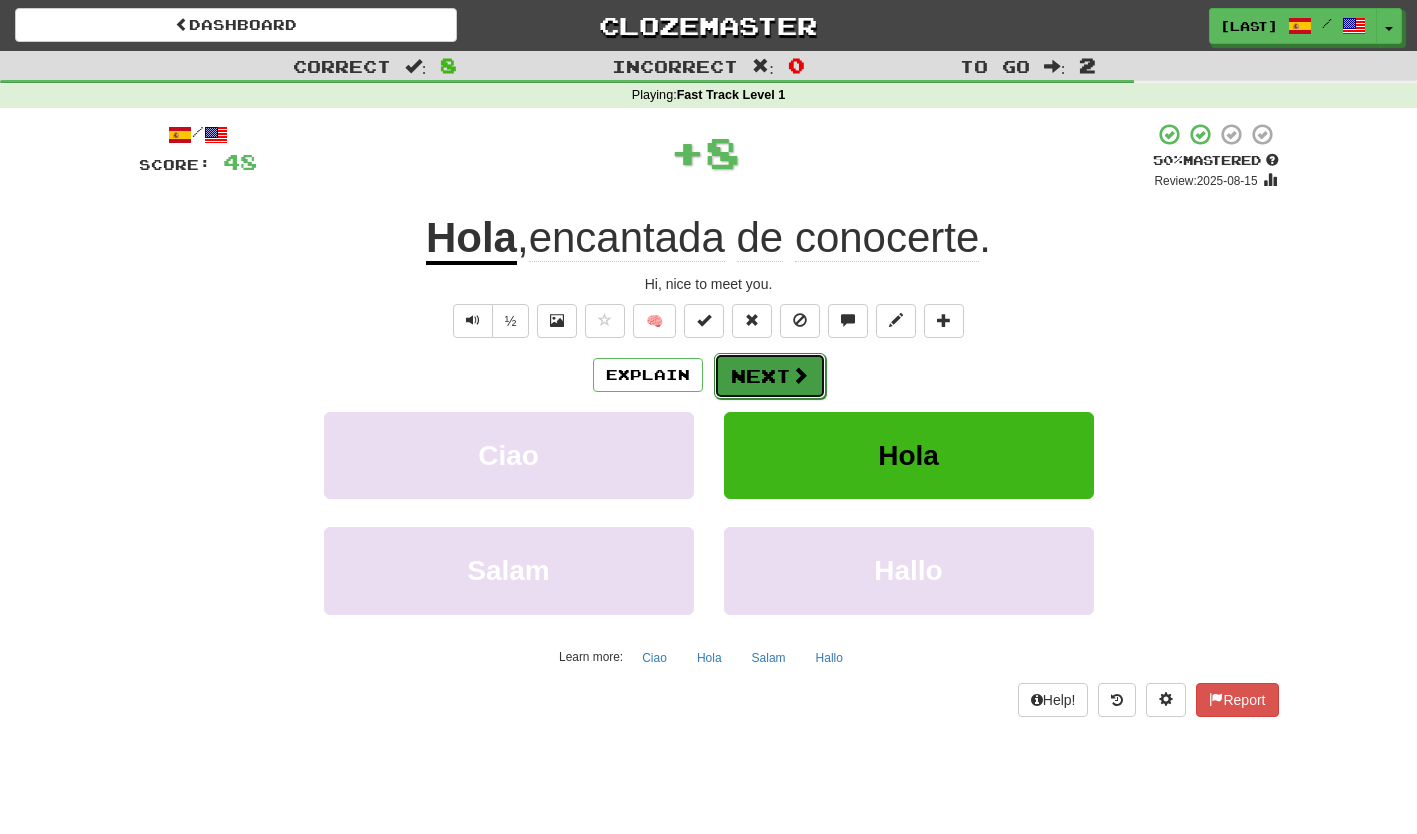 click on "Next" at bounding box center (770, 376) 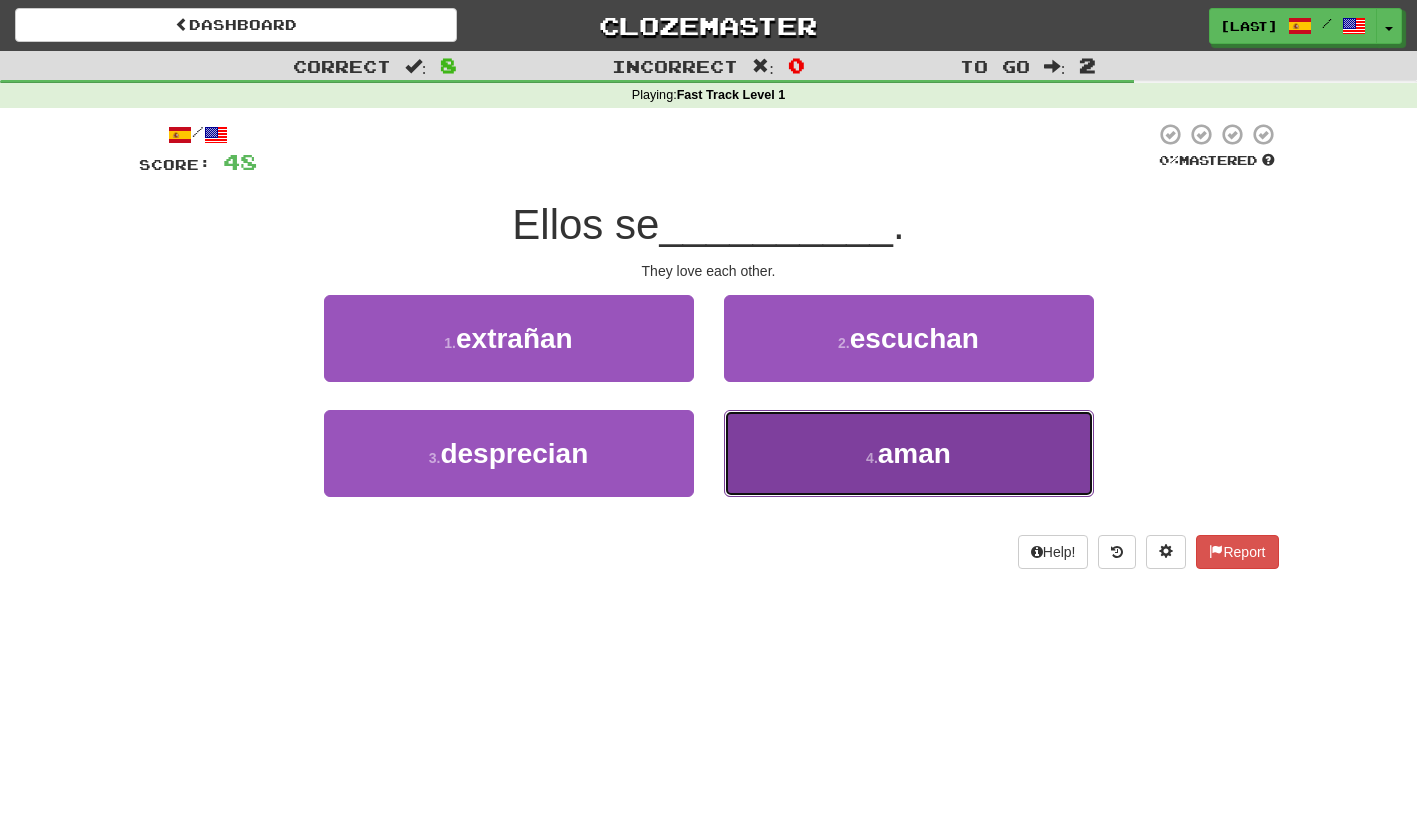 click on "4 .  aman" at bounding box center (909, 453) 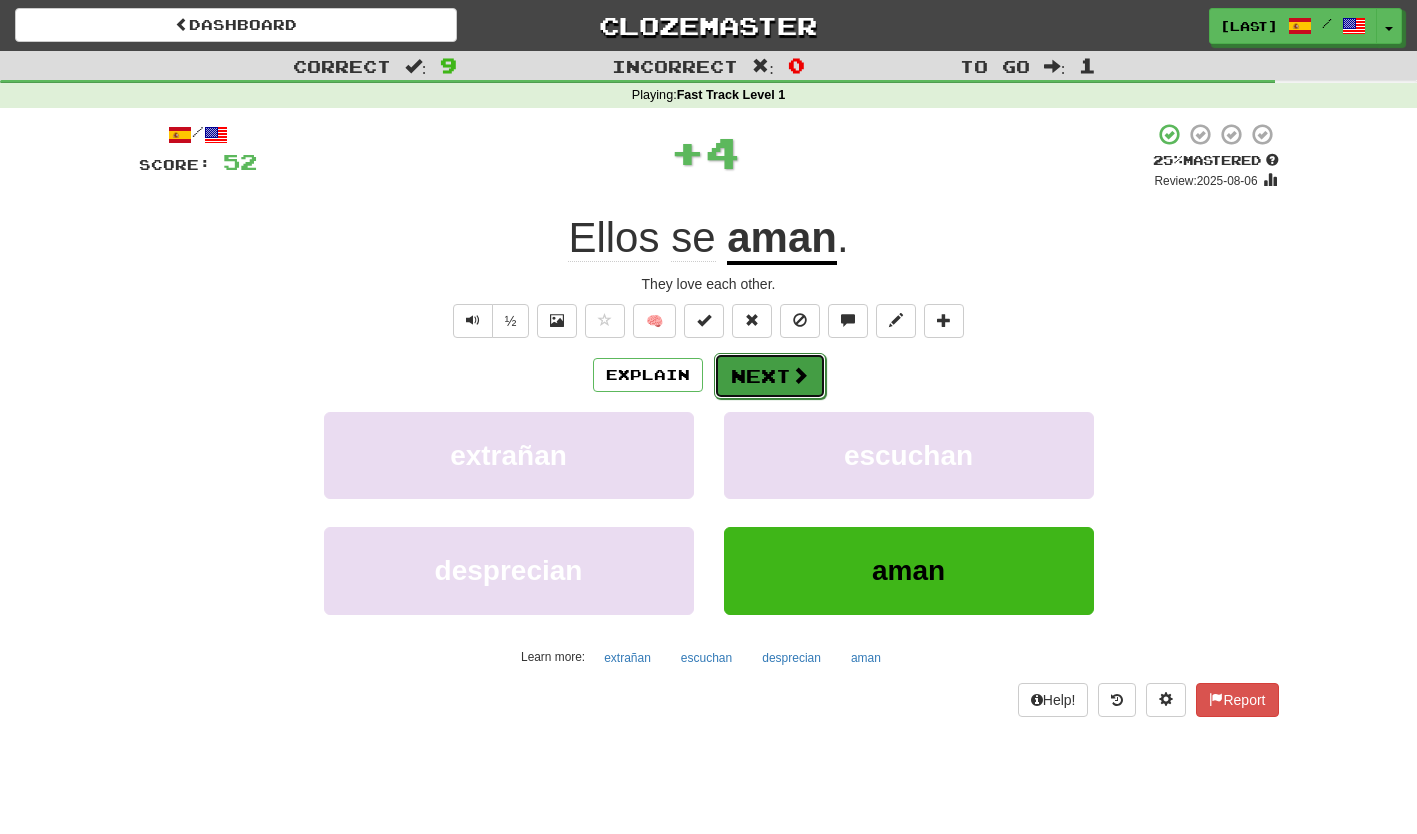 click on "Next" at bounding box center [770, 376] 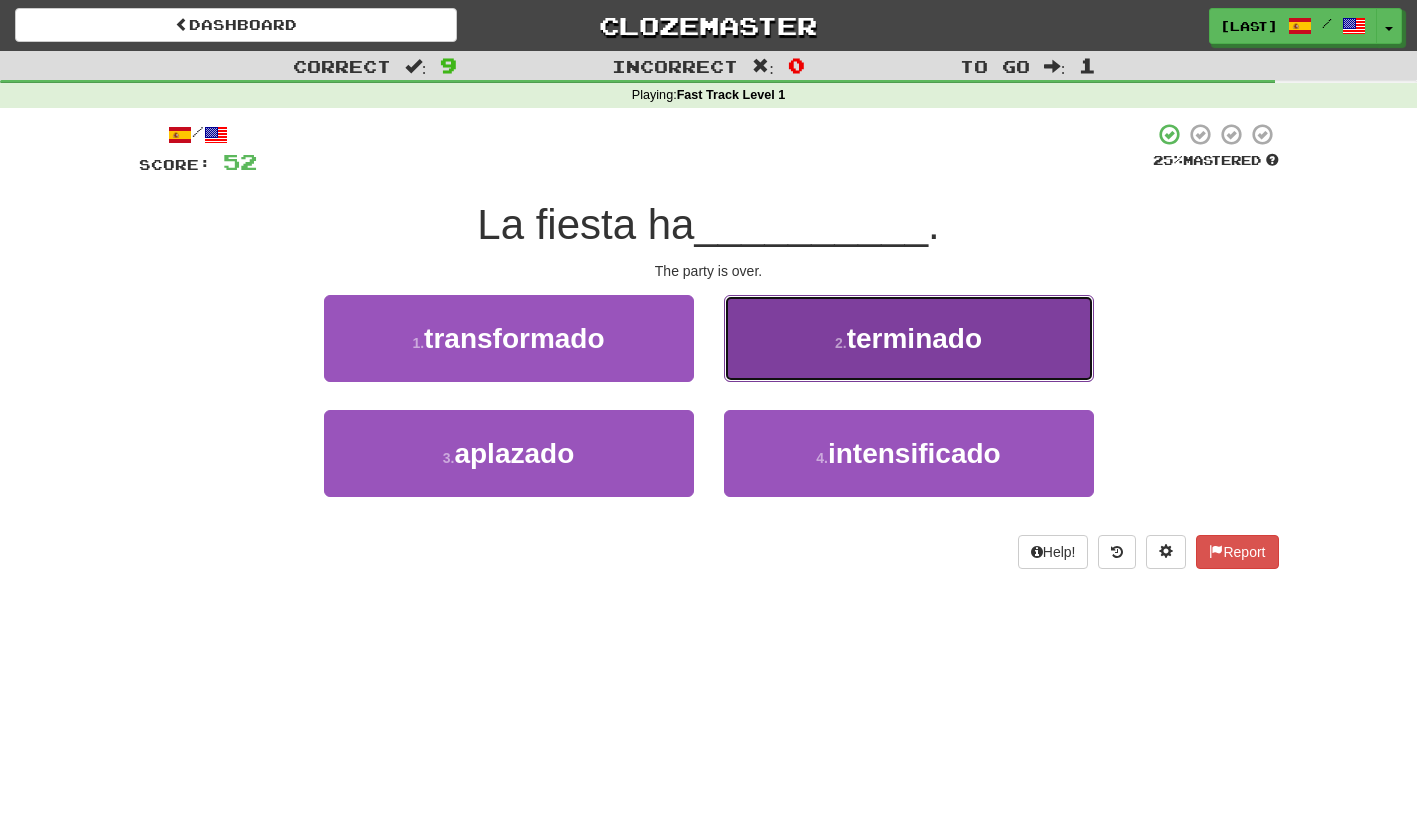 click on "2 .  terminado" at bounding box center [909, 338] 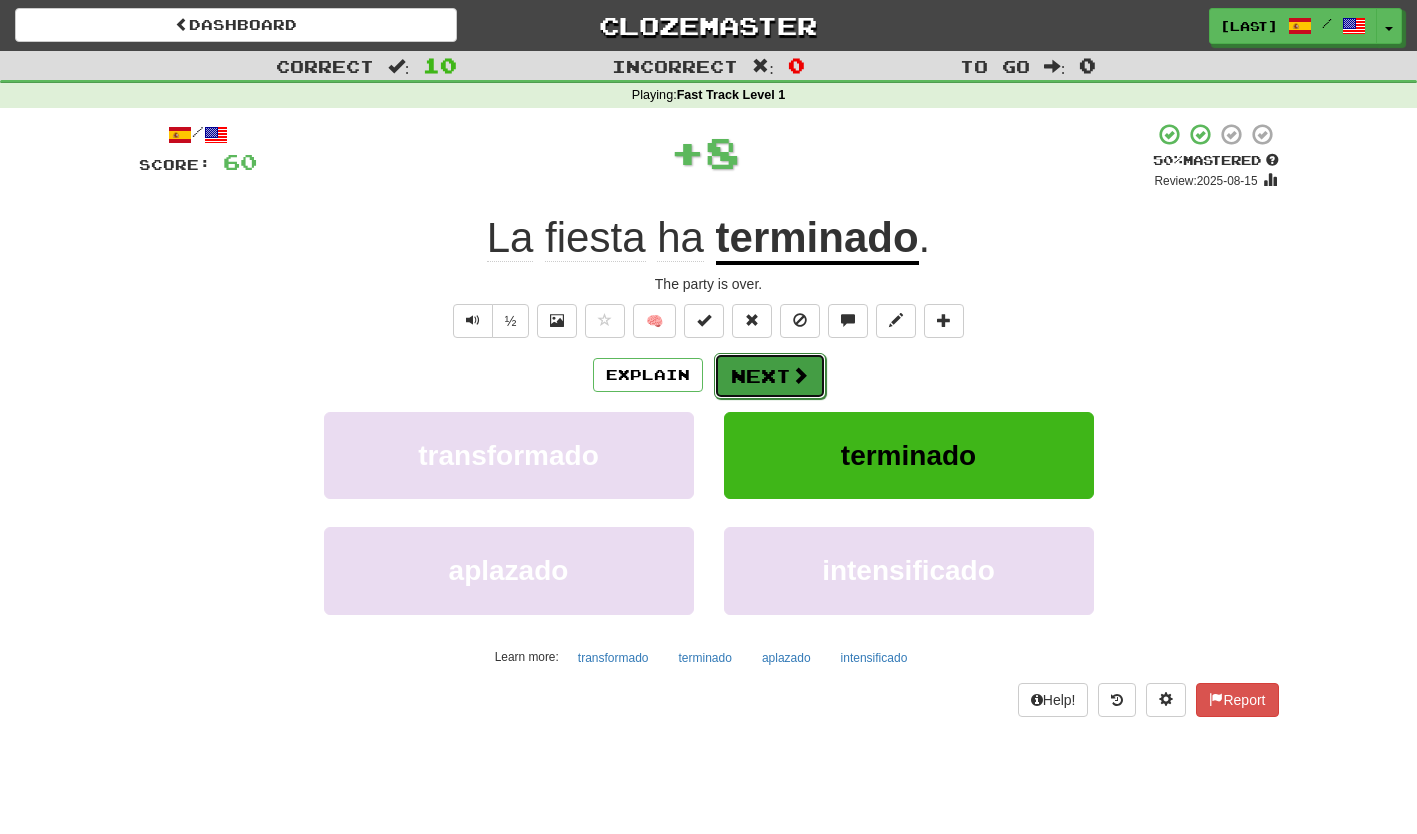click on "Next" at bounding box center [770, 376] 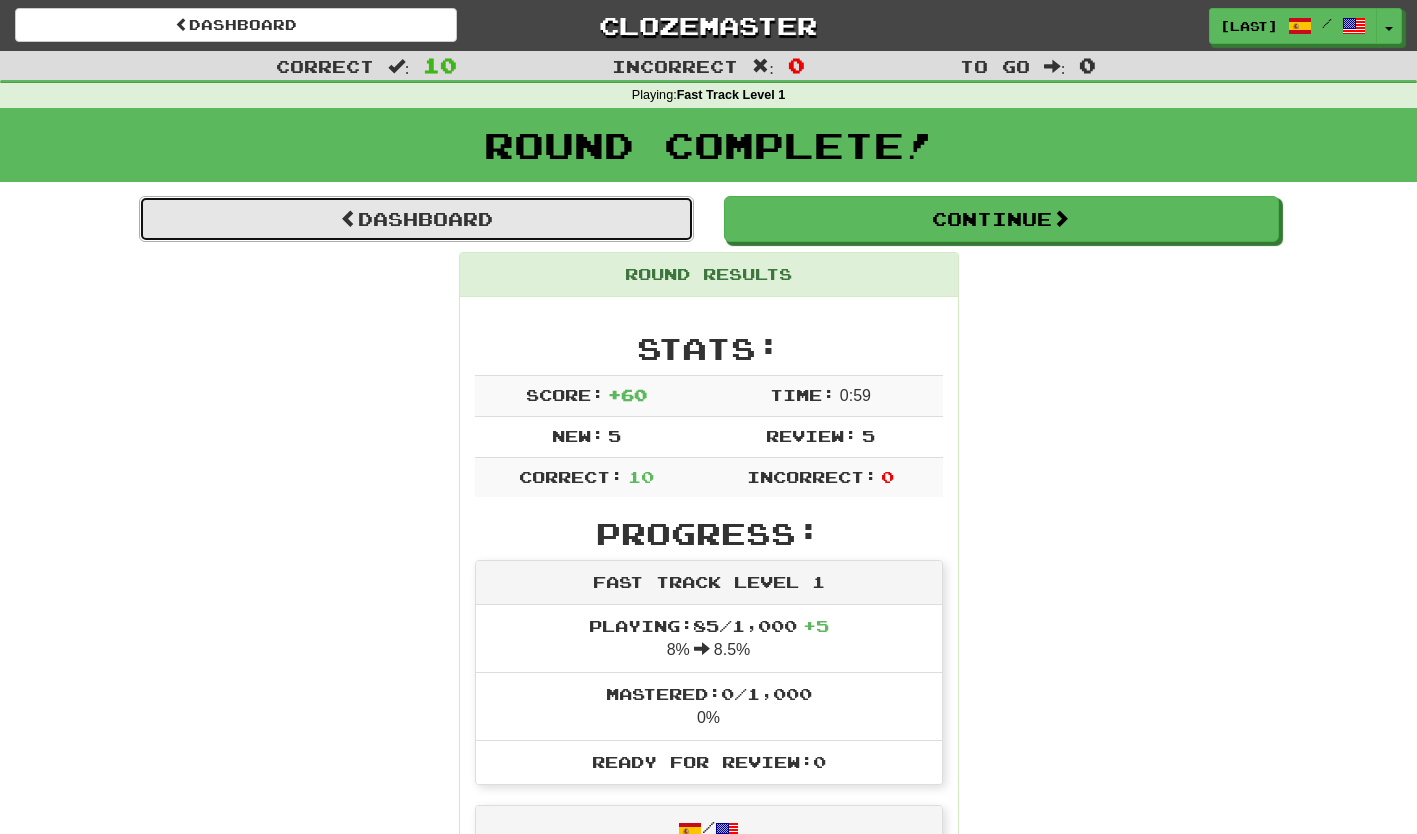 click on "Dashboard" at bounding box center [416, 219] 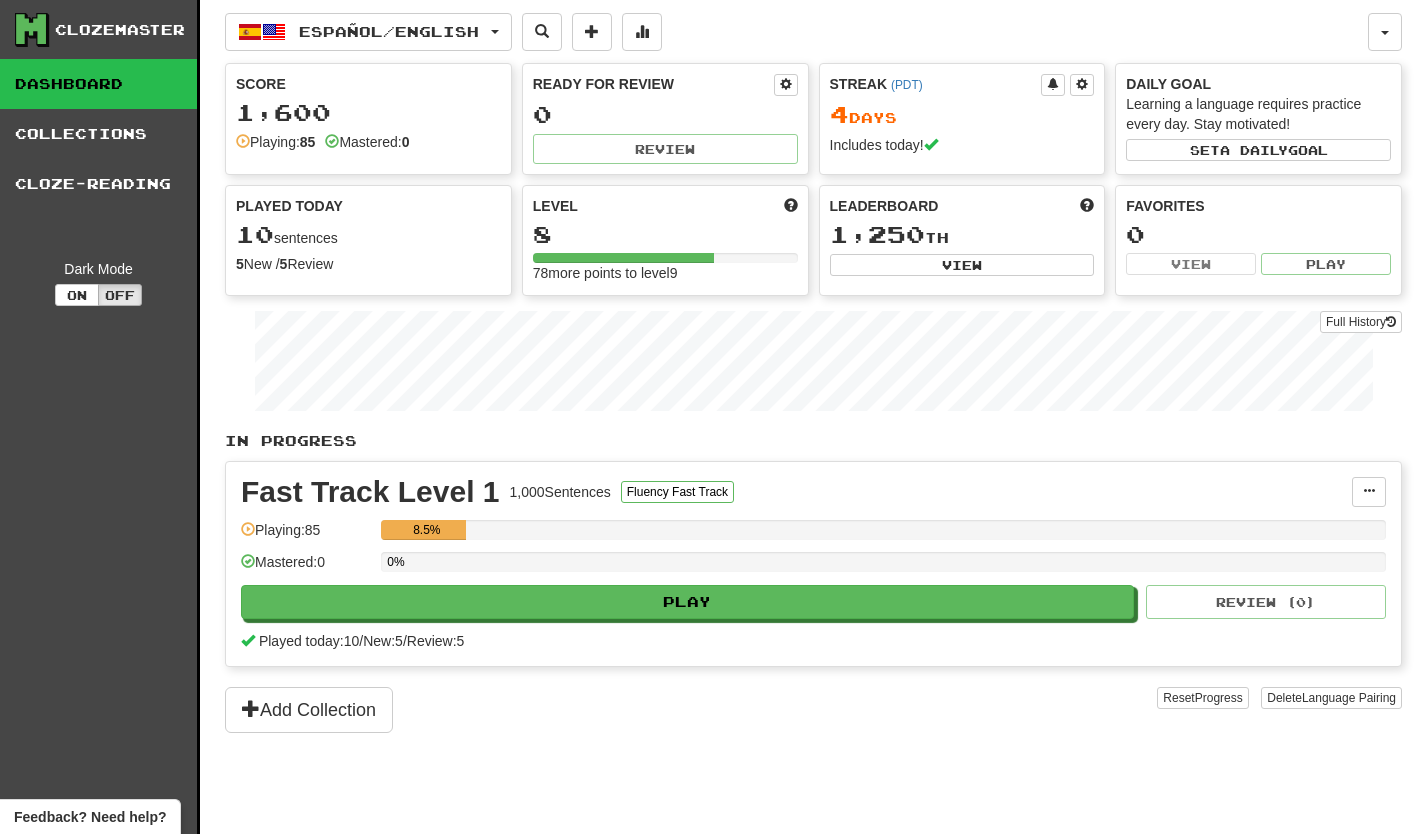 scroll, scrollTop: 0, scrollLeft: 0, axis: both 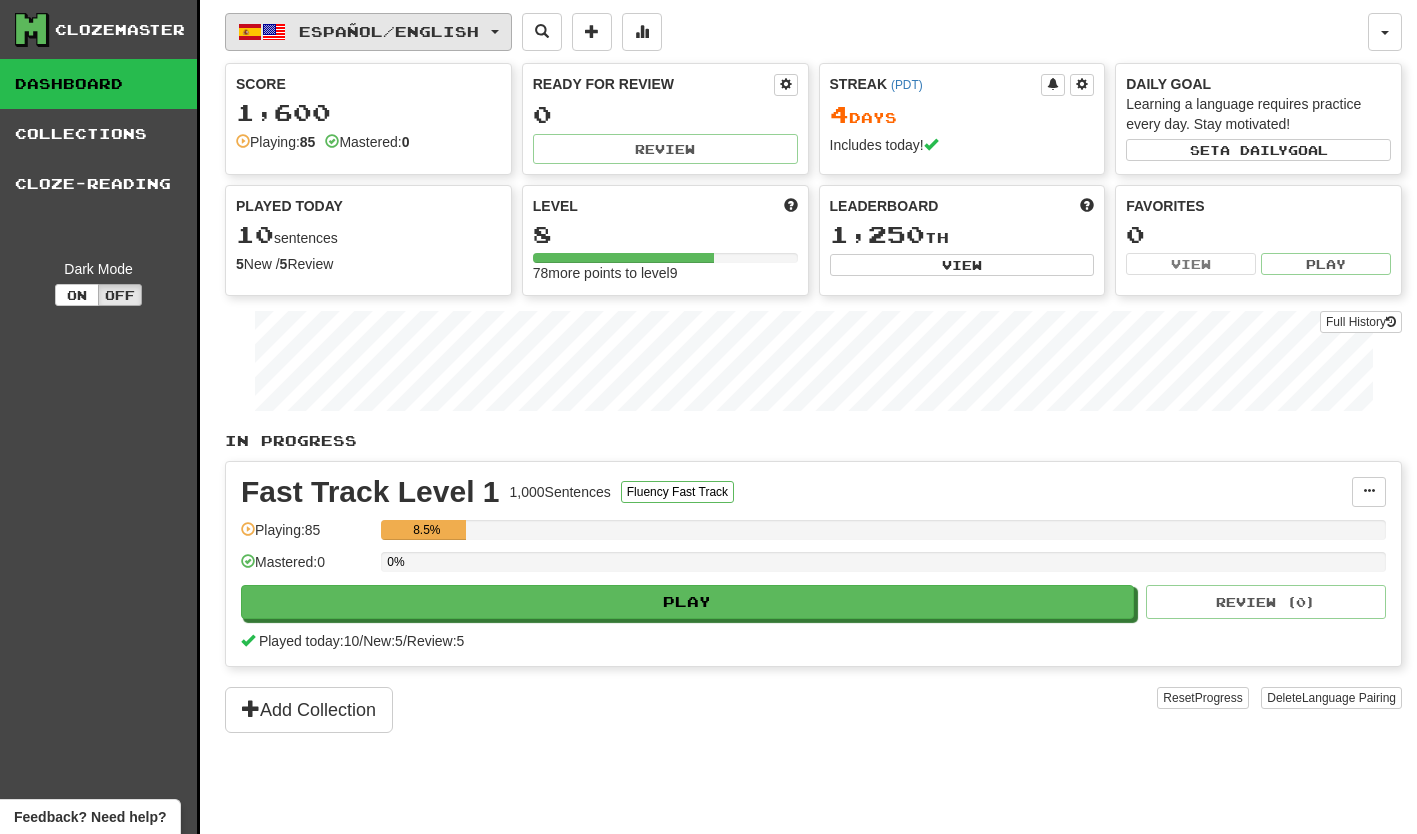 click on "Español  /  English" at bounding box center (368, 32) 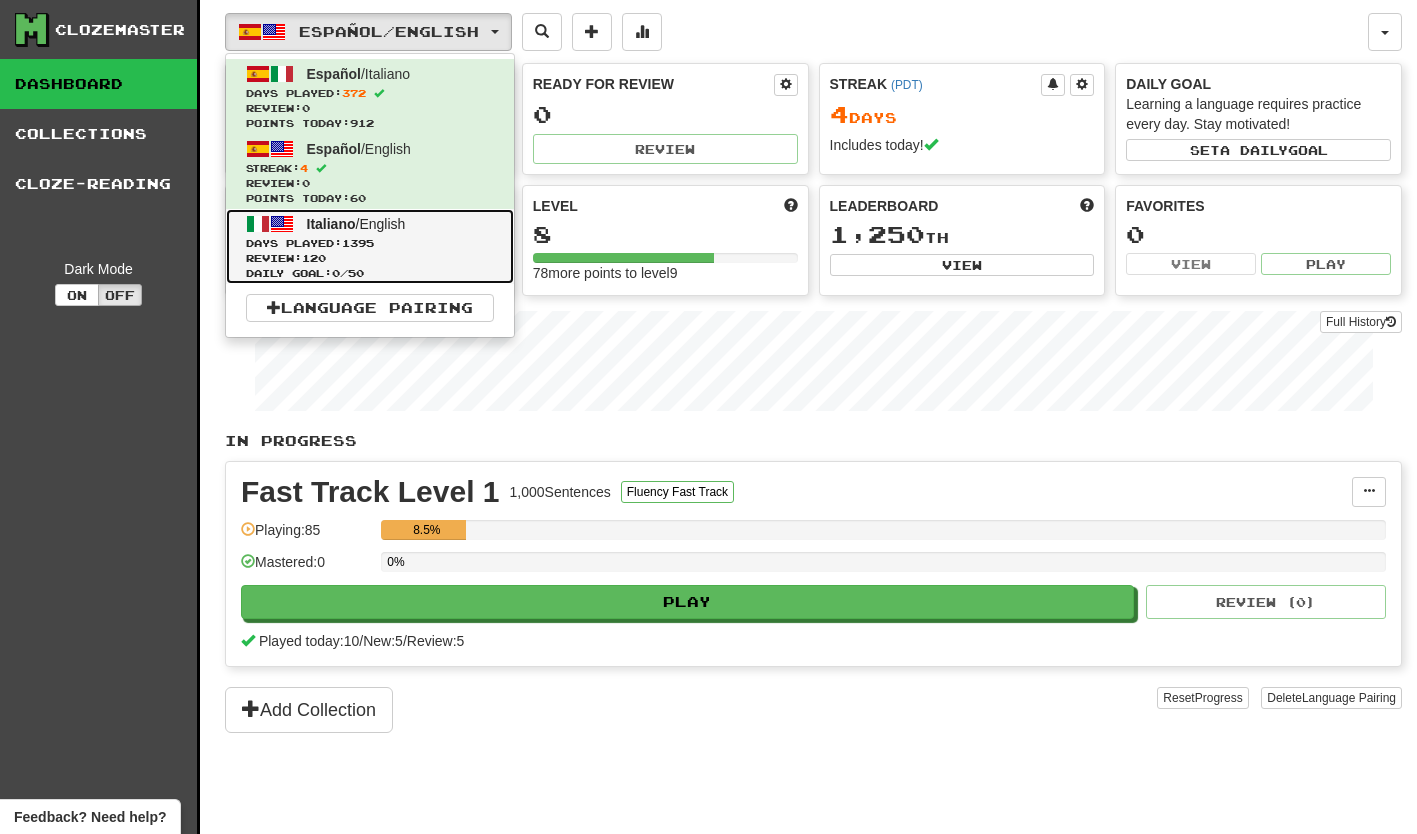 click on "Italiano  /  English Days Played:  1395   Review:  120 Daily Goal:  0  /  50" at bounding box center (370, 246) 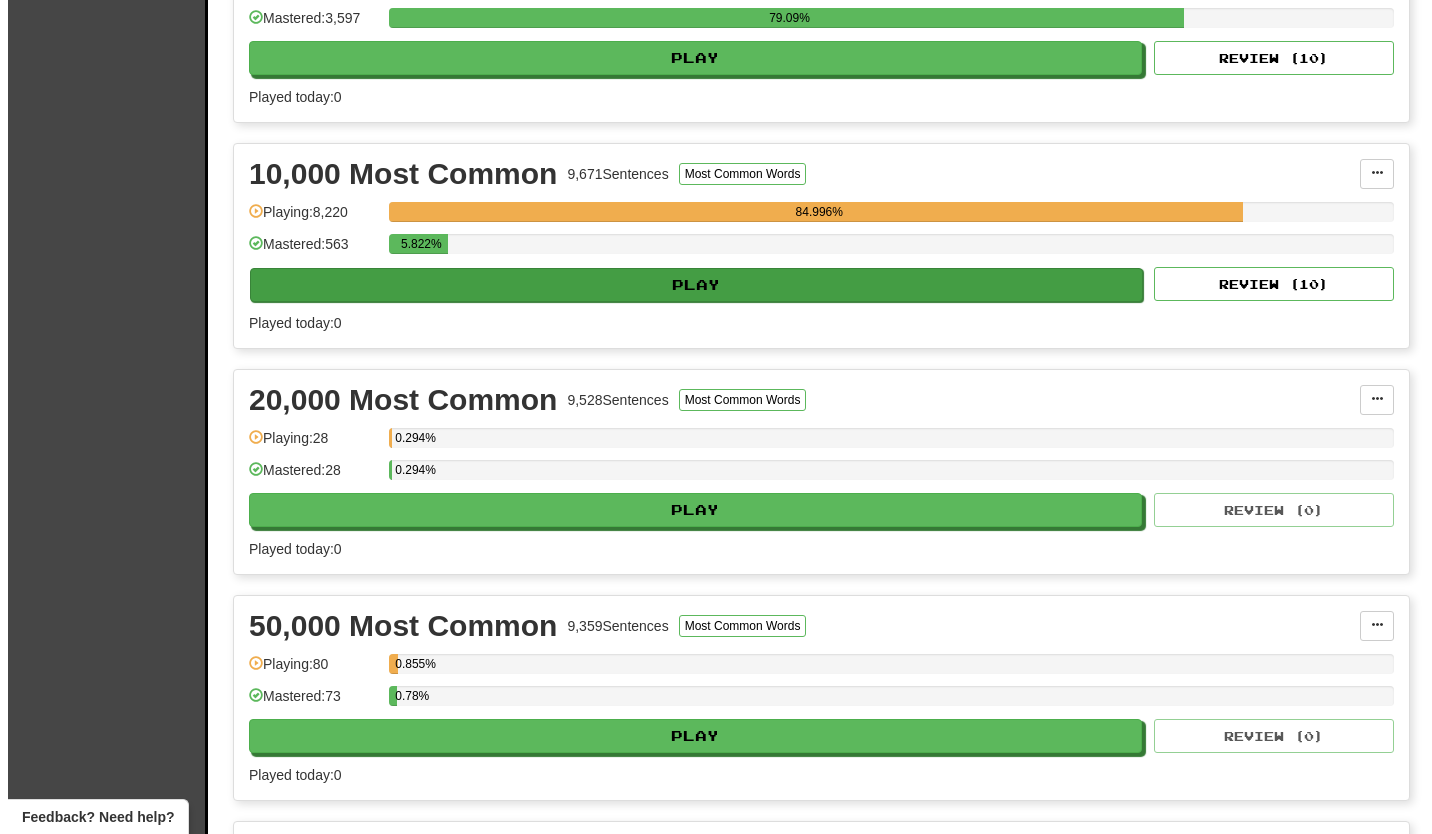 scroll, scrollTop: 1500, scrollLeft: 0, axis: vertical 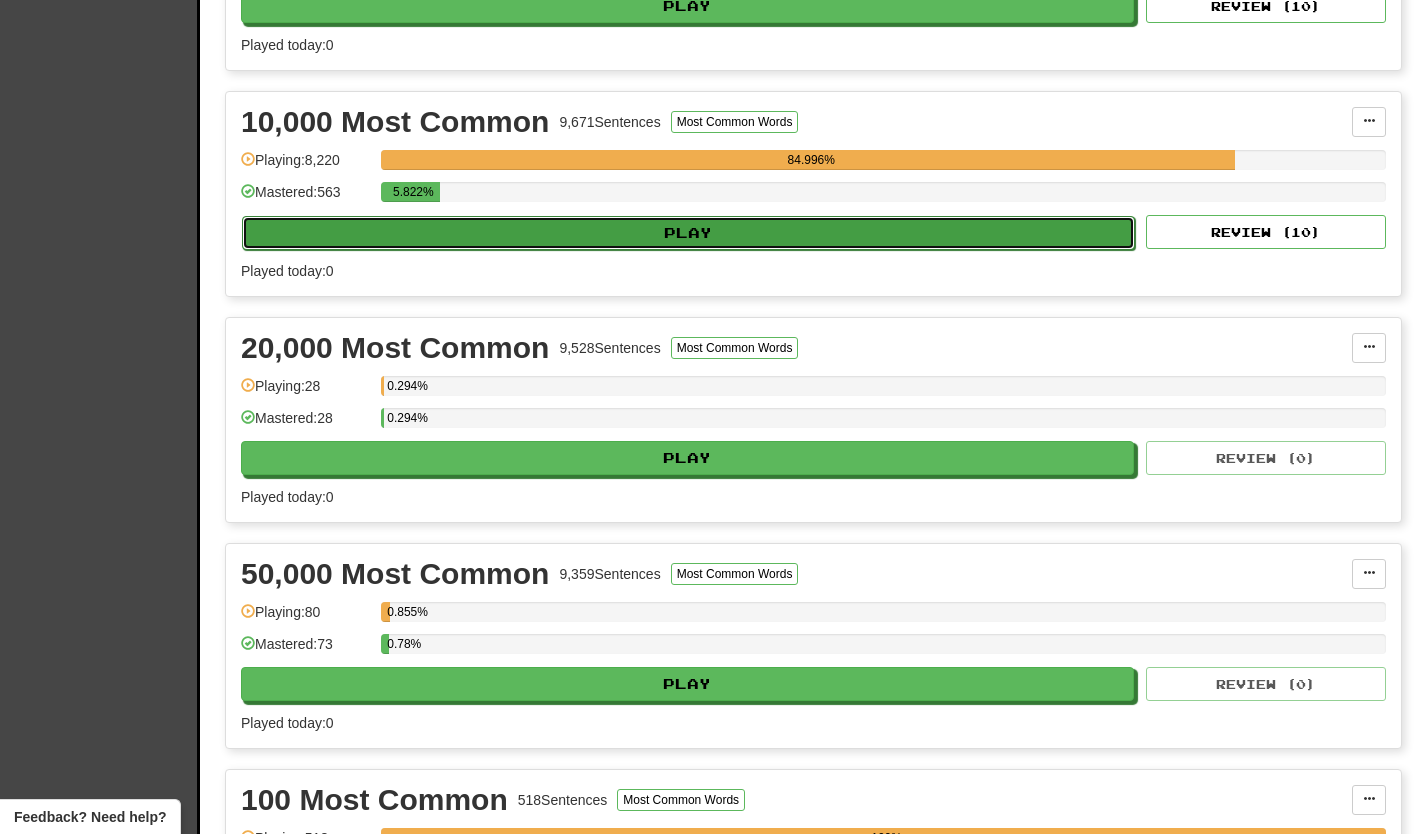 click on "Play" at bounding box center [688, 233] 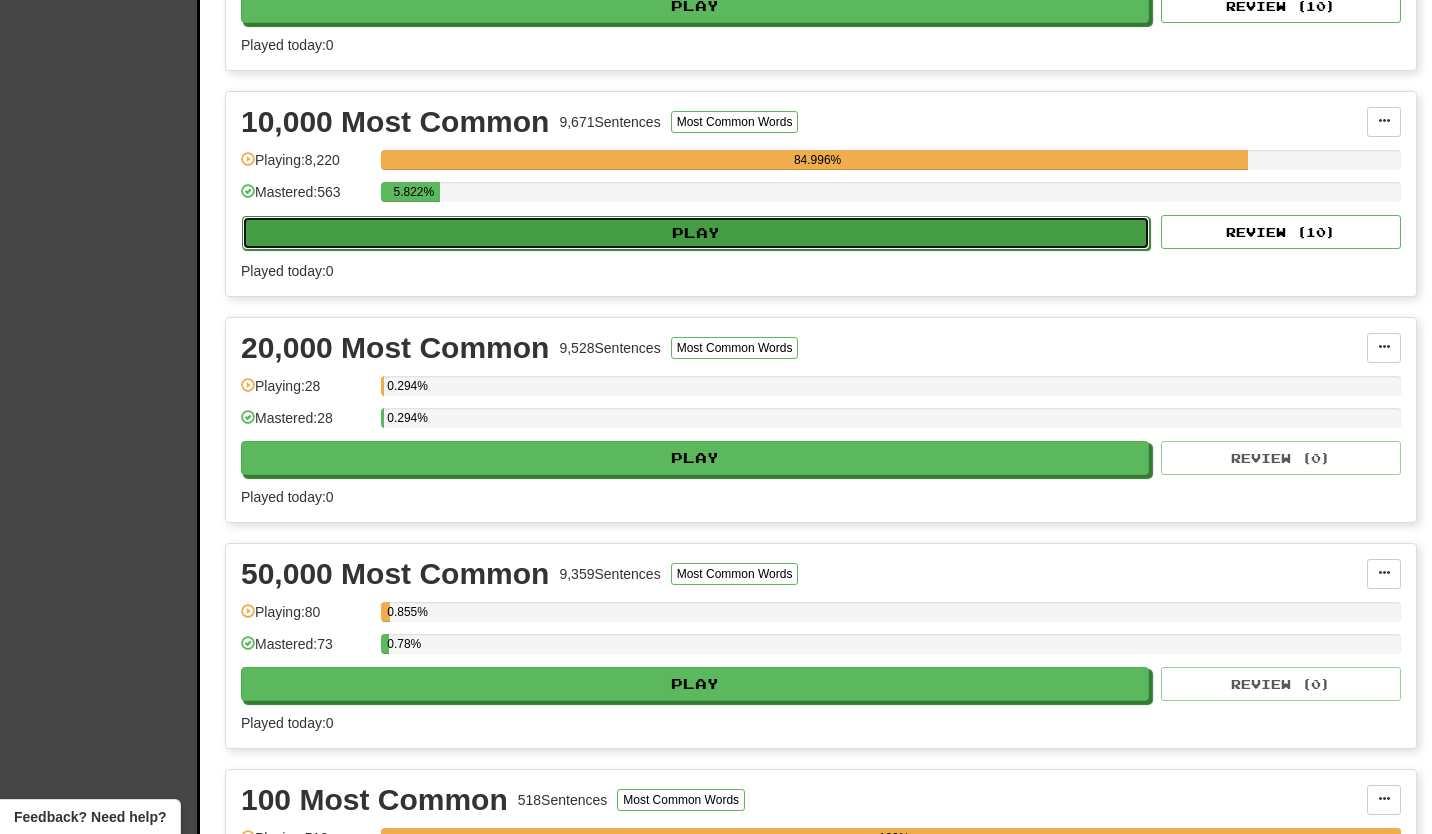 select on "**" 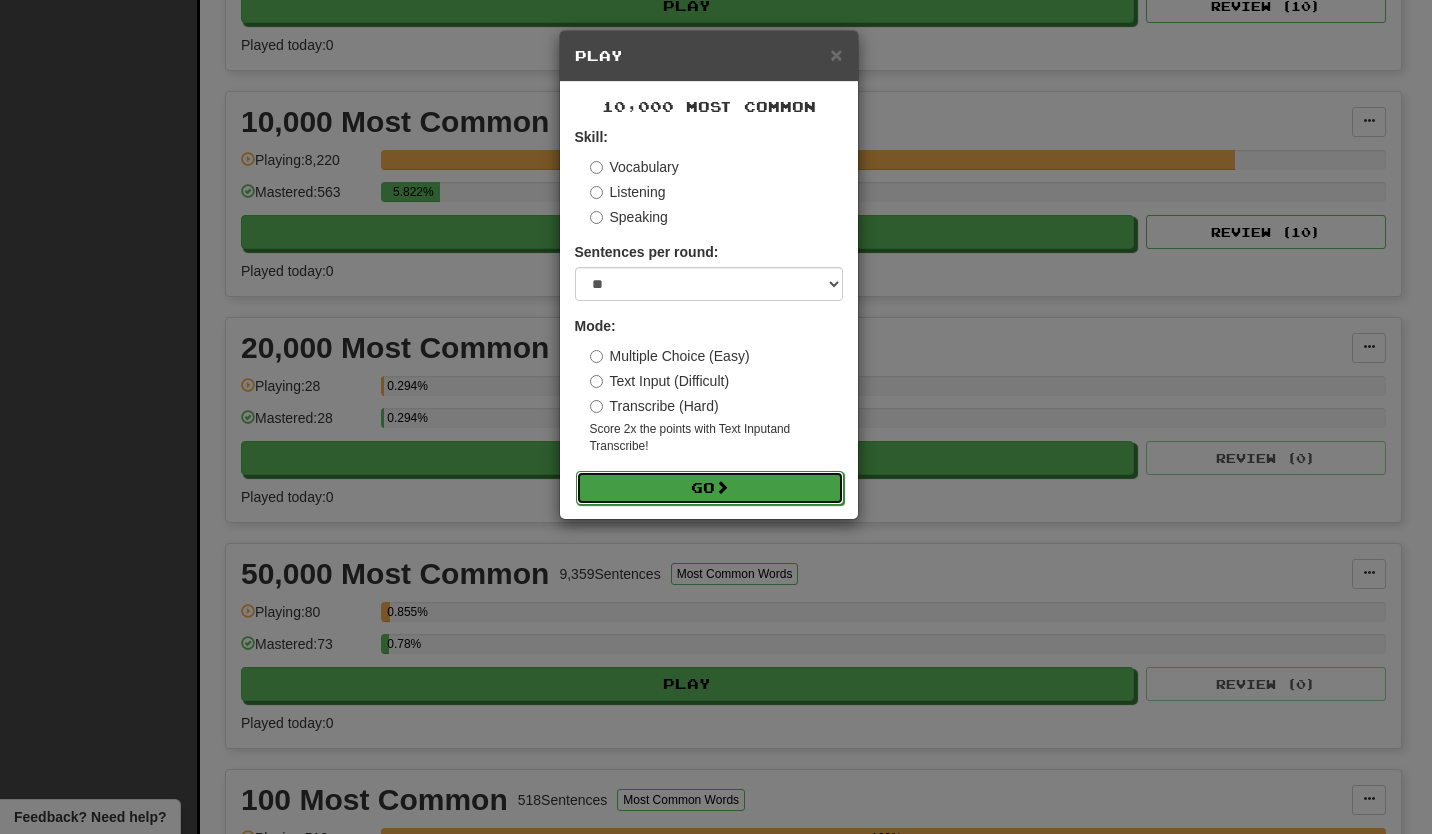 click on "Go" at bounding box center [710, 488] 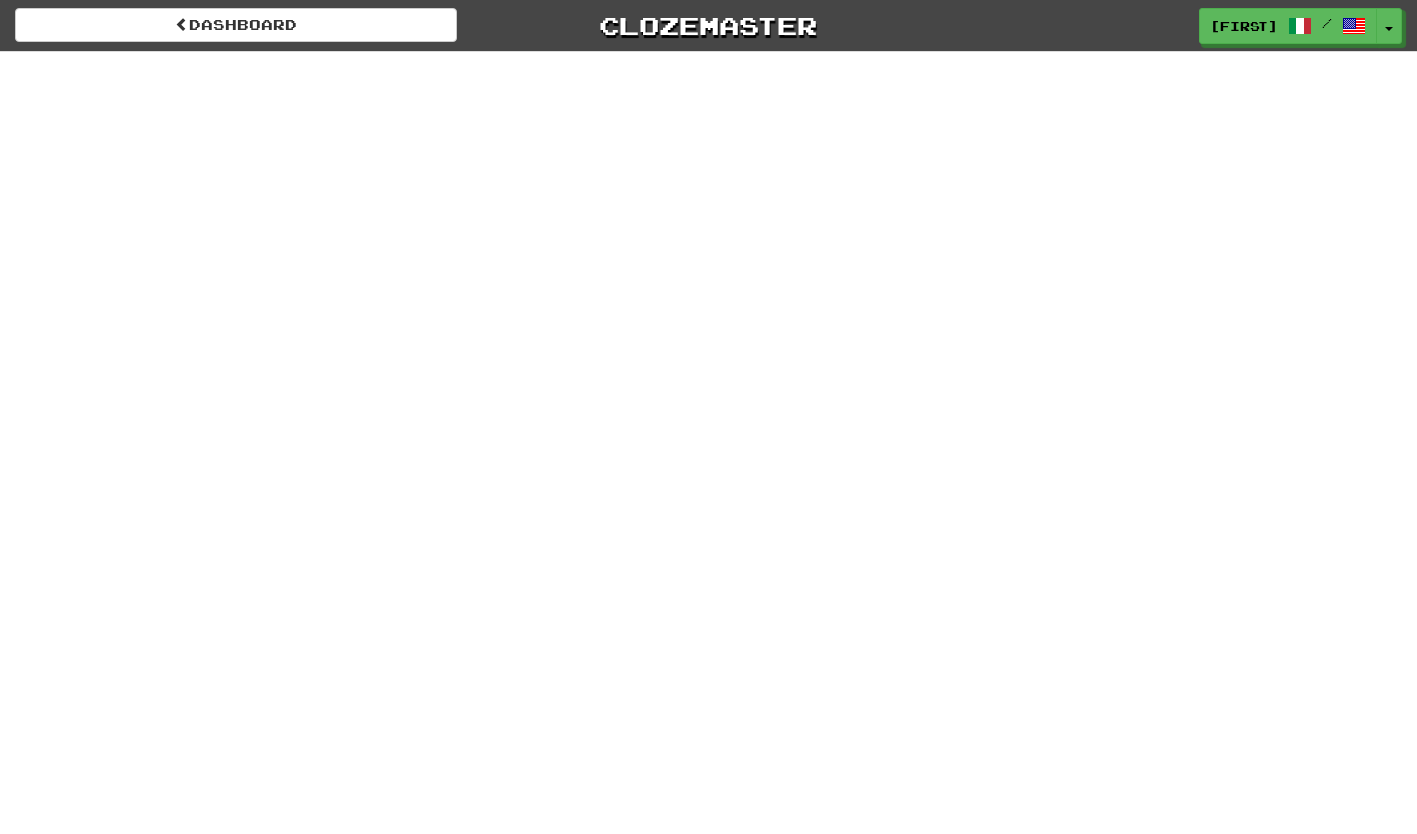 scroll, scrollTop: 0, scrollLeft: 0, axis: both 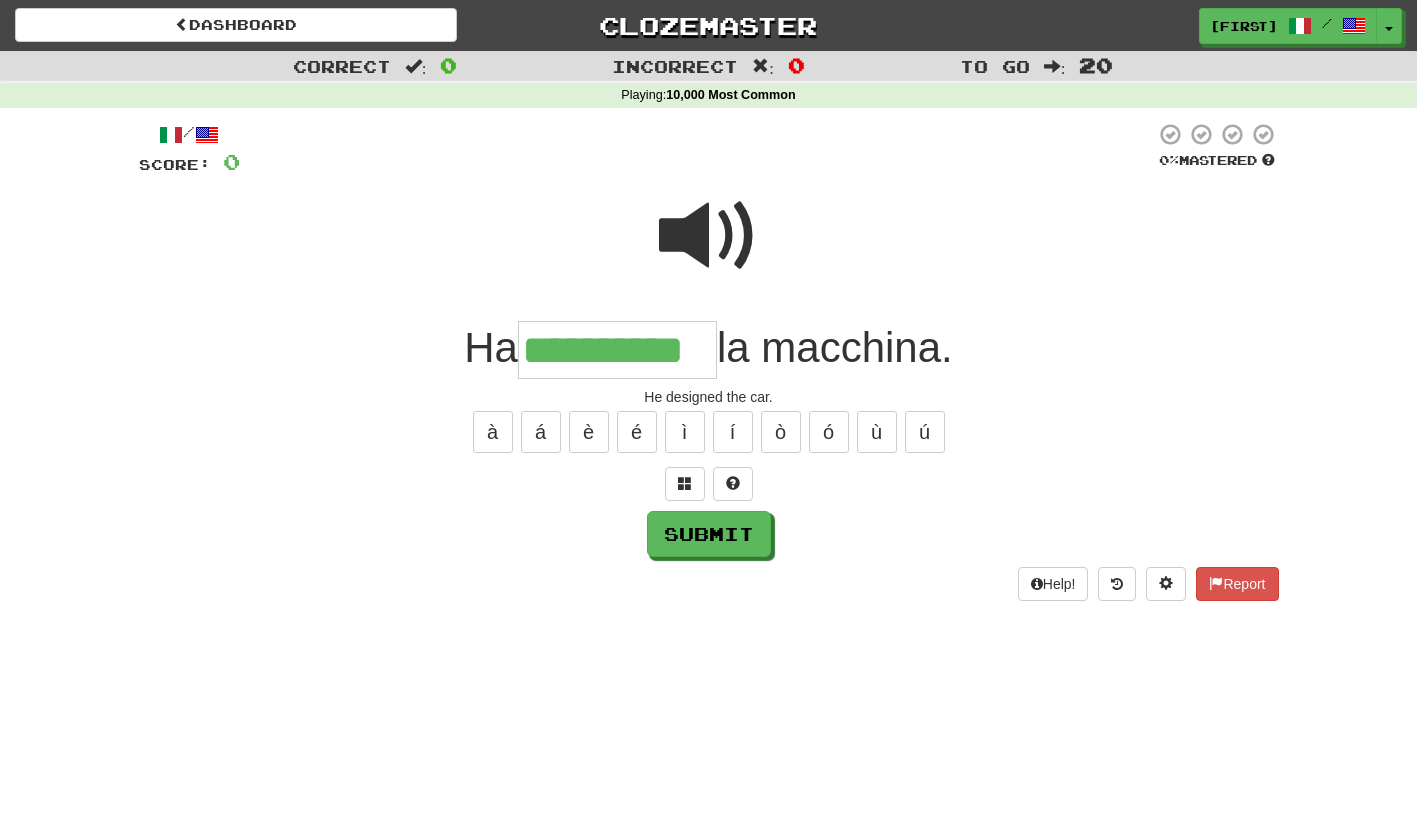 type on "**********" 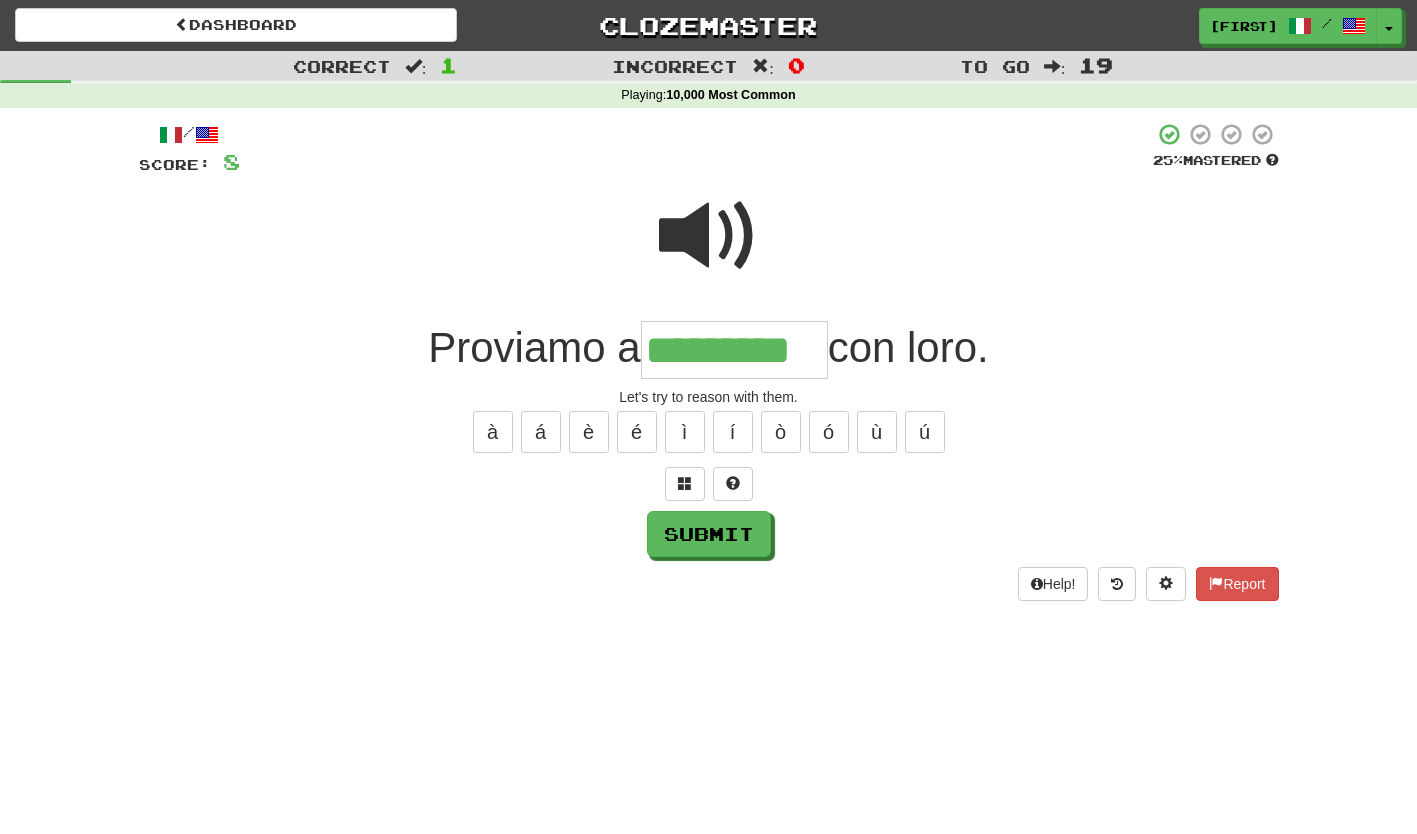 type on "*********" 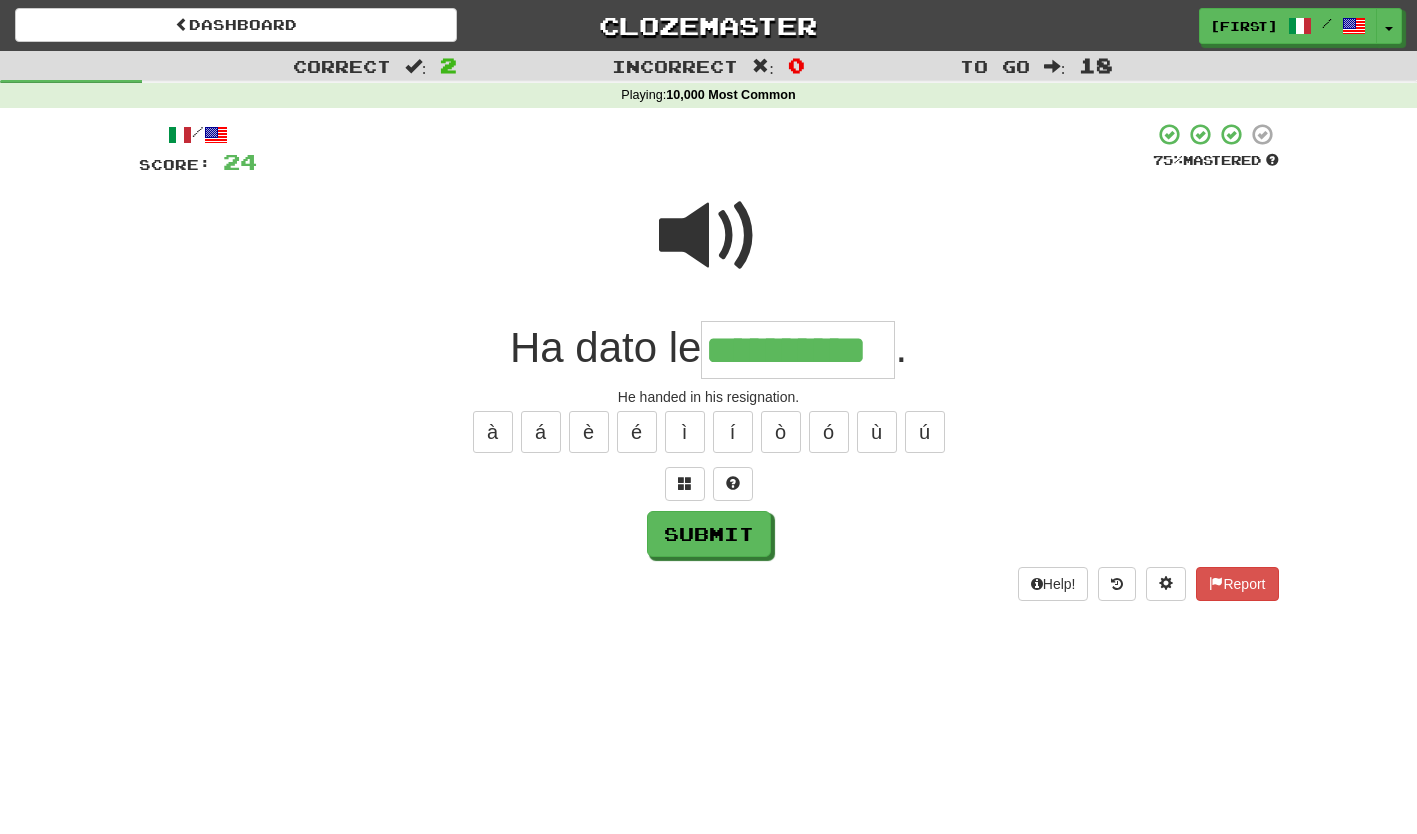 type on "**********" 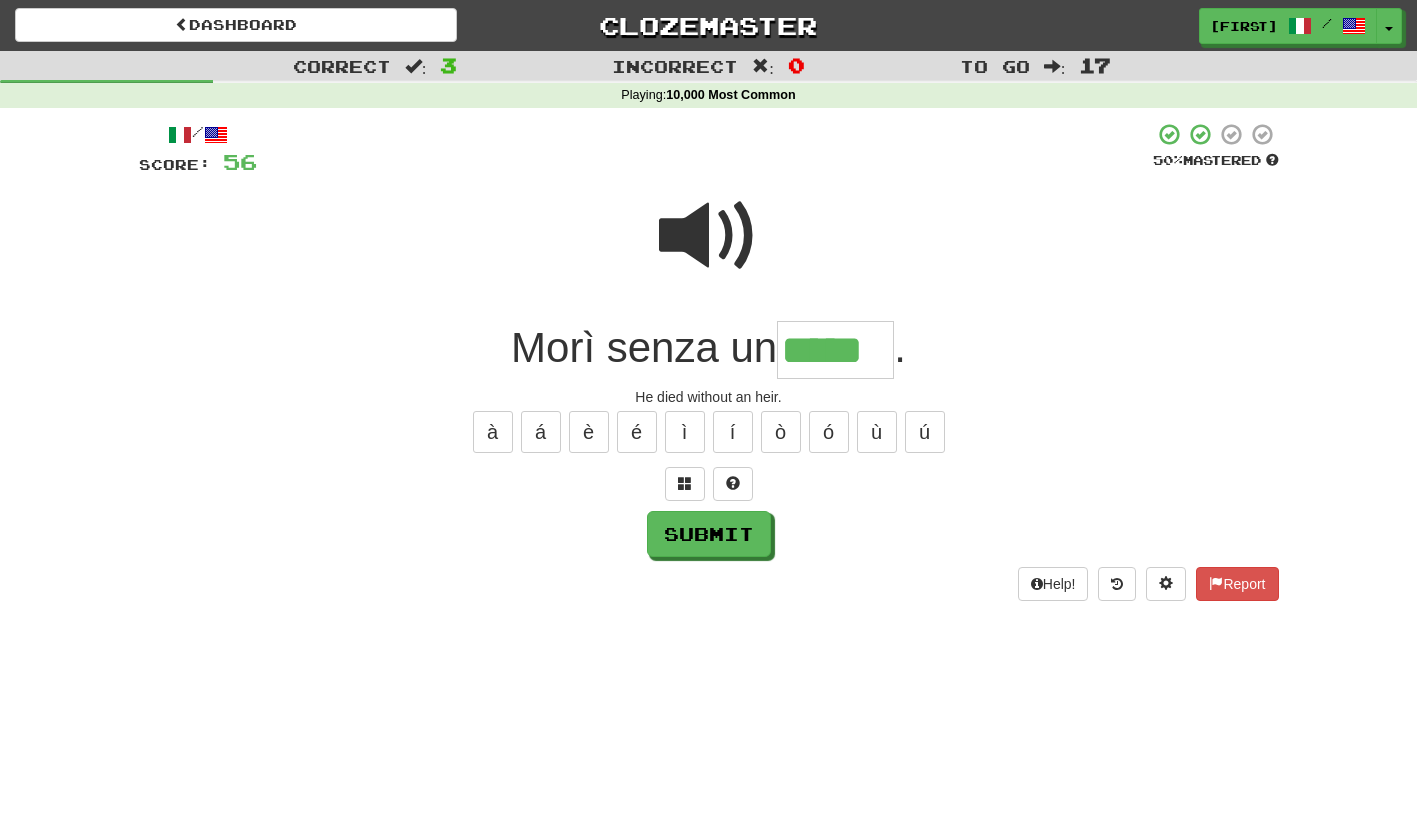 type on "*****" 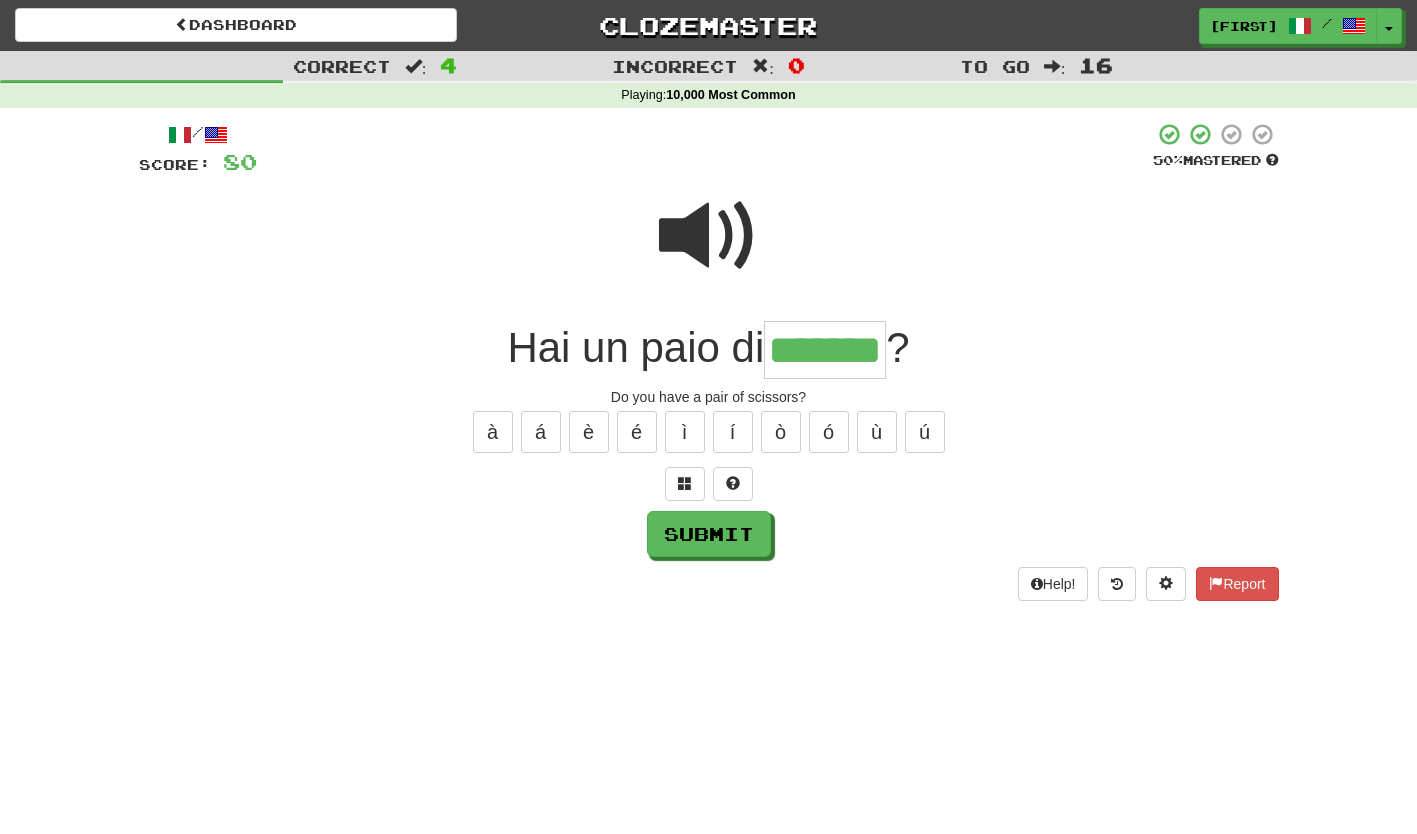 type on "*******" 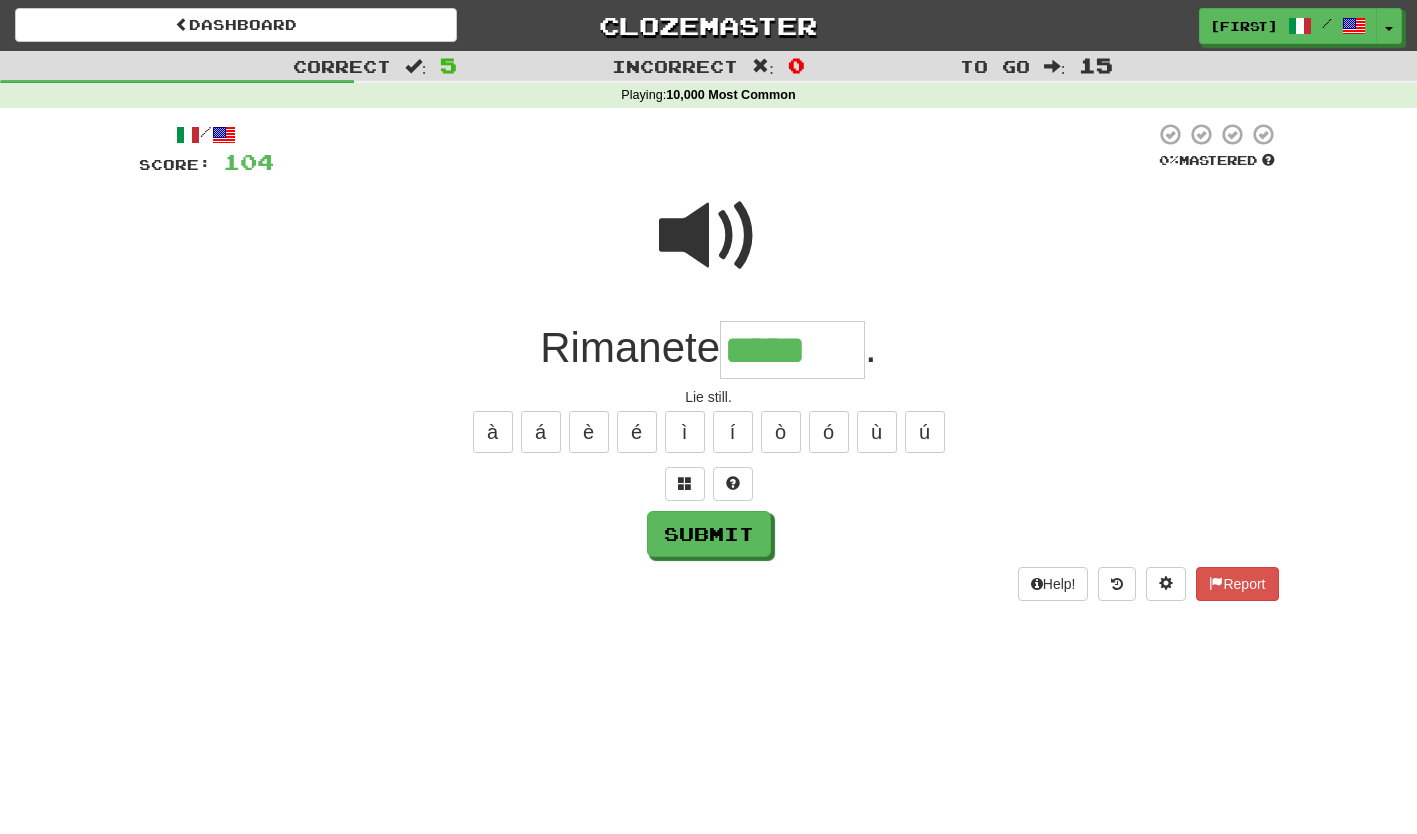 click at bounding box center (709, 236) 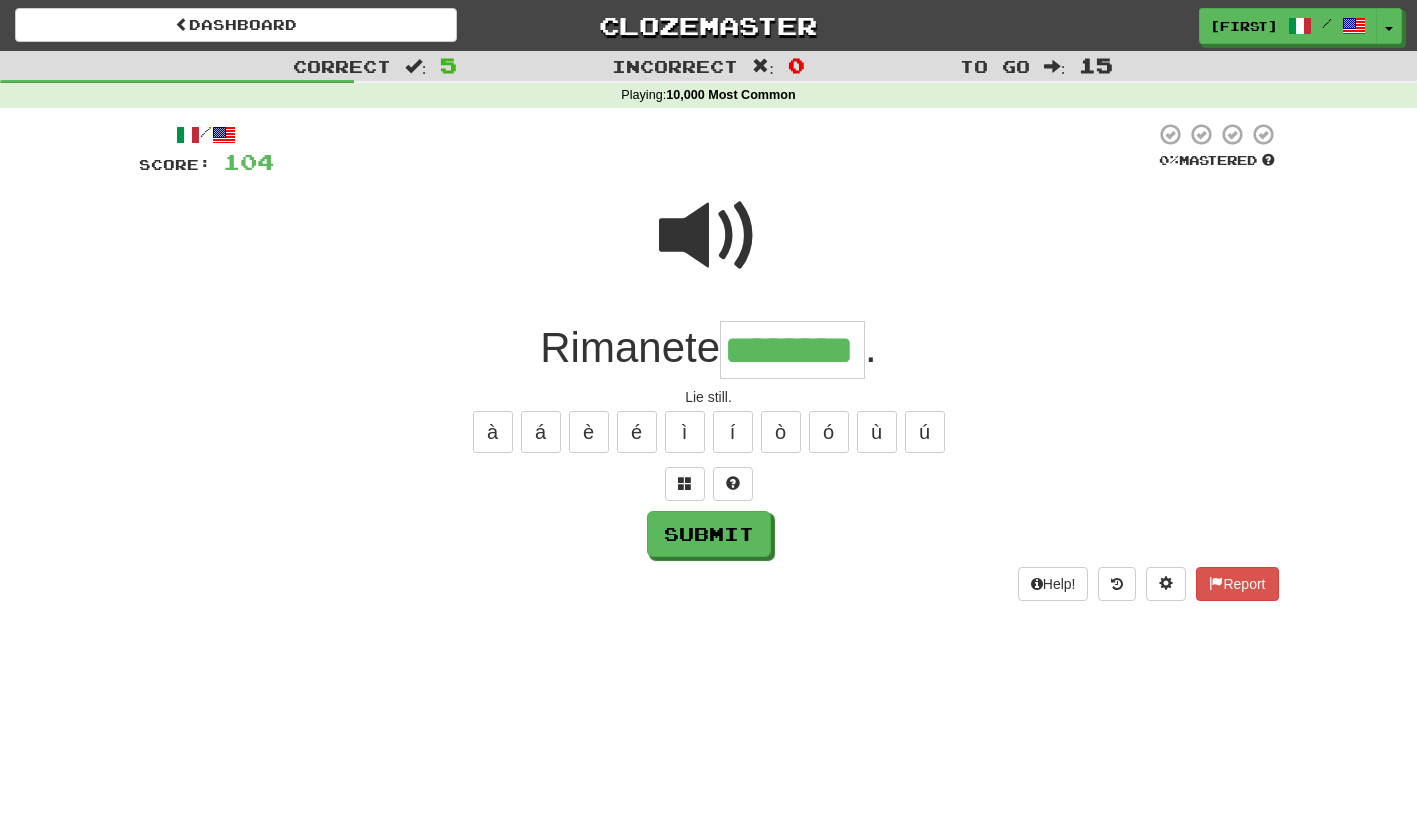type on "********" 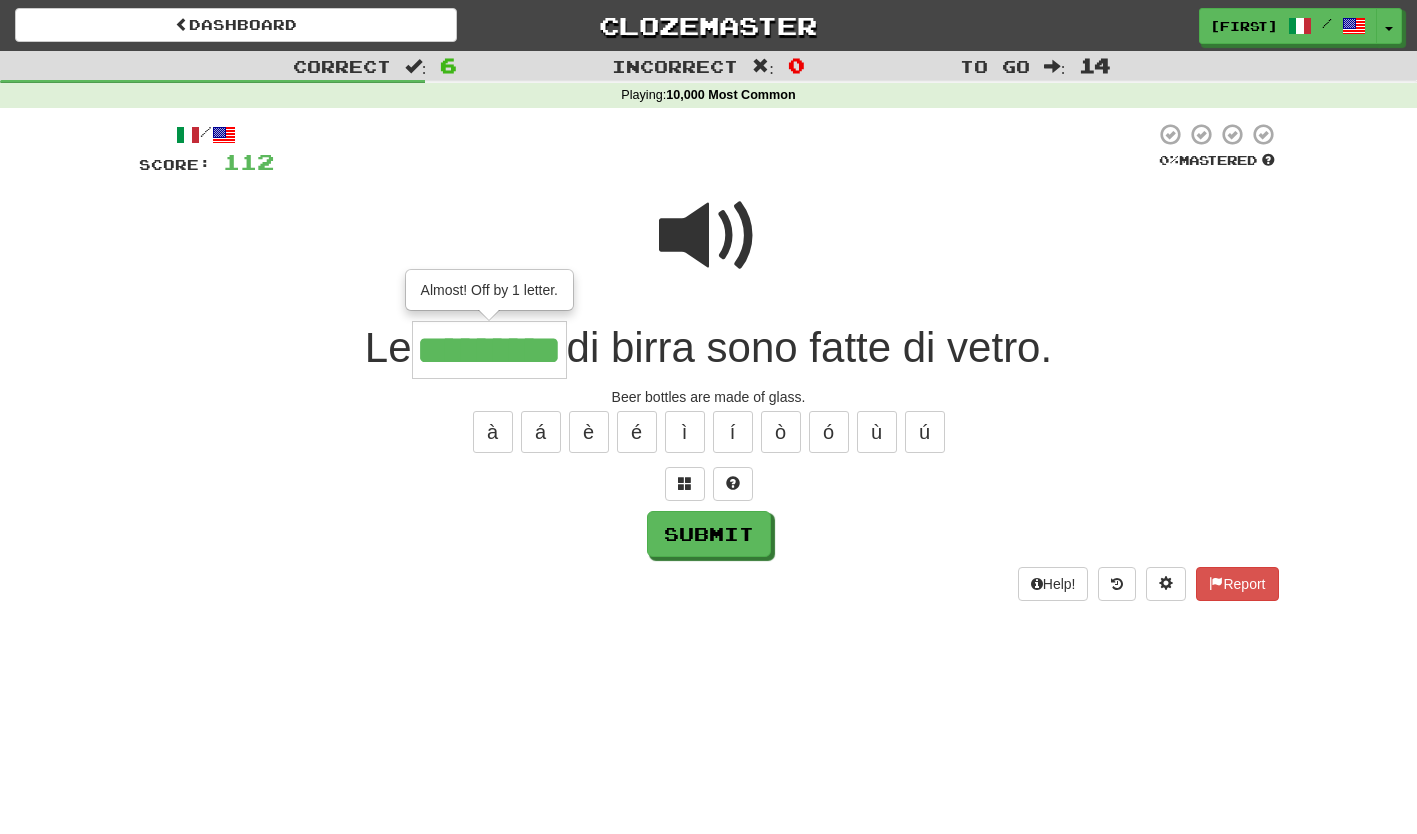 type on "*********" 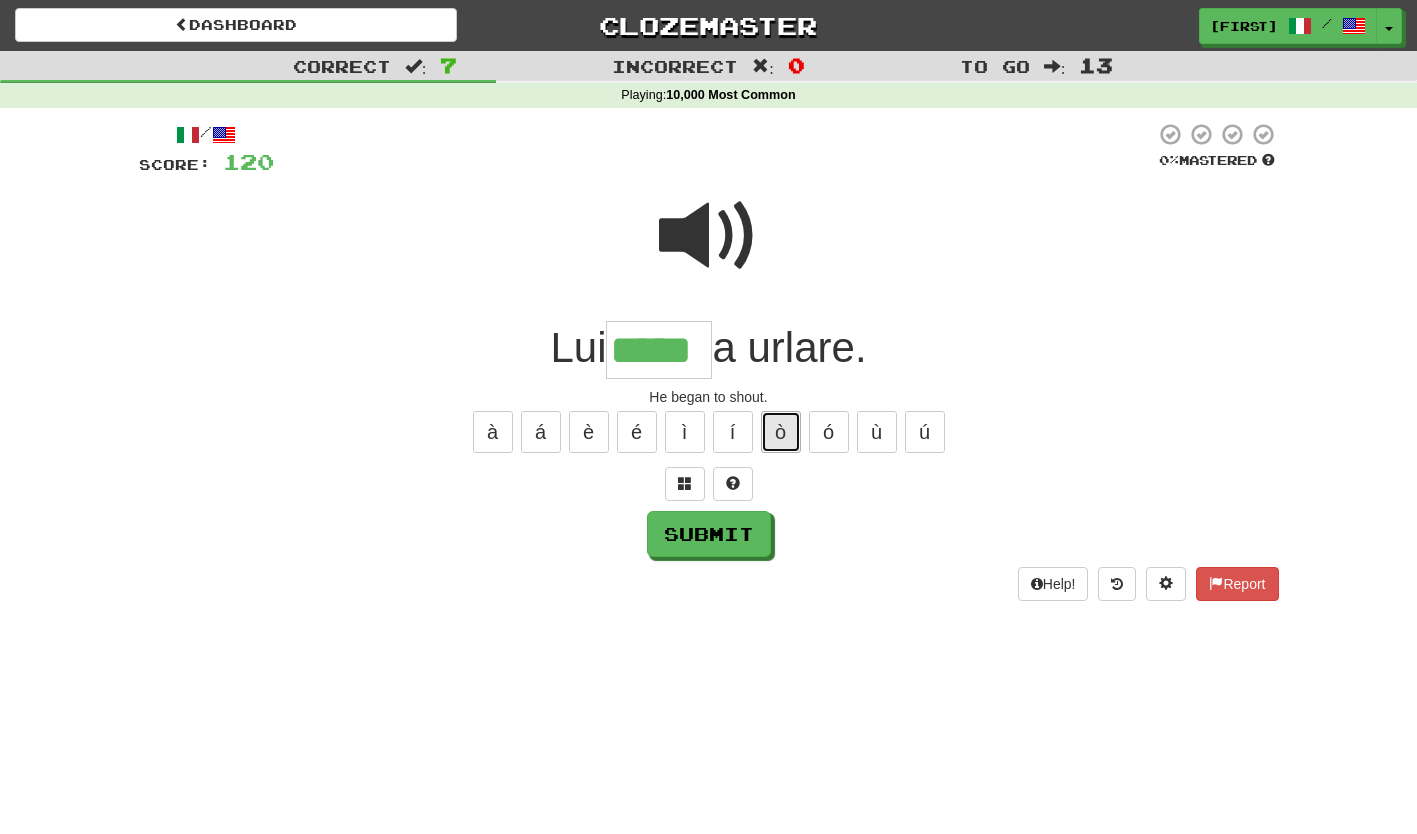 click on "ò" at bounding box center [781, 432] 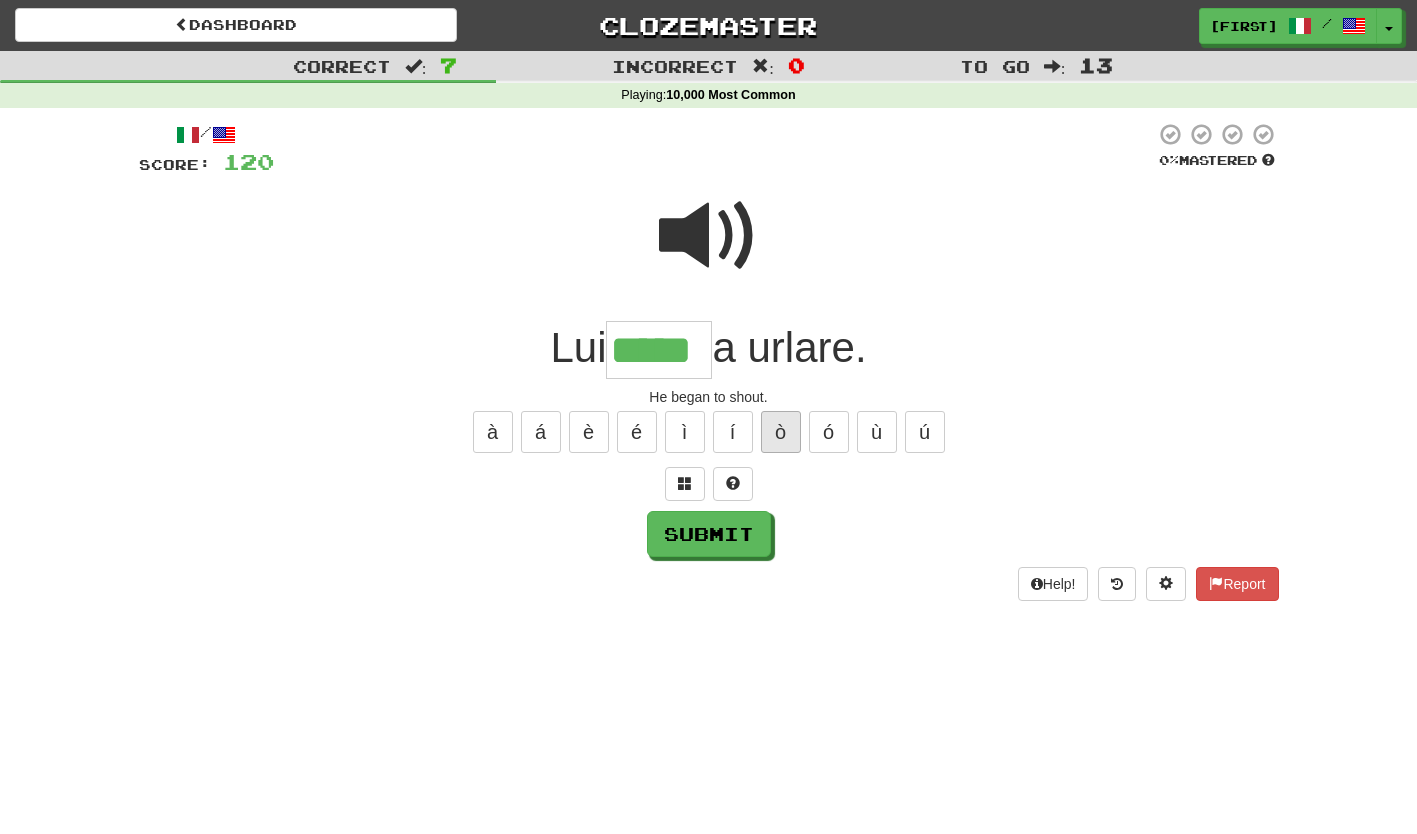 type on "******" 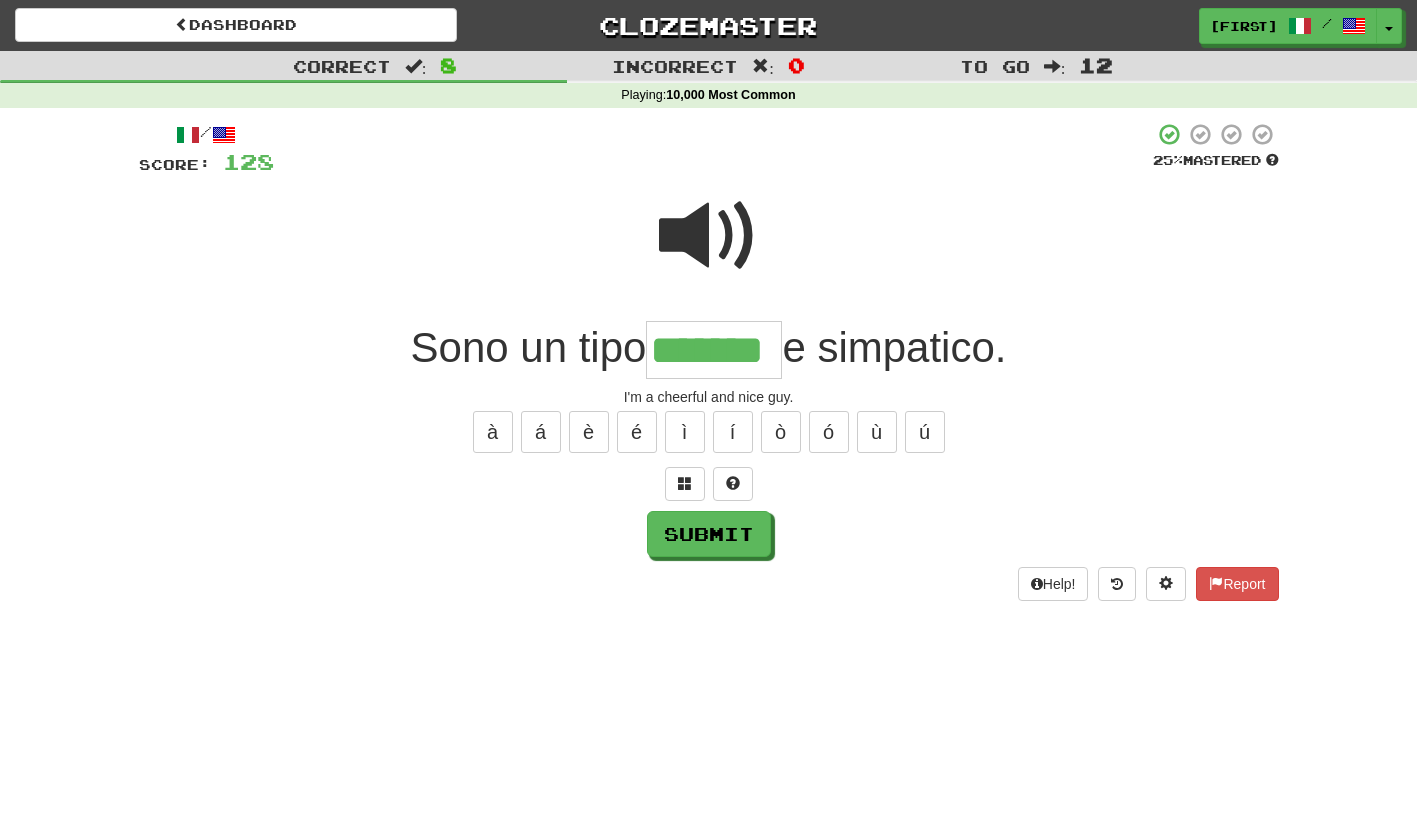 type on "*******" 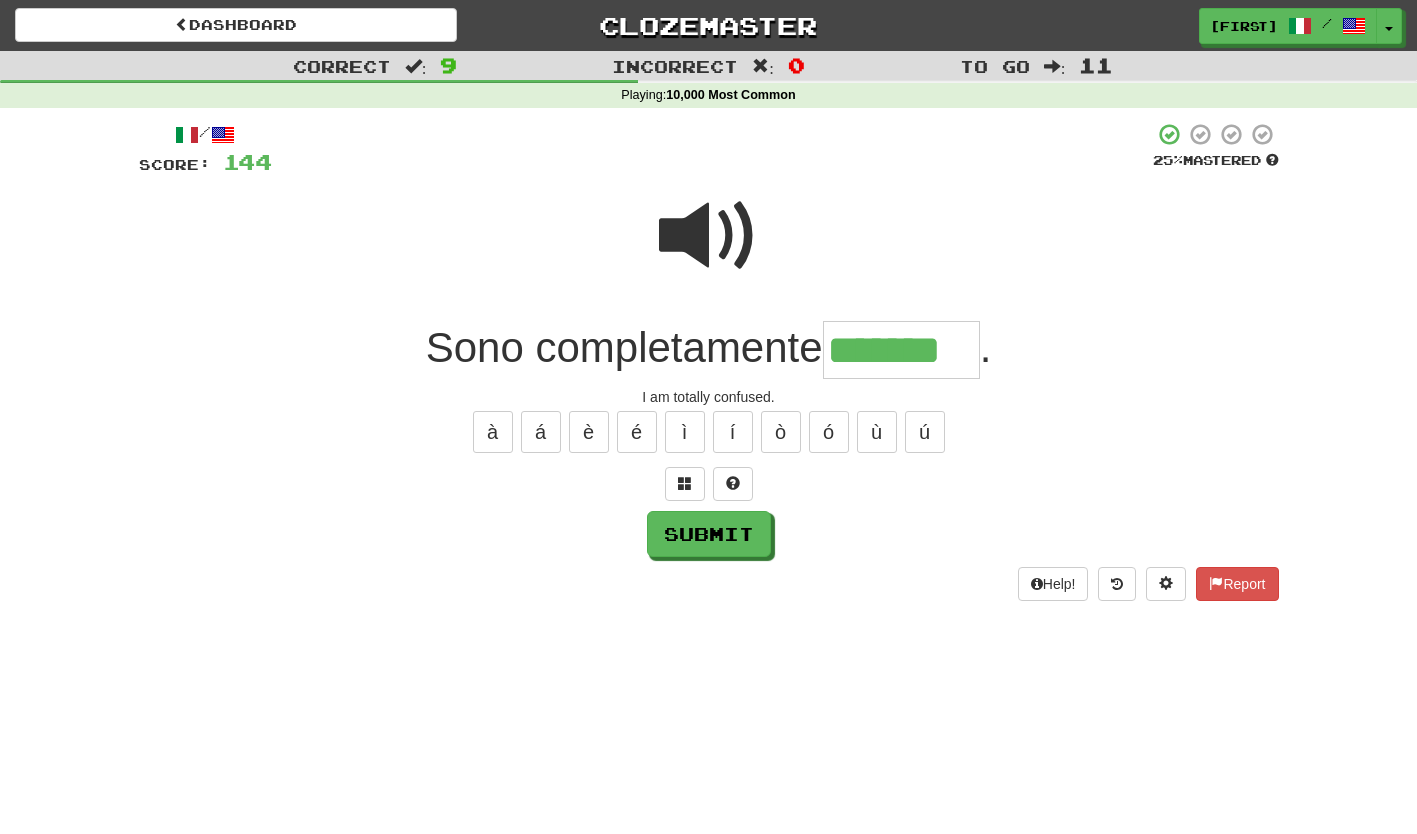 type on "*******" 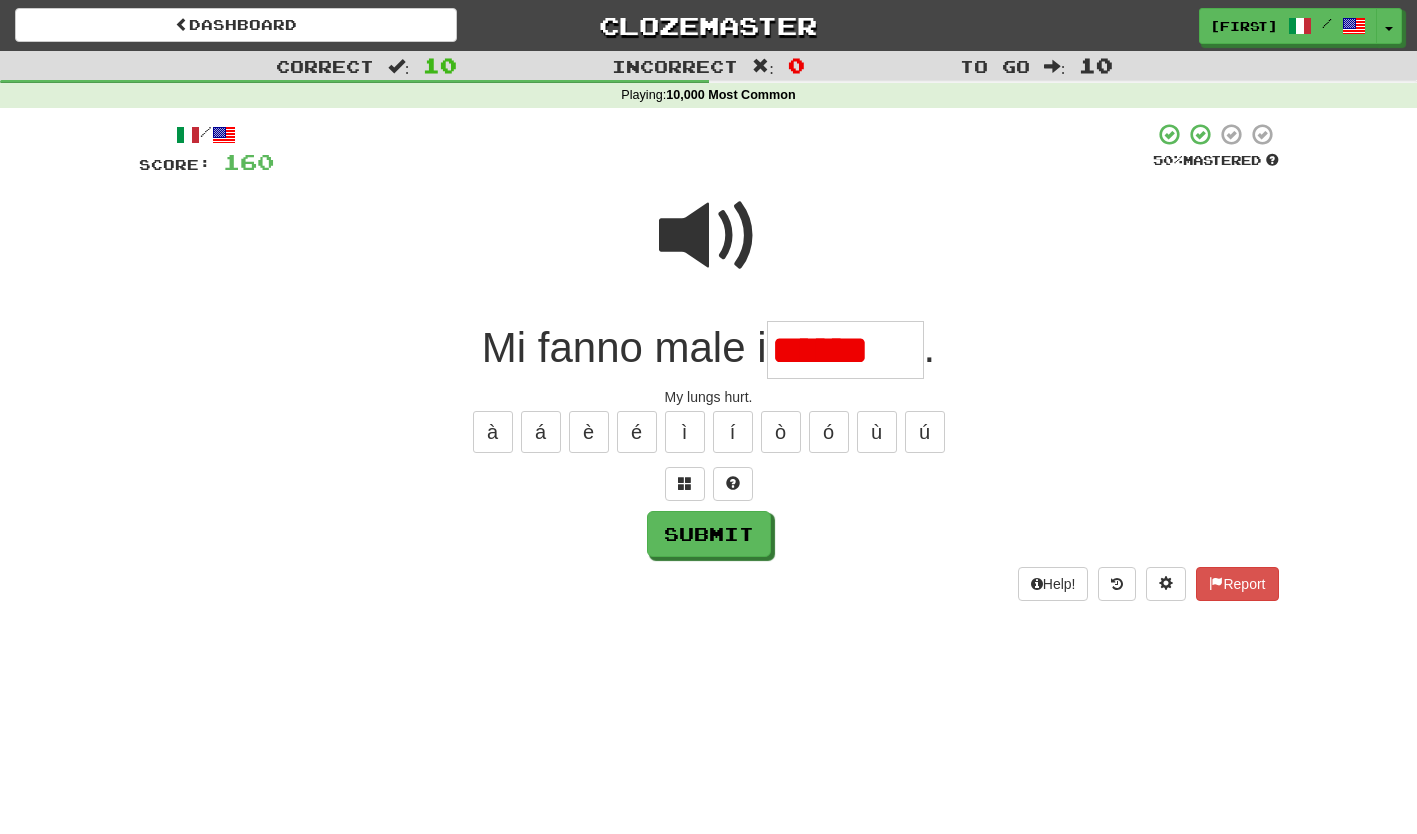 scroll, scrollTop: 0, scrollLeft: 0, axis: both 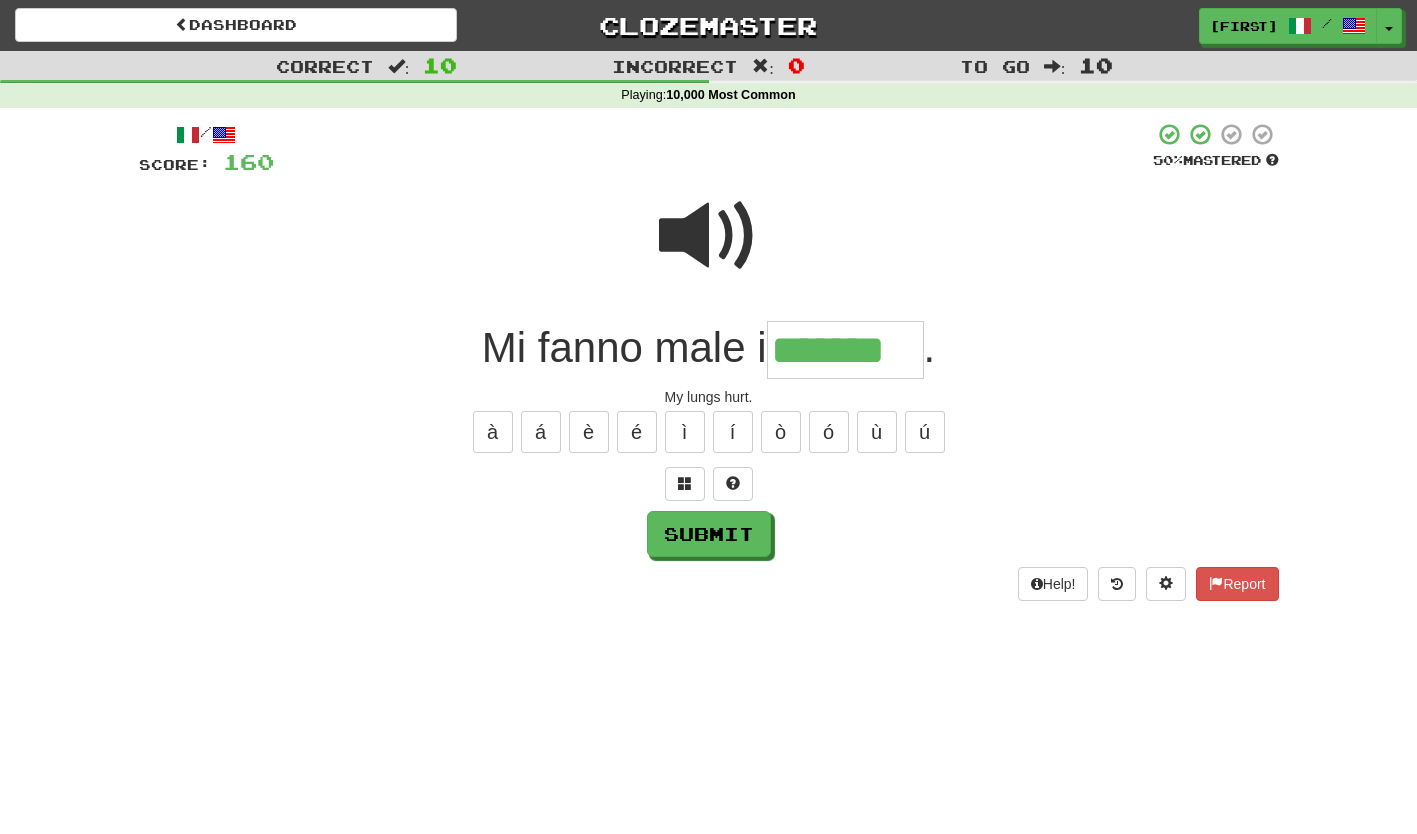 type on "*******" 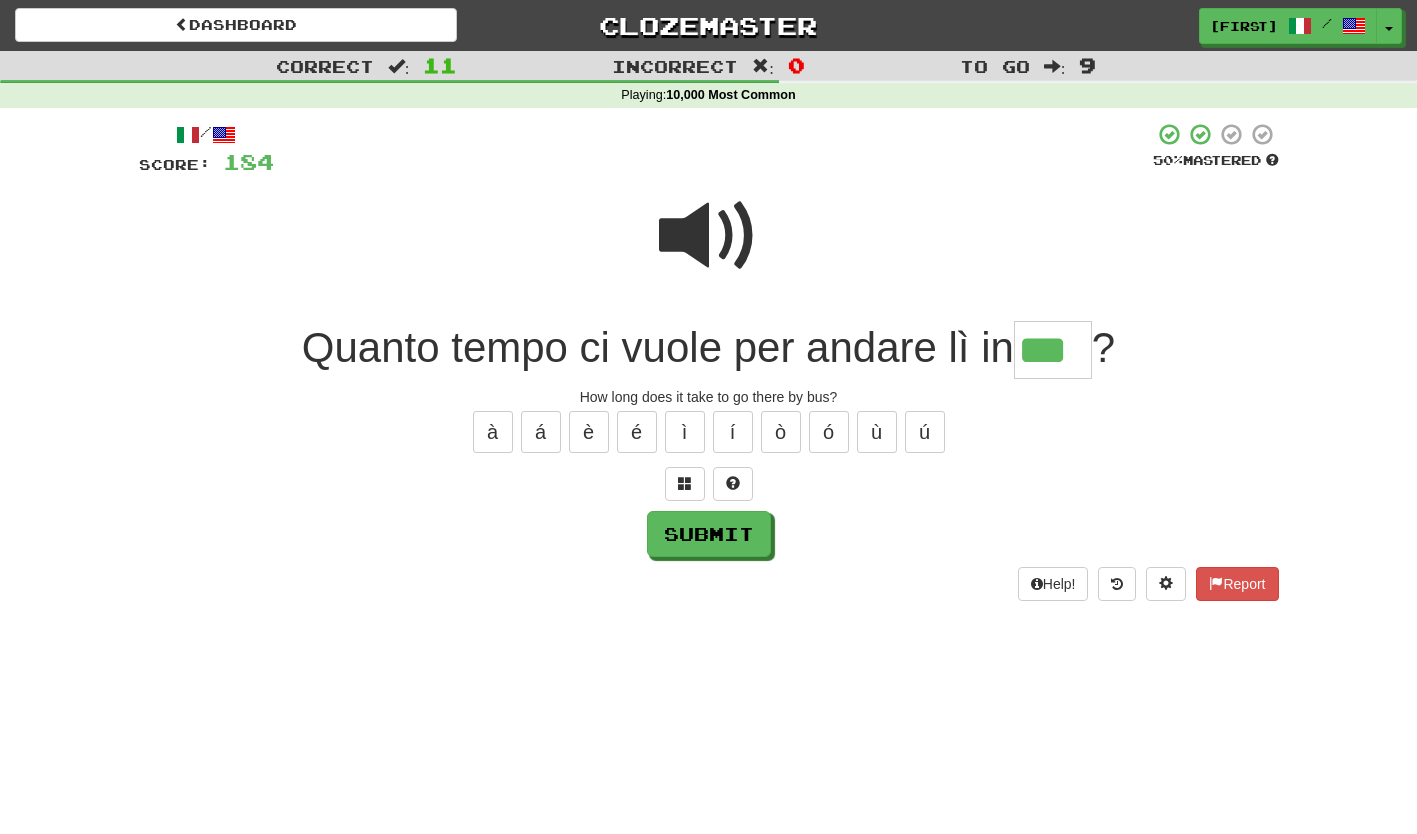 type on "***" 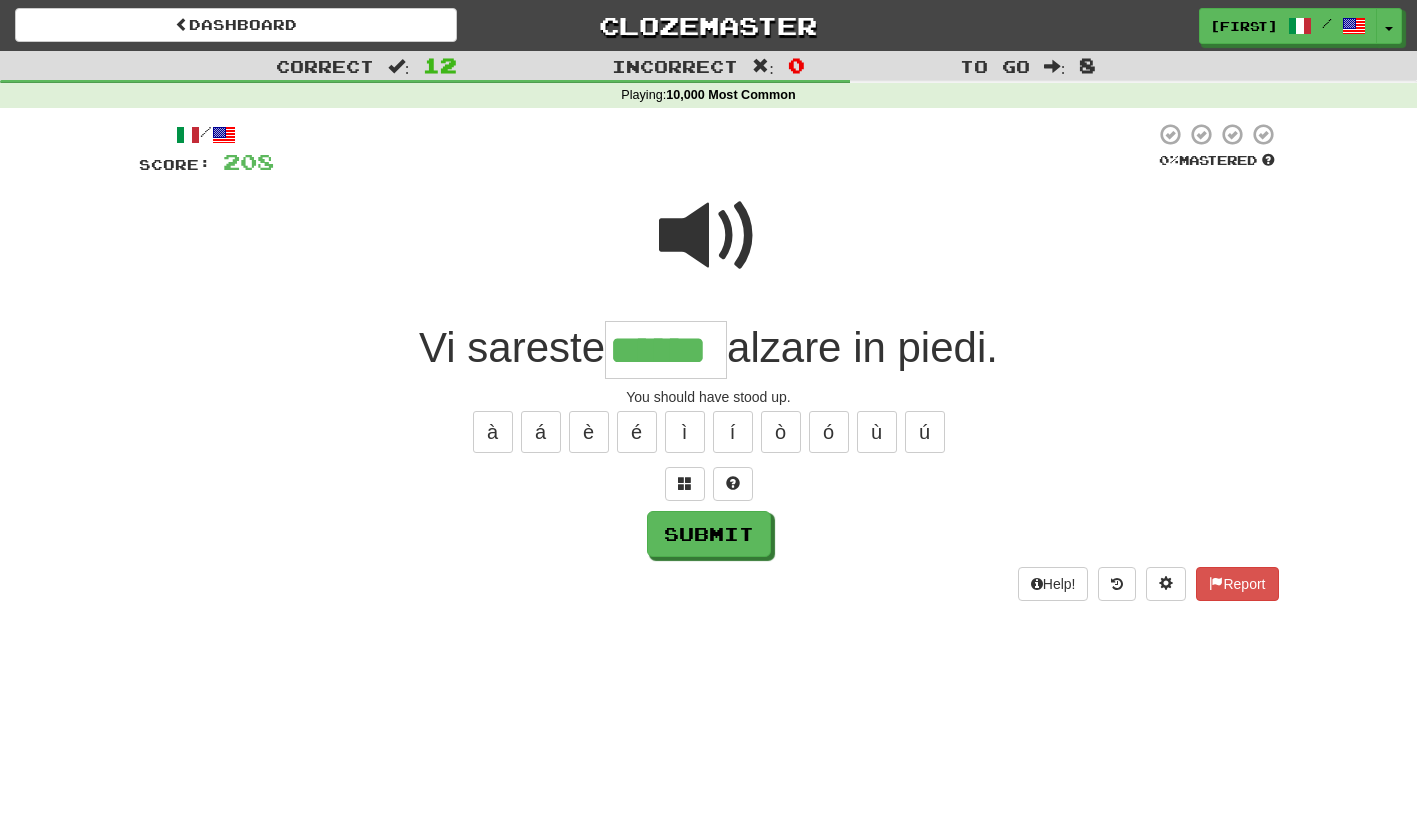 type on "******" 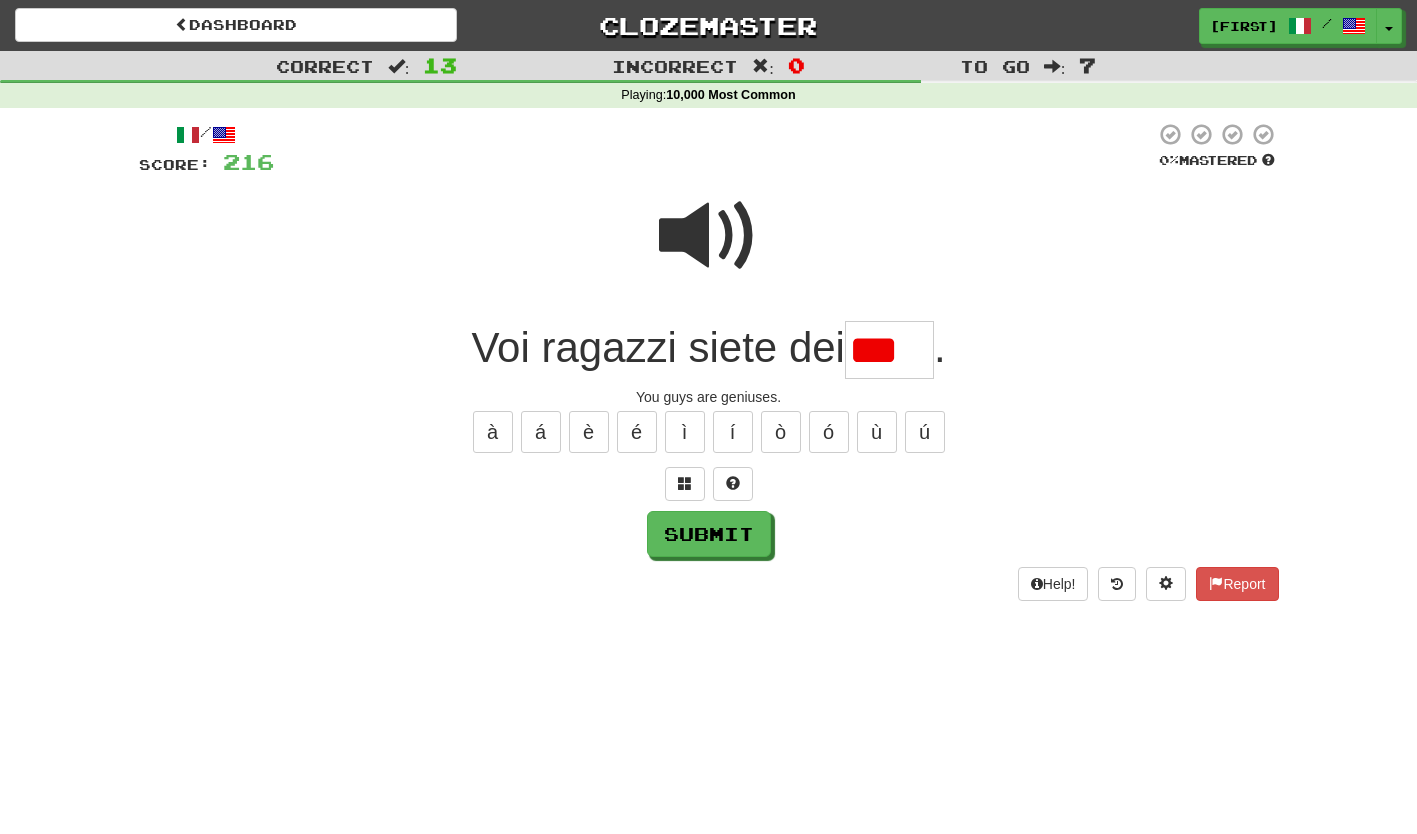 scroll, scrollTop: 0, scrollLeft: 0, axis: both 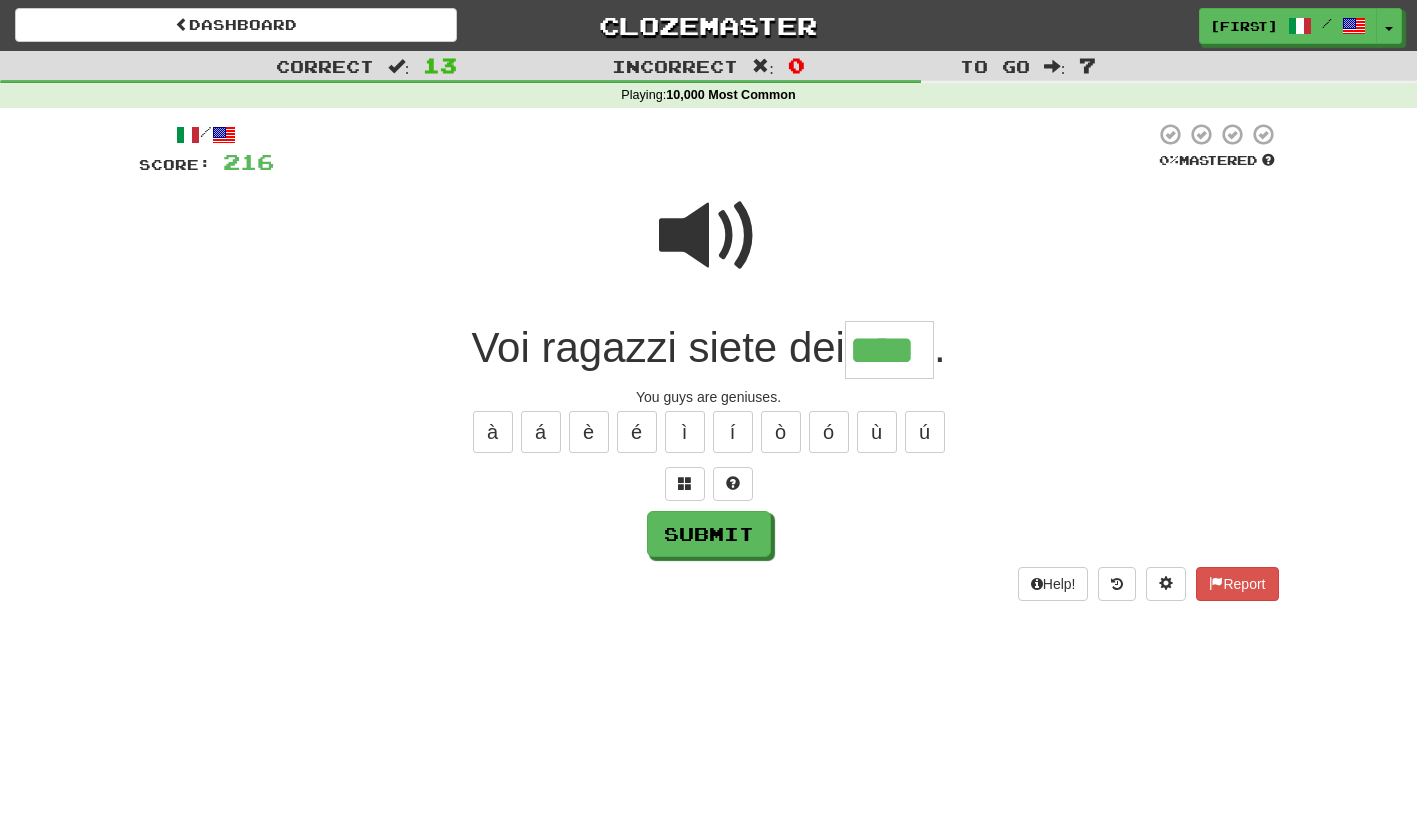 type on "****" 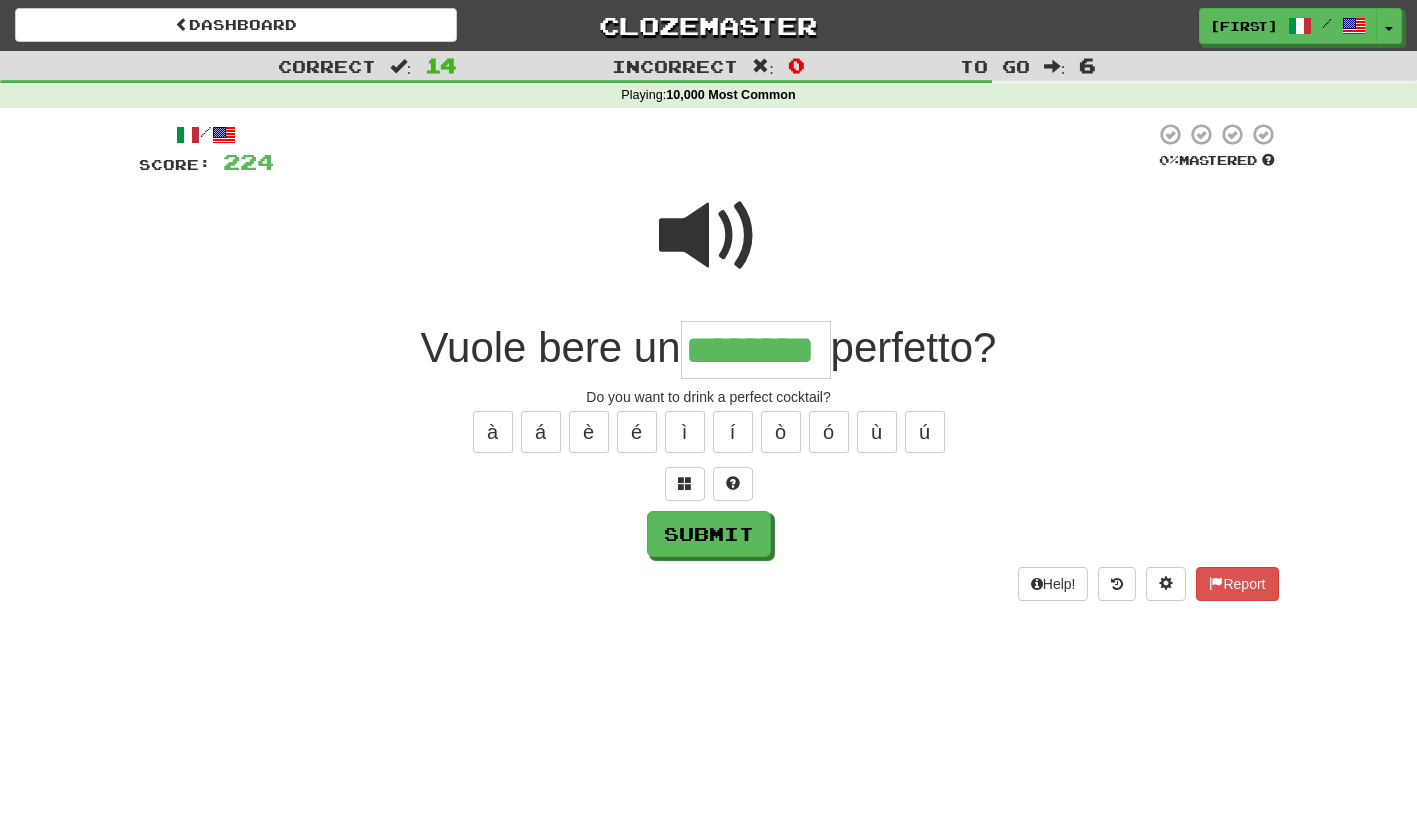 type on "********" 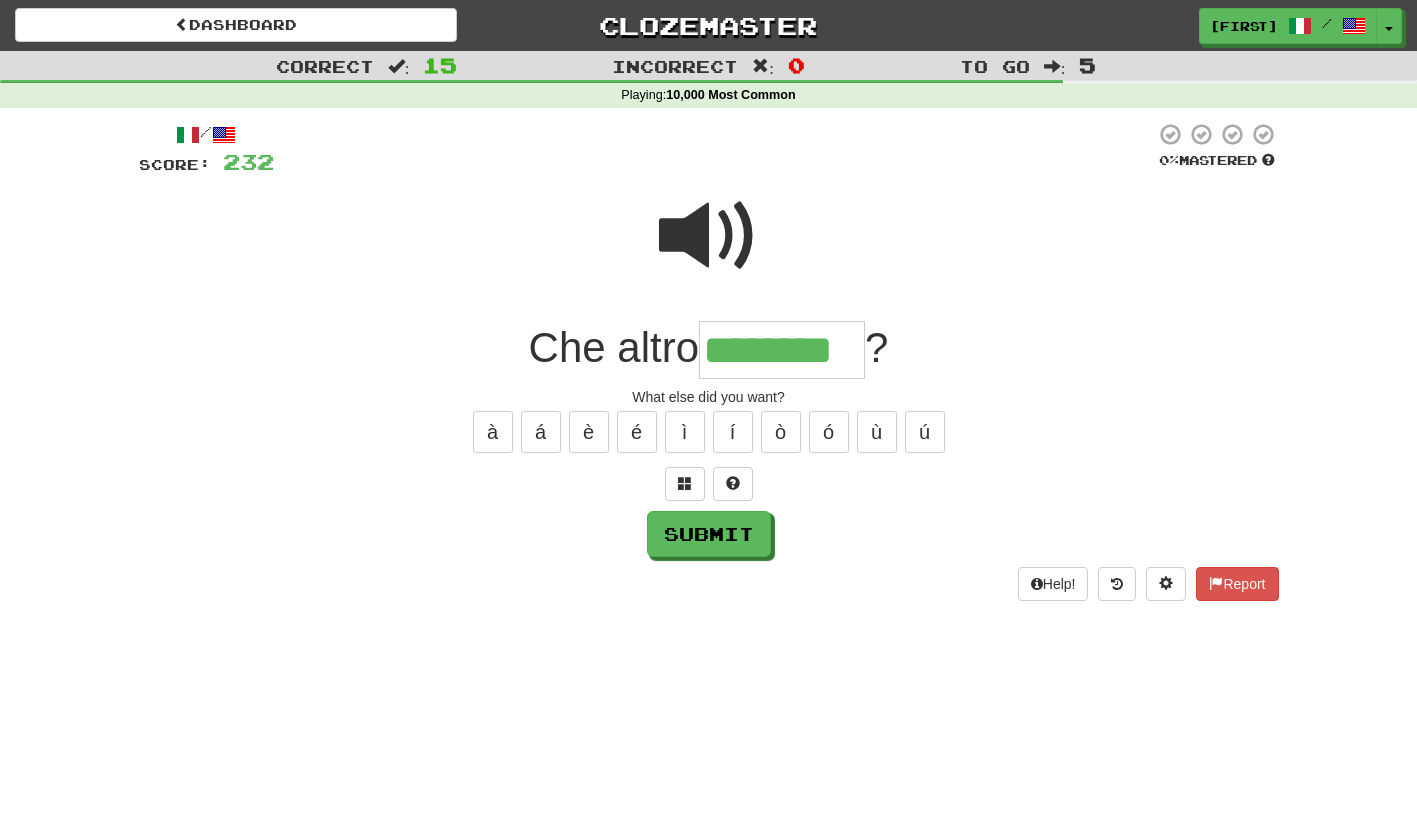 type on "********" 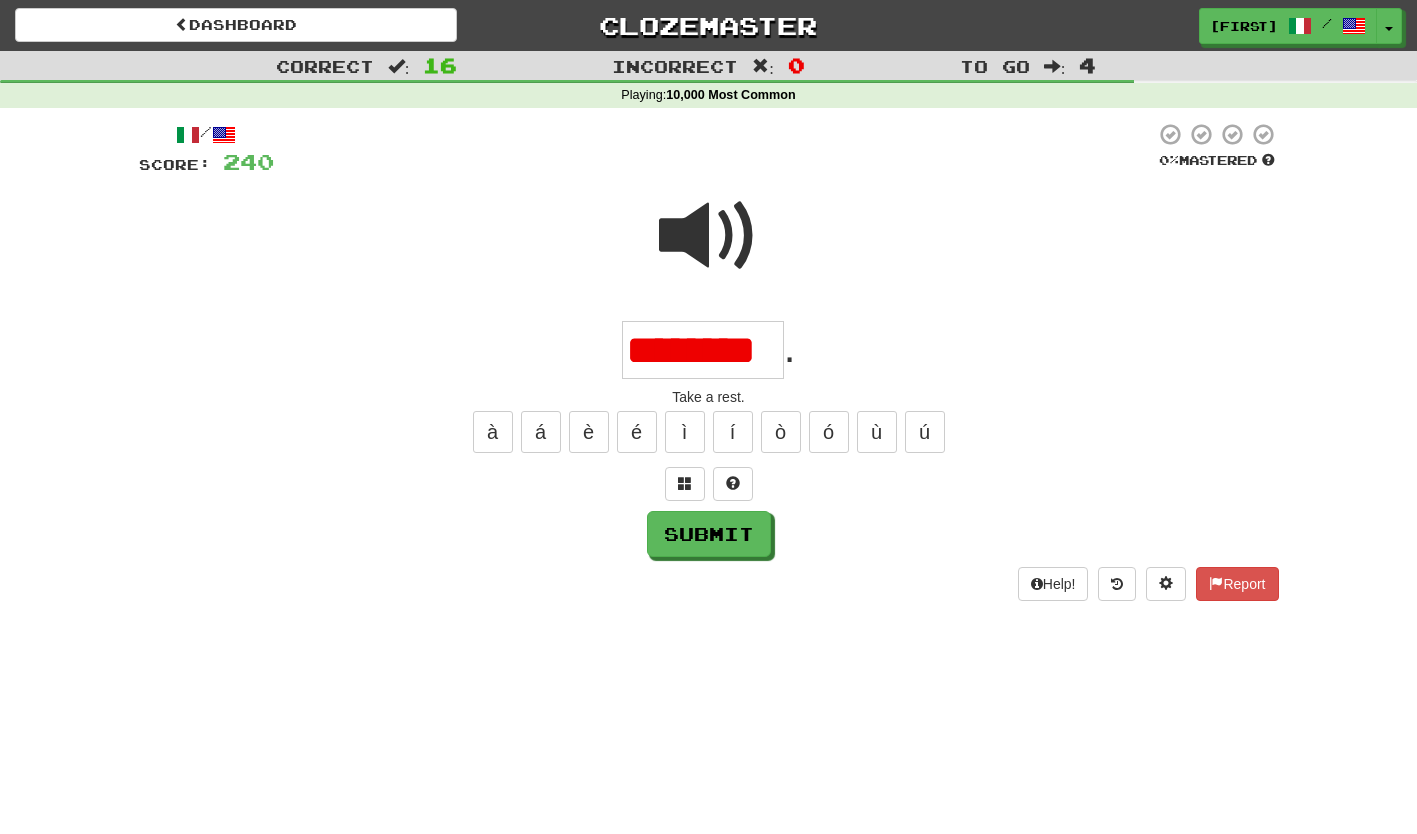 scroll, scrollTop: 0, scrollLeft: 0, axis: both 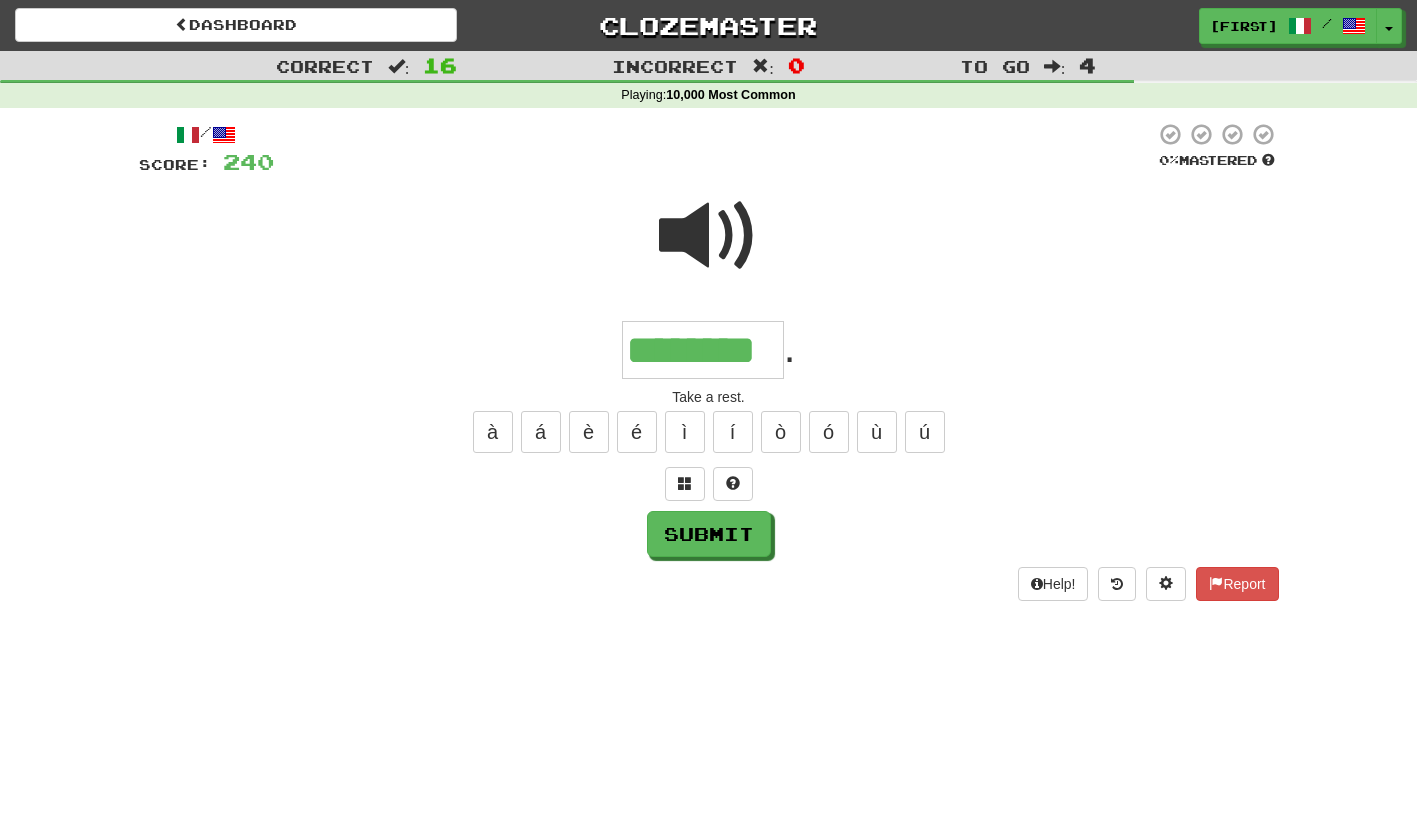 type on "********" 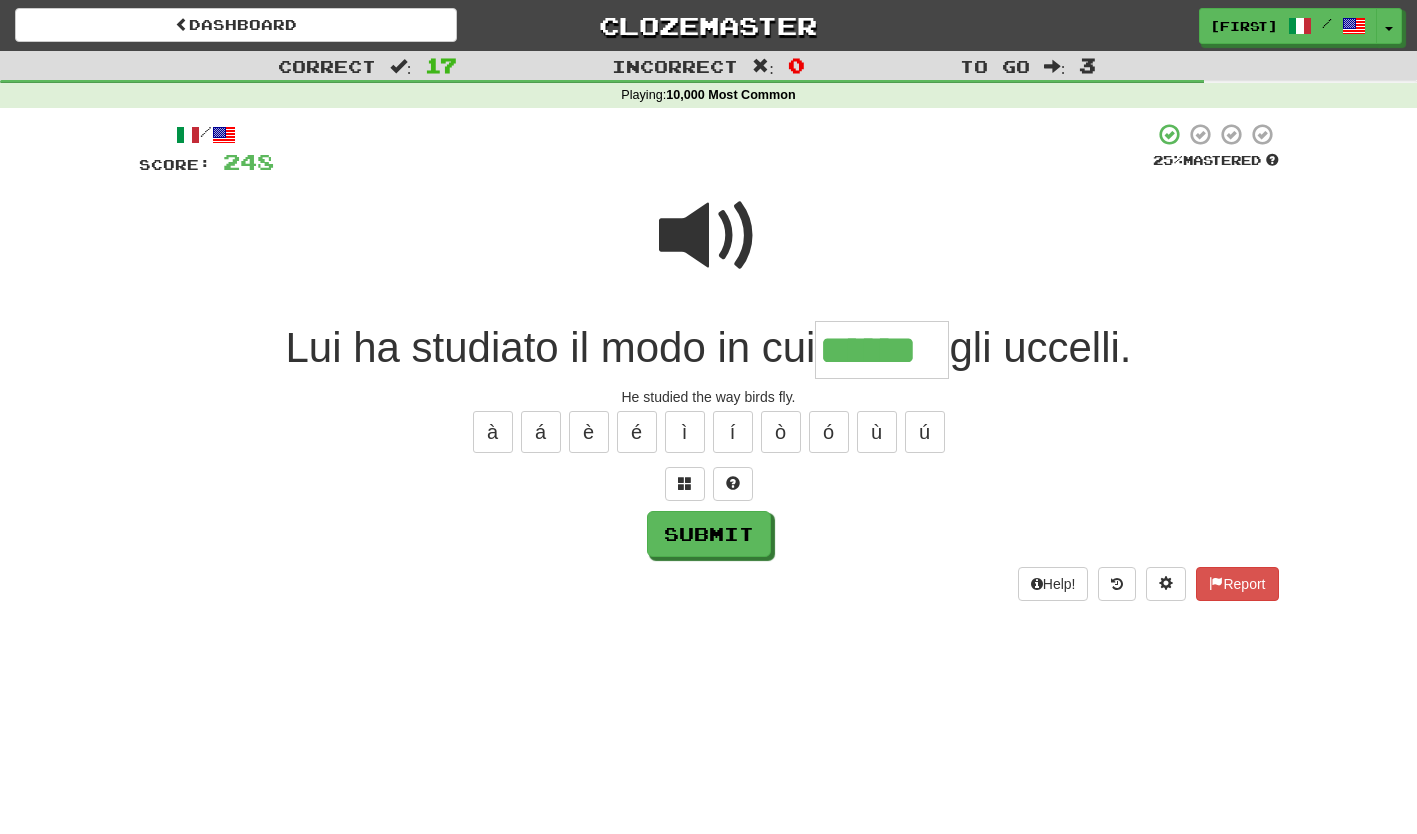 type on "******" 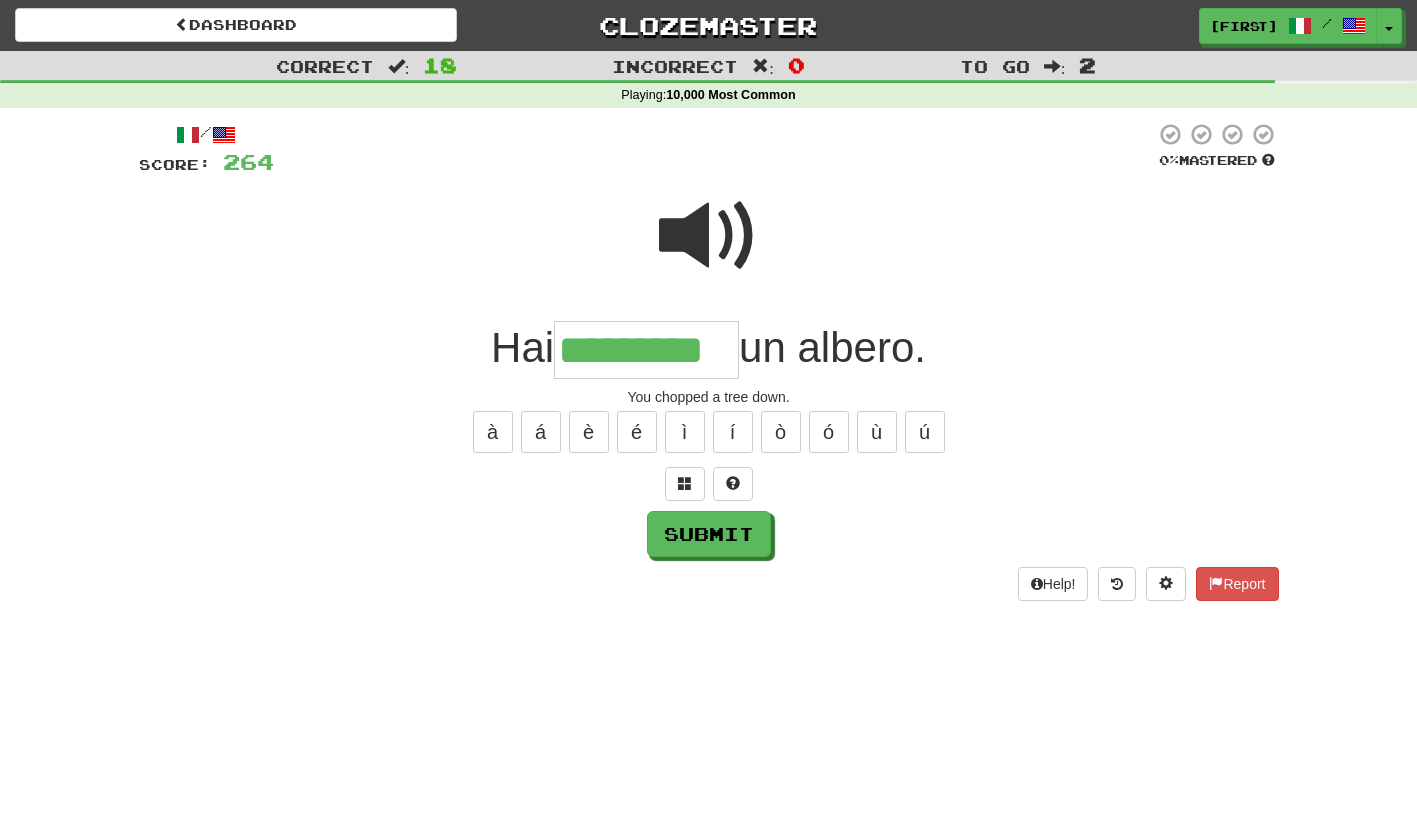 type on "*********" 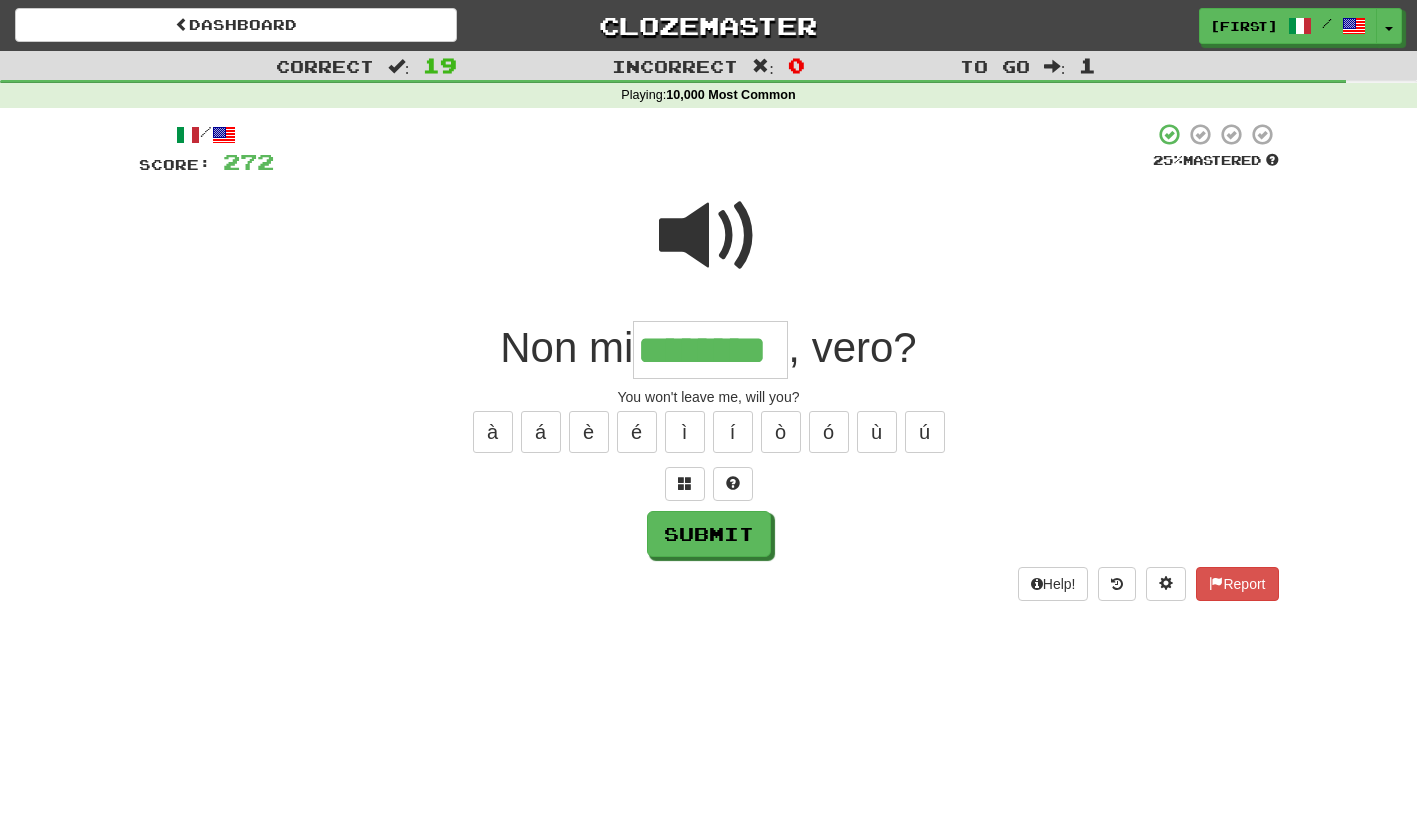 type on "********" 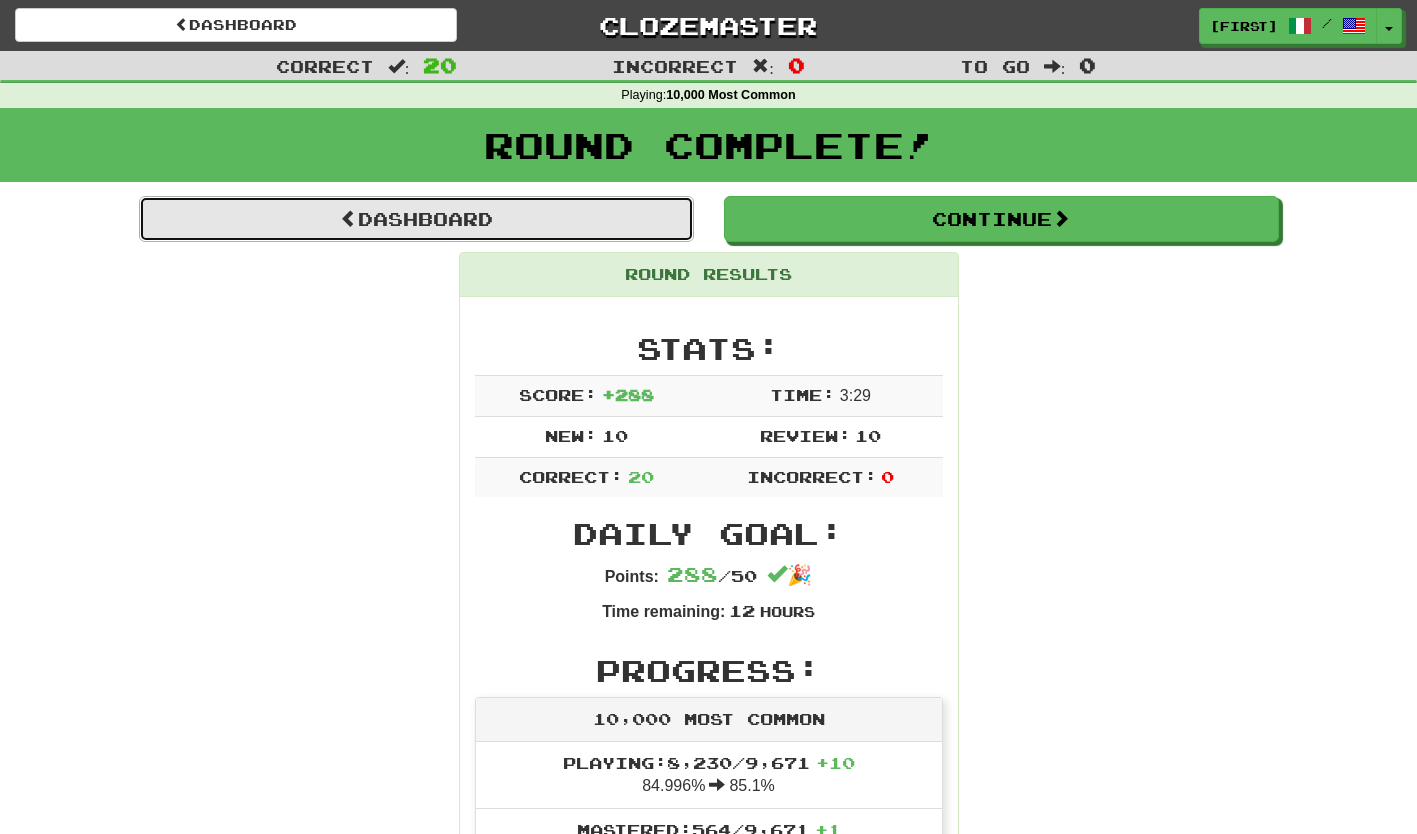 click on "Dashboard" at bounding box center [416, 219] 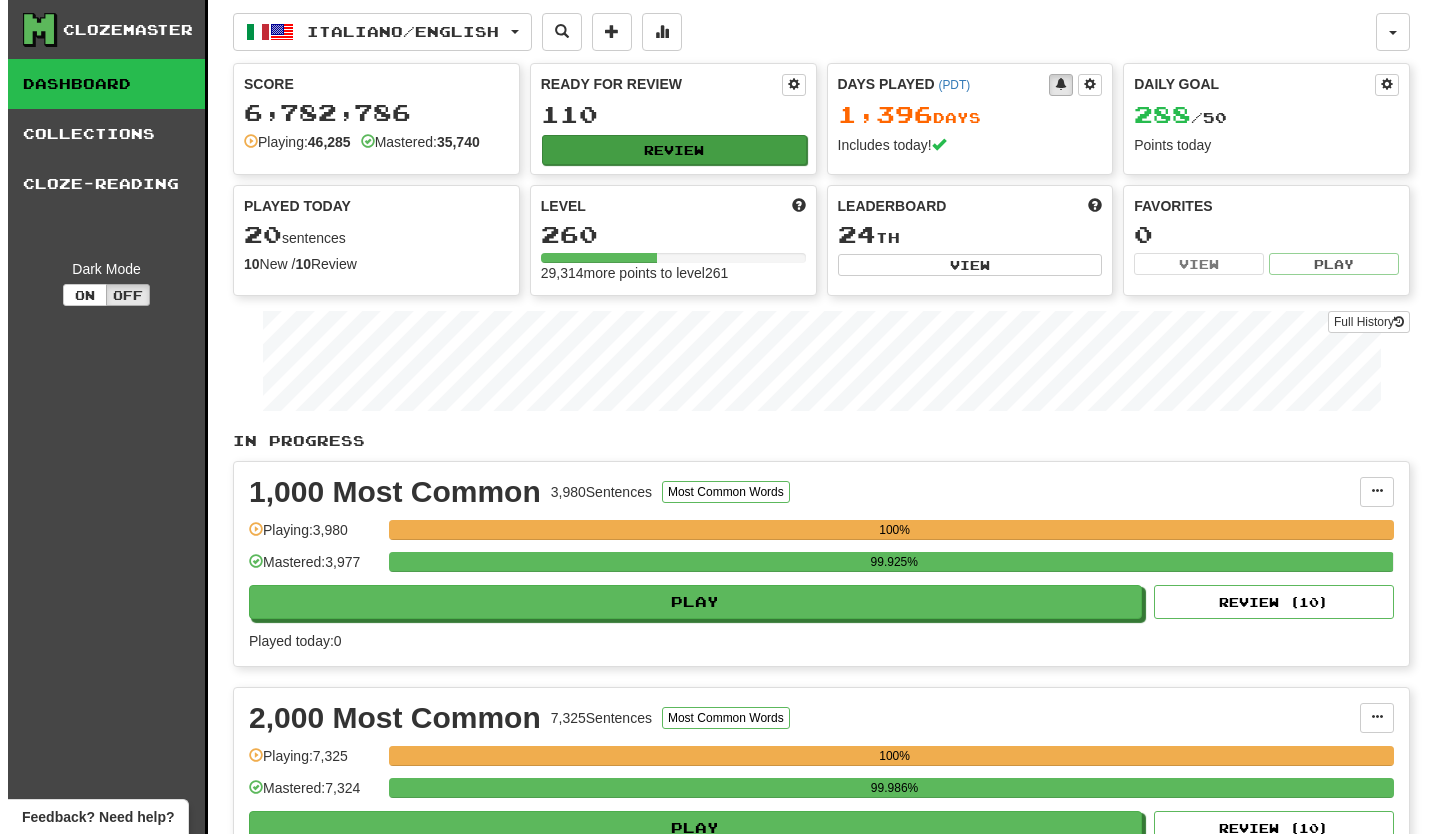 scroll, scrollTop: 0, scrollLeft: 0, axis: both 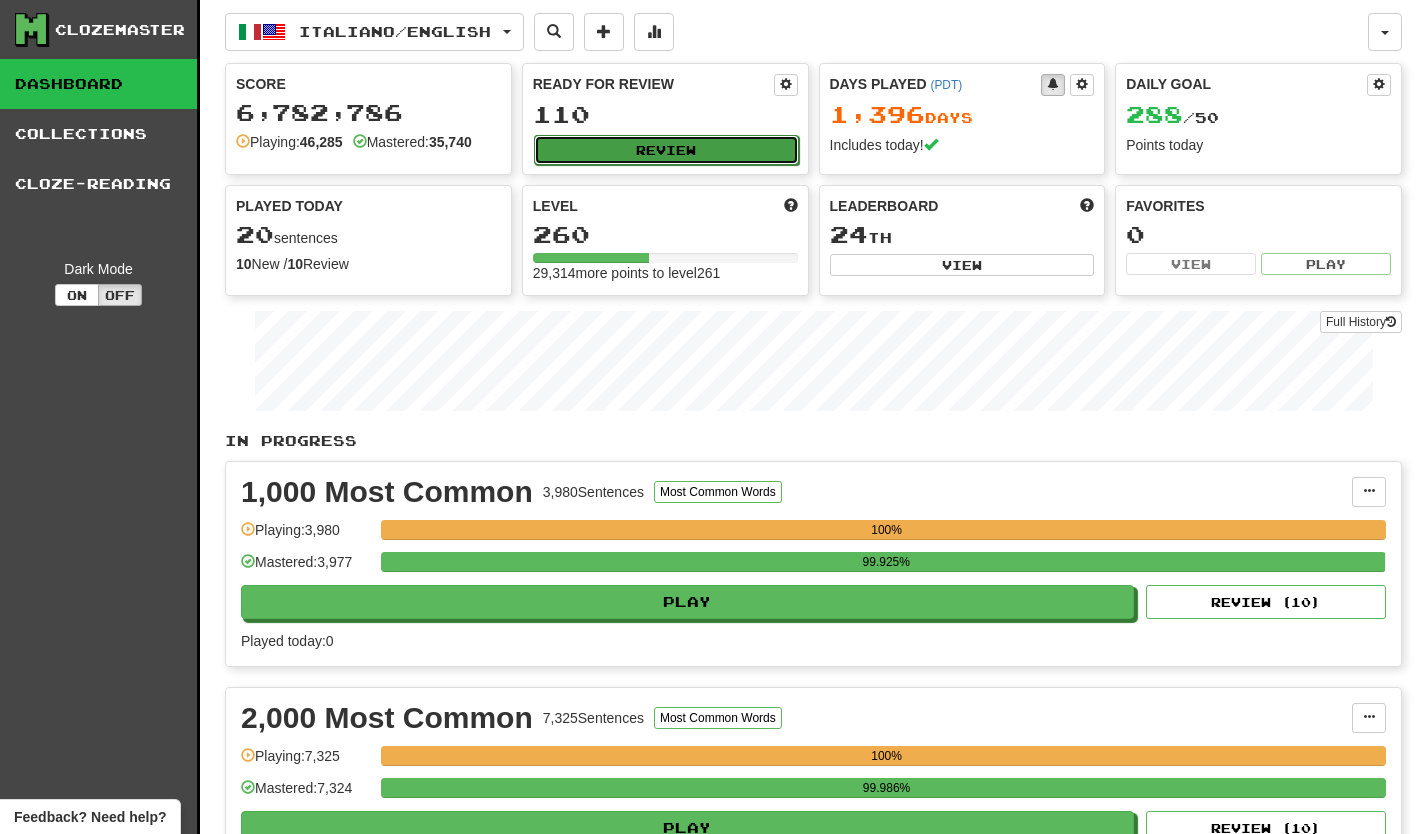 click on "Review" at bounding box center (666, 150) 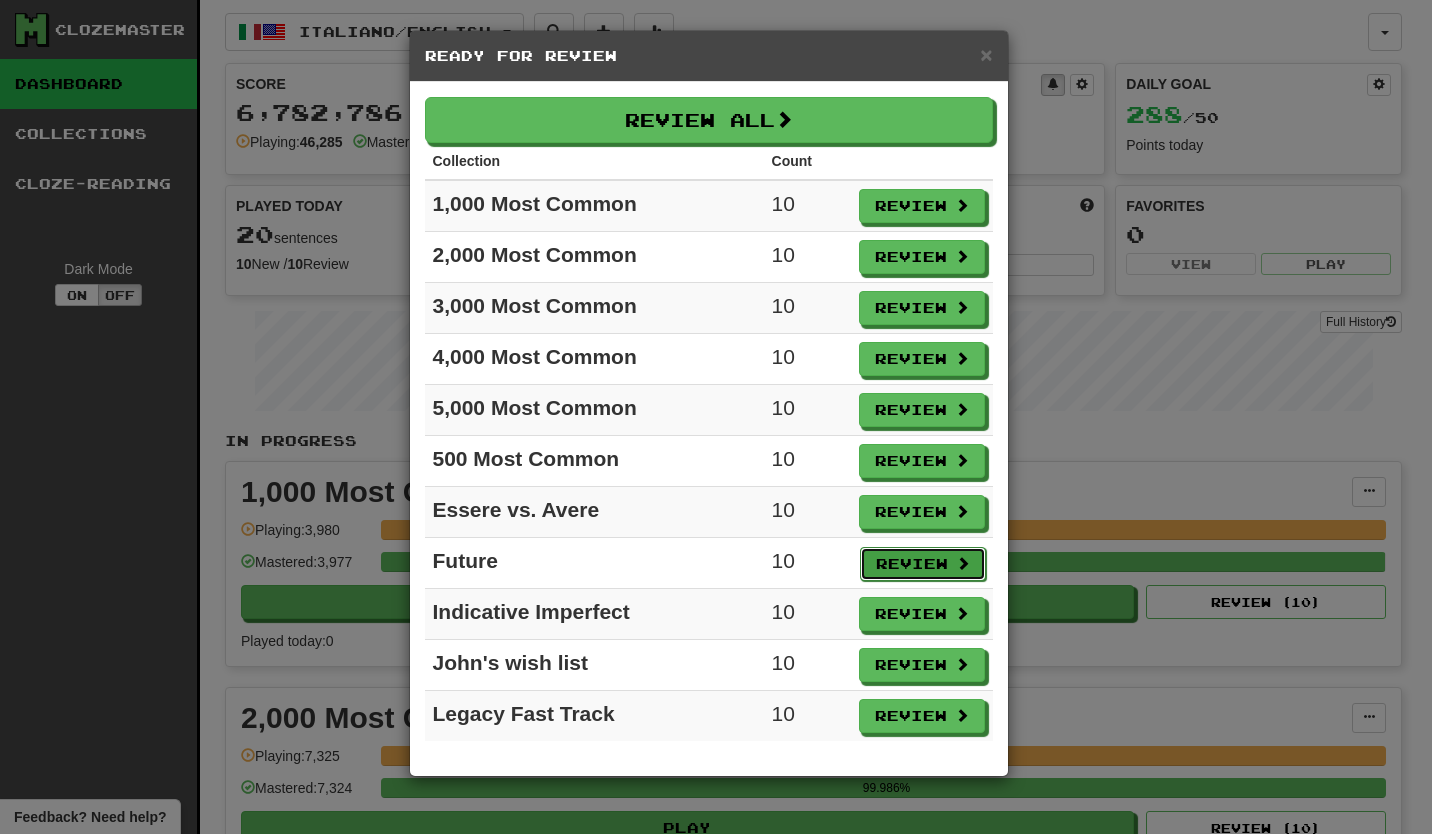 click on "Review" at bounding box center (923, 564) 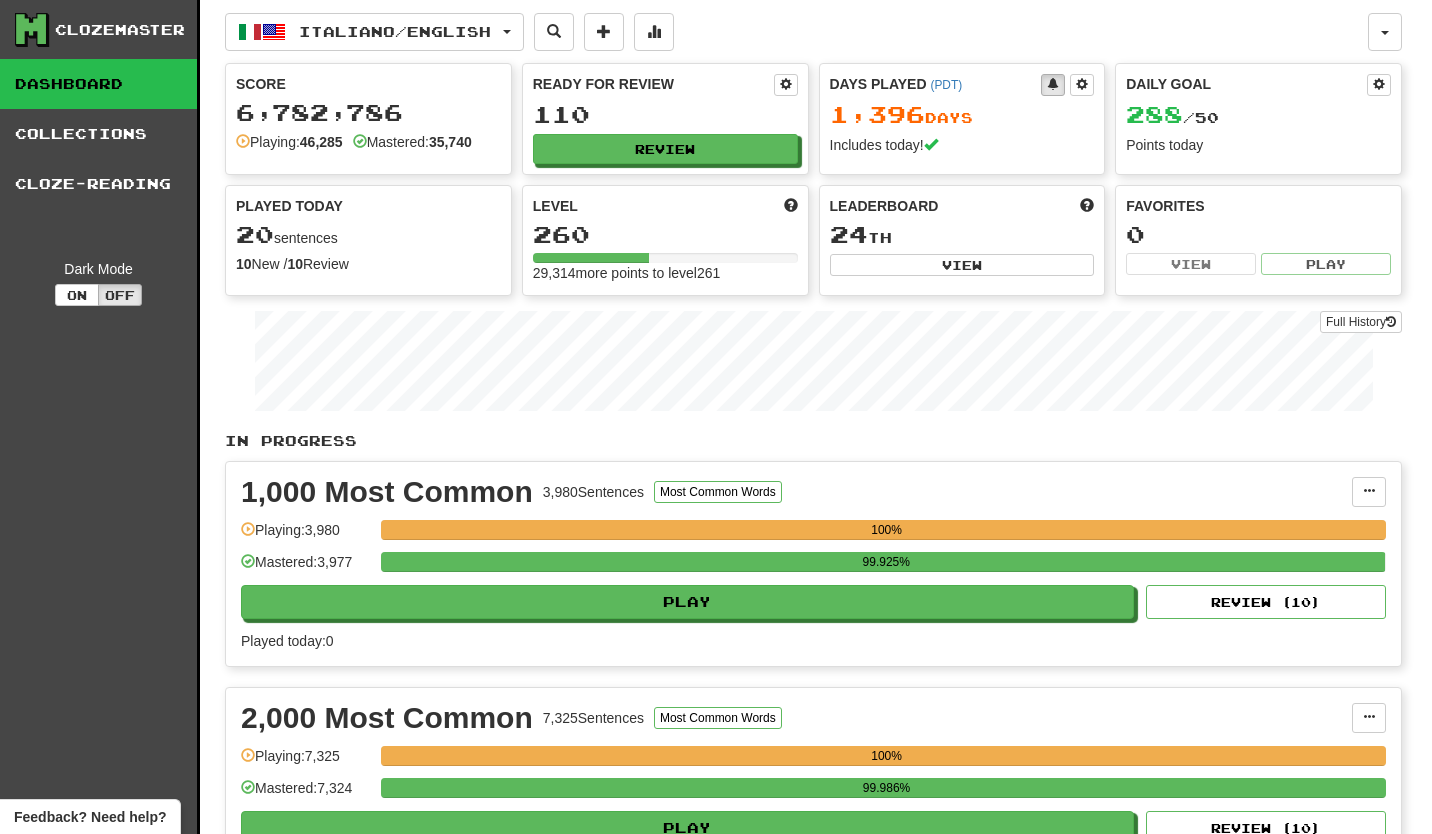 select on "**" 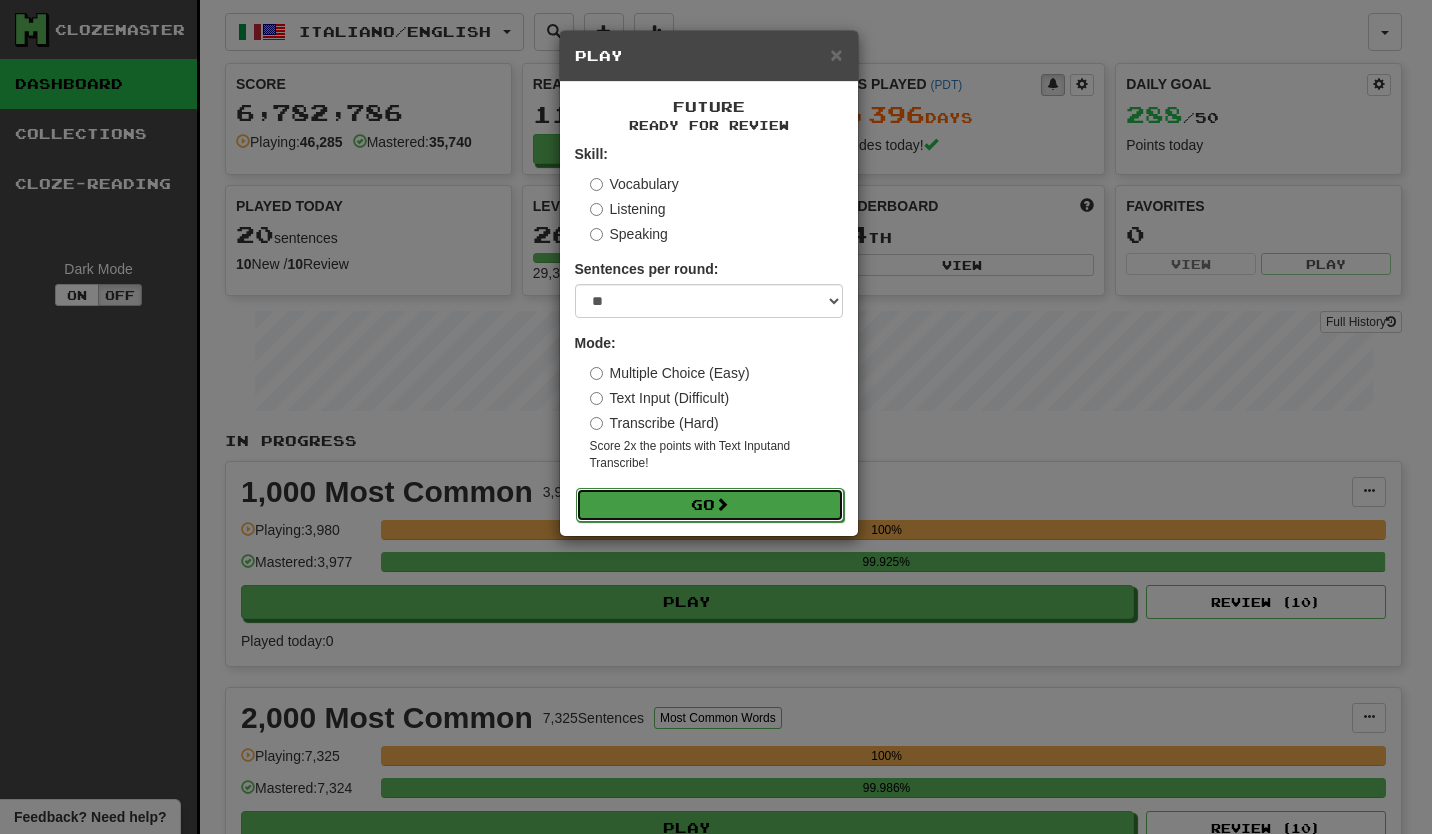 click on "Go" at bounding box center (710, 505) 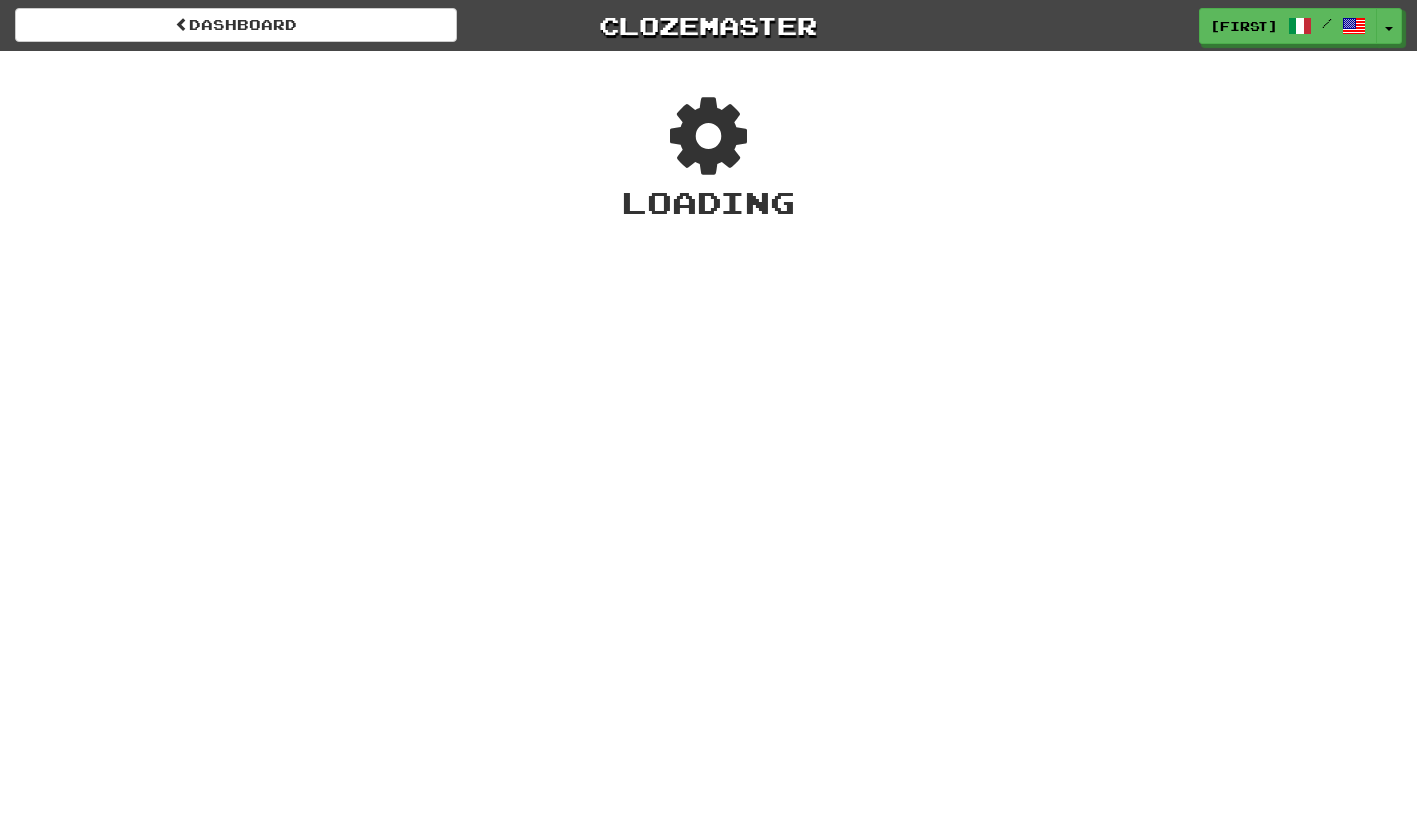 scroll, scrollTop: 0, scrollLeft: 0, axis: both 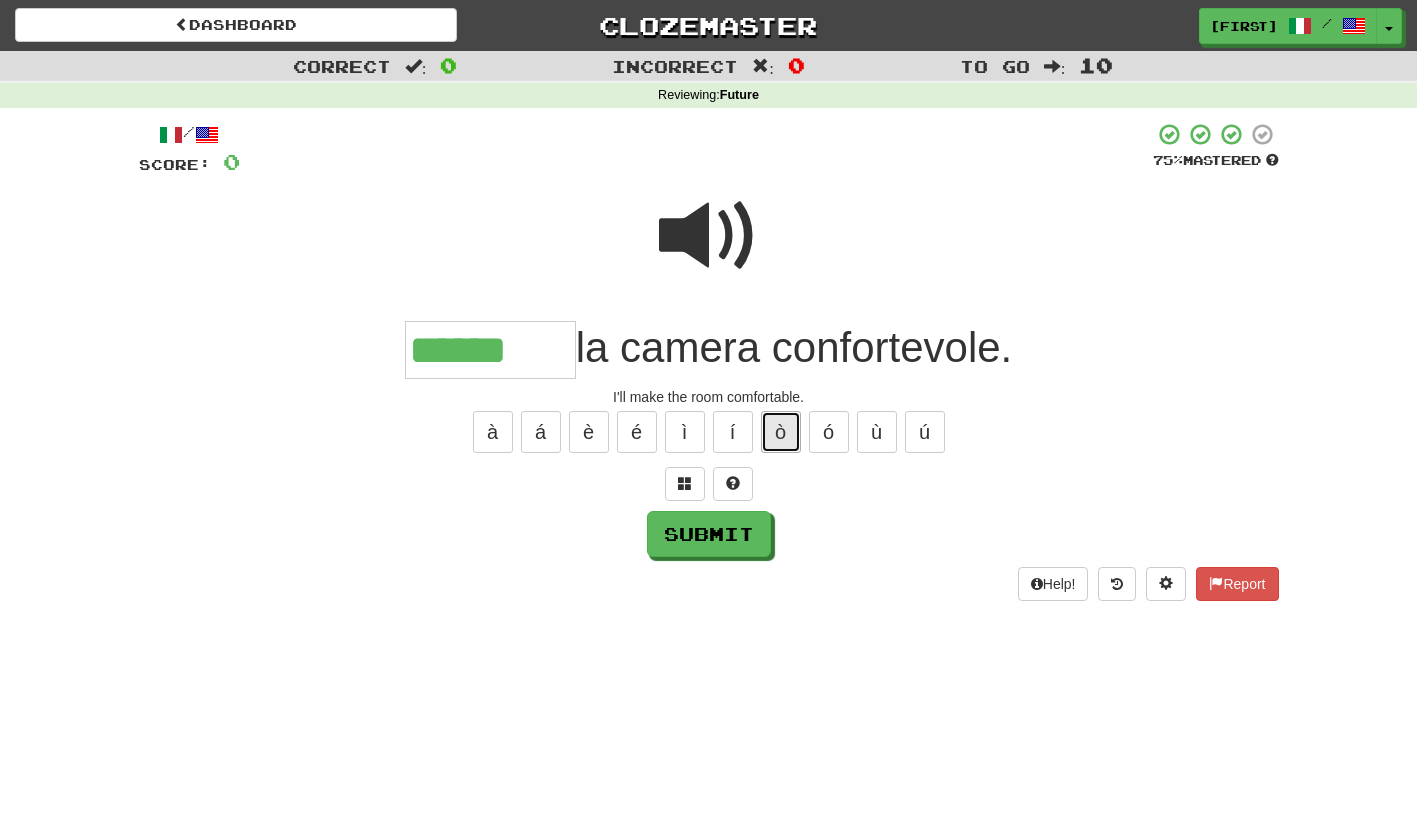 click on "ò" at bounding box center (781, 432) 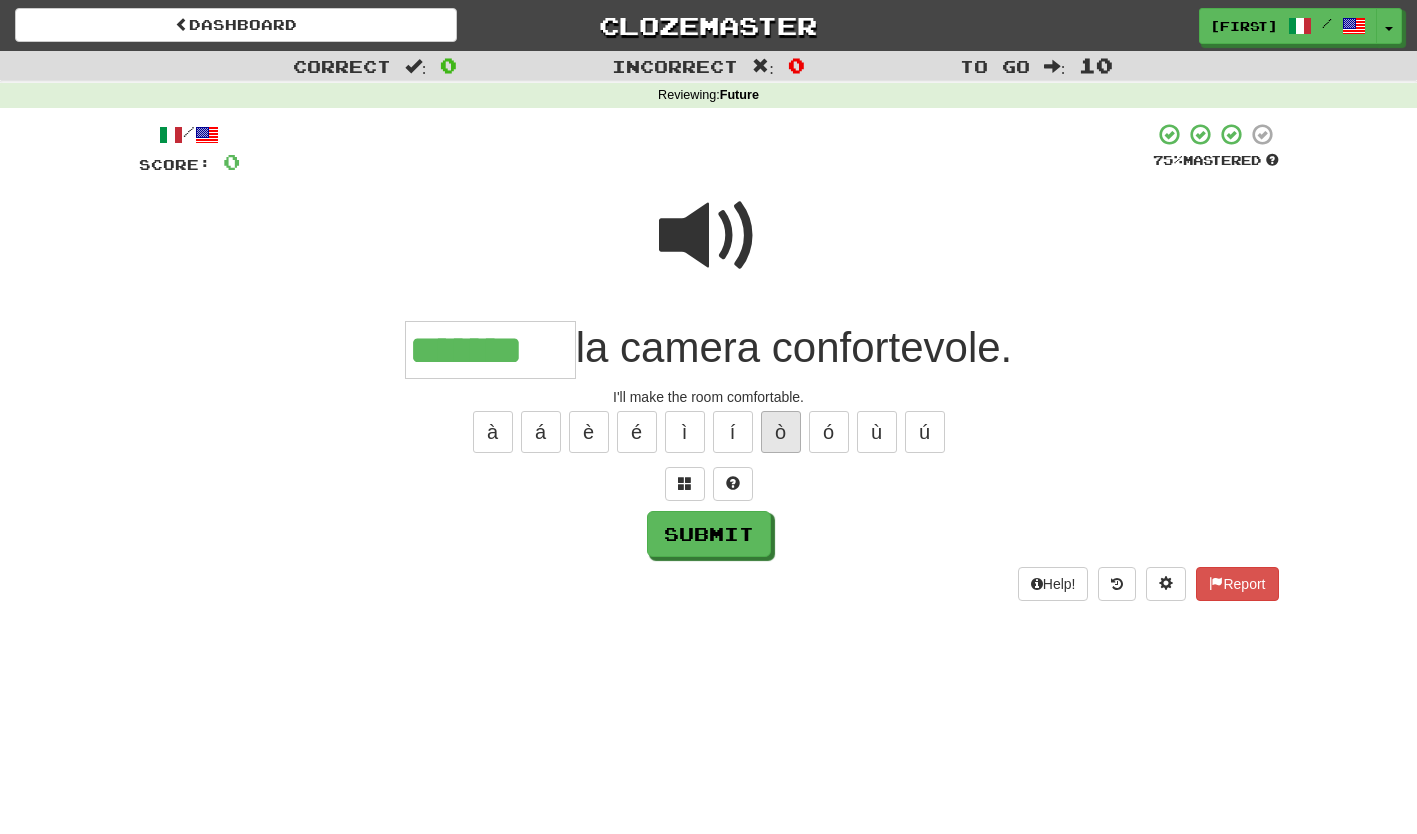 type on "*******" 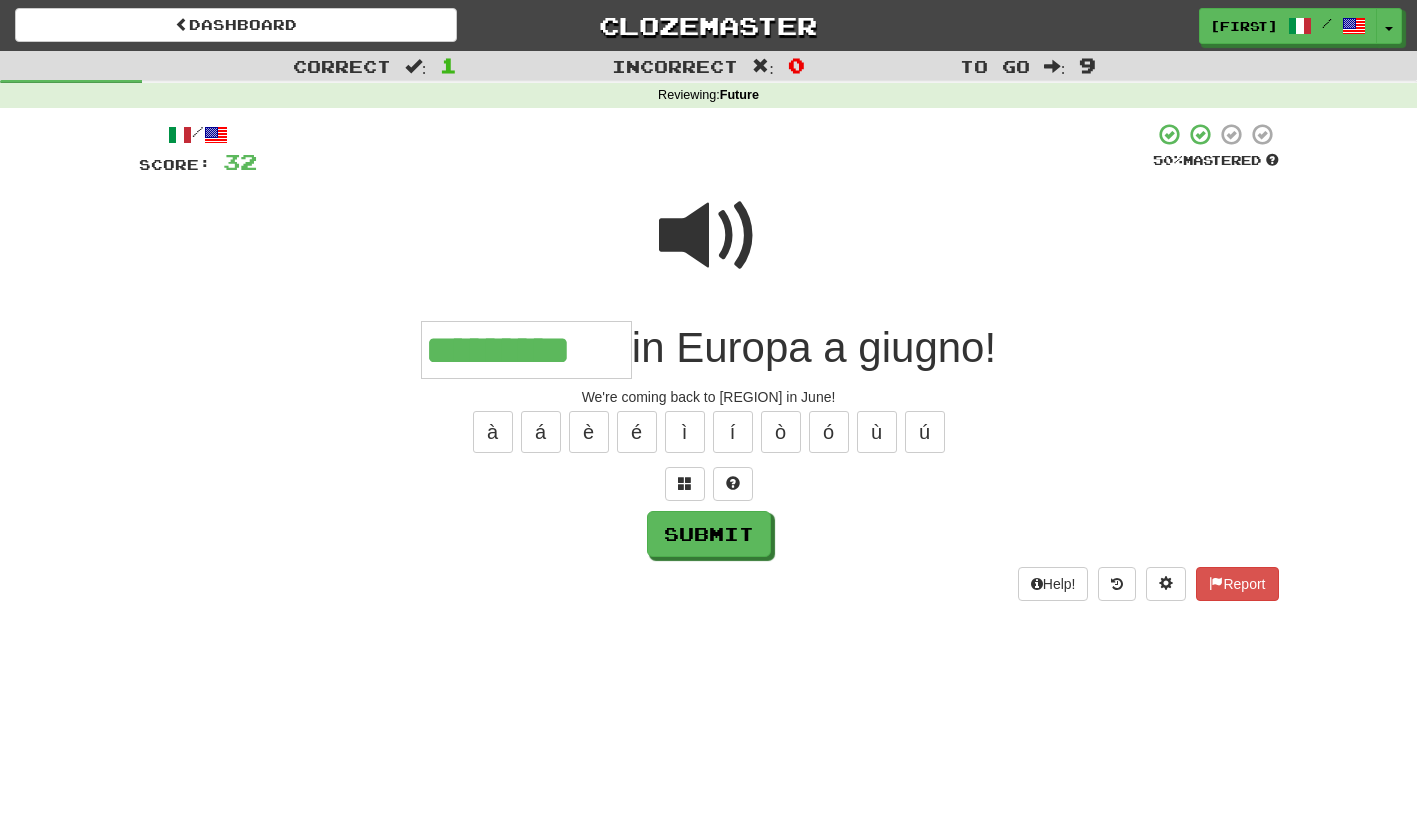type on "*********" 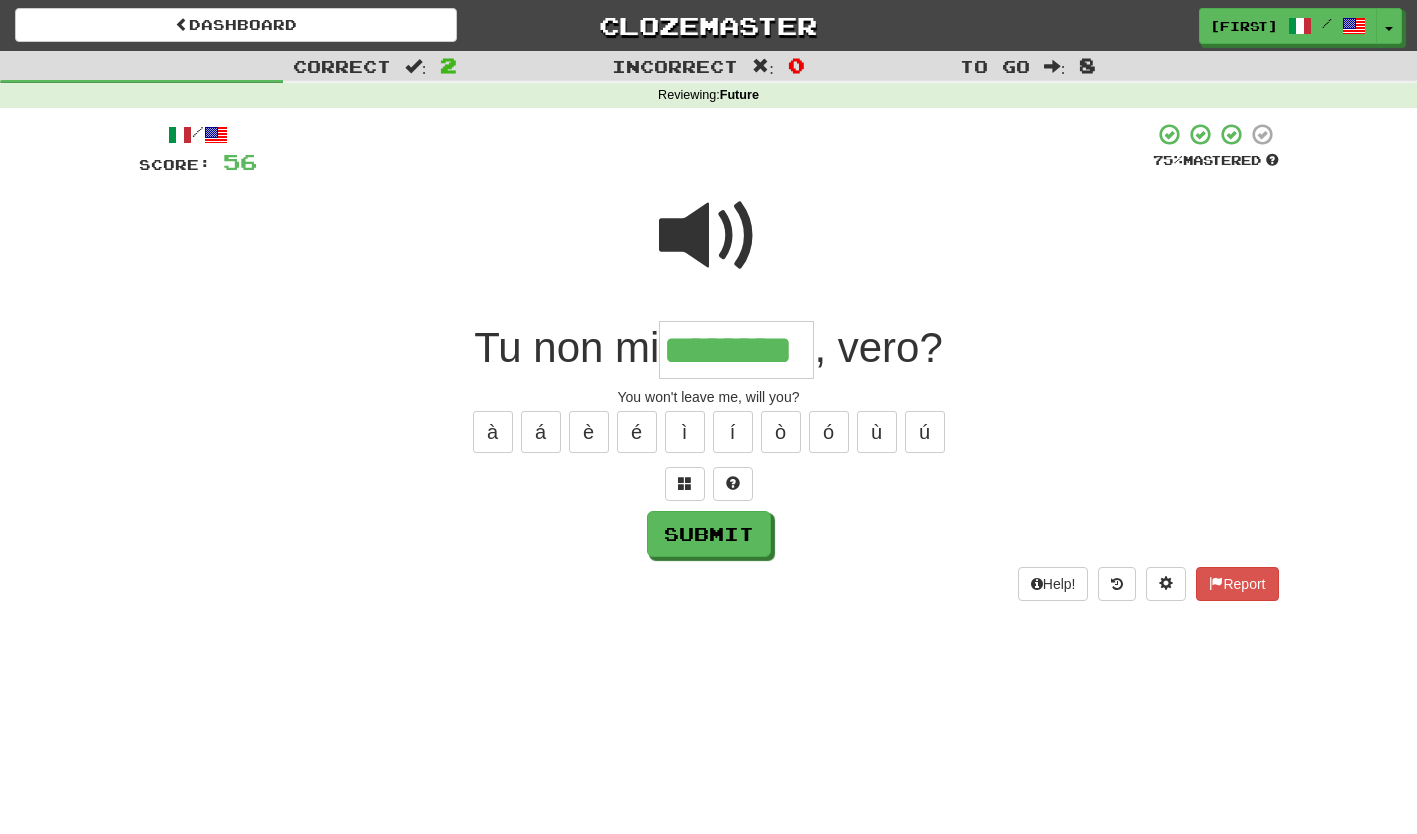 type on "********" 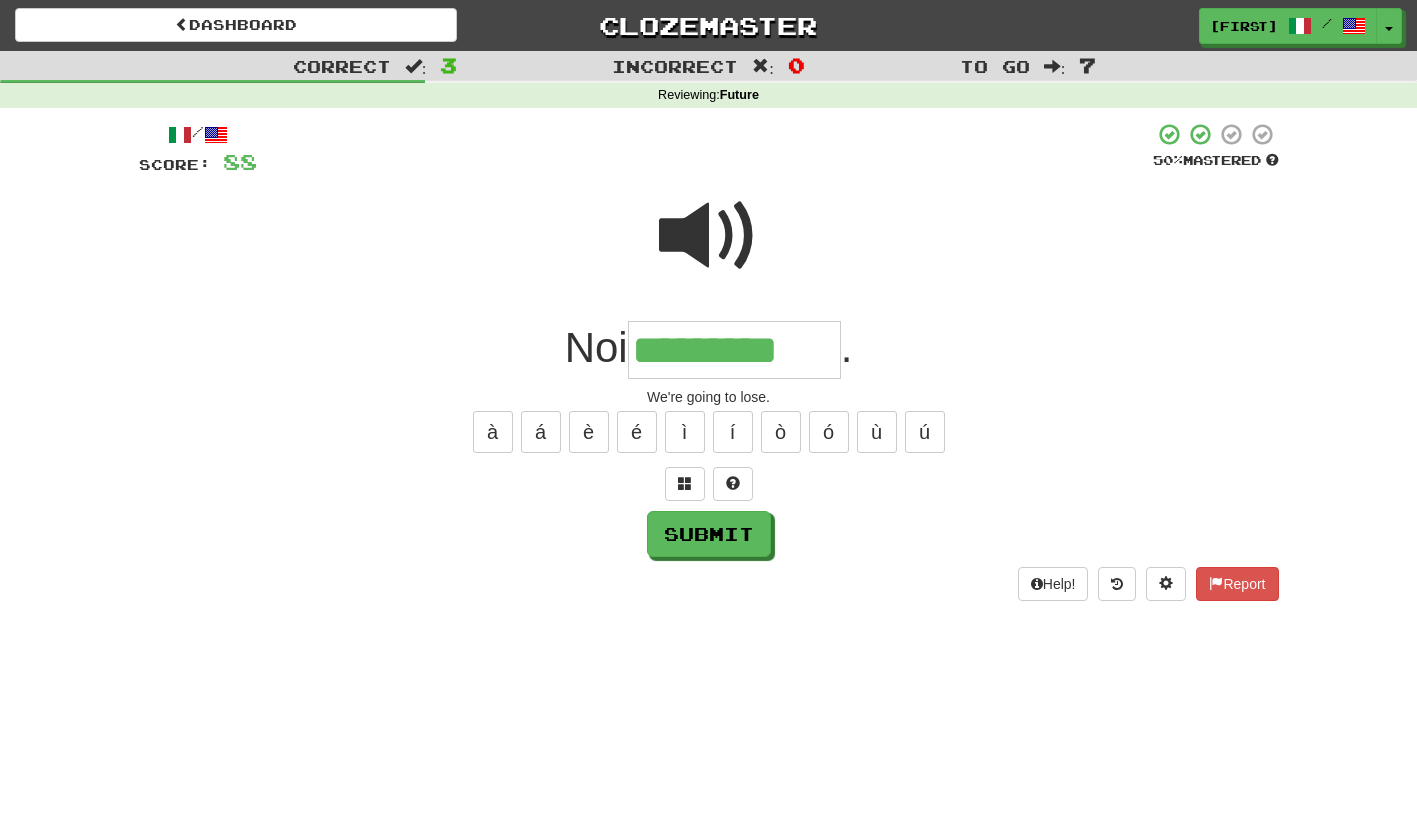 type on "*********" 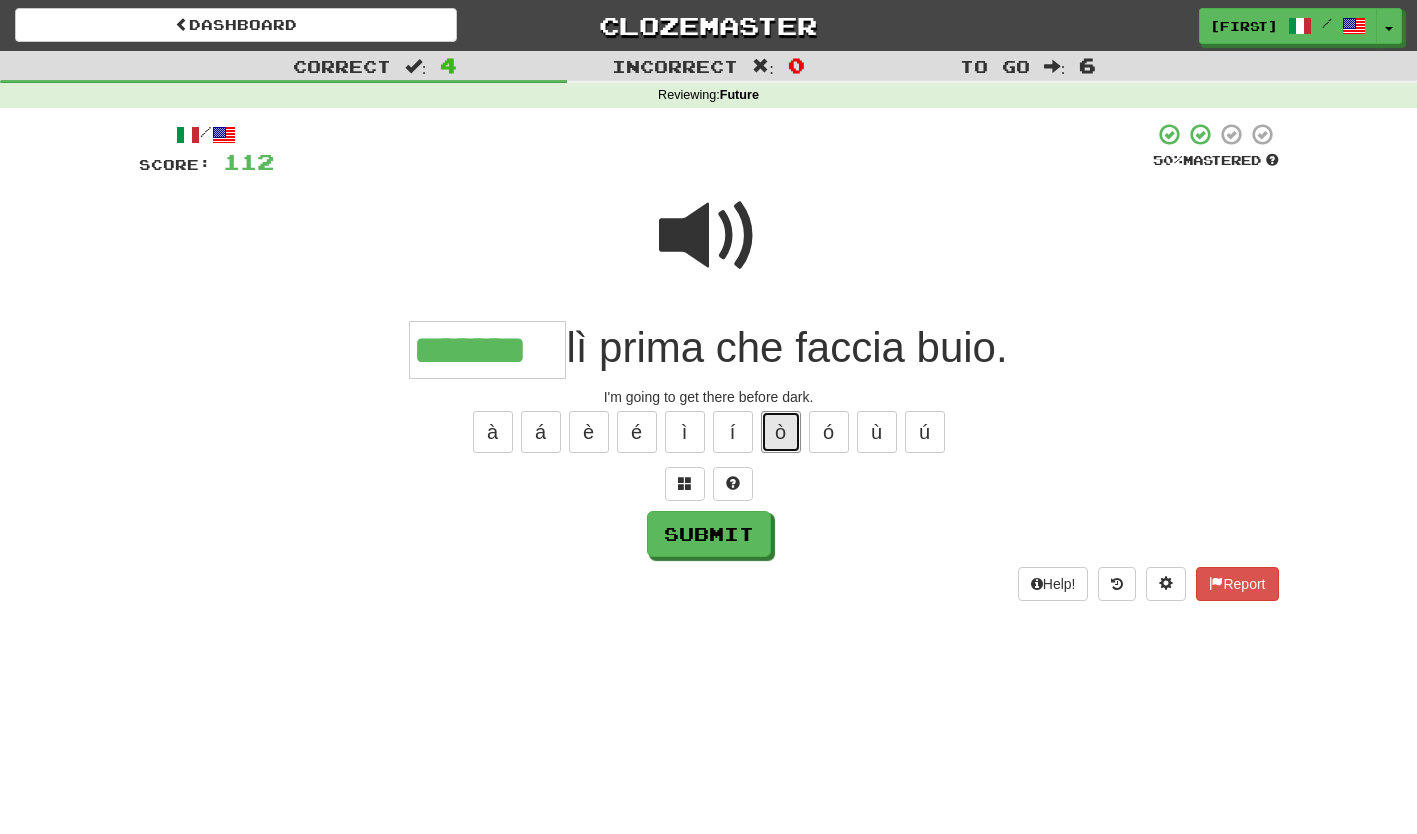 click on "ò" at bounding box center [781, 432] 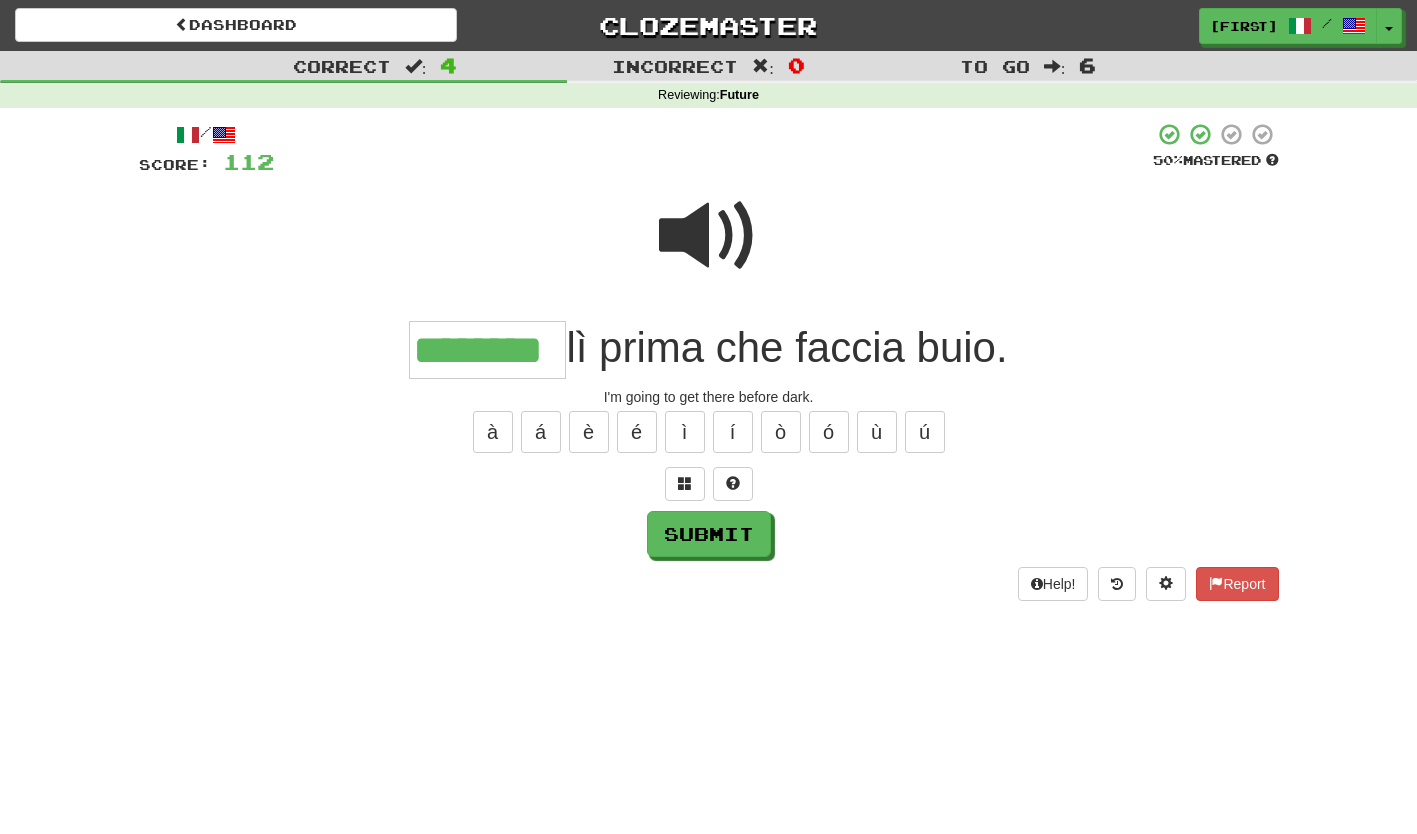 type on "********" 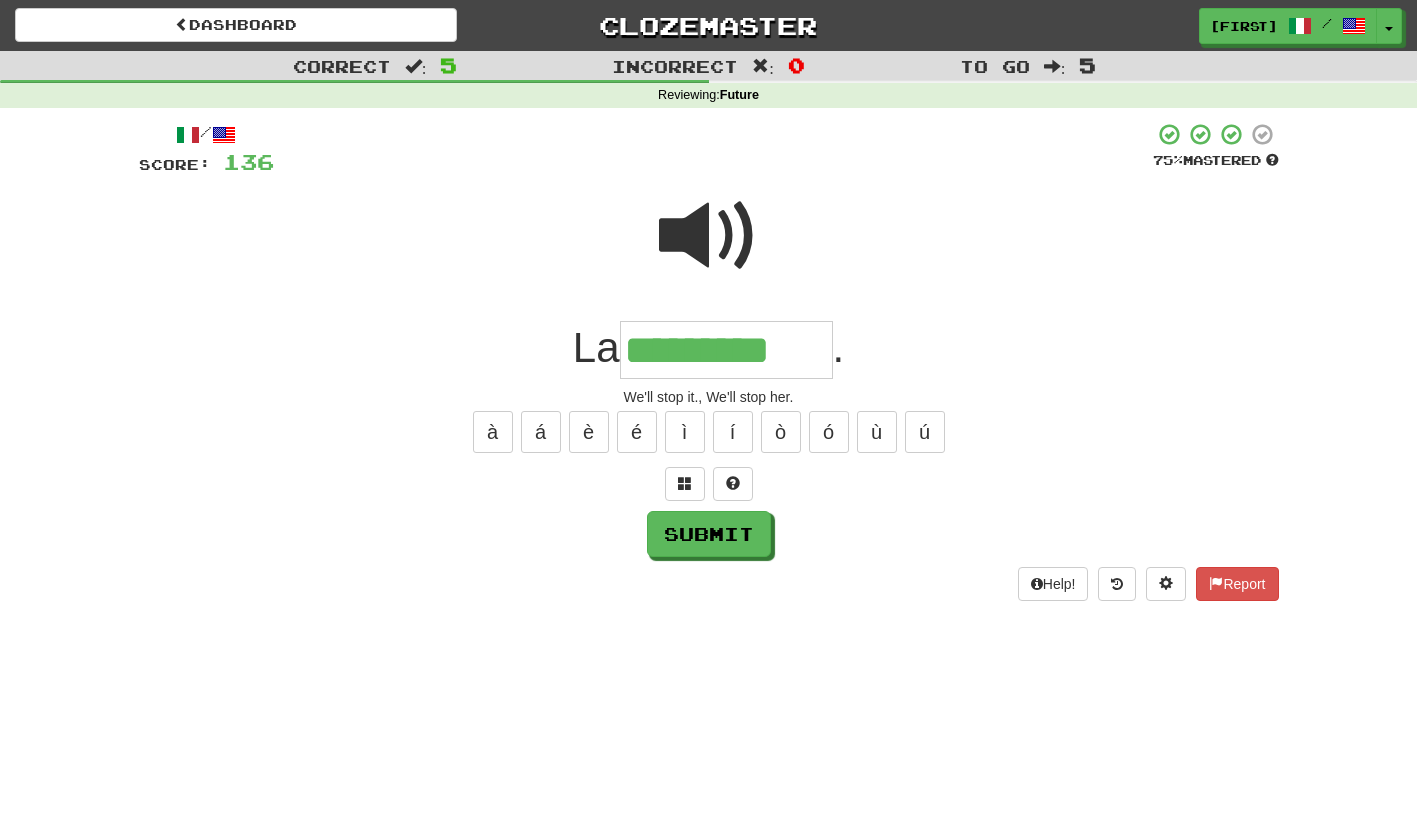 type on "*********" 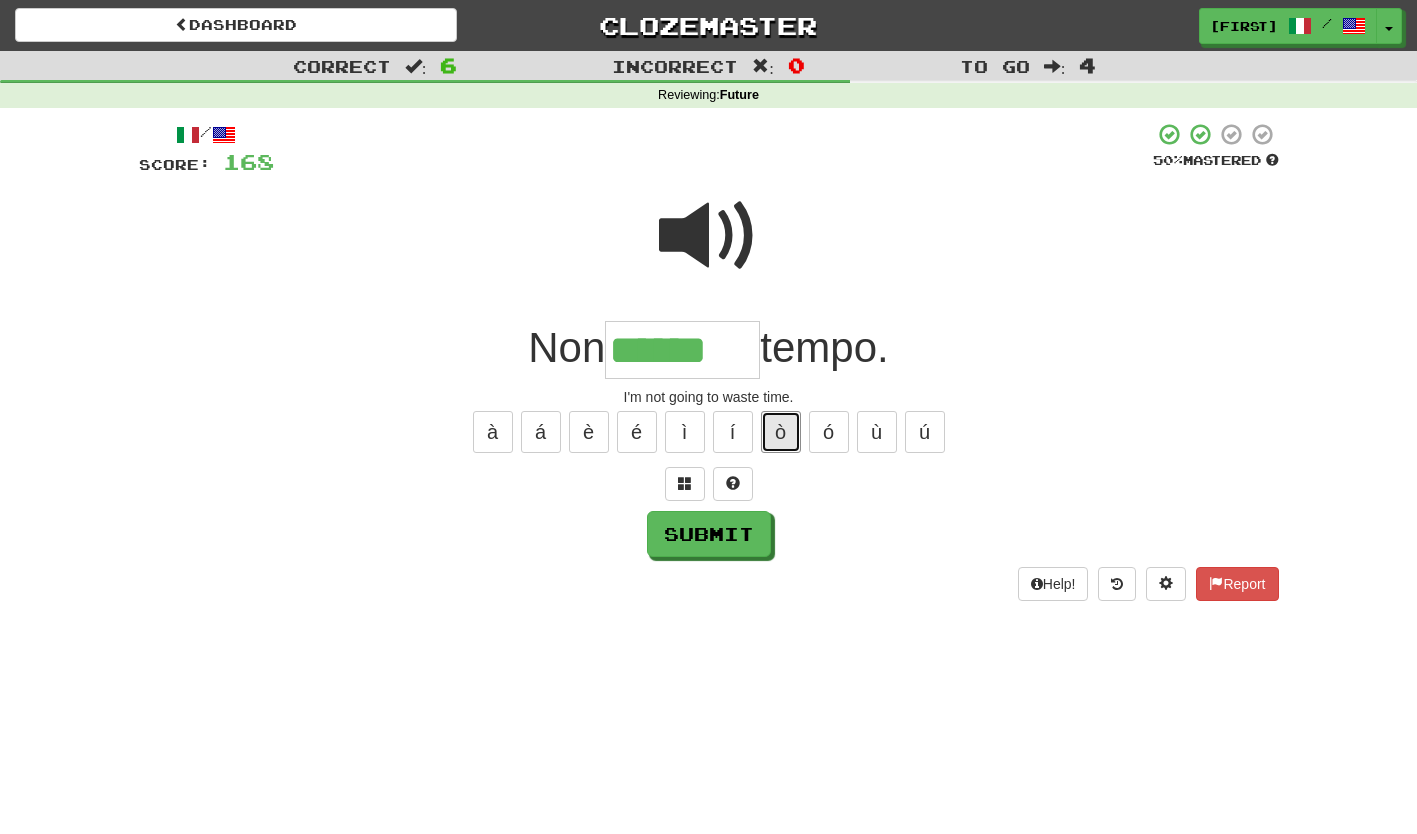 click on "ò" at bounding box center [781, 432] 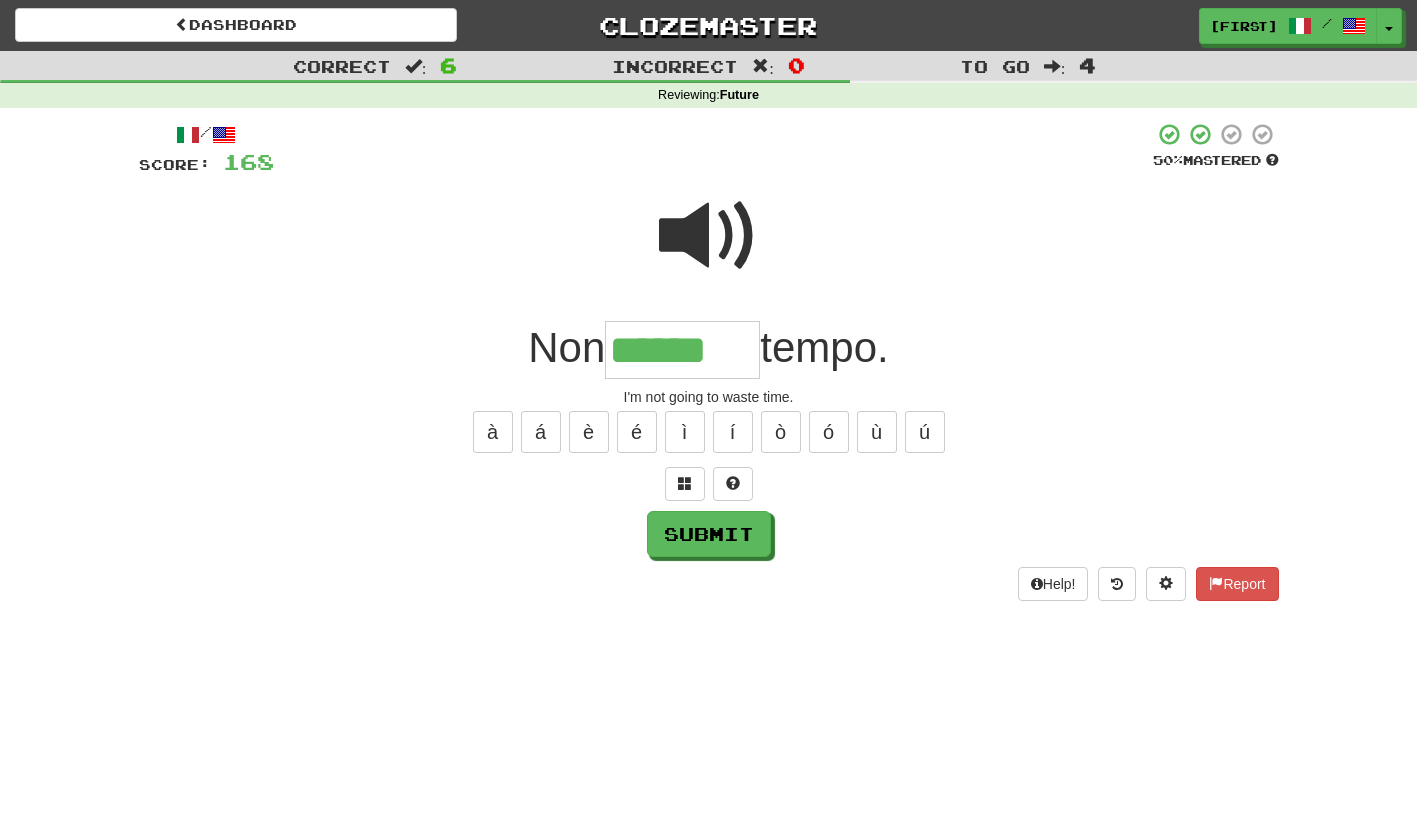 type on "*******" 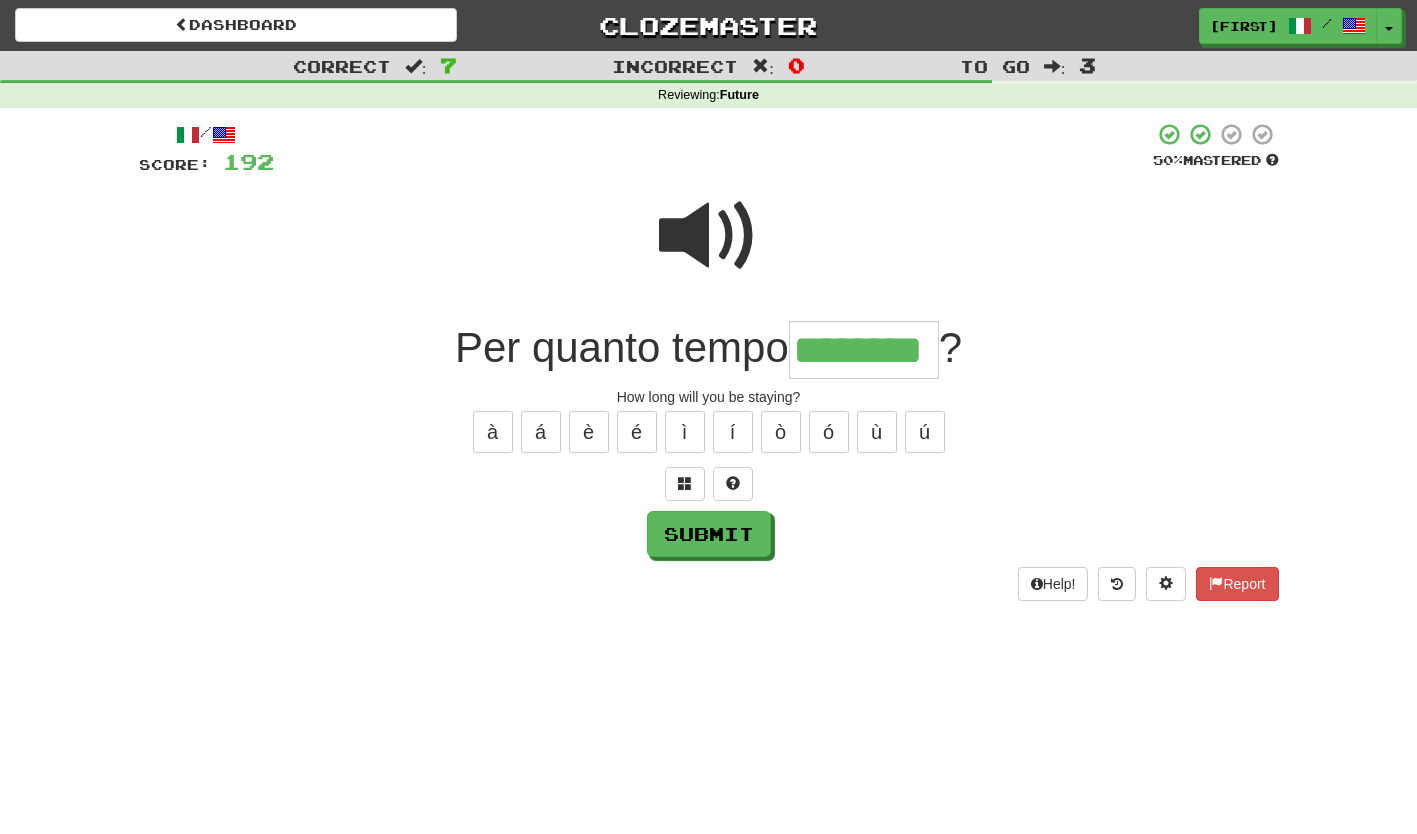type on "********" 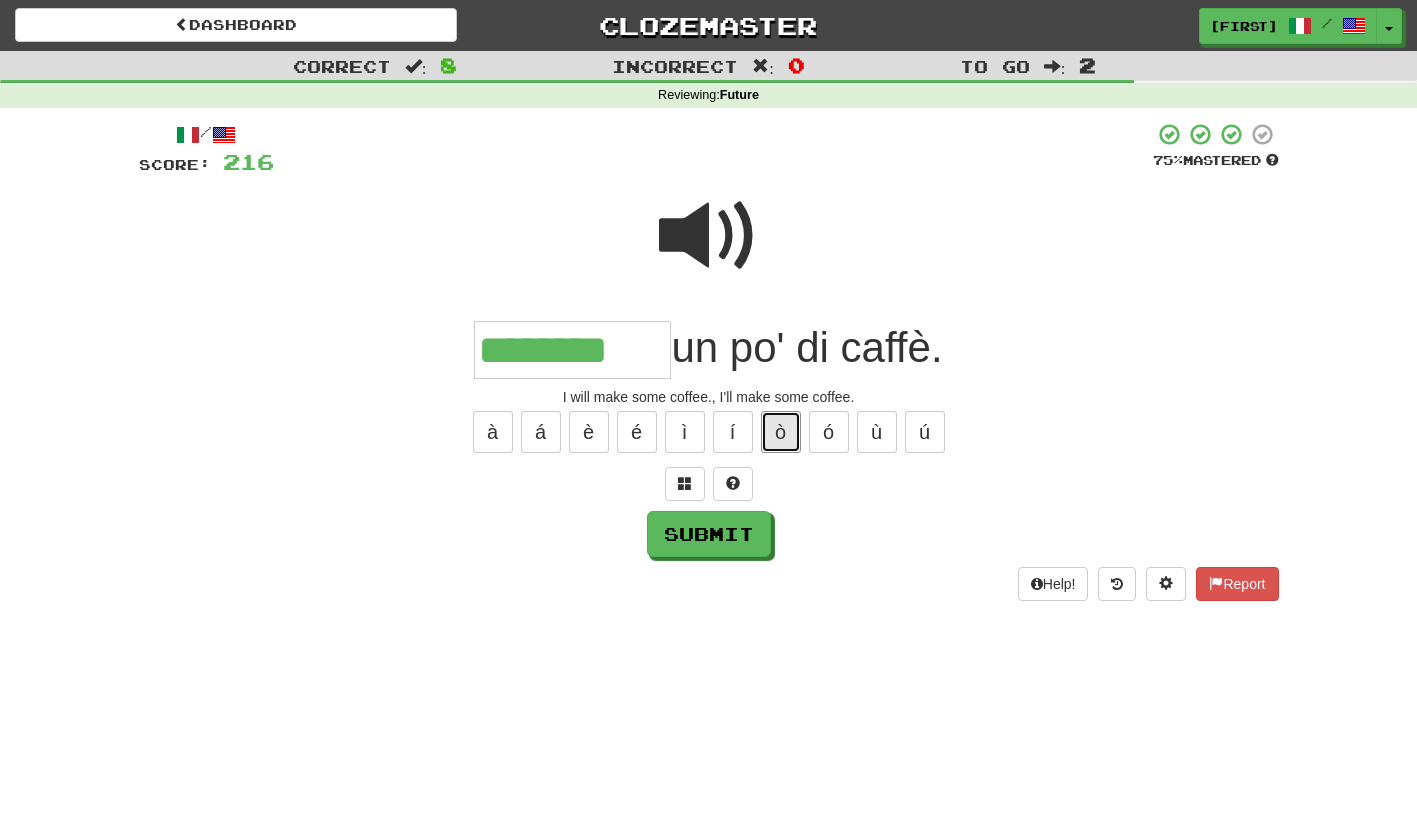 click on "ò" at bounding box center (781, 432) 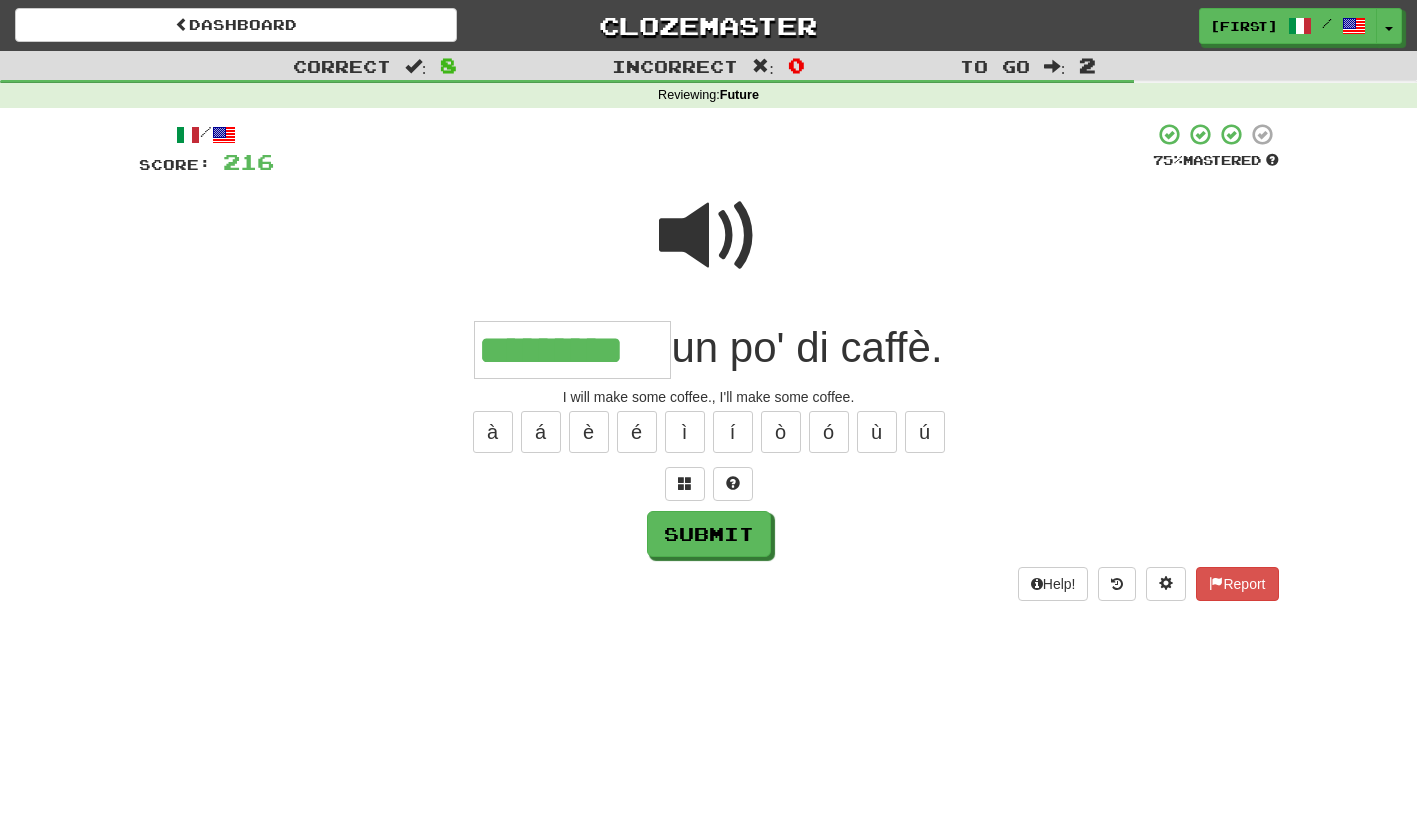 type on "*********" 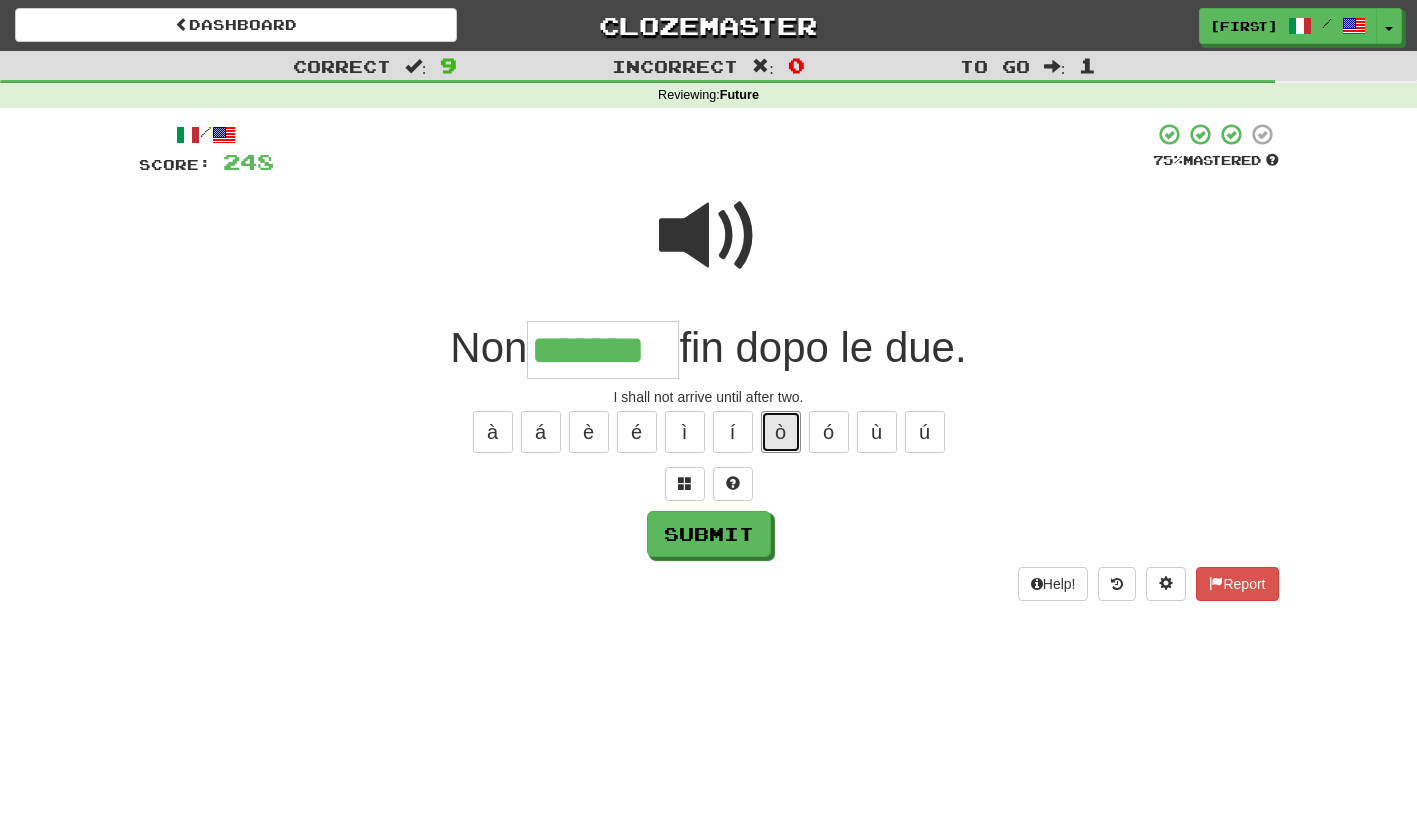 click on "ò" at bounding box center (781, 432) 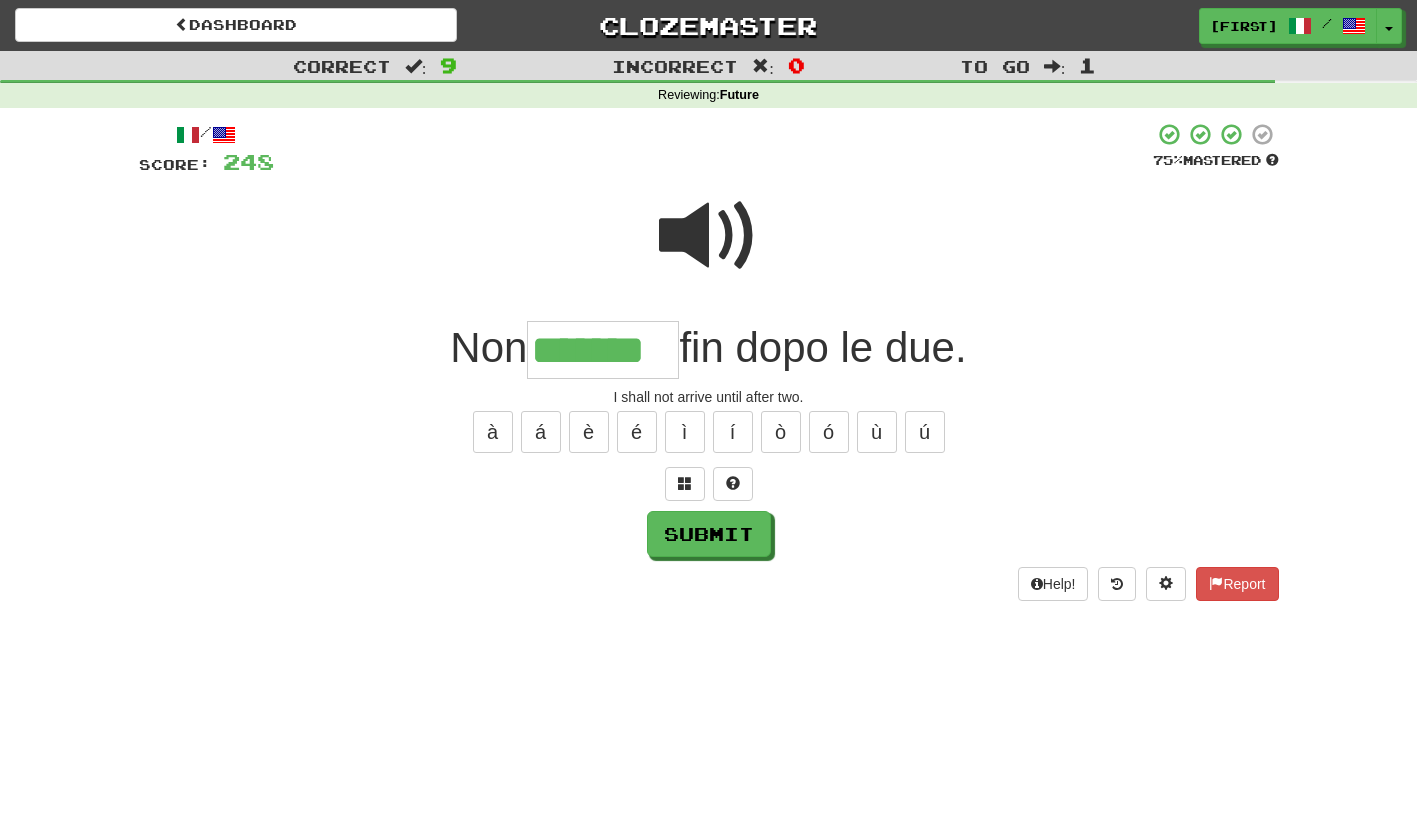 type on "********" 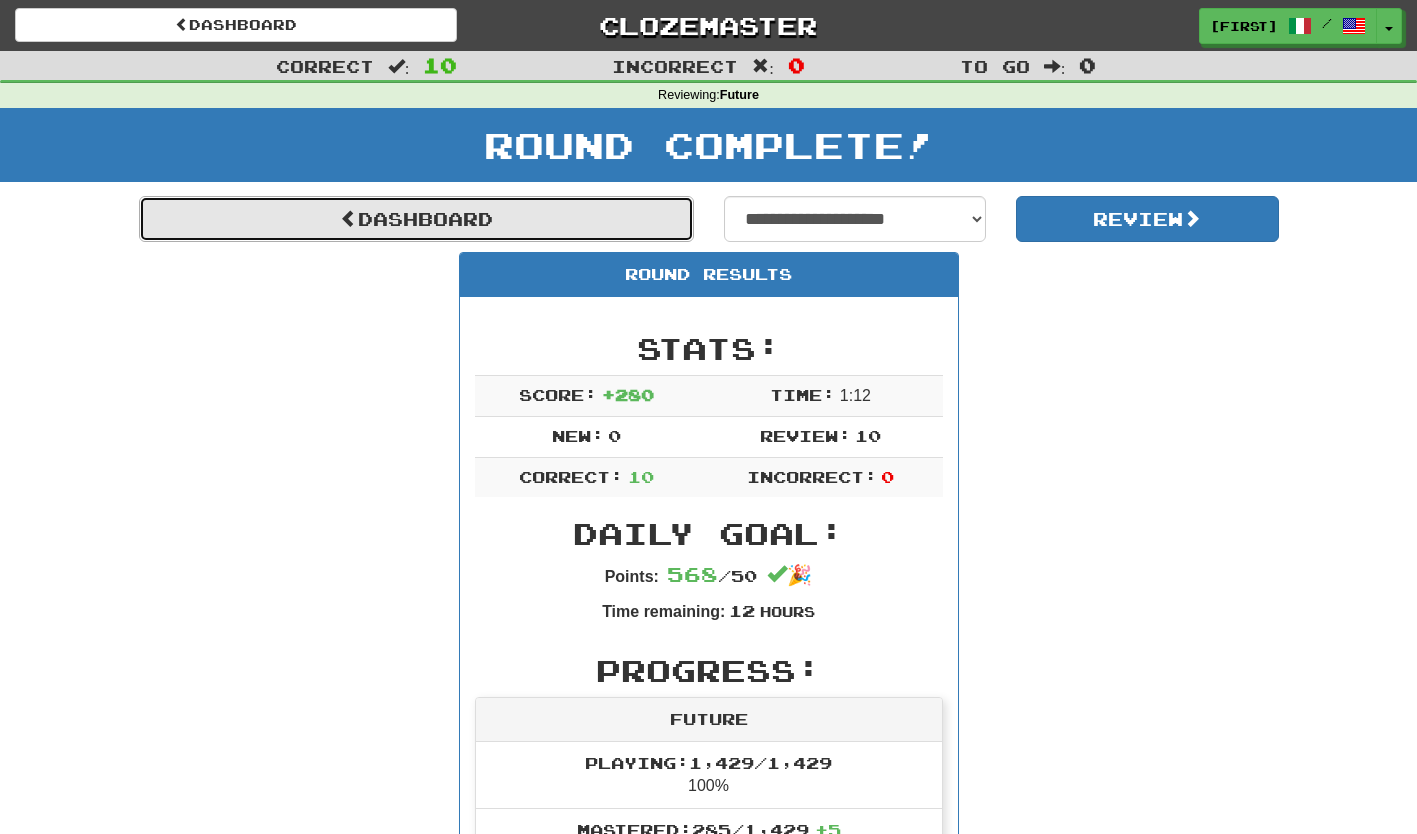 click on "Dashboard" at bounding box center (416, 219) 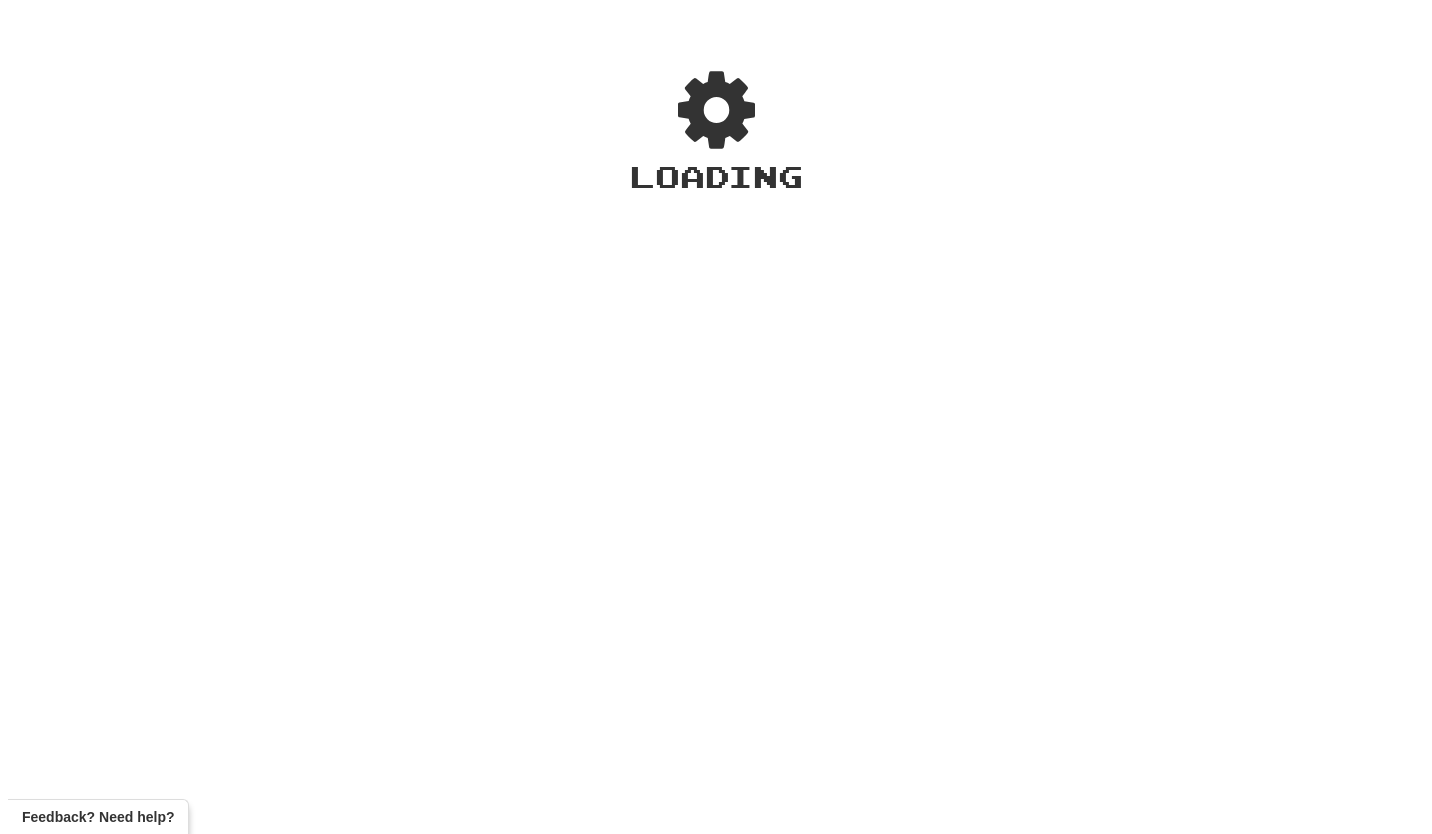 scroll, scrollTop: 0, scrollLeft: 0, axis: both 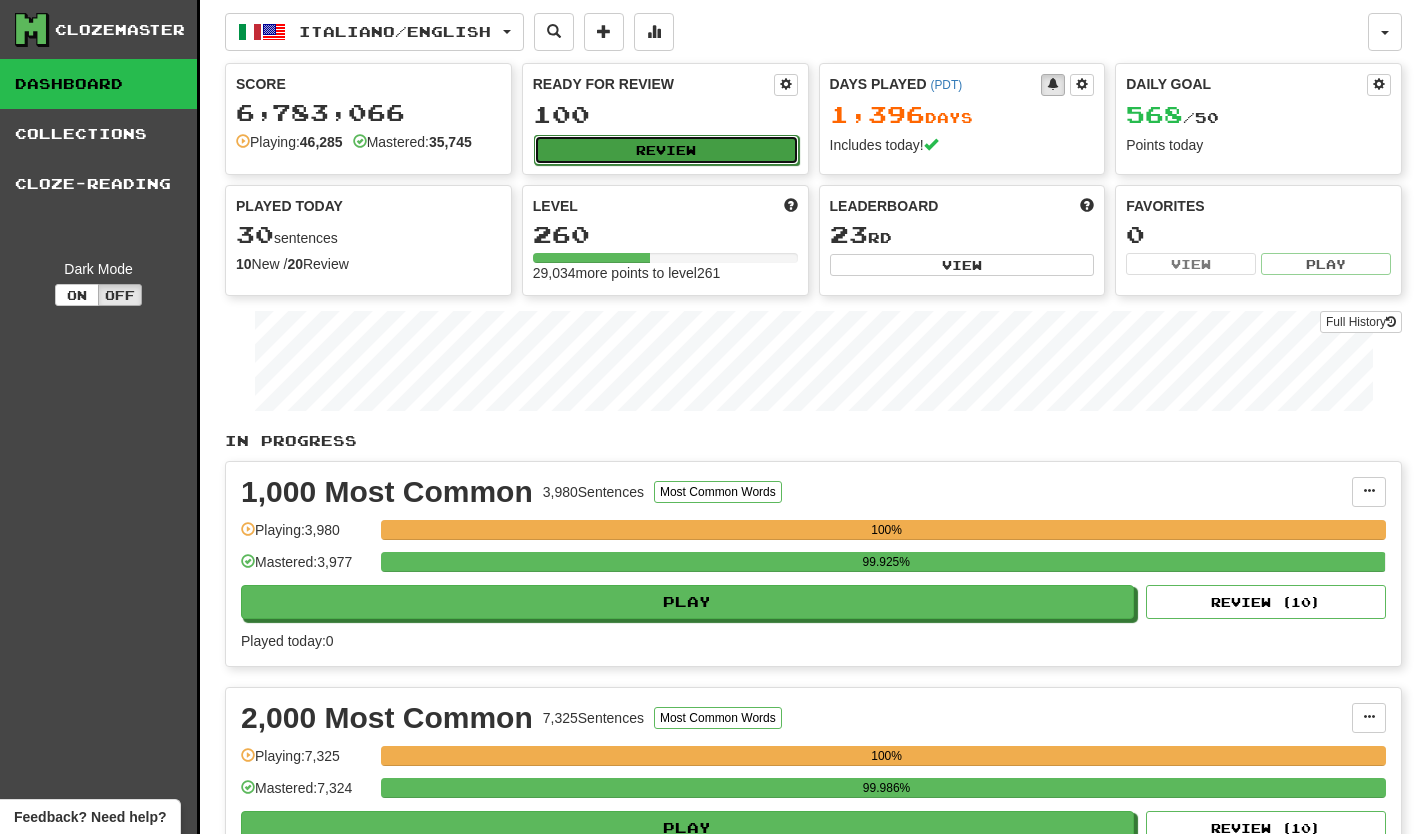 click on "Review" at bounding box center [666, 150] 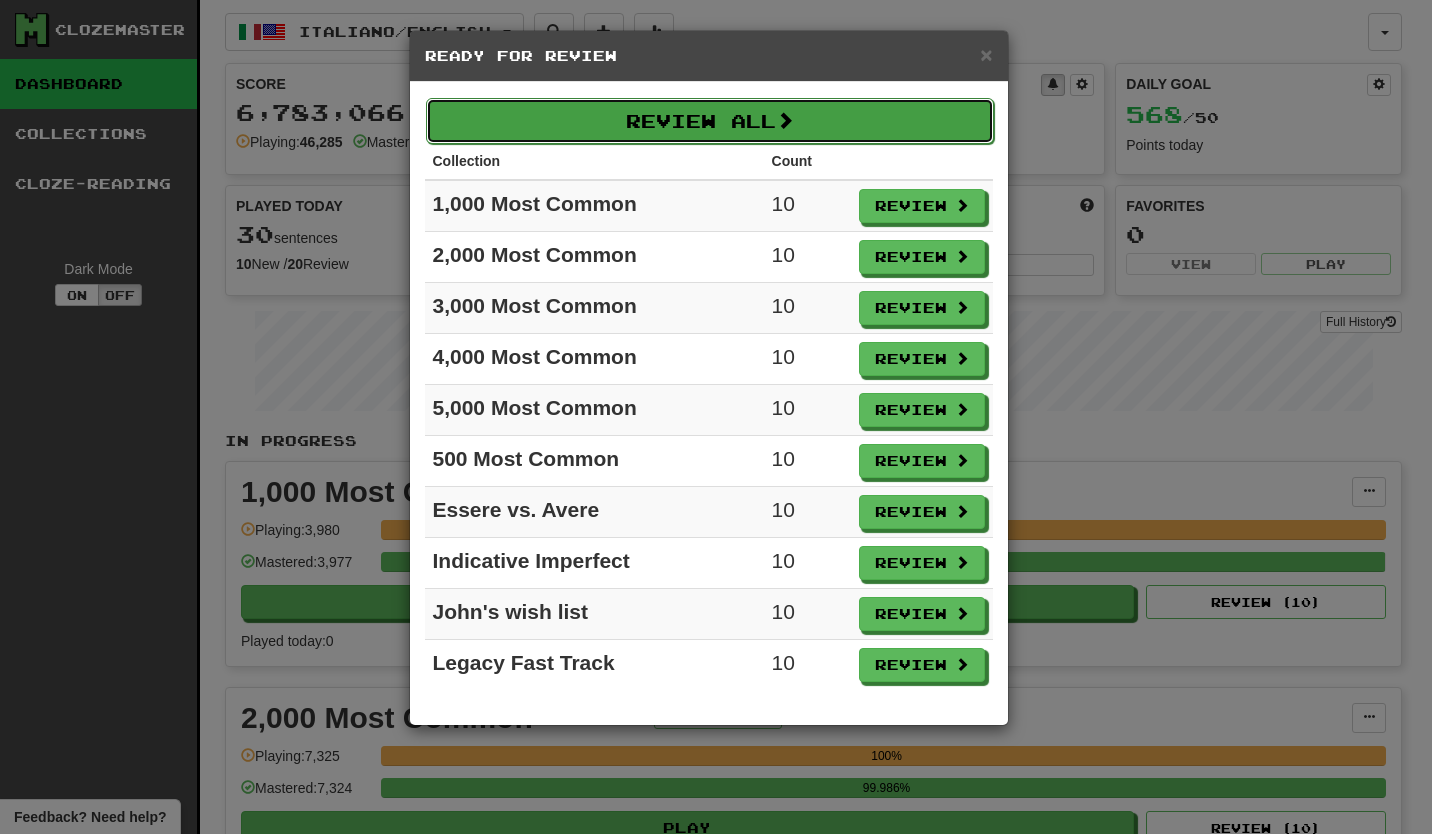 click on "Review All" at bounding box center [710, 121] 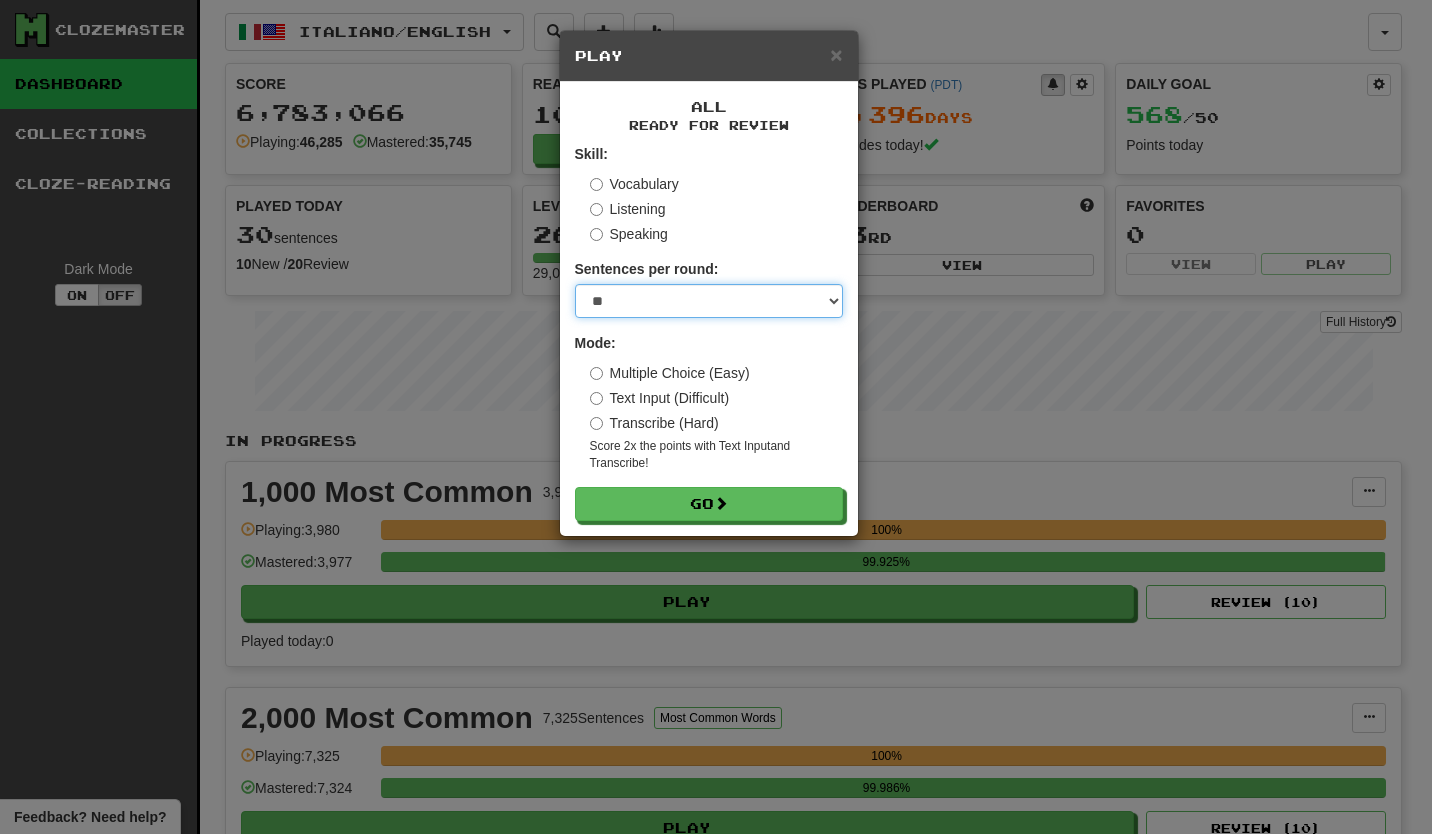 click on "* ** ** ** ** ** *** ********" at bounding box center [709, 301] 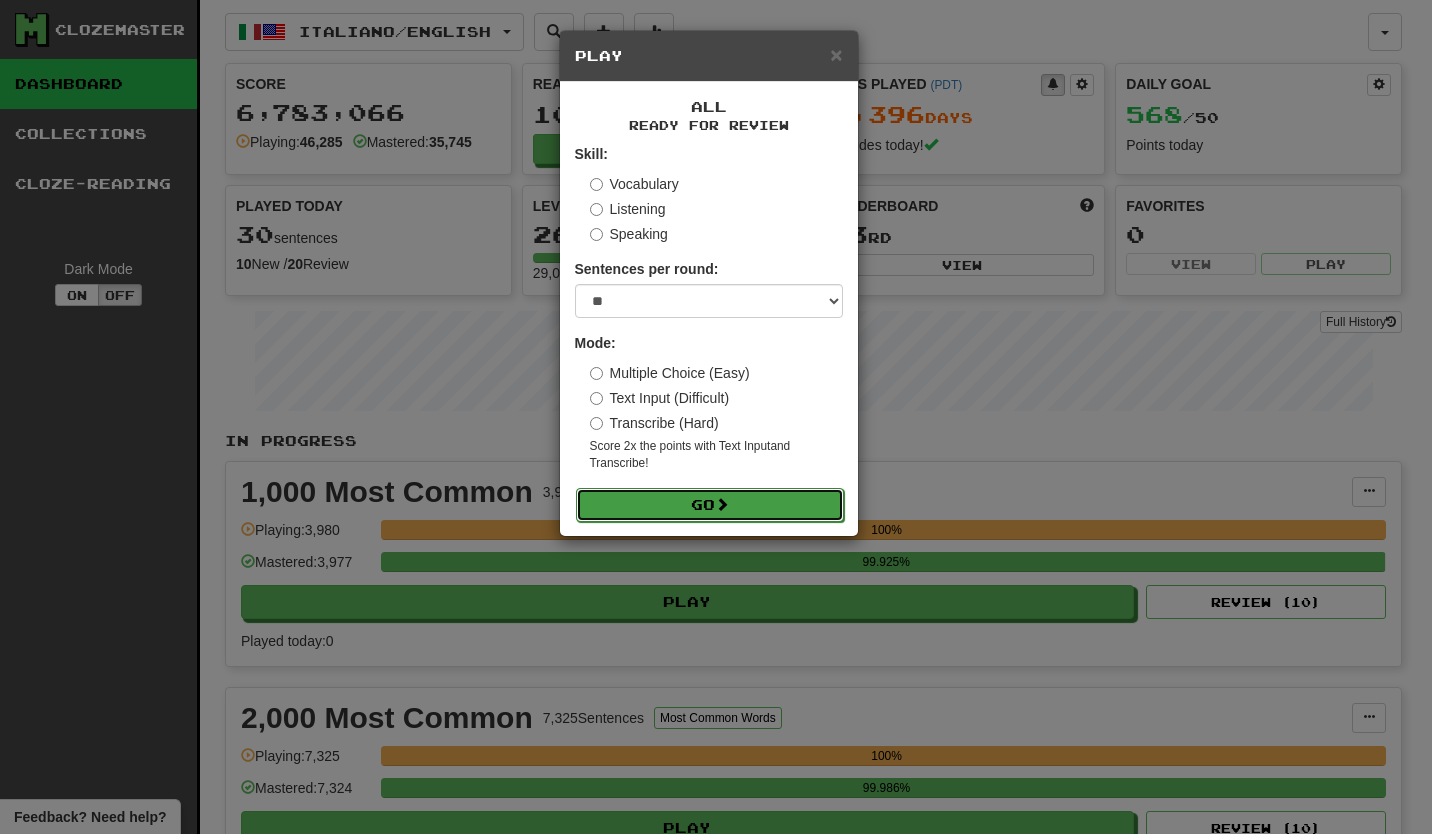 click on "Go" at bounding box center (710, 505) 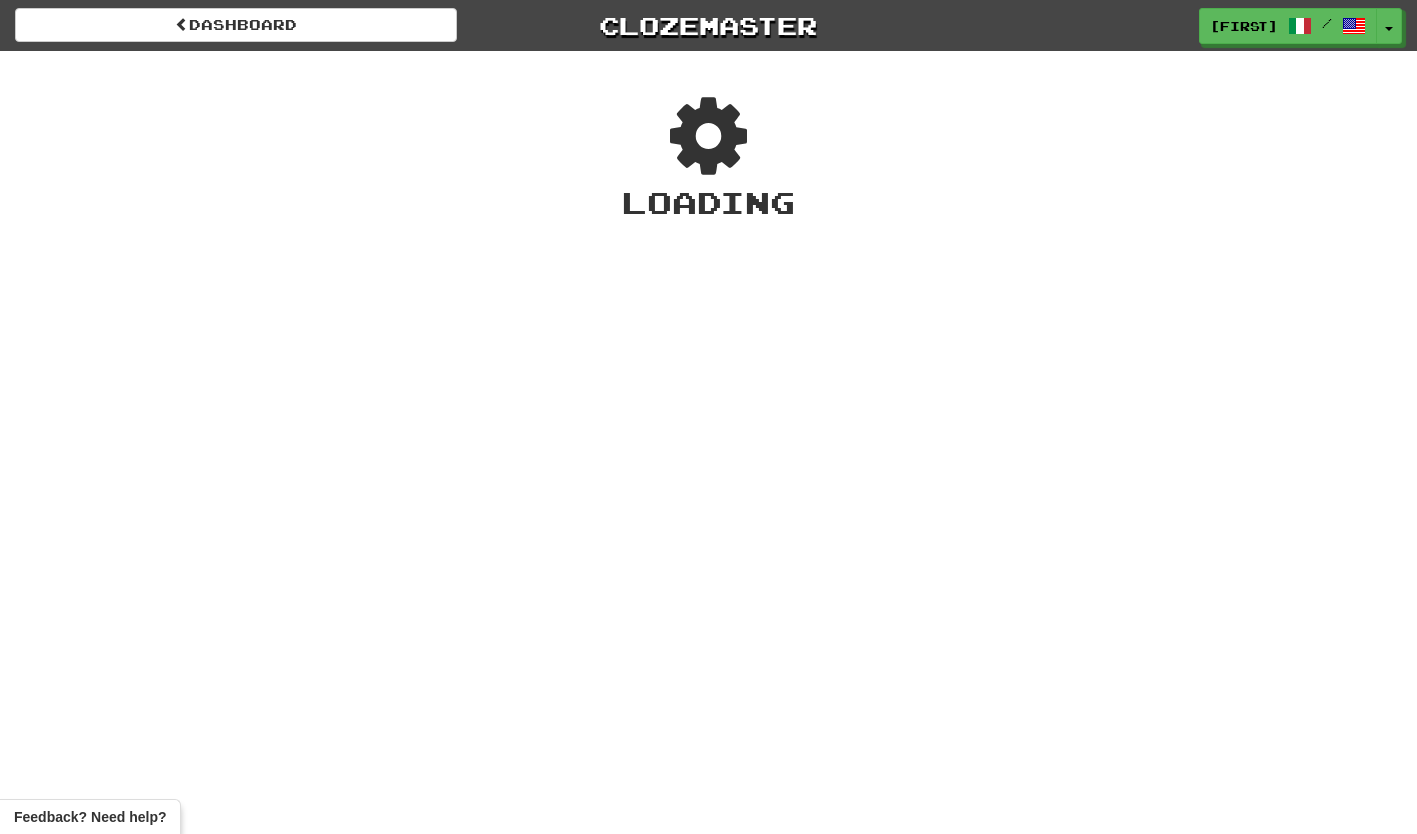 scroll, scrollTop: 0, scrollLeft: 0, axis: both 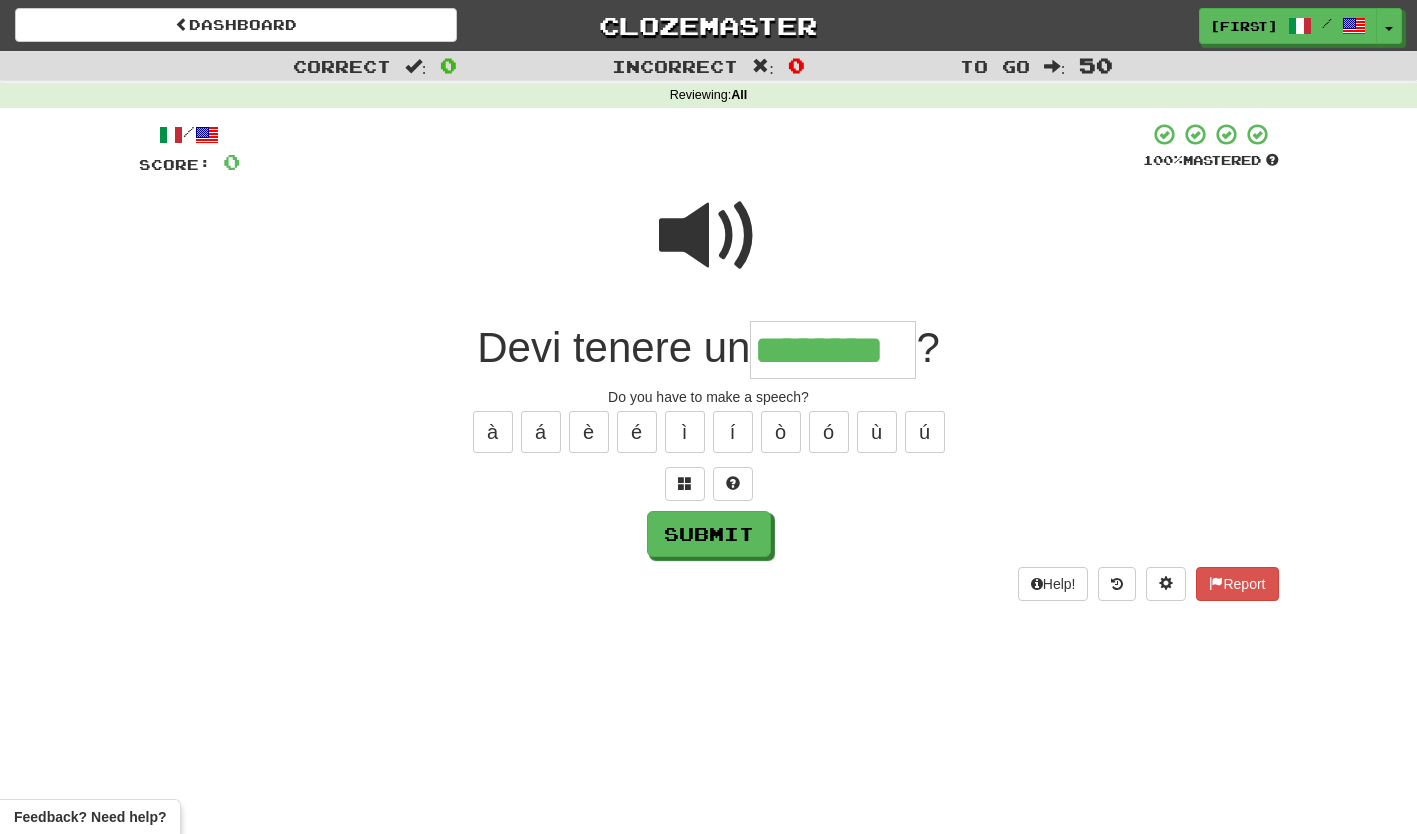 type on "********" 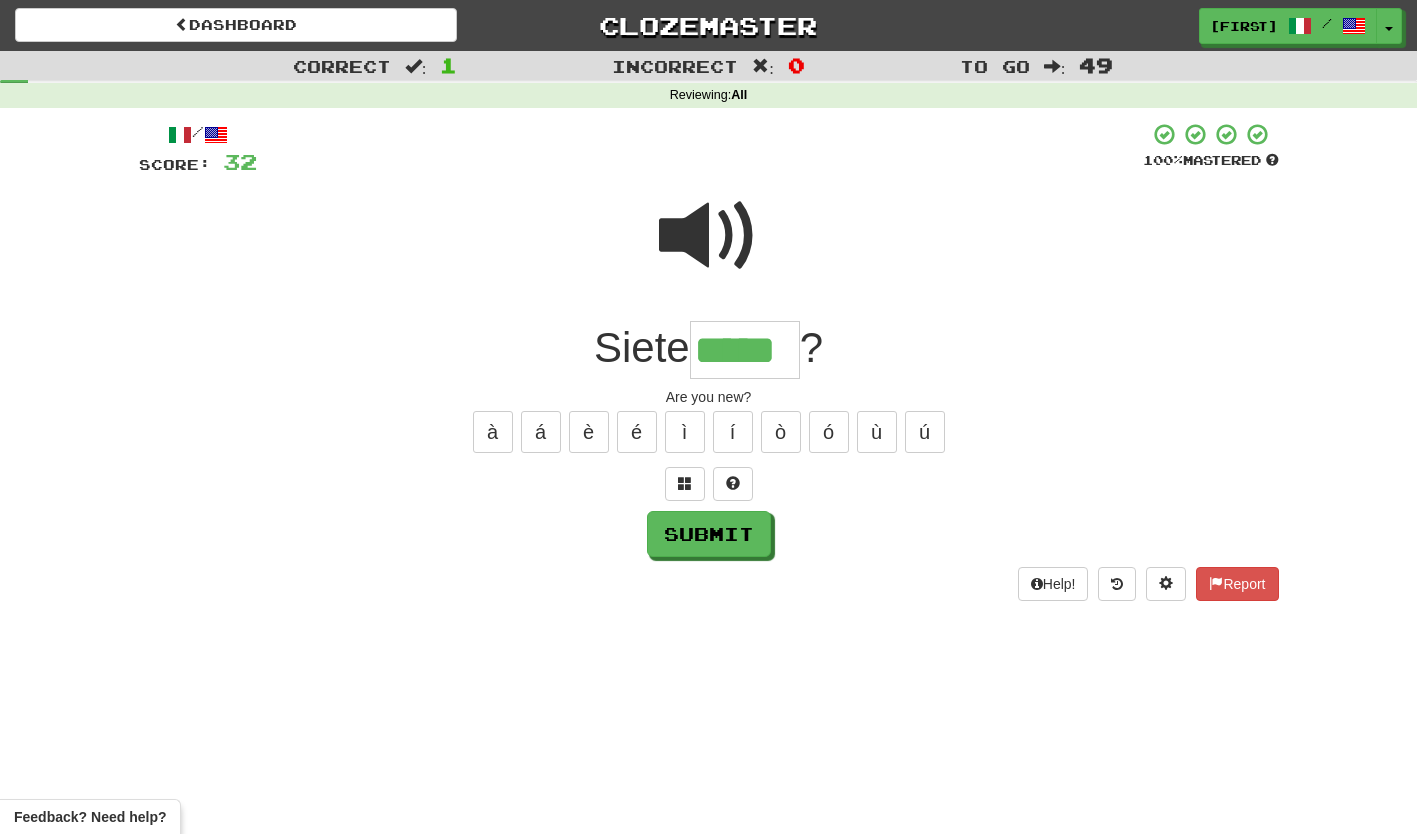 type on "*****" 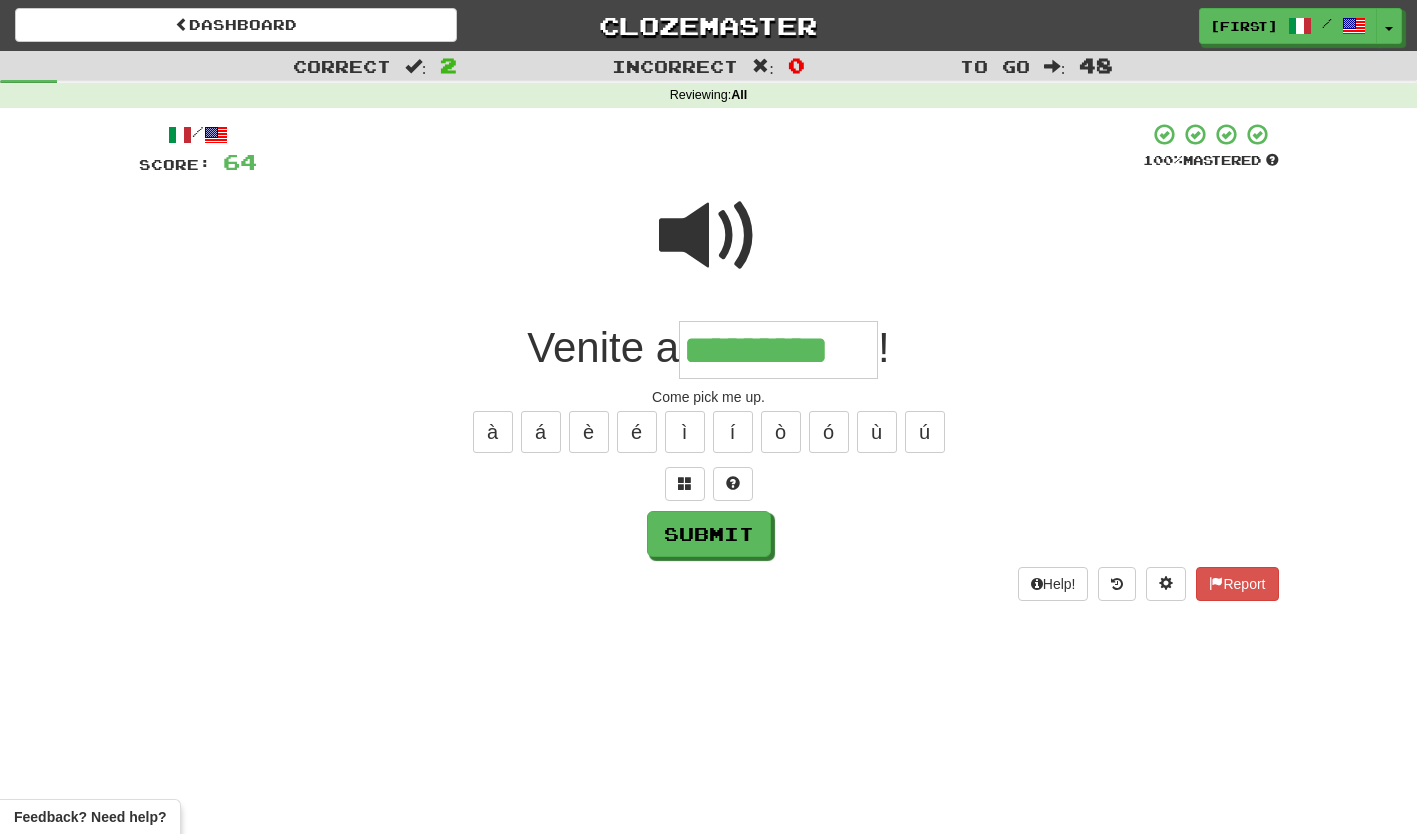 type on "*********" 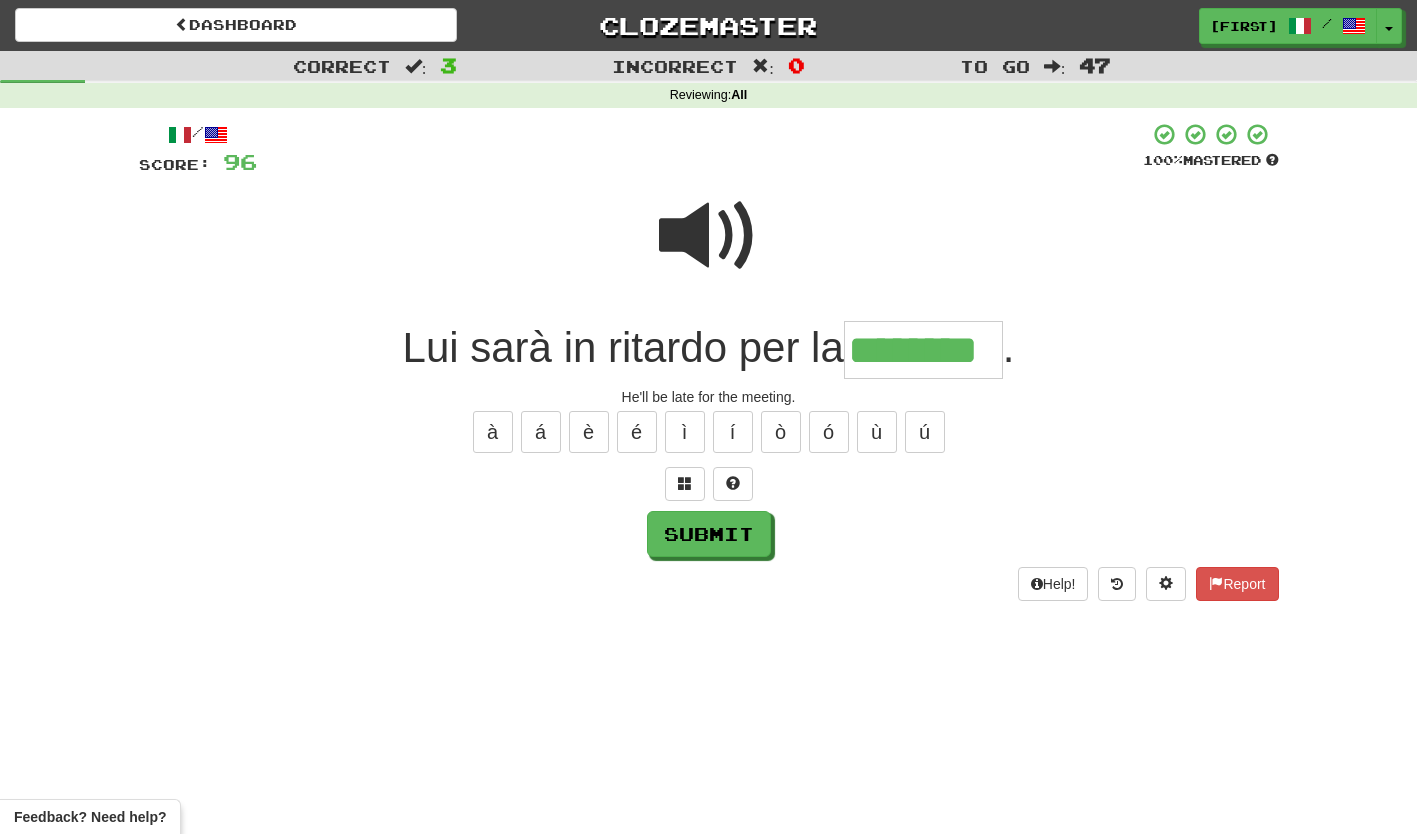 type on "********" 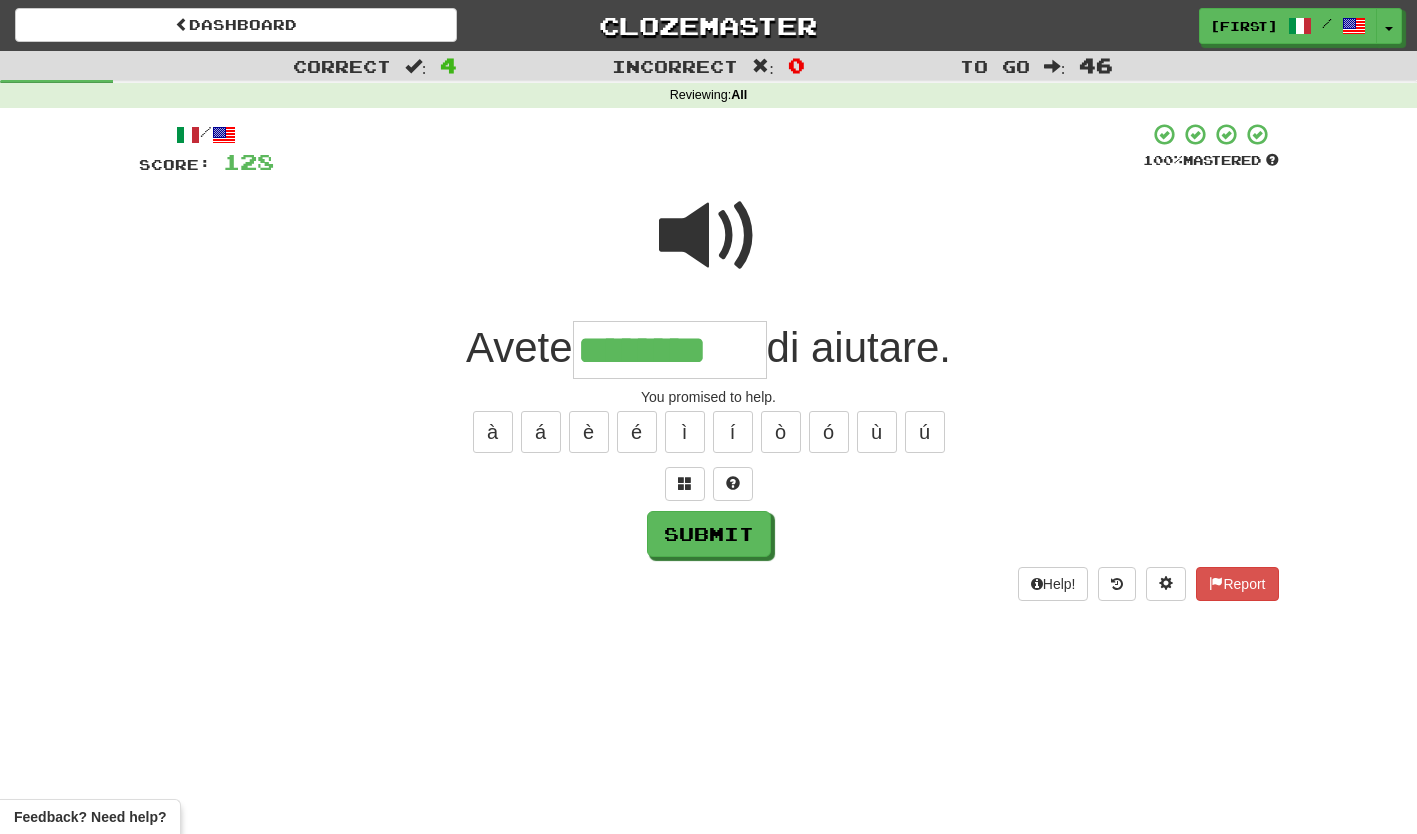 type on "********" 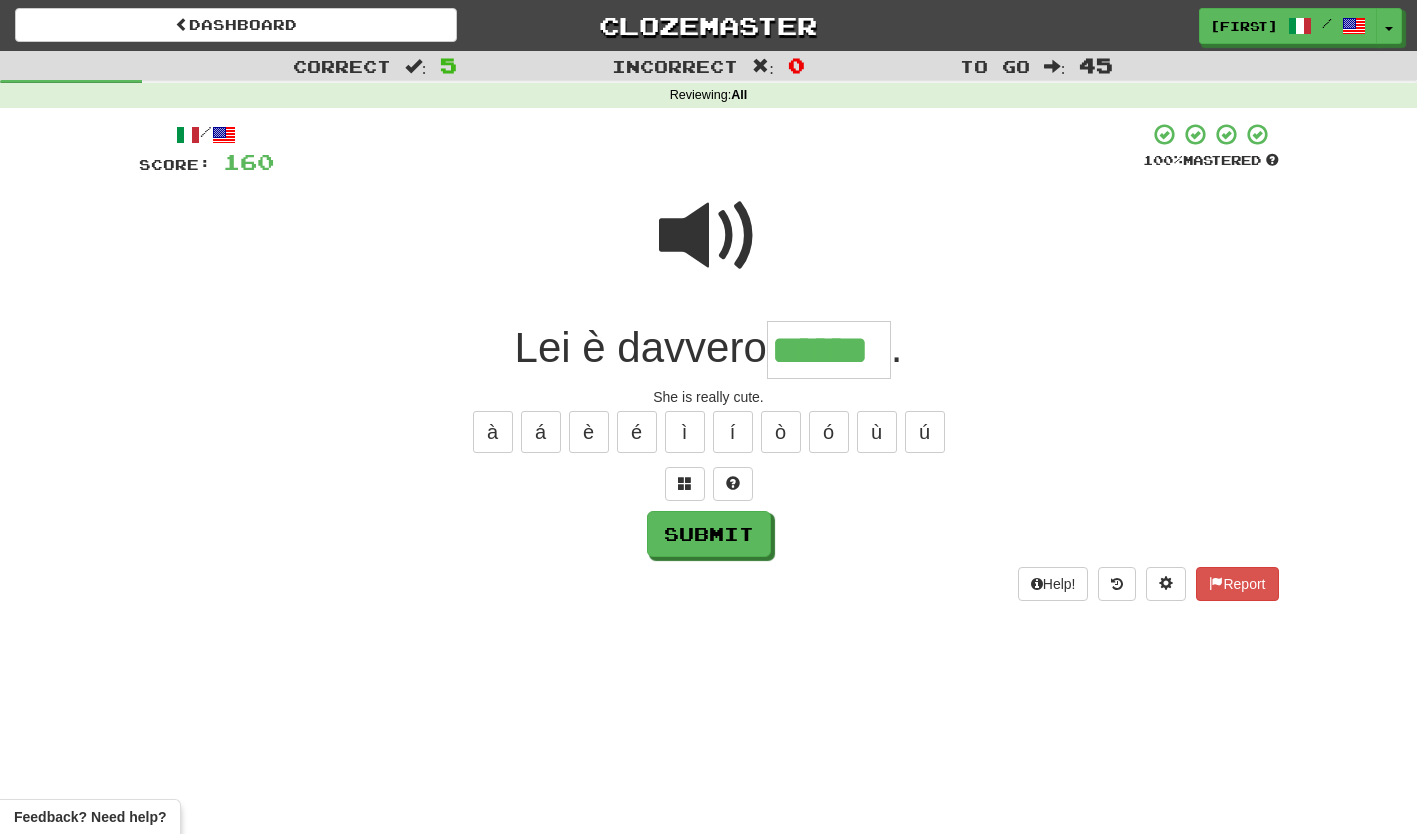 type on "******" 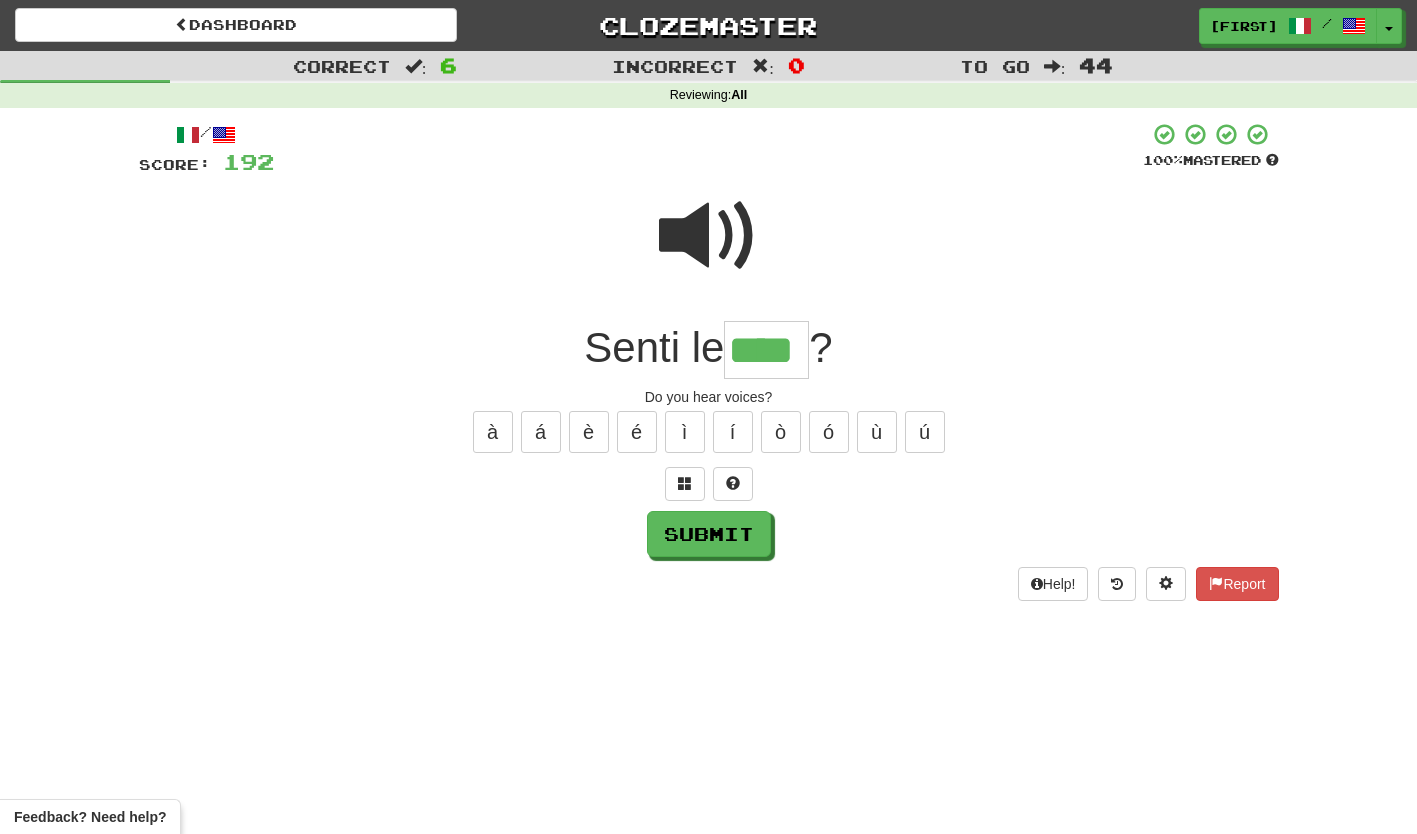 type on "****" 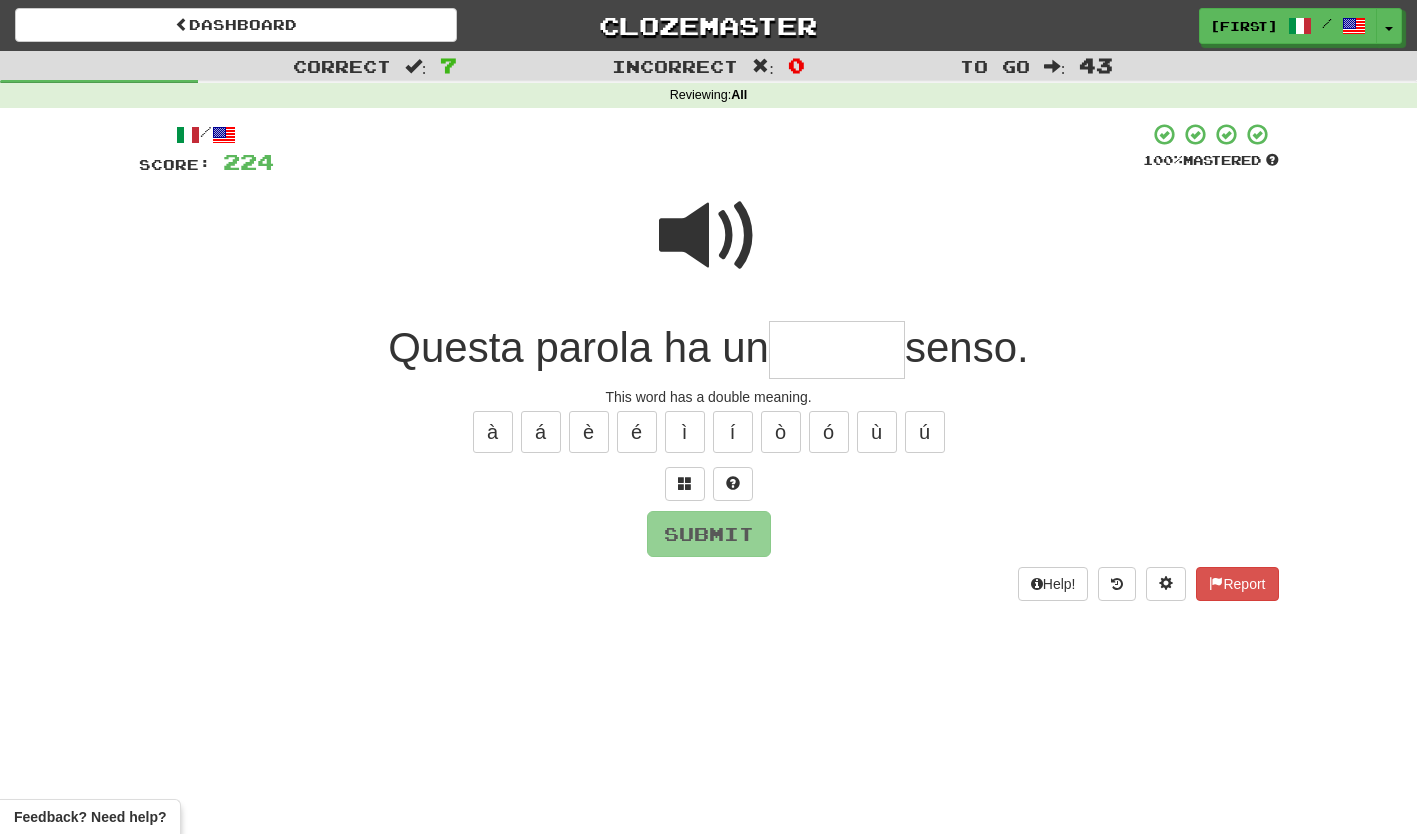type on "*" 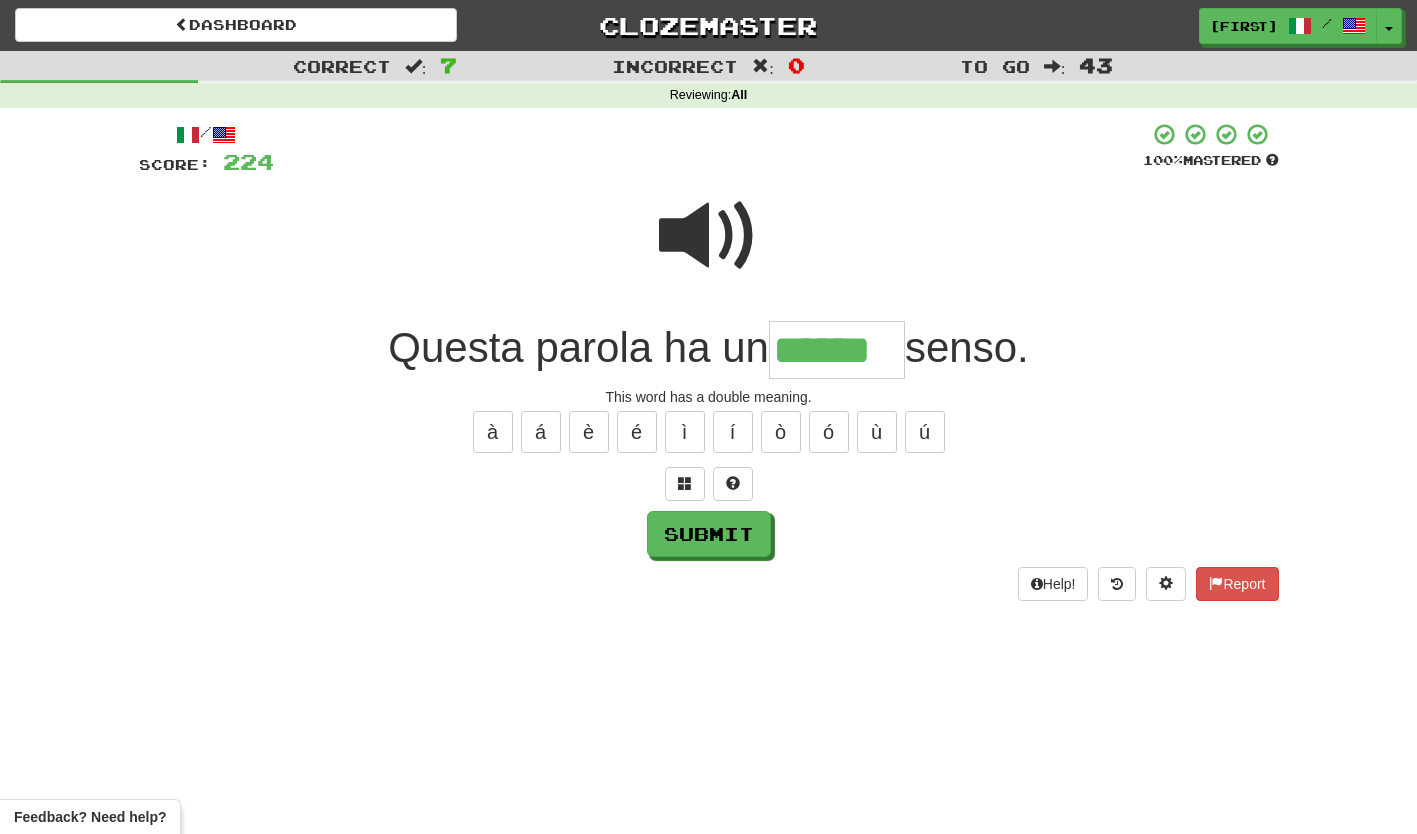 type on "******" 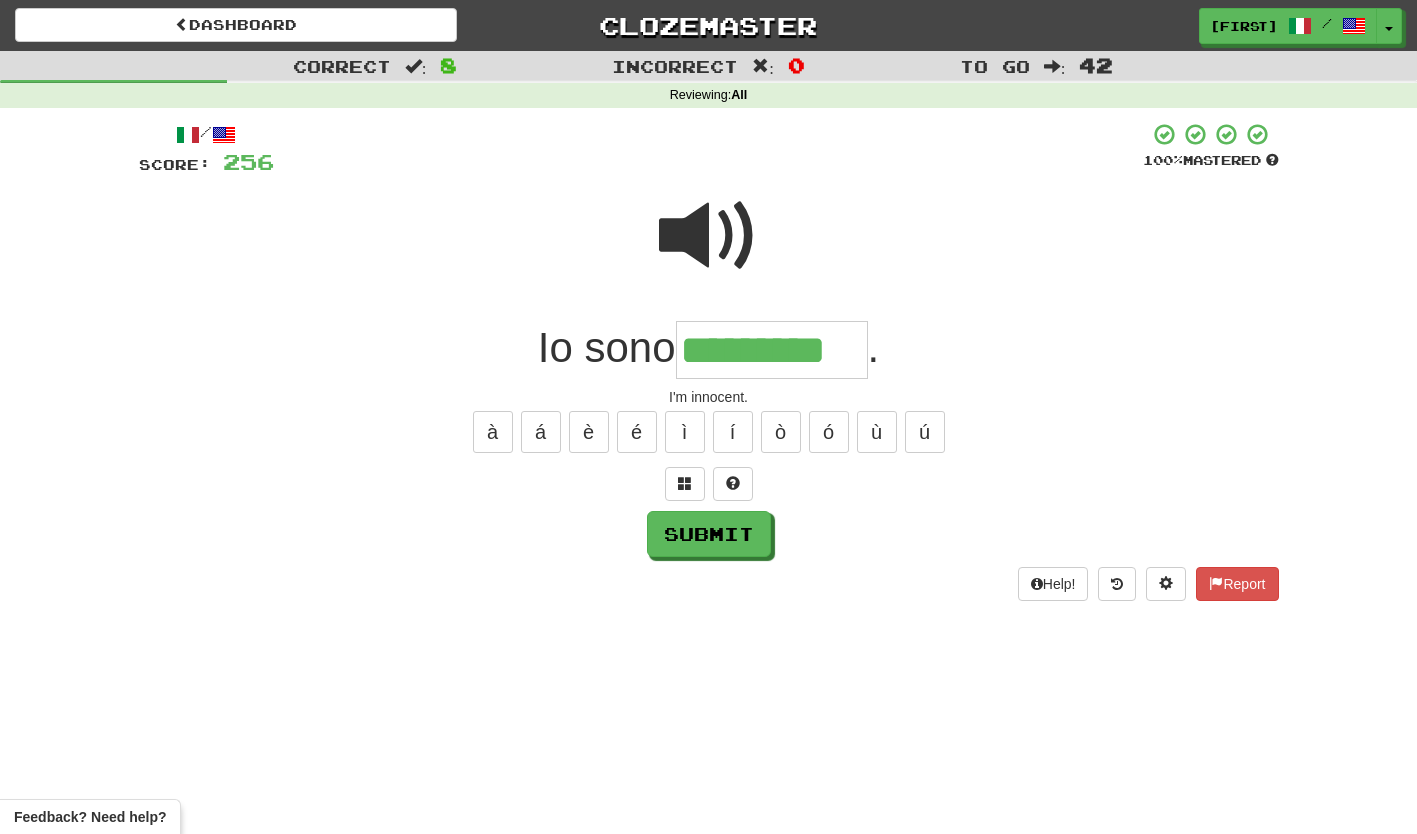 type on "*********" 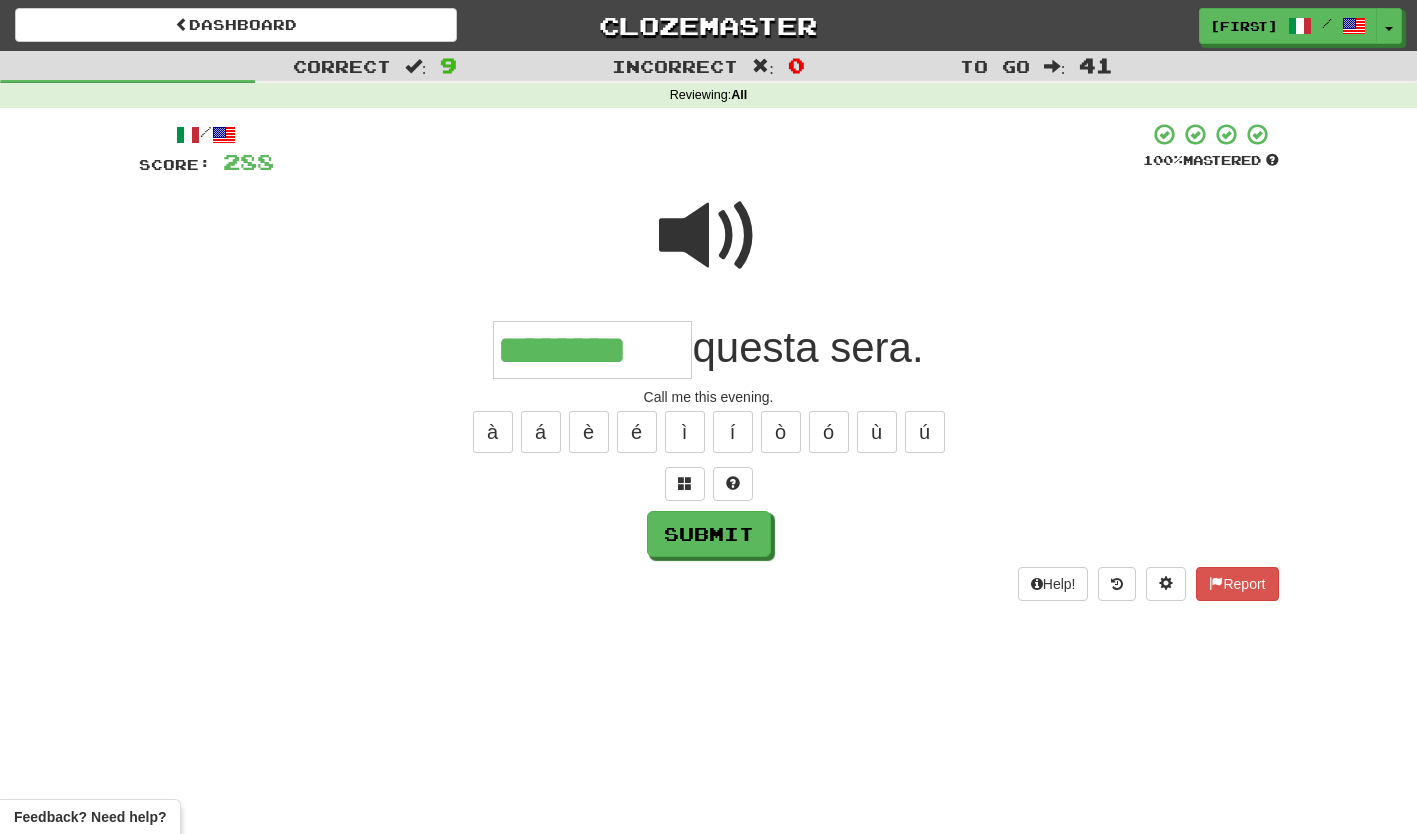 type on "********" 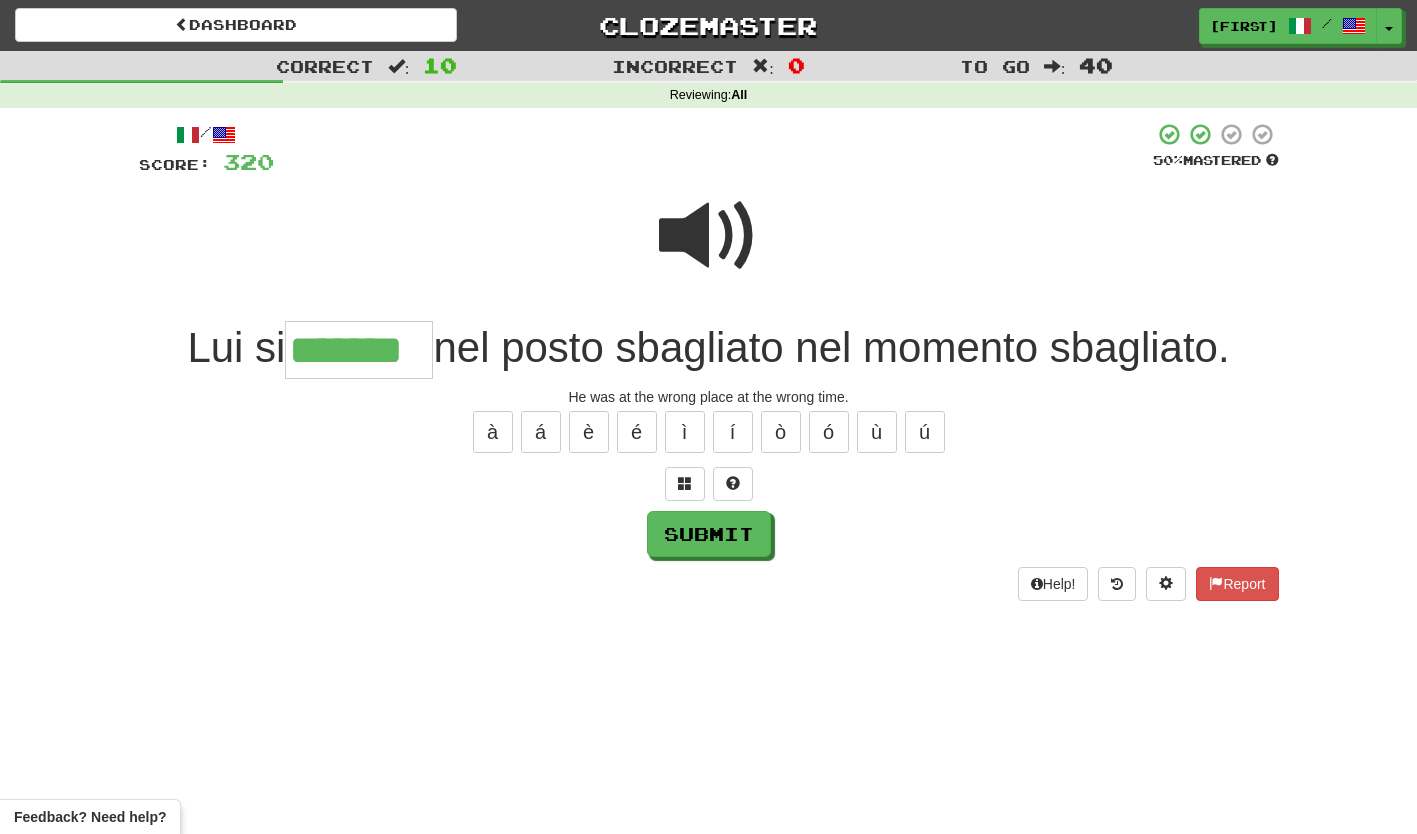 type on "*******" 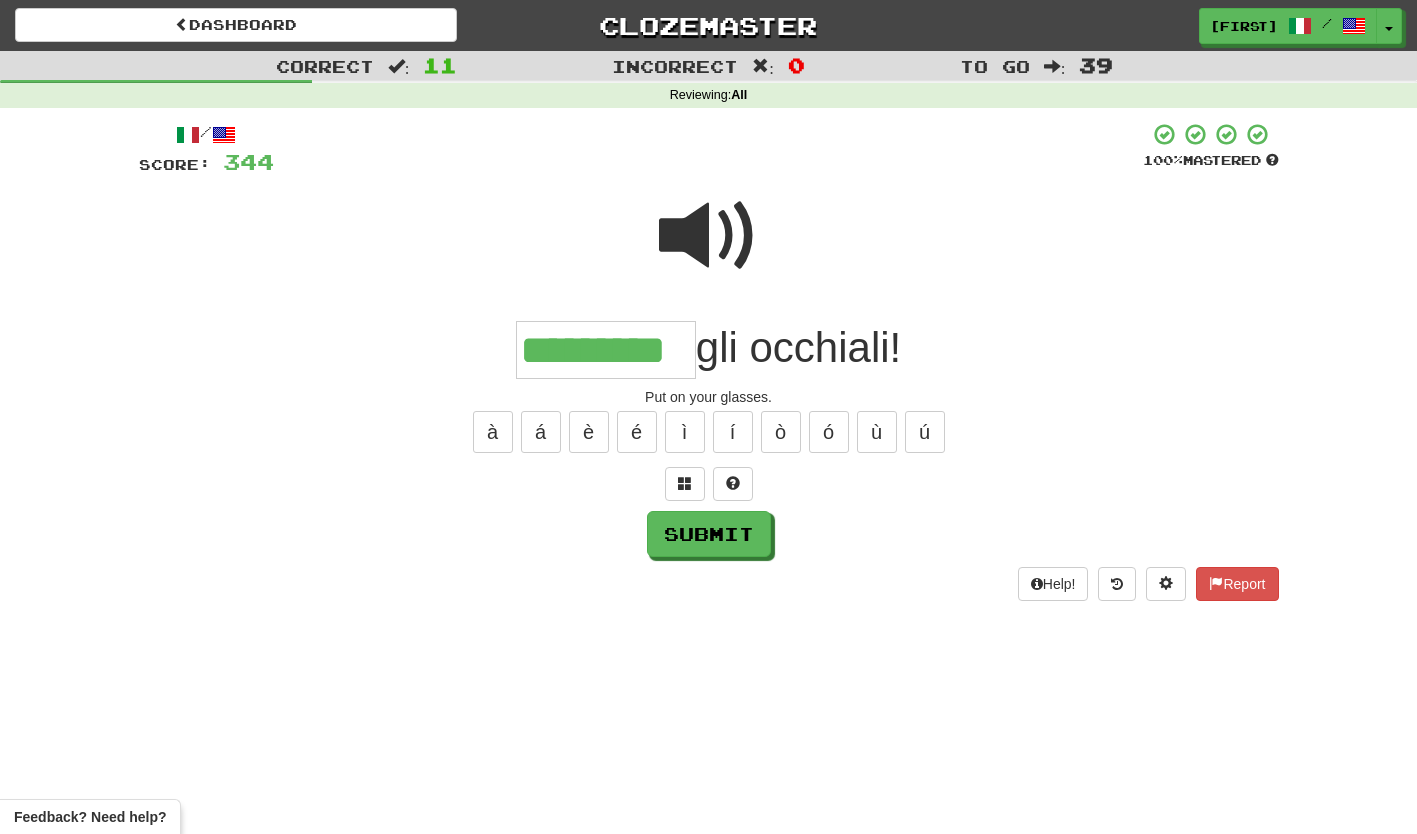 type on "*********" 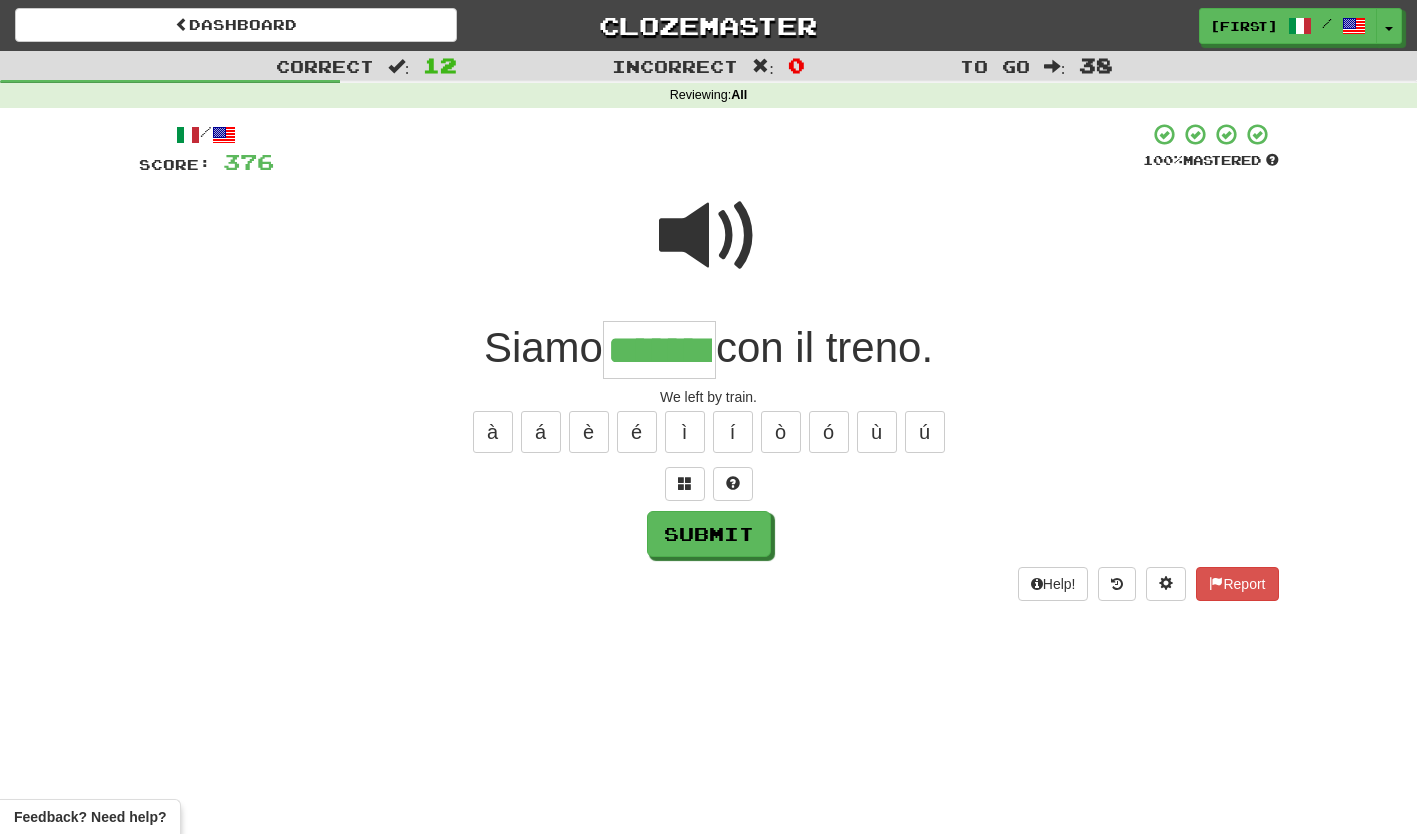 type on "*******" 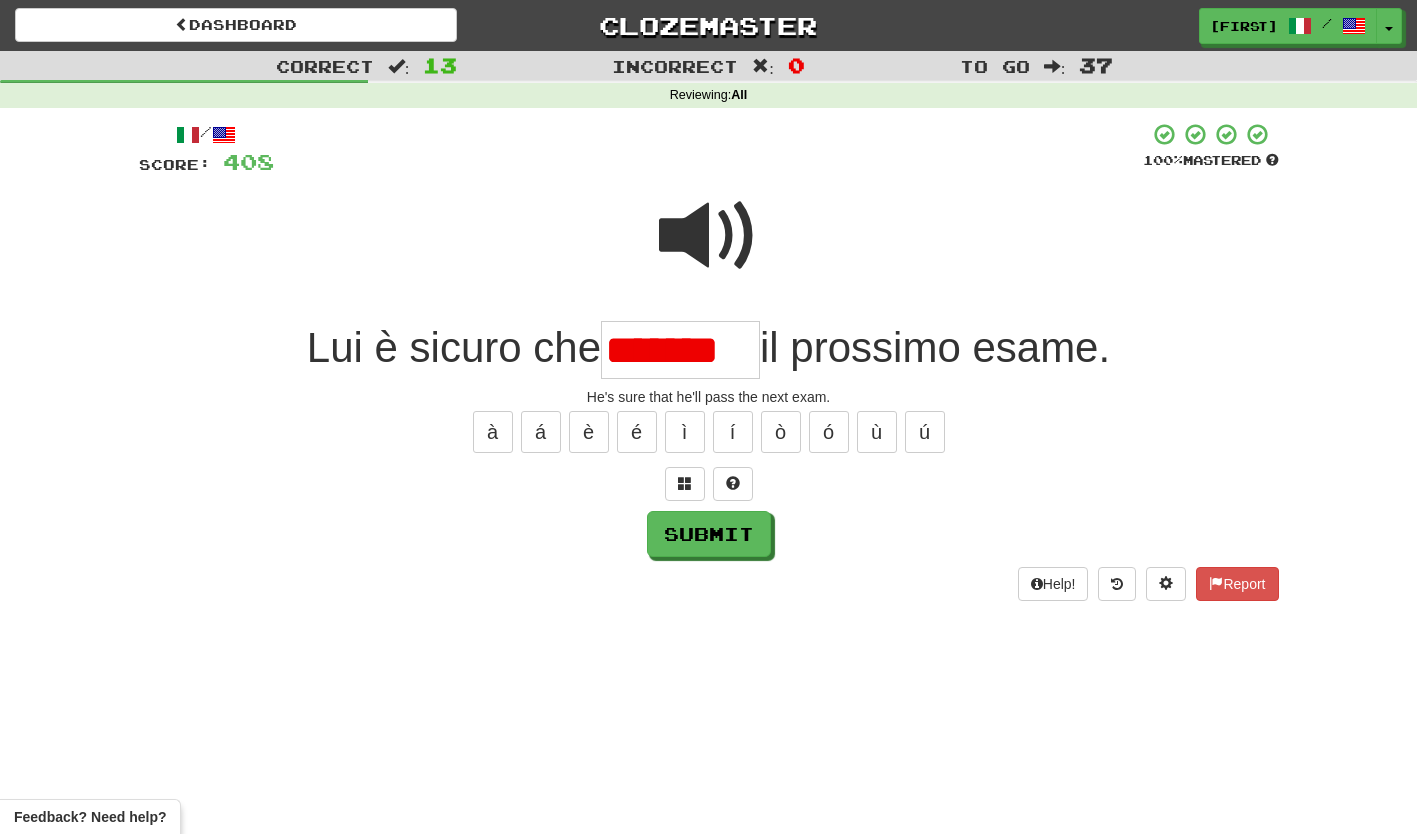 scroll, scrollTop: 0, scrollLeft: 0, axis: both 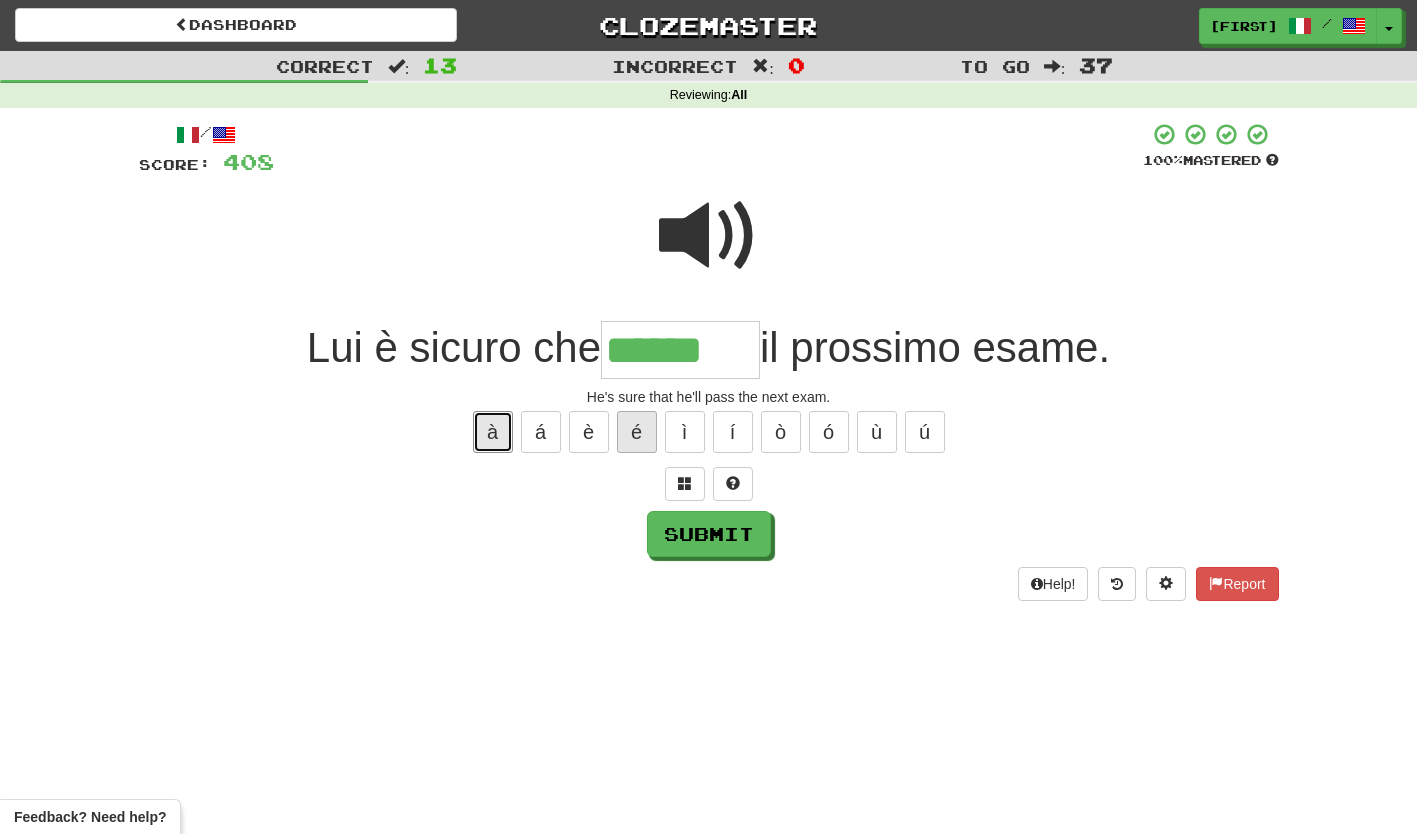 drag, startPoint x: 483, startPoint y: 426, endPoint x: 634, endPoint y: 419, distance: 151.16217 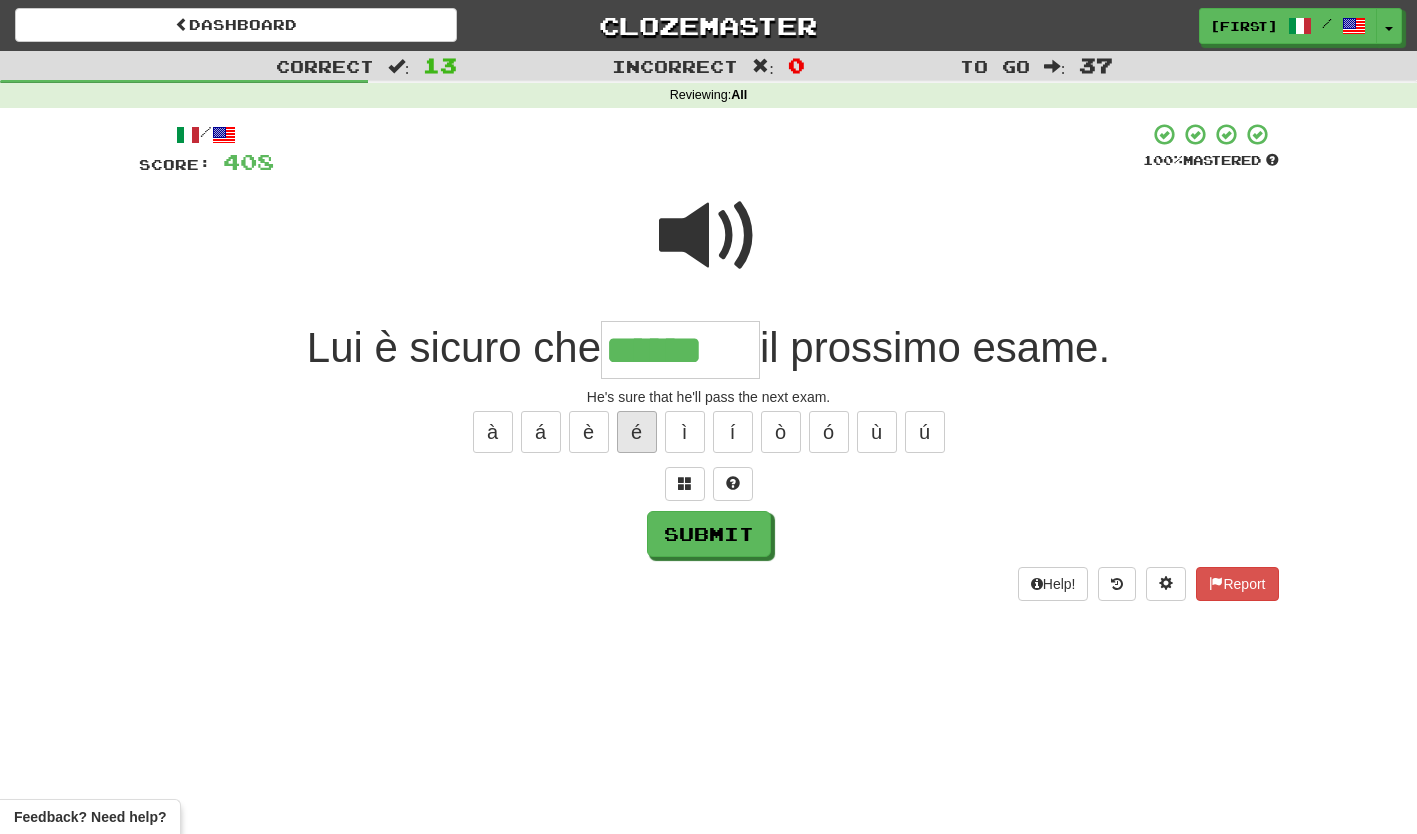 type on "*******" 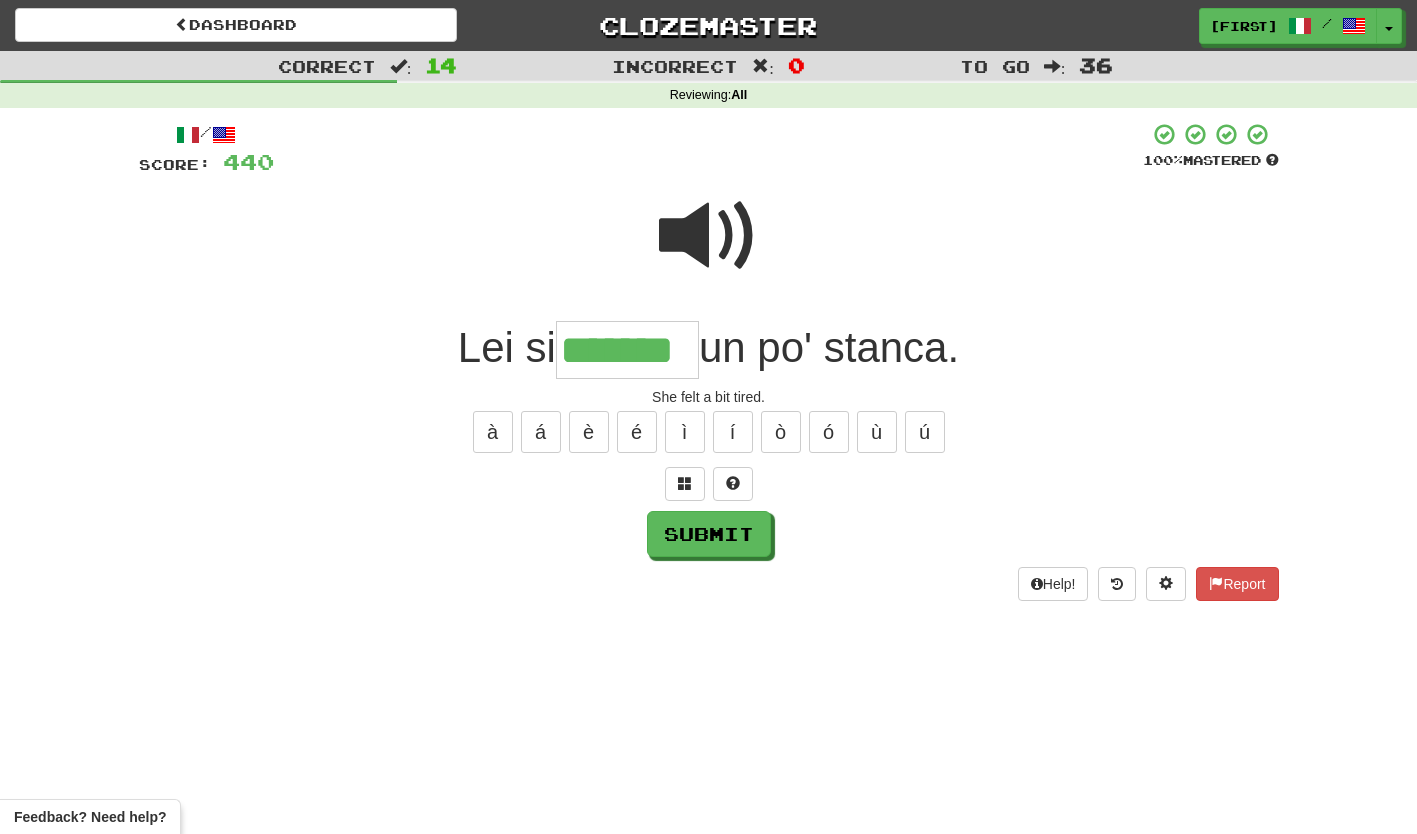 type on "*******" 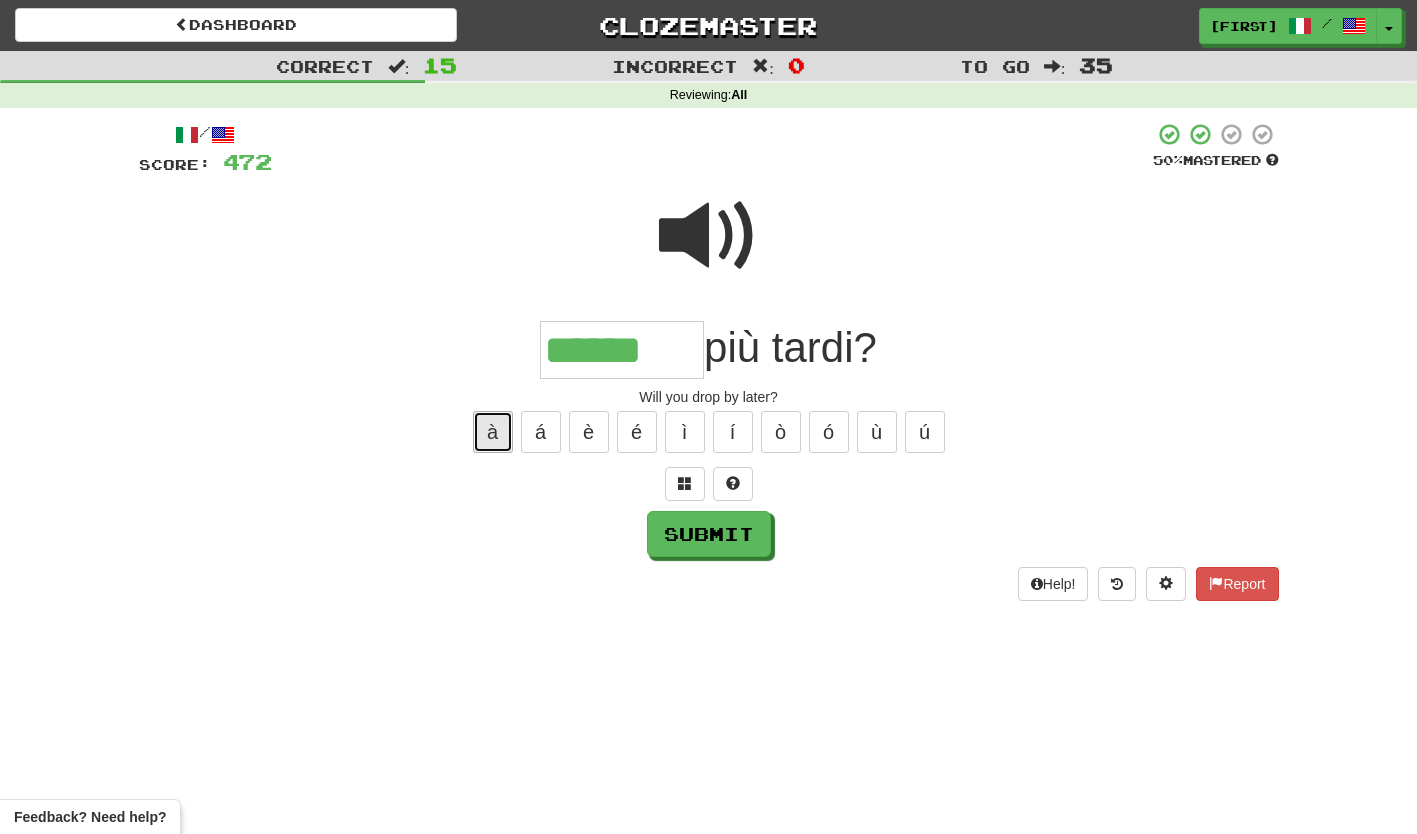 click on "à" at bounding box center [493, 432] 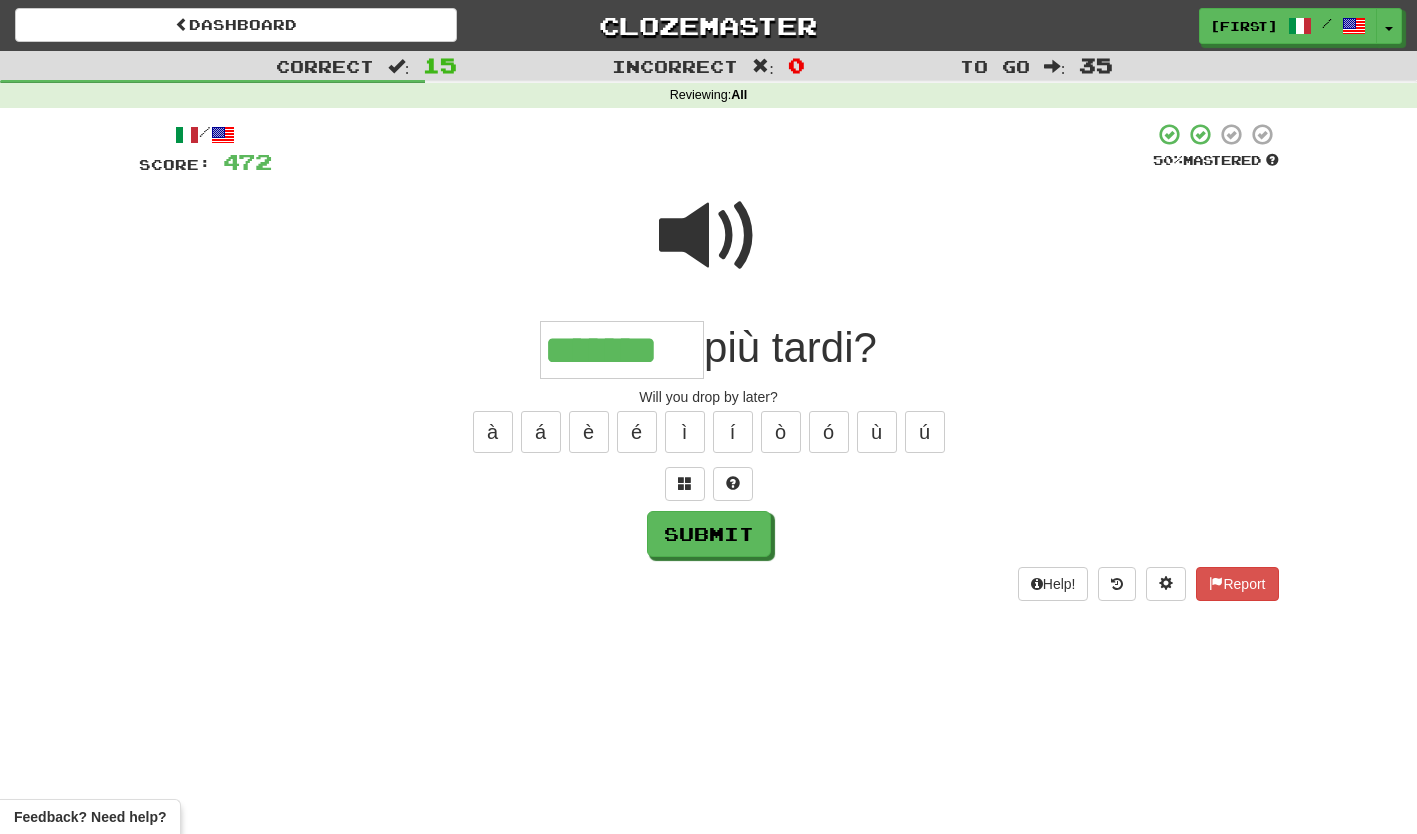type on "*******" 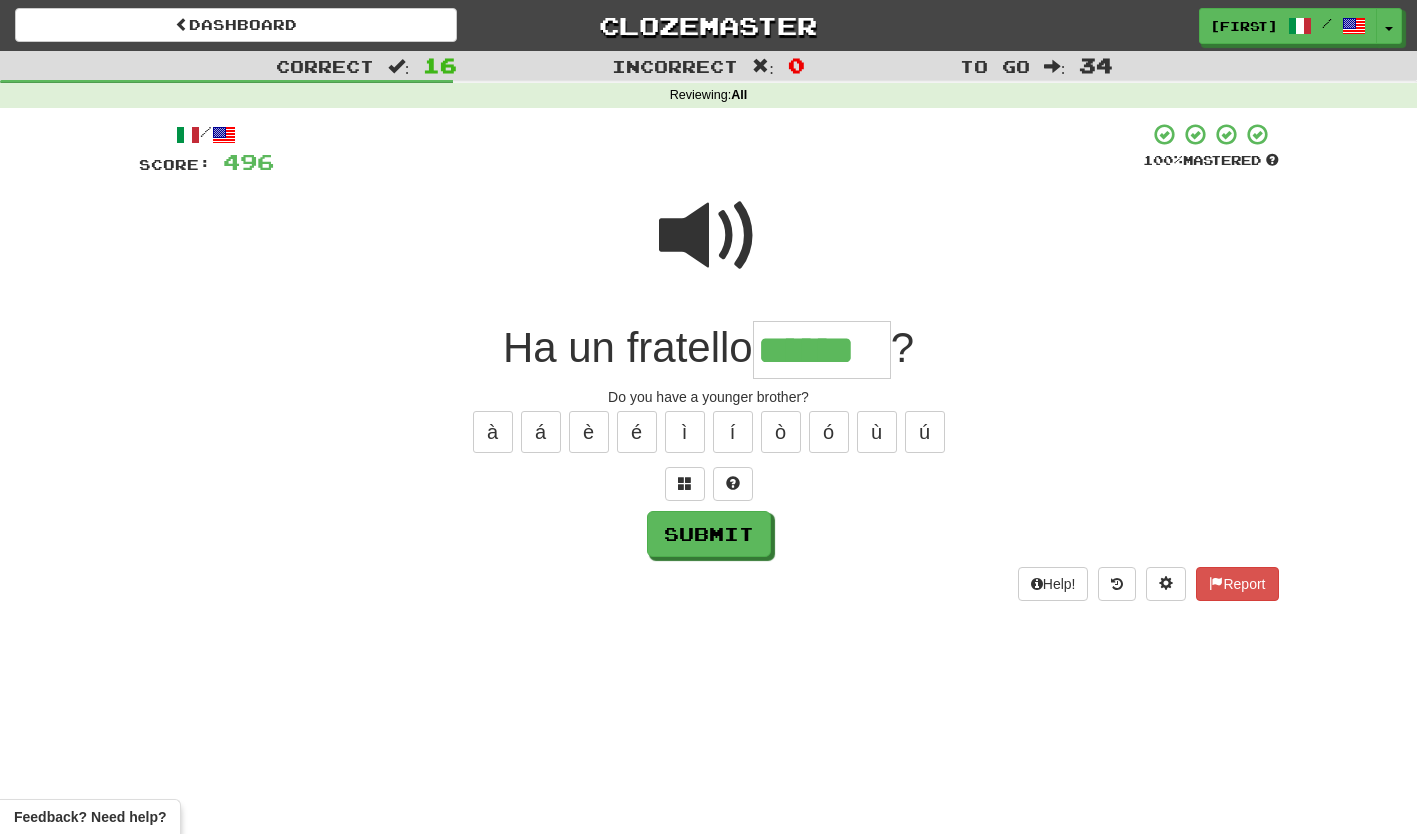 type on "******" 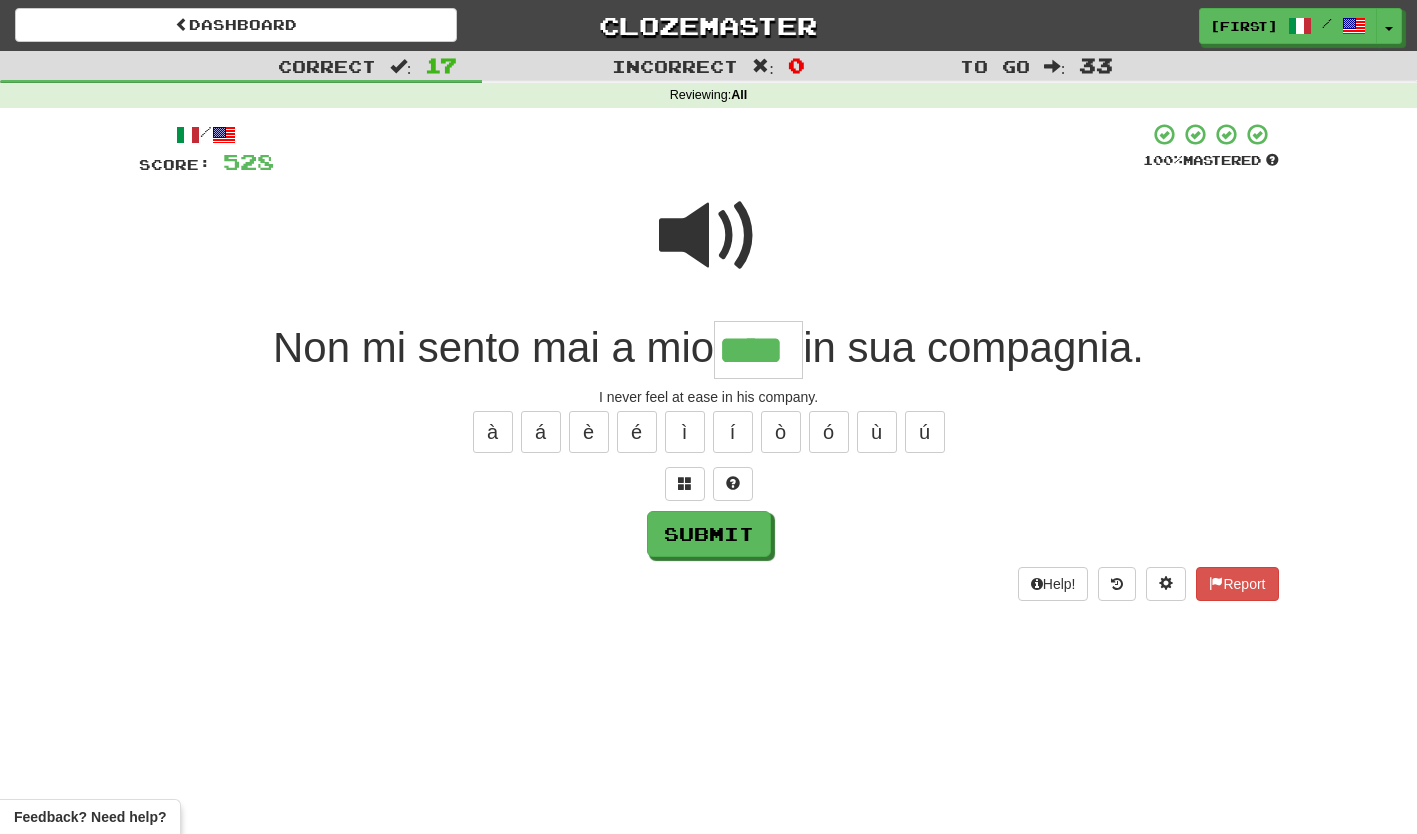 type on "****" 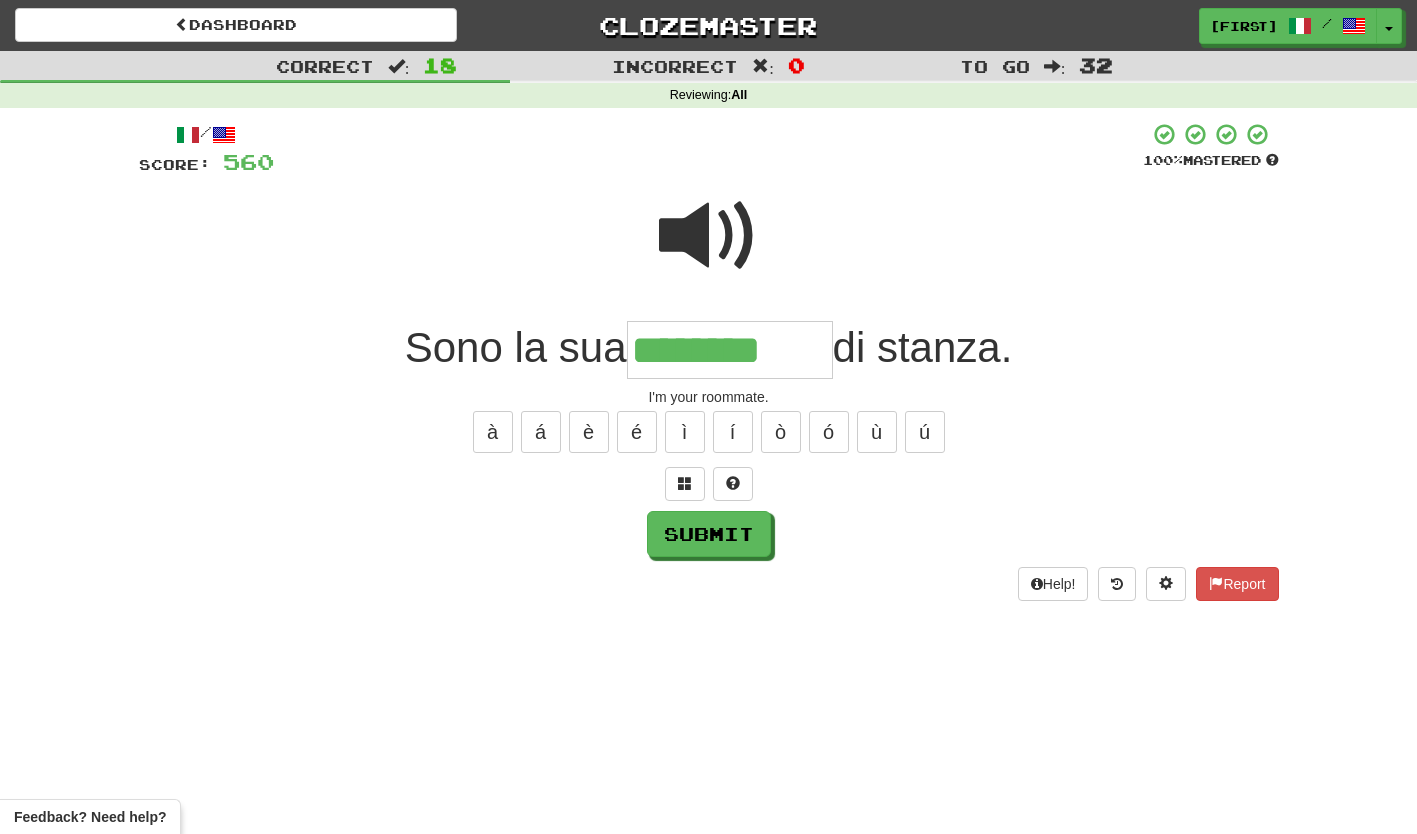 type on "********" 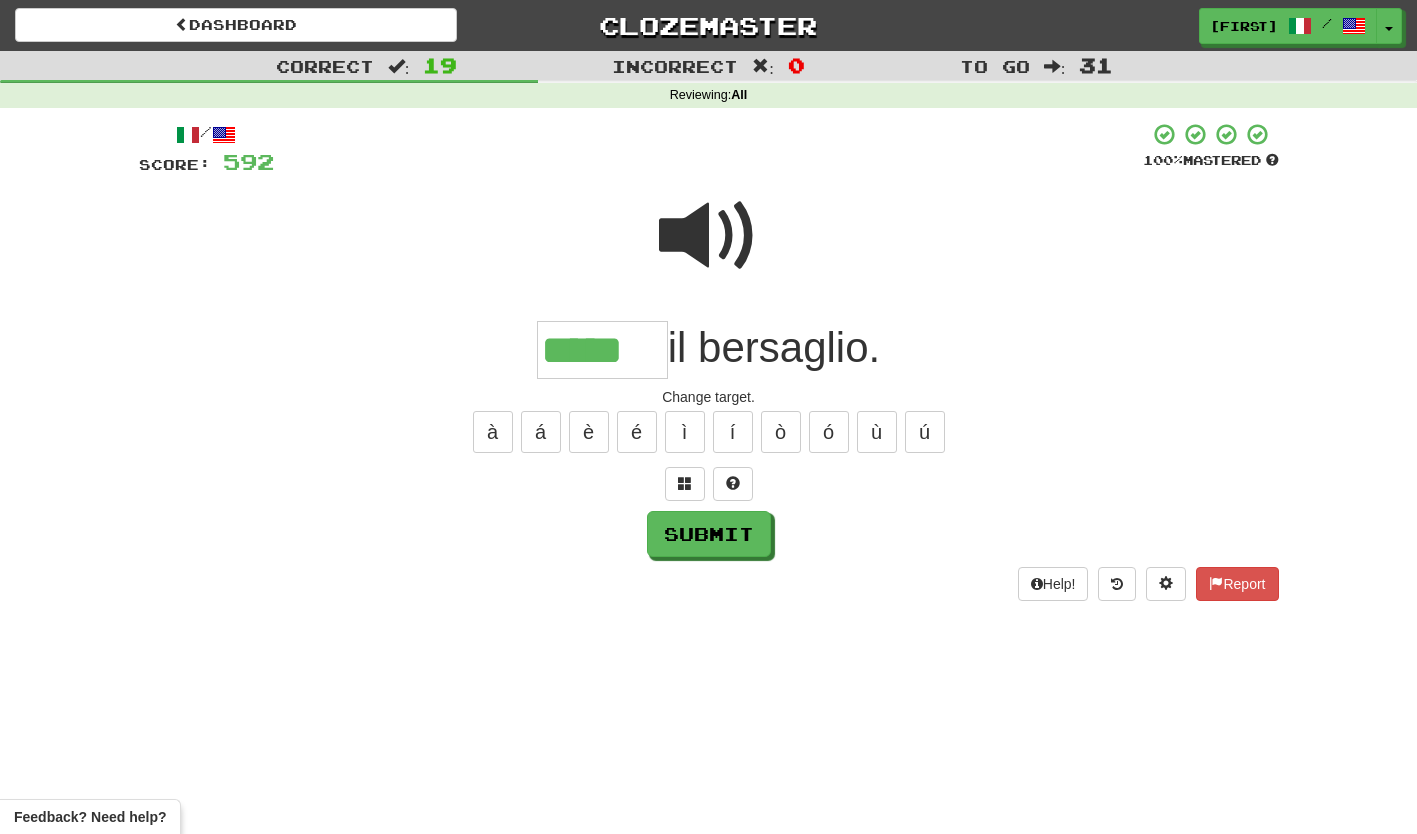 type on "*****" 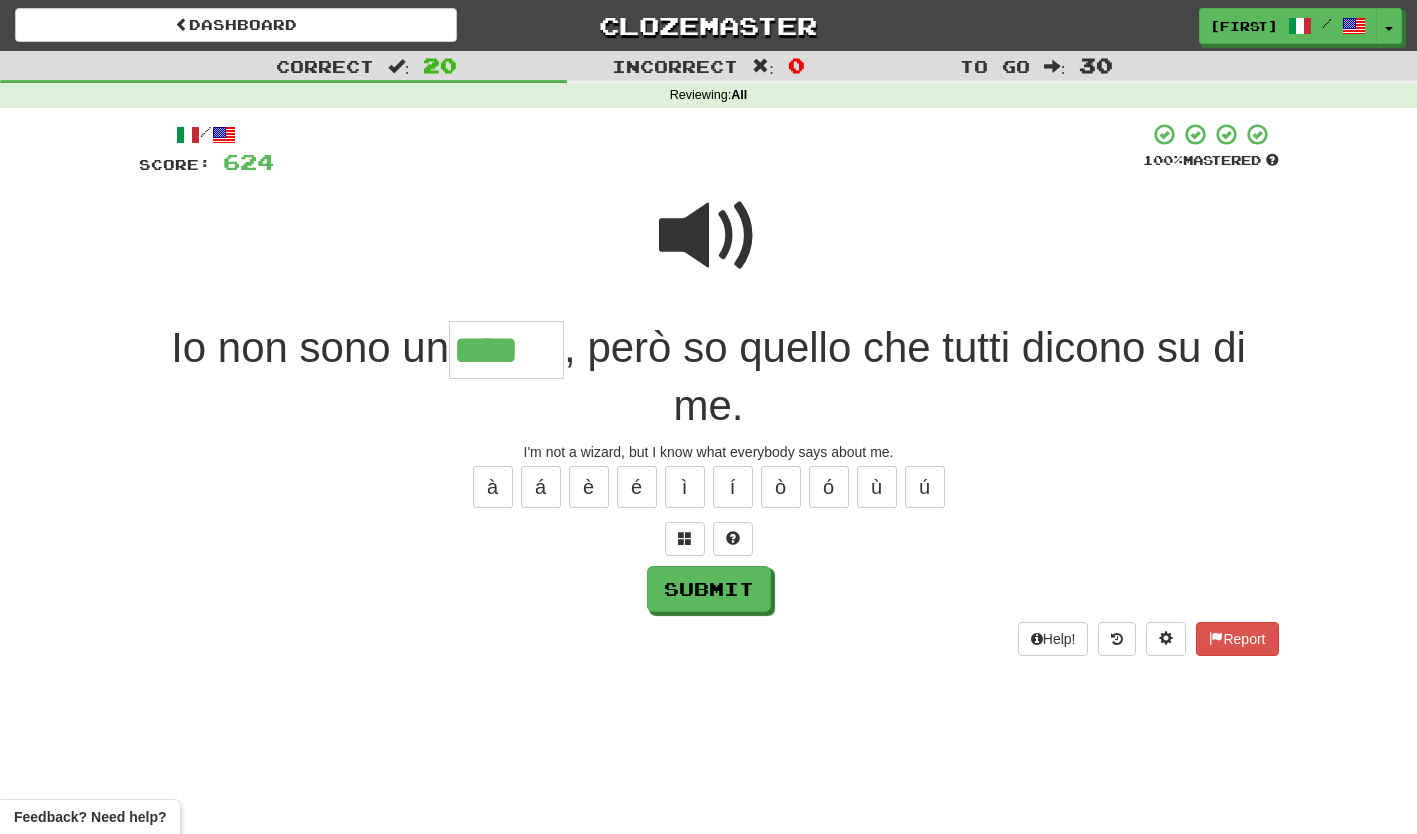 type on "****" 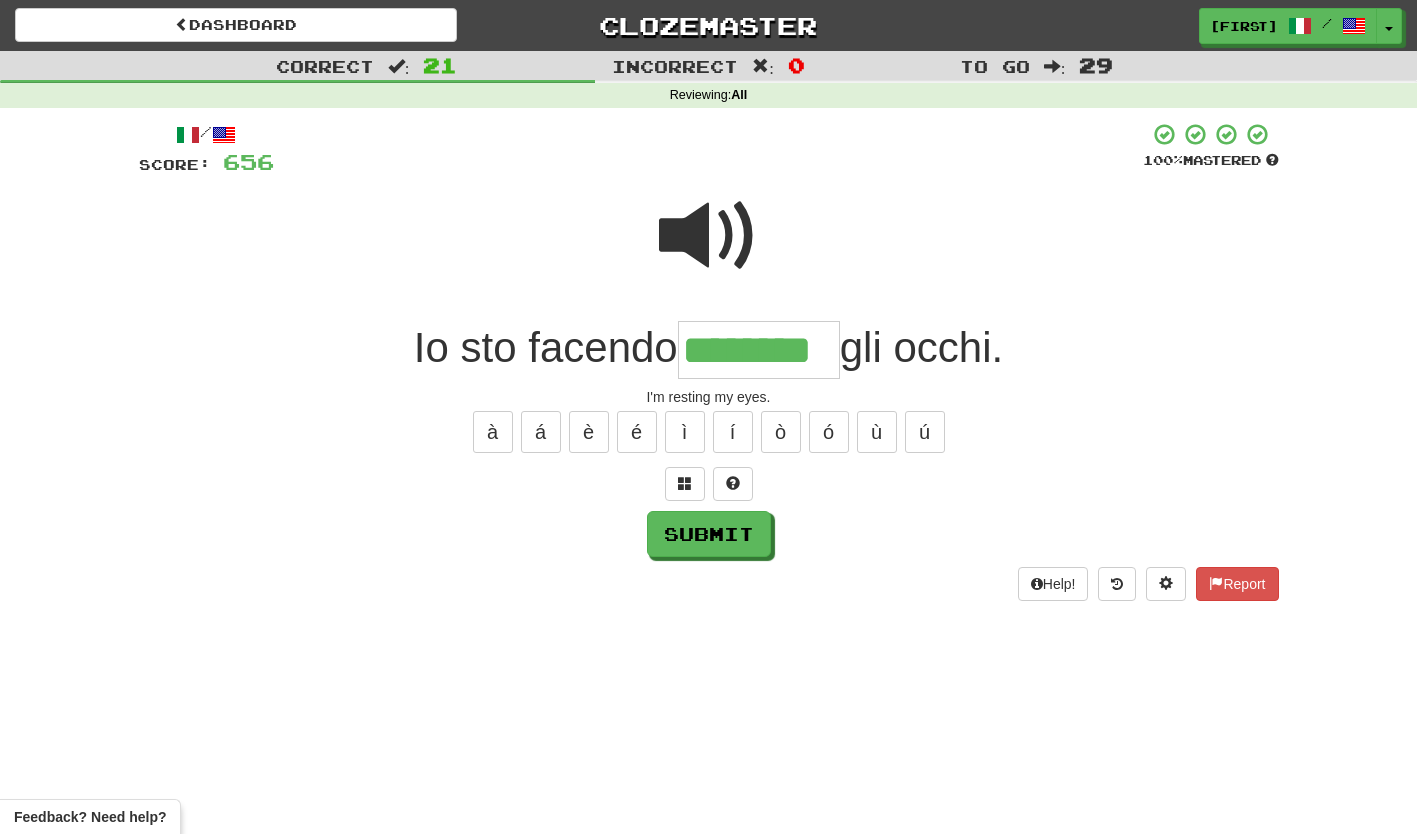 type on "********" 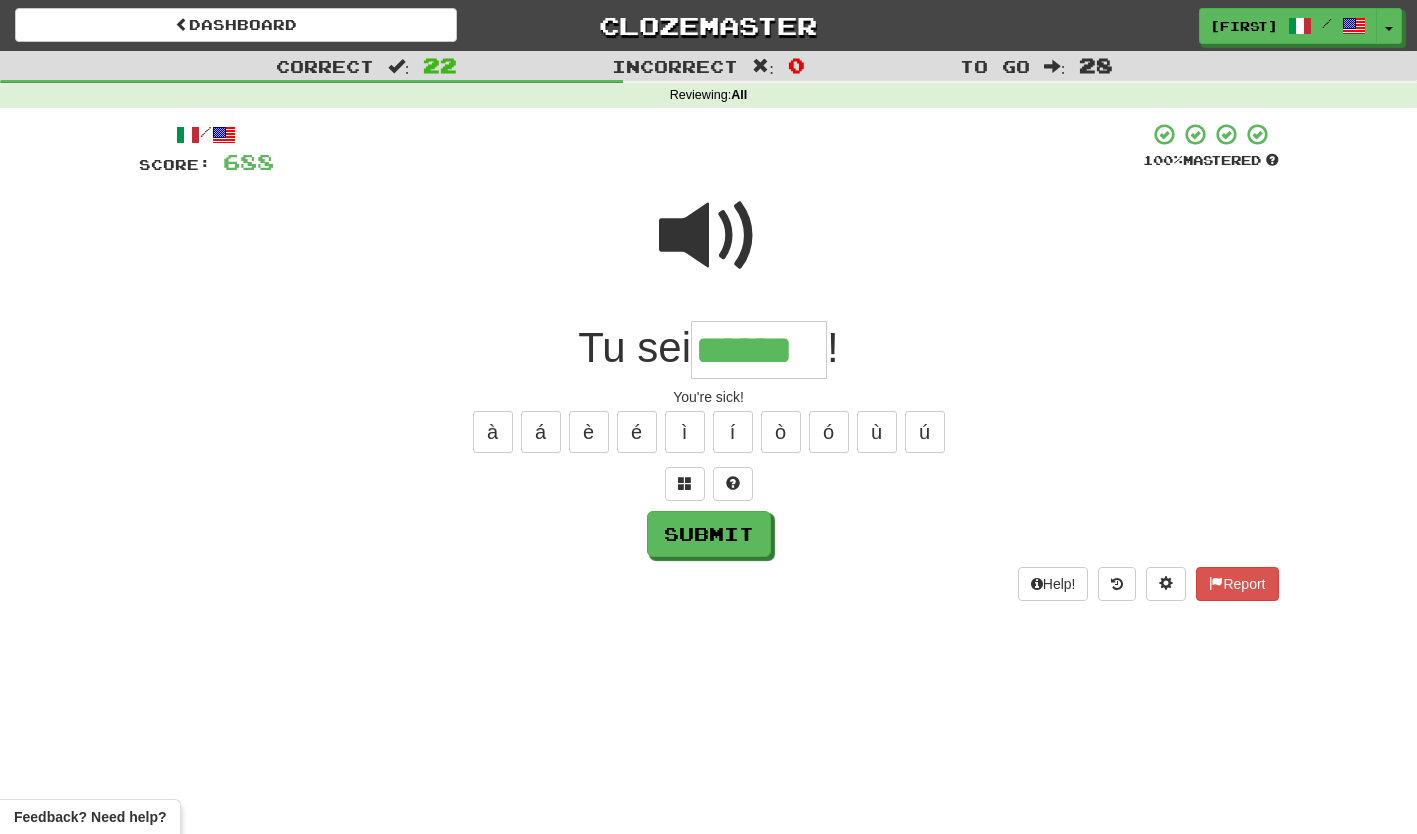 type on "******" 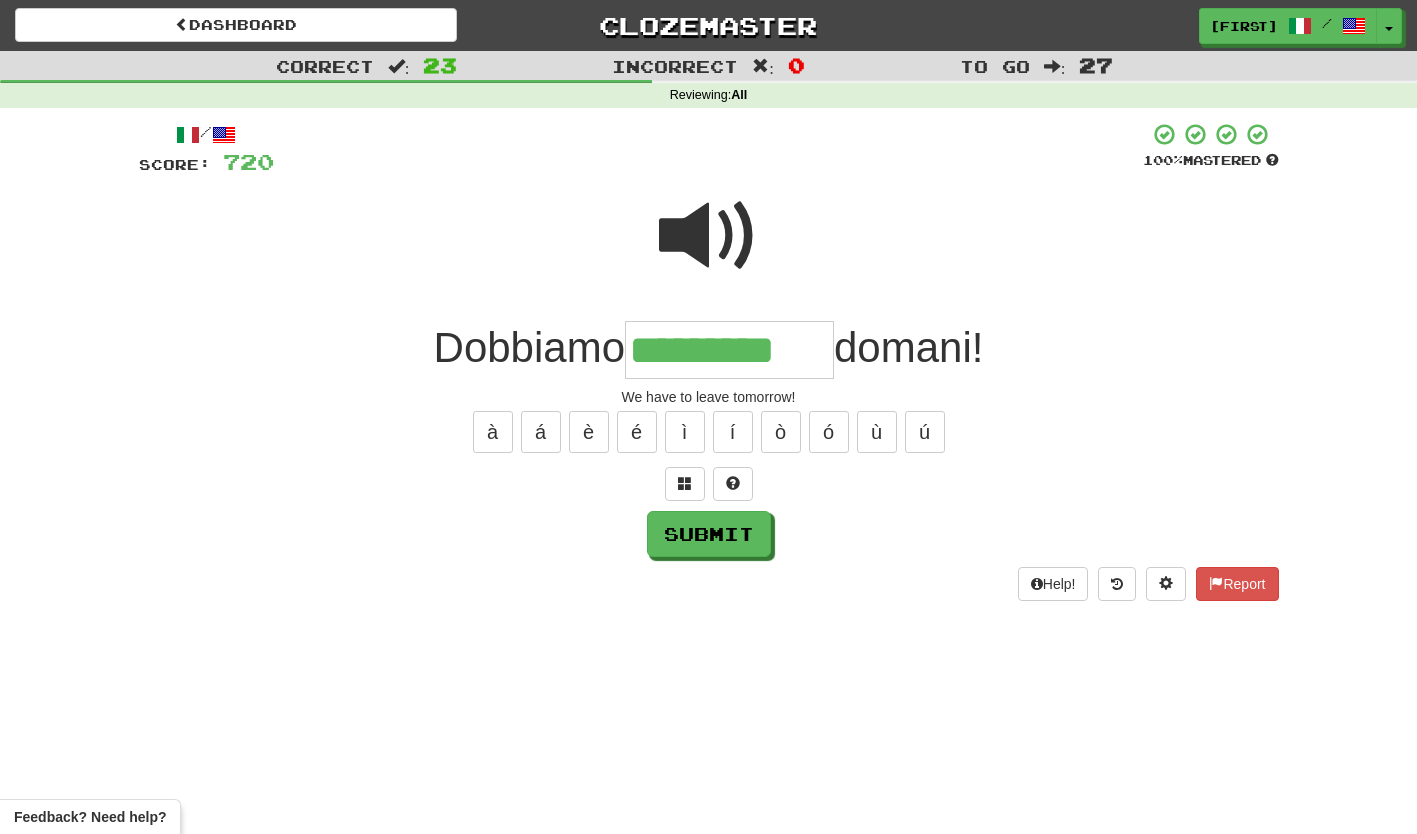 type on "*********" 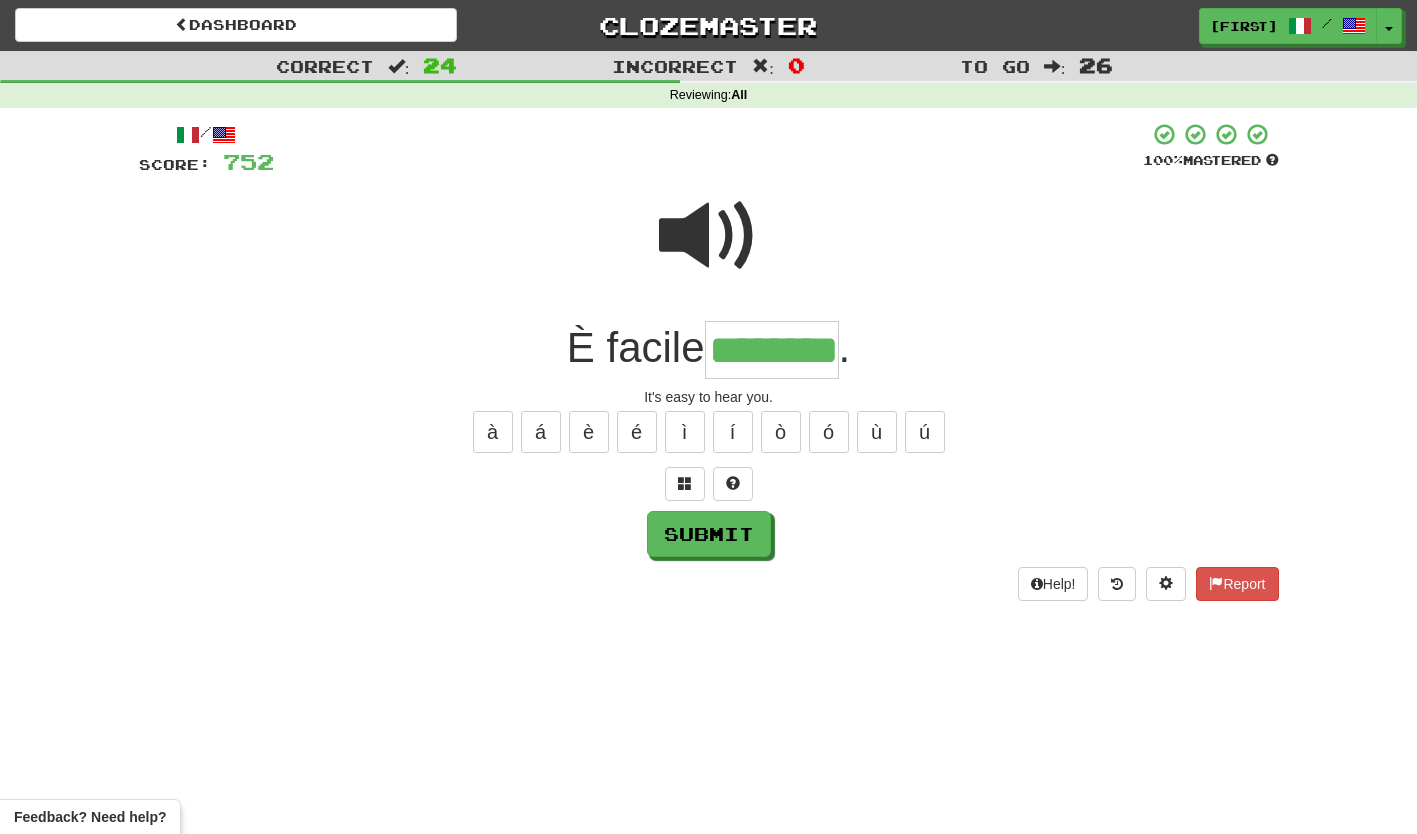 type on "********" 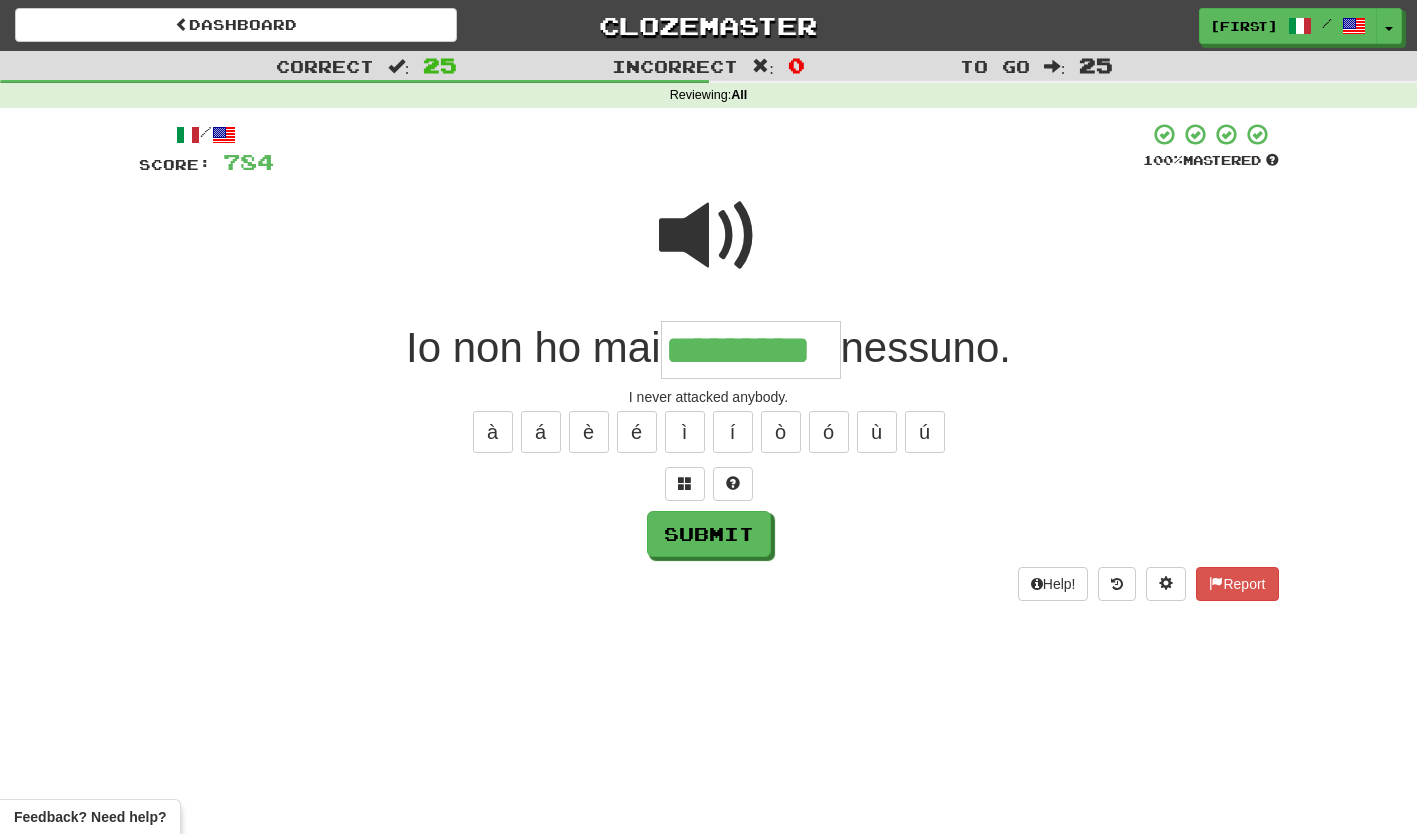 type on "*********" 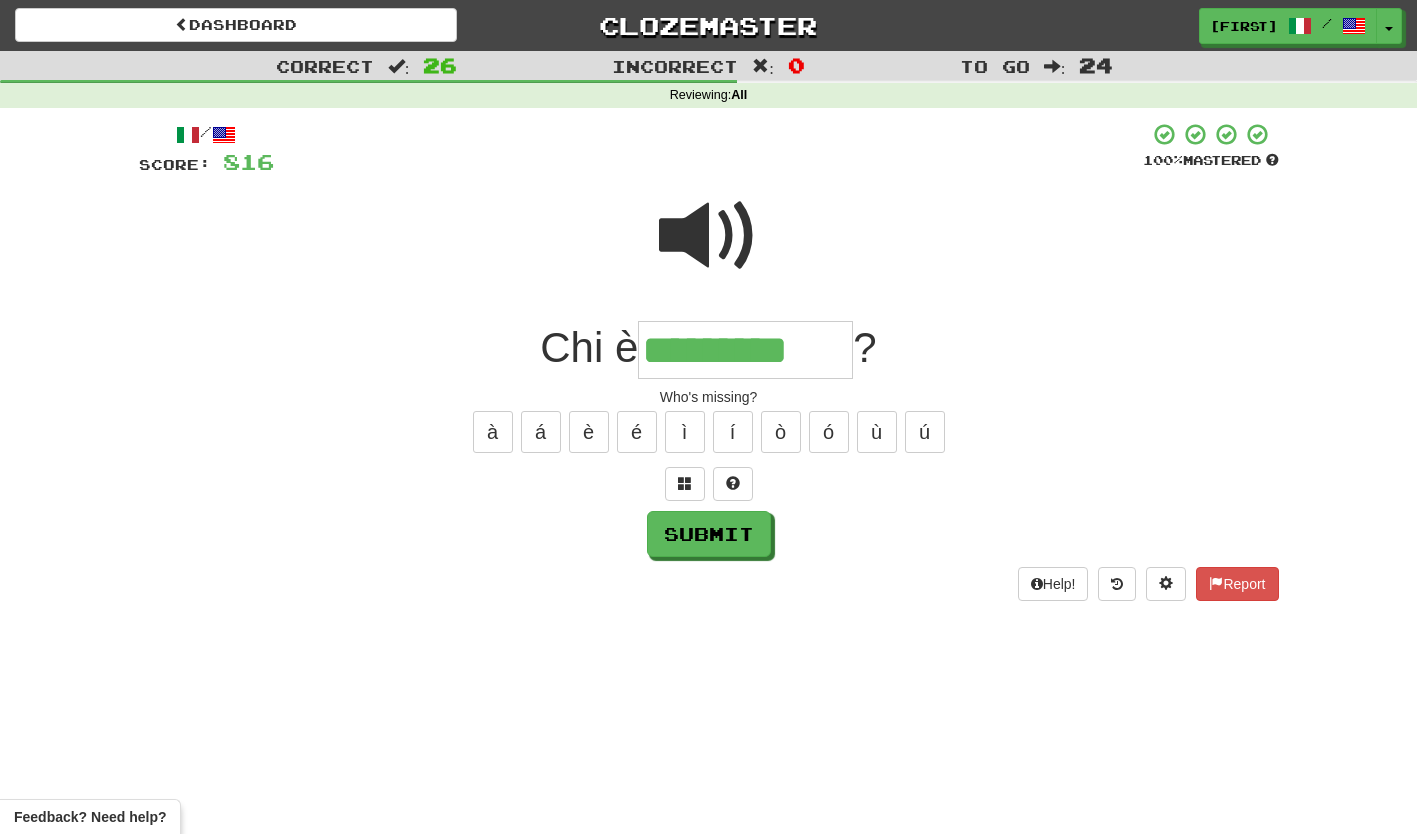 type on "*********" 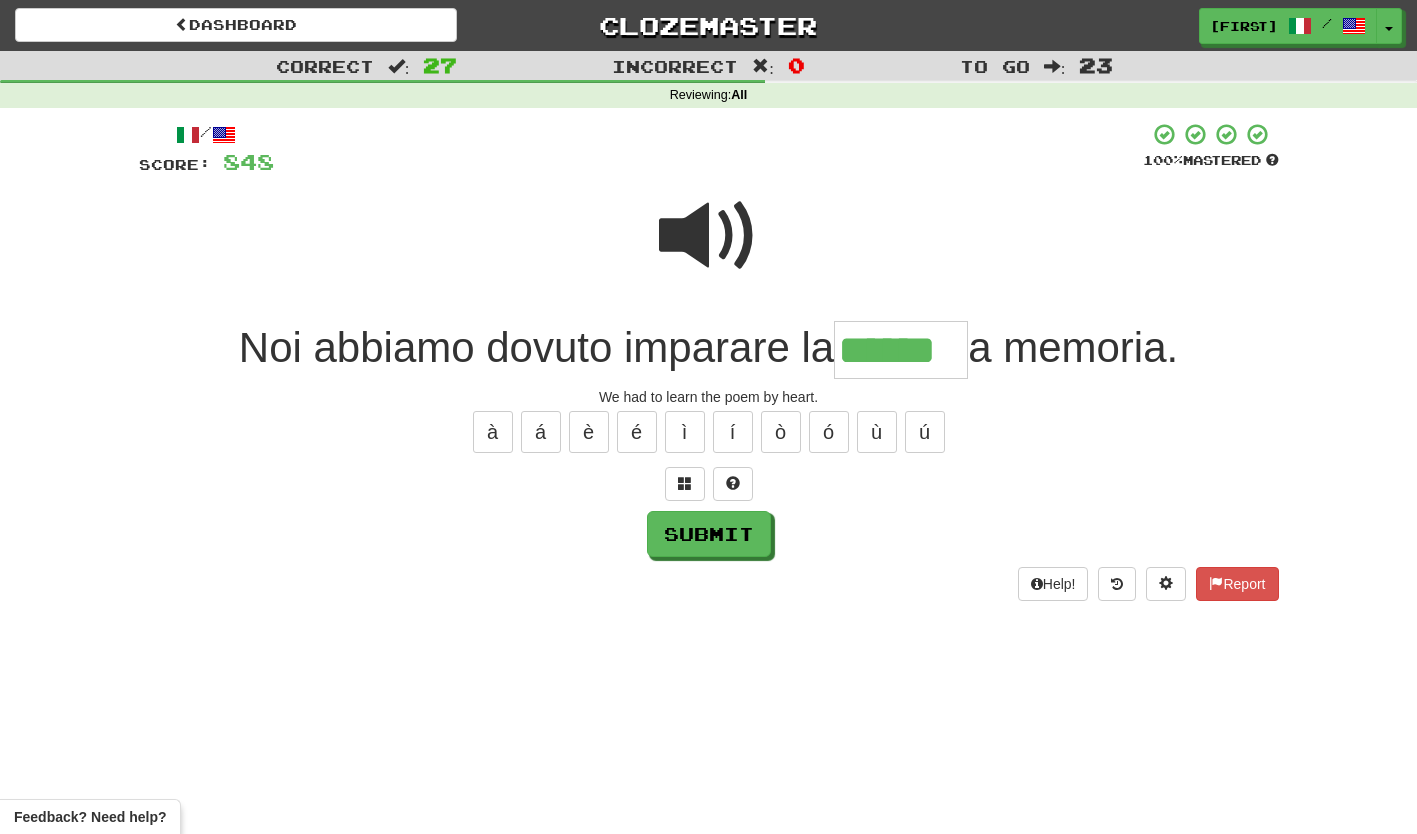 type on "******" 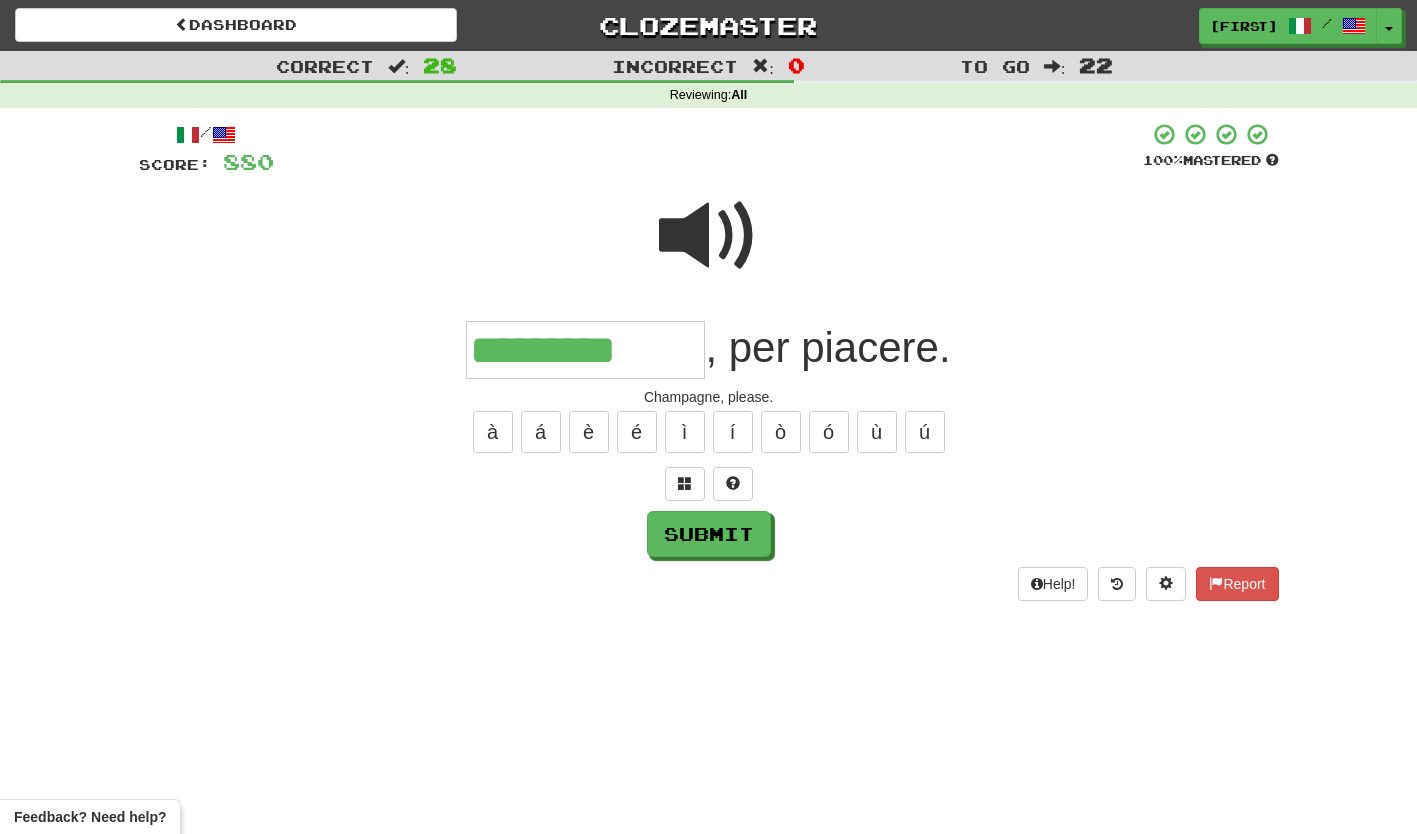 type on "*********" 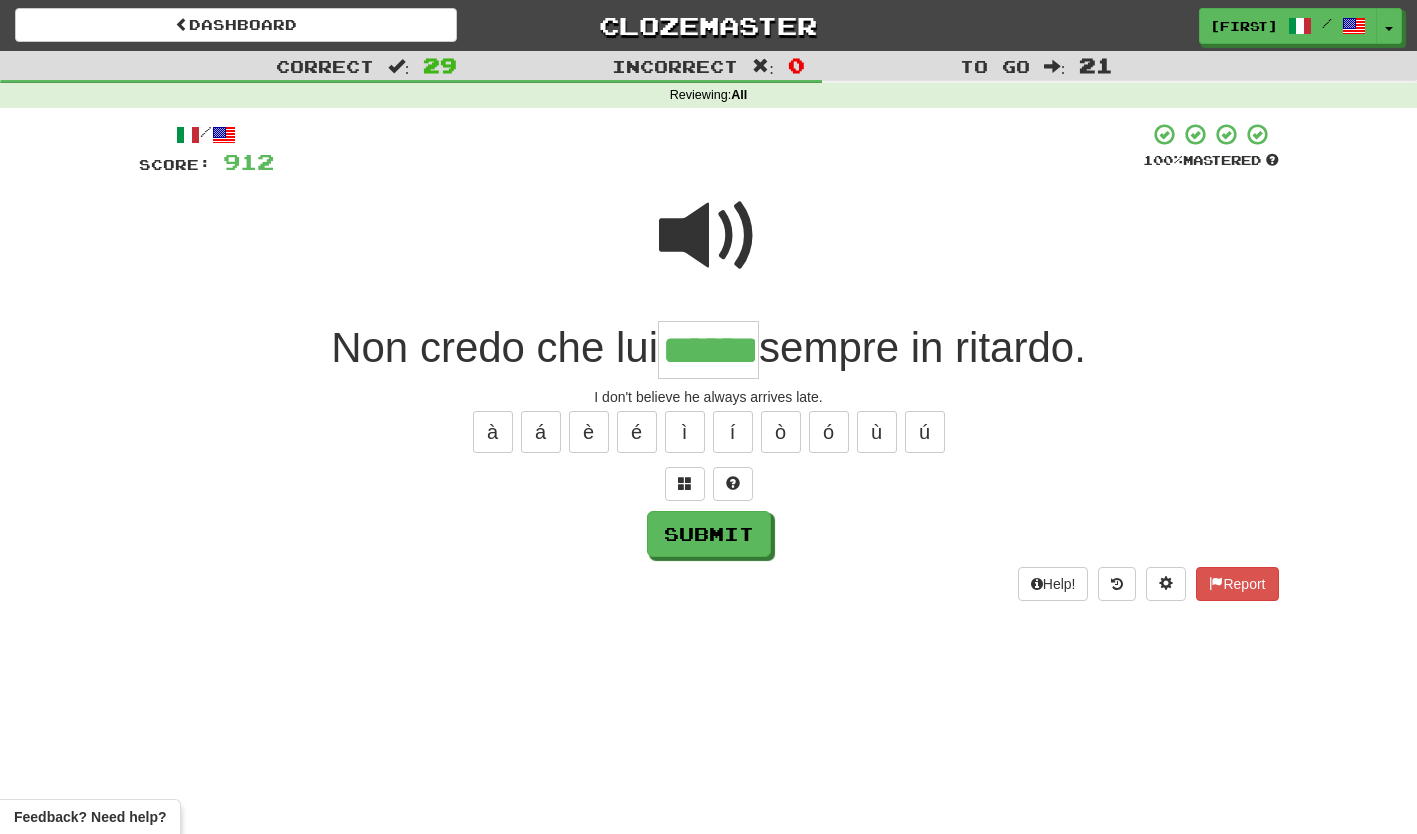 type on "******" 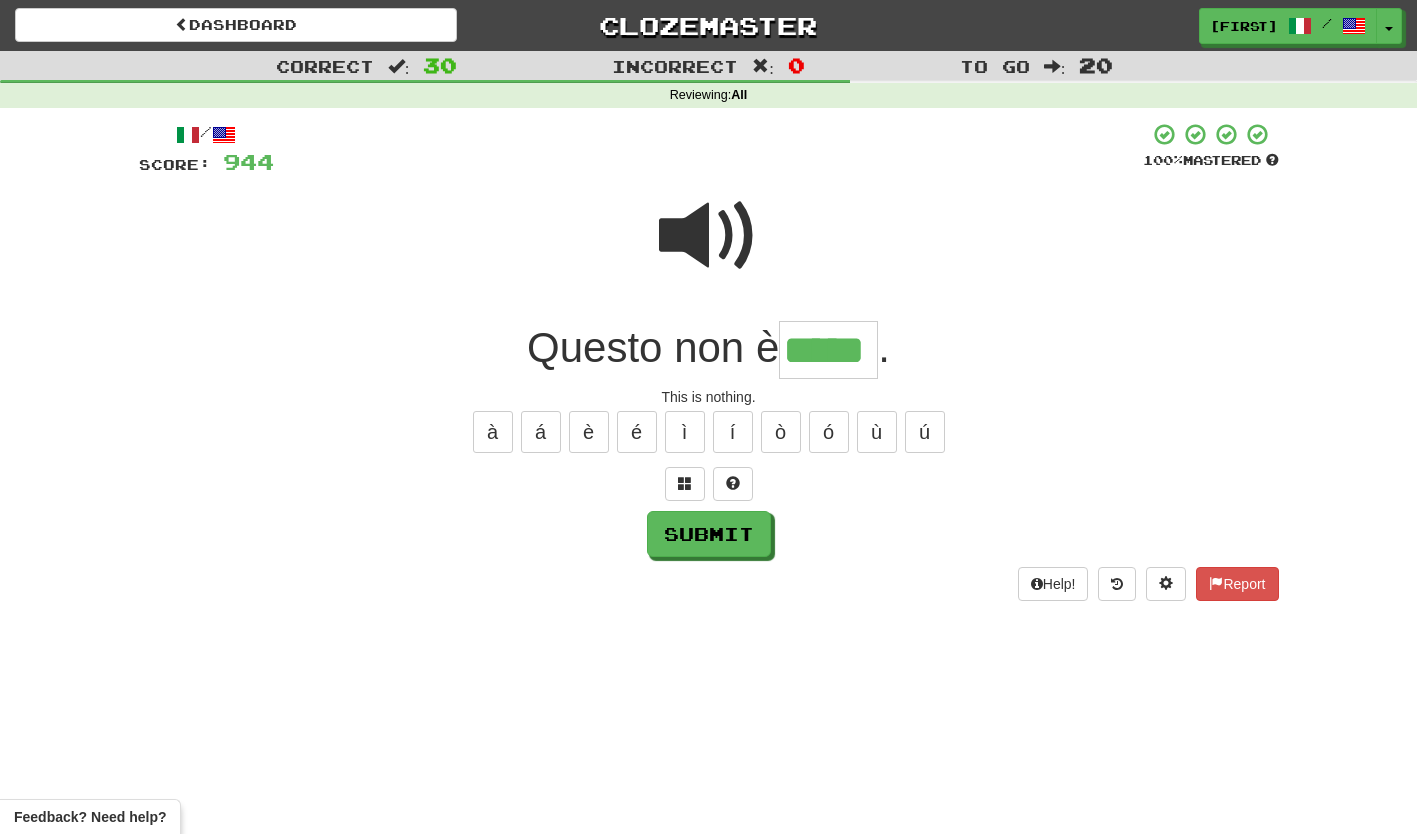 type on "*****" 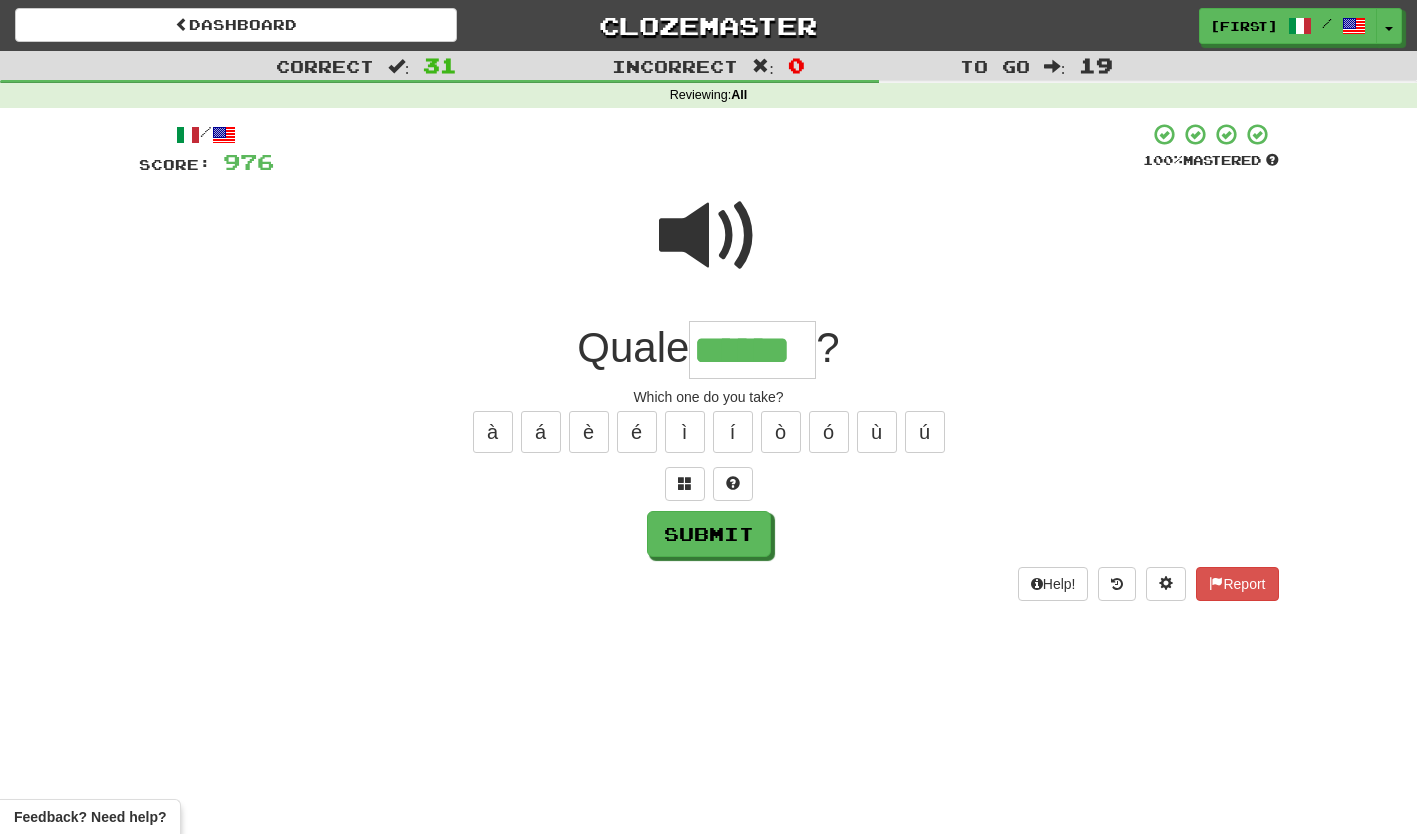 type on "******" 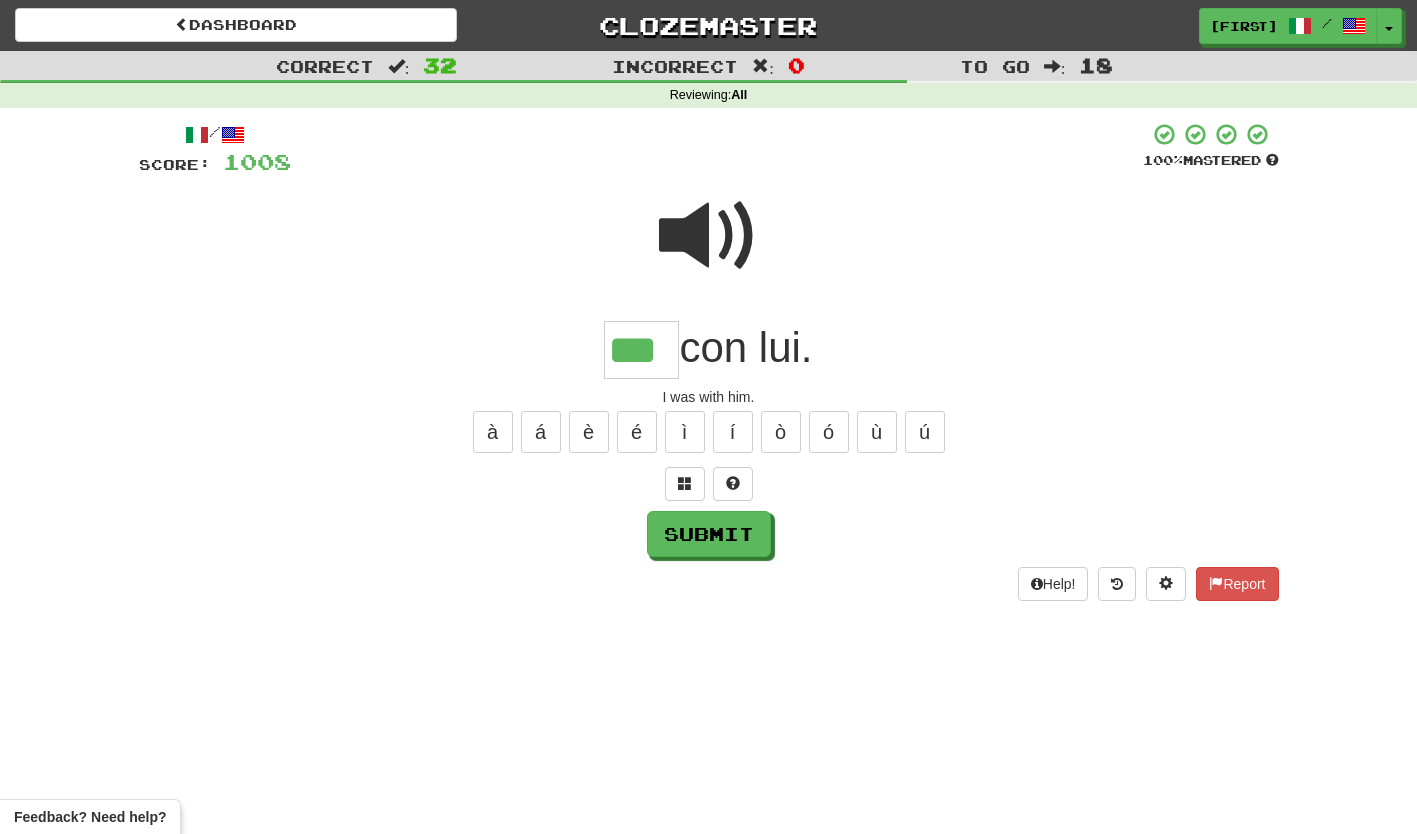 type on "***" 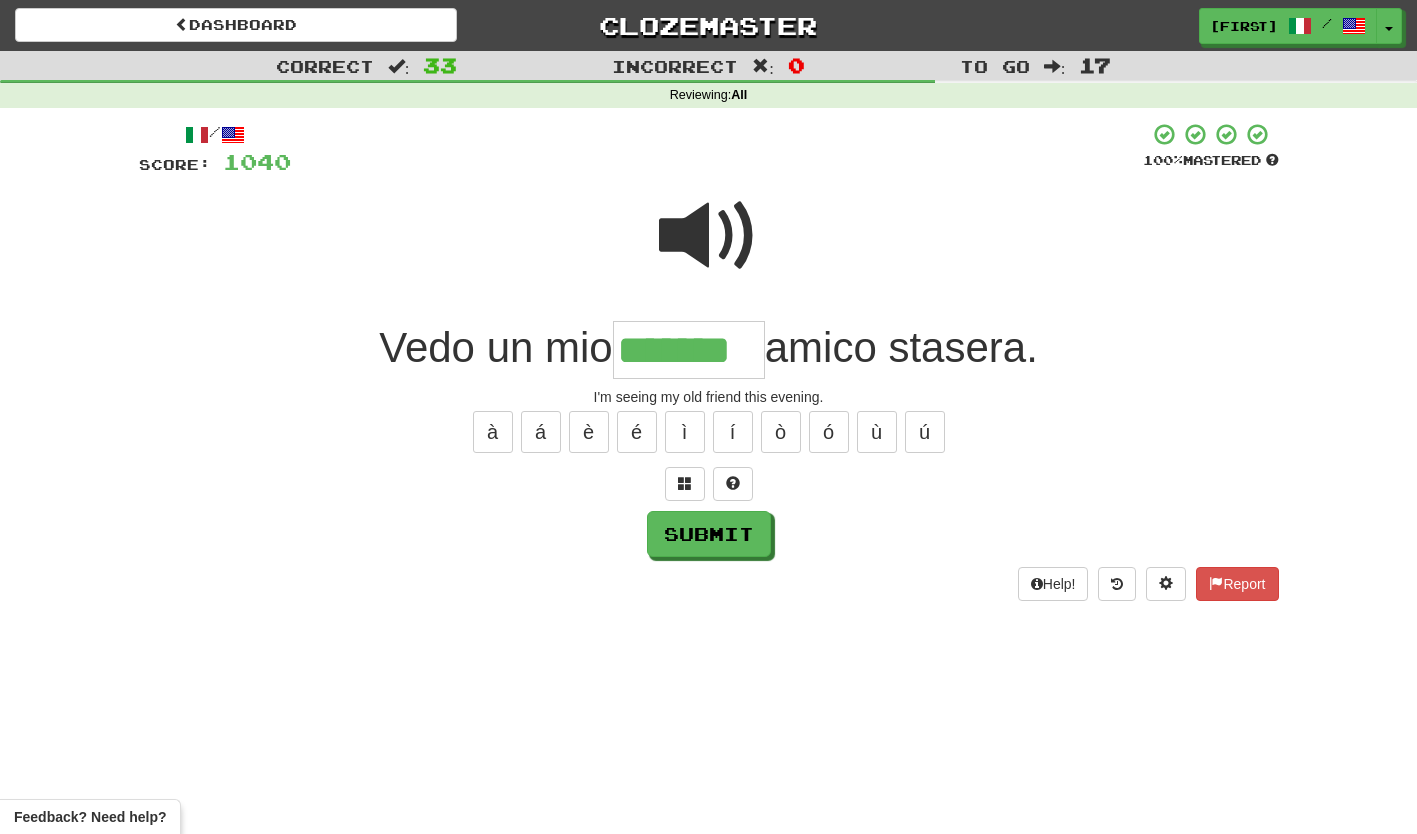 type on "*******" 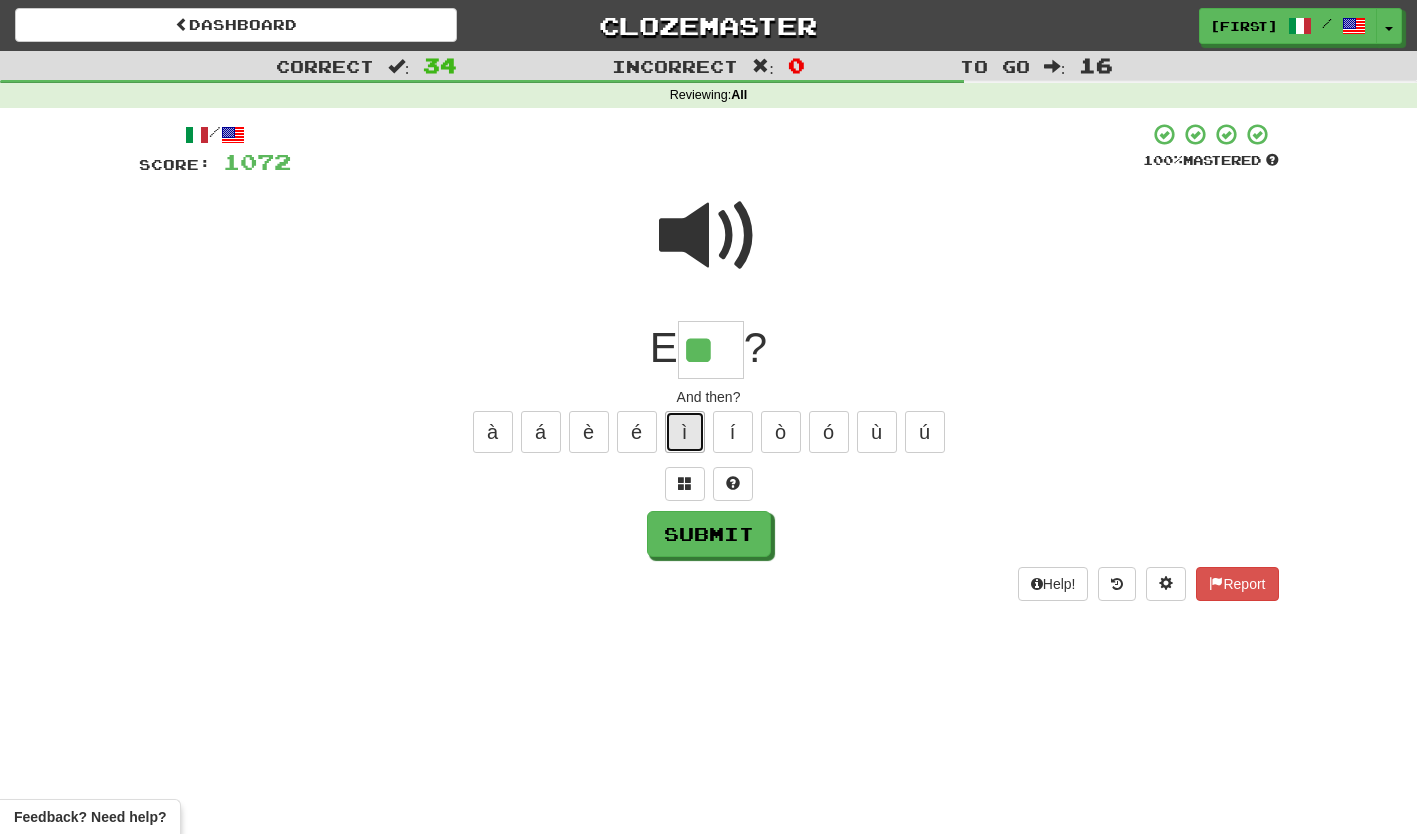 click on "ì" at bounding box center [685, 432] 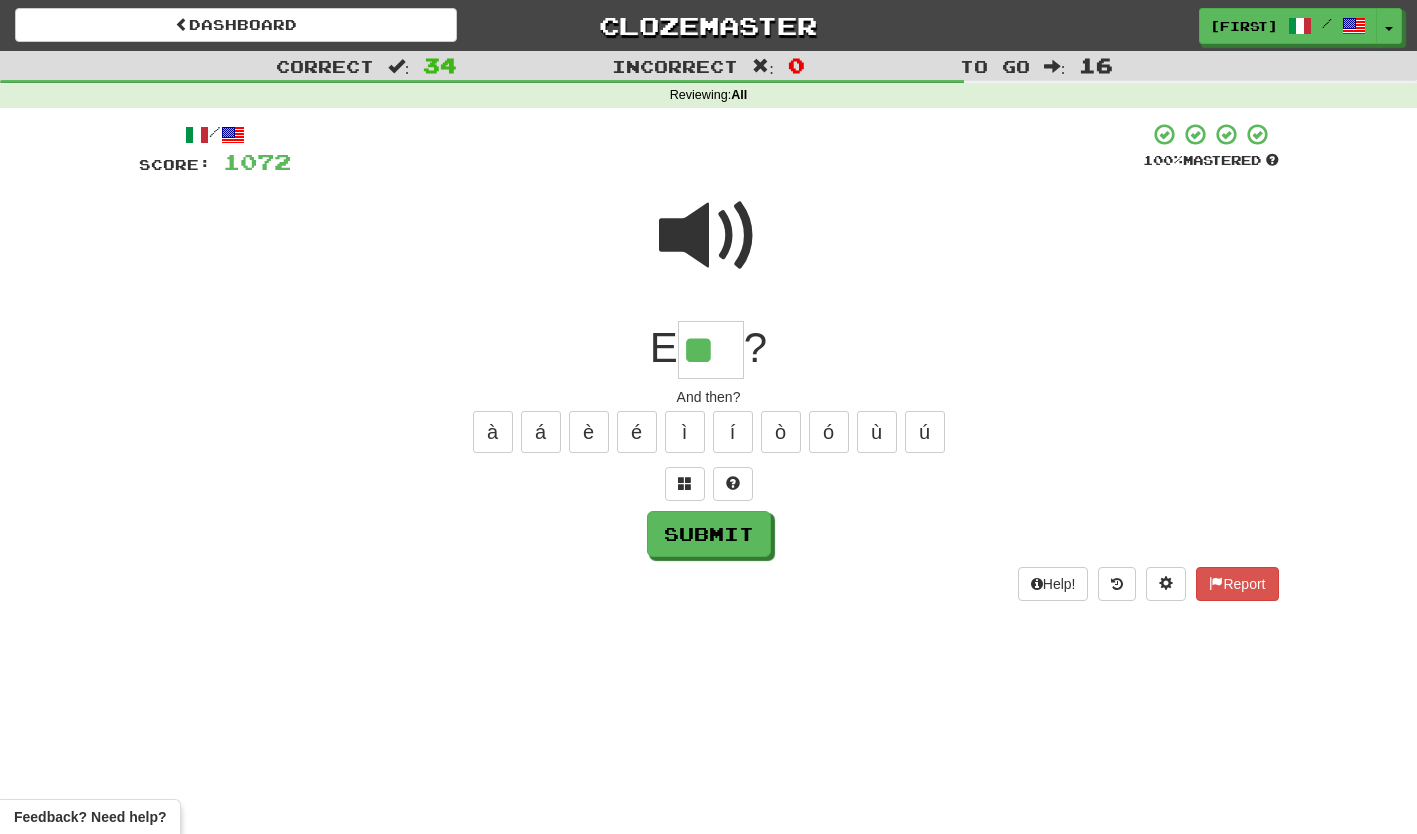 scroll, scrollTop: 0, scrollLeft: 0, axis: both 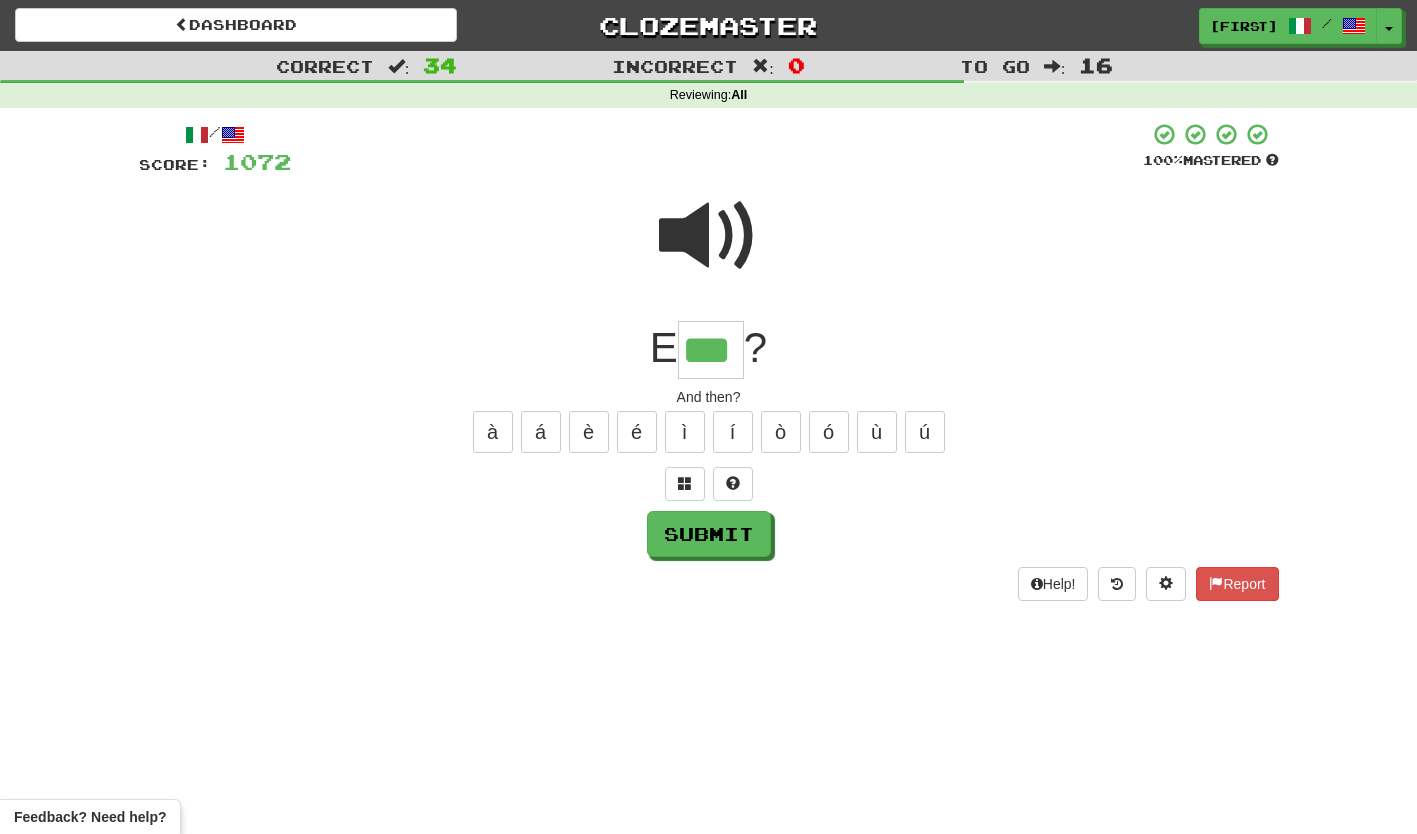 type on "***" 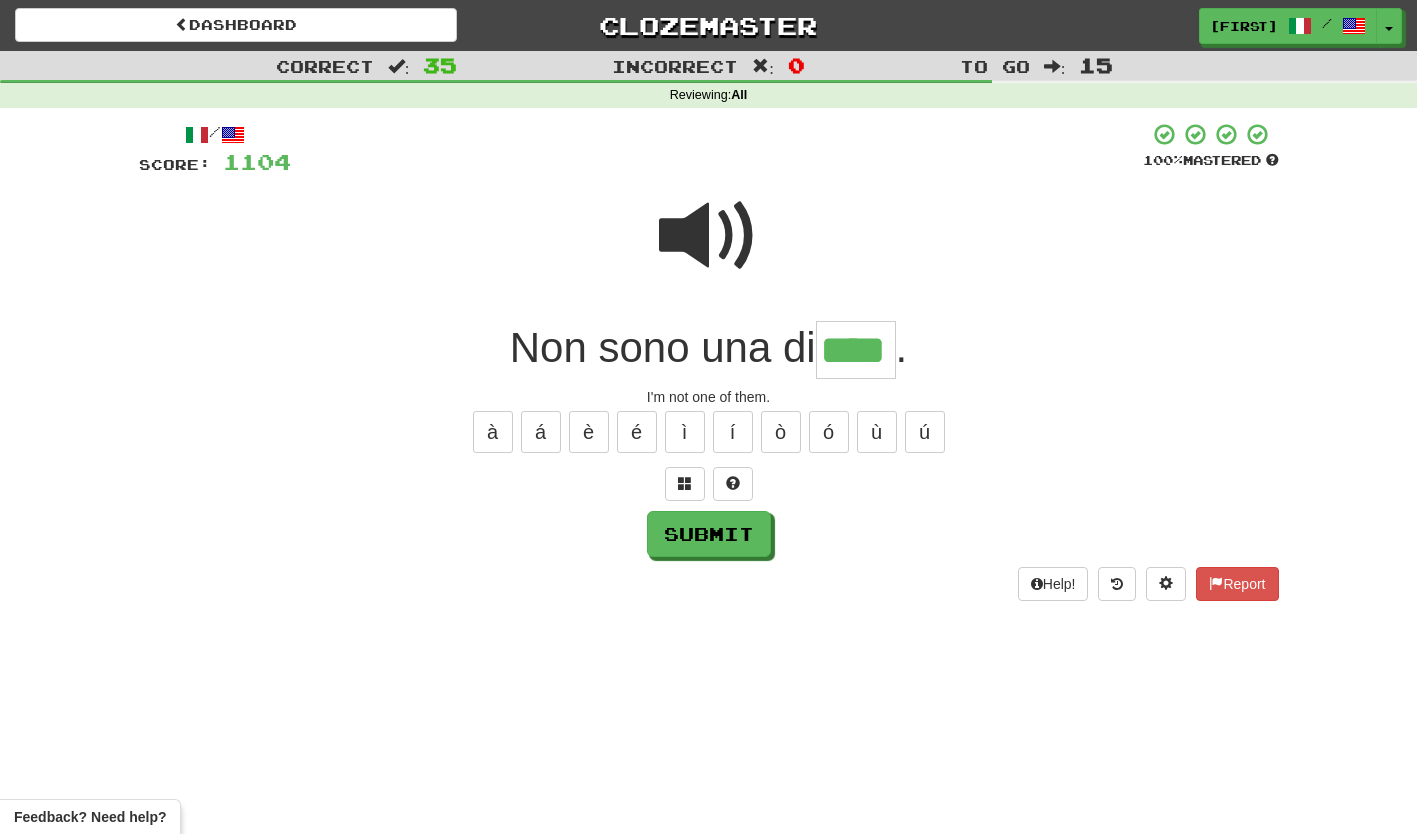 type on "****" 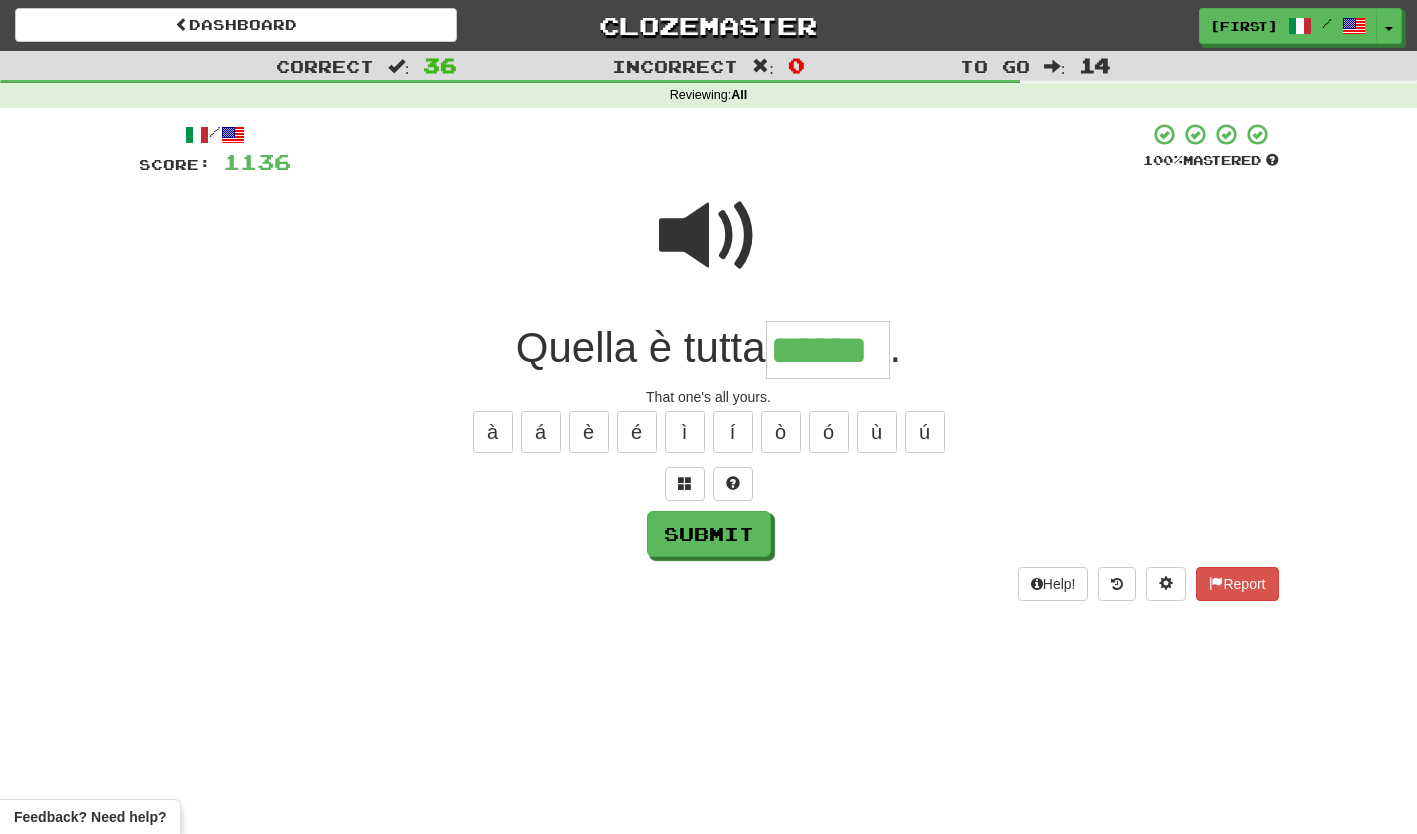 type on "******" 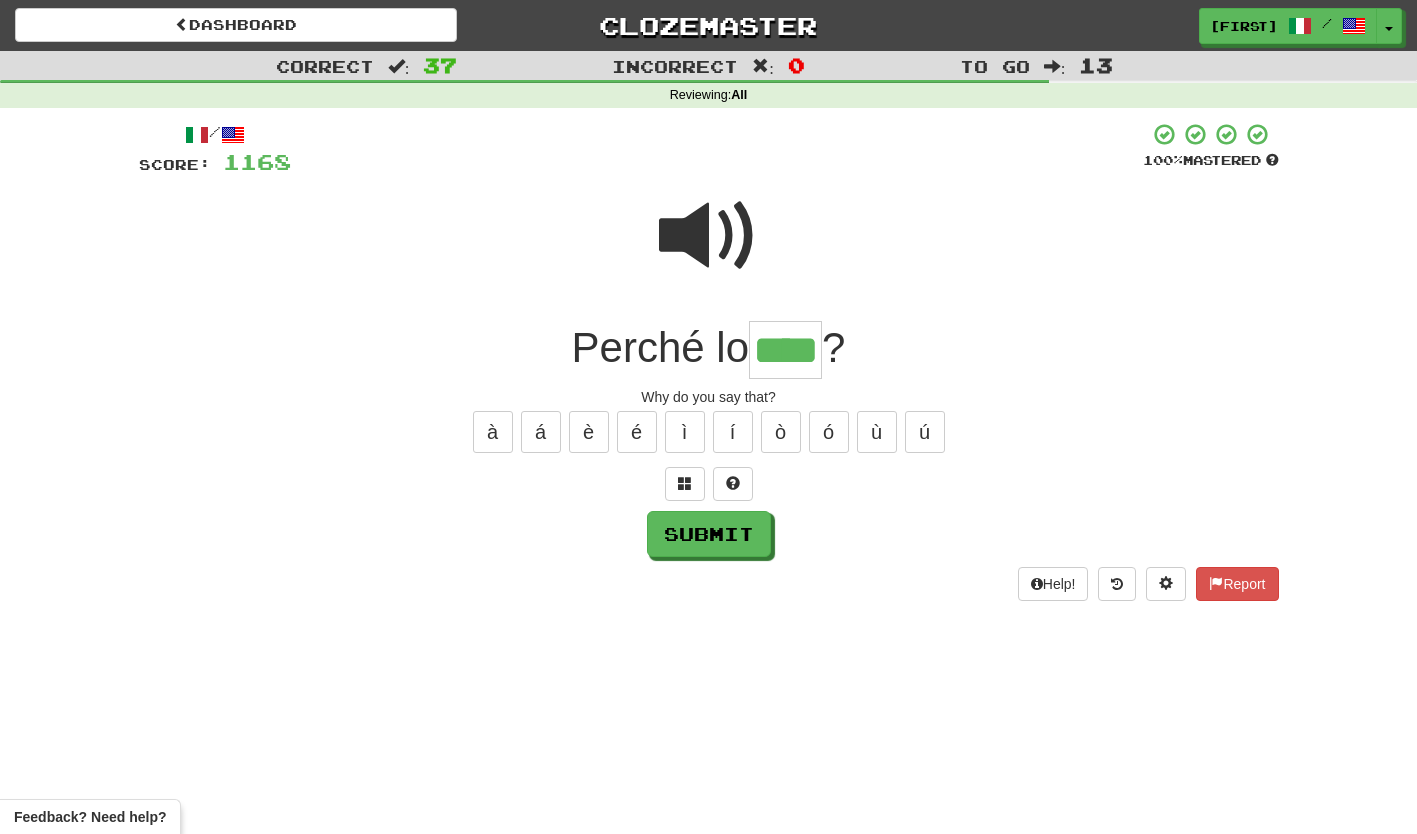 type on "****" 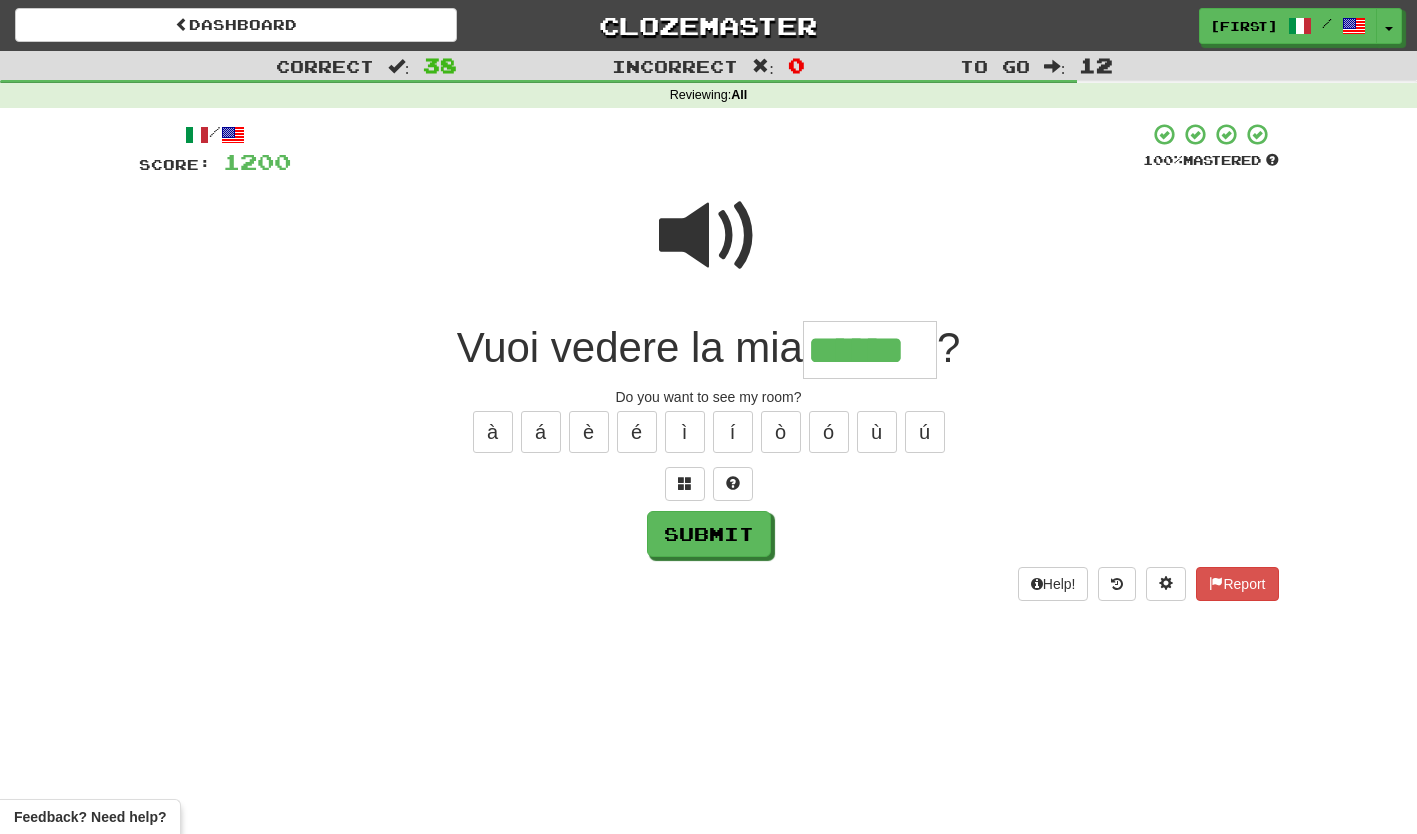 type on "******" 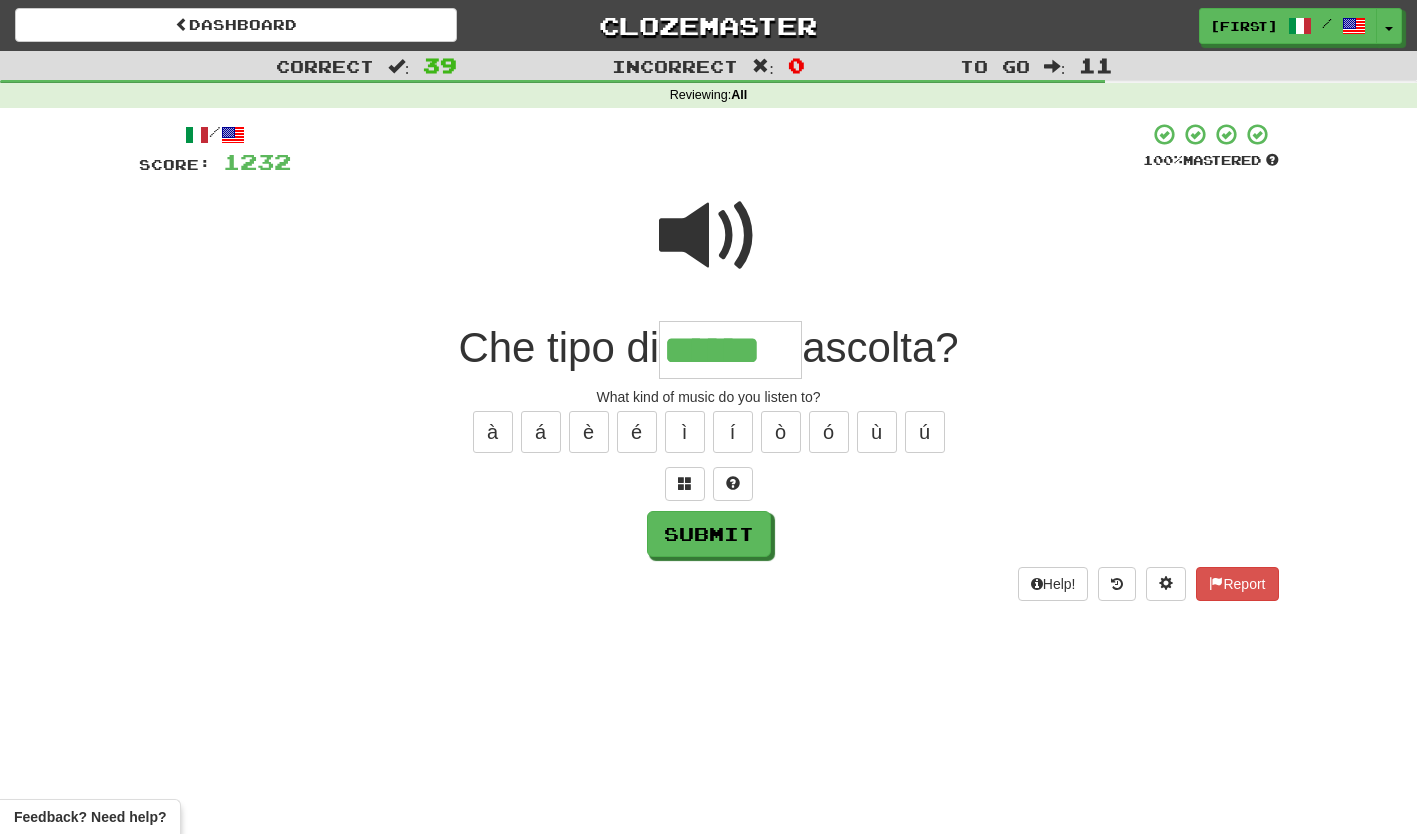 type on "******" 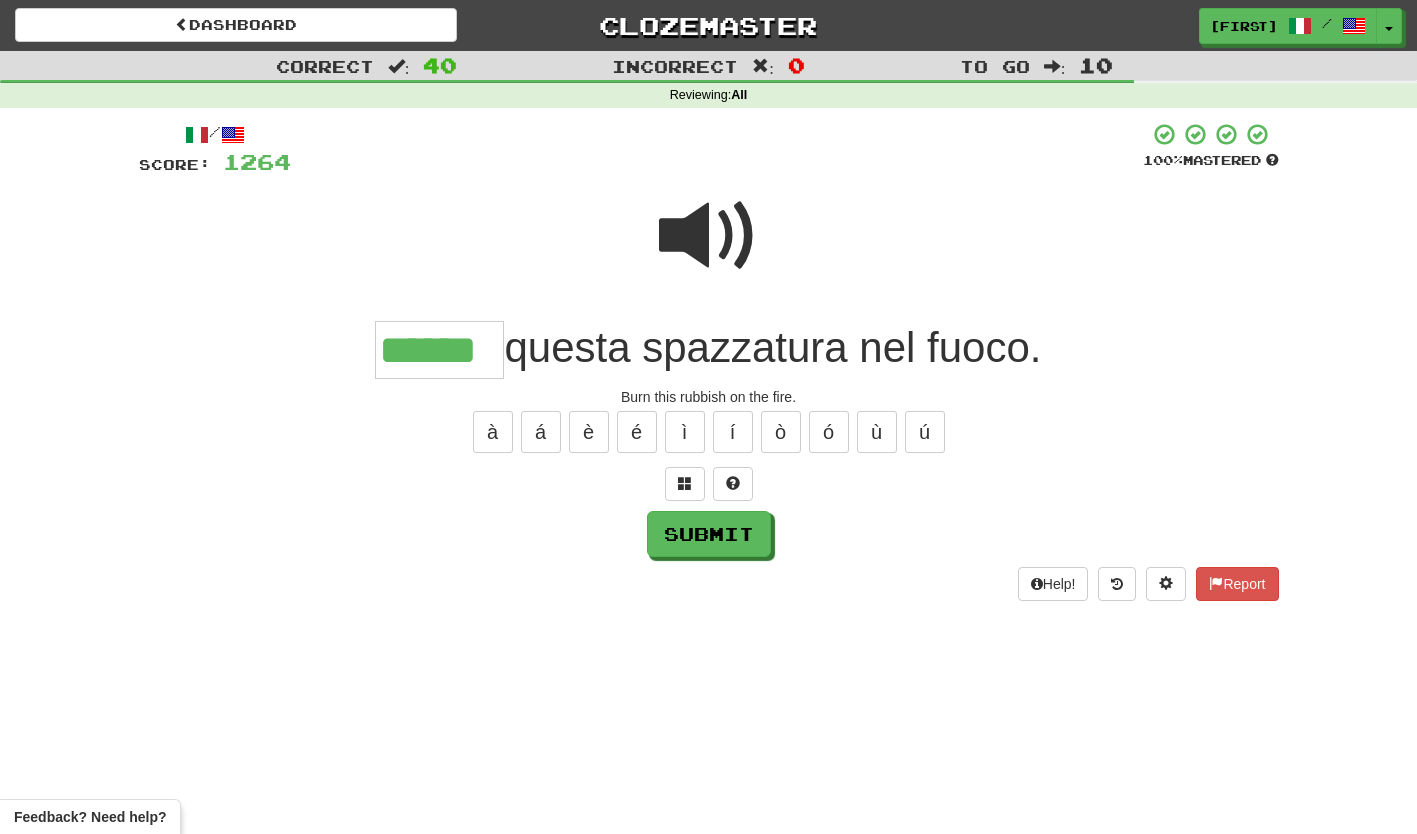 type on "******" 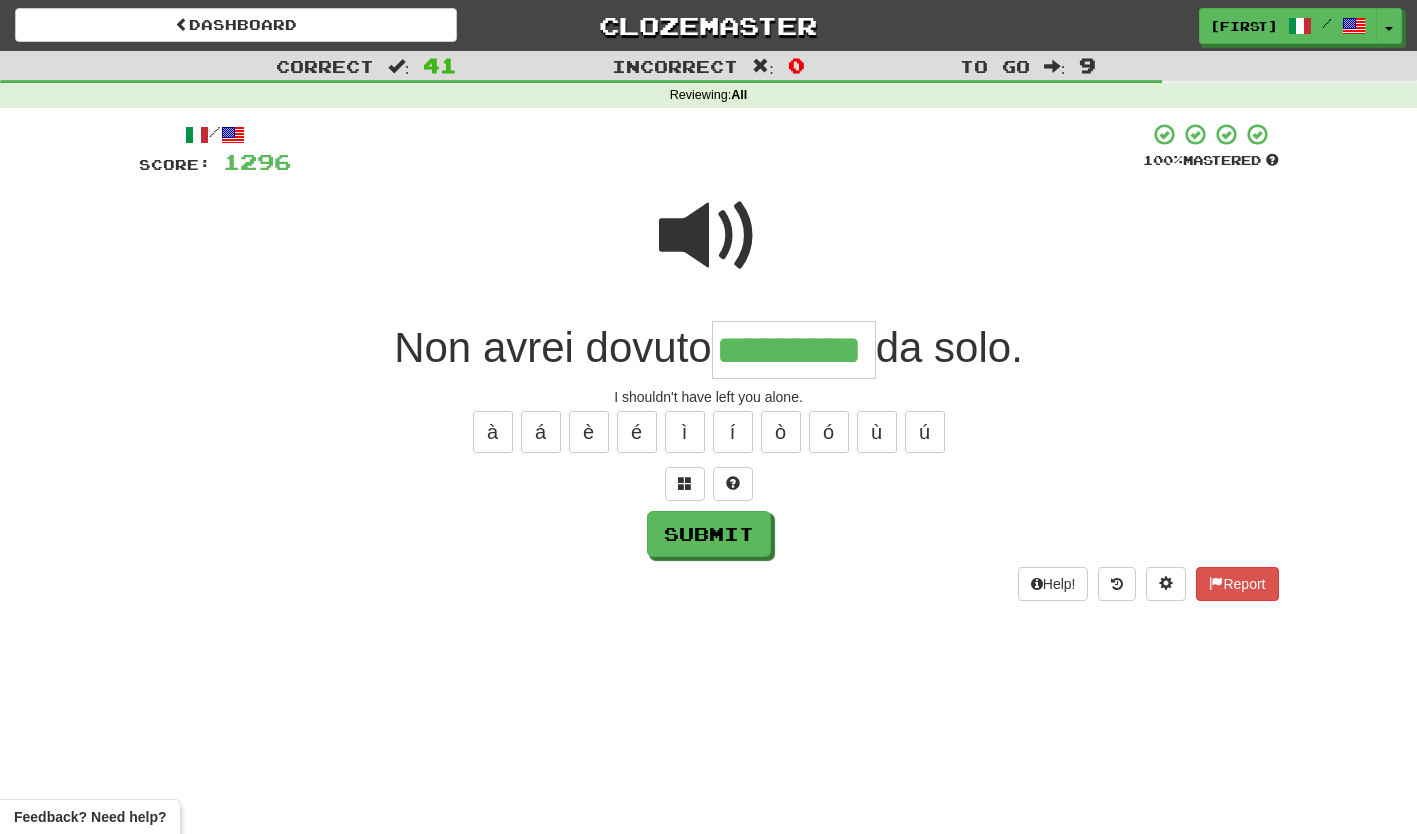 type on "*********" 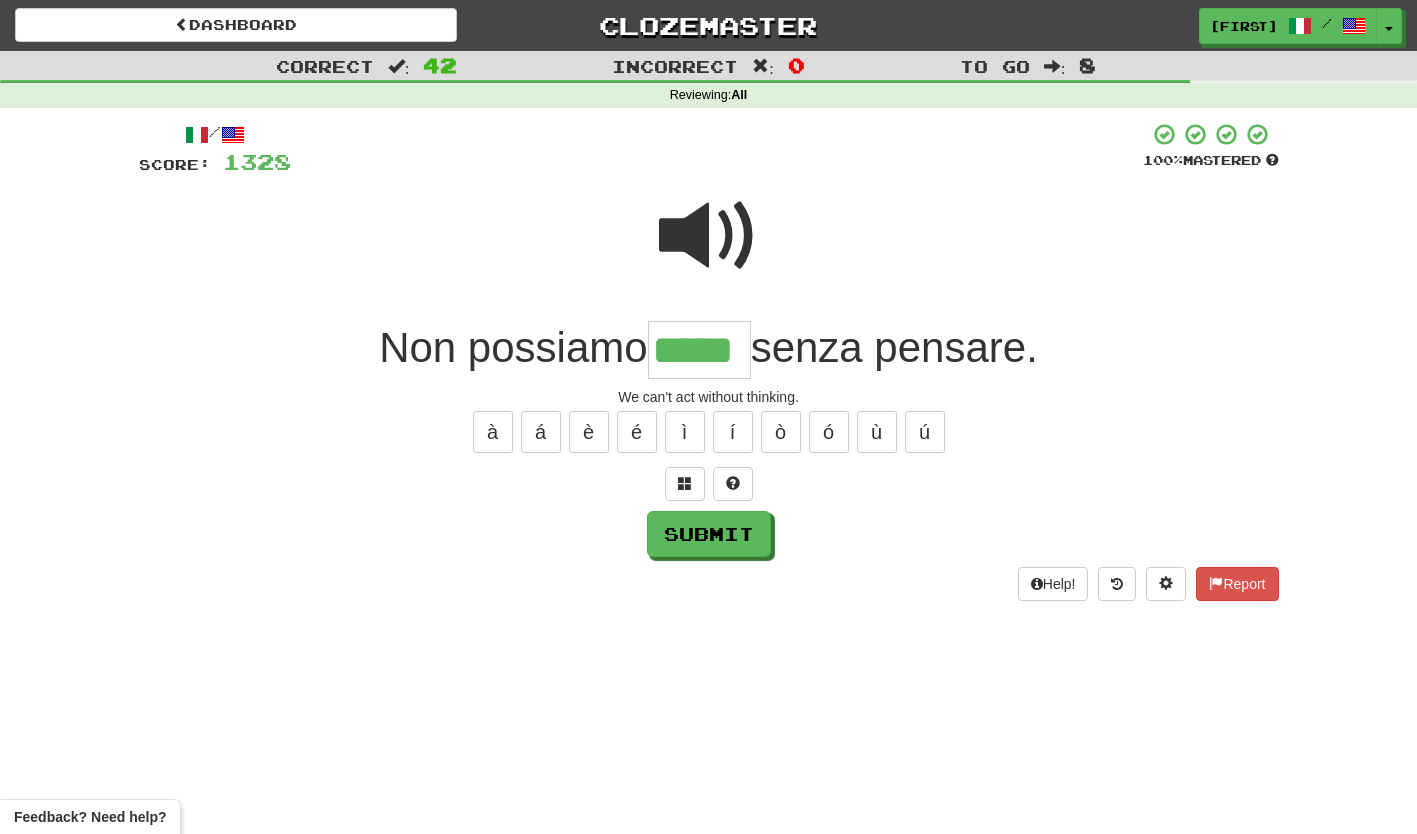 type on "*****" 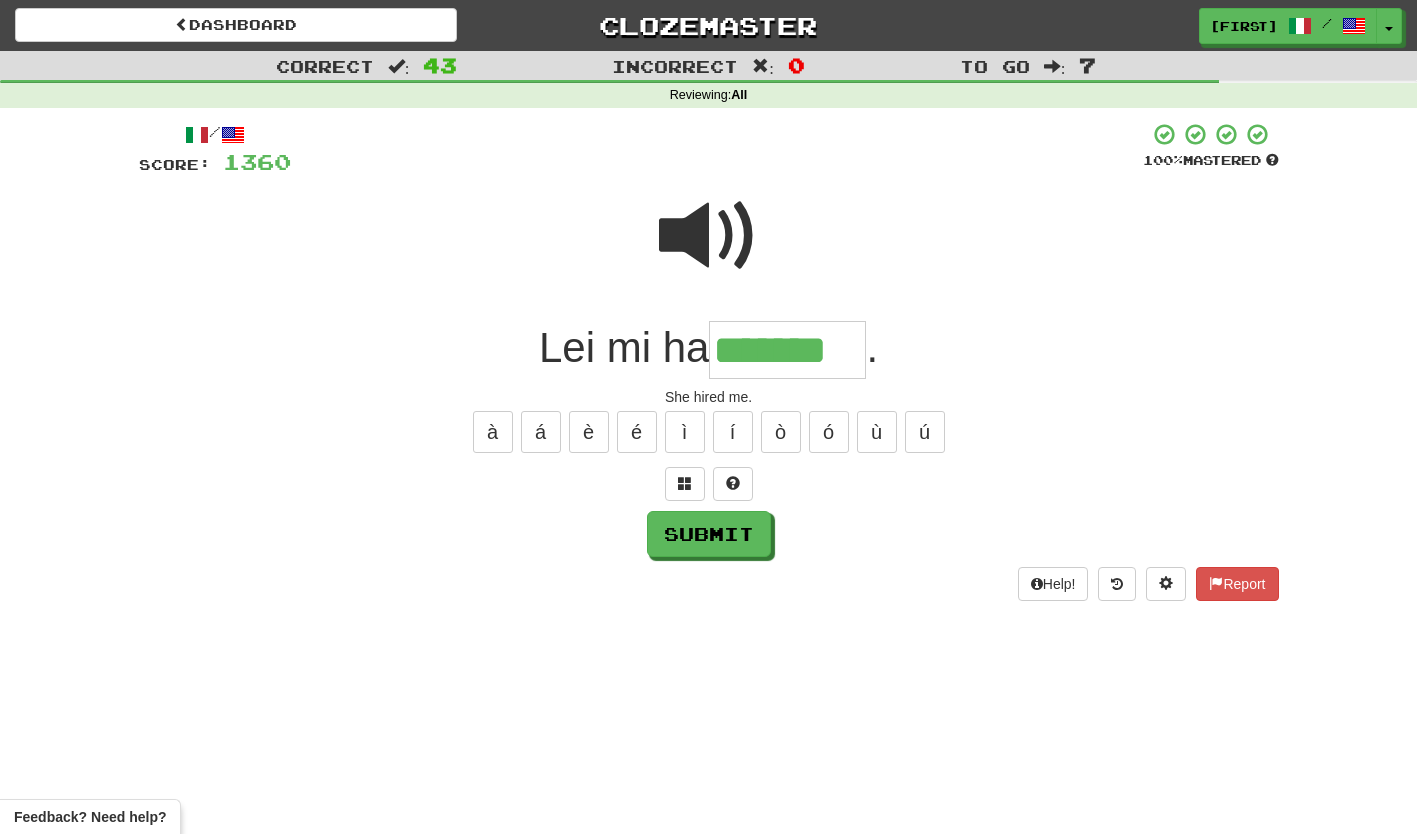 type on "*******" 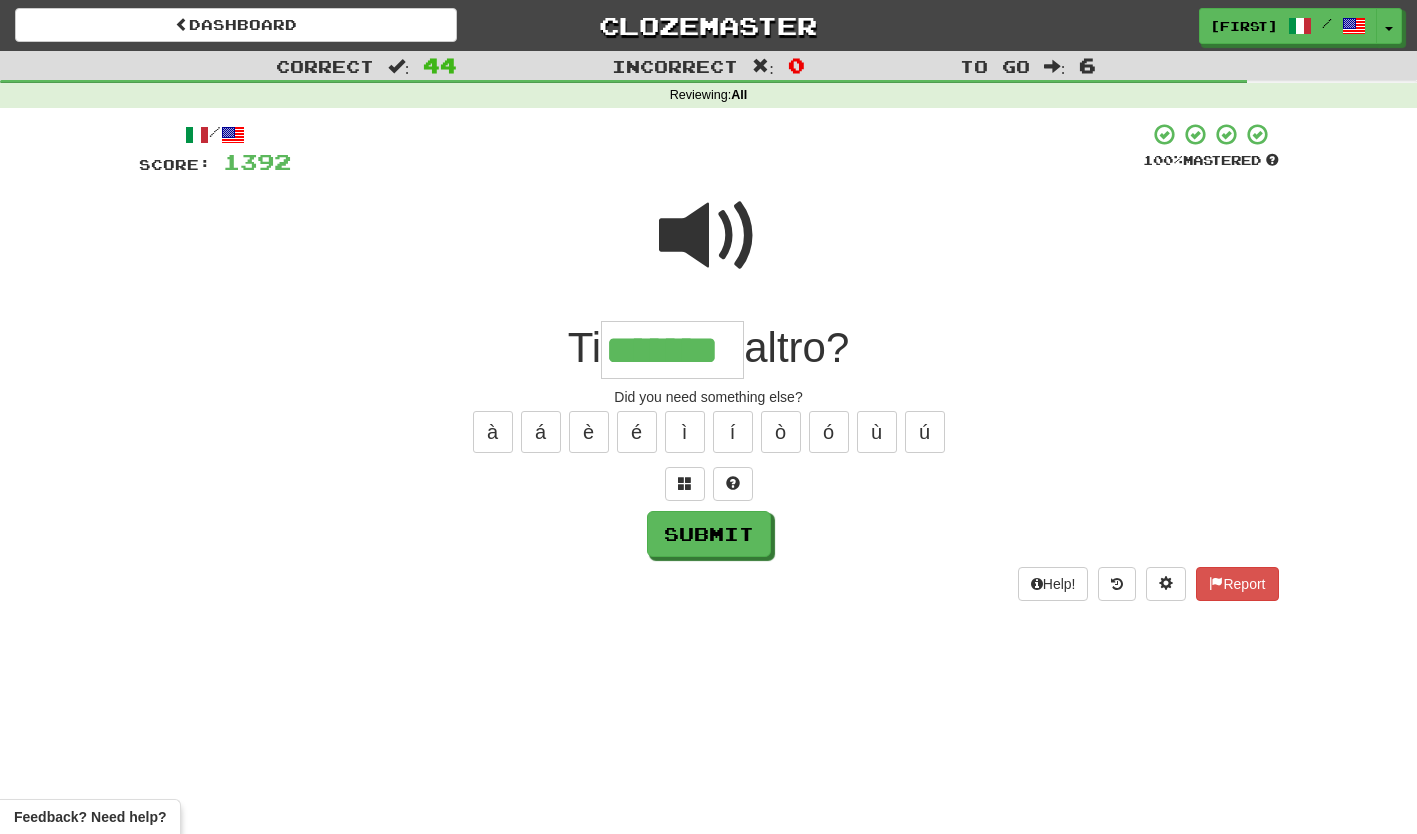 type on "*******" 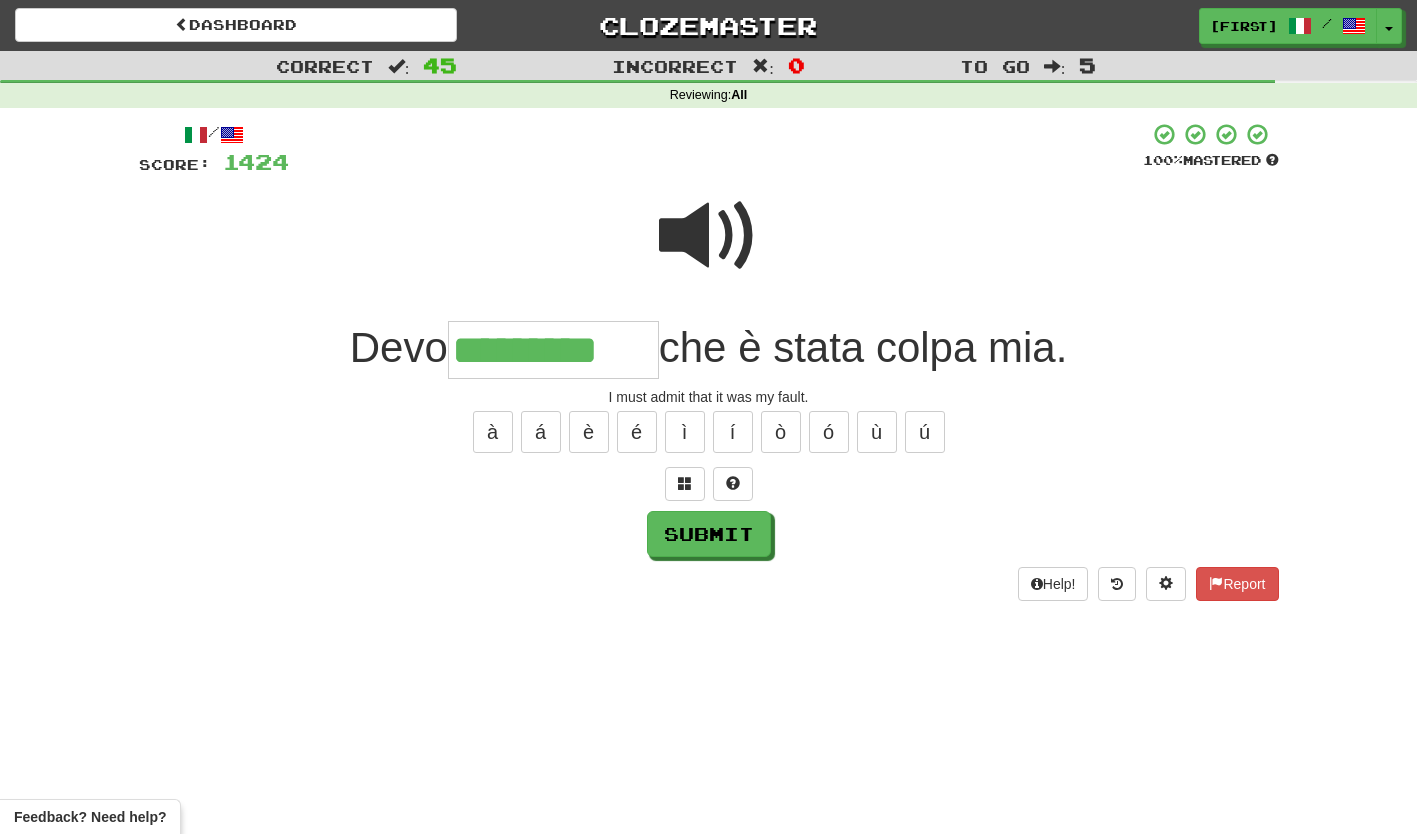 type on "*********" 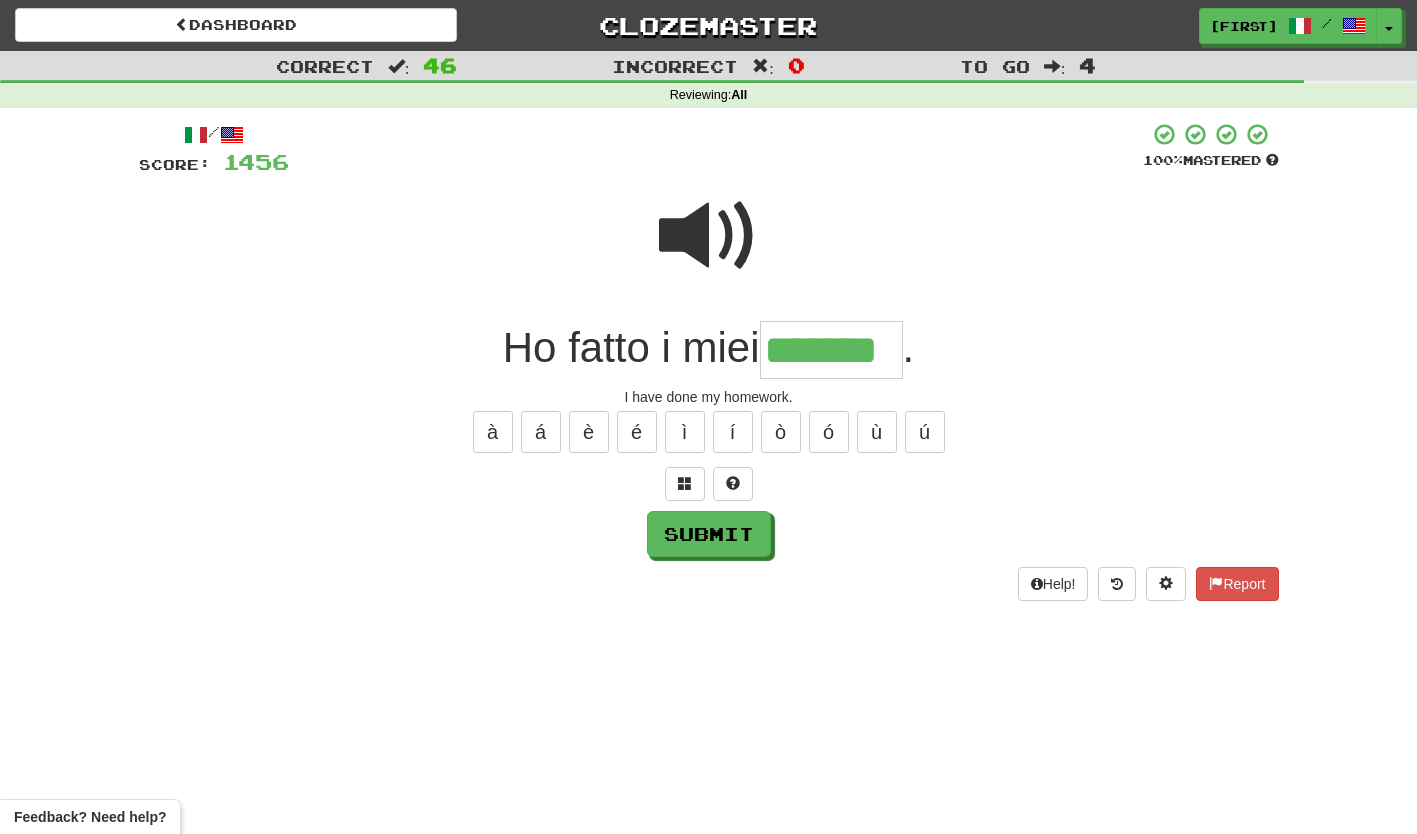type on "*******" 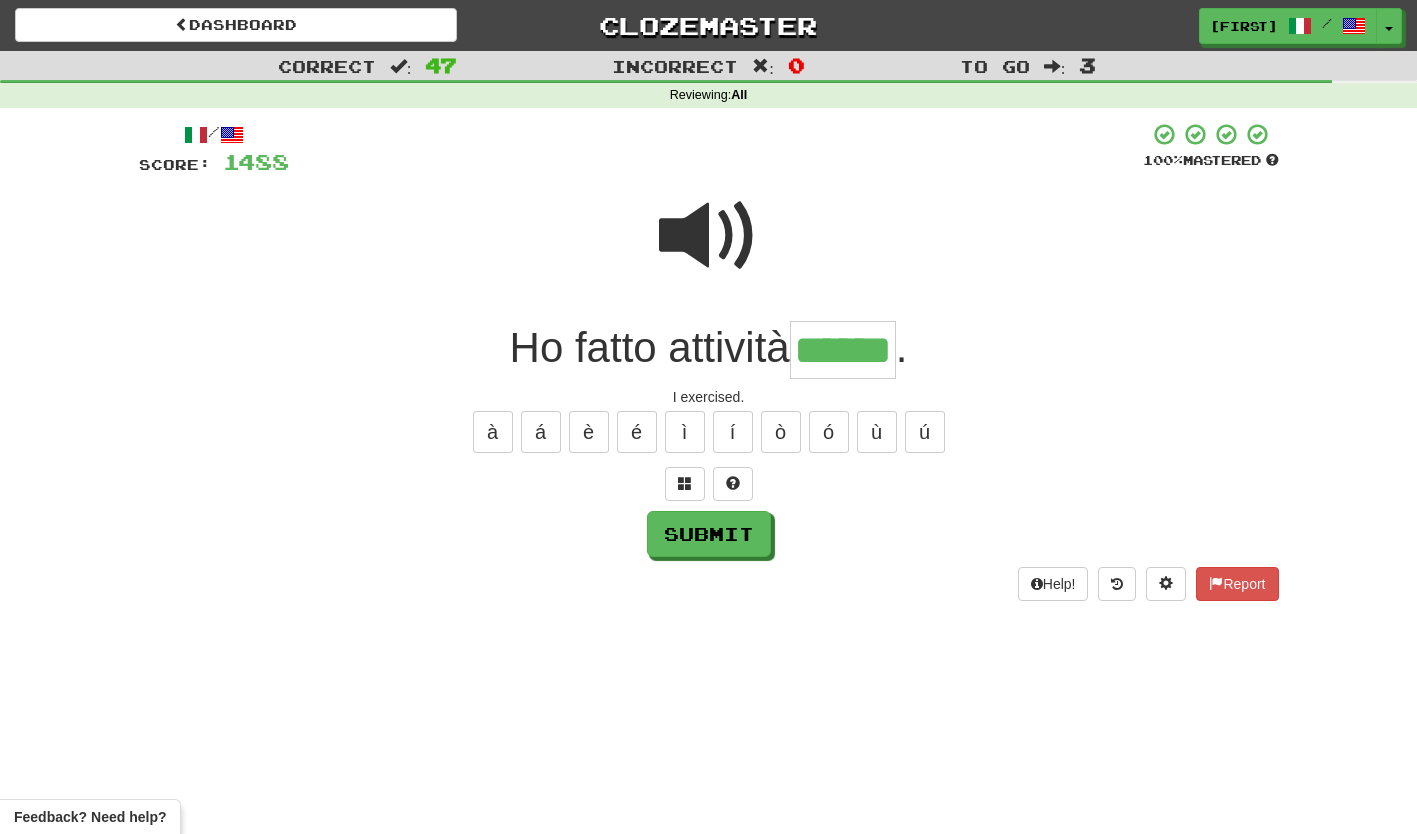 type on "******" 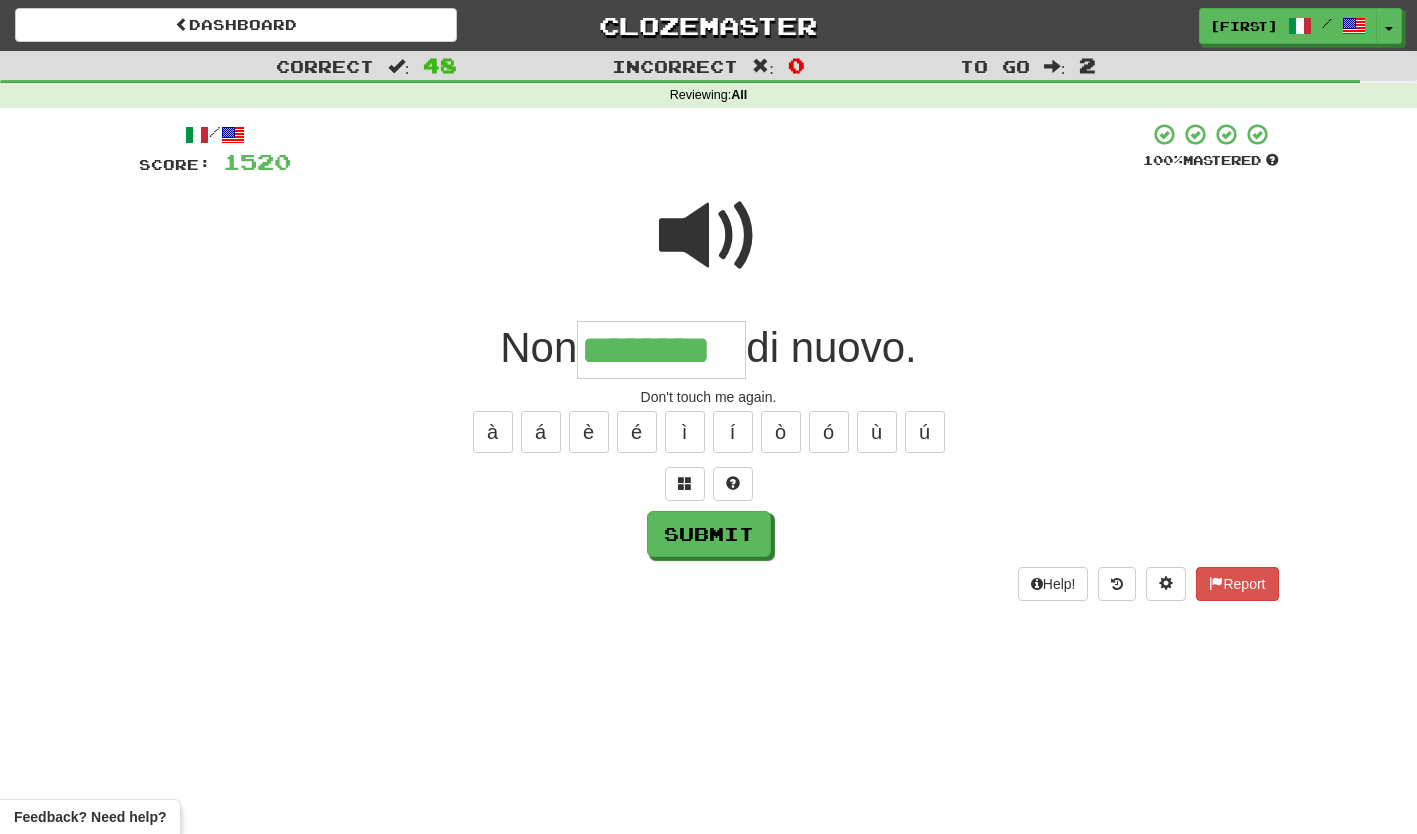 type on "********" 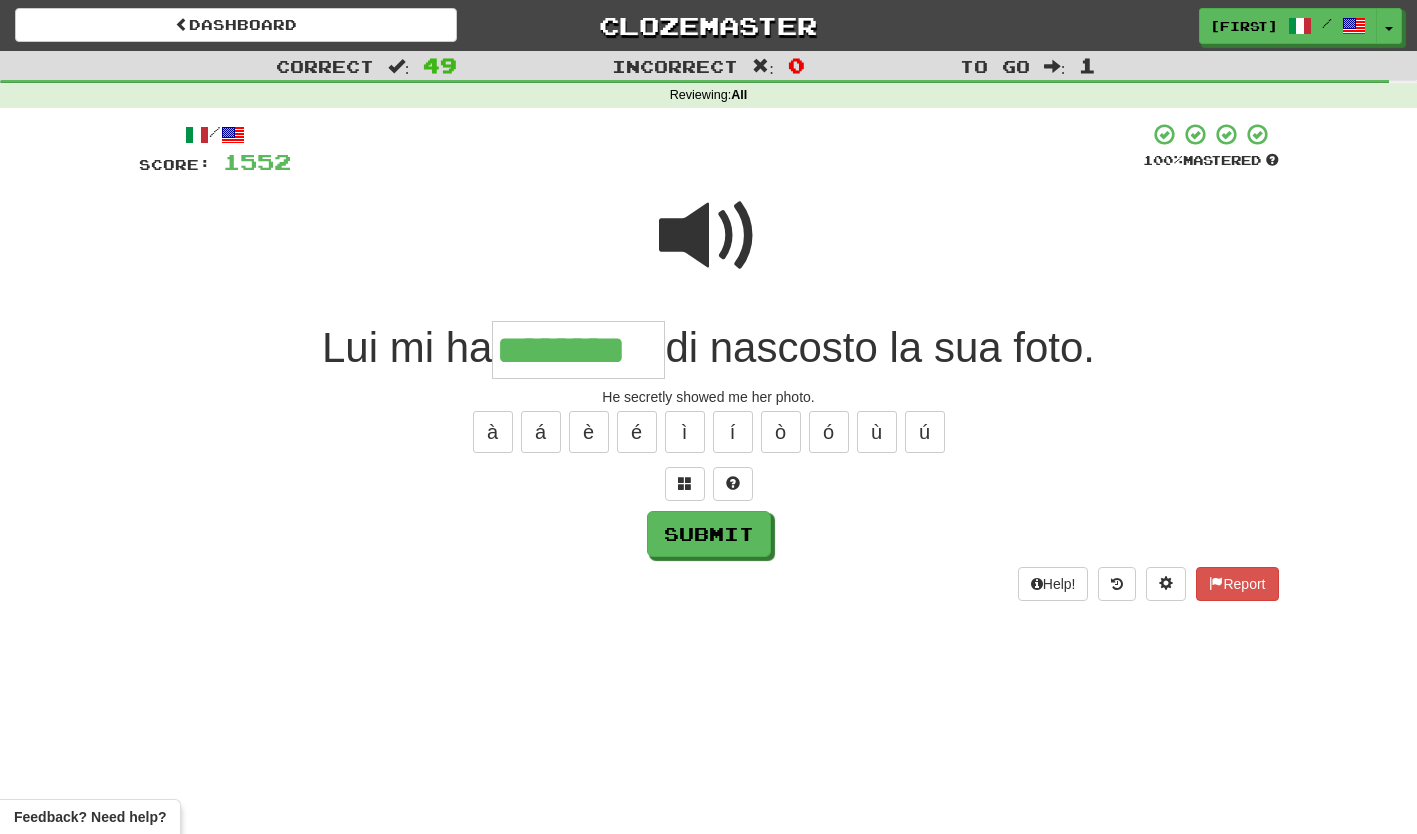 type on "********" 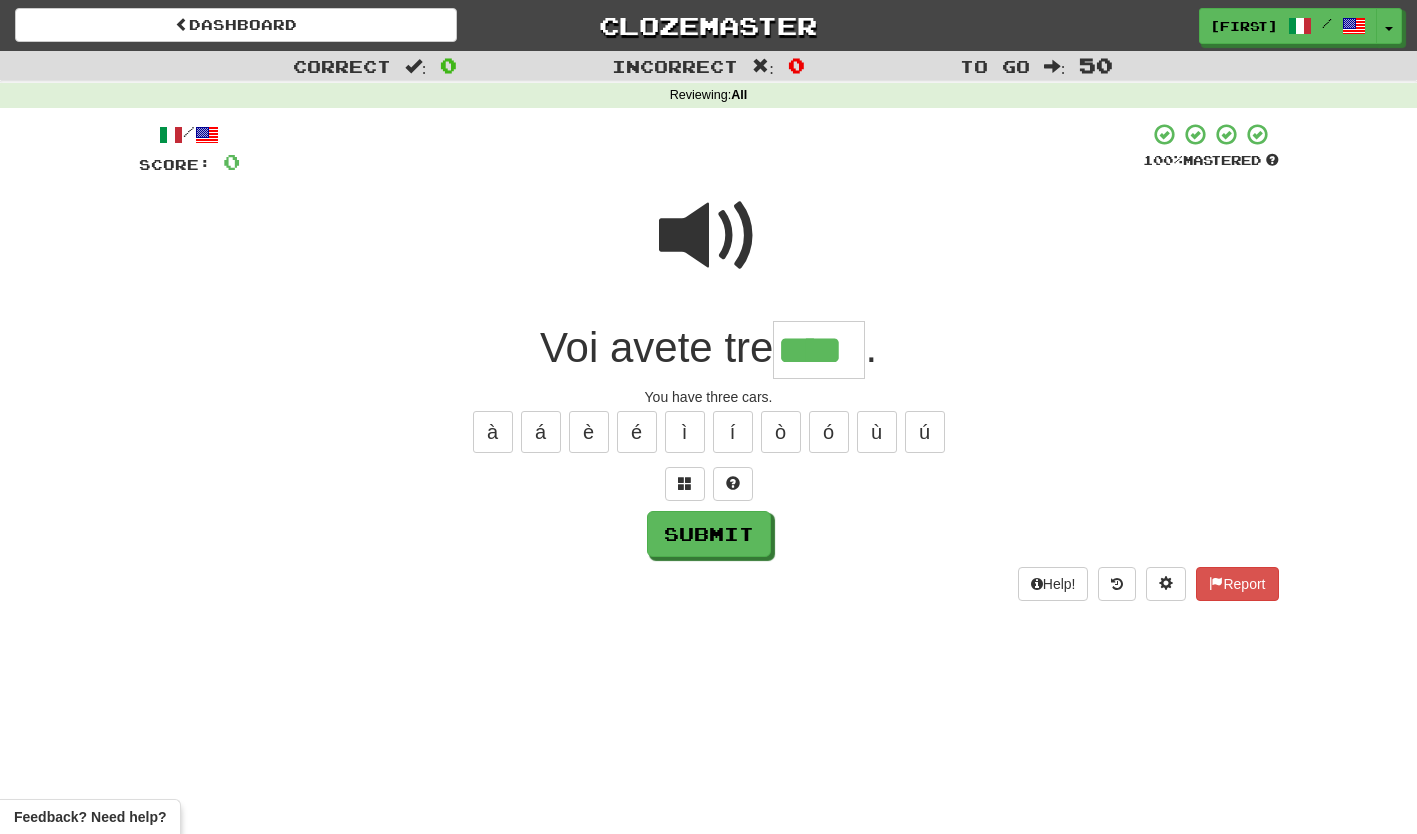 type on "****" 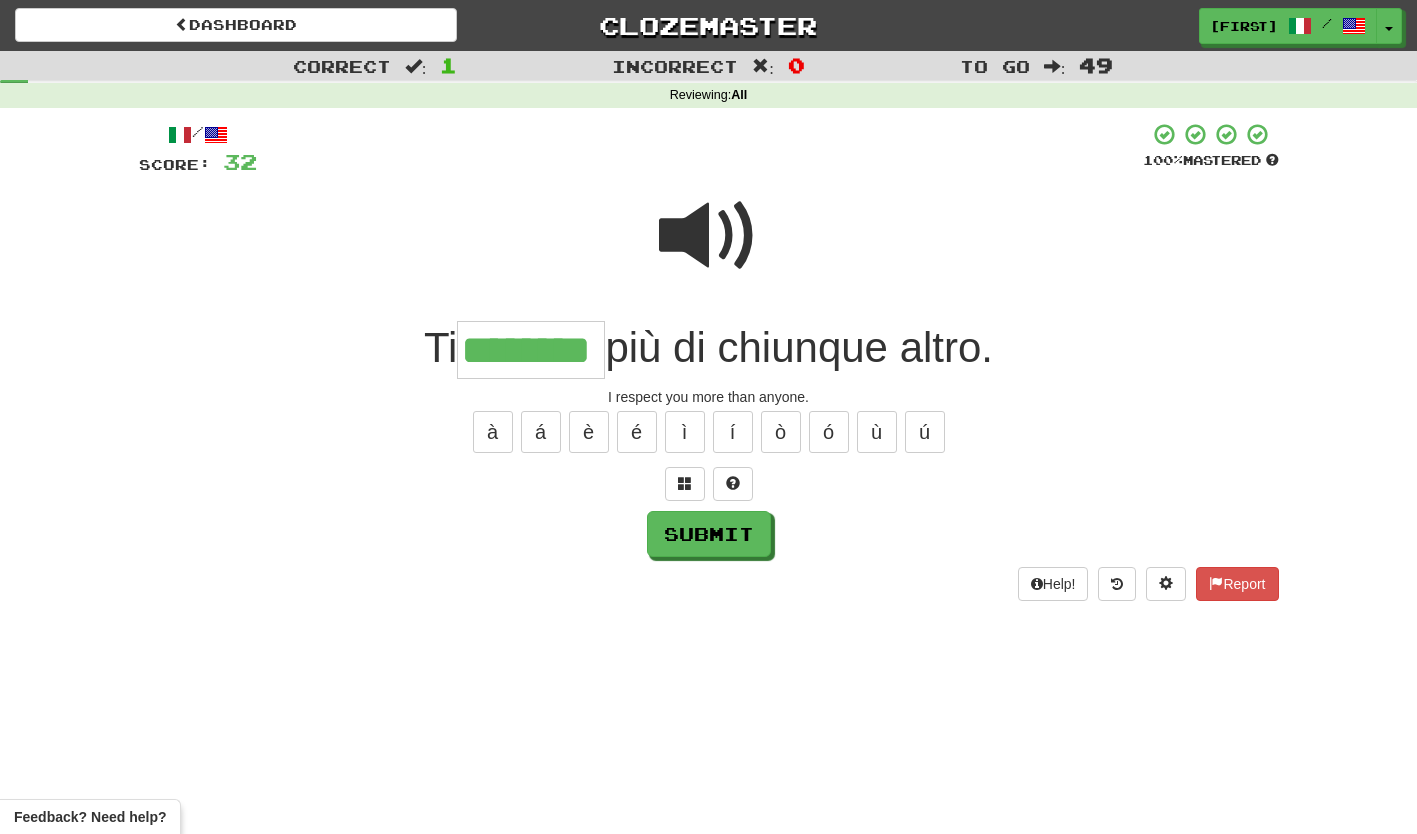 type on "********" 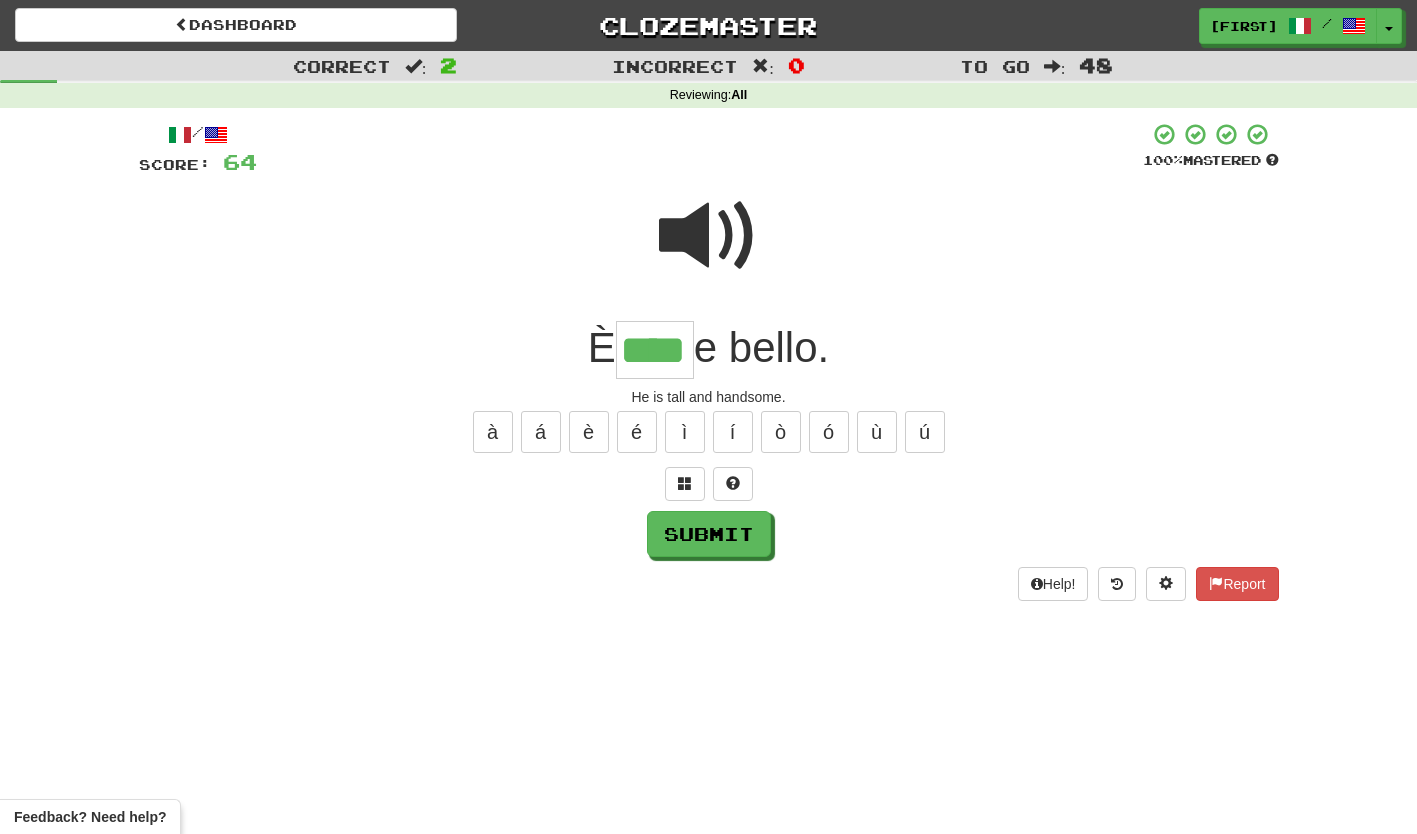 type on "****" 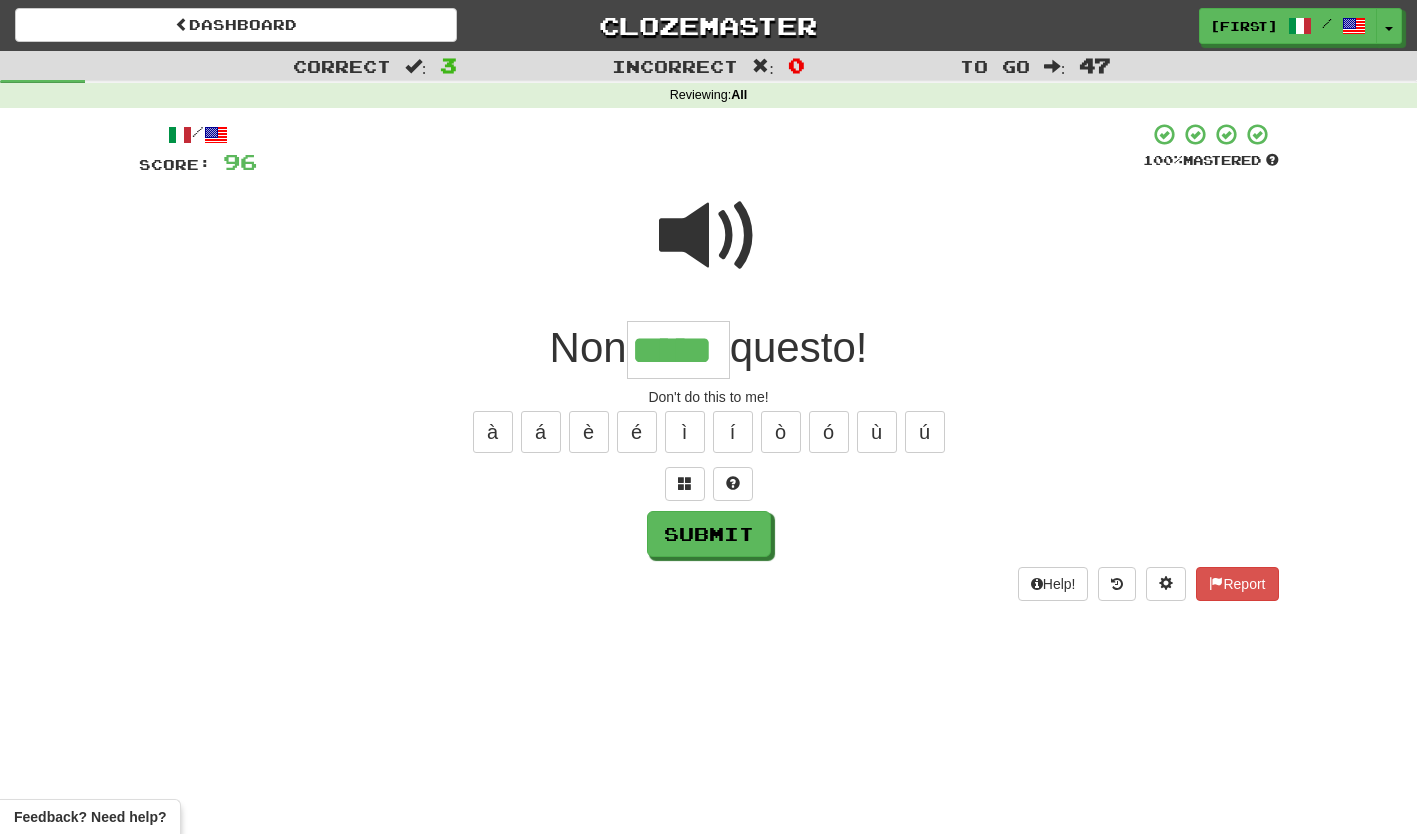 type on "*****" 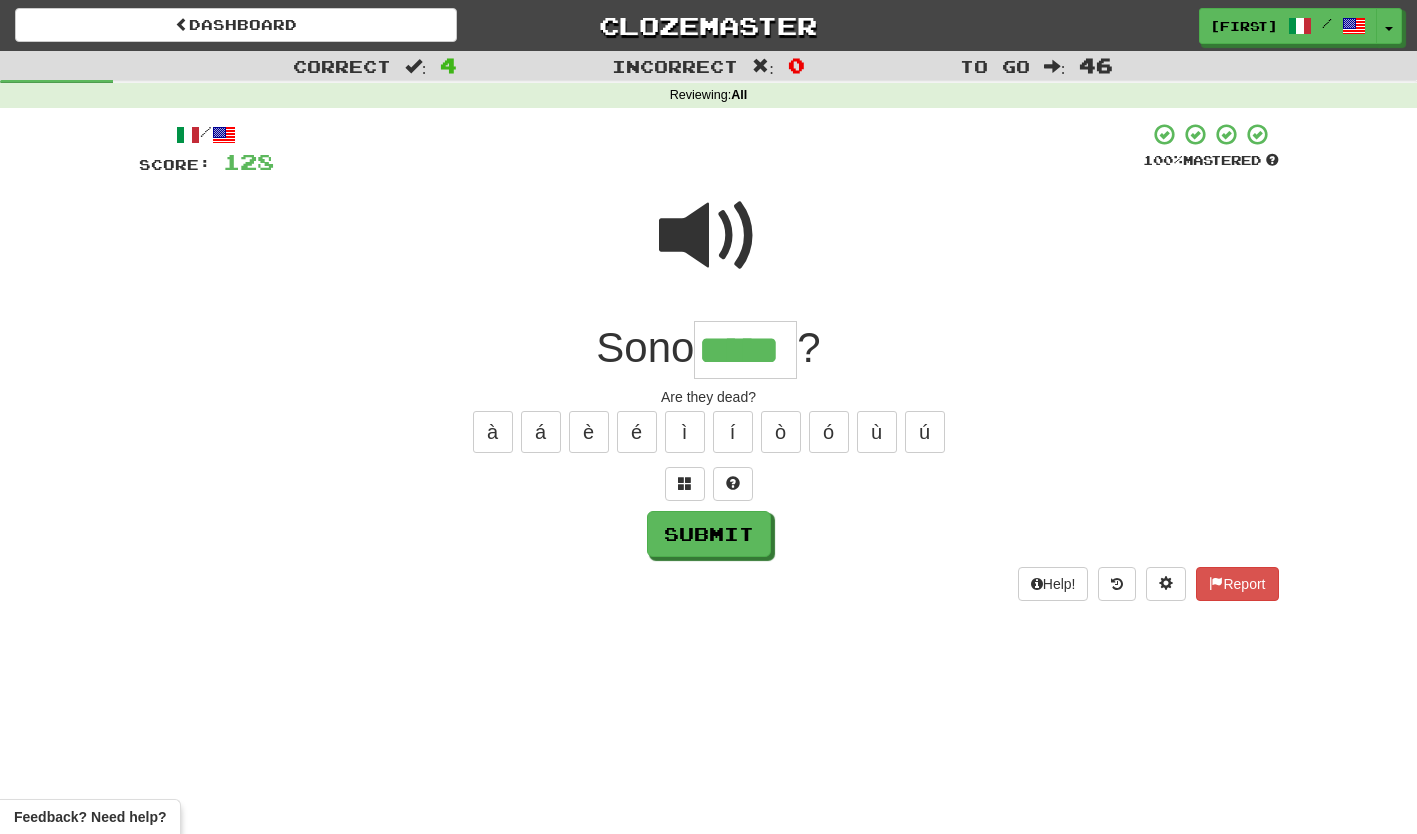 type on "*****" 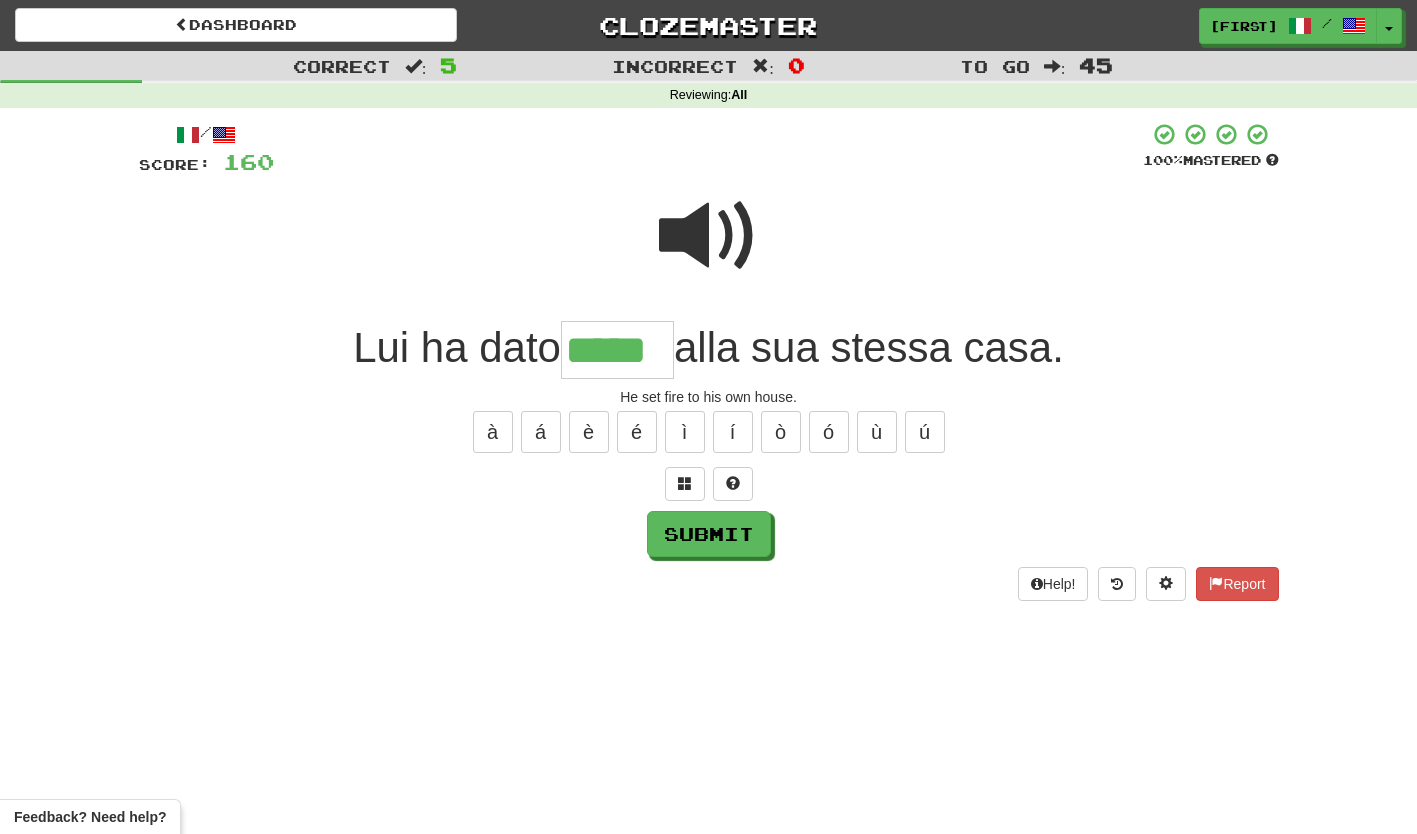 type on "*****" 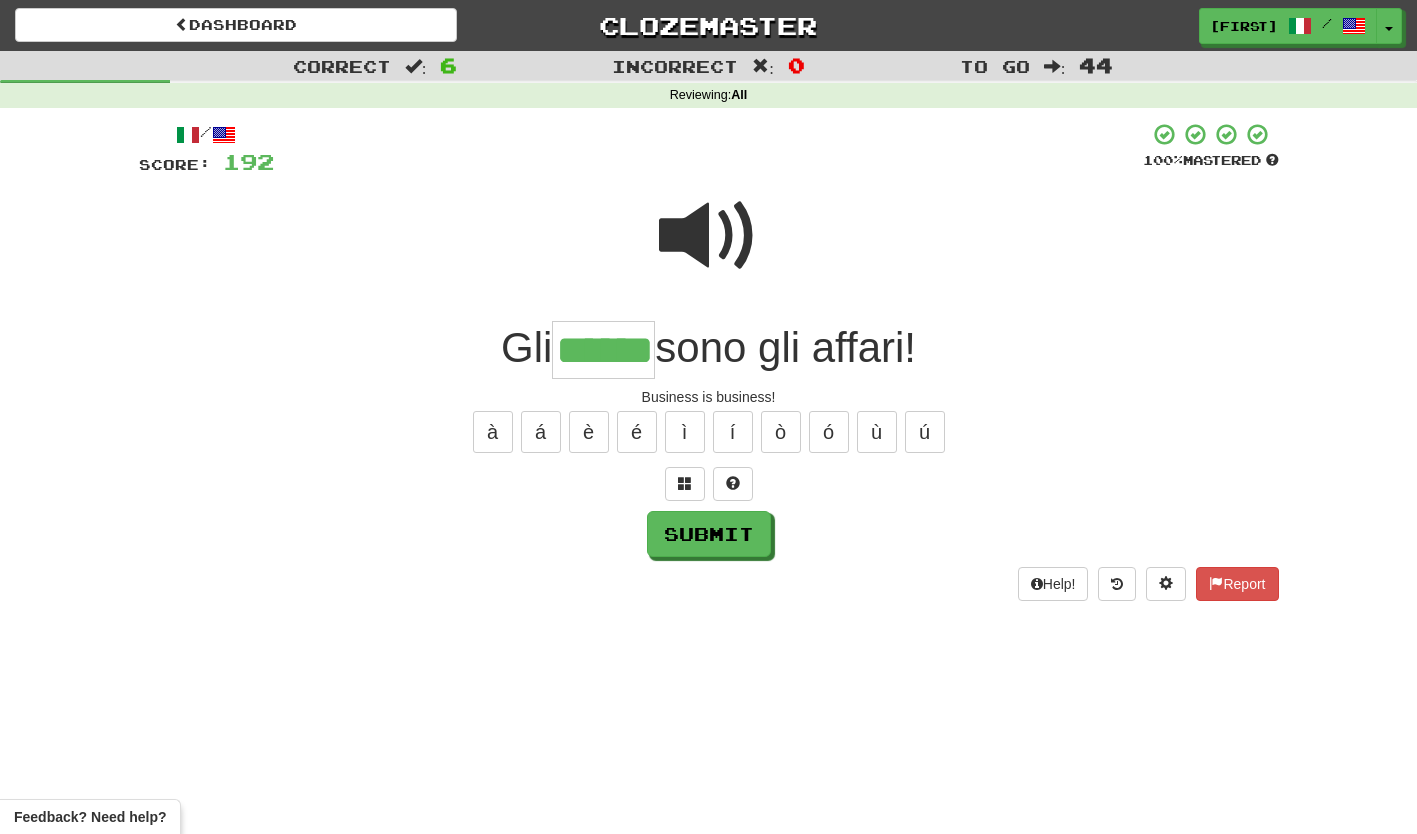 type on "******" 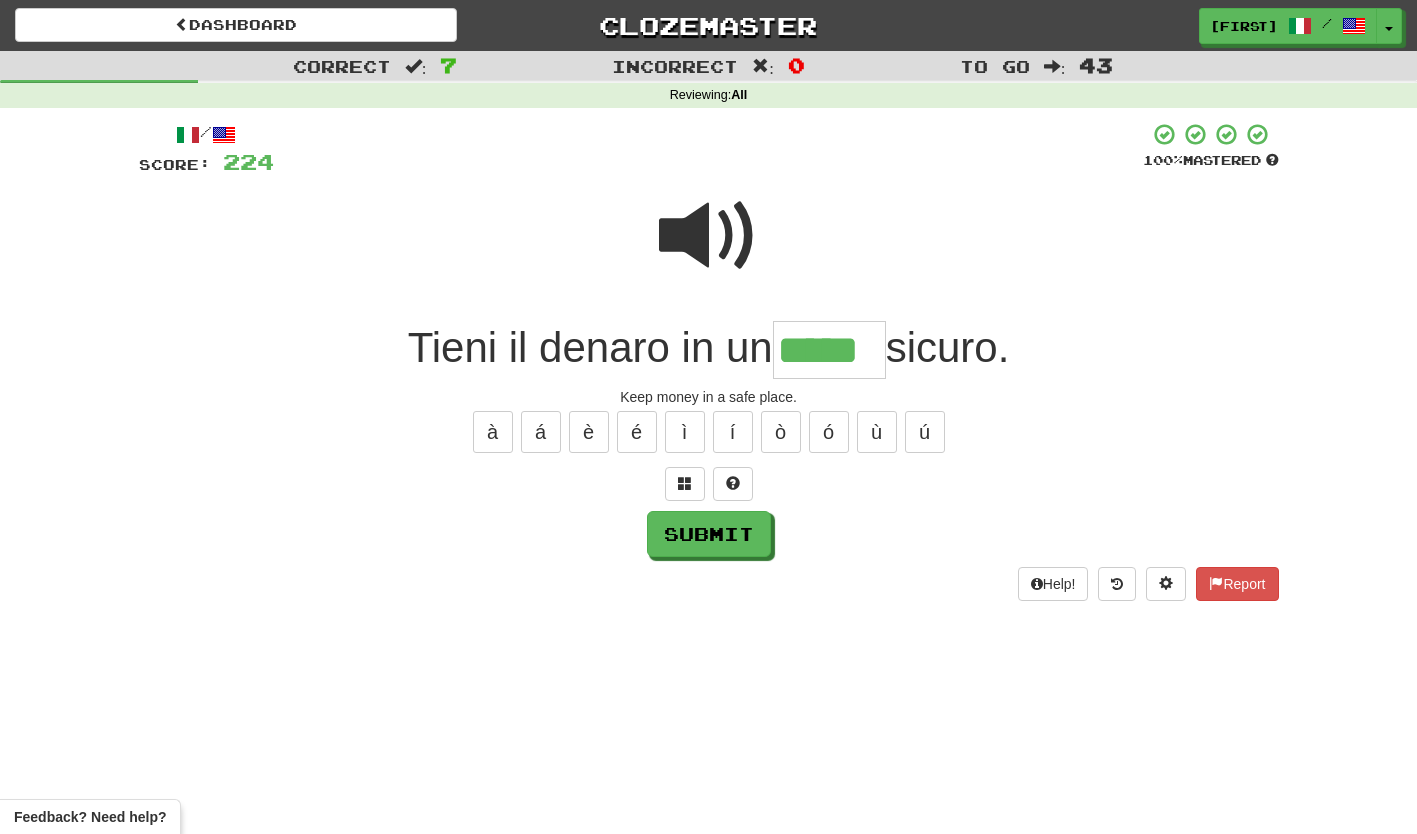 type on "*****" 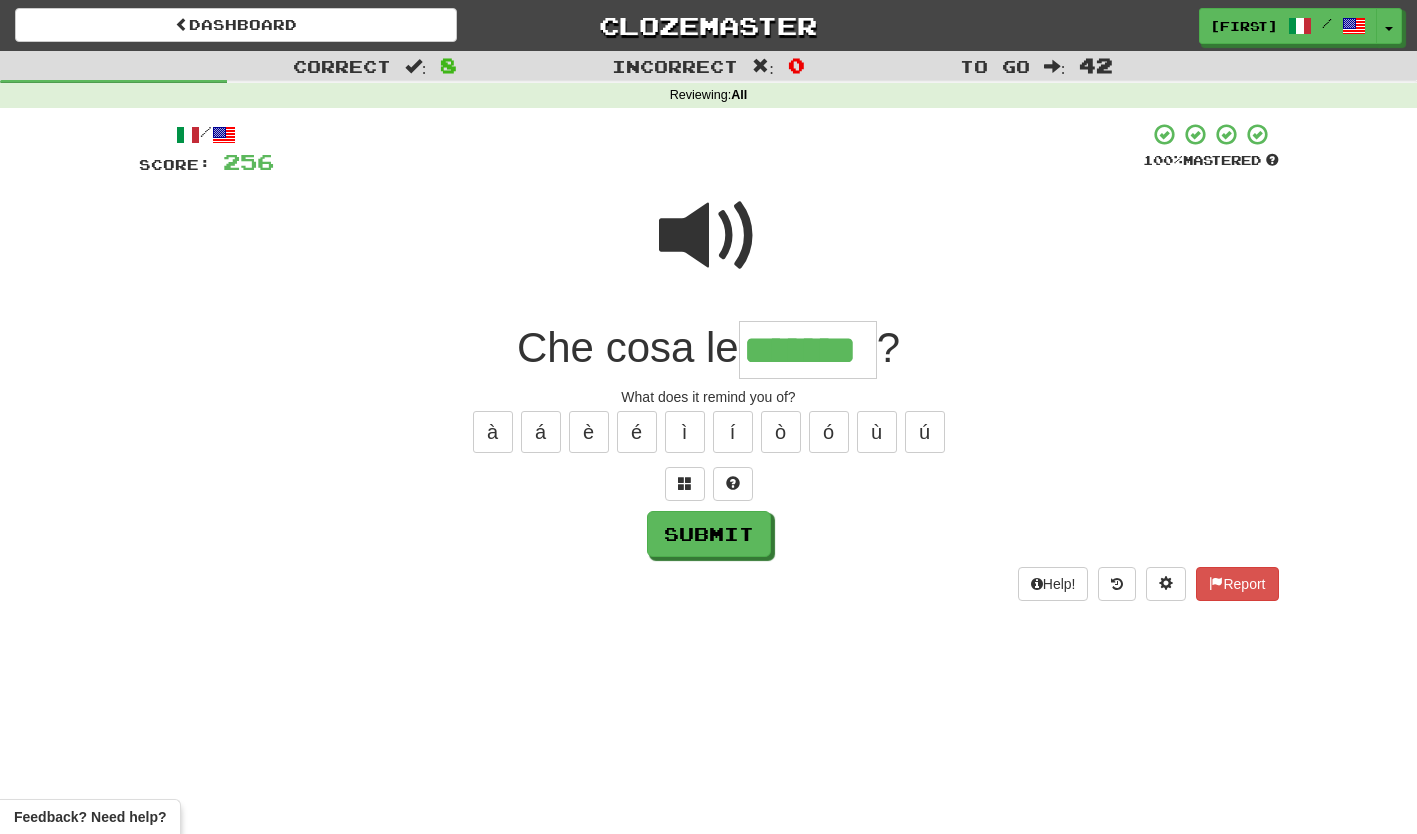 type on "*******" 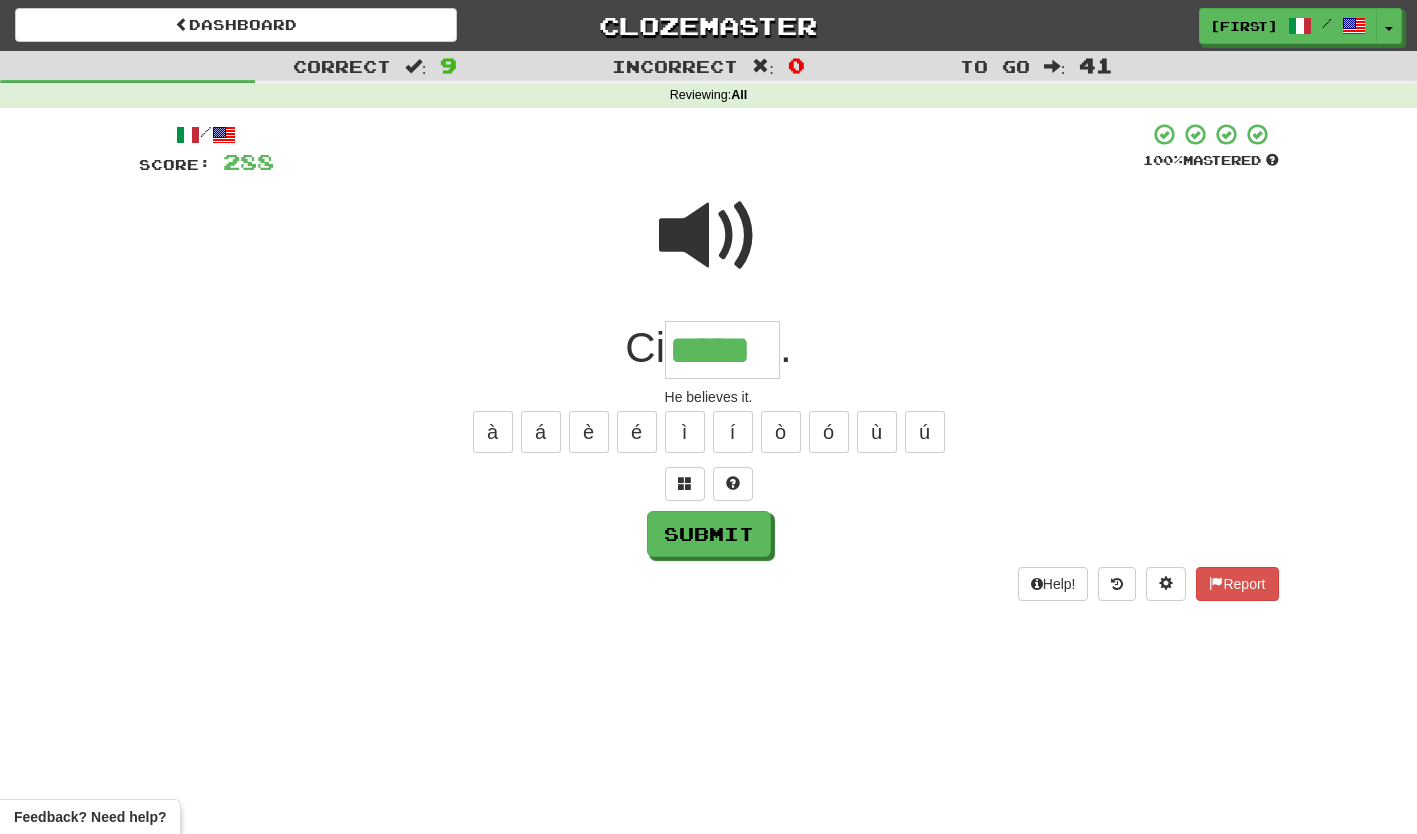type on "*" 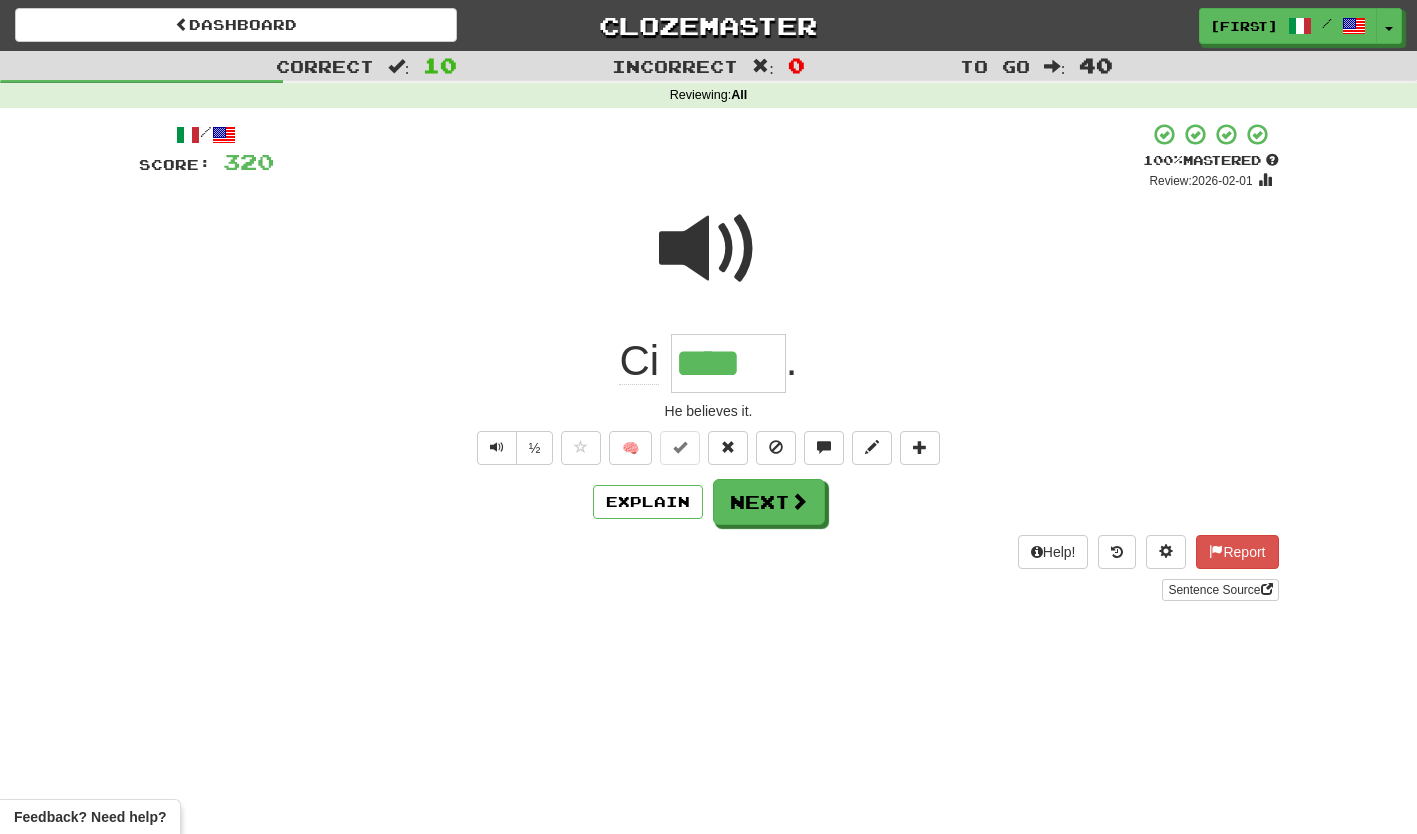 type on "*****" 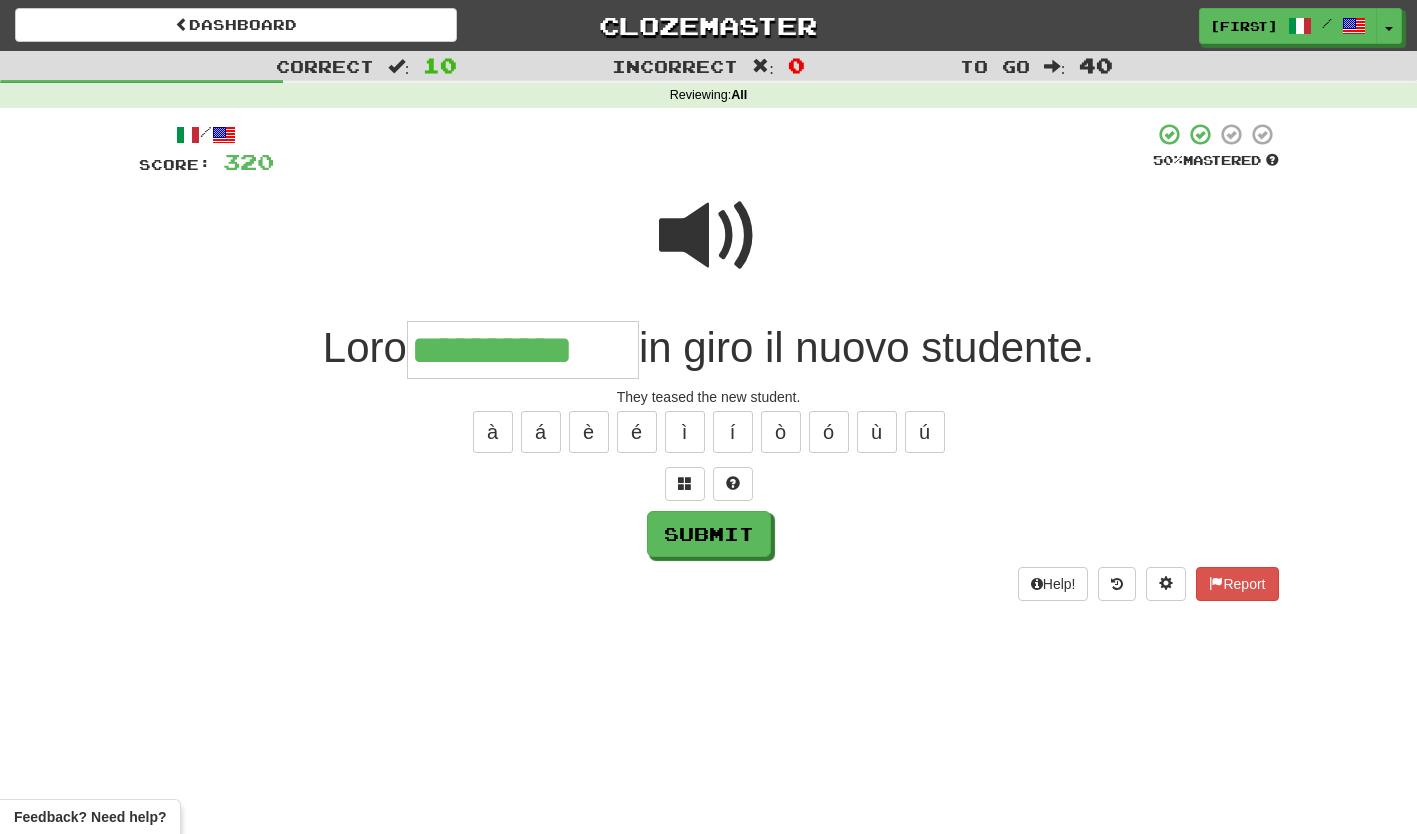 type on "**********" 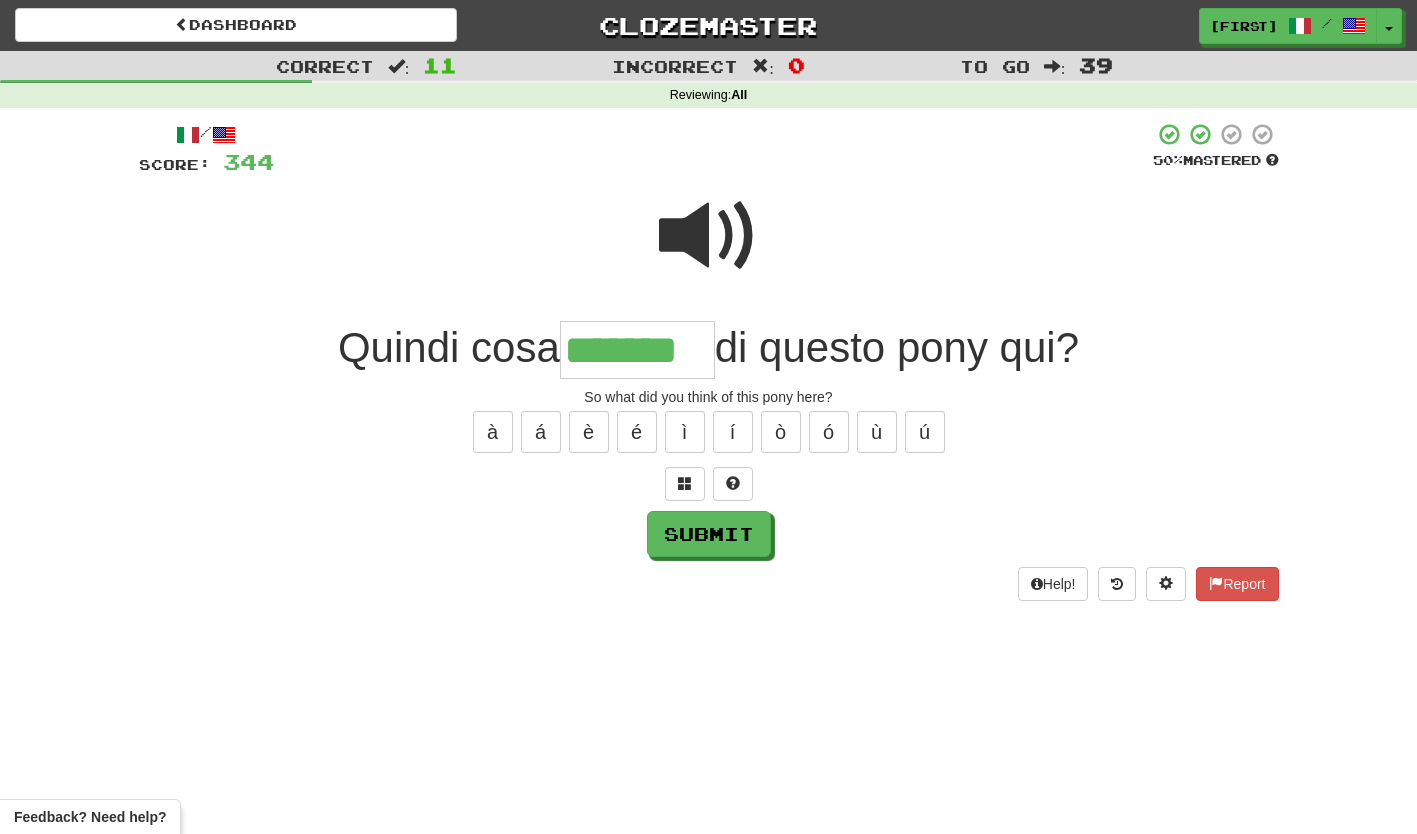 type on "*******" 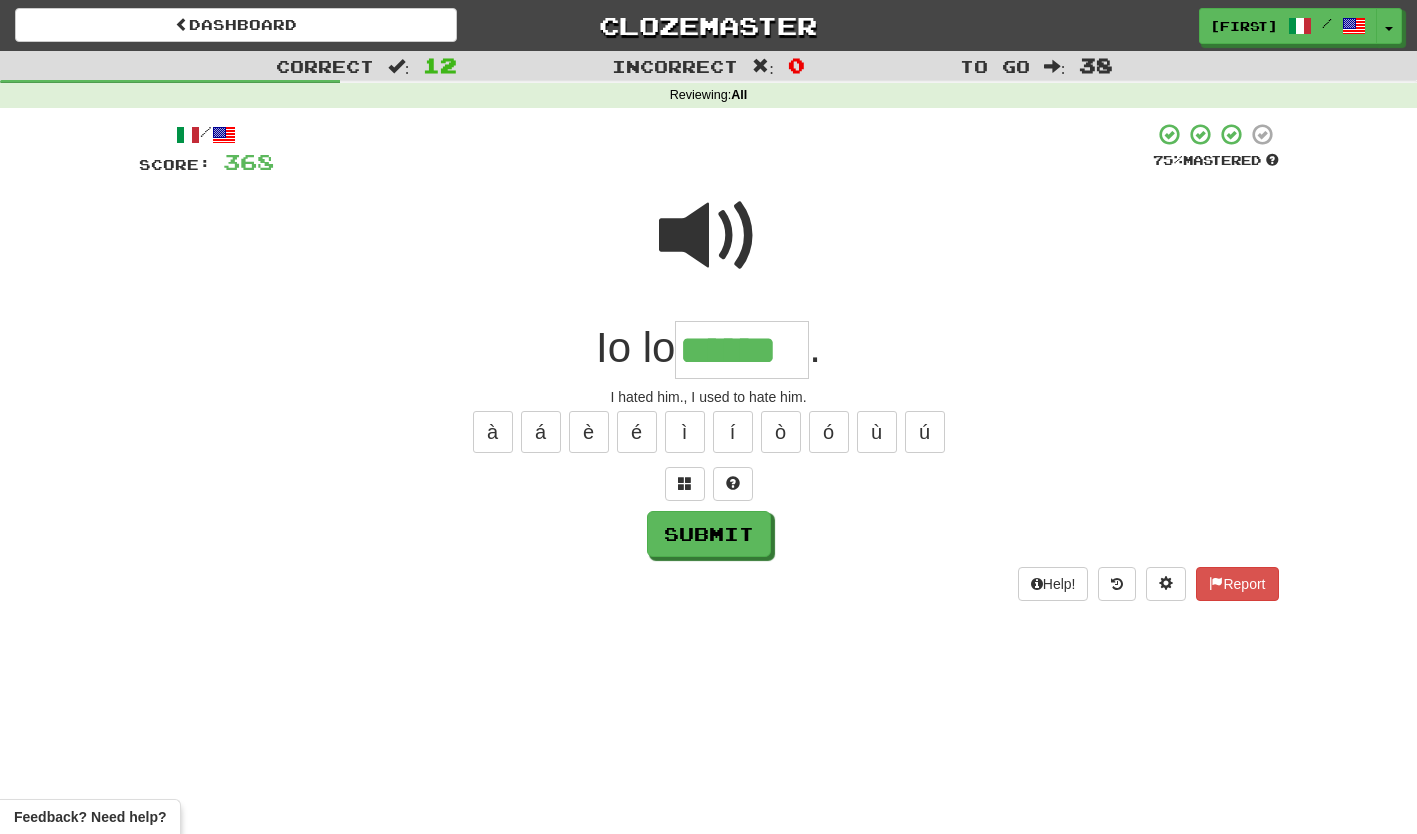 type on "******" 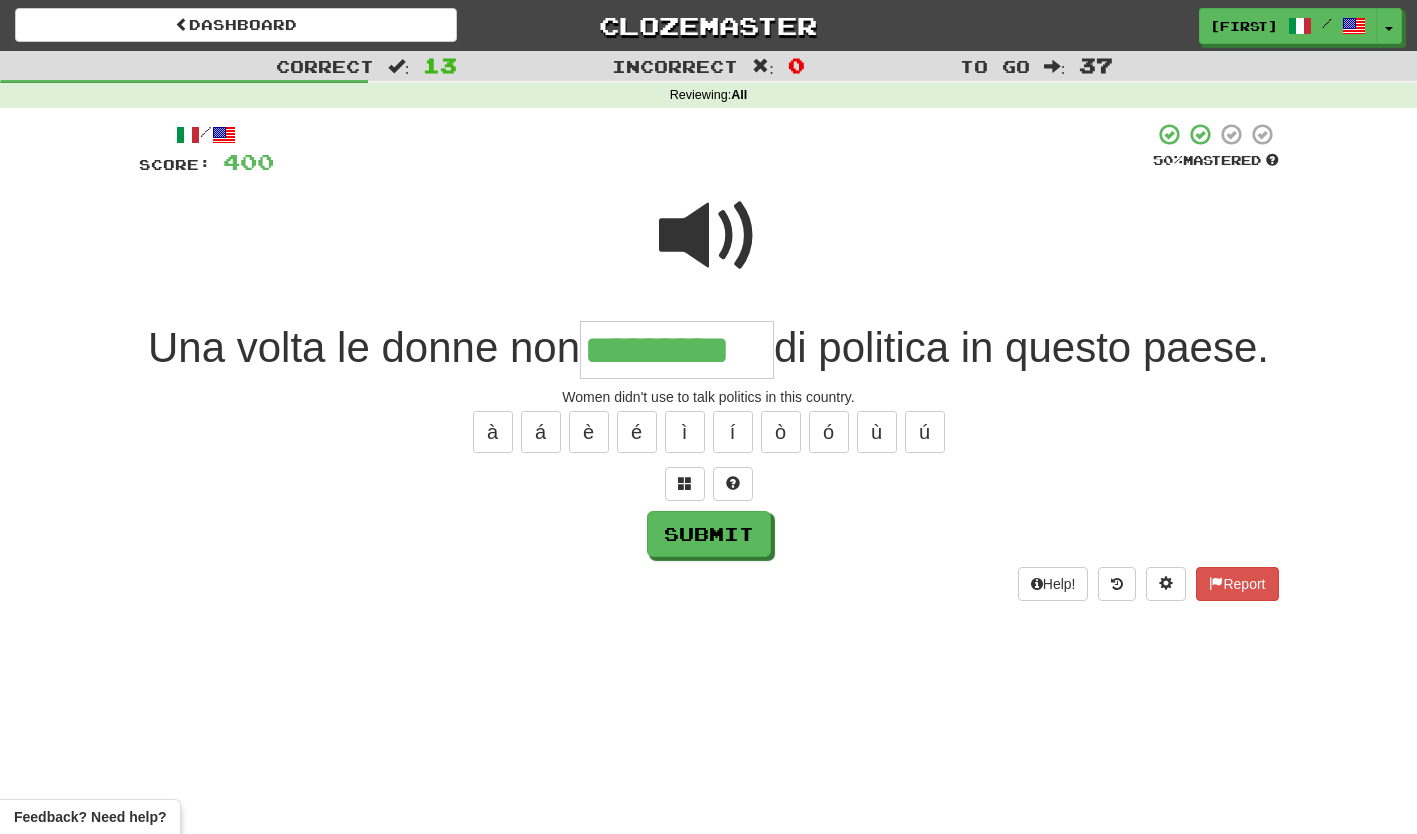 type on "*********" 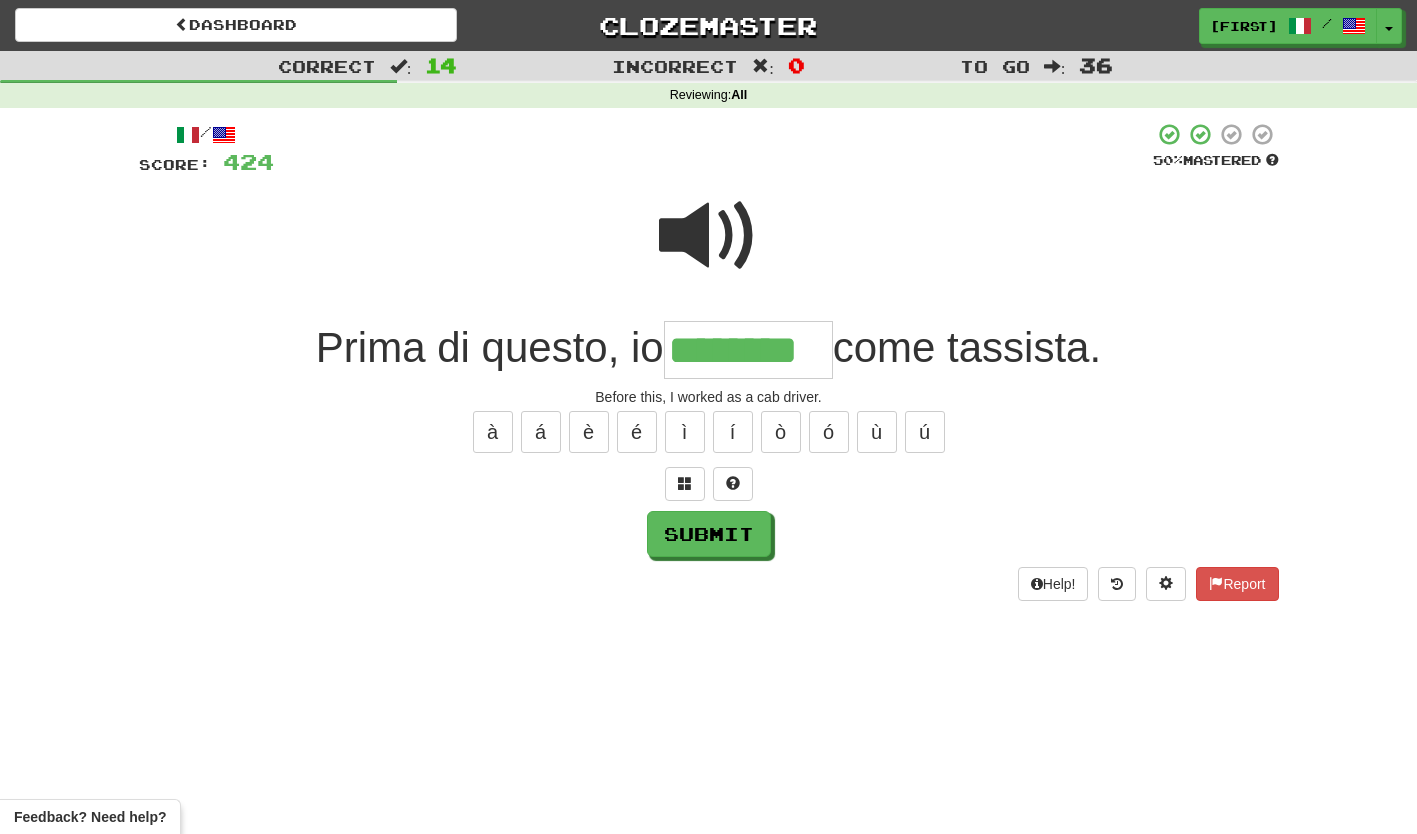 type on "********" 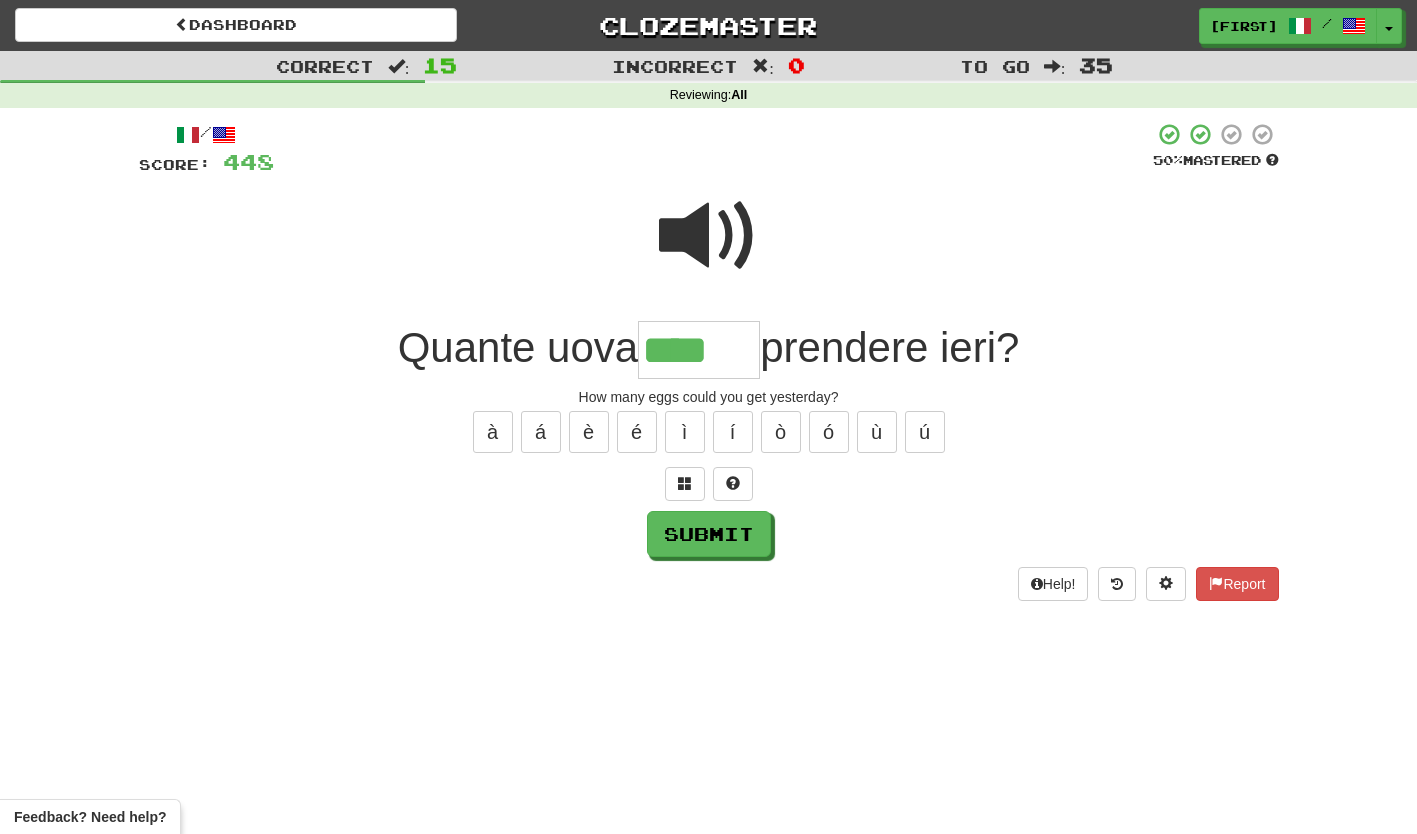 click at bounding box center [709, 236] 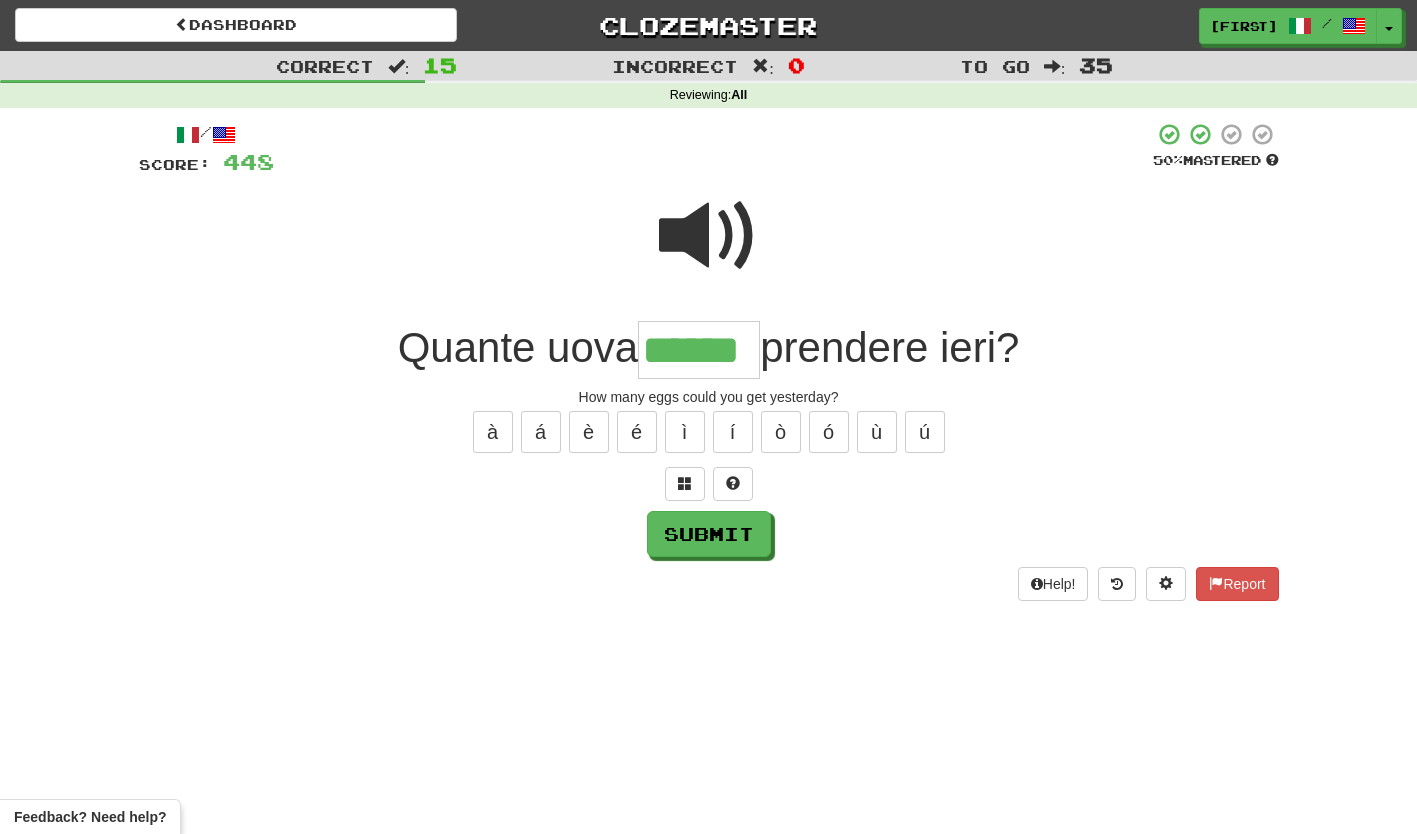 type on "******" 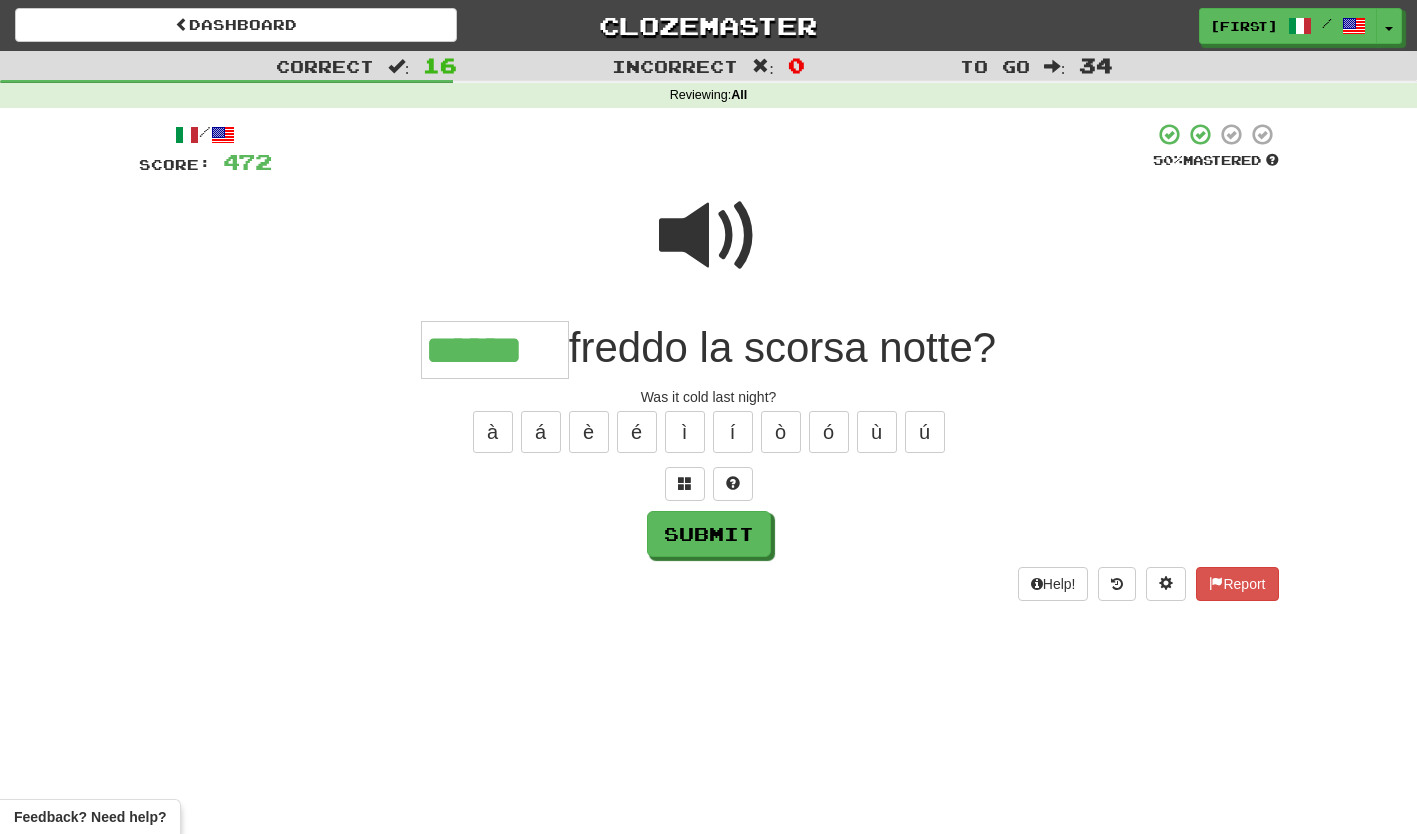 type on "******" 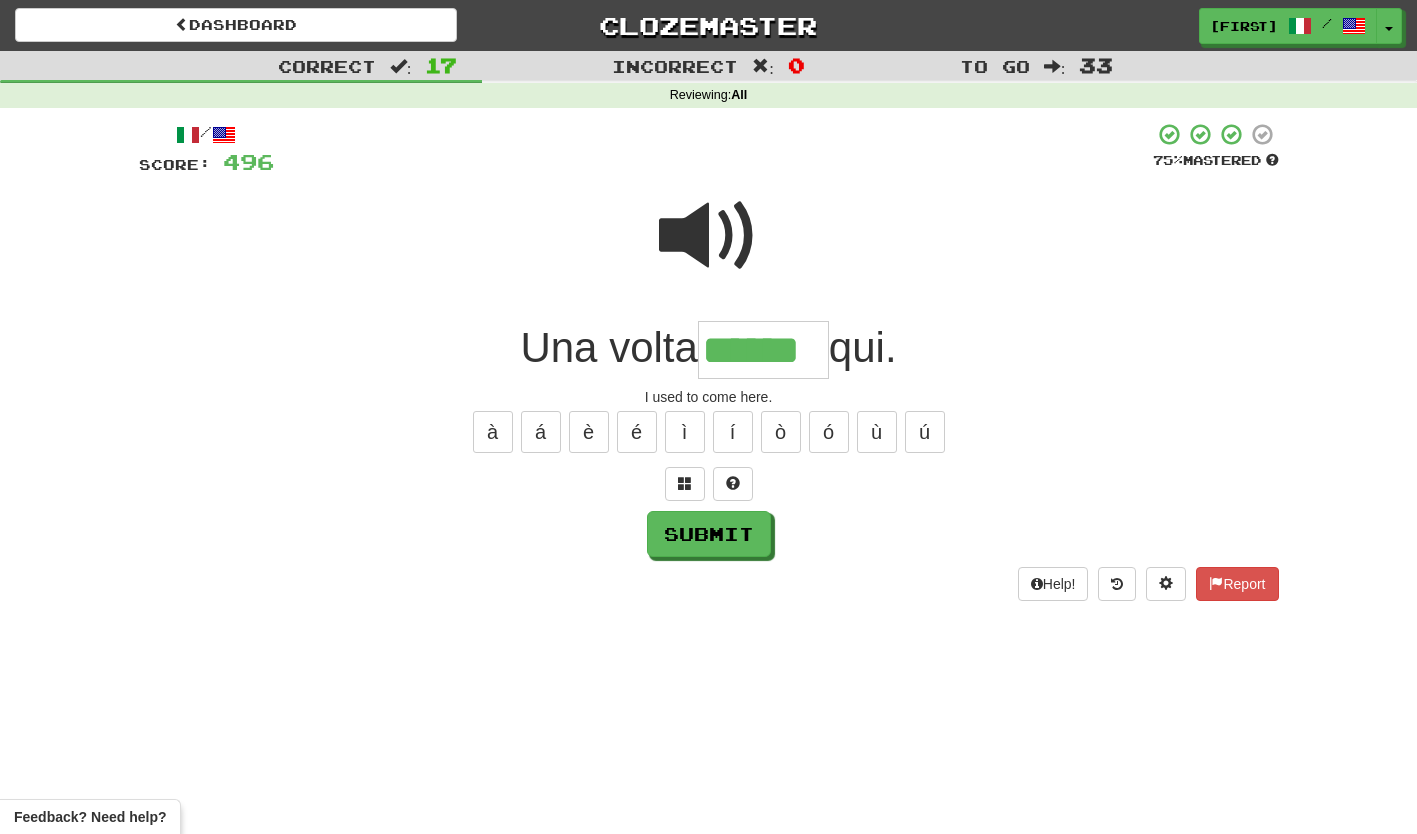type on "******" 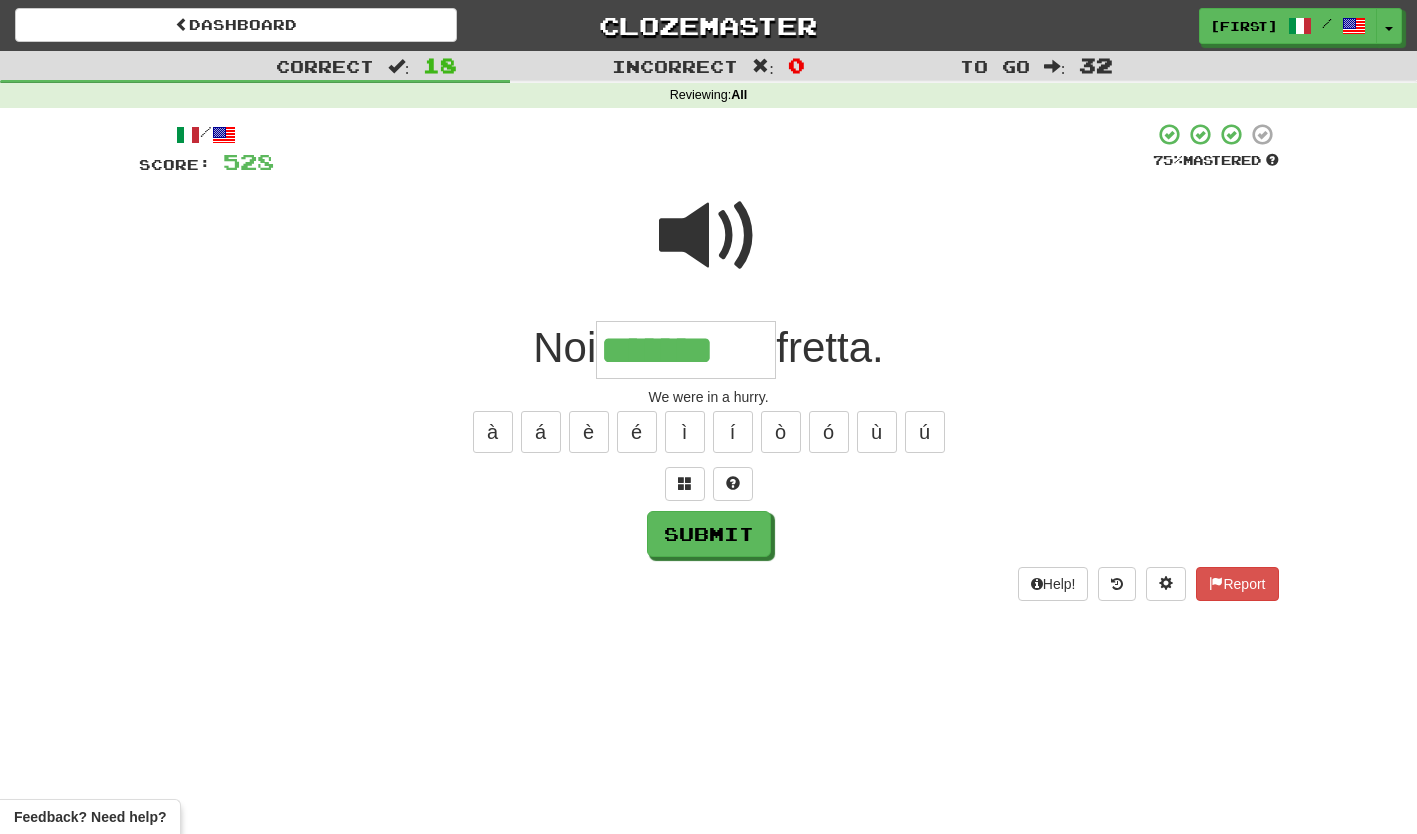 type on "*******" 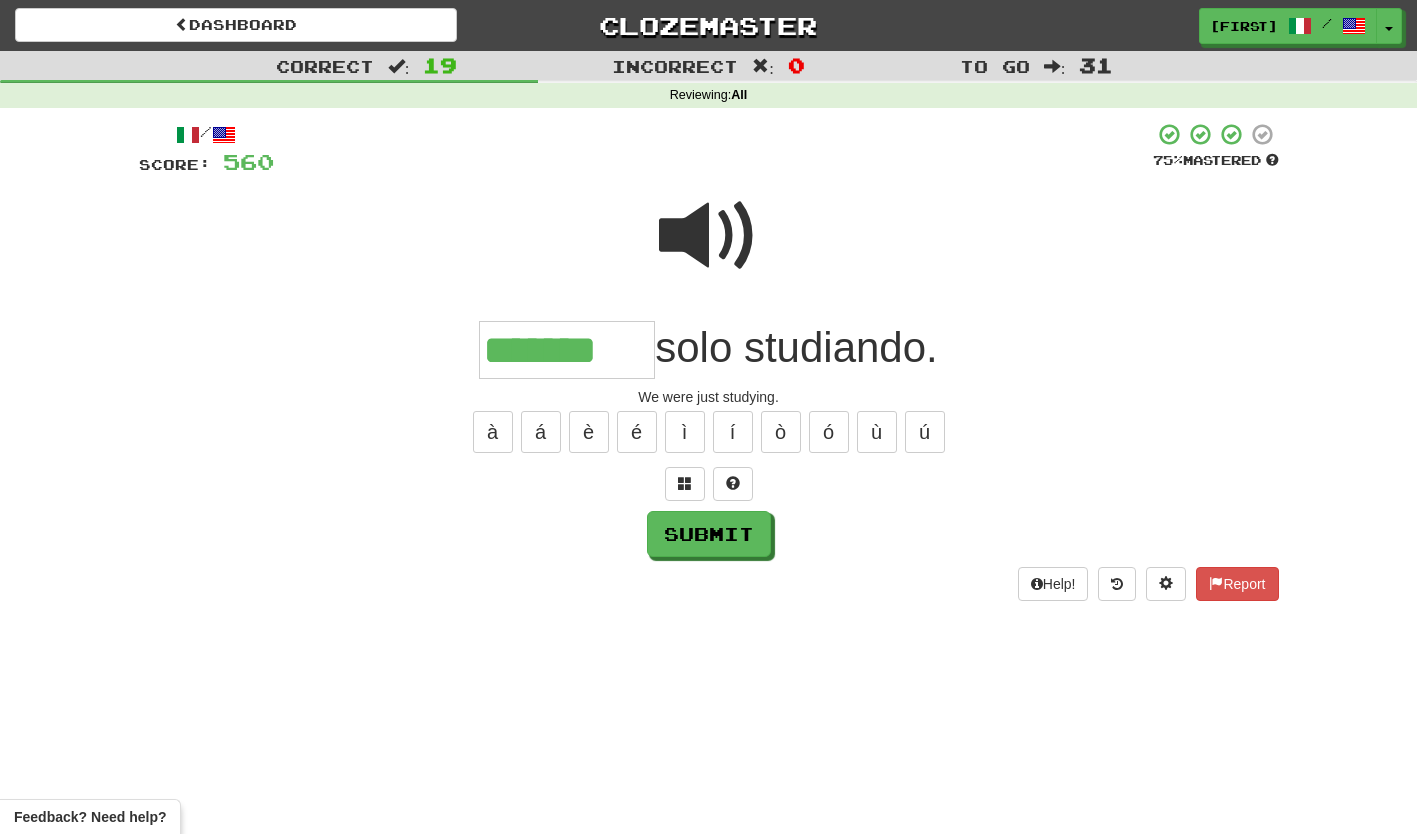 type on "*******" 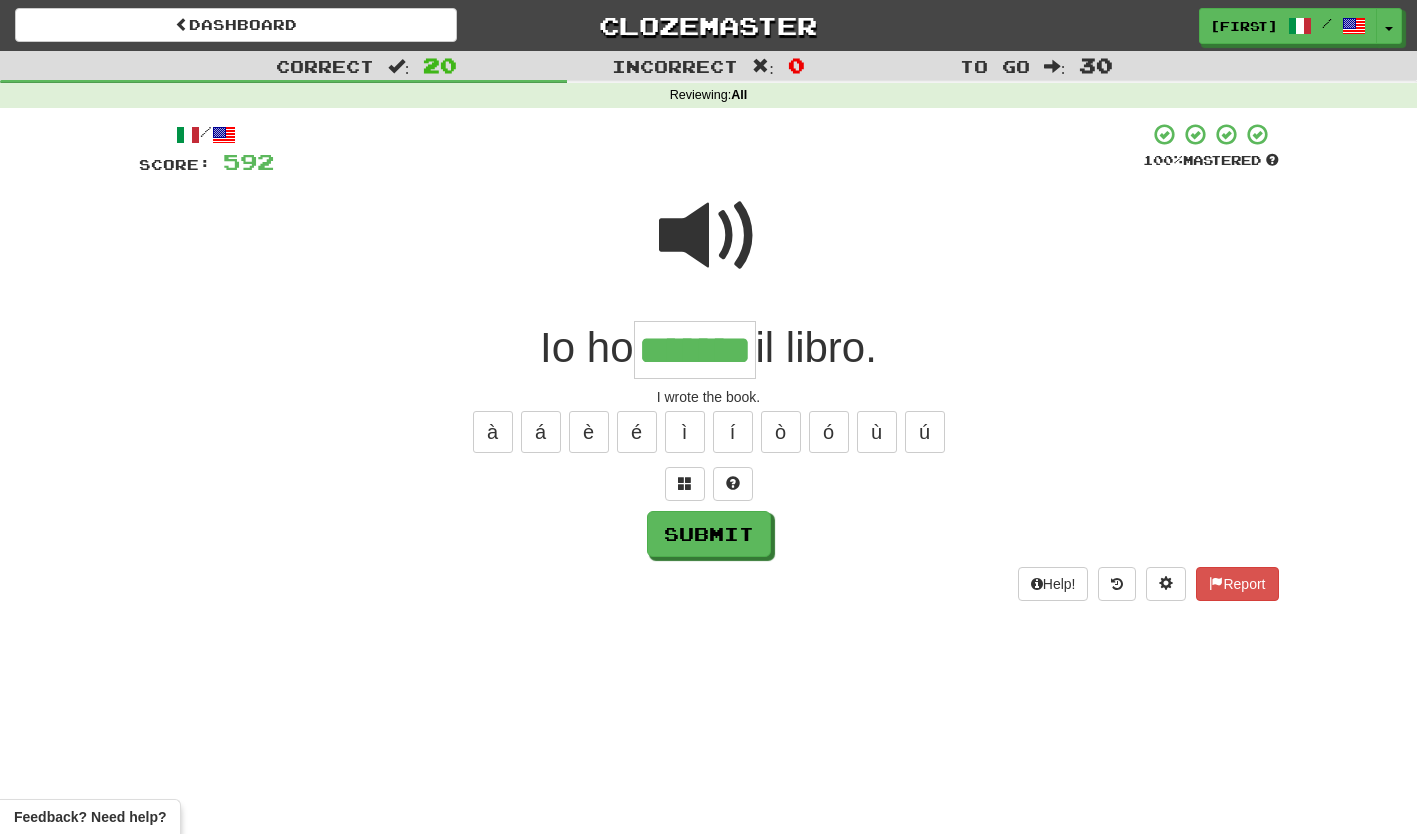 type on "*******" 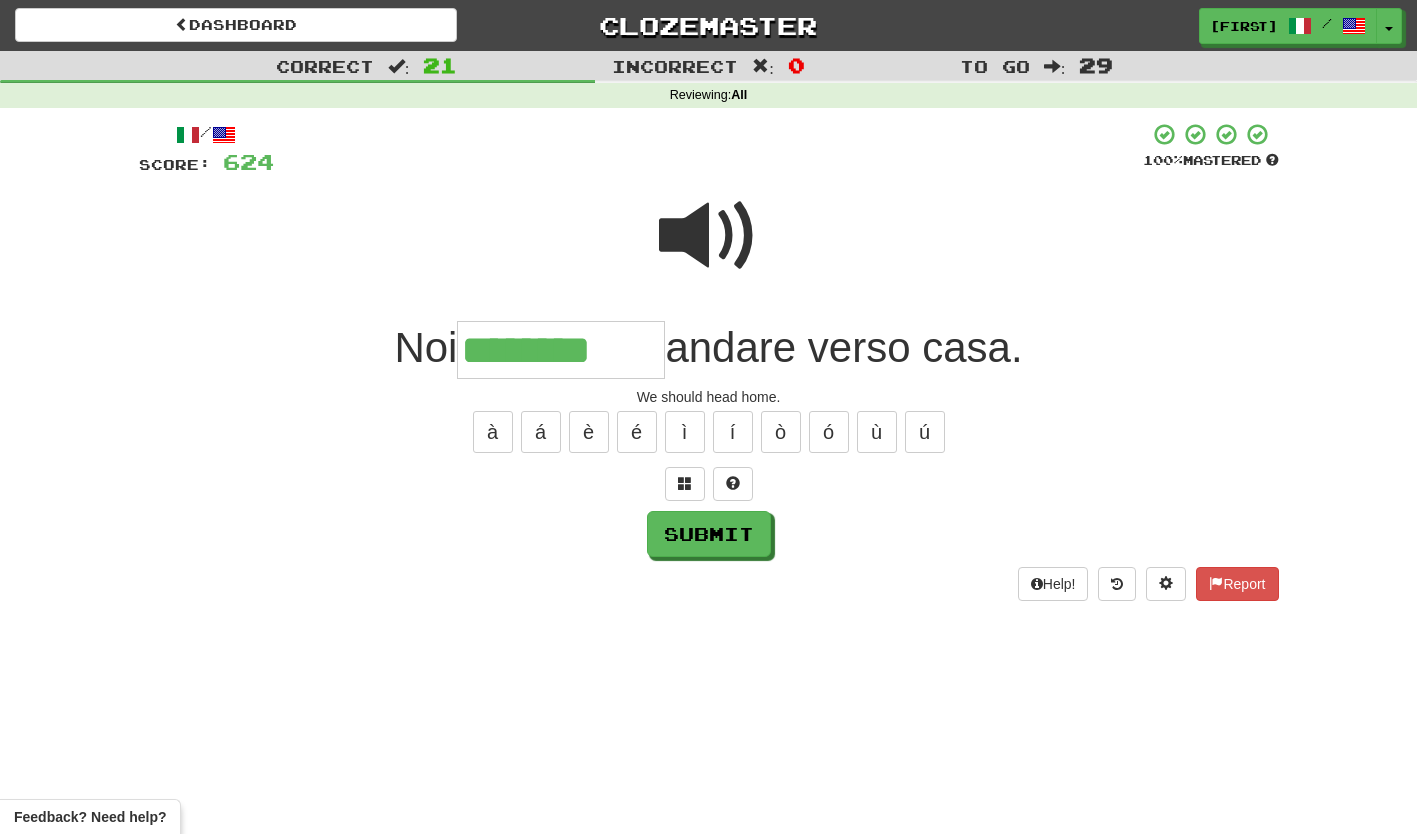 type on "********" 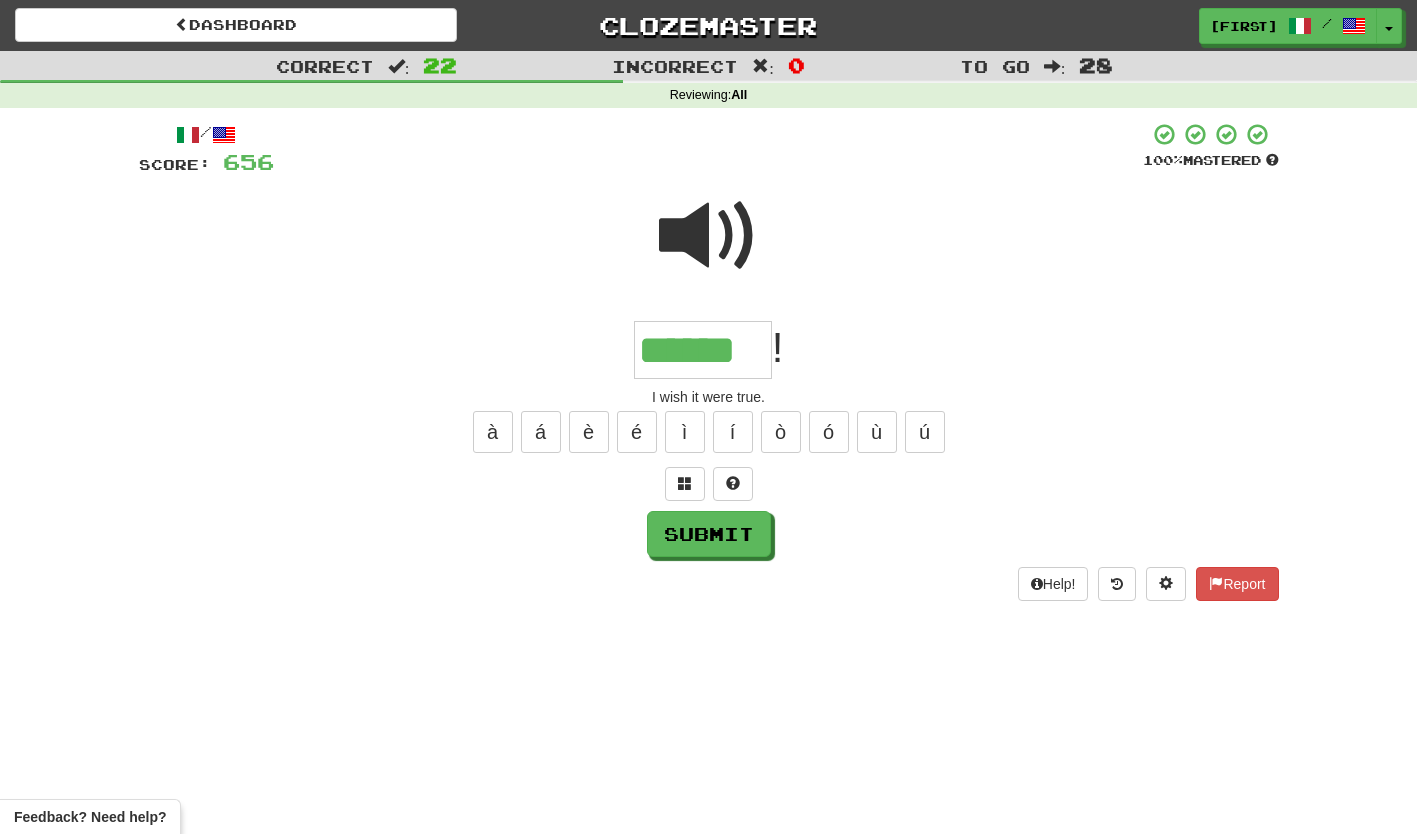 type on "******" 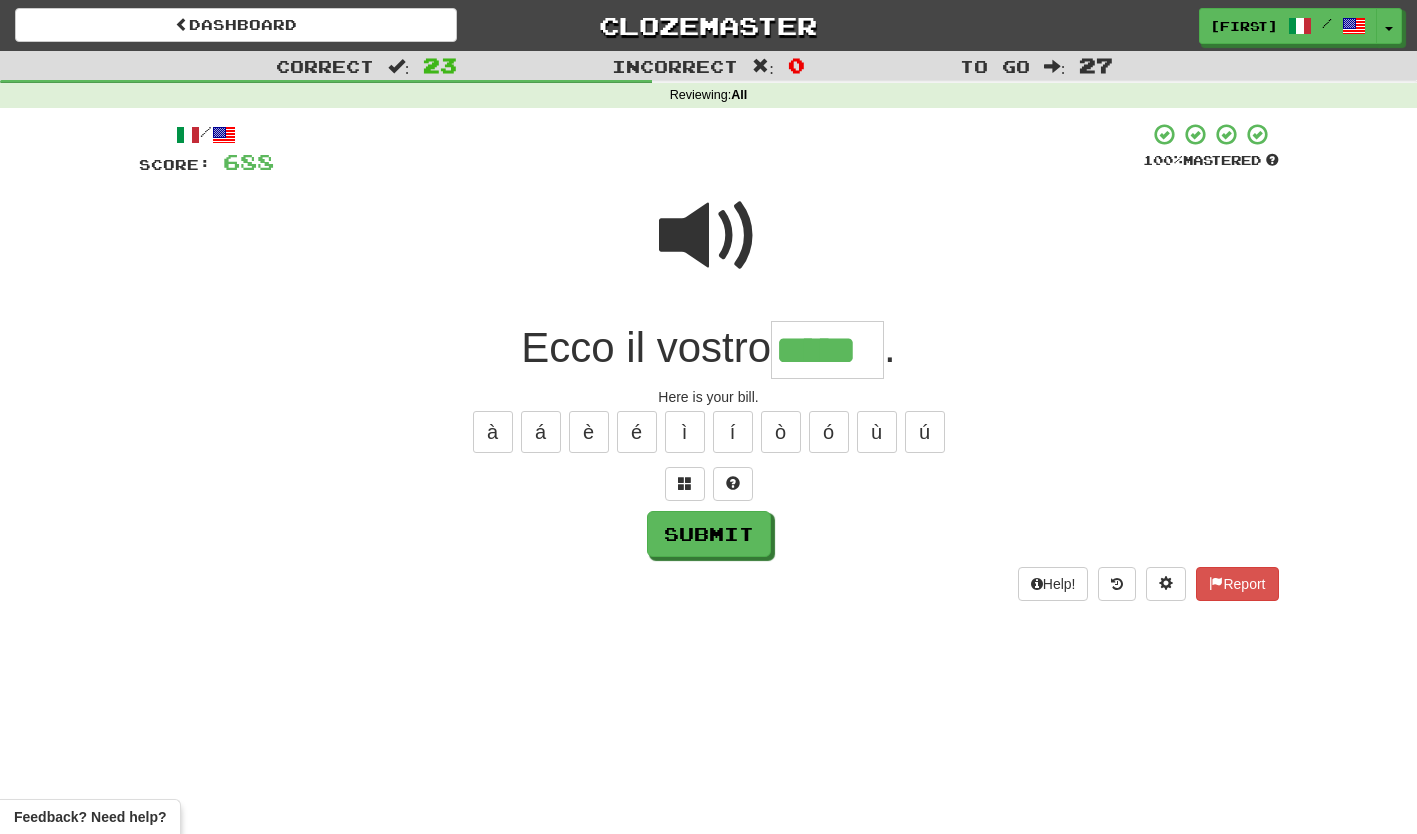 type on "*****" 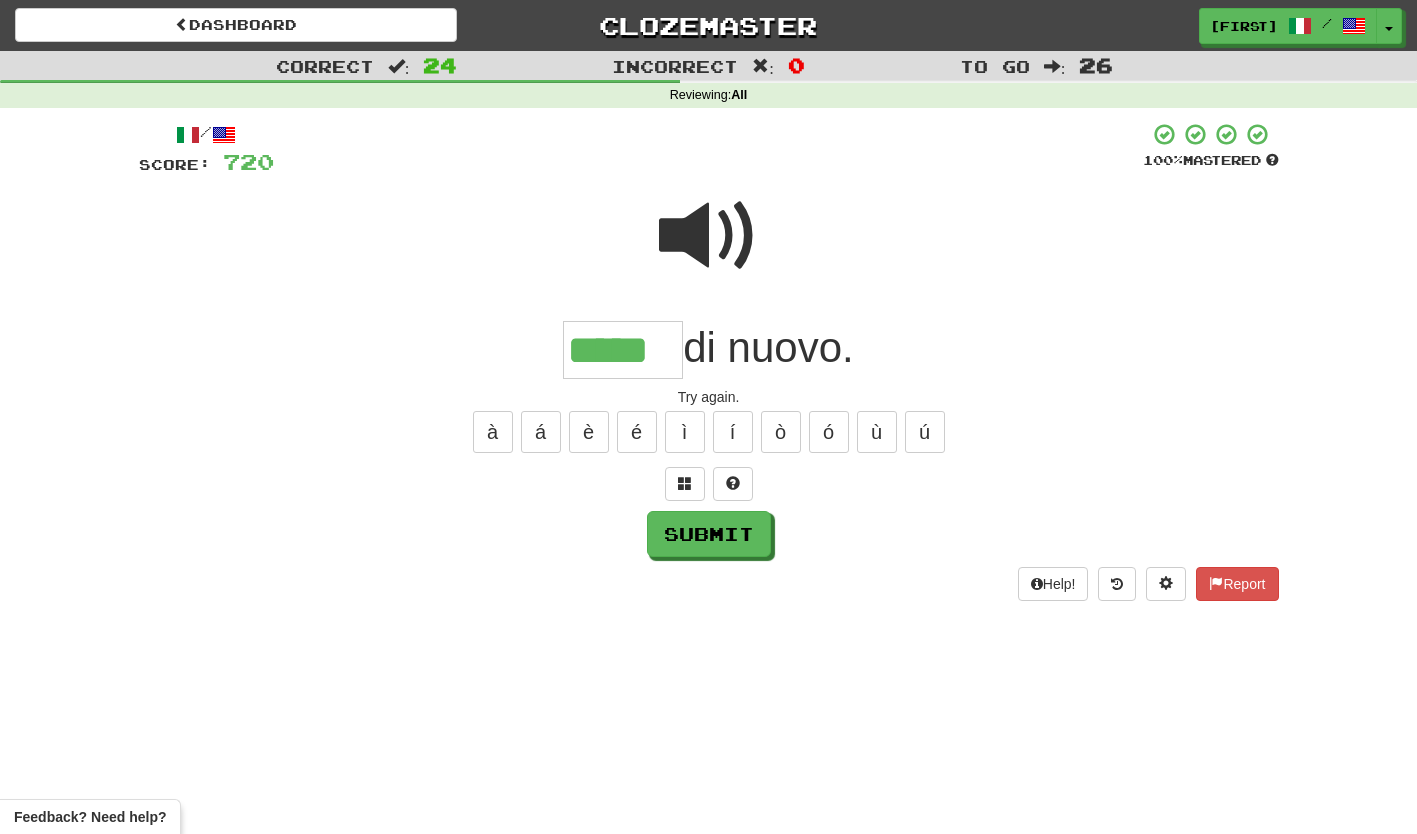 type on "*****" 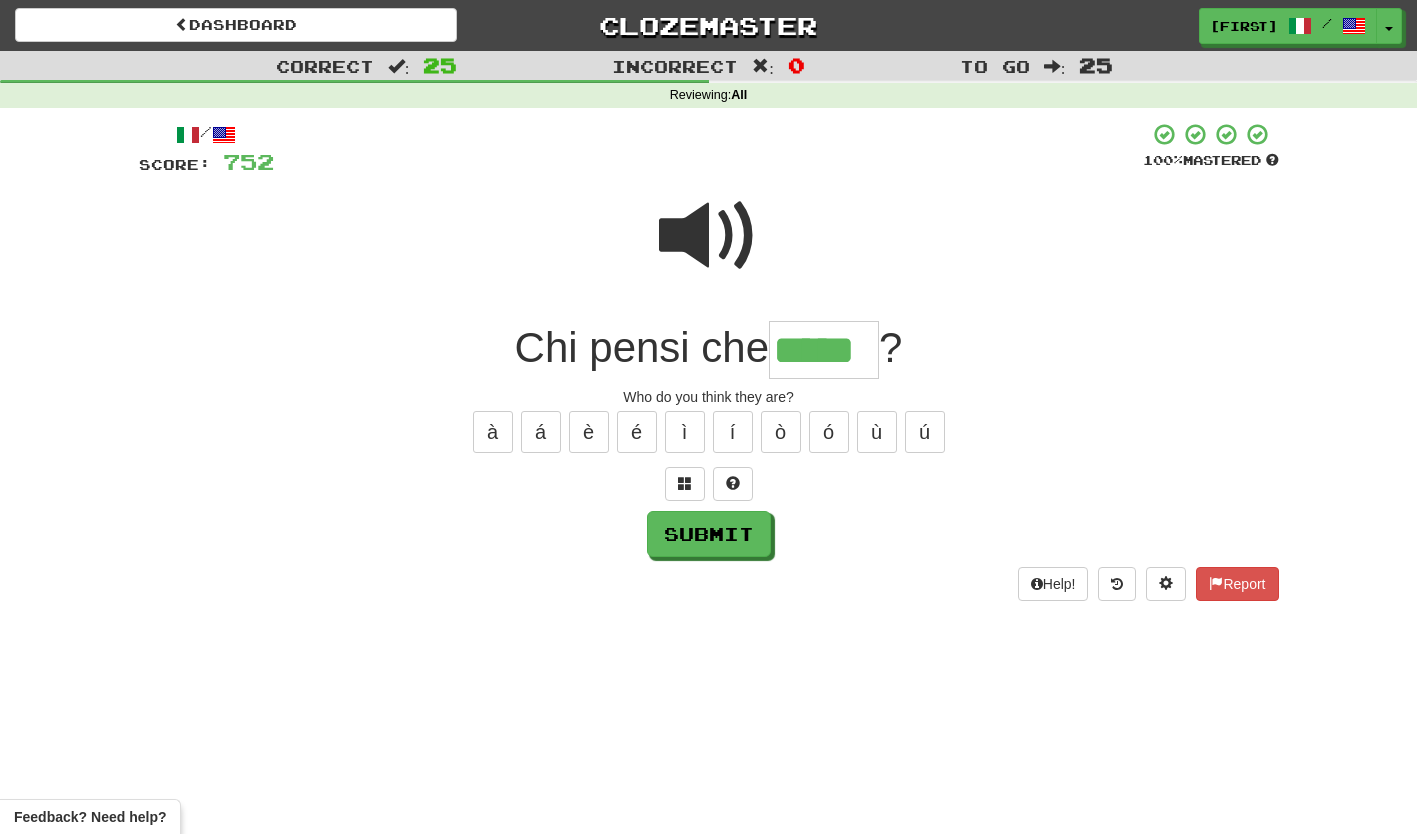 type on "*****" 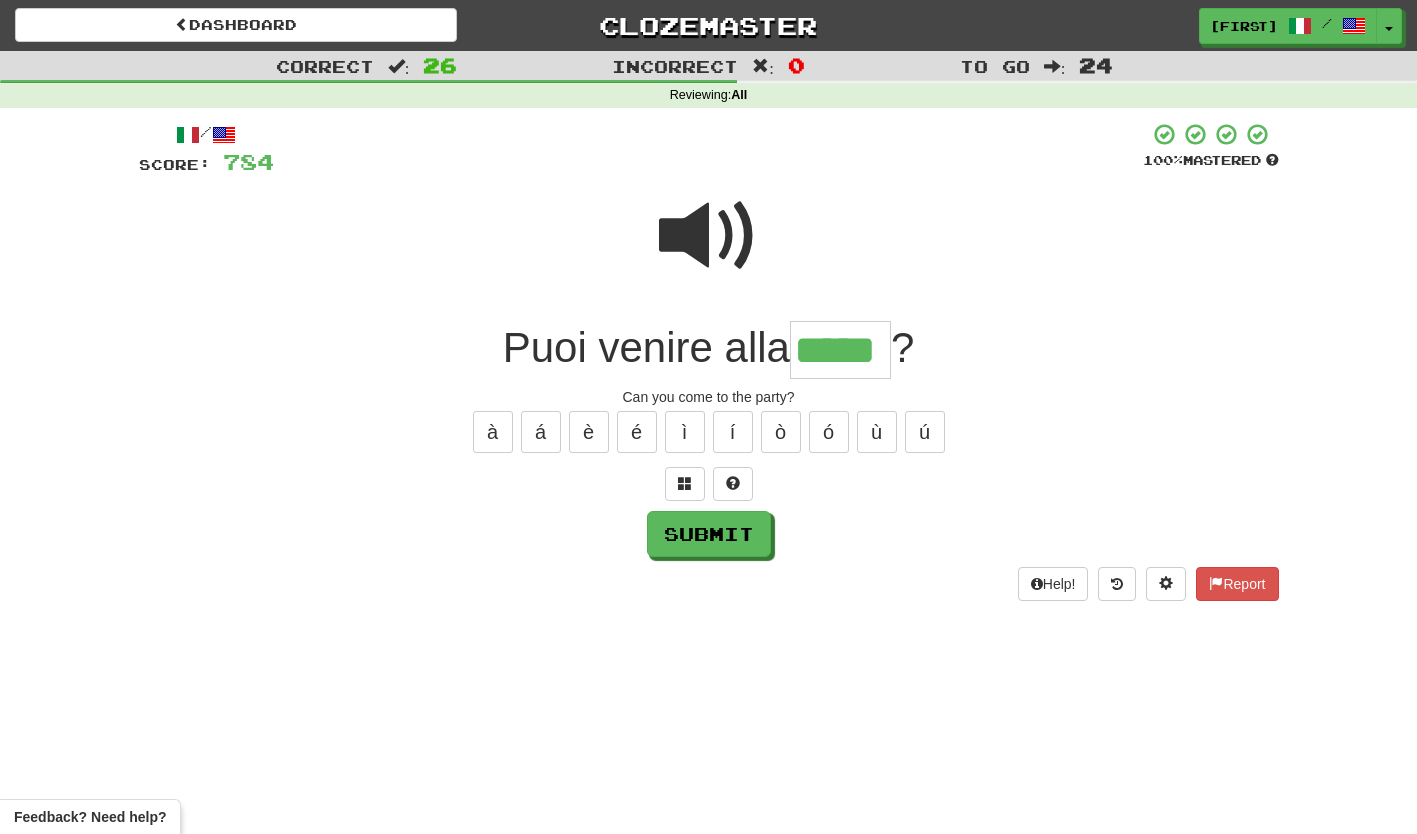 type on "*****" 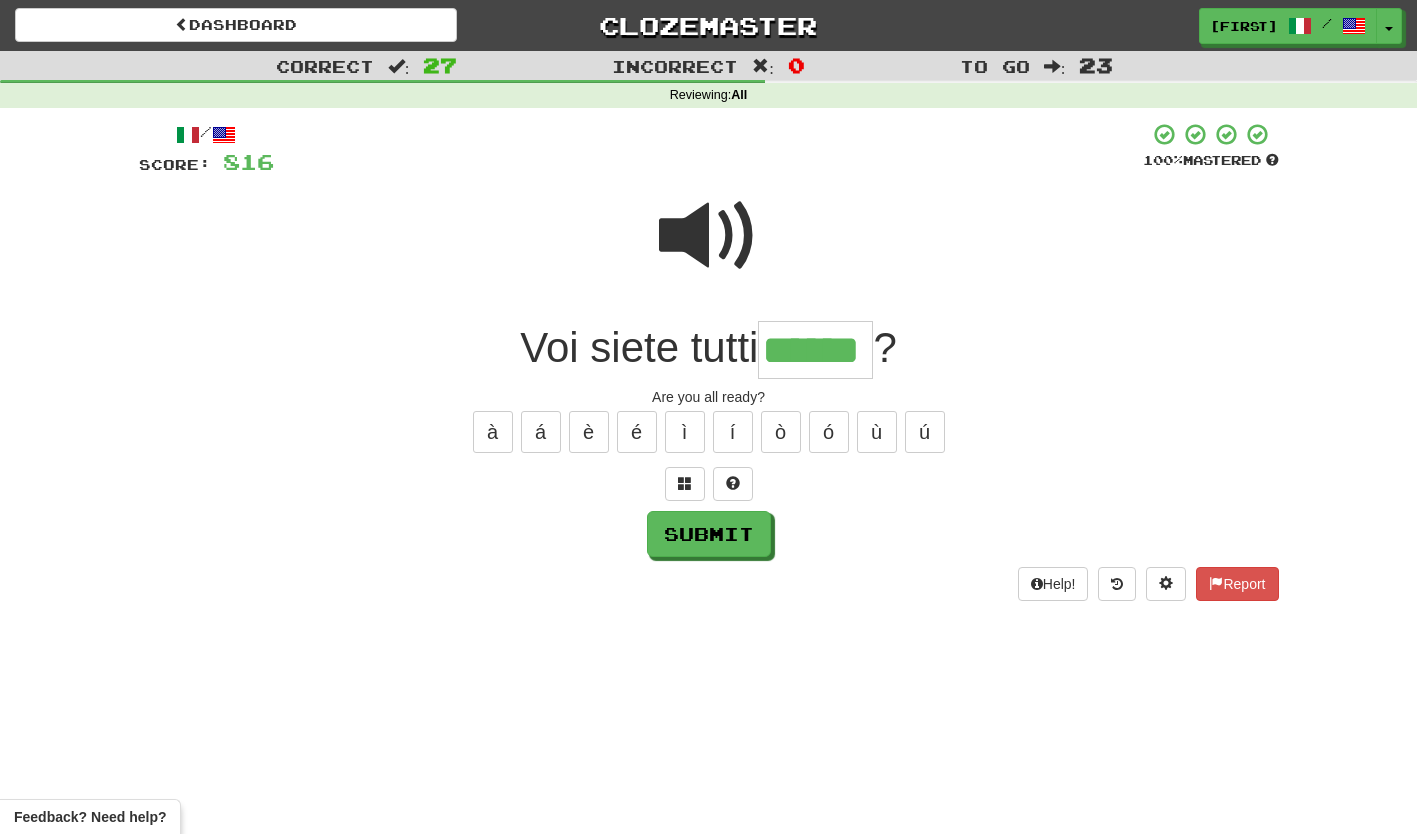 type on "******" 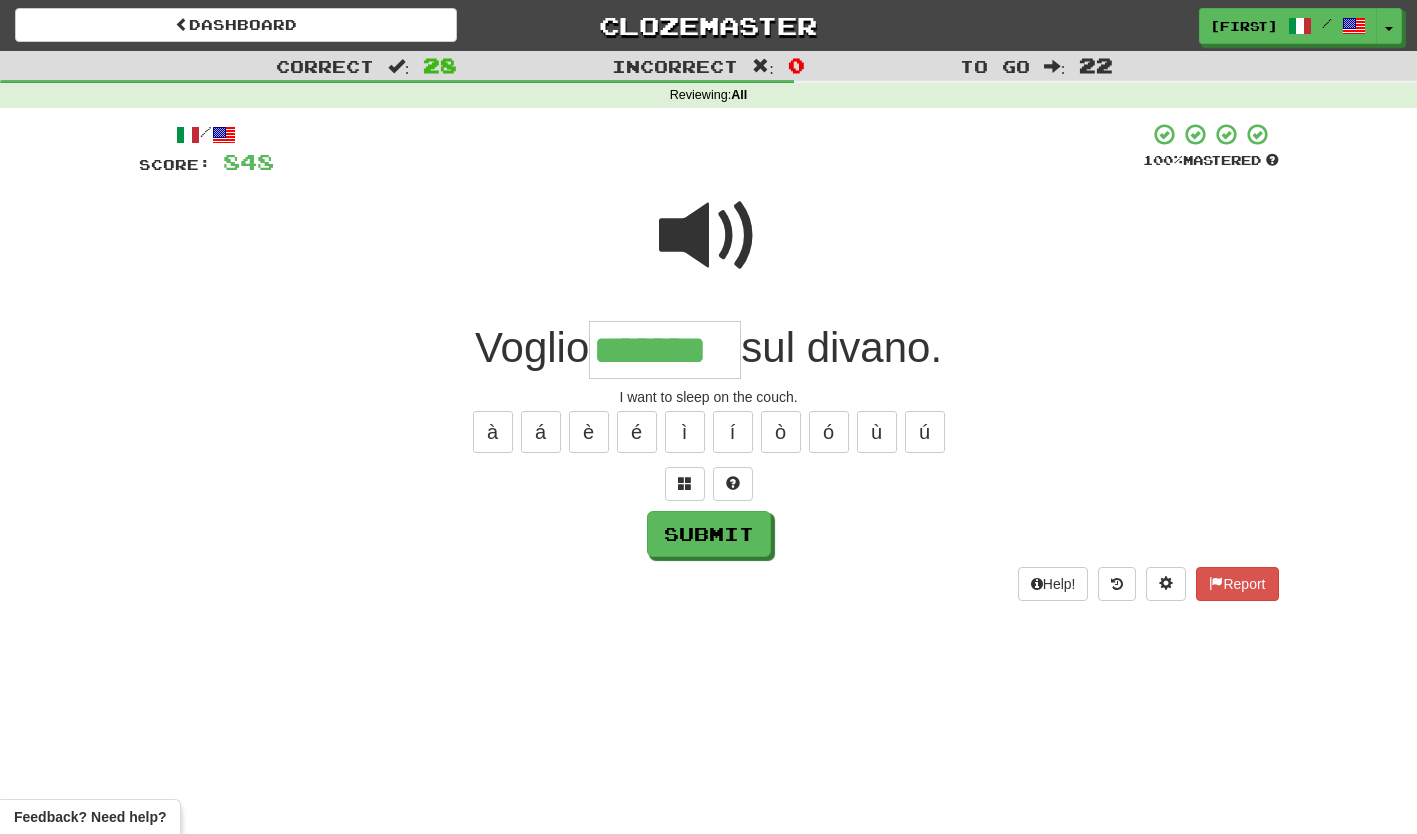 type on "*******" 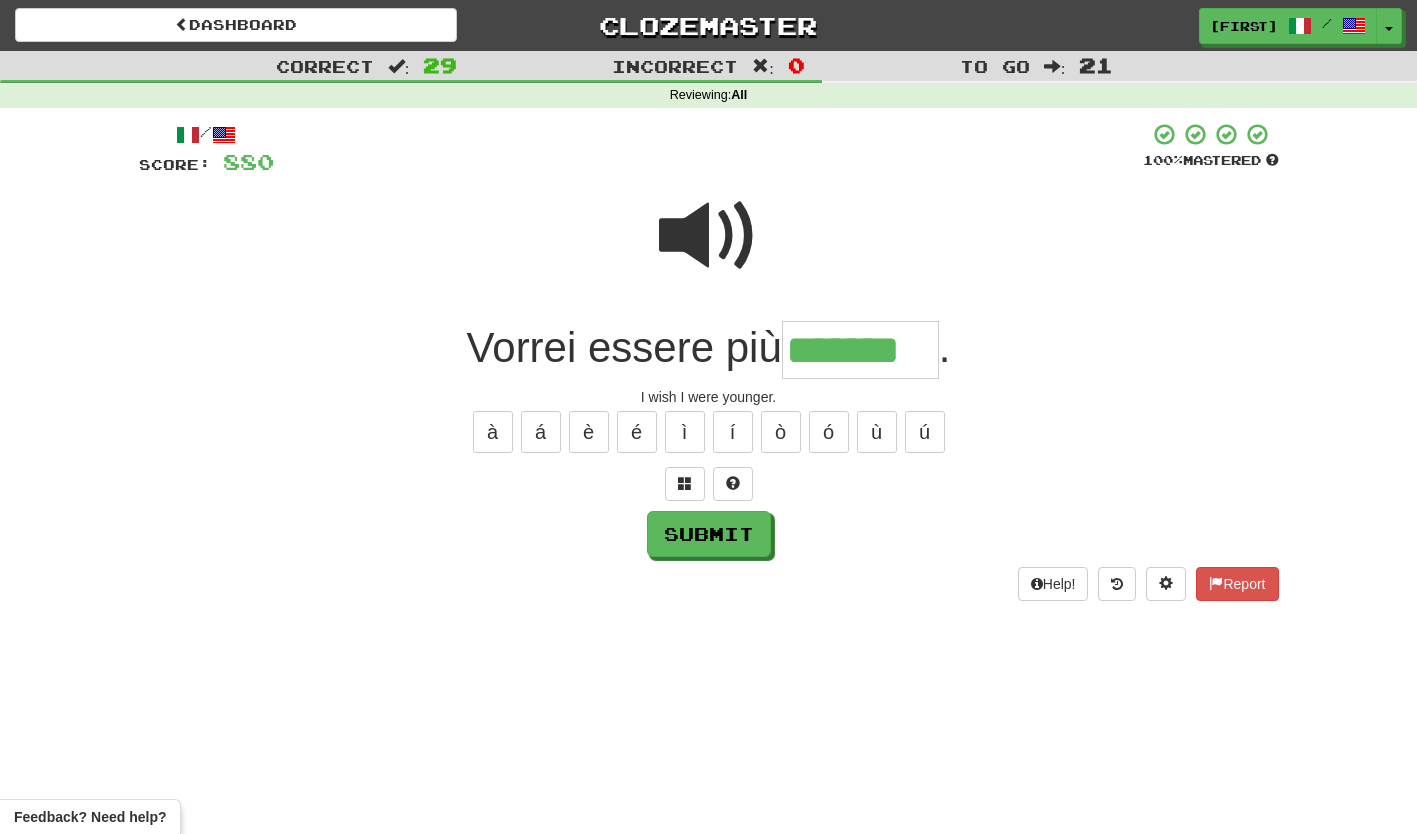 type on "*******" 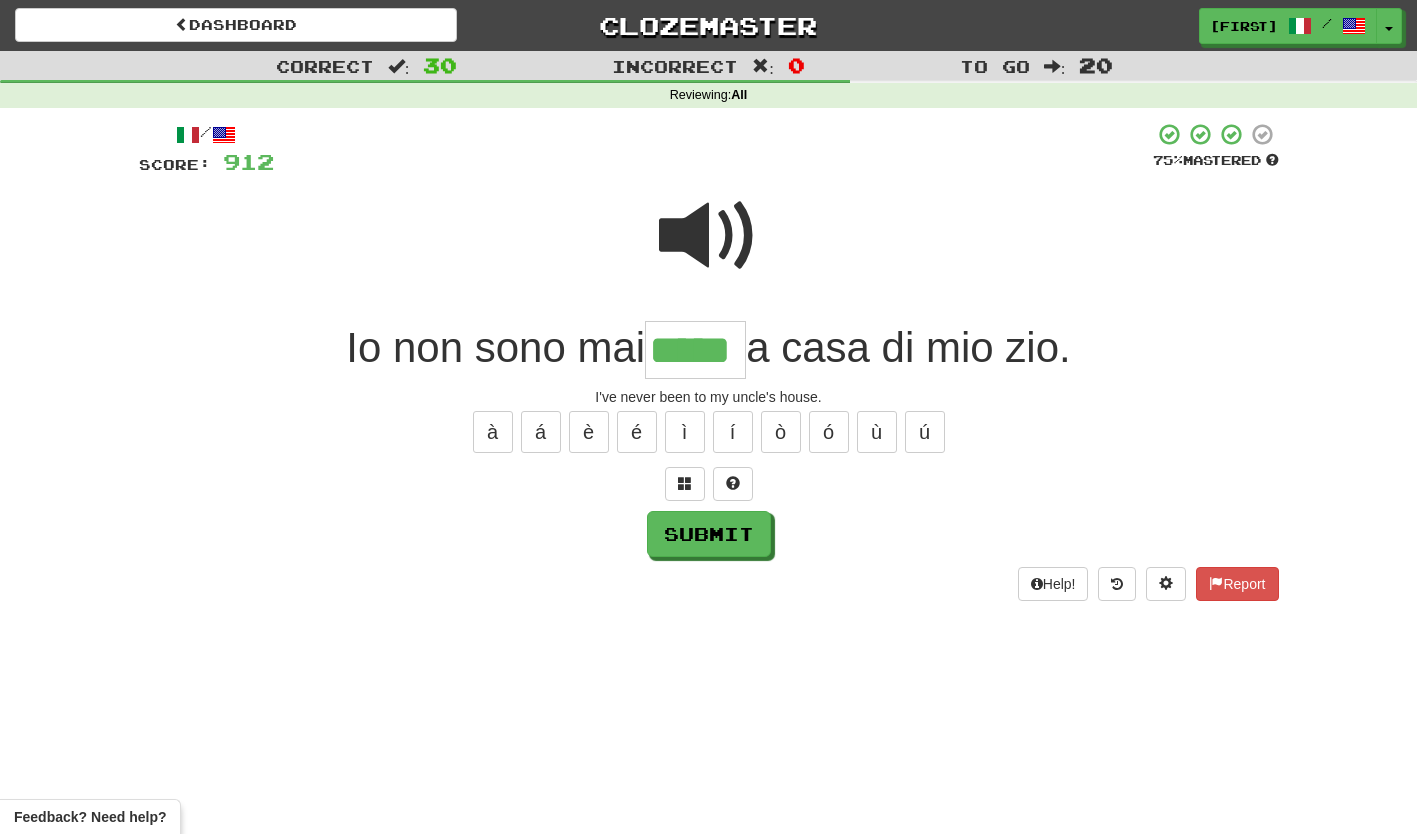 type on "*****" 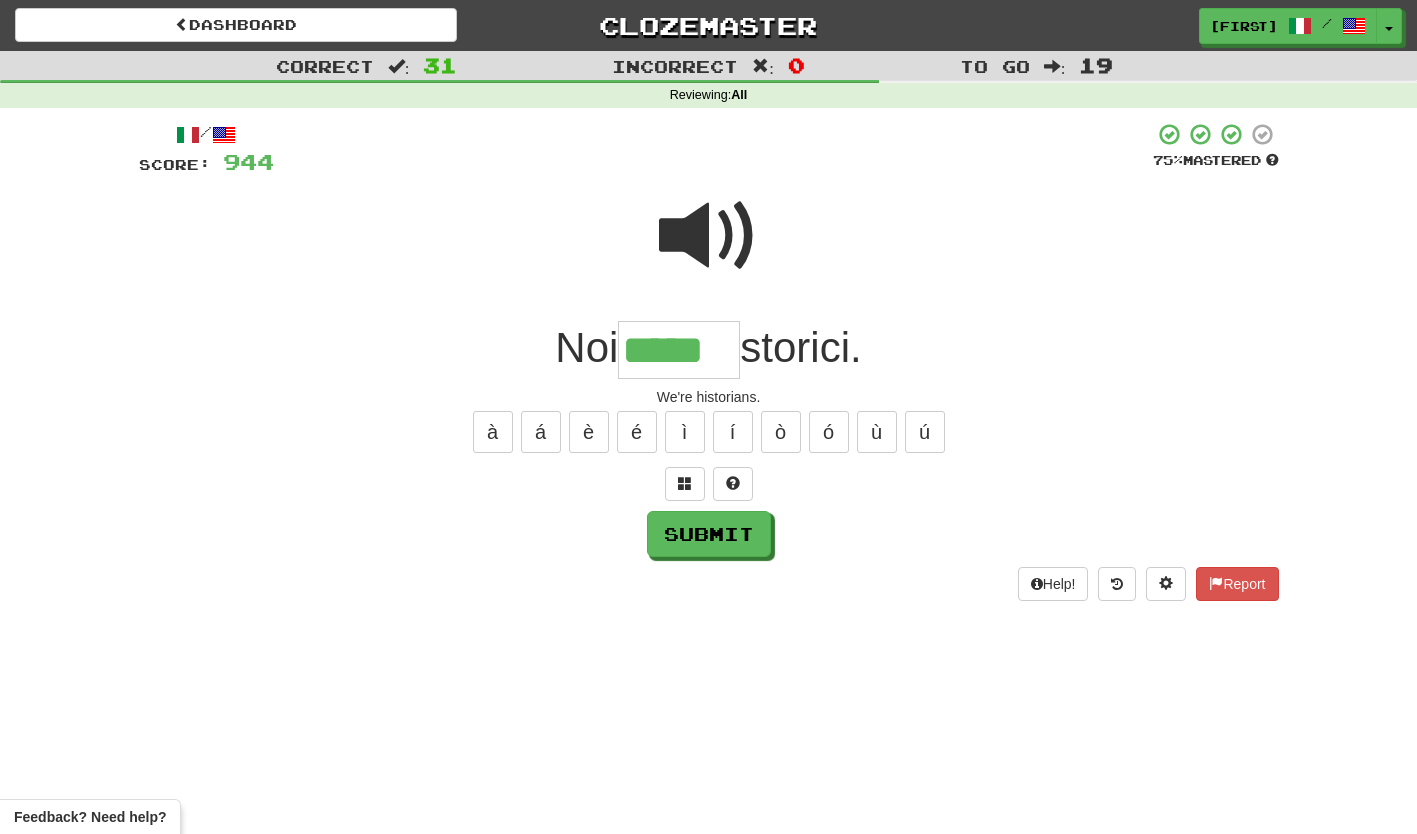 type on "*****" 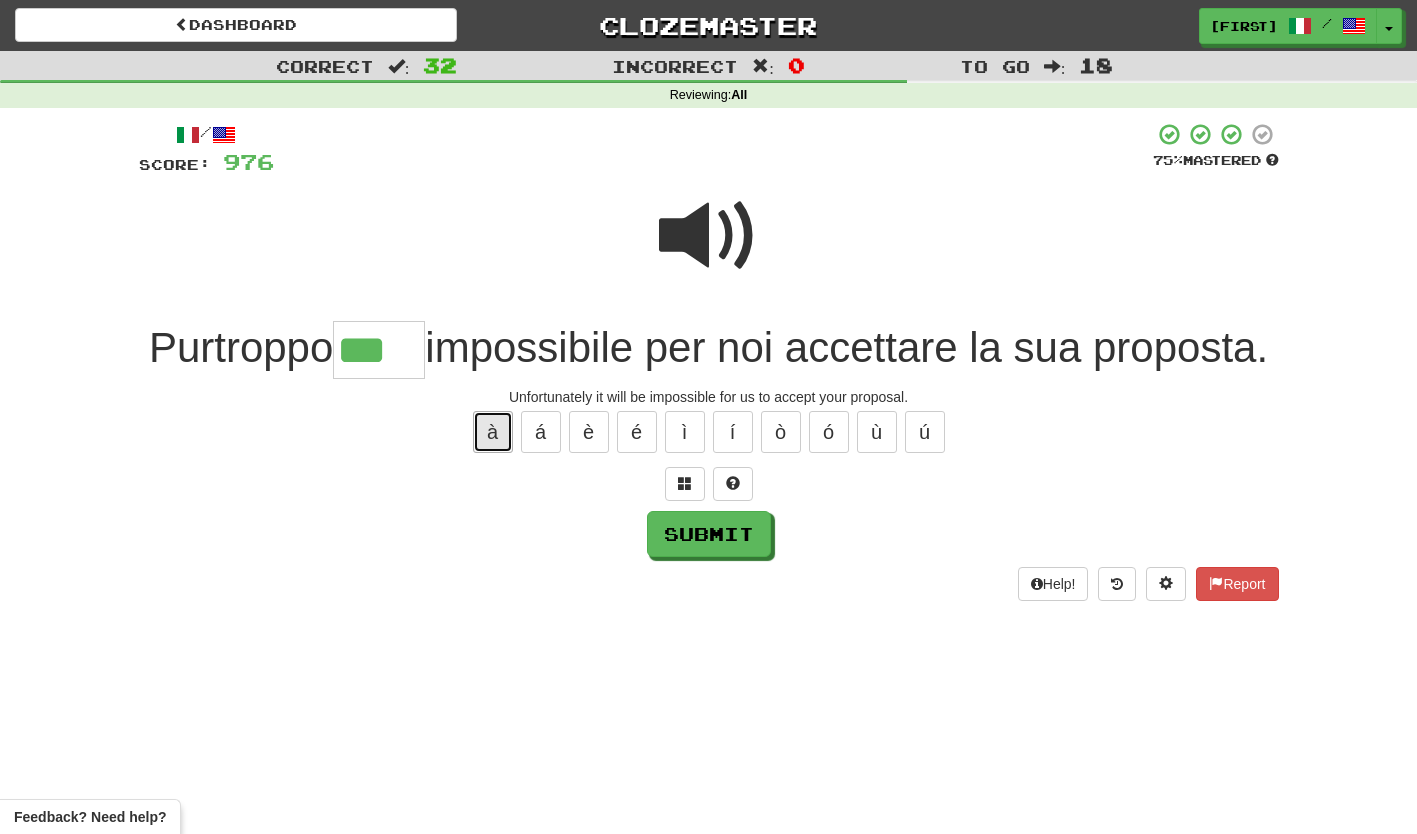 click on "à" at bounding box center [493, 432] 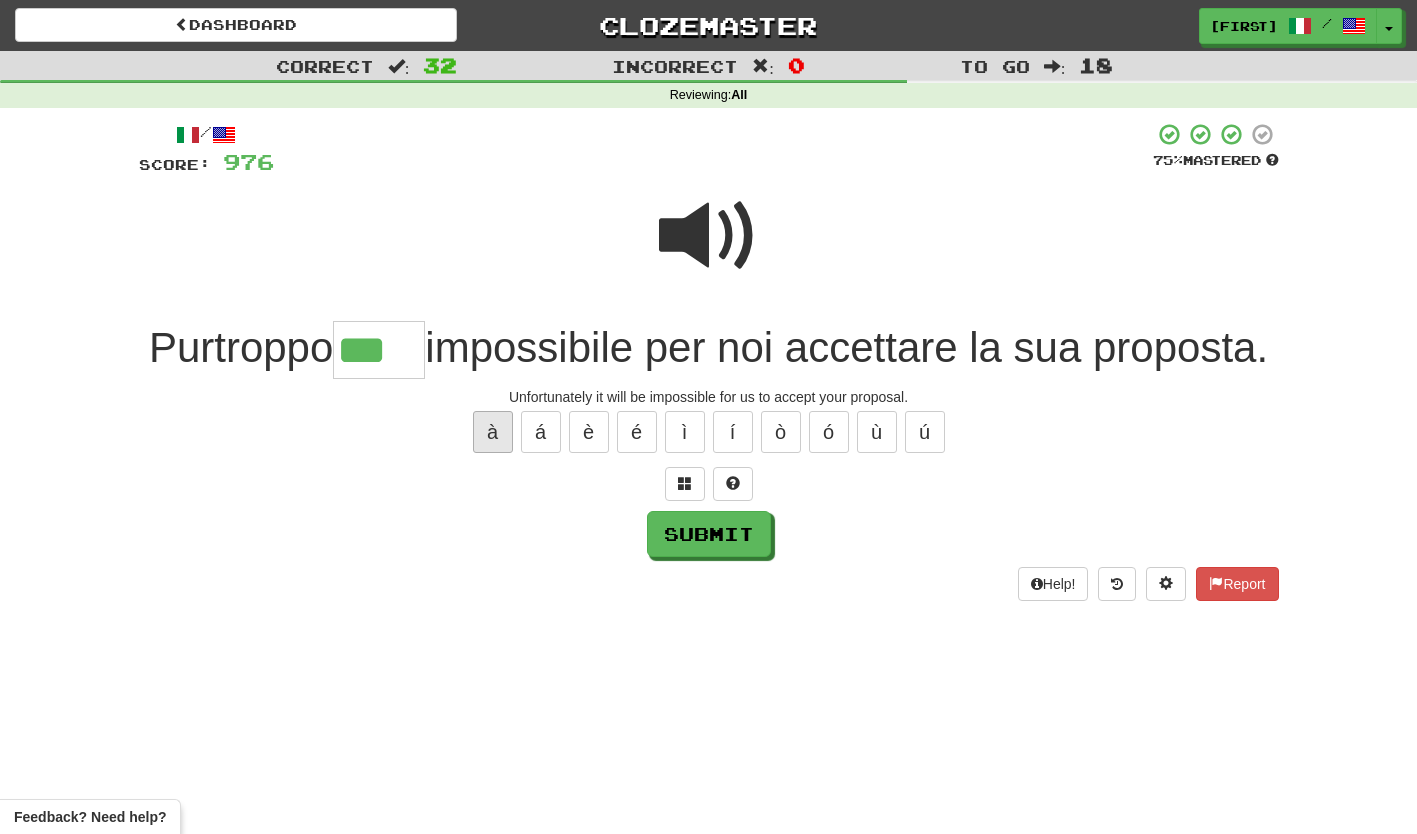 type on "****" 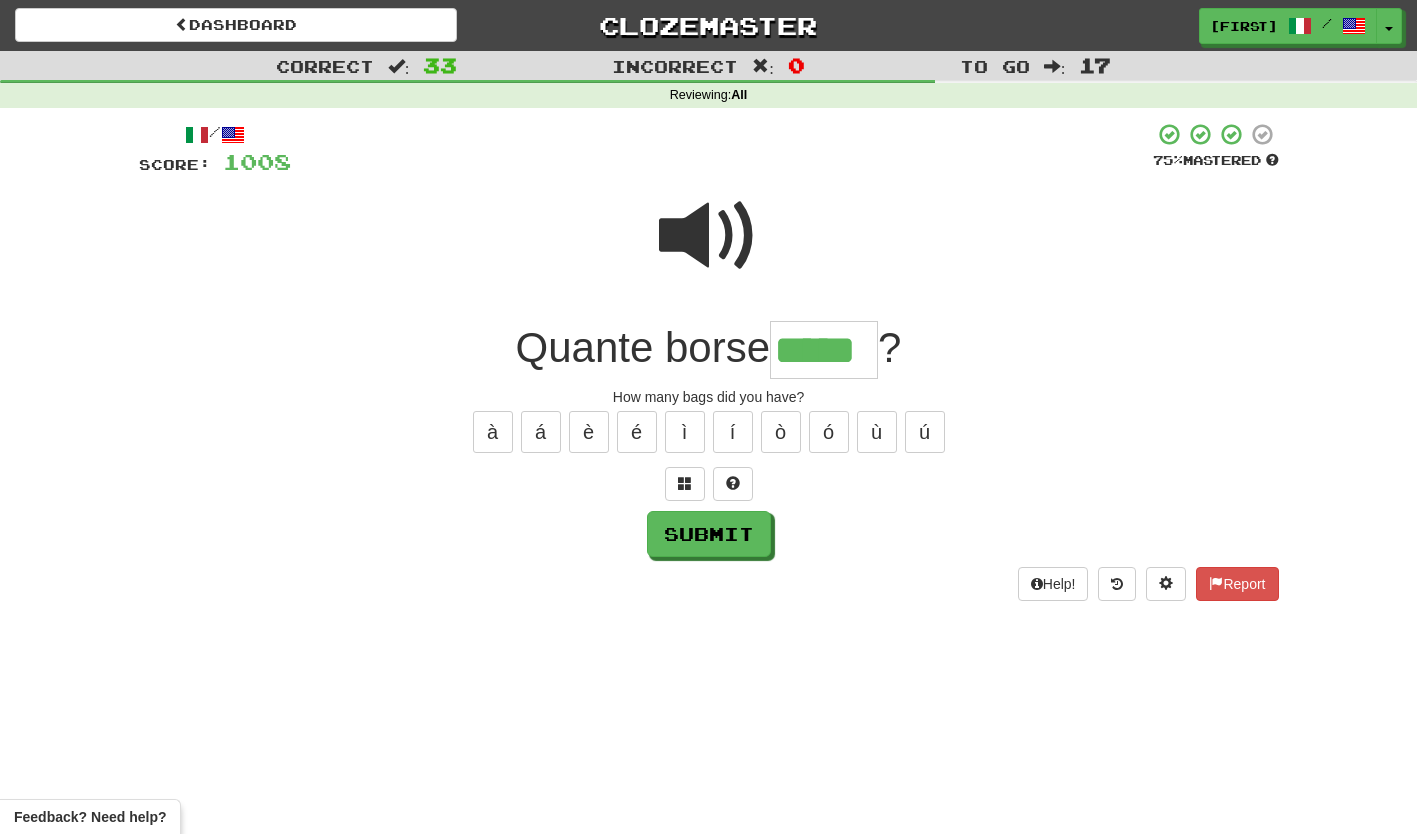 type on "*****" 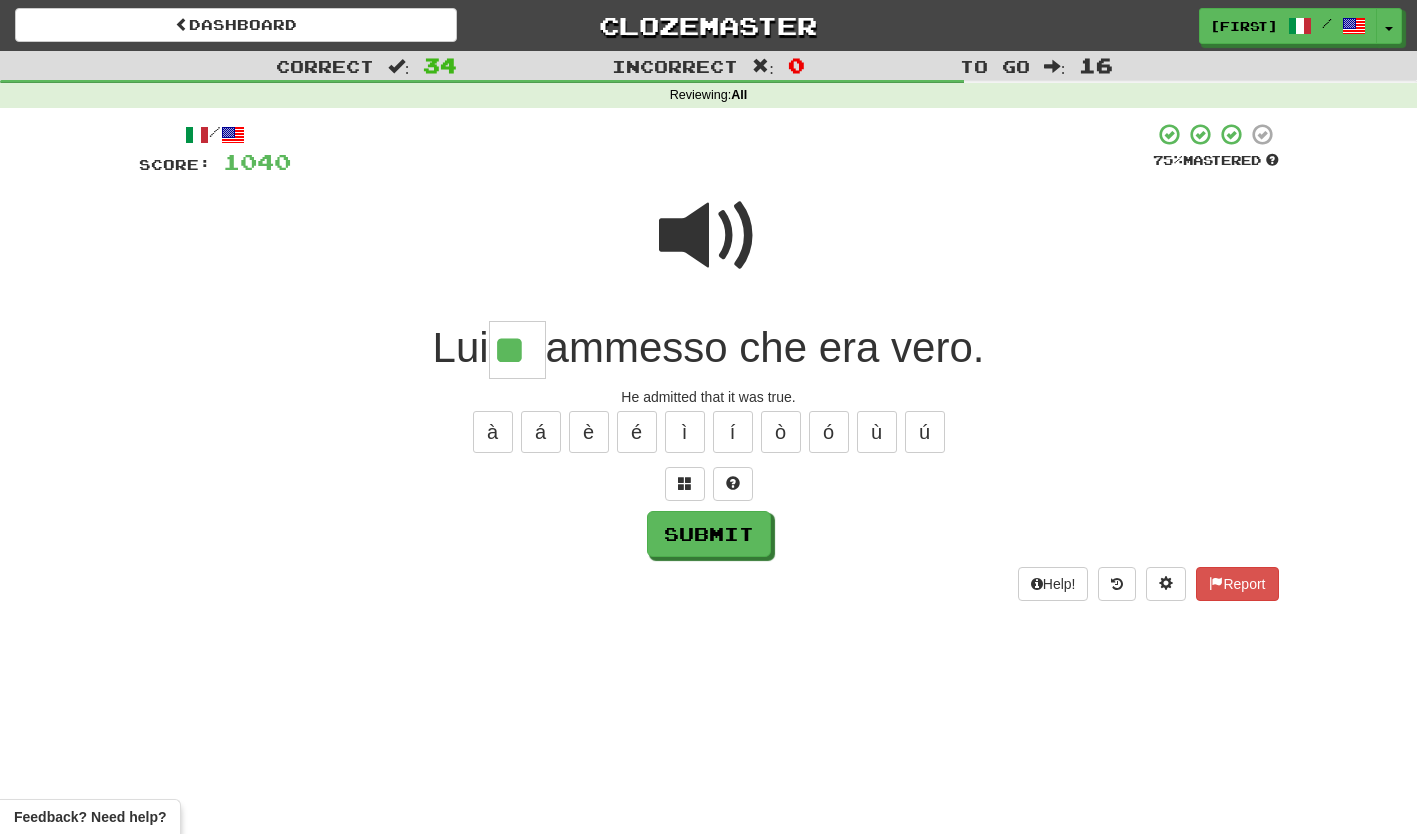 type on "**" 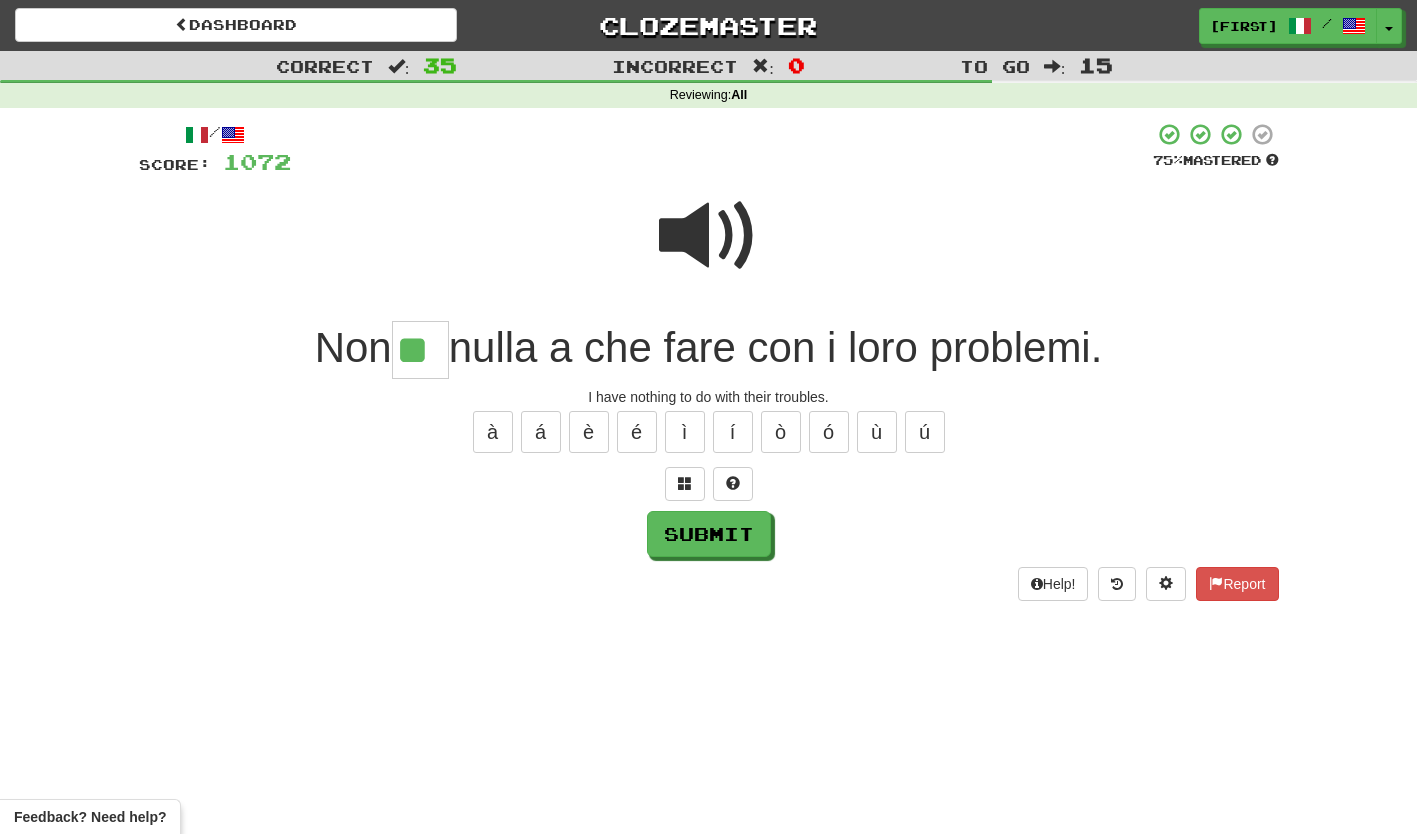 type on "**" 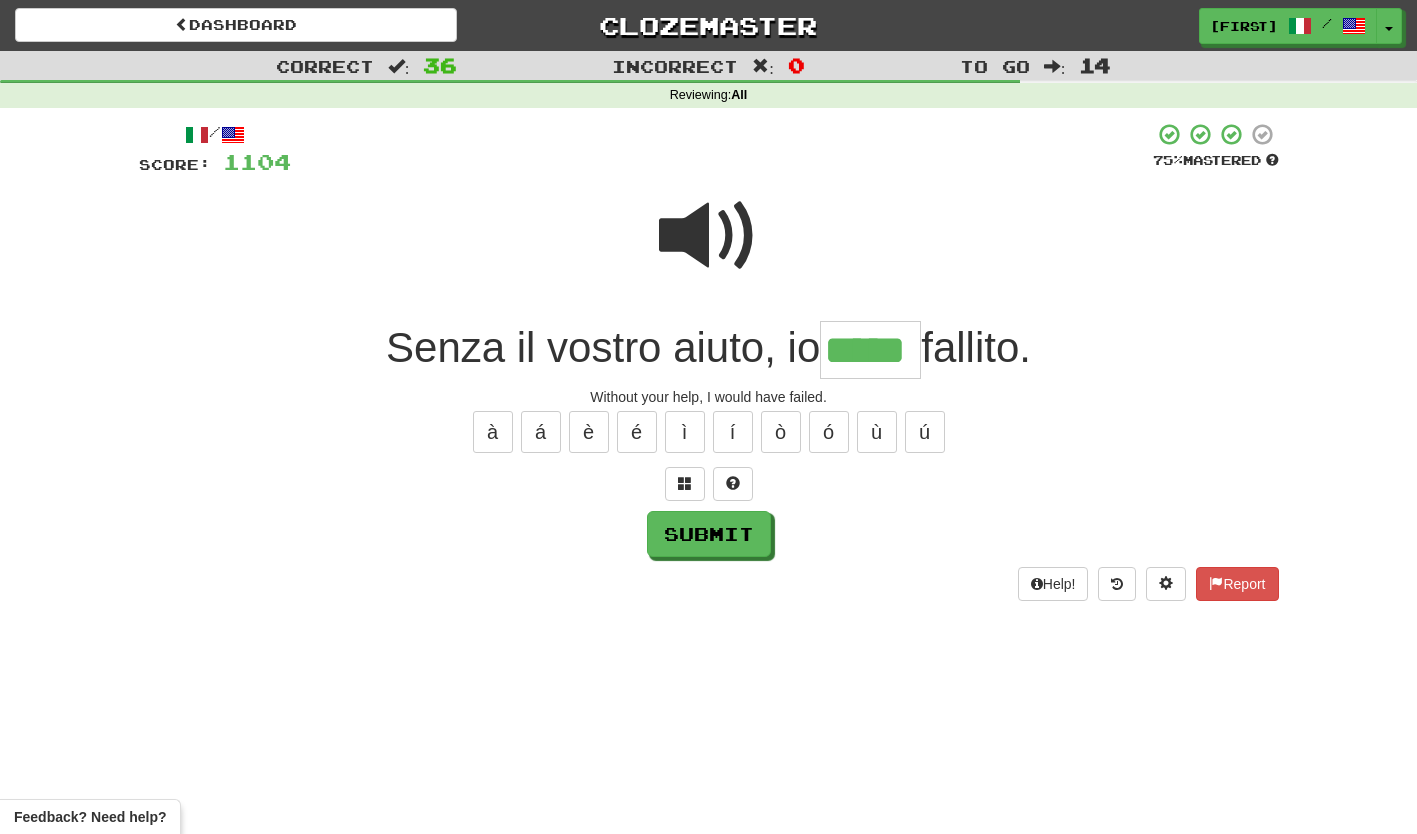 type on "*****" 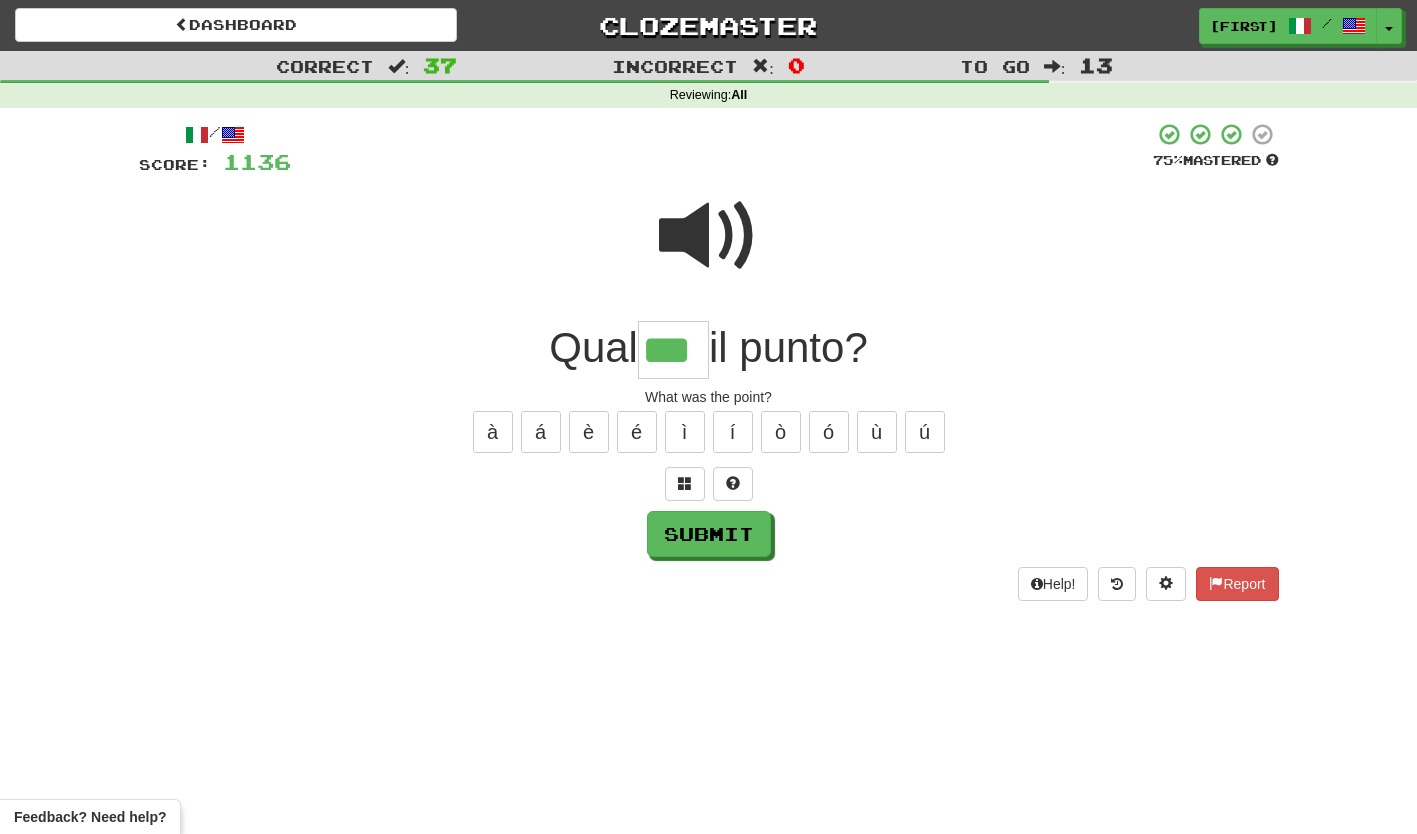 type on "***" 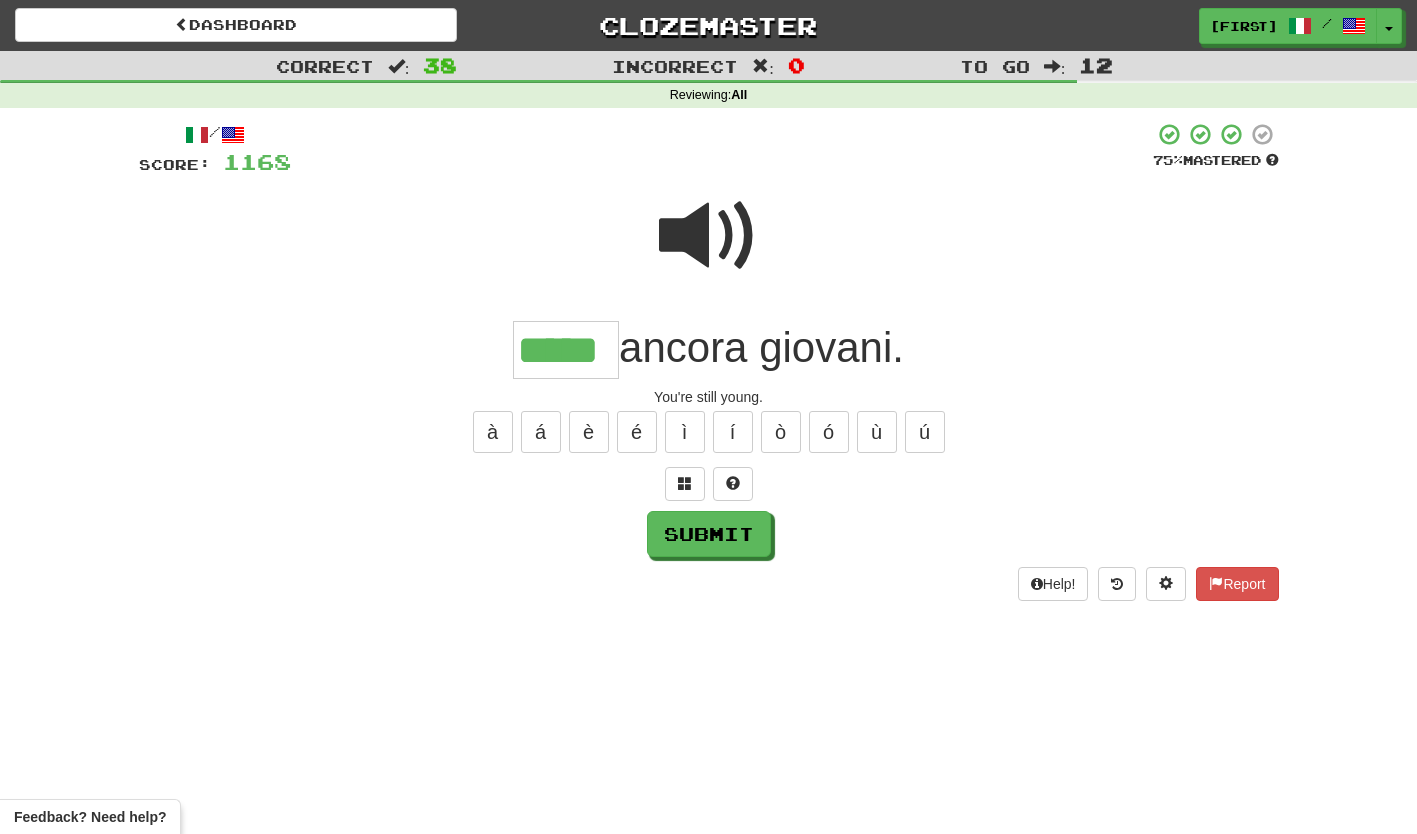 type on "*****" 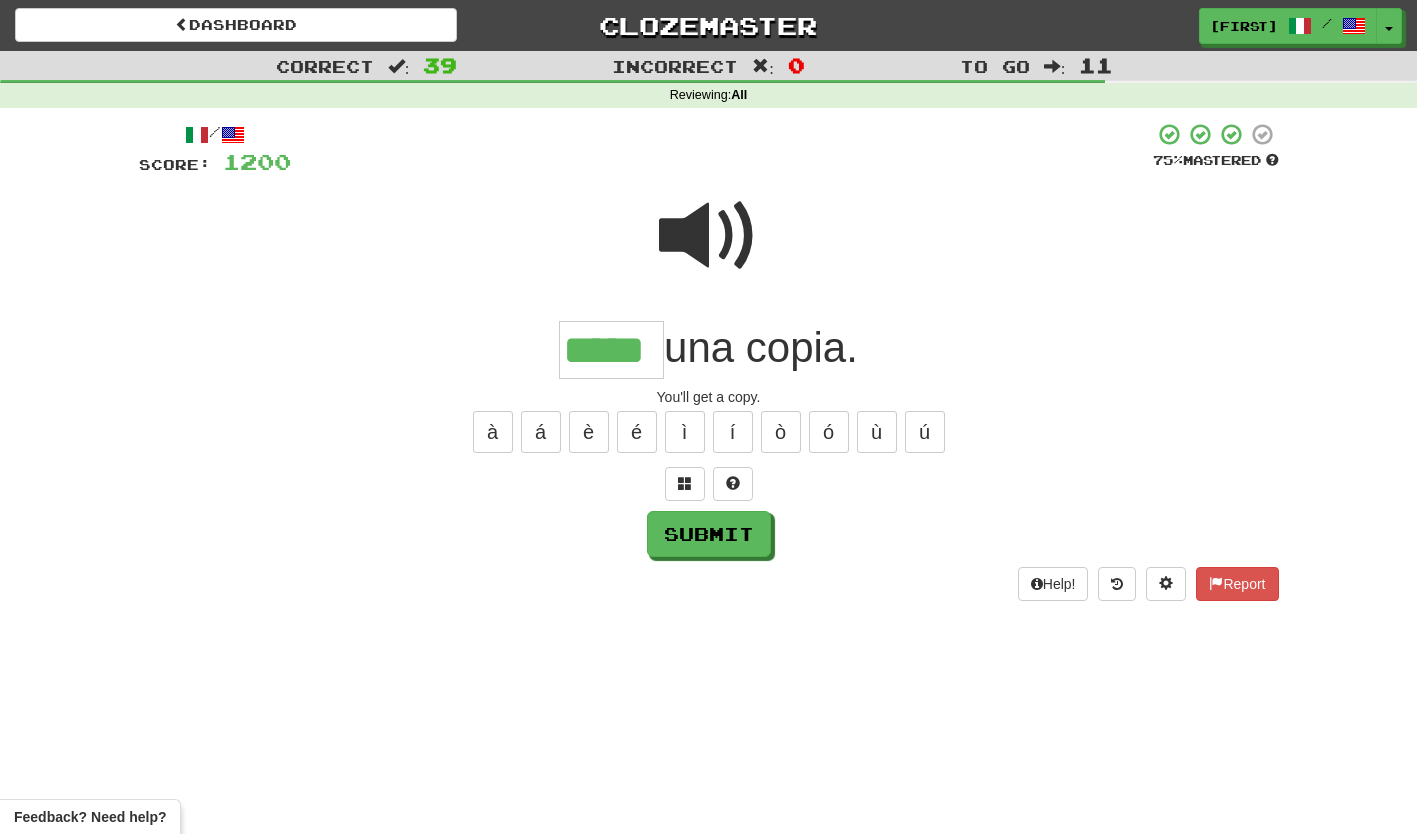 type on "*****" 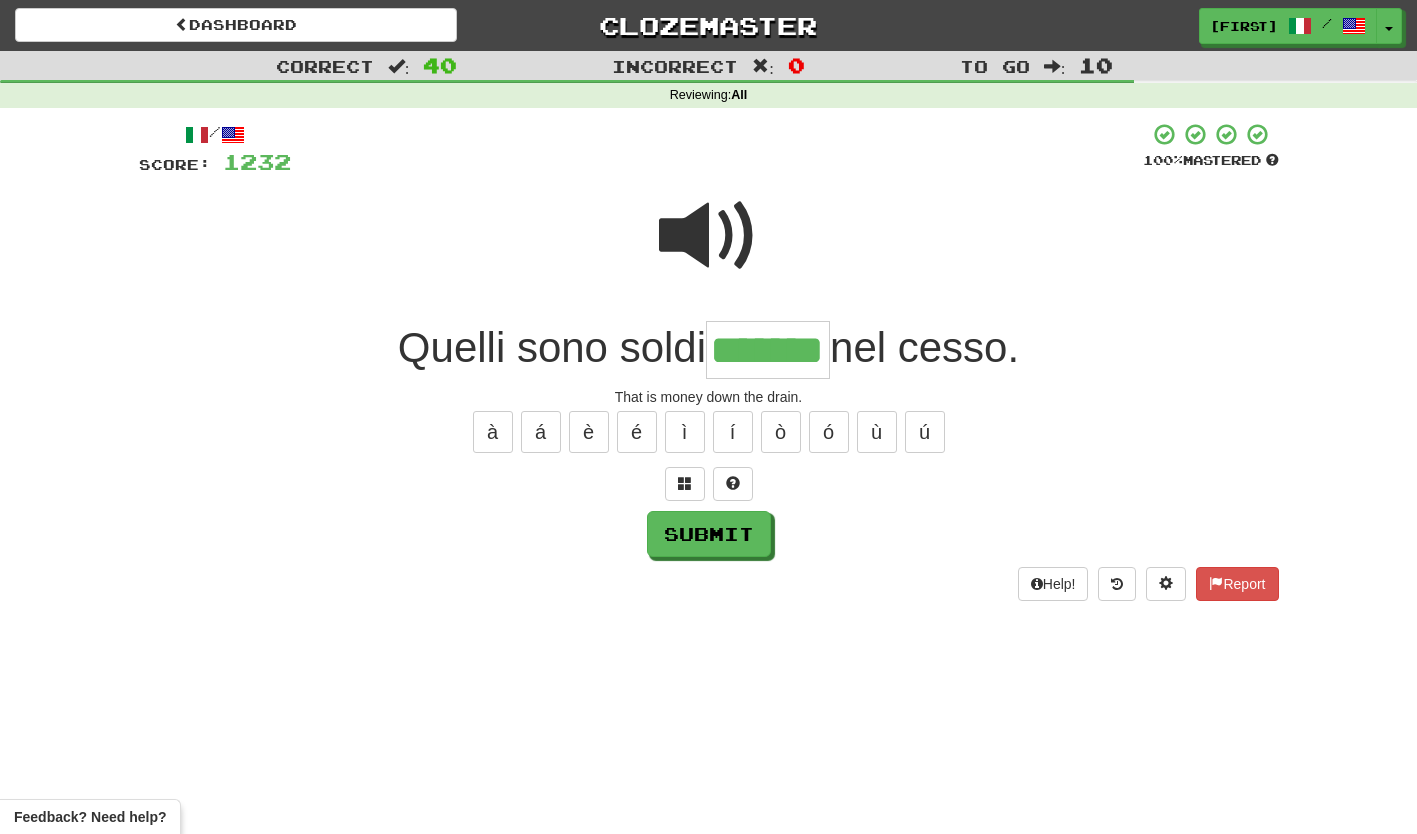 type on "*******" 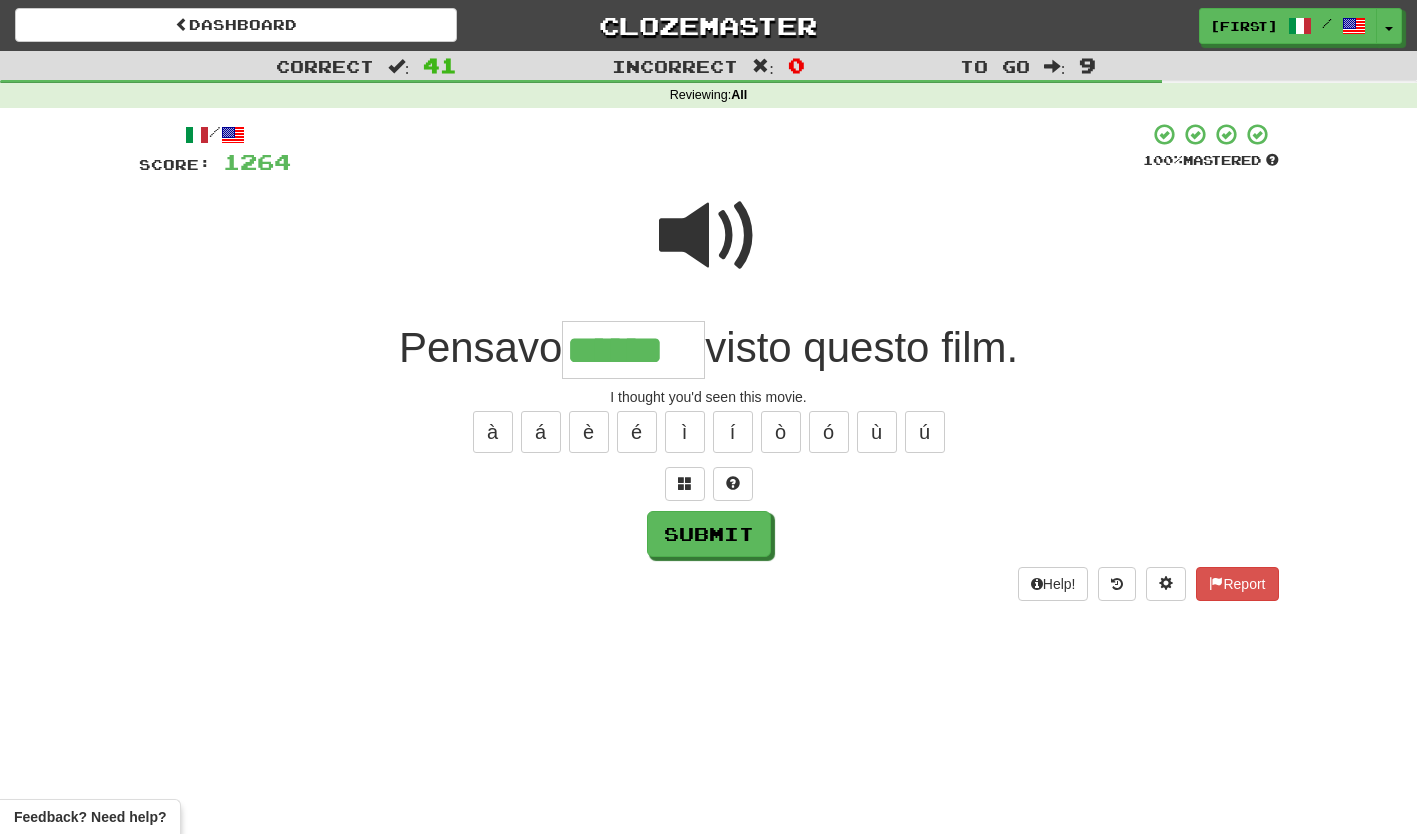 type on "******" 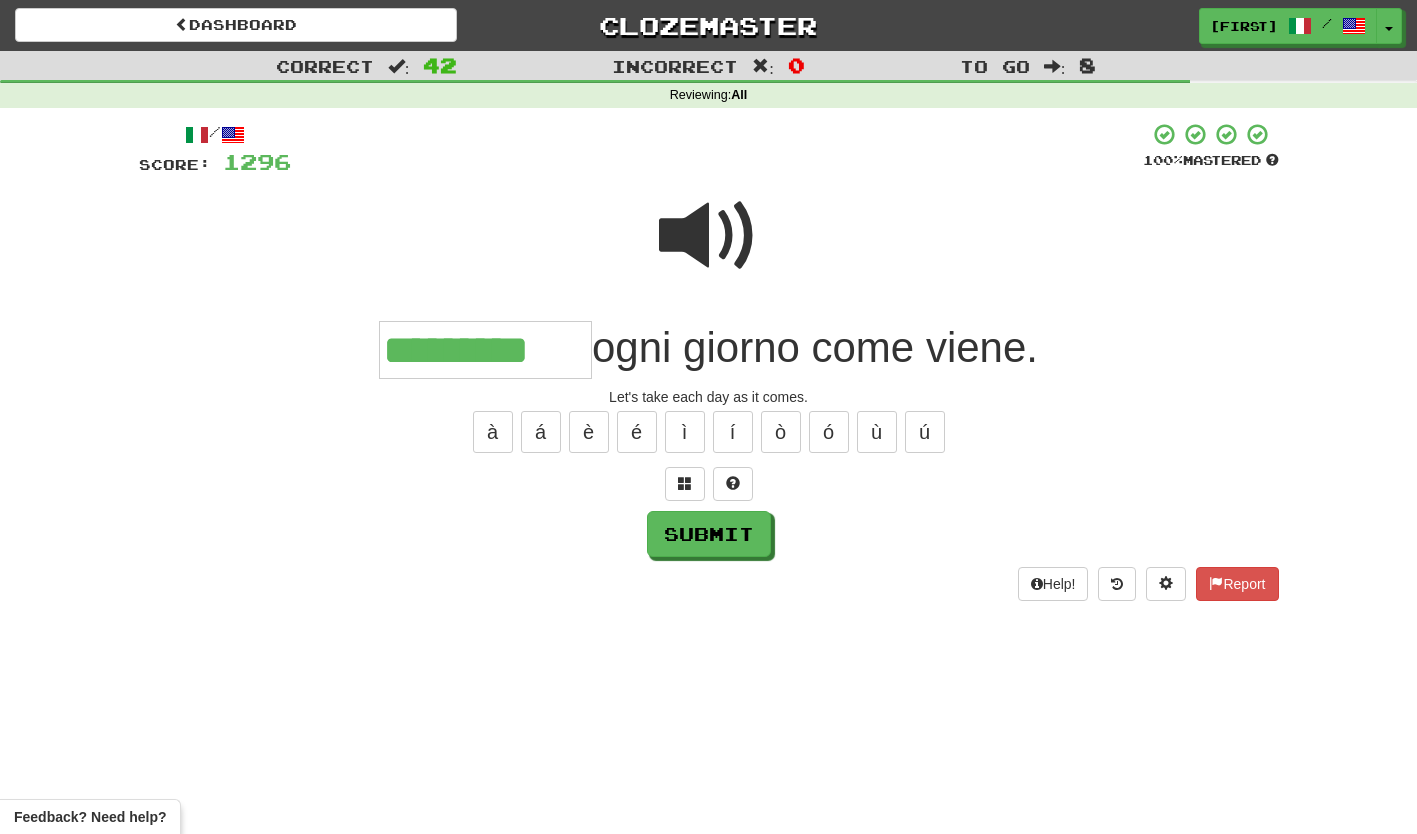 type on "*********" 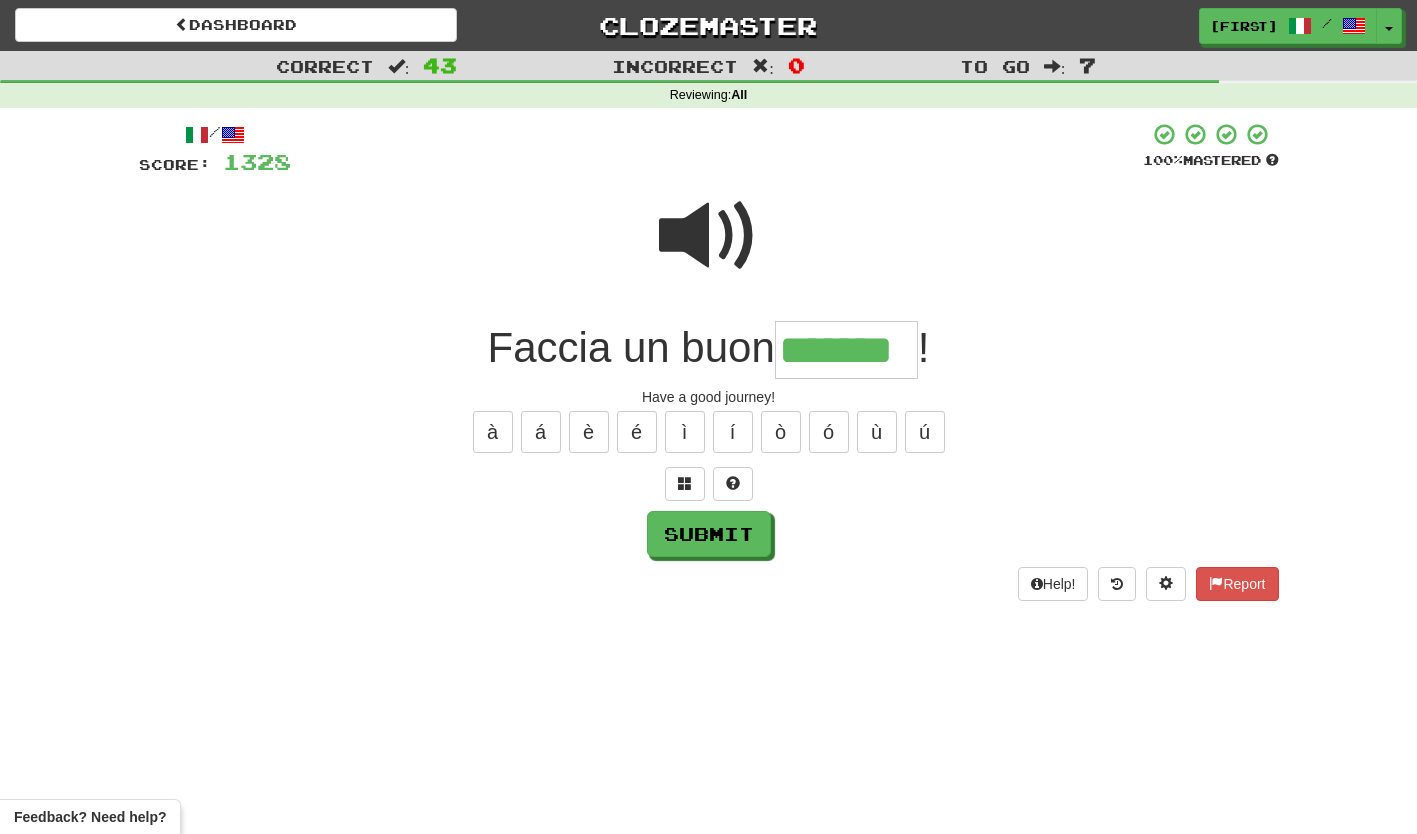 type on "*******" 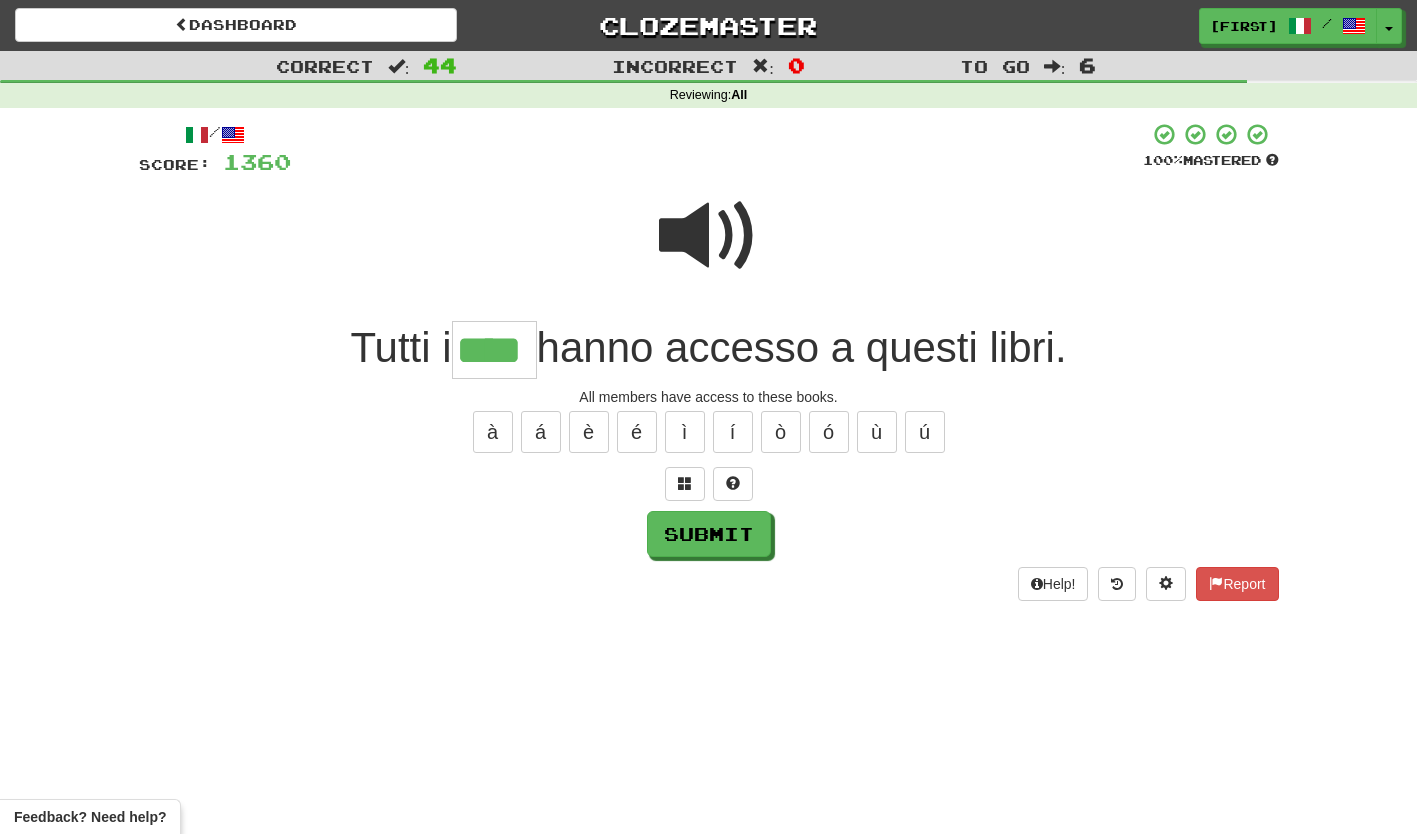 type on "****" 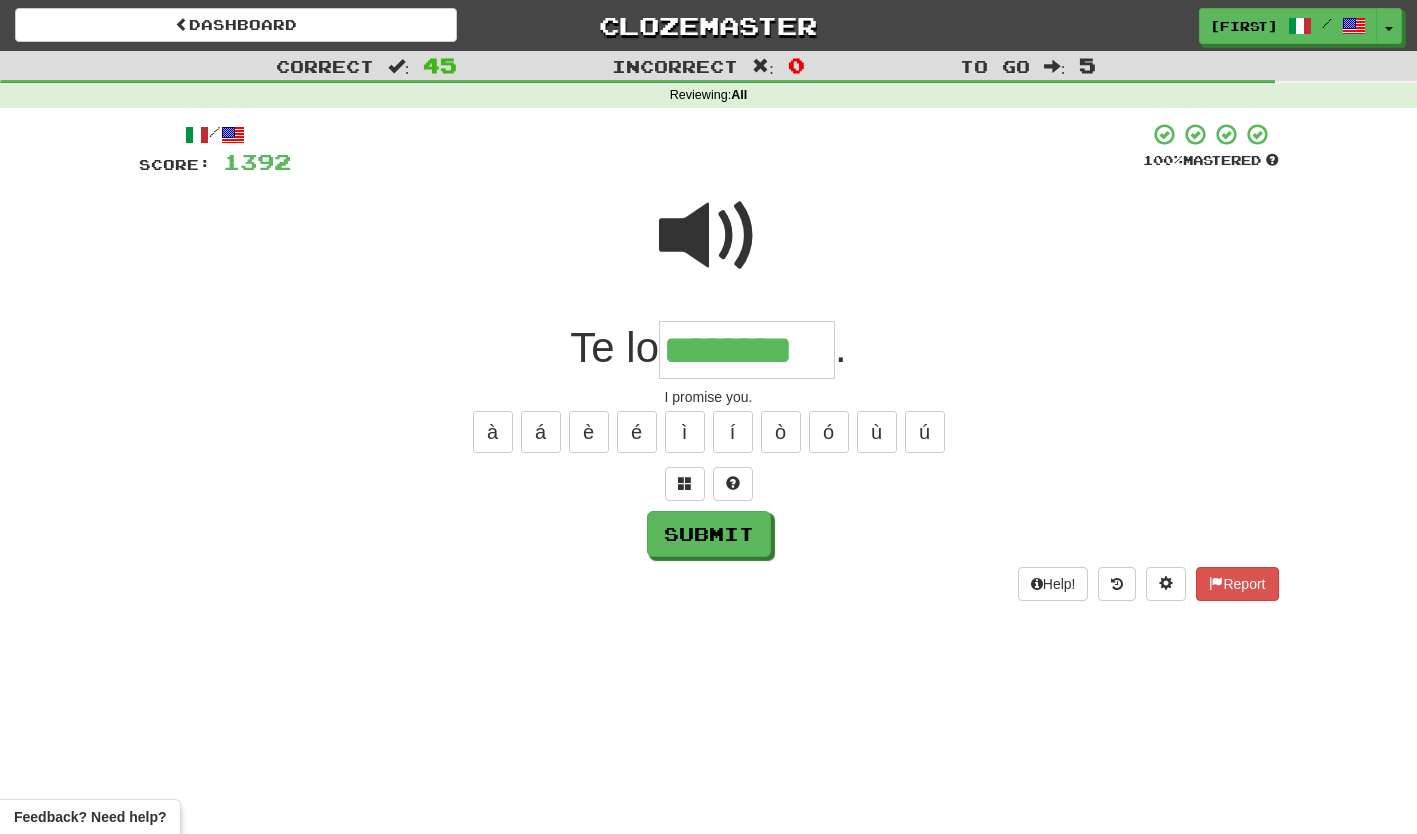 type on "********" 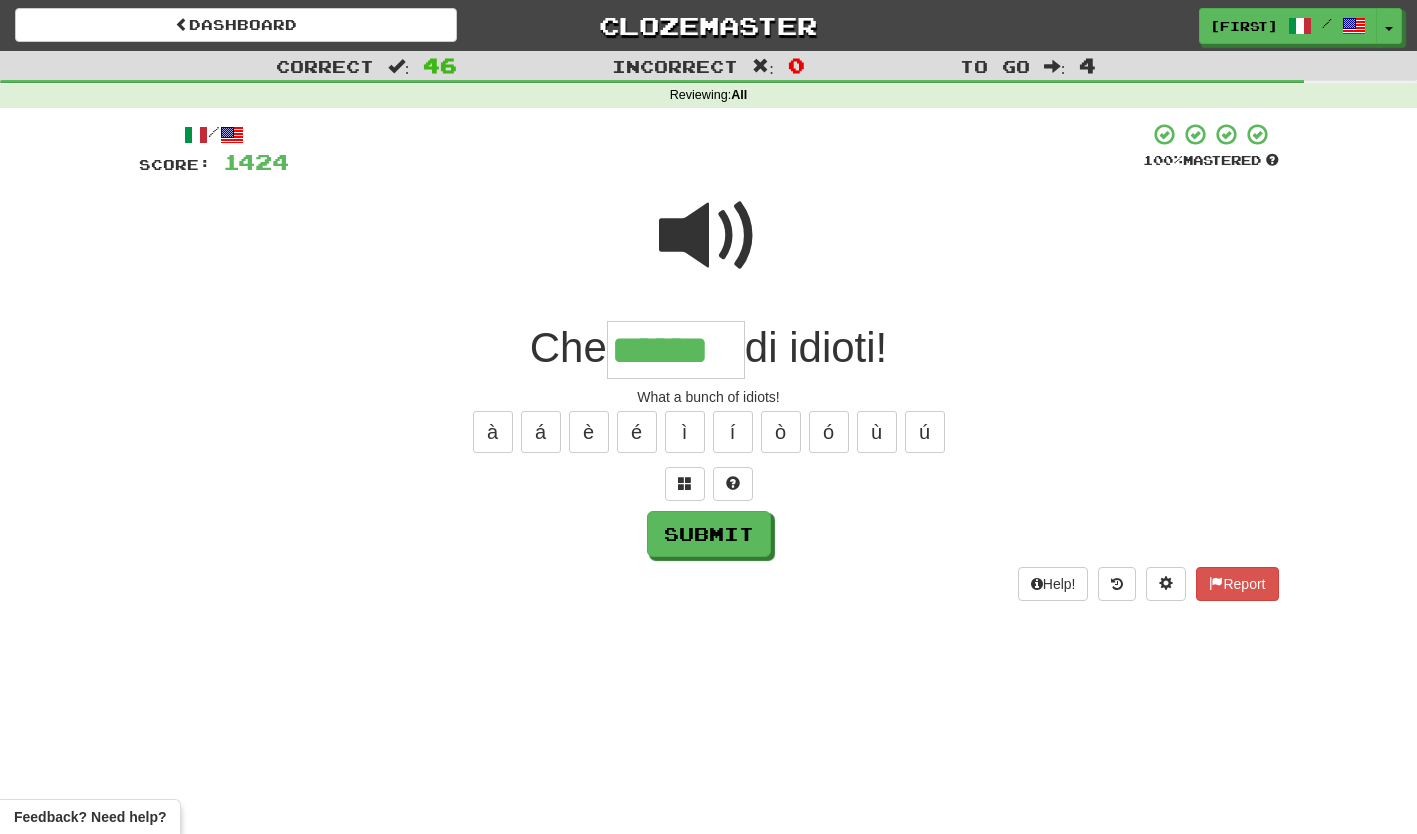 type on "******" 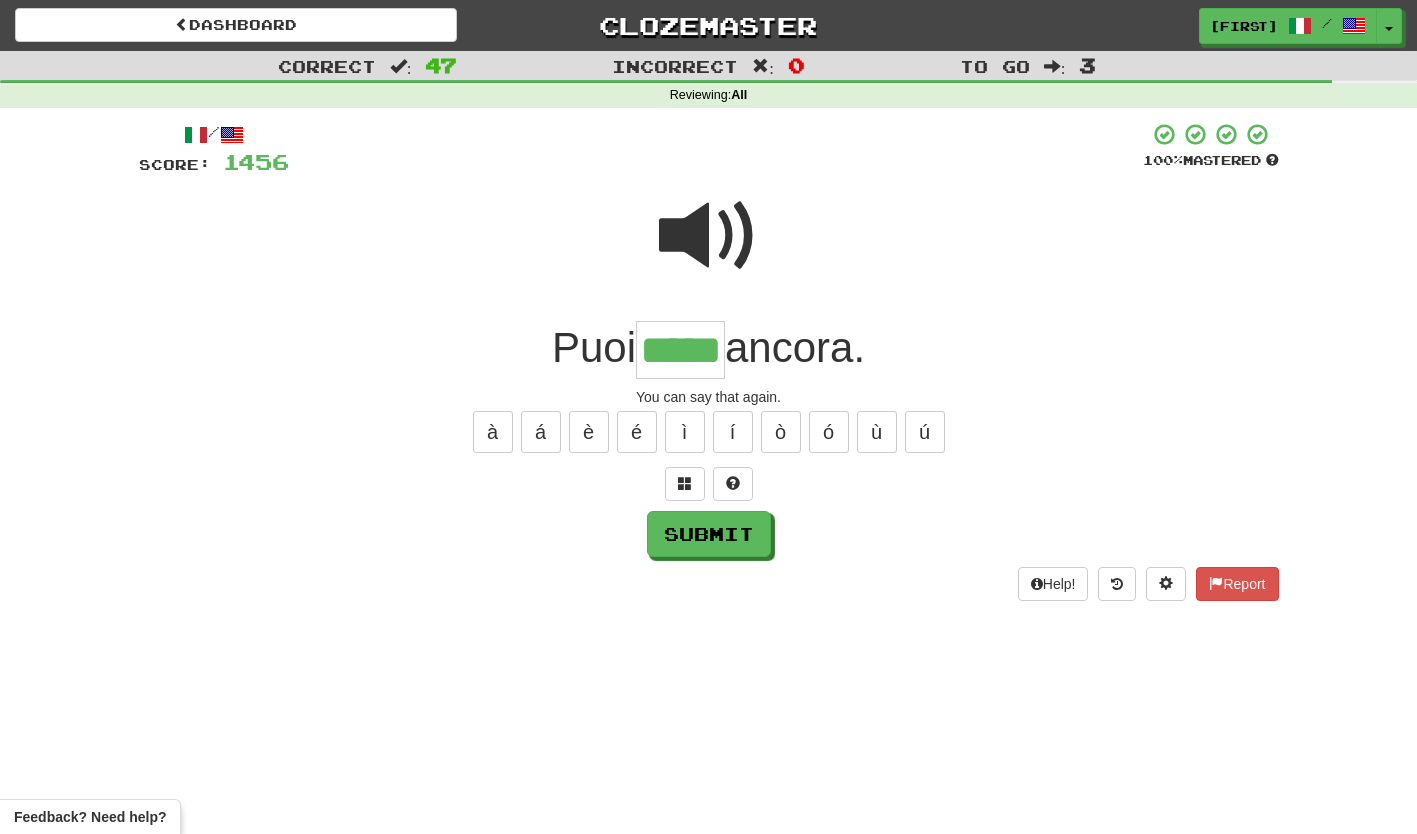 type on "*****" 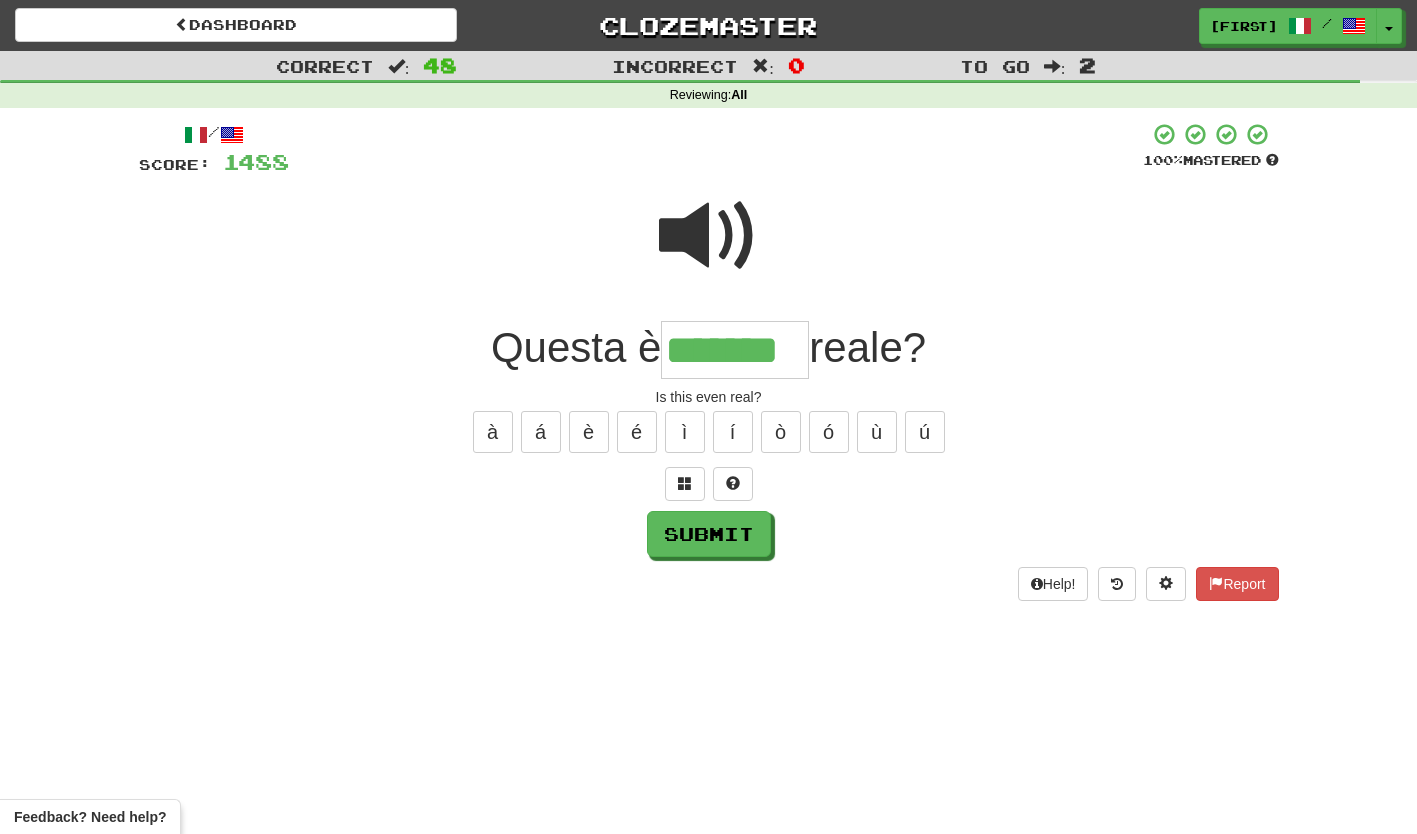 type on "*******" 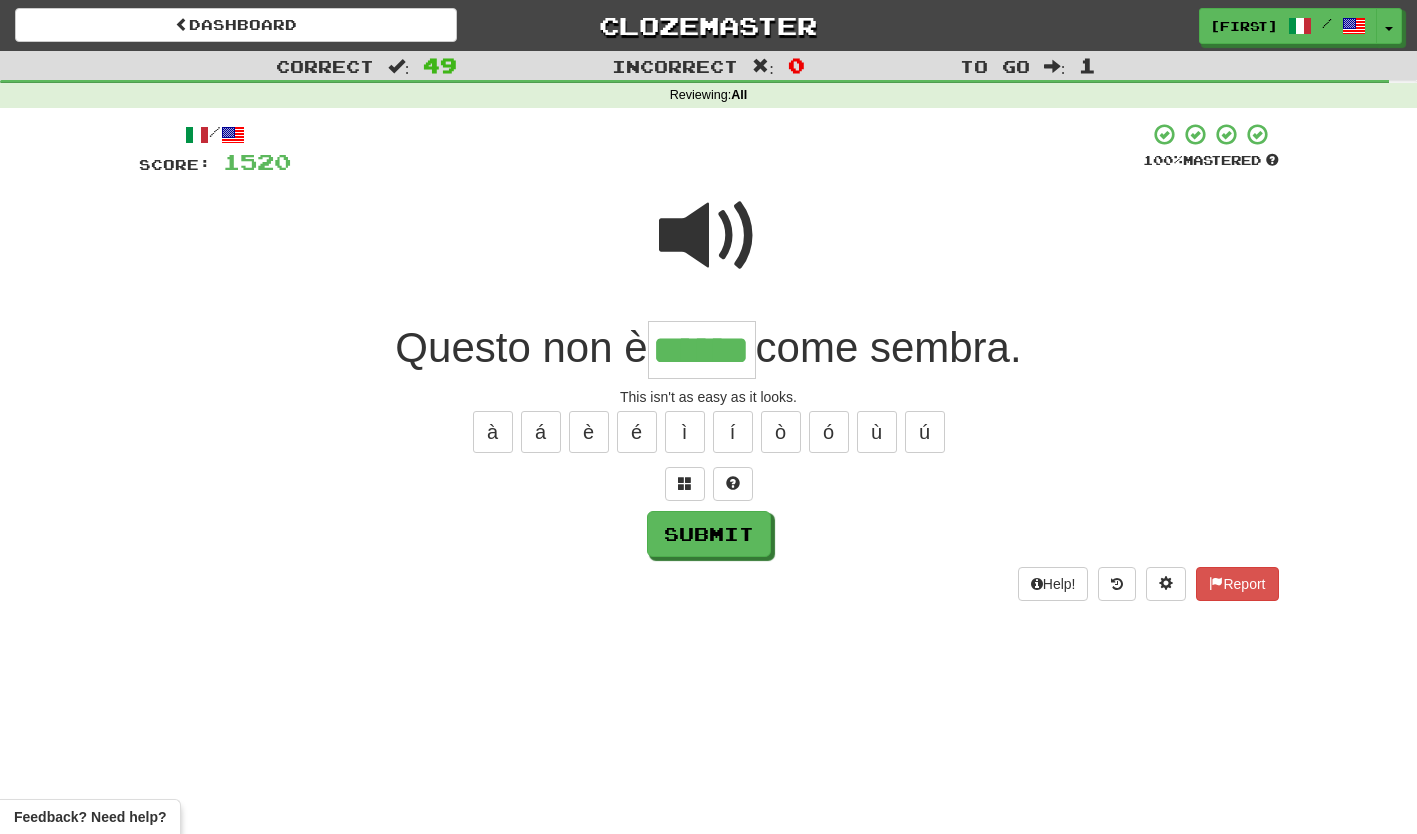 type on "******" 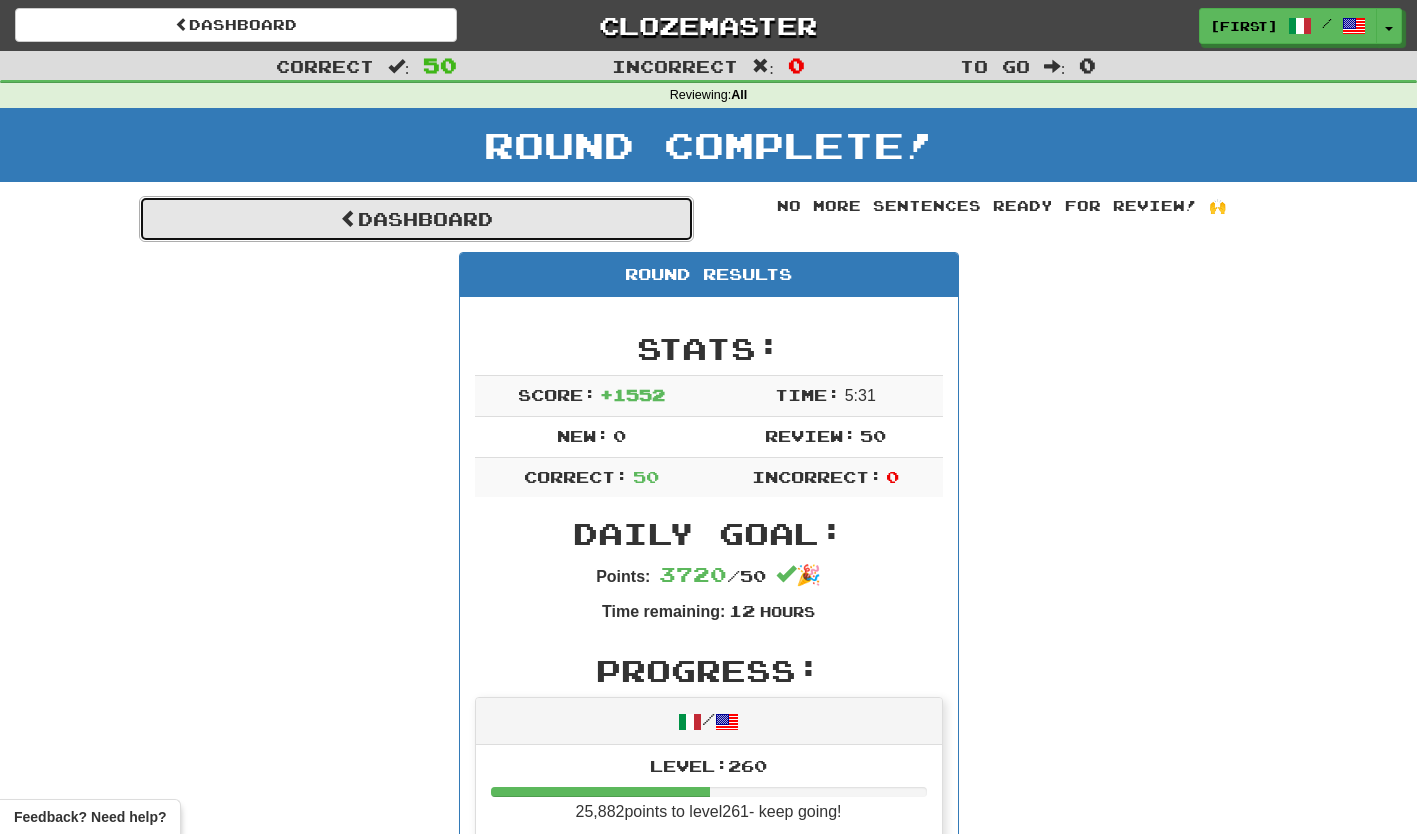 click on "Dashboard" at bounding box center [416, 219] 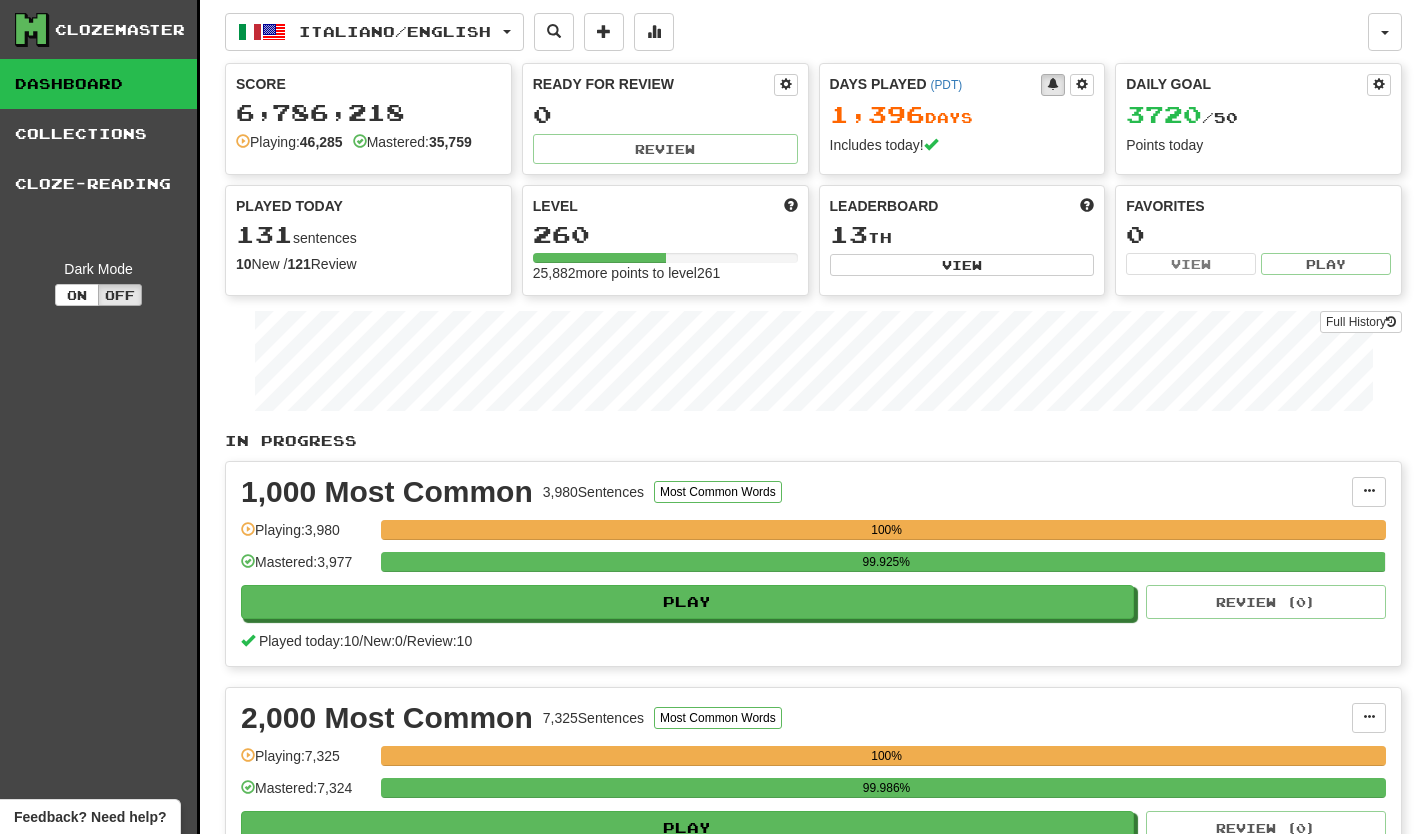 scroll, scrollTop: 0, scrollLeft: 0, axis: both 